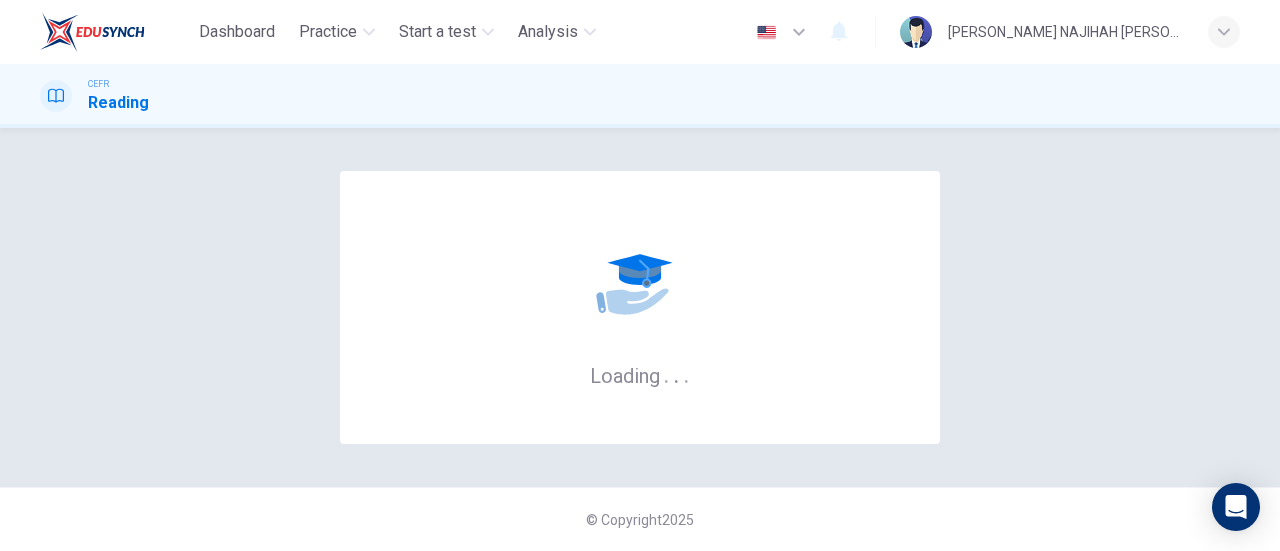 scroll, scrollTop: 0, scrollLeft: 0, axis: both 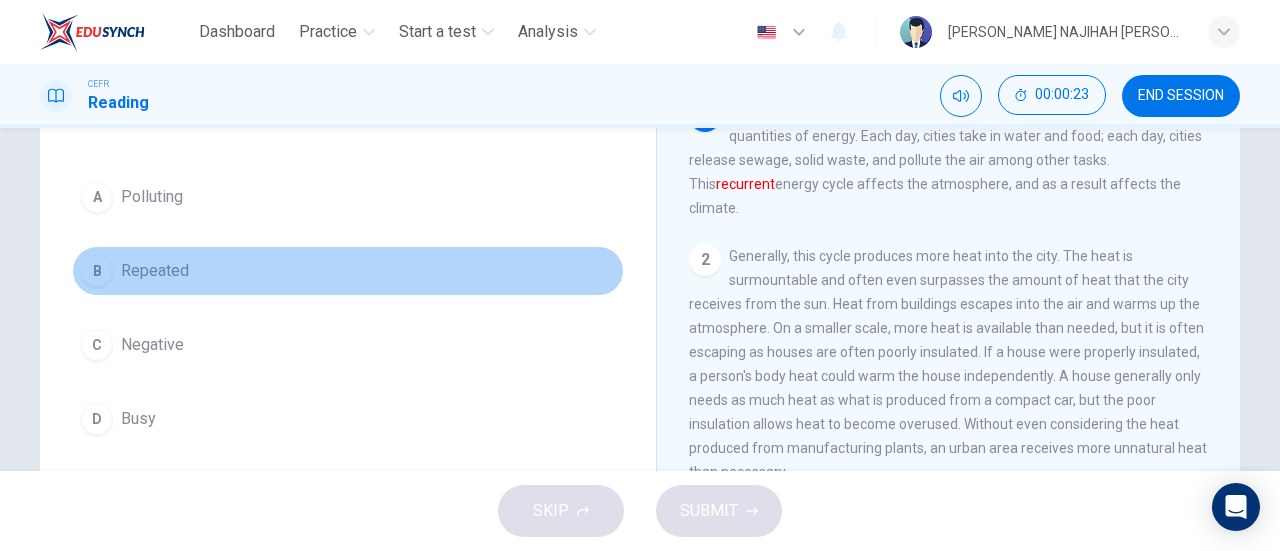 click on "B Repeated" at bounding box center (348, 271) 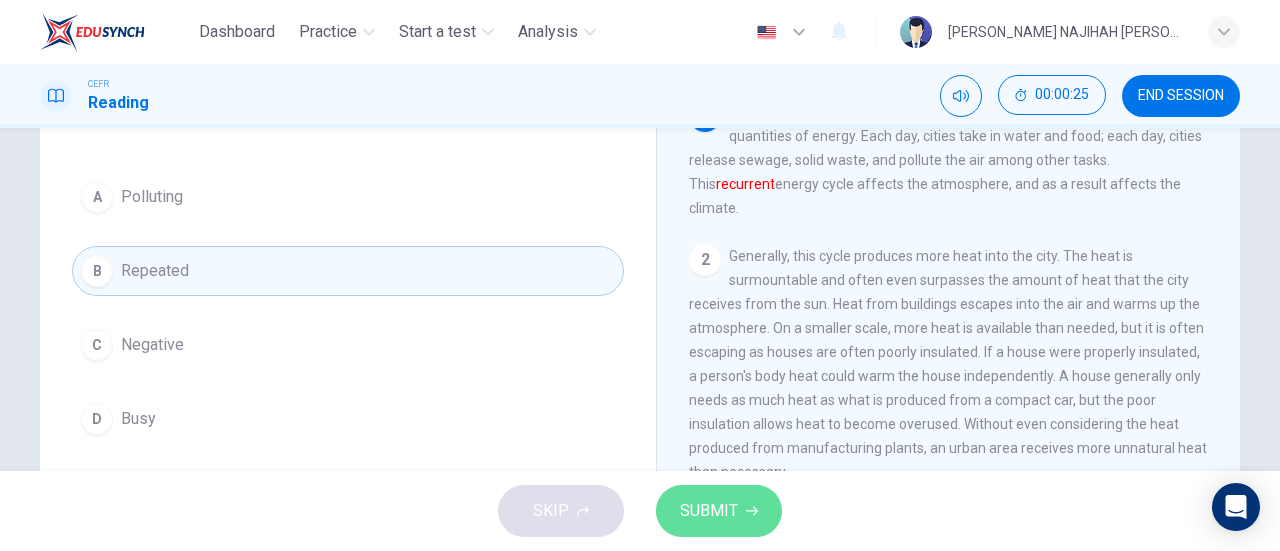 click on "SUBMIT" at bounding box center (719, 511) 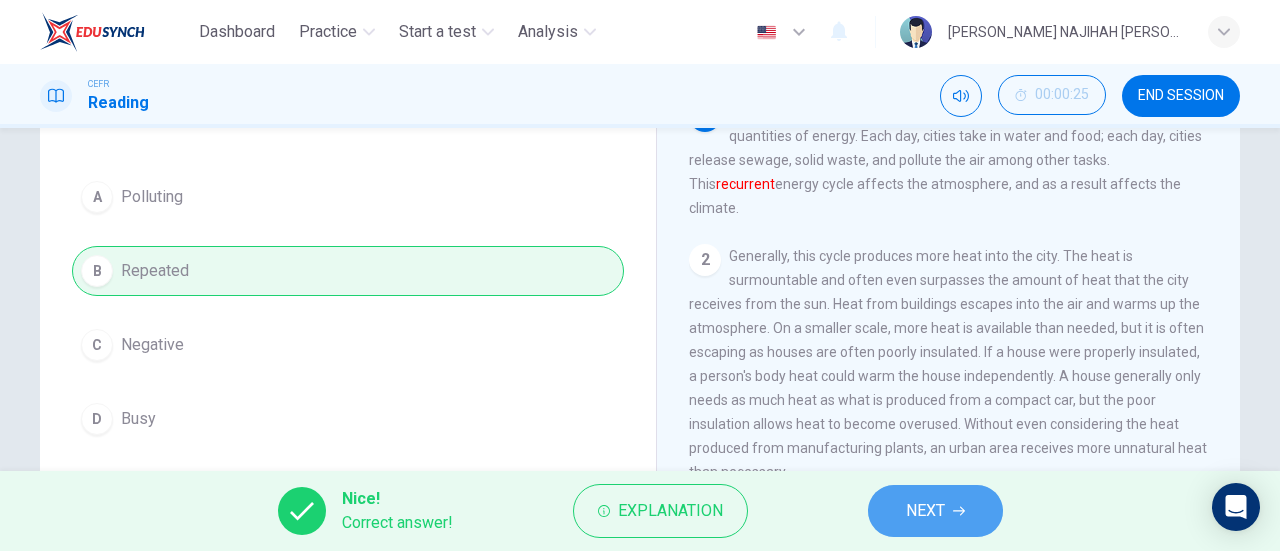 click on "NEXT" at bounding box center [935, 511] 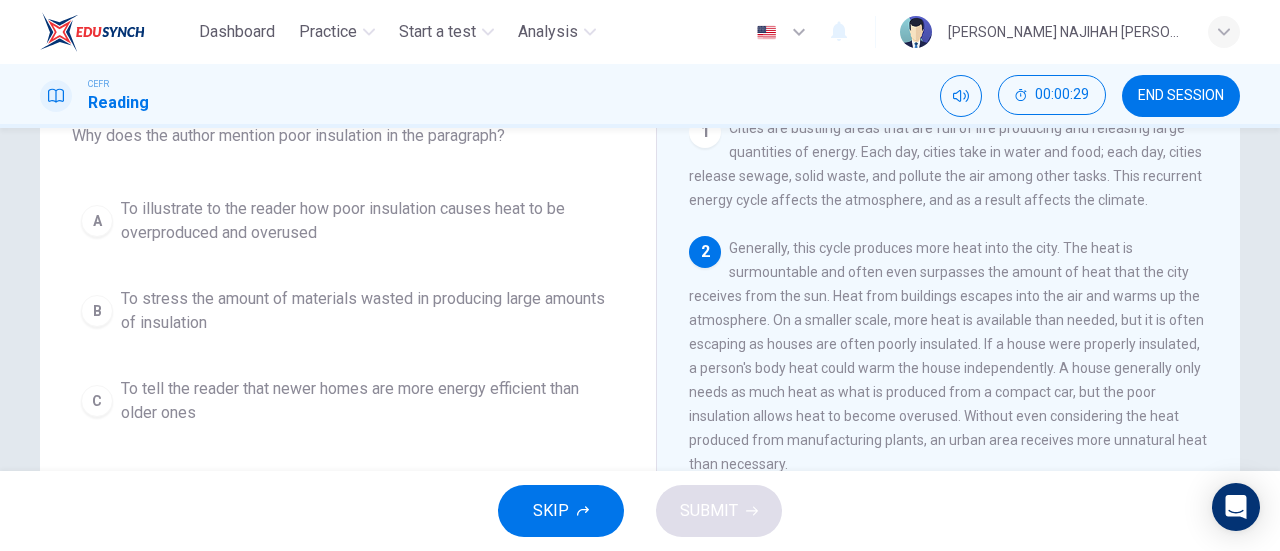 scroll, scrollTop: 137, scrollLeft: 0, axis: vertical 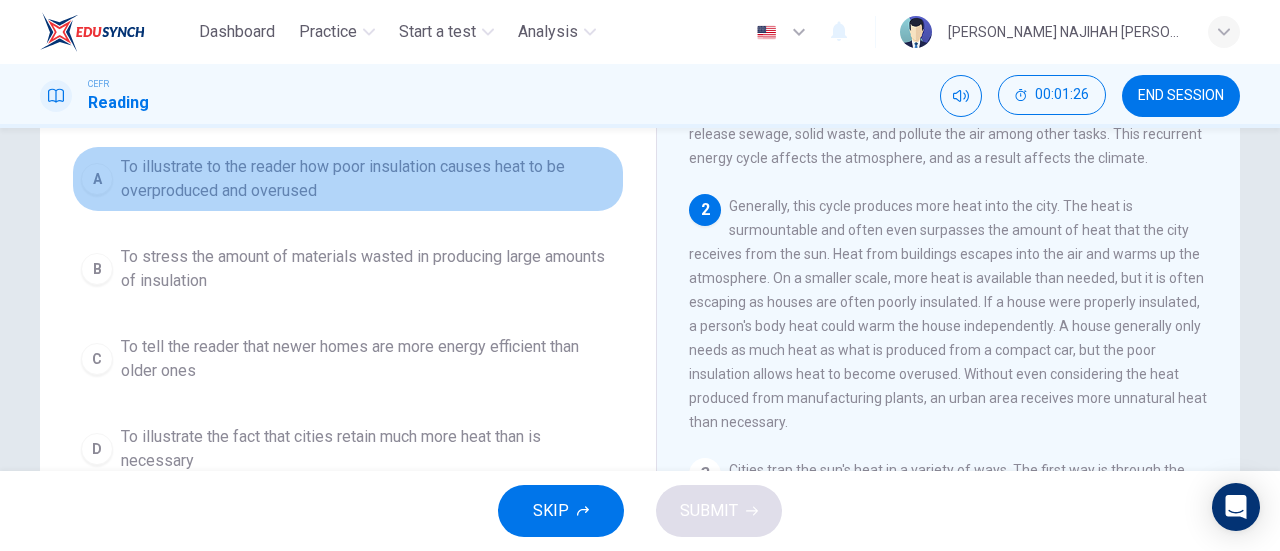 click on "To illustrate to the reader how poor insulation causes heat to be overproduced and overused" at bounding box center (368, 179) 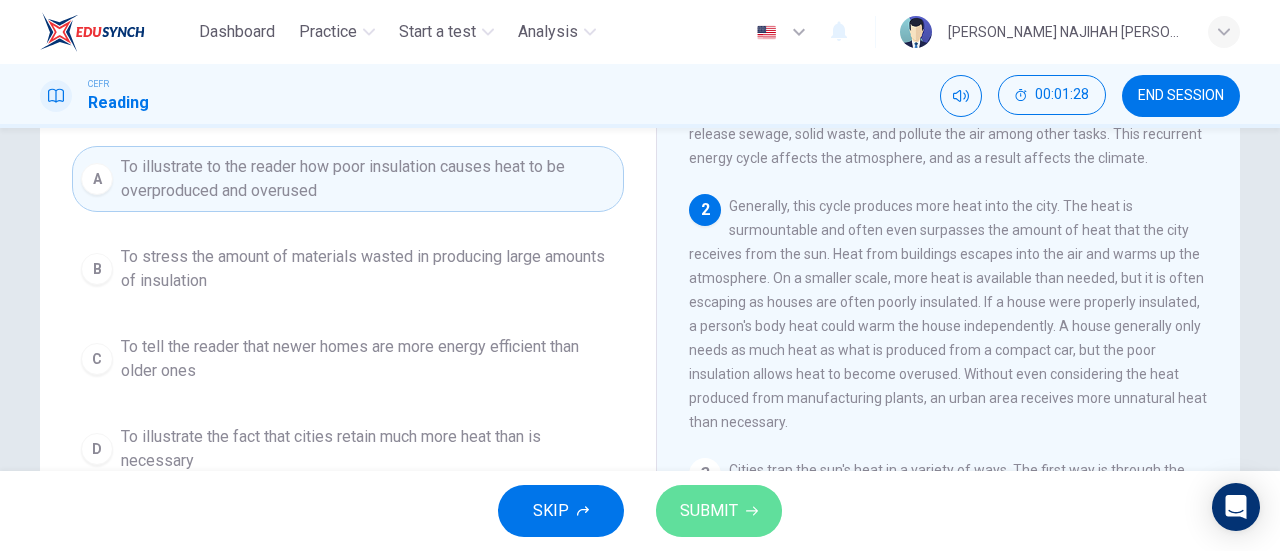 click on "SUBMIT" at bounding box center (719, 511) 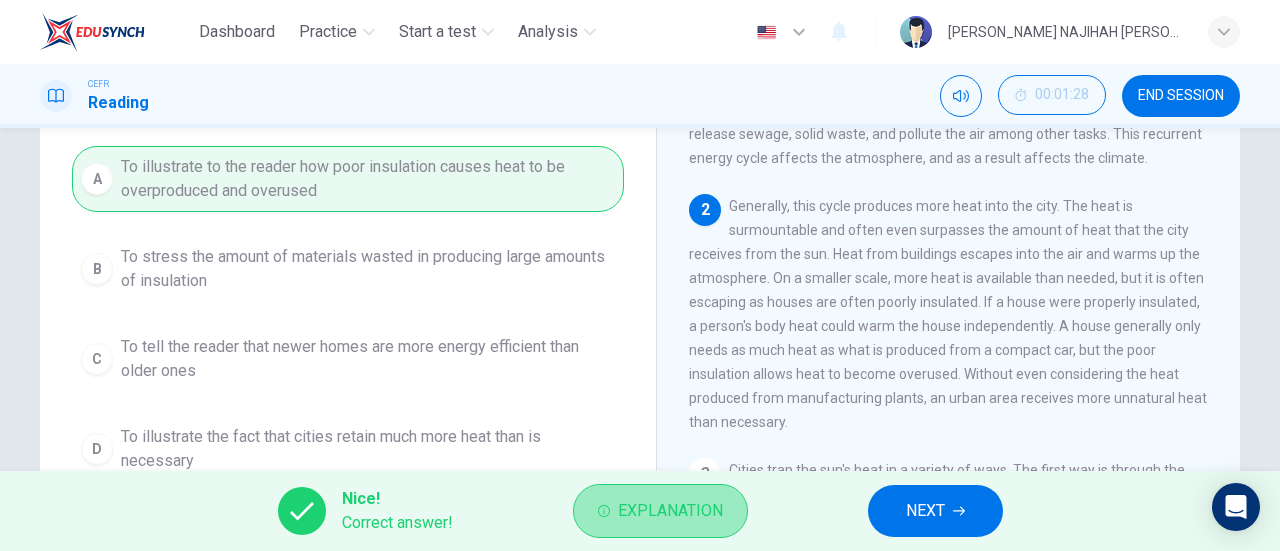 click on "Explanation" at bounding box center [670, 511] 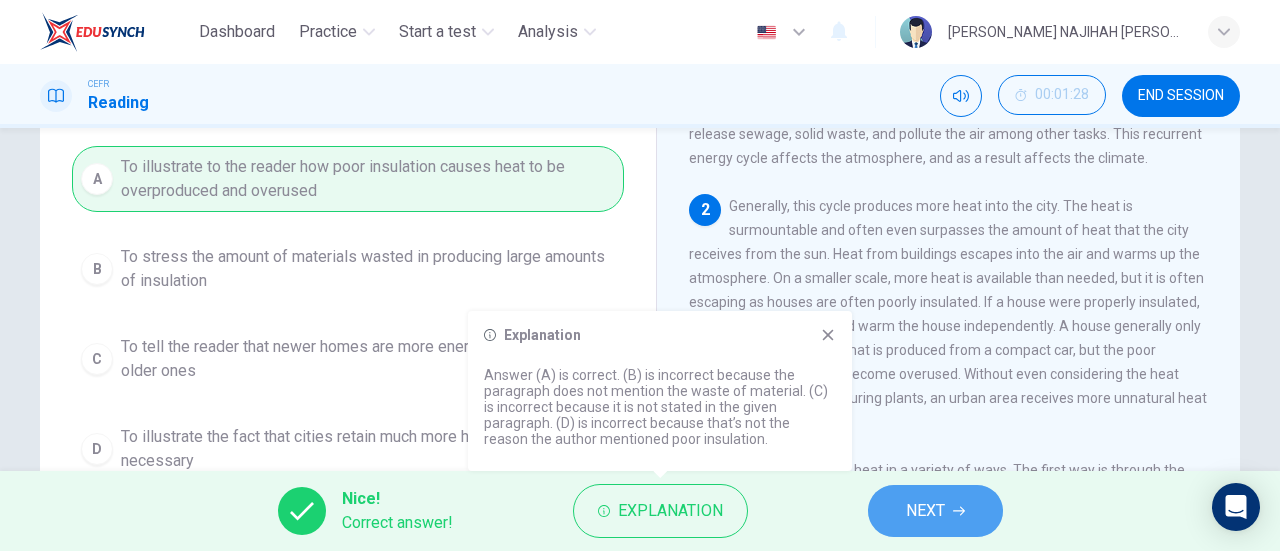 click on "NEXT" at bounding box center (935, 511) 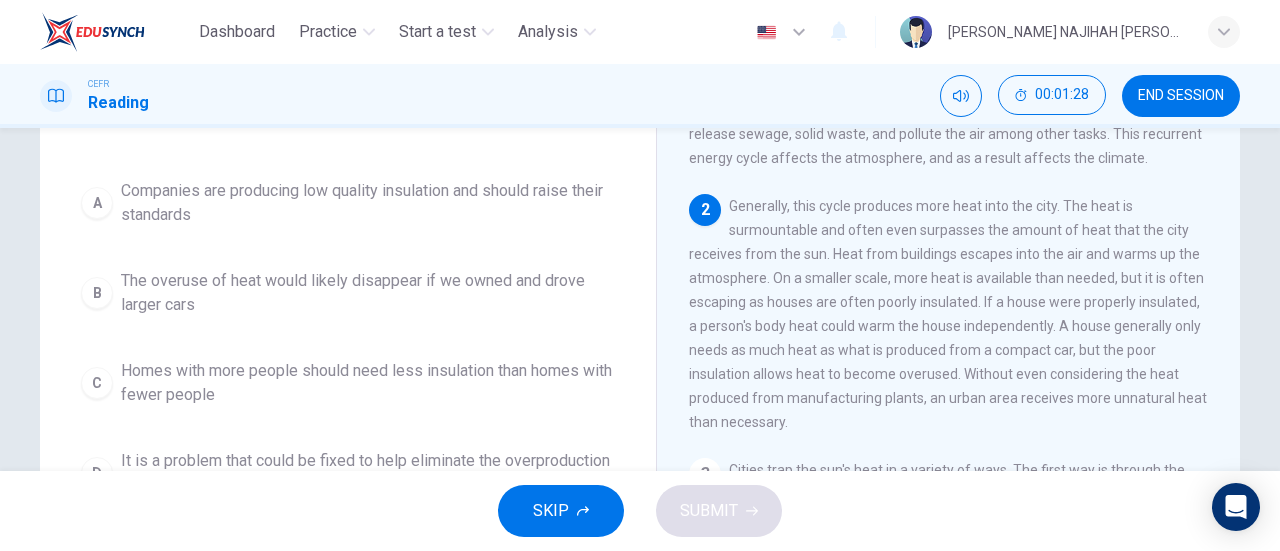 scroll, scrollTop: 206, scrollLeft: 0, axis: vertical 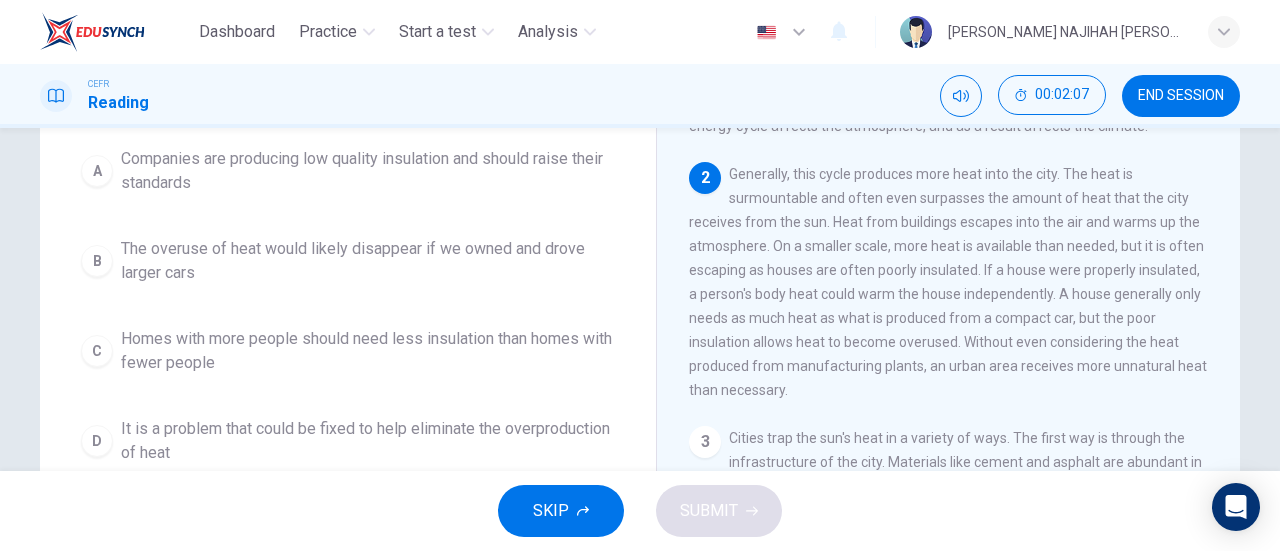 click on "Companies are producing low quality insulation and should raise their standards" at bounding box center [368, 171] 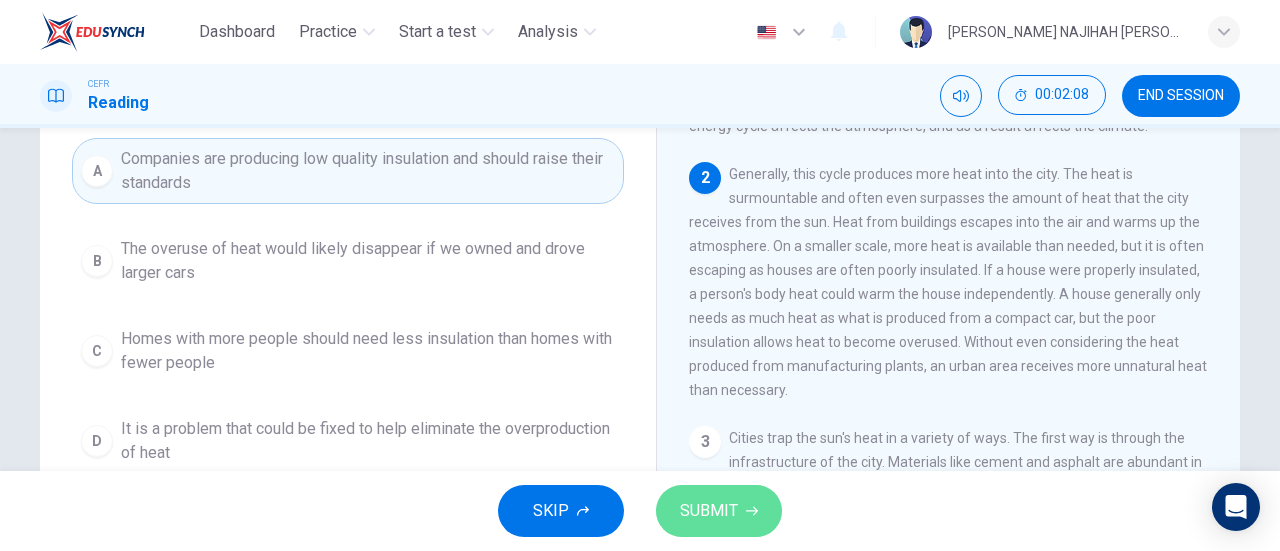 click on "SUBMIT" at bounding box center [709, 511] 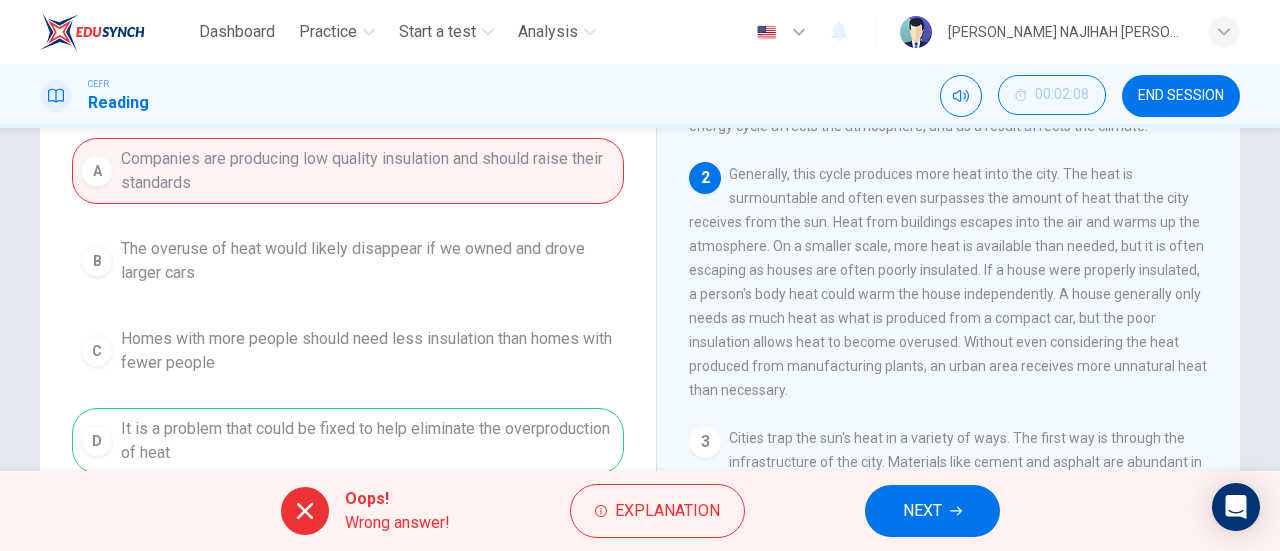 click on "NEXT" at bounding box center [922, 511] 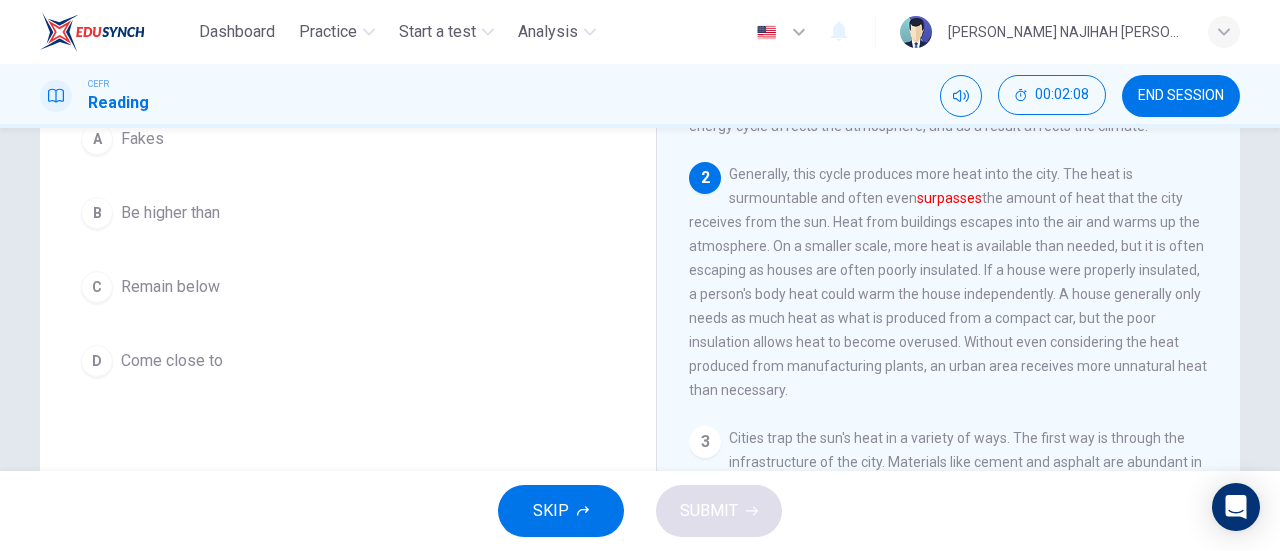 scroll, scrollTop: 190, scrollLeft: 0, axis: vertical 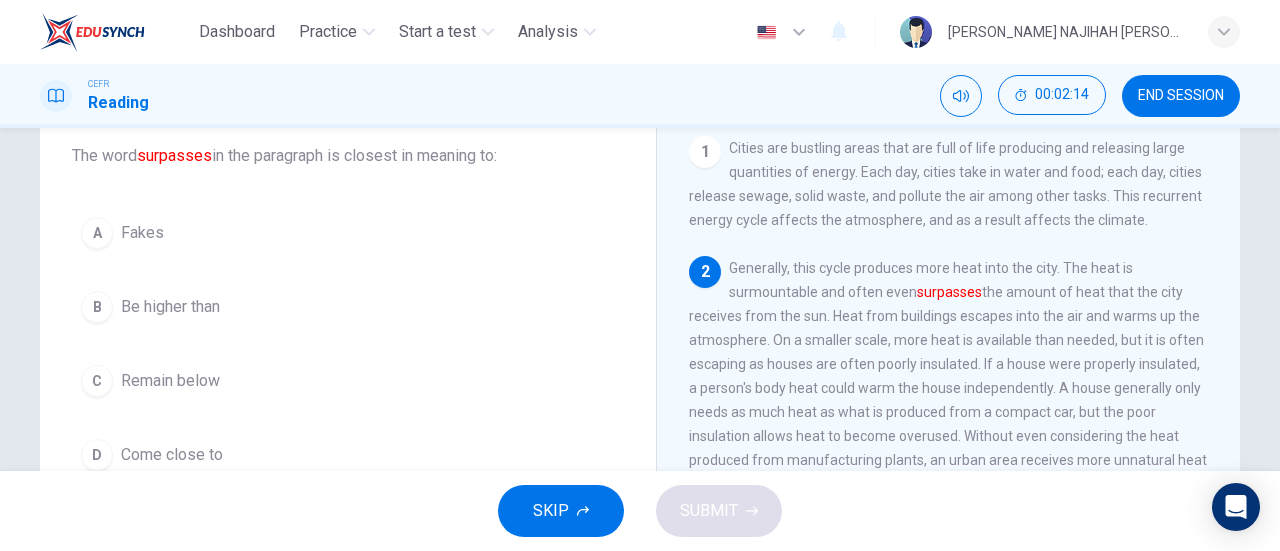 drag, startPoint x: 1266, startPoint y: 281, endPoint x: 1270, endPoint y: 313, distance: 32.24903 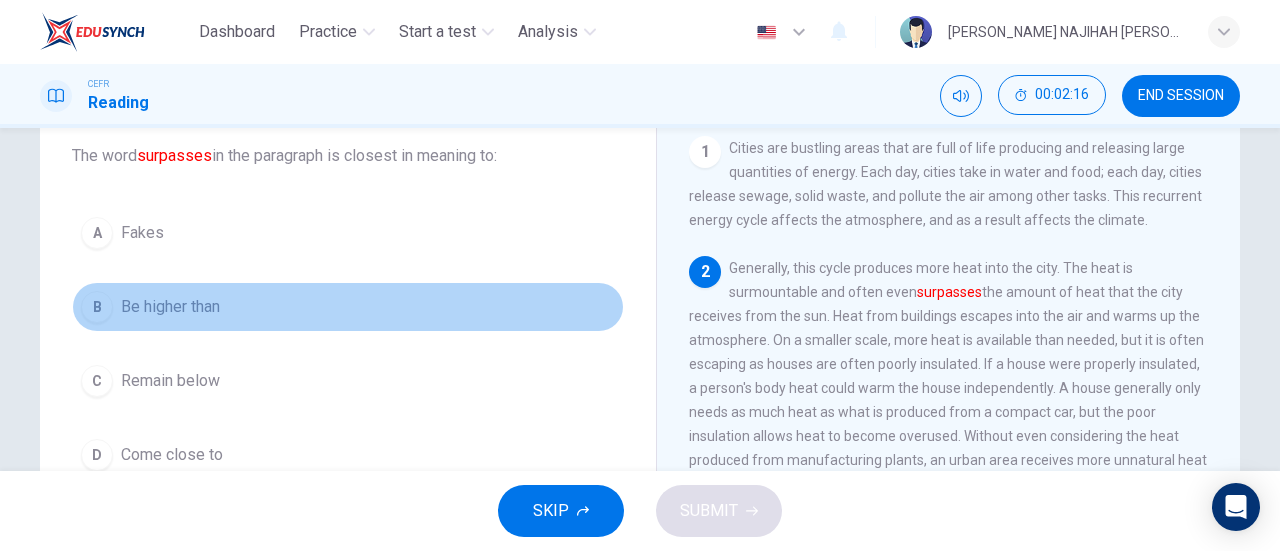 click on "B Be higher than" at bounding box center (348, 307) 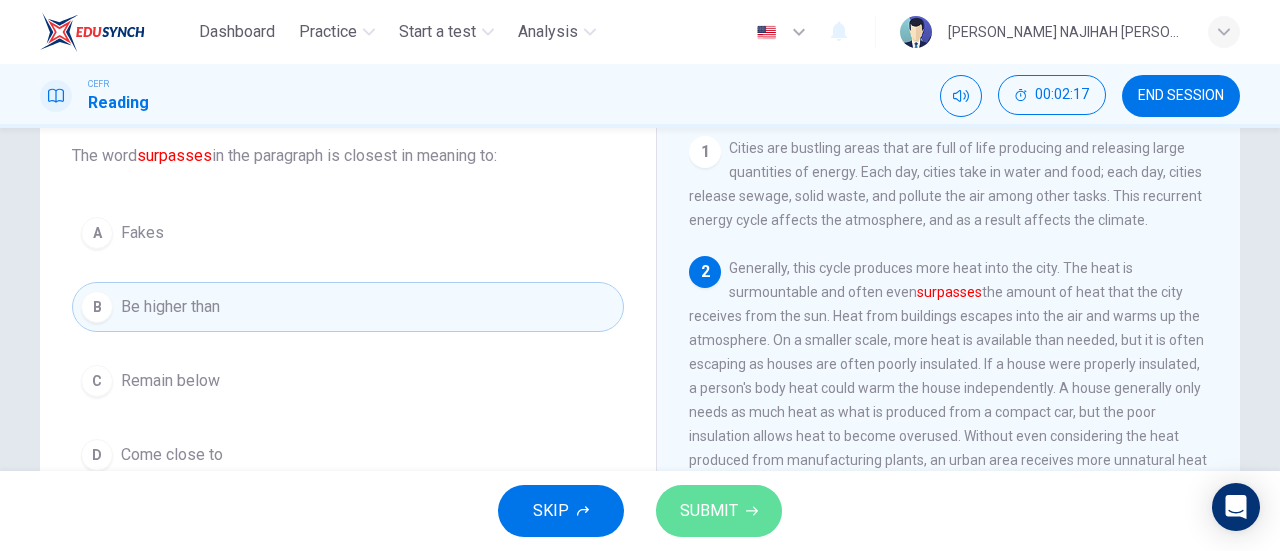 click on "SUBMIT" at bounding box center [709, 511] 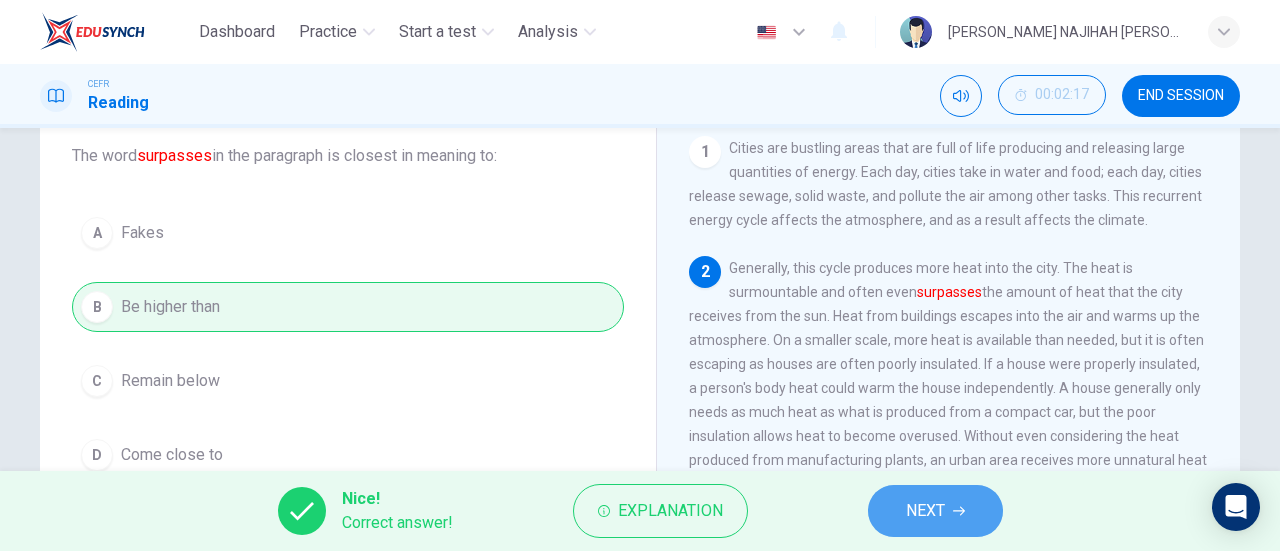 click on "NEXT" at bounding box center [925, 511] 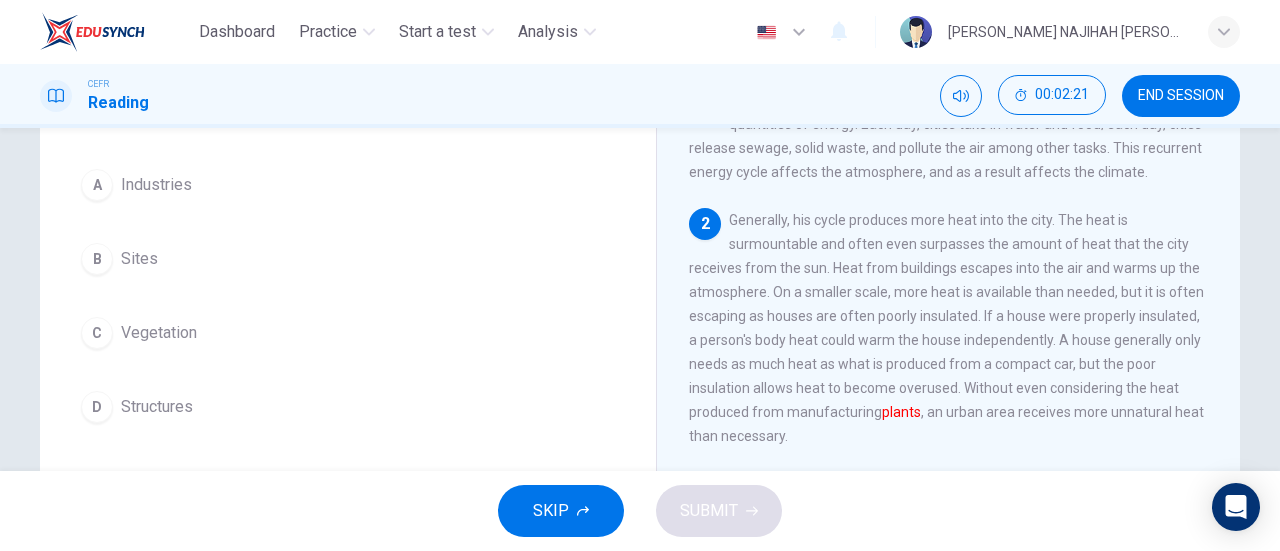 scroll, scrollTop: 166, scrollLeft: 0, axis: vertical 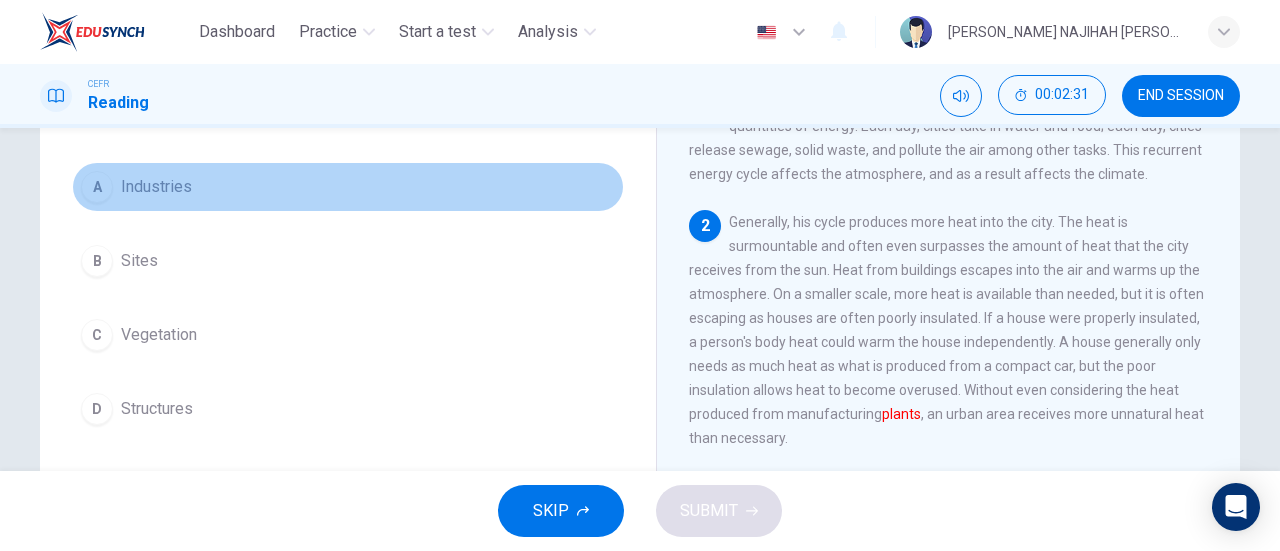 click on "Industries" at bounding box center (156, 187) 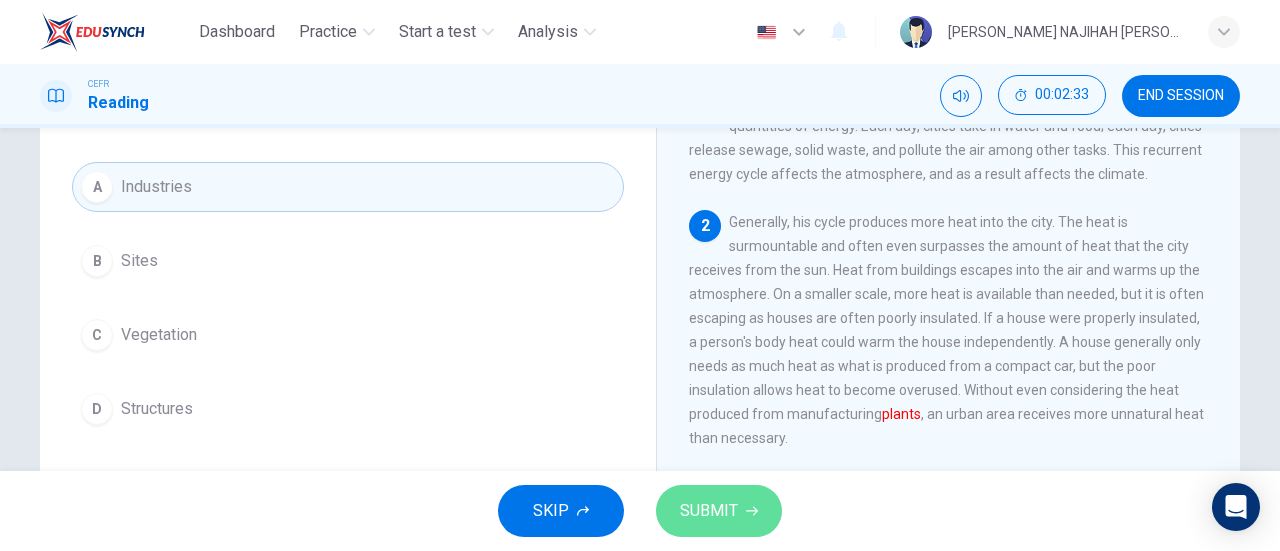 click on "SUBMIT" at bounding box center [709, 511] 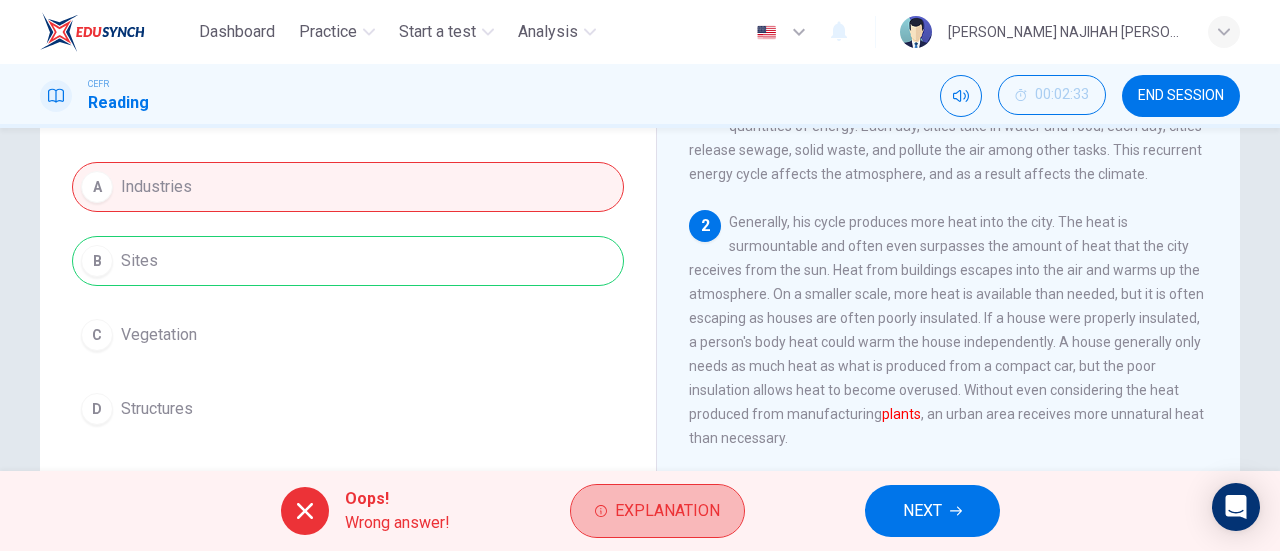 click on "Explanation" at bounding box center (667, 511) 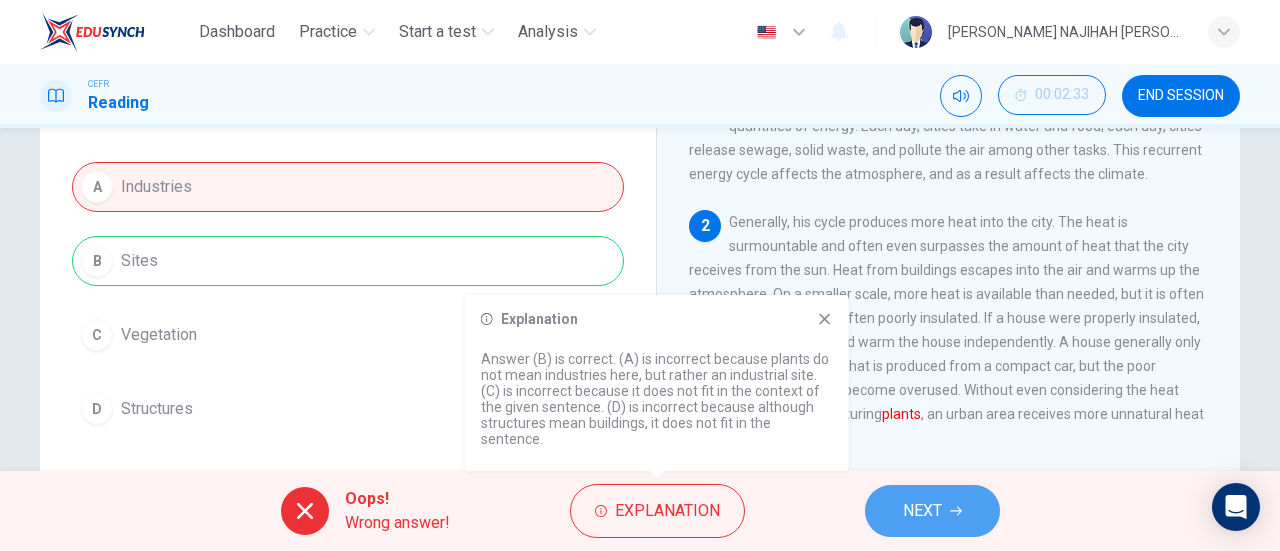 click on "NEXT" at bounding box center [922, 511] 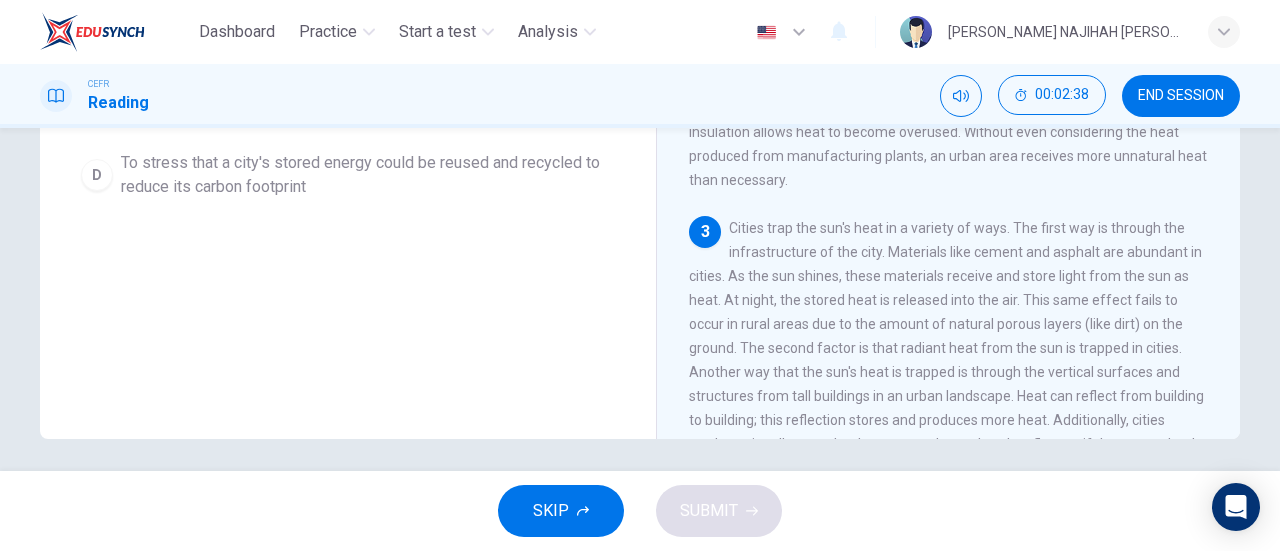 scroll, scrollTop: 432, scrollLeft: 0, axis: vertical 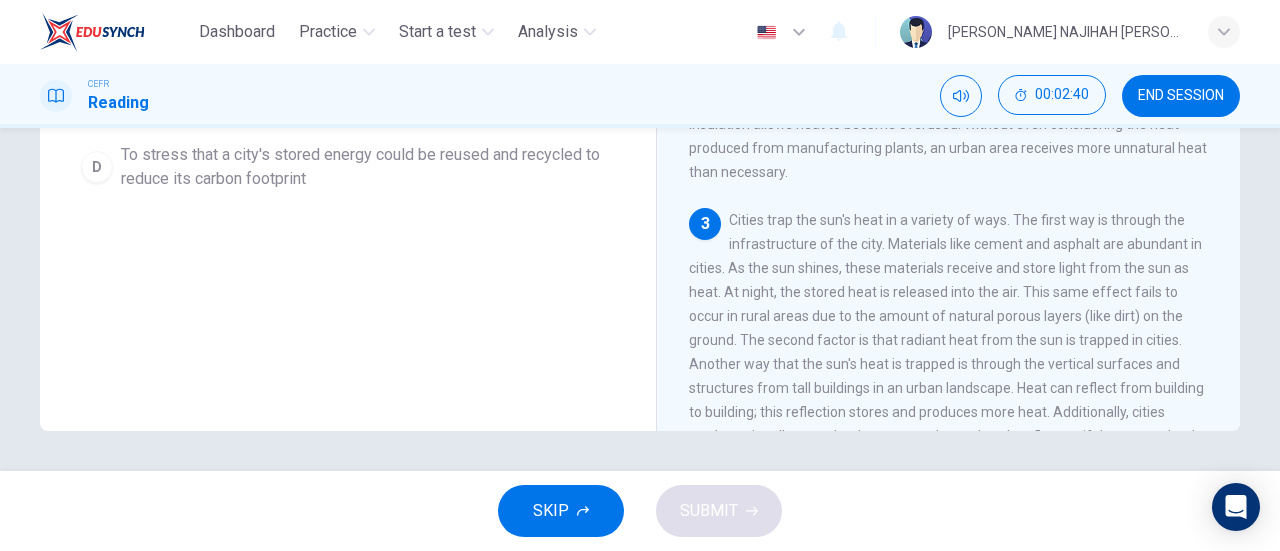 click on "1 Cities are bustling areas that are full of life producing and releasing large quantities of energy. Each day, cities take in water and food; each day, cities release sewage, solid waste, and pollute the air among other tasks. This recurrent energy cycle affects the atmosphere, and as a result affects the climate. 2 3 4 Since cities are warmer than their surrounding countryside neighbors, they are commonly referred to as urban heat islands. The wind plays a large role in allowing the heat to spread. When a light wind blows, the heat can expand to areas in the direction of the wind. When it is cold, there can be variations within the heat island. For example, a busy street produces more energy, so with the onset of a chilly day, a busy street can be more than 1.5°C warmer than an inactive street. 5" at bounding box center [962, 127] 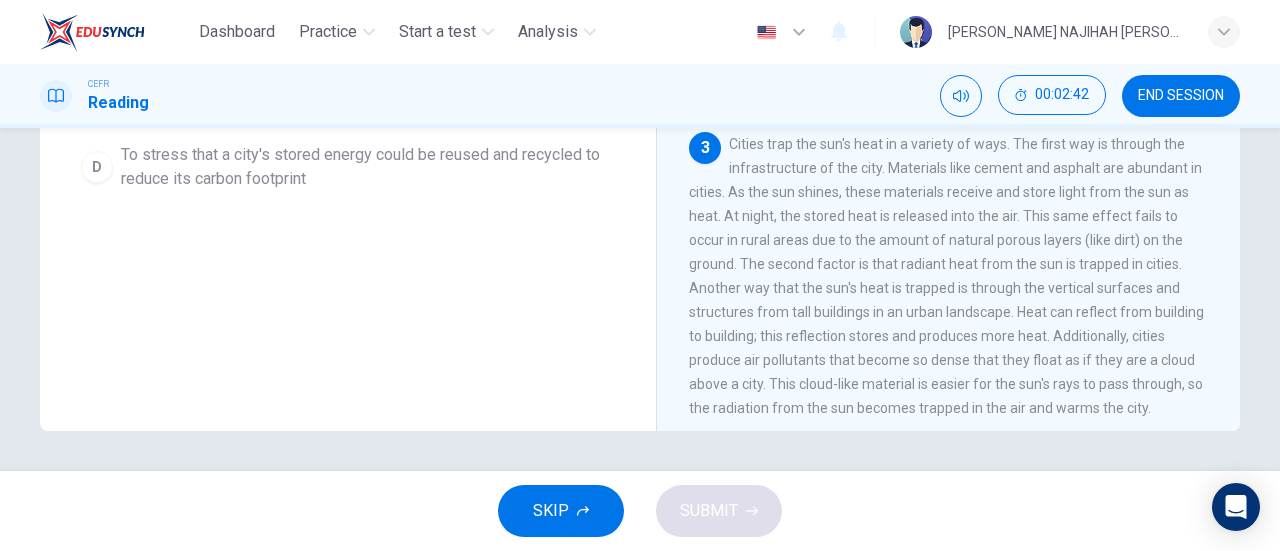 scroll, scrollTop: 80, scrollLeft: 0, axis: vertical 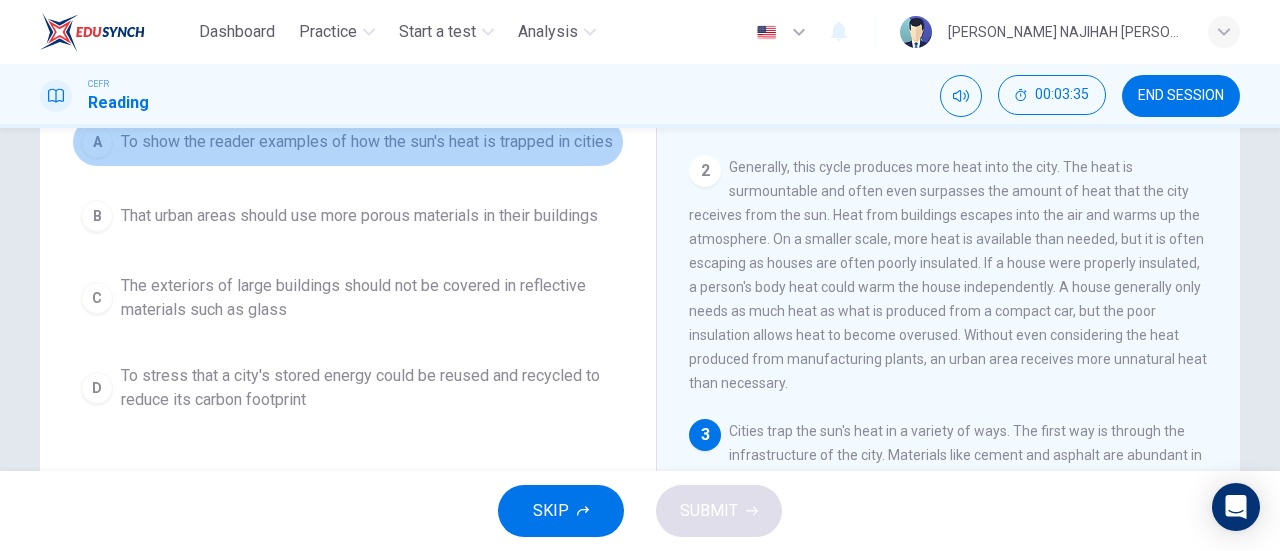click on "To show the reader examples of how the sun's heat is trapped in cities" at bounding box center (367, 142) 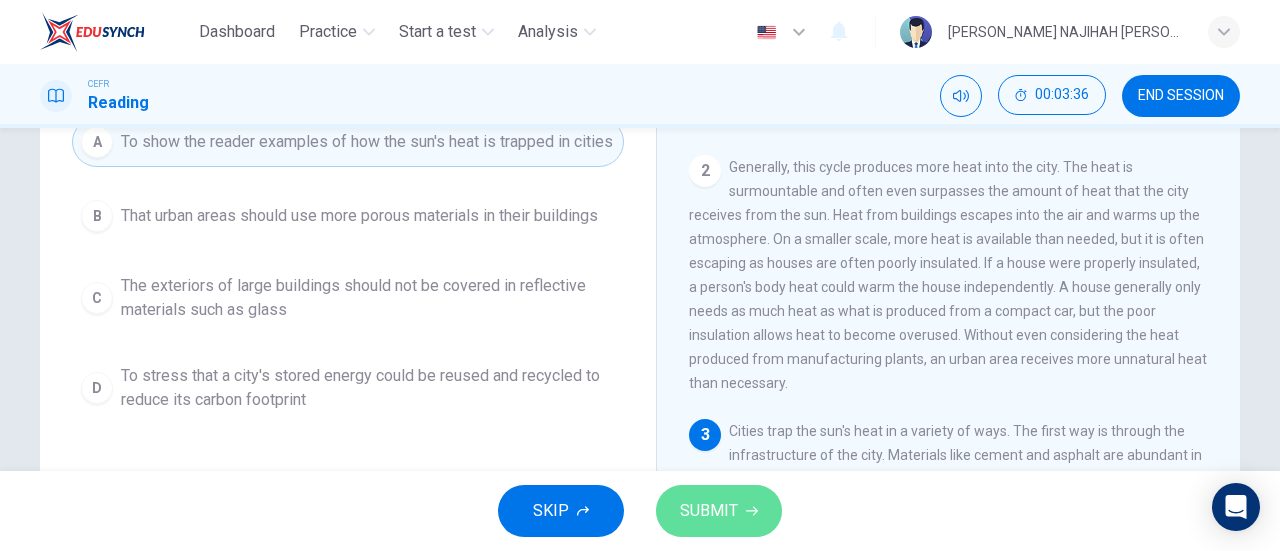 click on "SUBMIT" at bounding box center (709, 511) 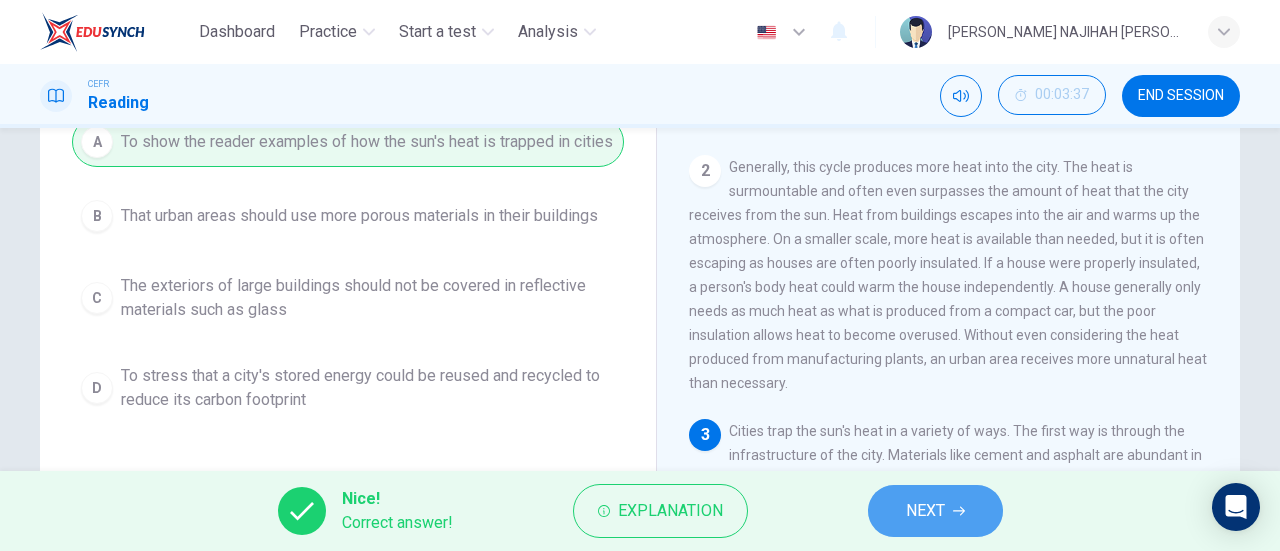 click on "NEXT" at bounding box center [925, 511] 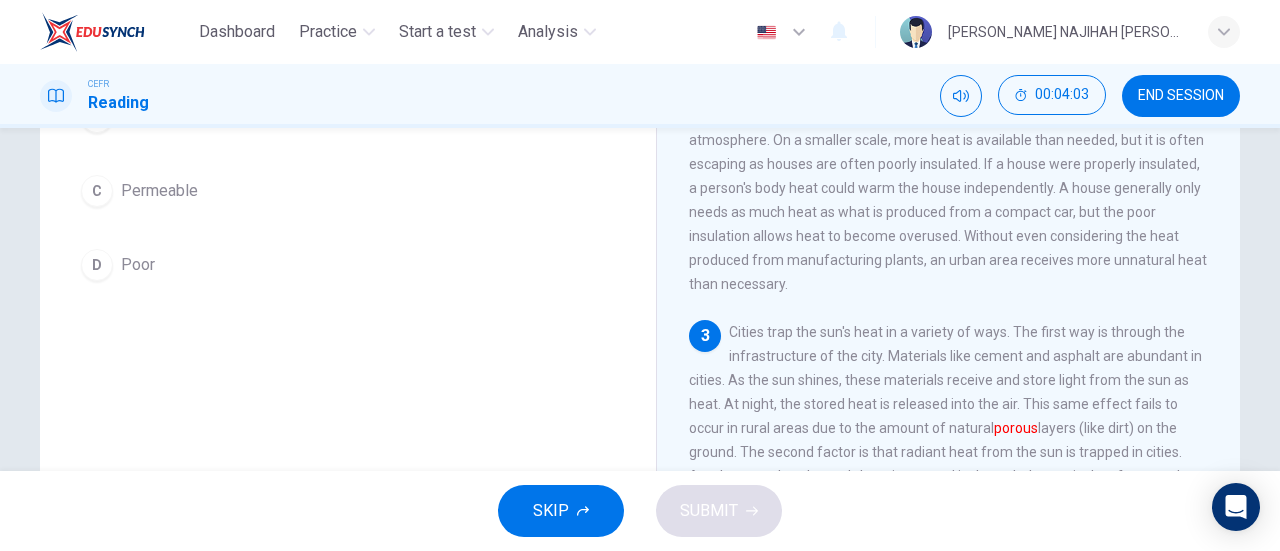 scroll, scrollTop: 312, scrollLeft: 0, axis: vertical 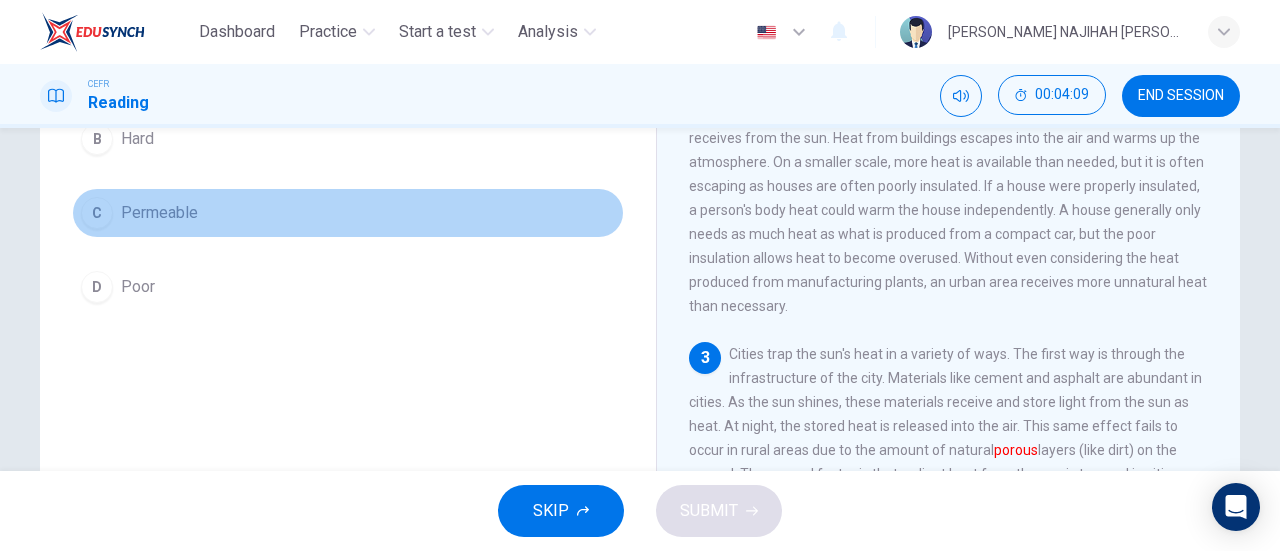 click on "C Permeable" at bounding box center (348, 213) 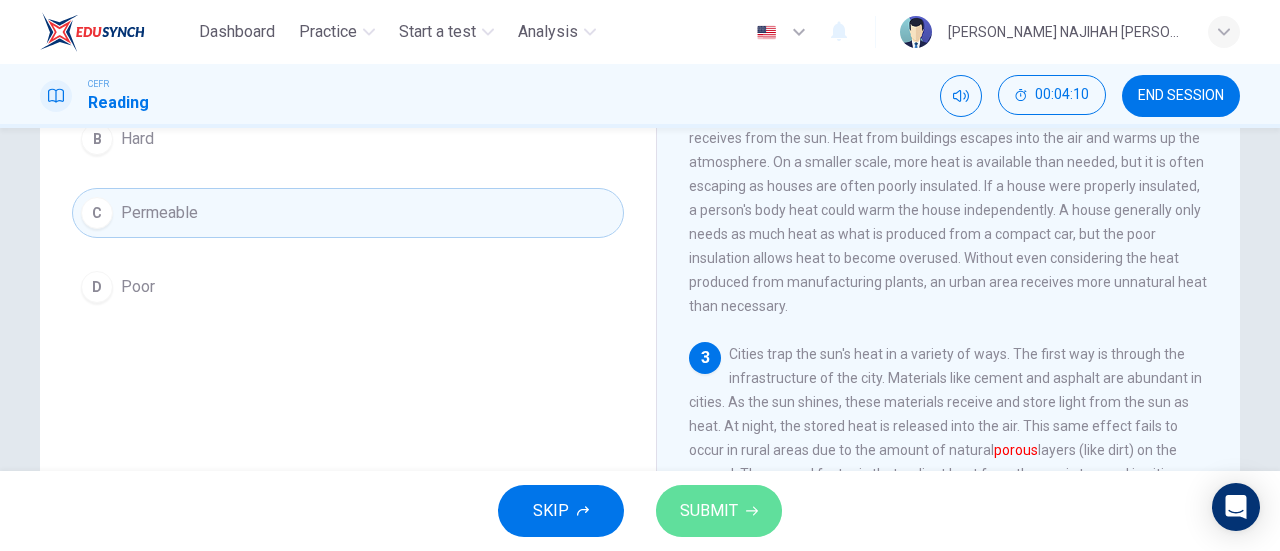click on "SUBMIT" at bounding box center (709, 511) 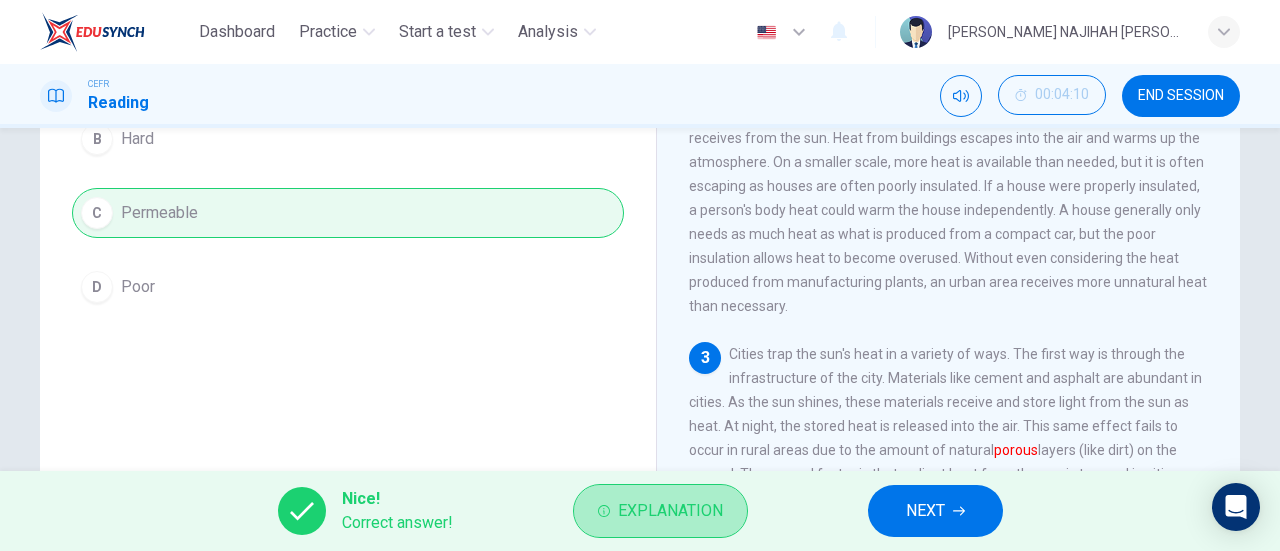 click on "Explanation" at bounding box center [670, 511] 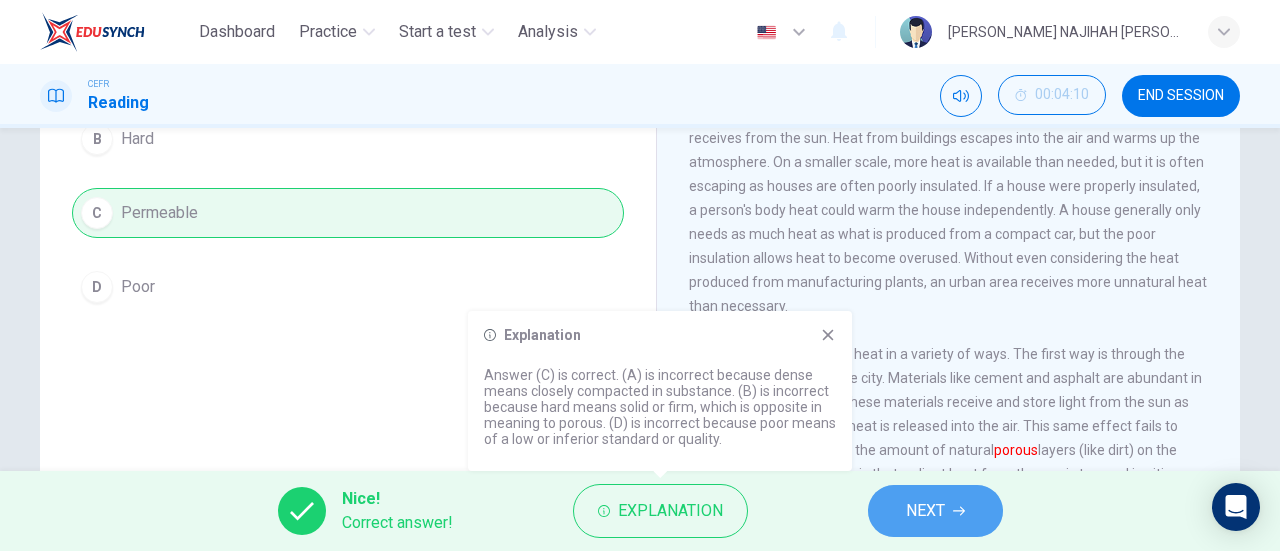 click on "NEXT" at bounding box center (935, 511) 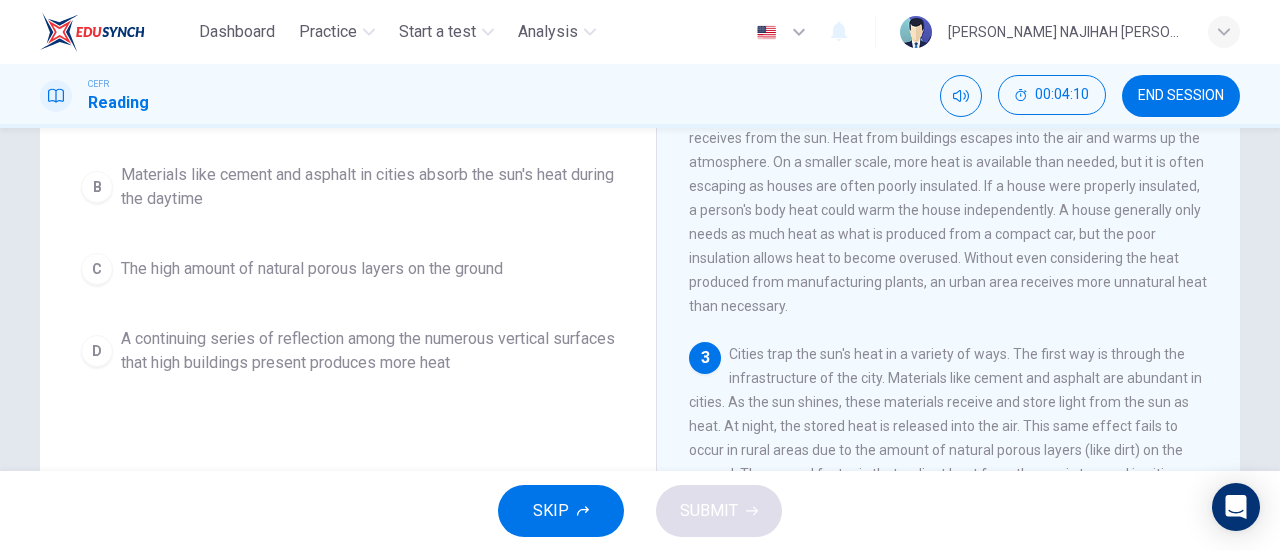 scroll, scrollTop: 312, scrollLeft: 0, axis: vertical 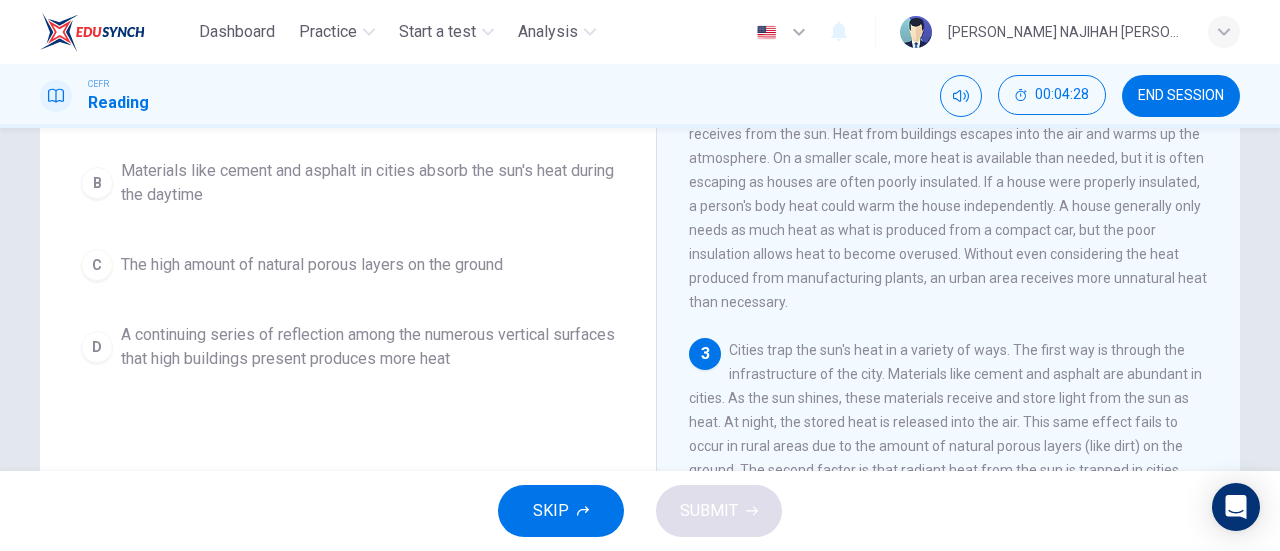 drag, startPoint x: 1230, startPoint y: 250, endPoint x: 1237, endPoint y: 296, distance: 46.52956 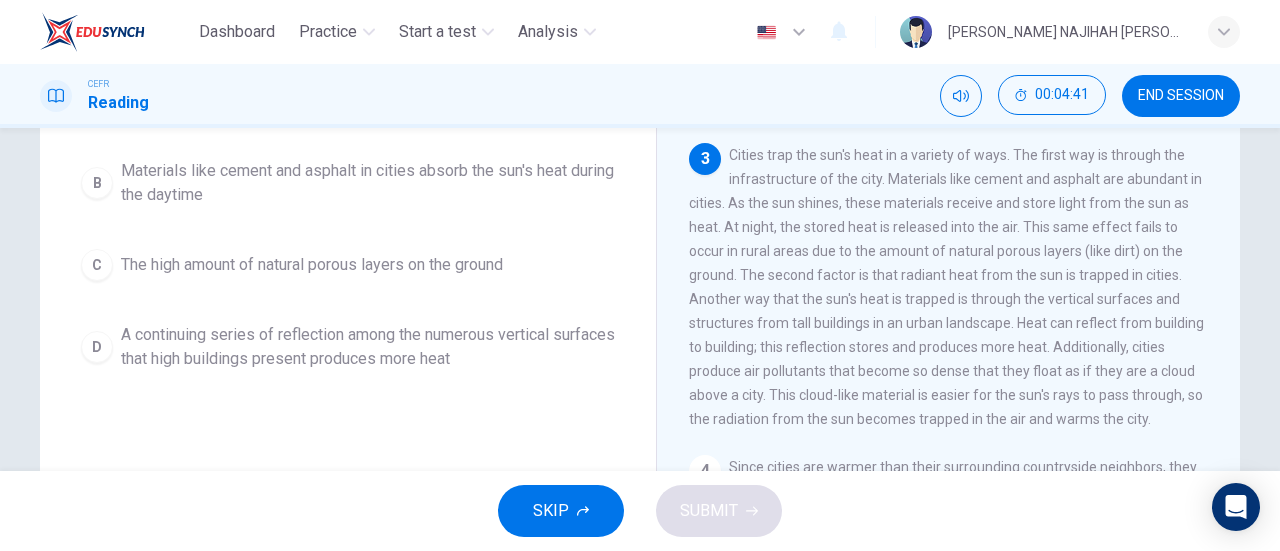 scroll, scrollTop: 208, scrollLeft: 0, axis: vertical 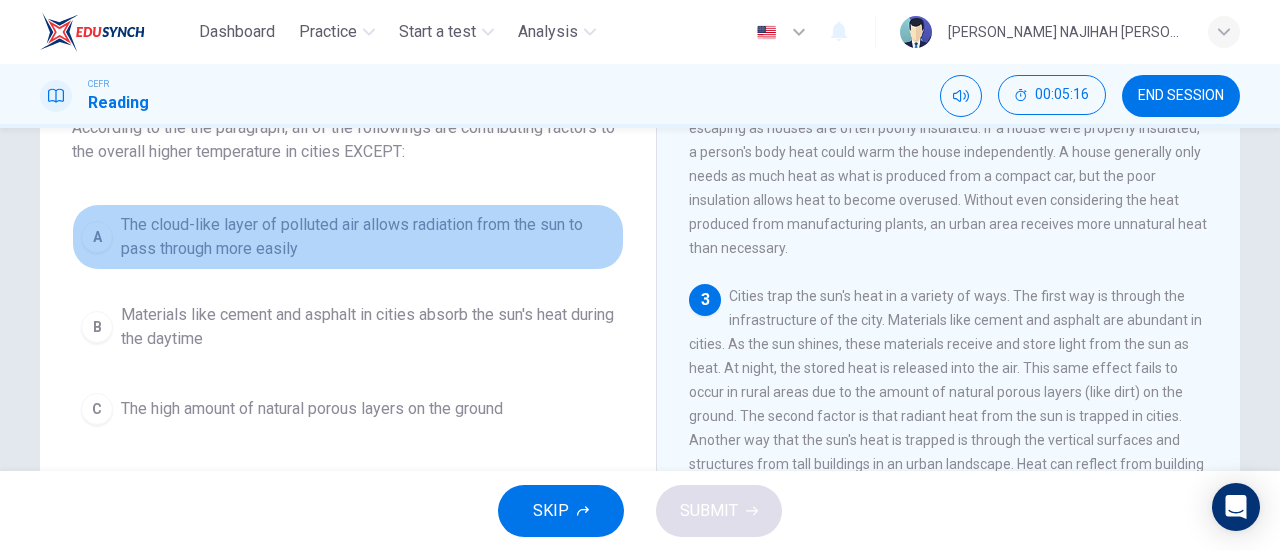 click on "The cloud-like layer of polluted air allows radiation from the sun to pass through more easily" at bounding box center (368, 237) 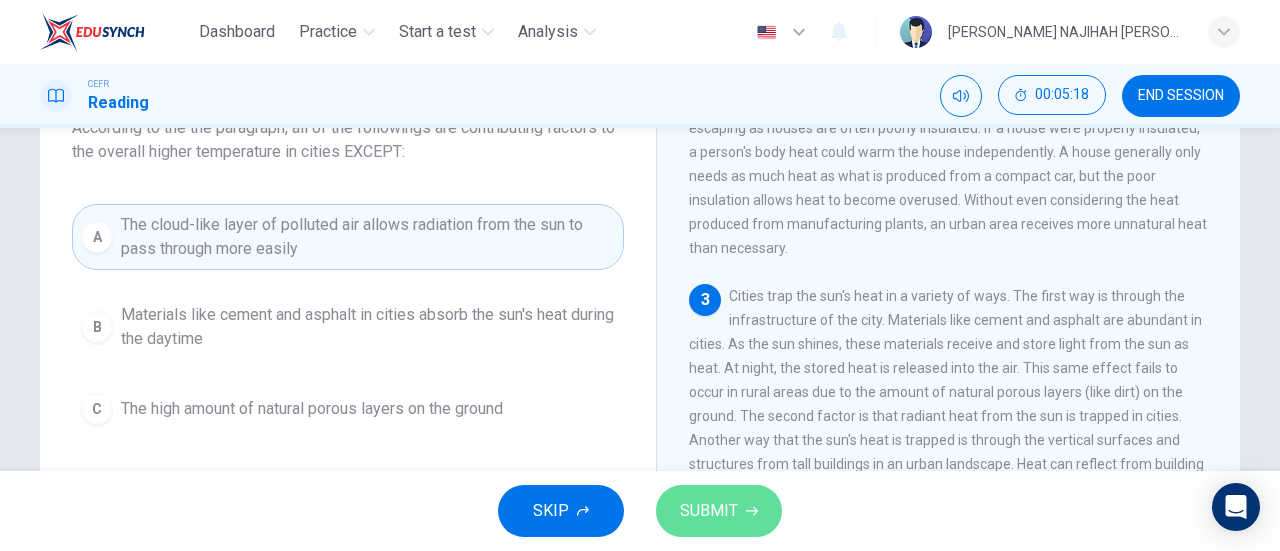 click on "SUBMIT" at bounding box center [719, 511] 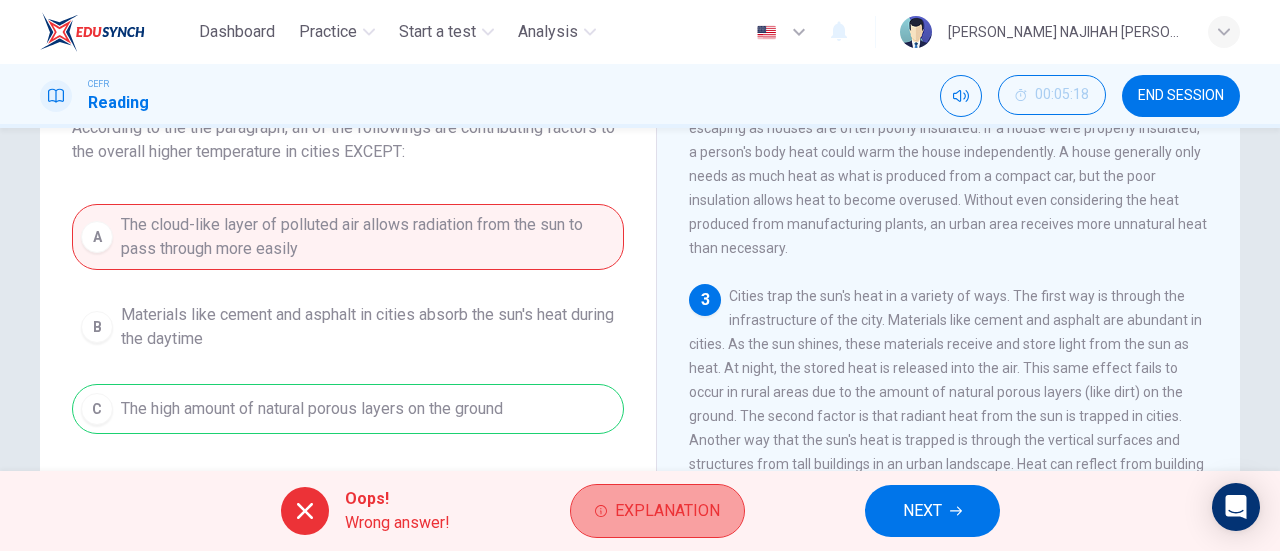 click on "Explanation" at bounding box center (667, 511) 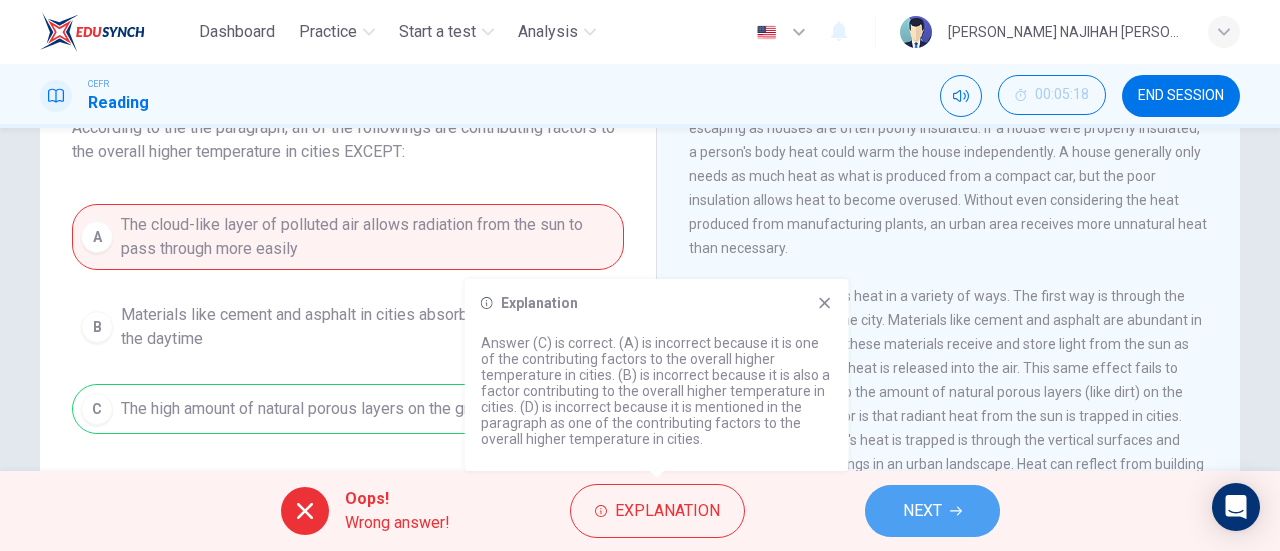 click on "NEXT" at bounding box center (922, 511) 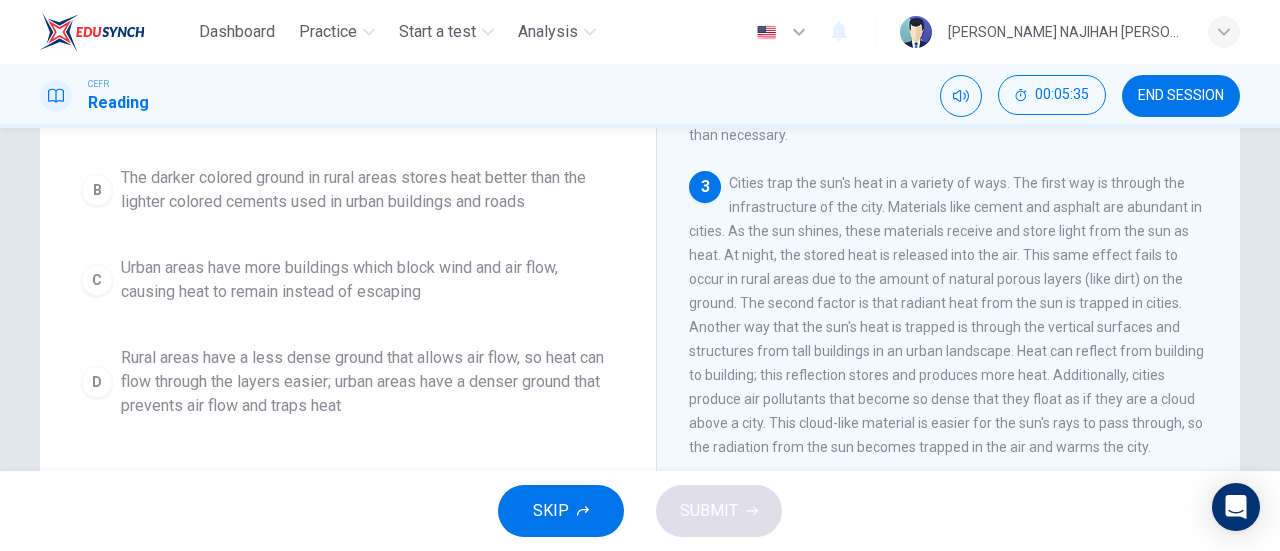 scroll, scrollTop: 267, scrollLeft: 0, axis: vertical 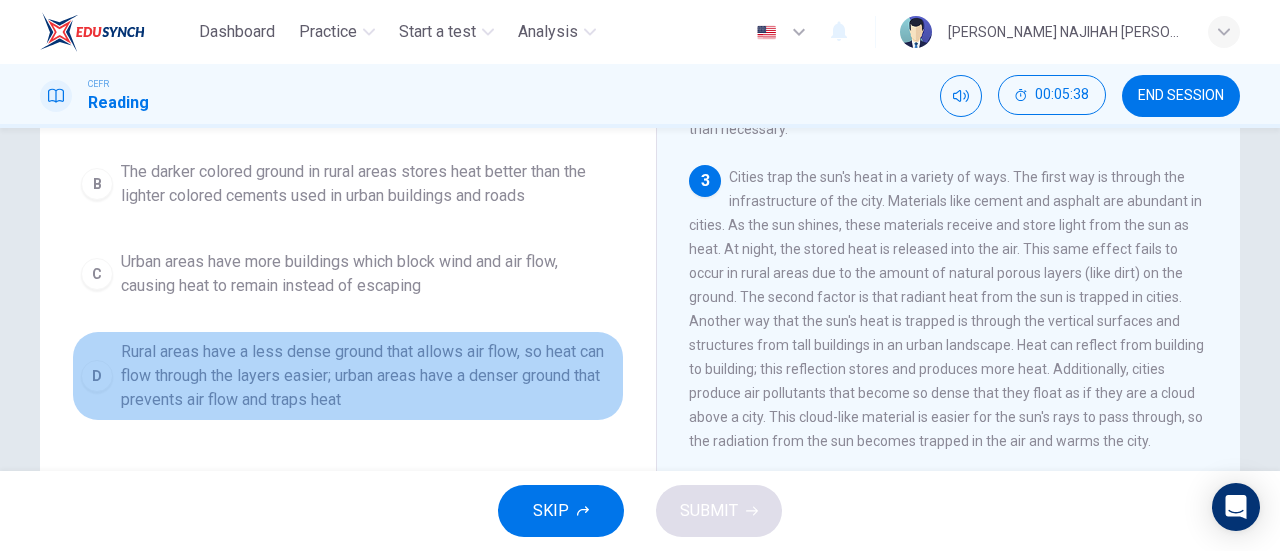 click on "Rural areas have a less dense ground that allows air flow, so heat can flow through the layers easier; urban areas have a denser ground that prevents air flow and traps heat" at bounding box center [368, 376] 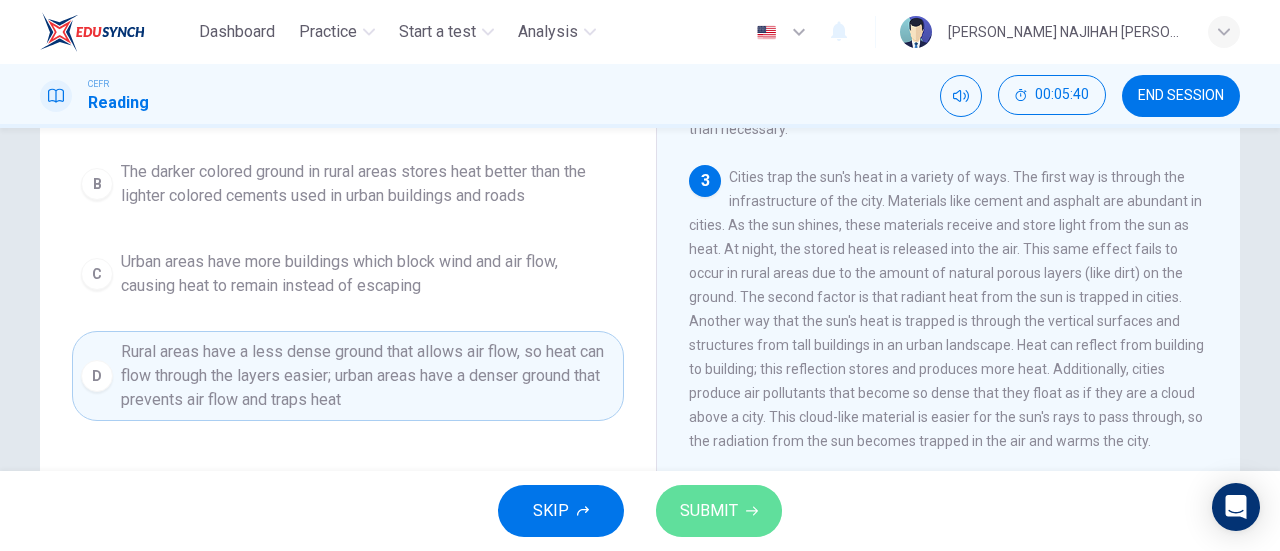 click on "SUBMIT" at bounding box center (709, 511) 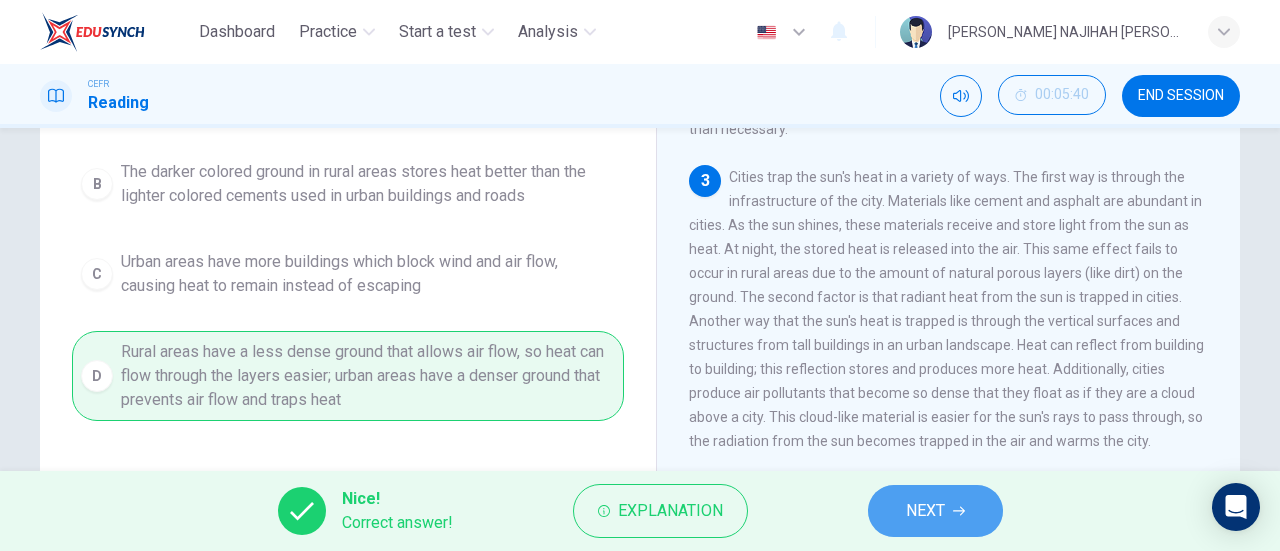 click on "NEXT" at bounding box center (925, 511) 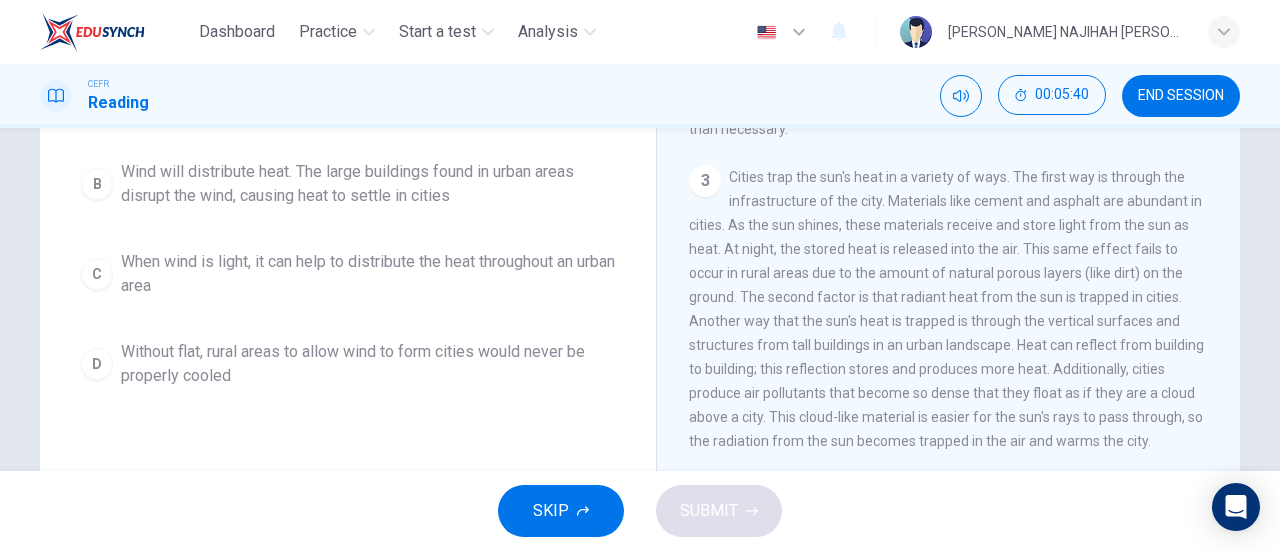 scroll, scrollTop: 291, scrollLeft: 0, axis: vertical 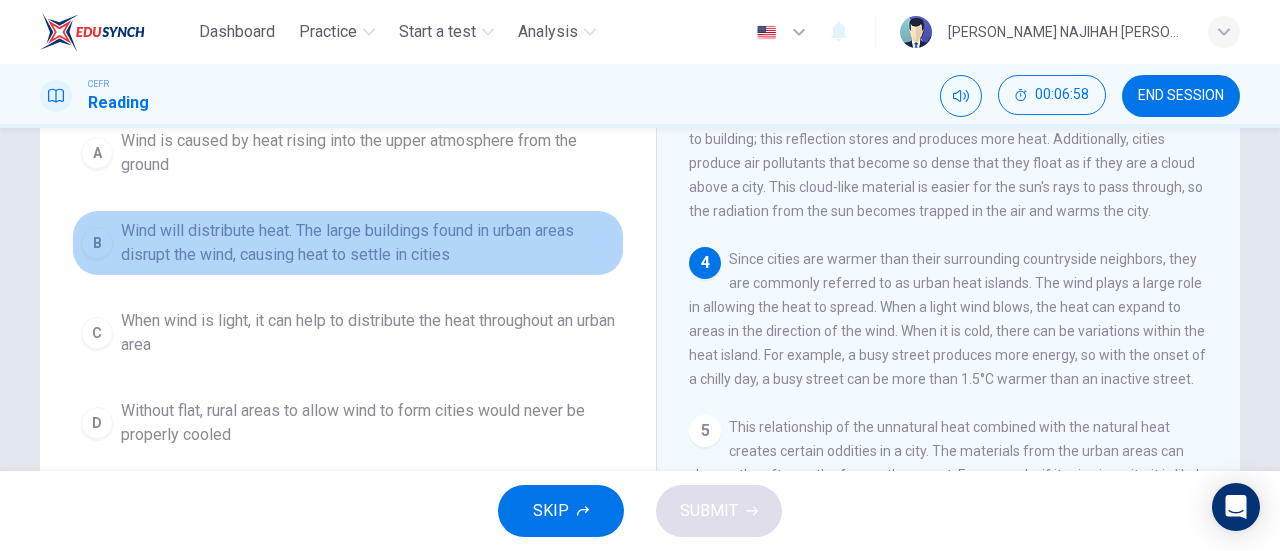 click on "B Wind will distribute heat. The large buildings found in urban areas disrupt the wind, causing heat to settle in cities" at bounding box center (348, 243) 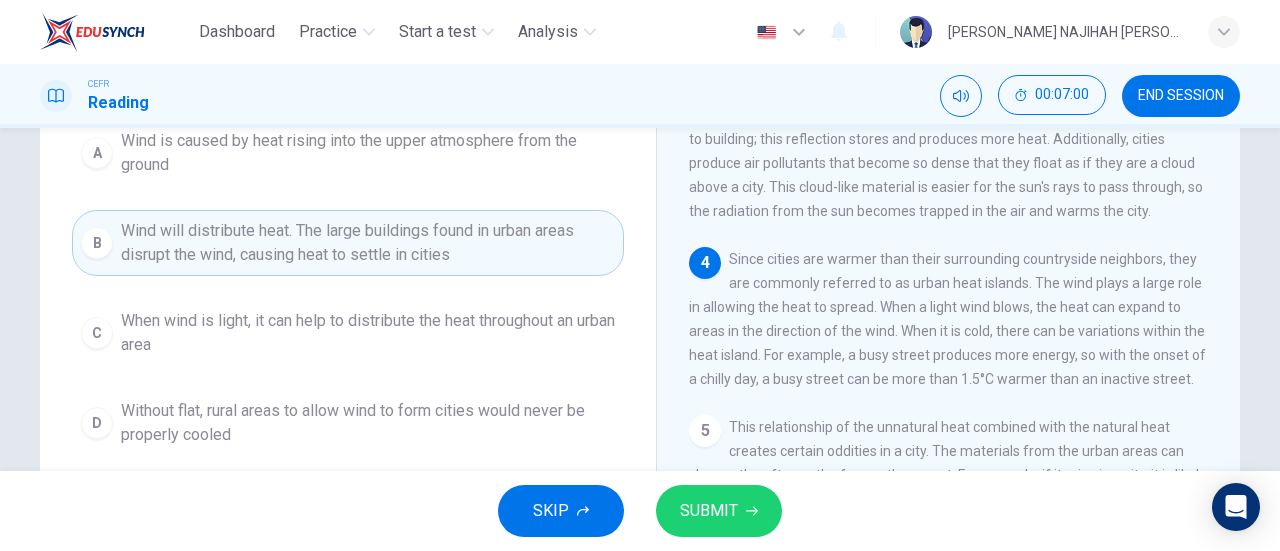 click 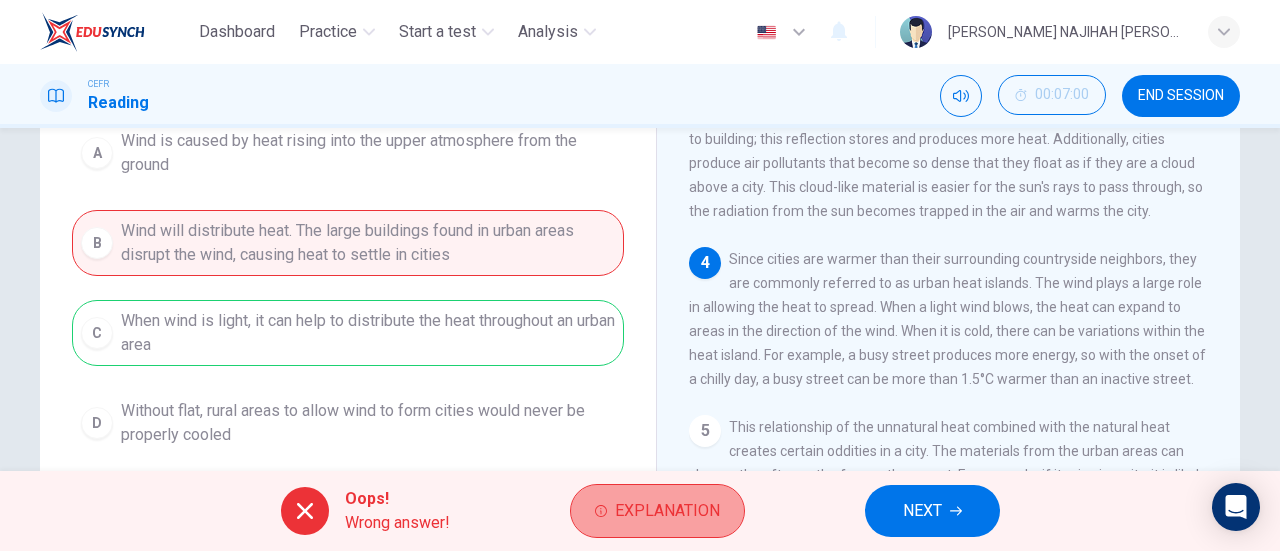 click on "Explanation" at bounding box center [667, 511] 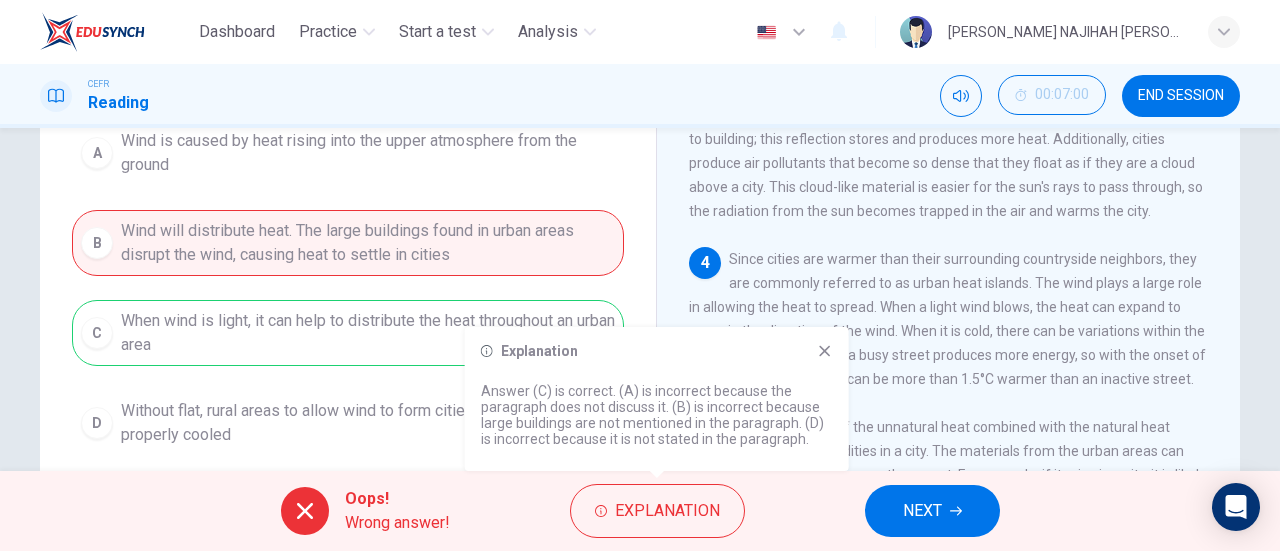 click 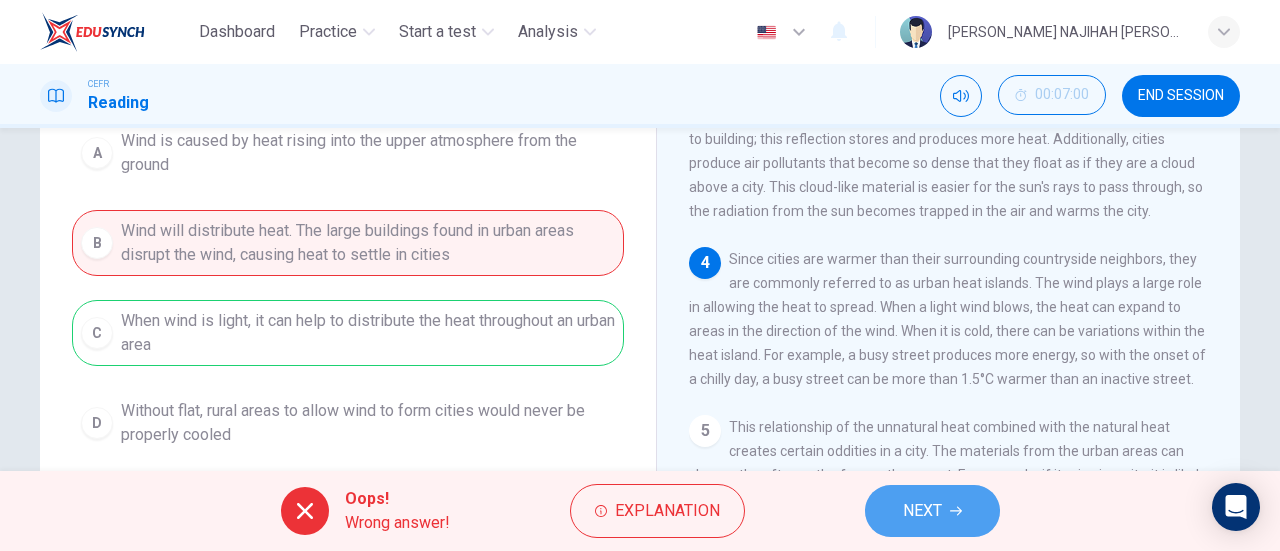 click on "NEXT" at bounding box center [922, 511] 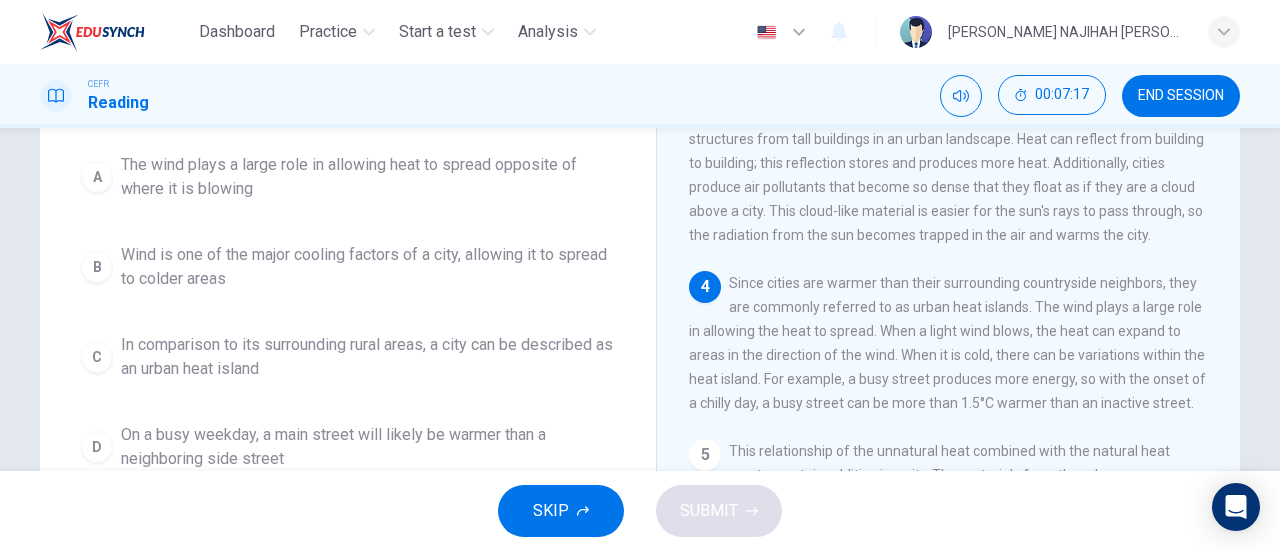 scroll, scrollTop: 185, scrollLeft: 0, axis: vertical 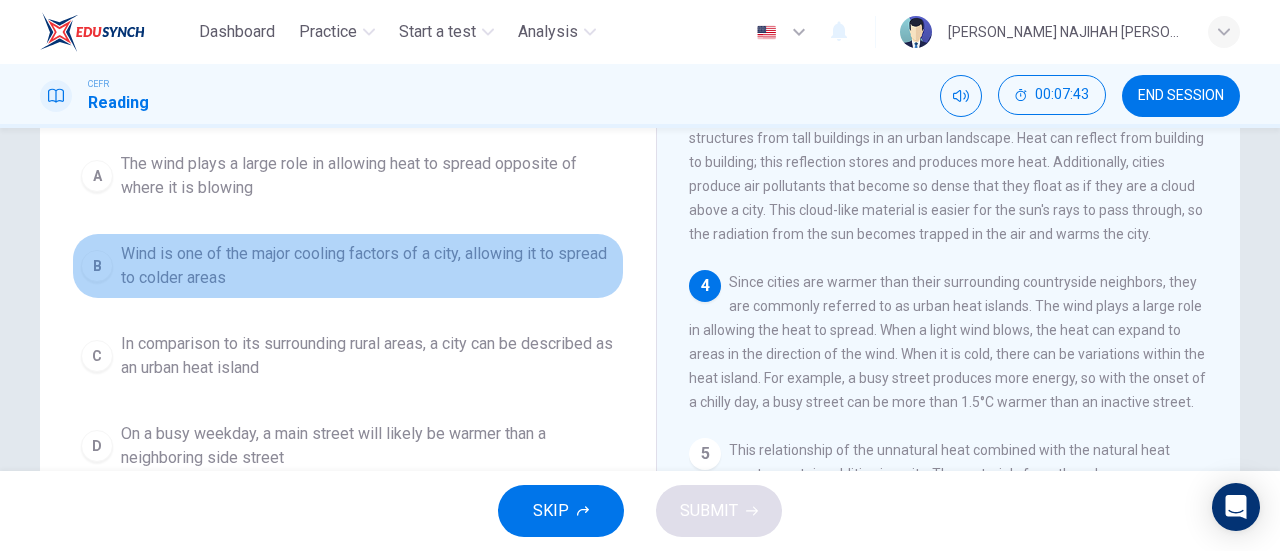 click on "Wind is one of the major cooling factors of a city, allowing it to spread to colder areas" at bounding box center (368, 266) 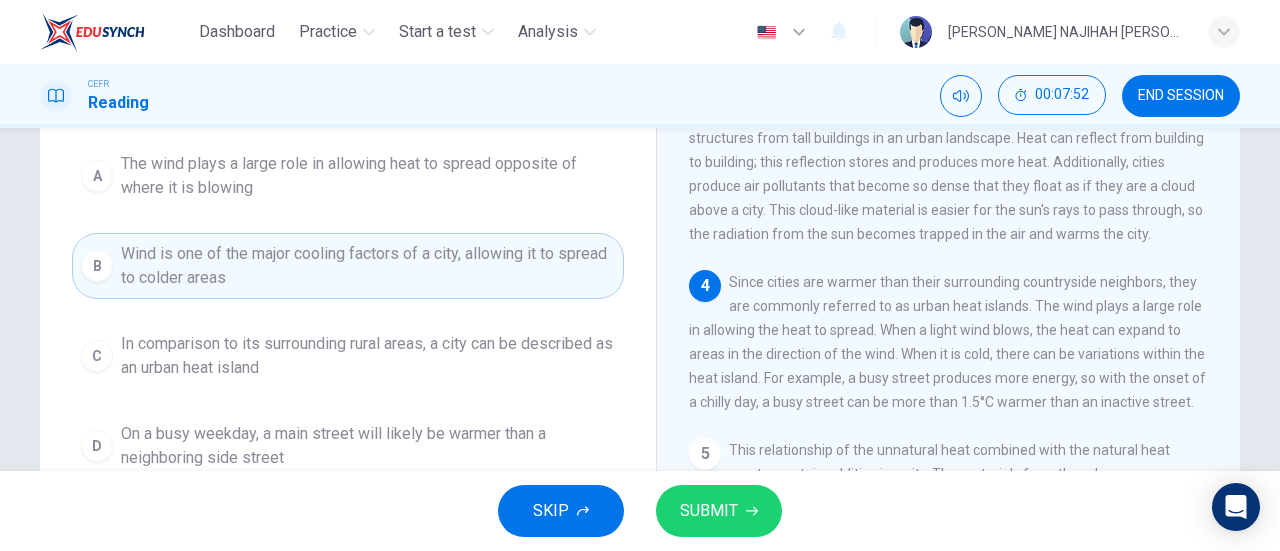click on "A The wind plays a large role in allowing heat to spread opposite of where it is blowing B Wind is one of the major cooling factors of a city, allowing it to spread to colder areas C In comparison to its surrounding rural areas, a city can be described as an urban heat island D On a busy weekday, a main street will likely be warmer than a neighboring side street" at bounding box center [348, 311] 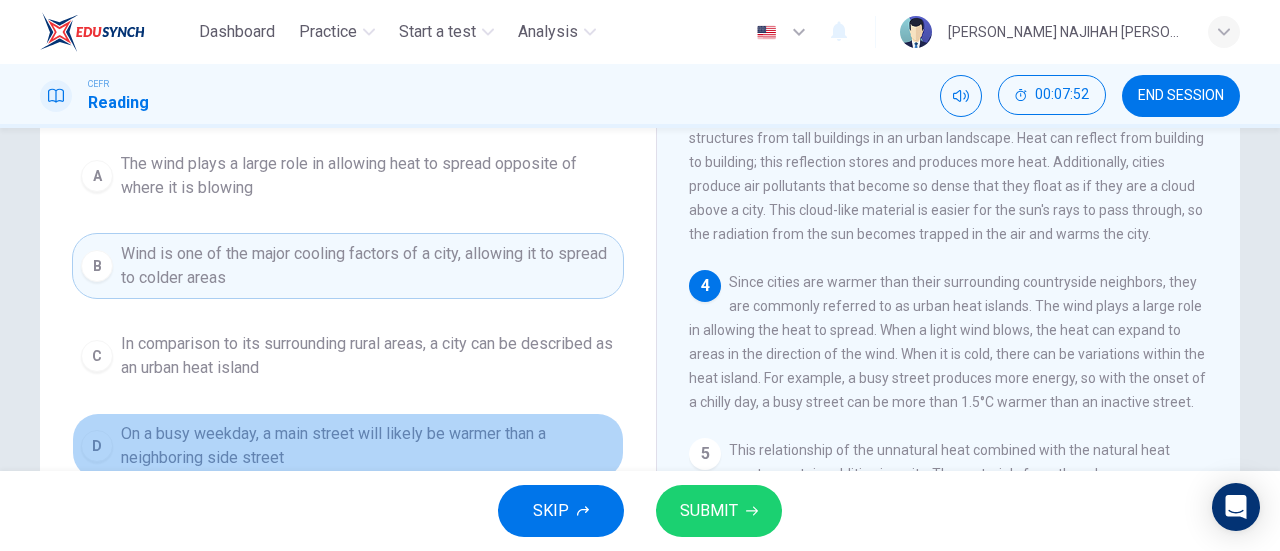 click on "On a busy weekday, a main street will likely be warmer than a neighboring side street" at bounding box center [368, 446] 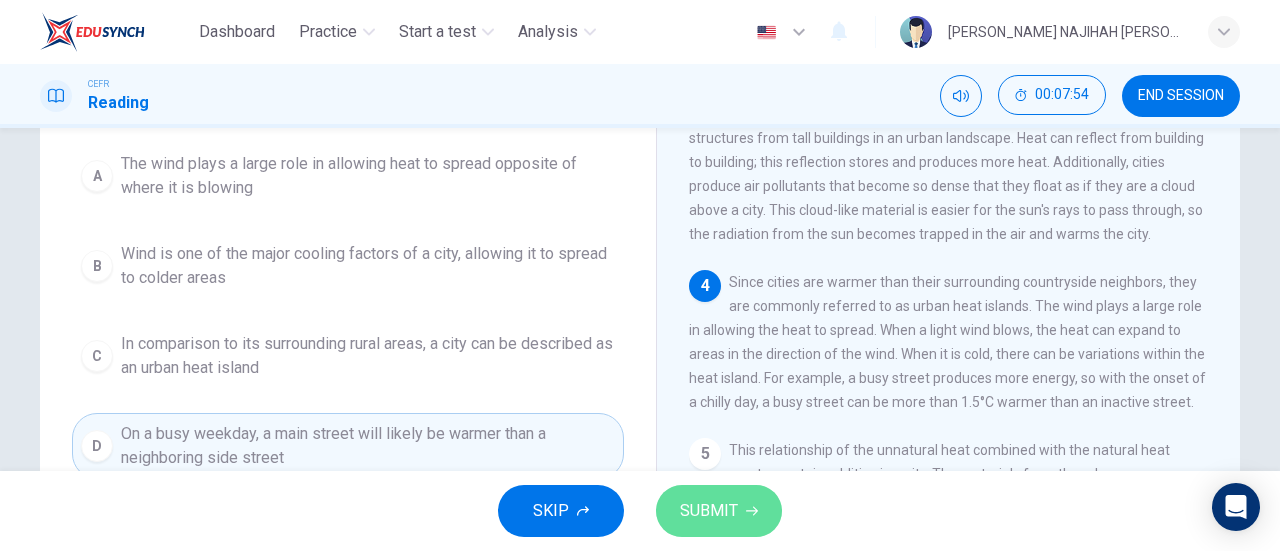 click on "SUBMIT" at bounding box center [709, 511] 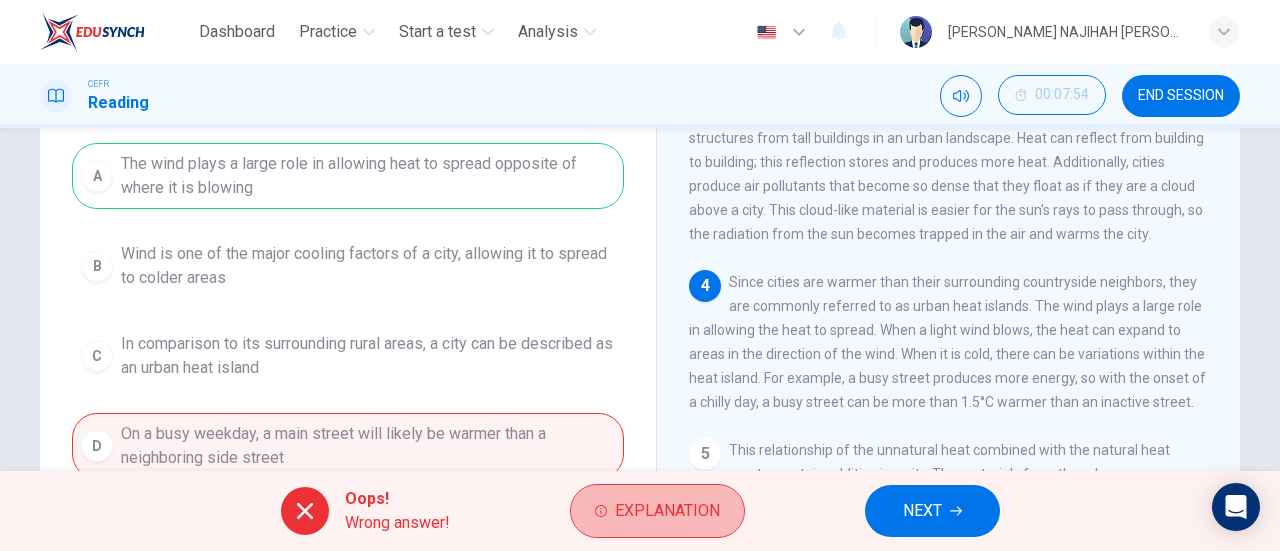 click on "Explanation" at bounding box center [667, 511] 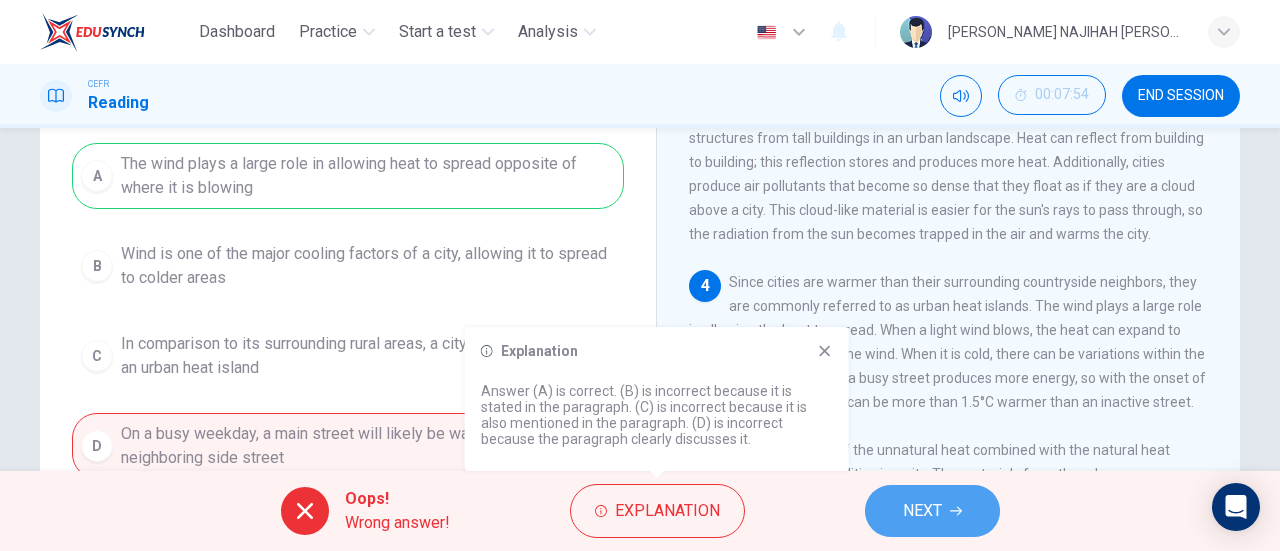 click on "NEXT" at bounding box center [932, 511] 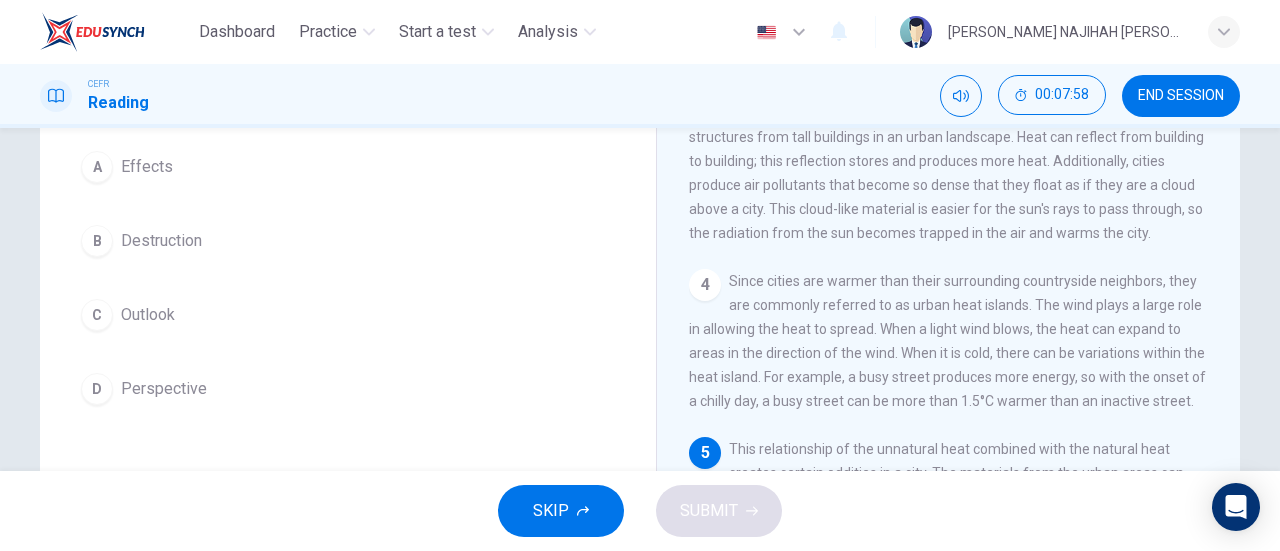 scroll, scrollTop: 188, scrollLeft: 0, axis: vertical 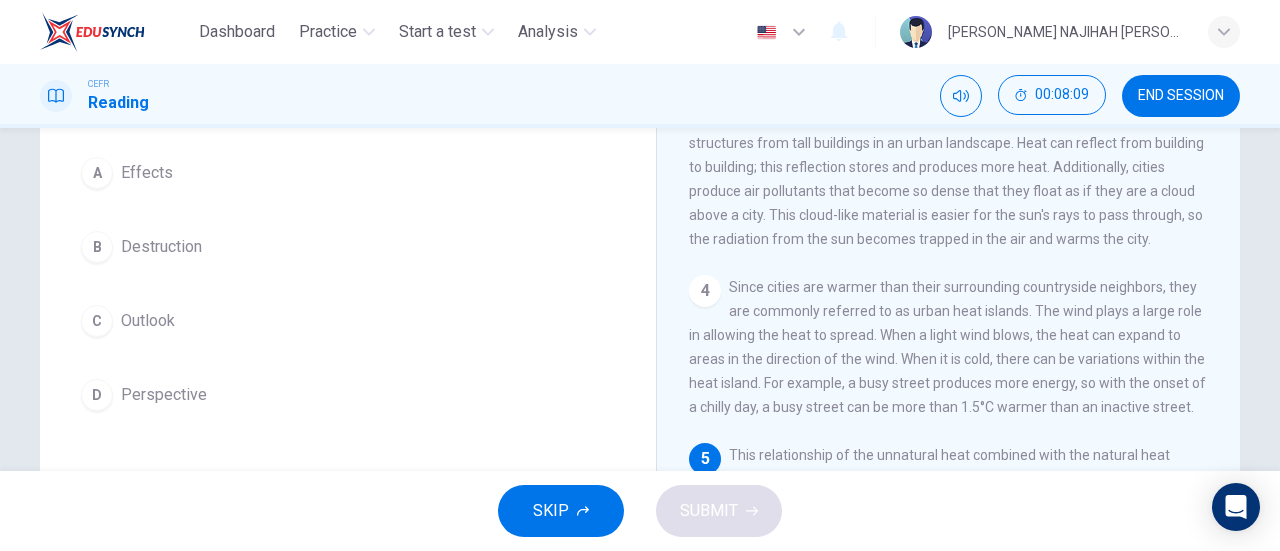 click on "A Effects B Destruction C Outlook D Perspective" at bounding box center (348, 284) 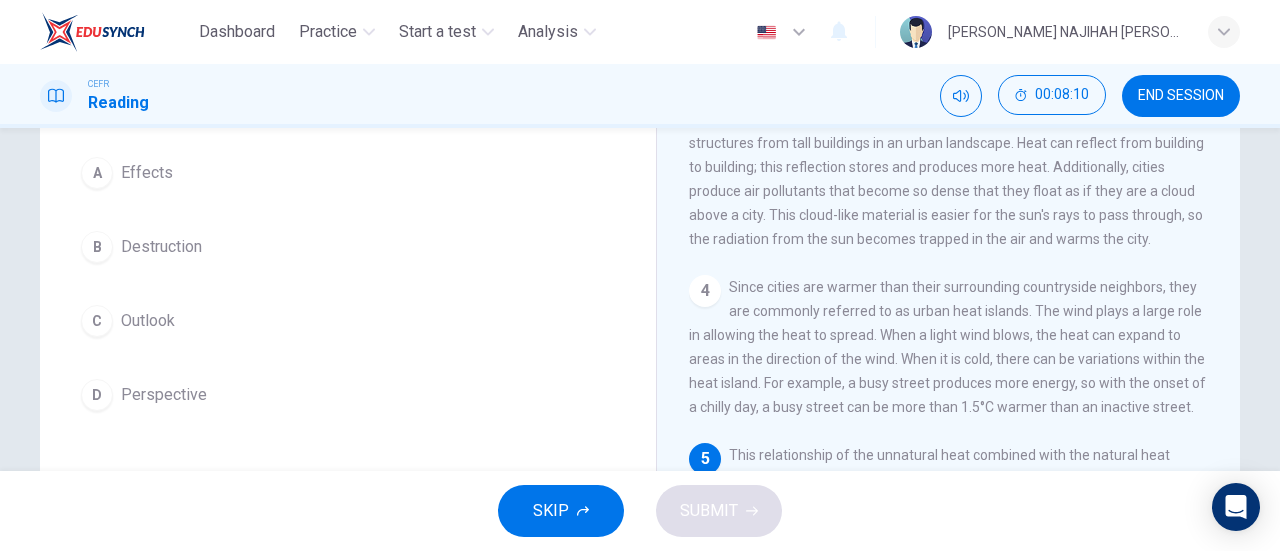 click on "A Effects" at bounding box center [348, 173] 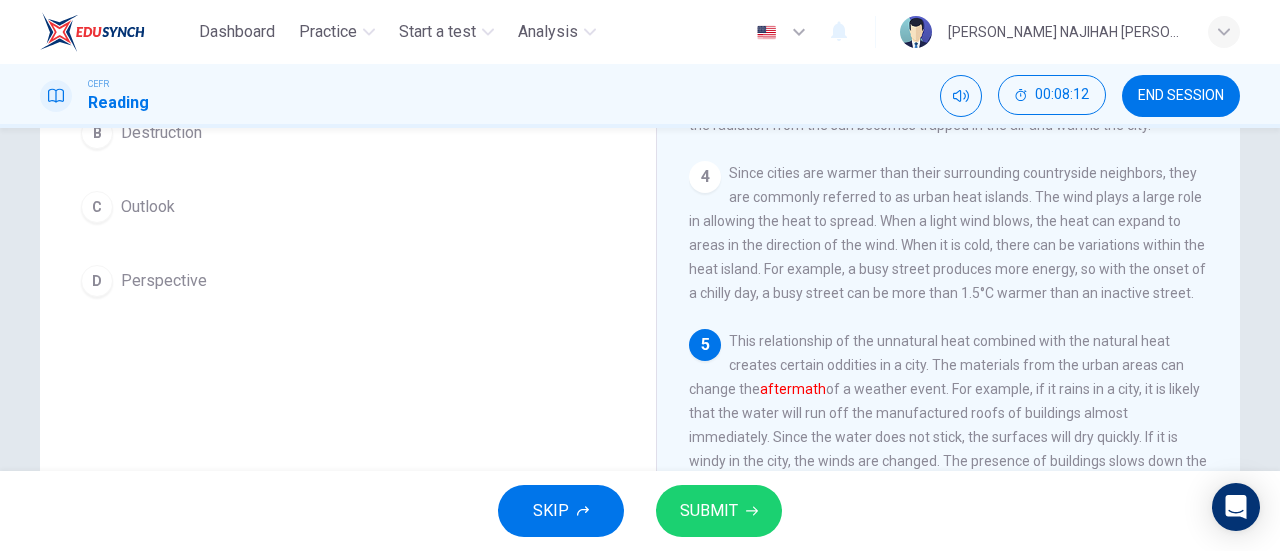 scroll, scrollTop: 298, scrollLeft: 0, axis: vertical 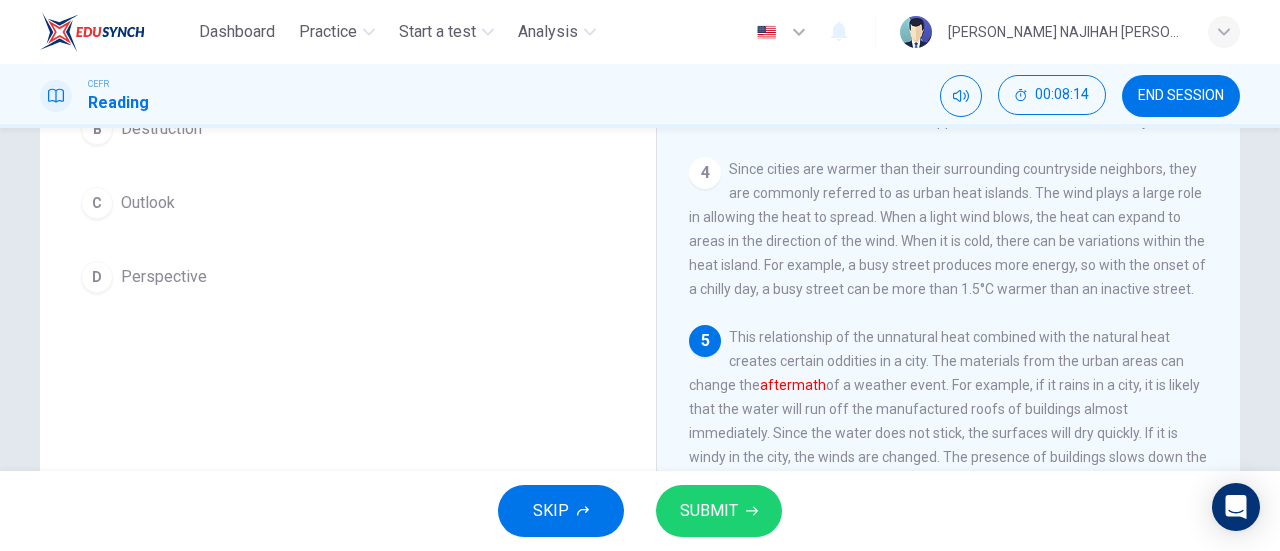 click on "SUBMIT" at bounding box center [709, 511] 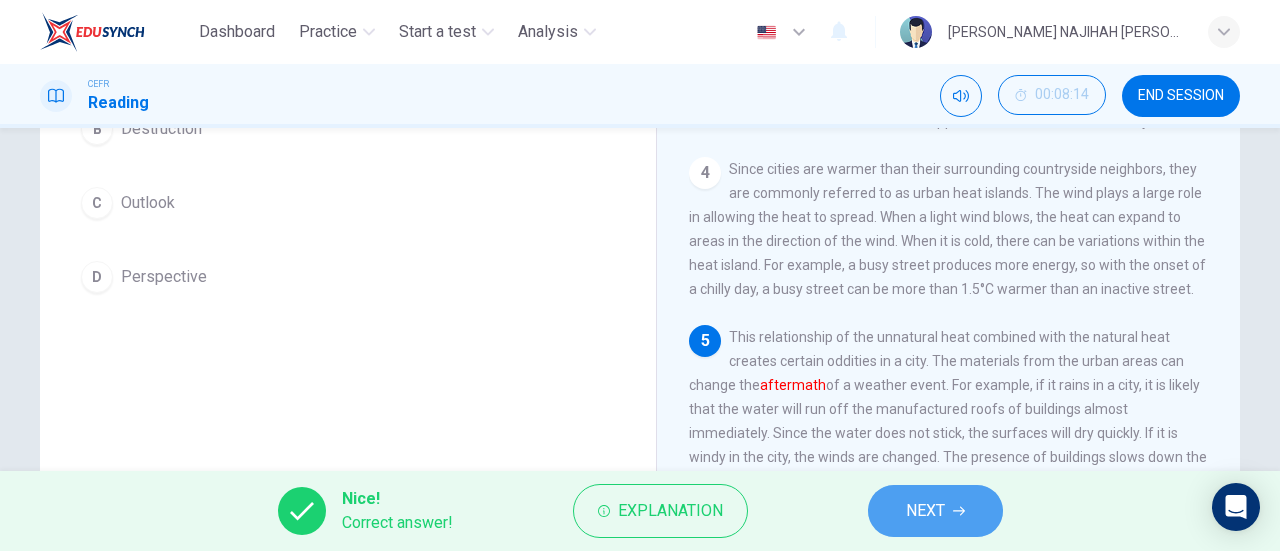 click on "NEXT" at bounding box center [925, 511] 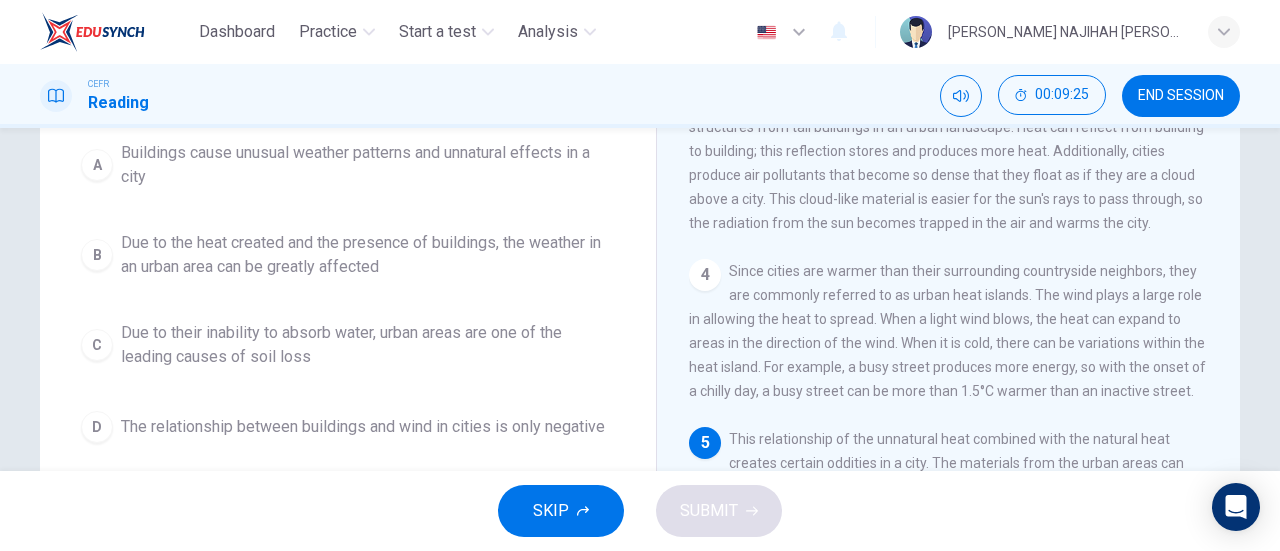 scroll, scrollTop: 198, scrollLeft: 0, axis: vertical 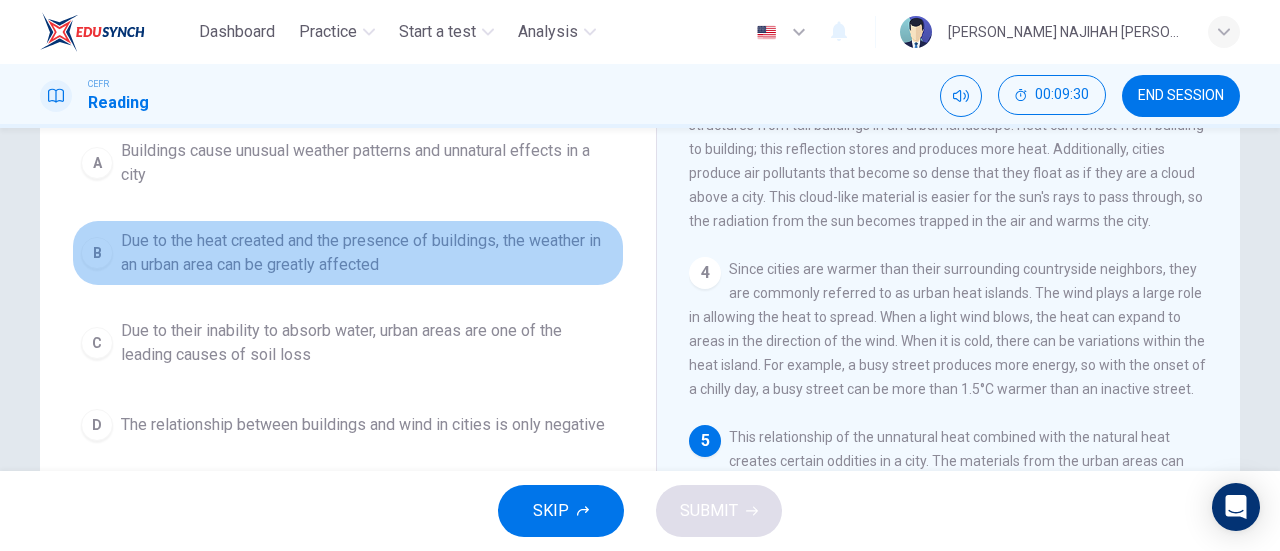 click on "Due to the heat created and the presence of buildings, the weather in an urban area can be greatly affected" at bounding box center (368, 253) 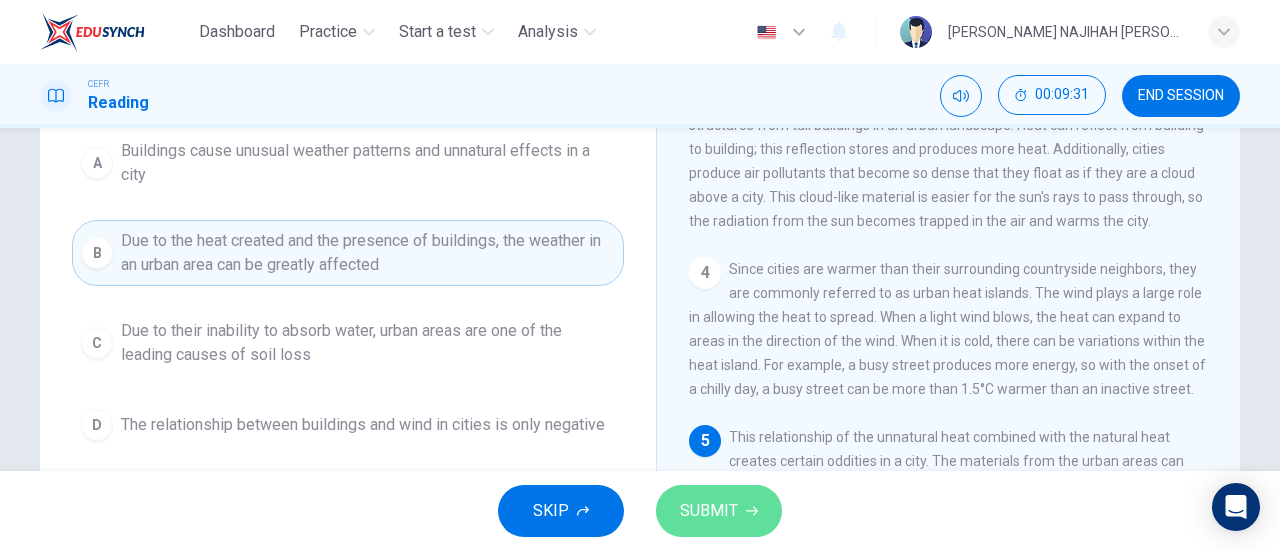 click on "SUBMIT" at bounding box center [719, 511] 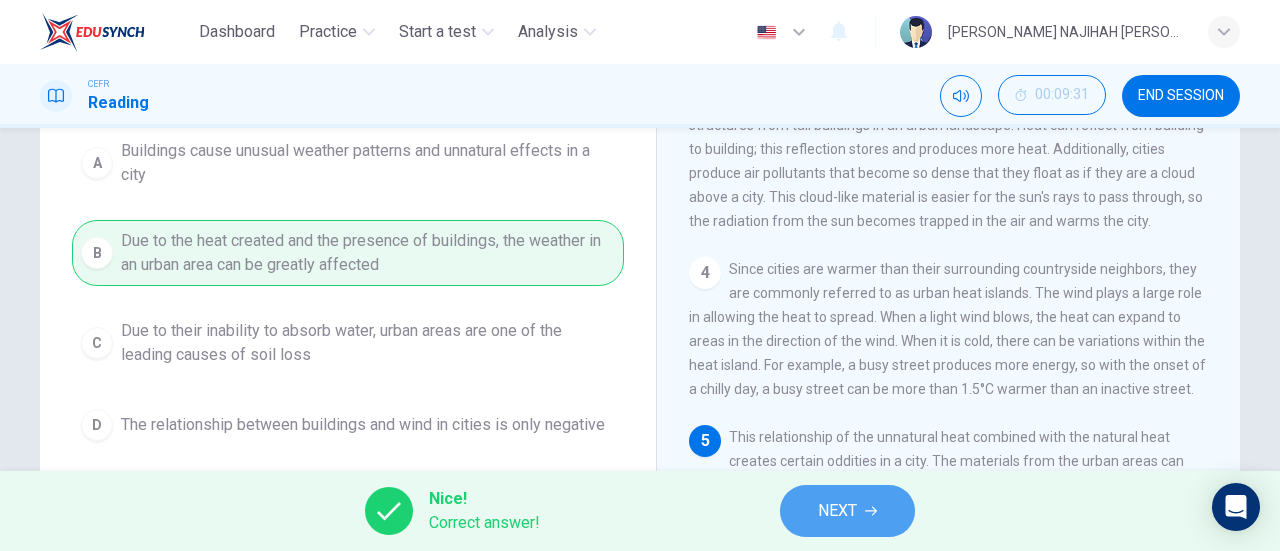 click 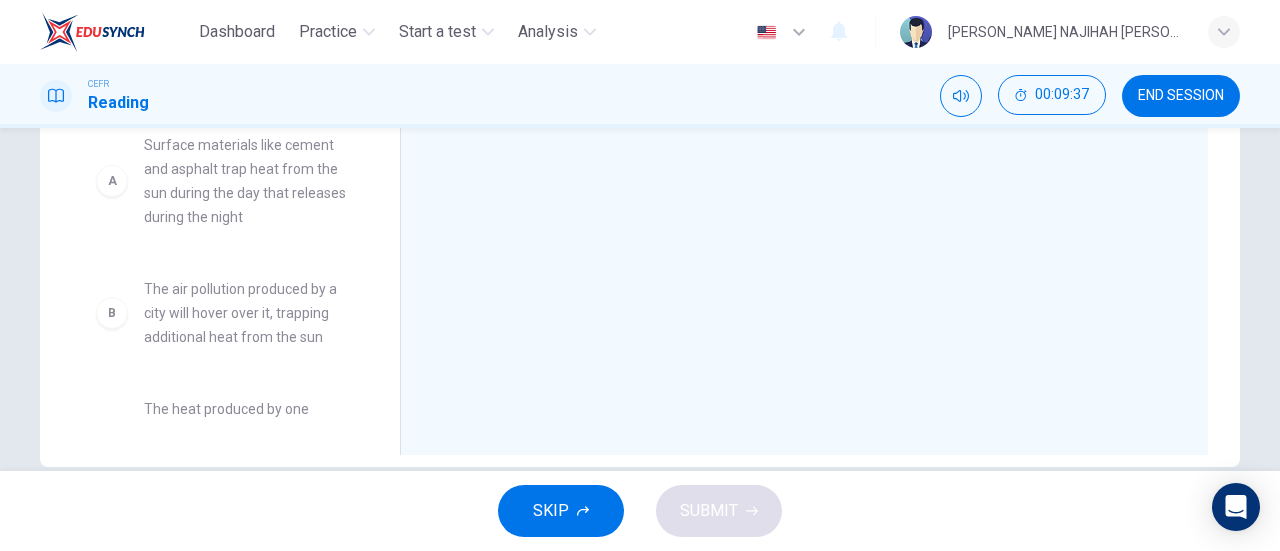 scroll, scrollTop: 432, scrollLeft: 0, axis: vertical 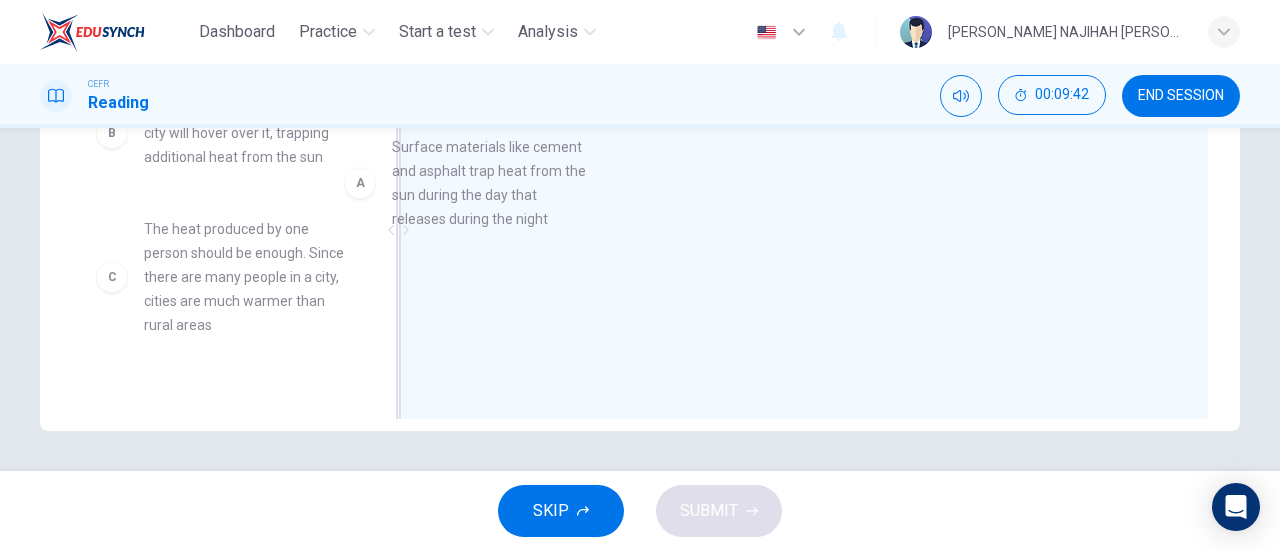 drag, startPoint x: 298, startPoint y: 184, endPoint x: 570, endPoint y: 221, distance: 274.505 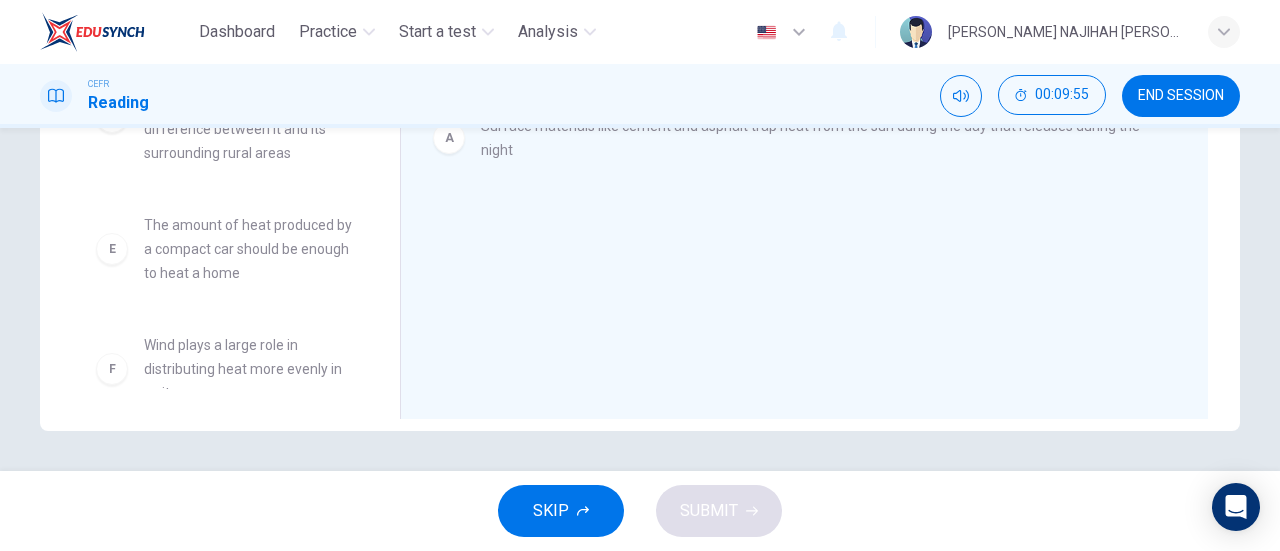 scroll, scrollTop: 348, scrollLeft: 0, axis: vertical 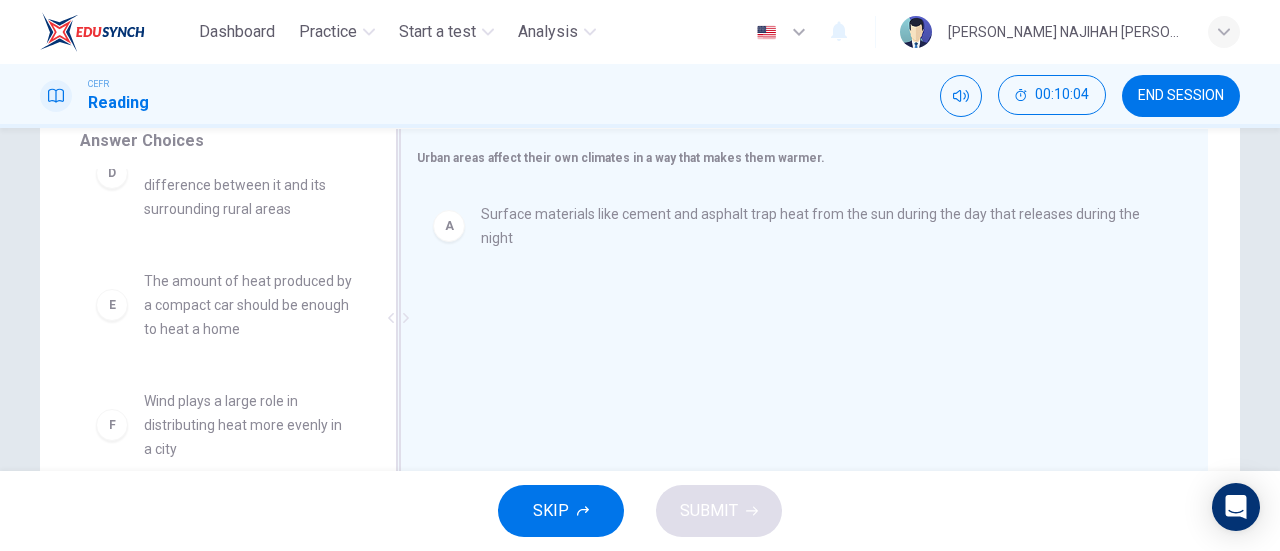 drag, startPoint x: 271, startPoint y: 429, endPoint x: 496, endPoint y: 366, distance: 233.6536 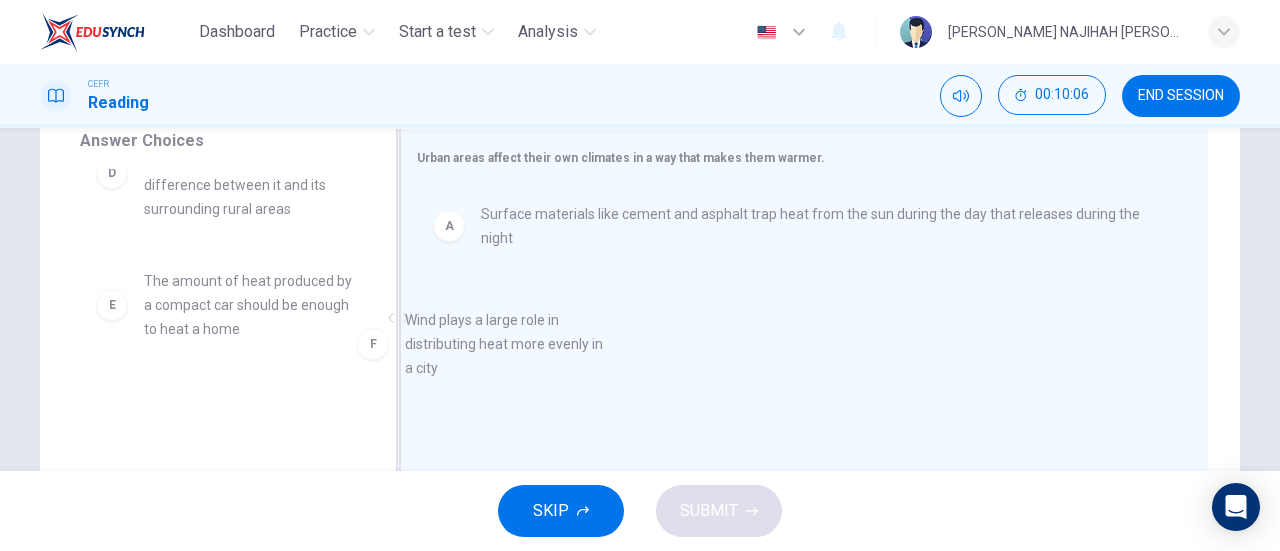 drag, startPoint x: 267, startPoint y: 411, endPoint x: 700, endPoint y: 283, distance: 451.52298 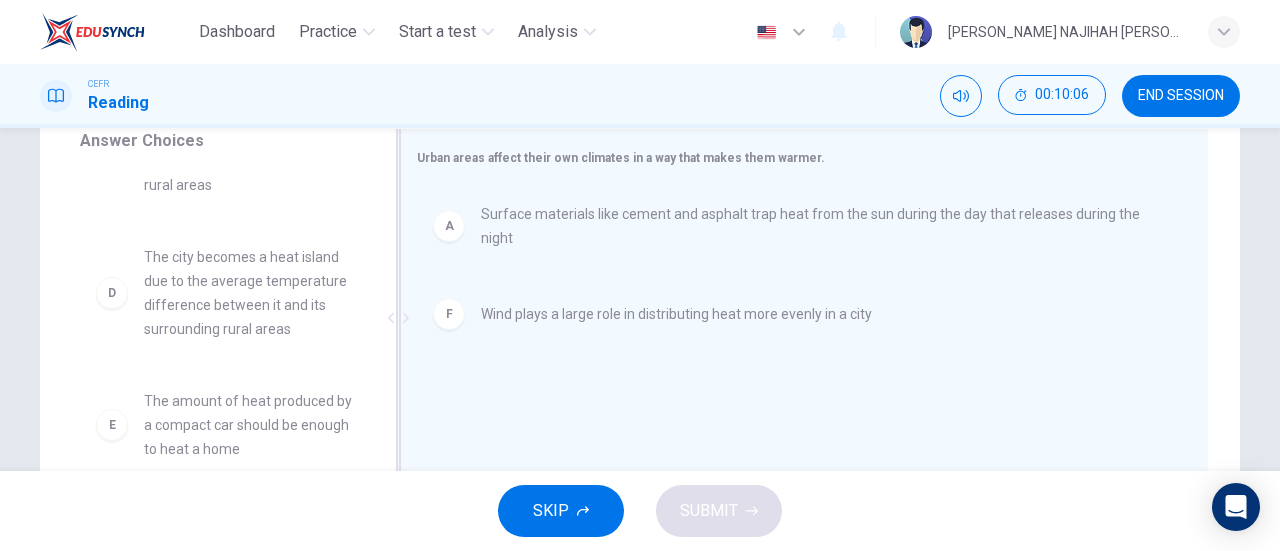 scroll, scrollTop: 228, scrollLeft: 0, axis: vertical 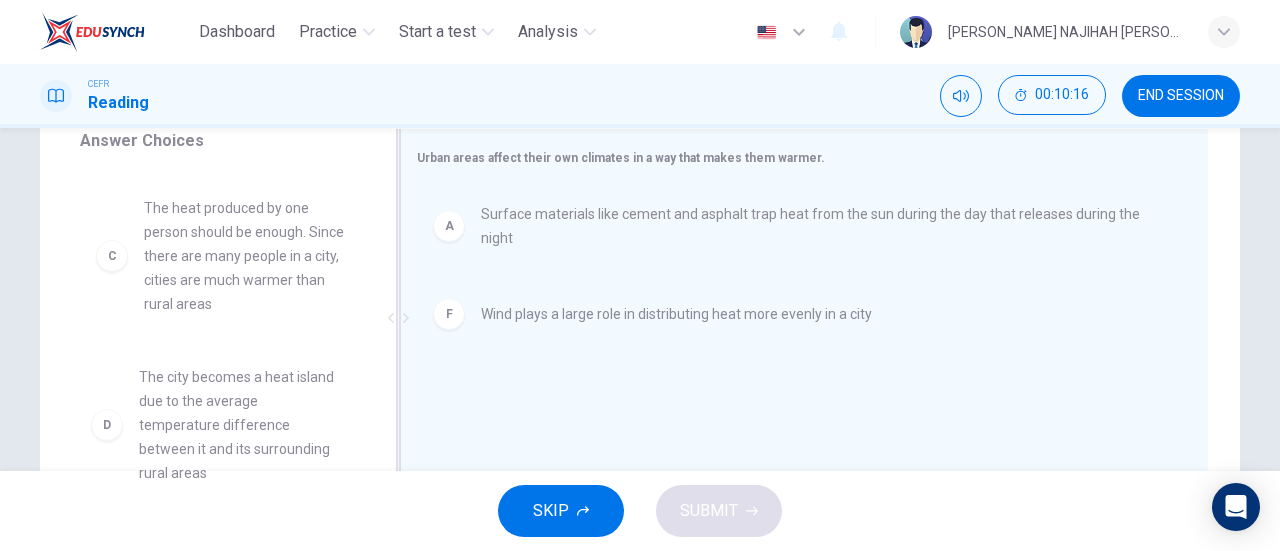 drag, startPoint x: 248, startPoint y: 413, endPoint x: 605, endPoint y: 355, distance: 361.6808 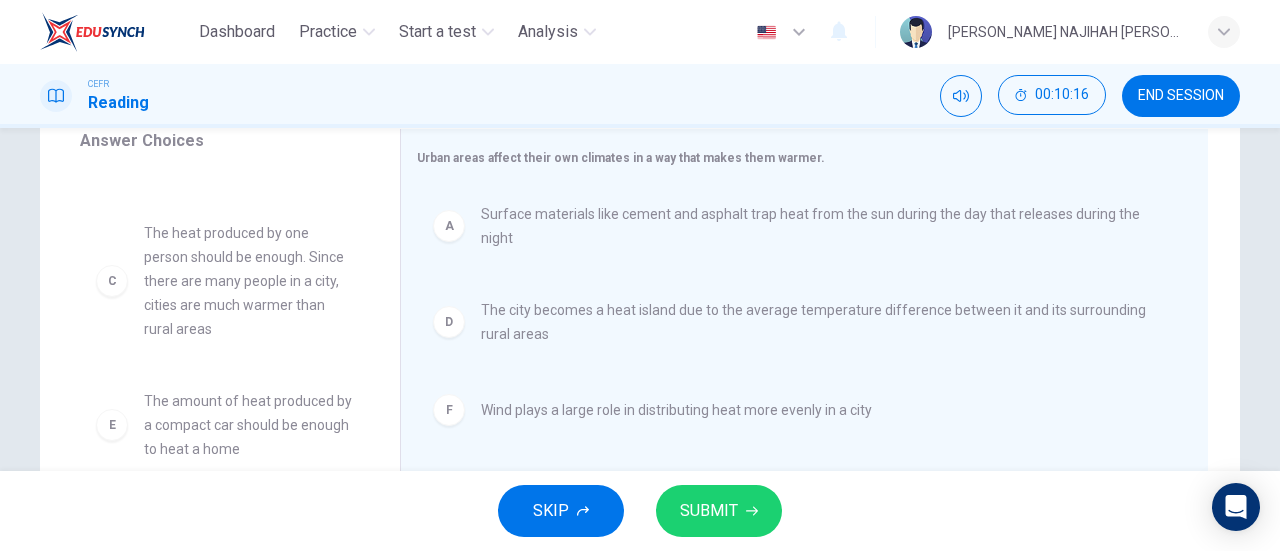 scroll, scrollTop: 84, scrollLeft: 0, axis: vertical 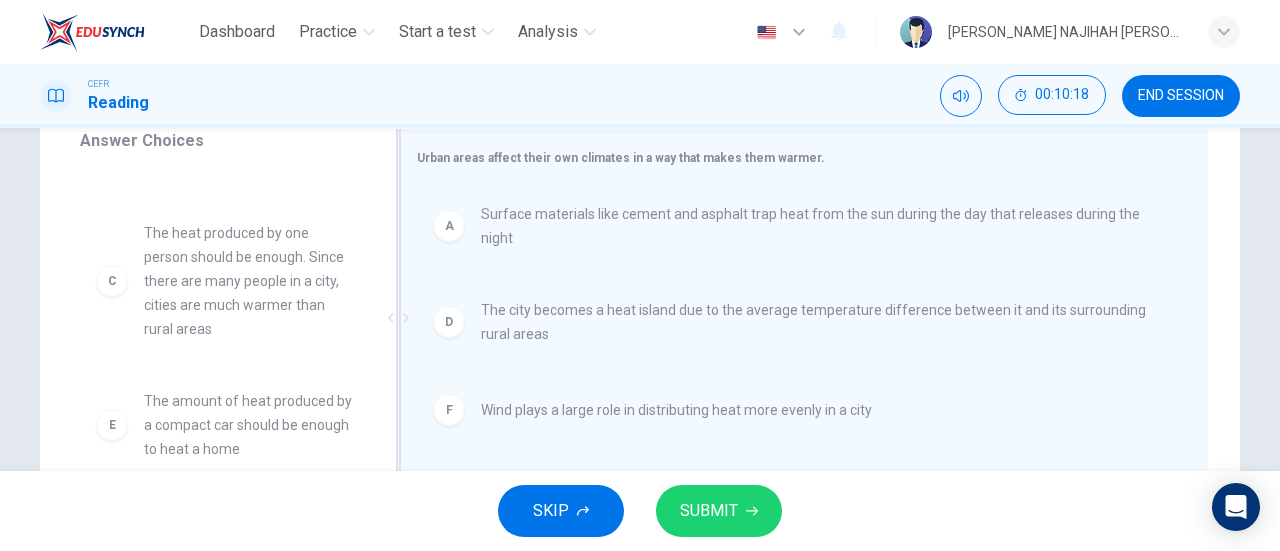 drag, startPoint x: 385, startPoint y: 375, endPoint x: 385, endPoint y: 342, distance: 33 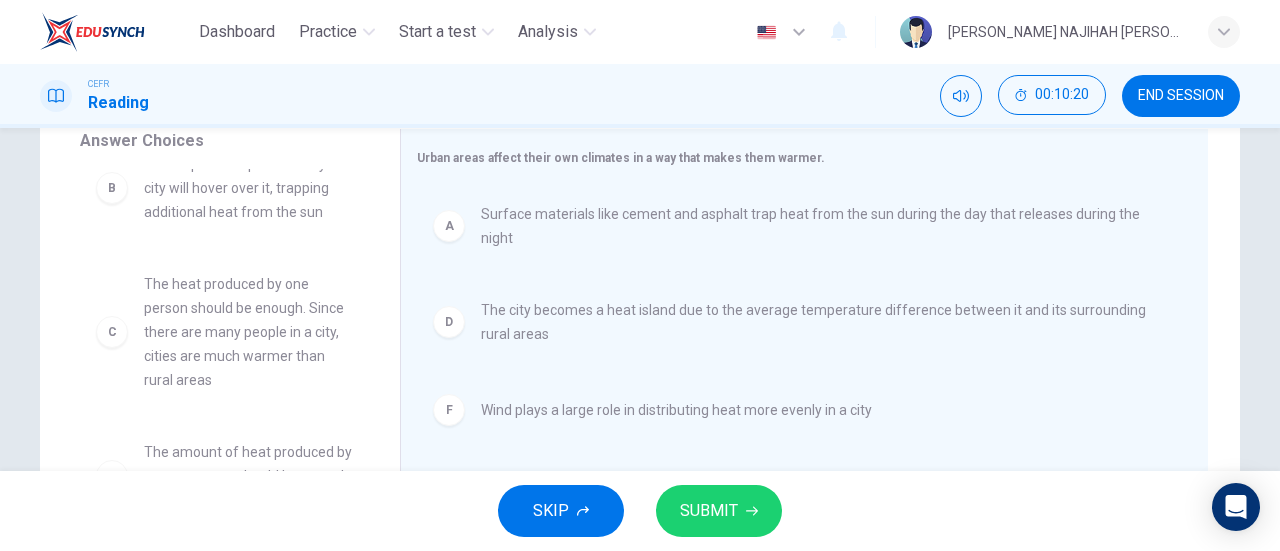 scroll, scrollTop: 0, scrollLeft: 0, axis: both 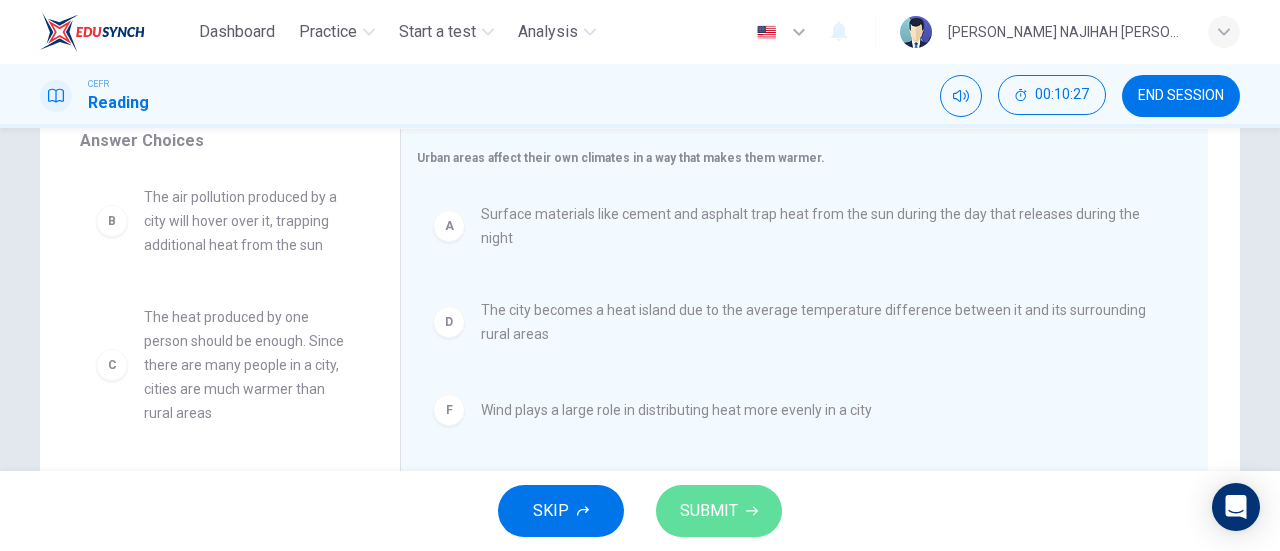 click on "SUBMIT" at bounding box center [709, 511] 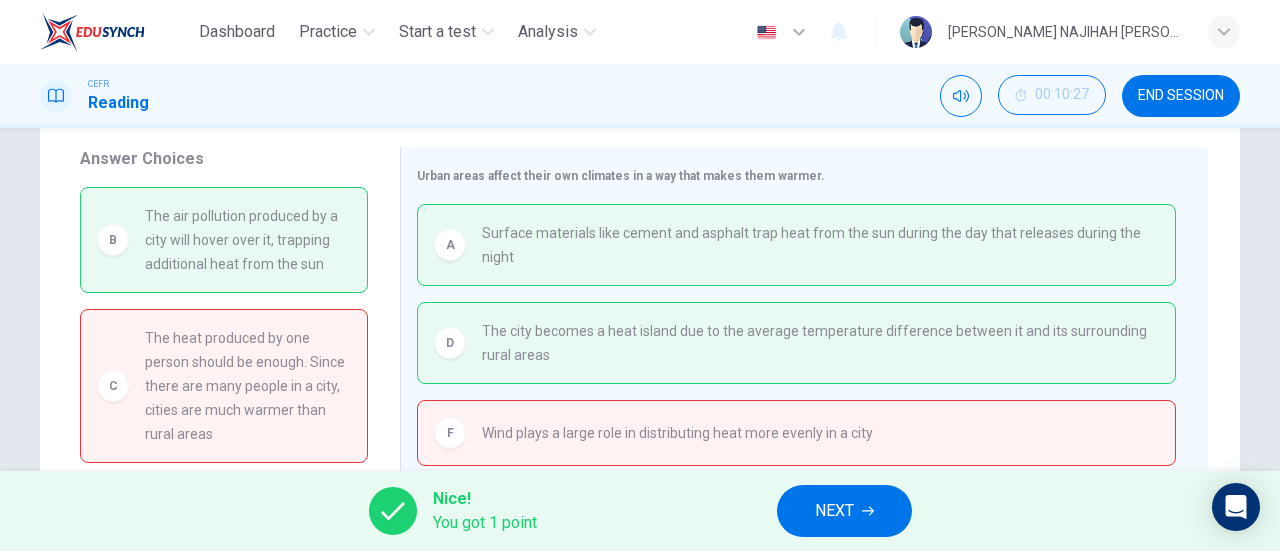 scroll, scrollTop: 318, scrollLeft: 0, axis: vertical 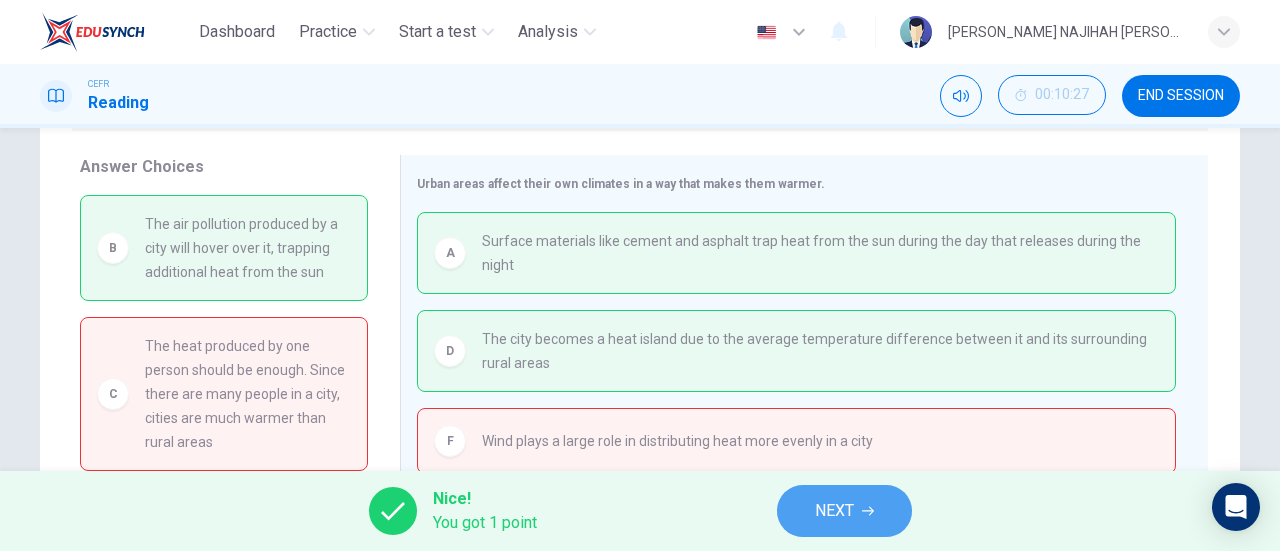 click on "NEXT" at bounding box center (844, 511) 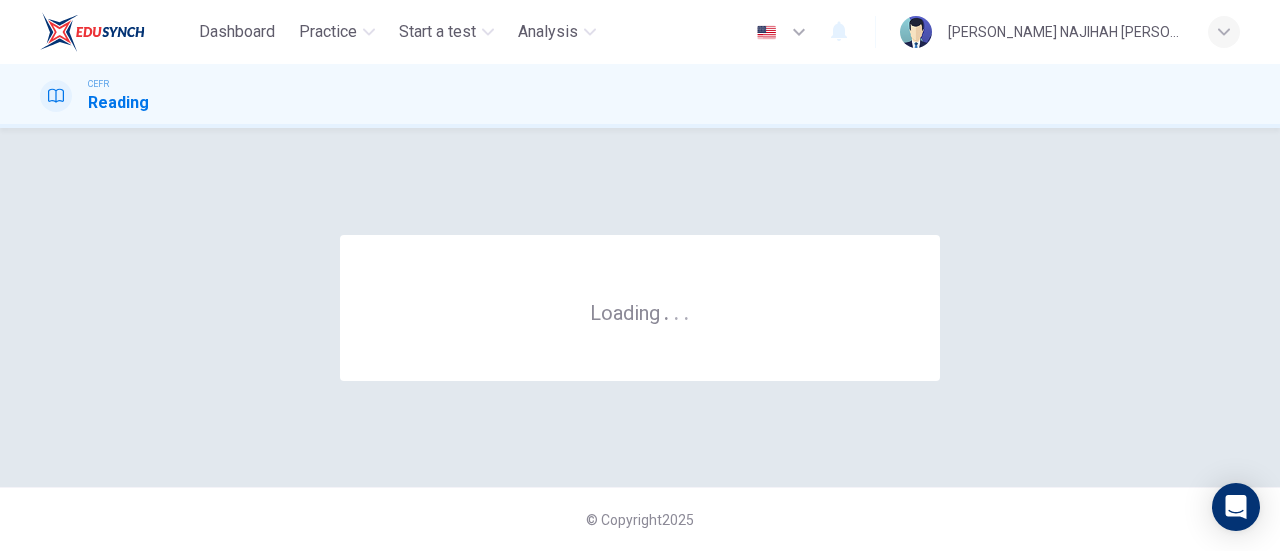 scroll, scrollTop: 0, scrollLeft: 0, axis: both 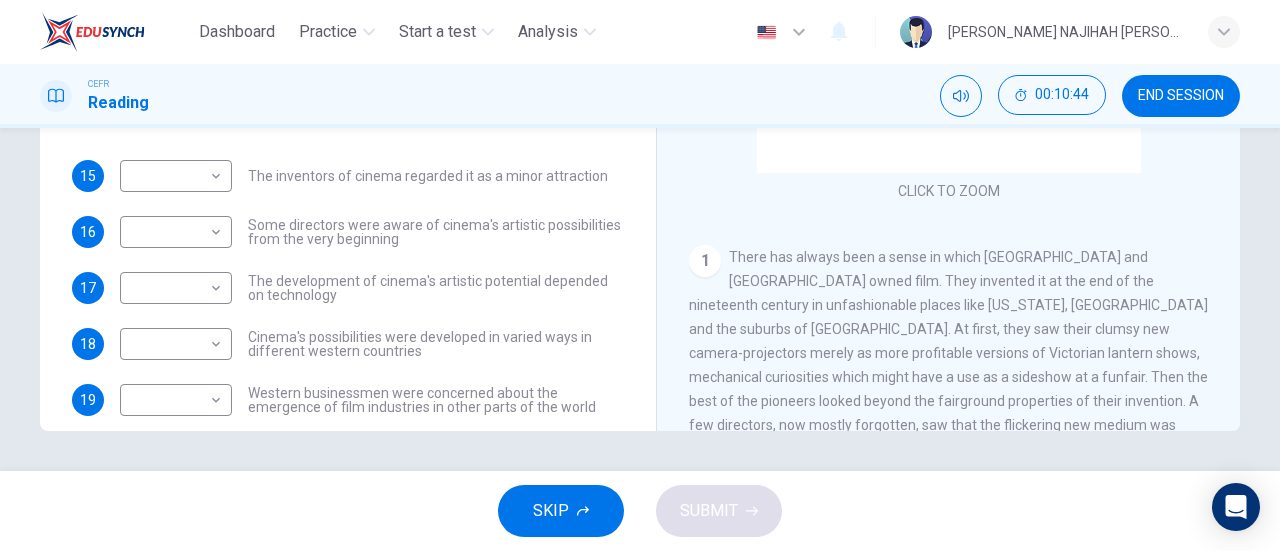 click on "1 There has always been a sense in which America and Europe owned film. They invented it at the end of the nineteenth century in unfashionable places like New Jersey, Leeds and the suburbs of Lyons. At first, they saw their clumsy new camera-projectors merely as more profitable versions of Victorian lantern shows, mechanical curiosities which might have a use as a sideshow at a funfair. Then the best of the pioneers looked beyond the fairground properties of their invention. A few directors, now mostly forgotten, saw that the flickering new medium was more than just a diversion. This crass commercial invention gradually began to evolve as an art. D W Griffith in California glimpsed its grace, German directors used it as an analogue to the human mind and the modernising city, Soviets emphasised its agitational and intellectual properties, and the Italians reconfigured it on an operatic scale." at bounding box center (949, 401) 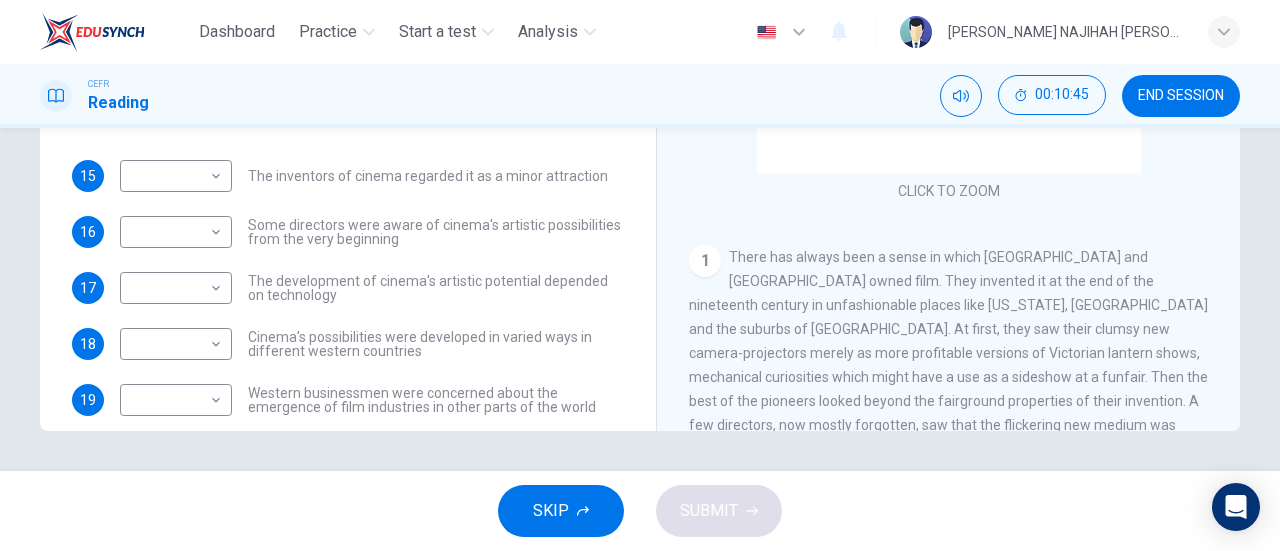 scroll, scrollTop: 531, scrollLeft: 0, axis: vertical 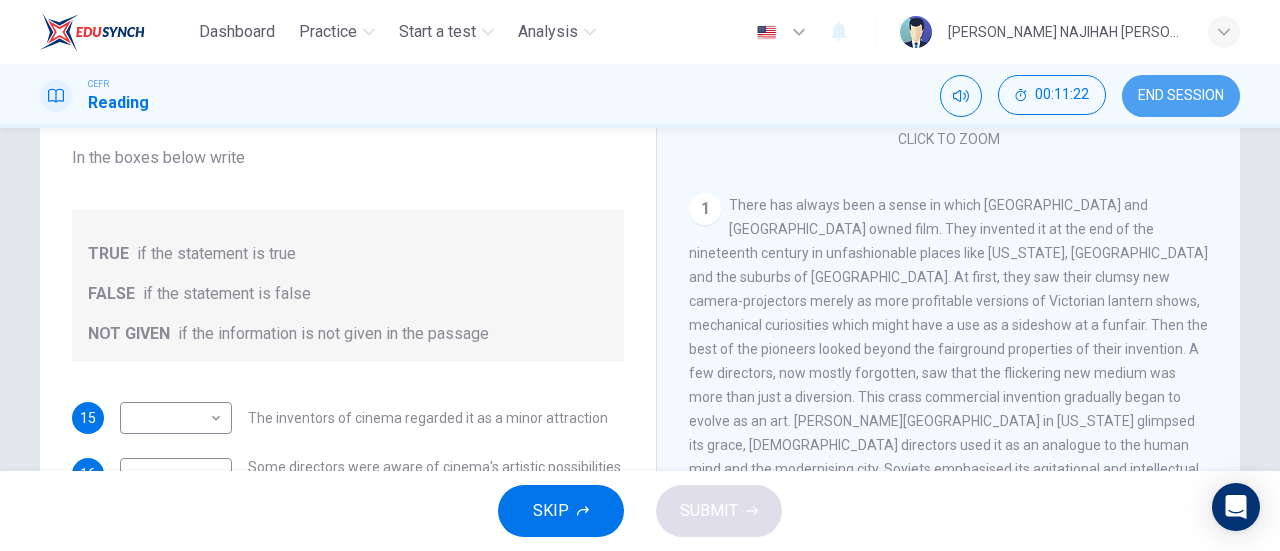 click on "END SESSION" at bounding box center [1181, 96] 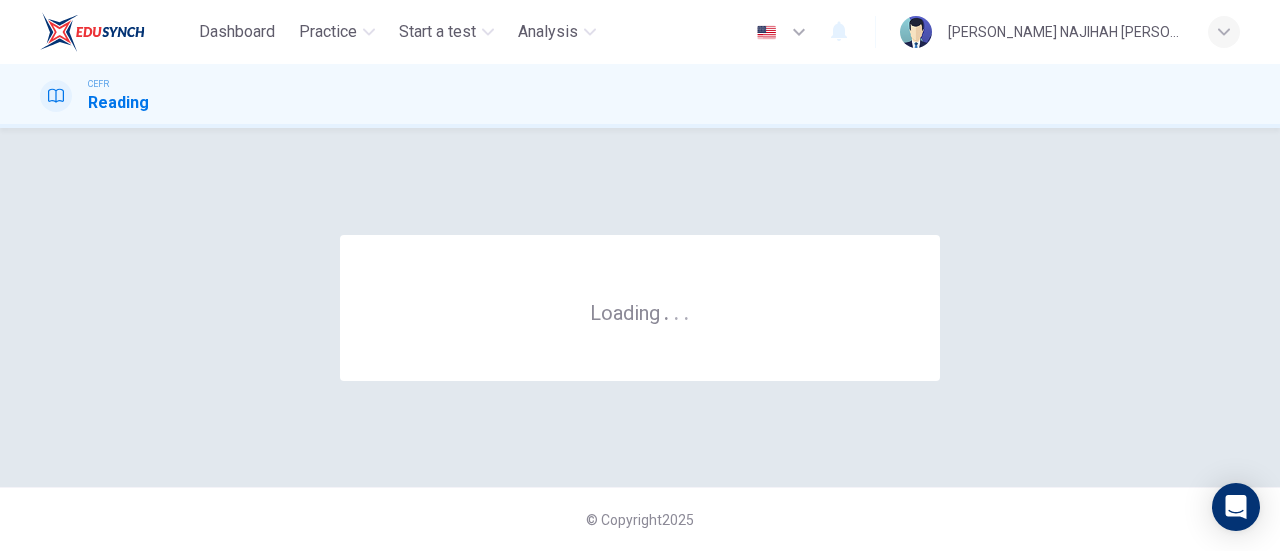 scroll, scrollTop: 0, scrollLeft: 0, axis: both 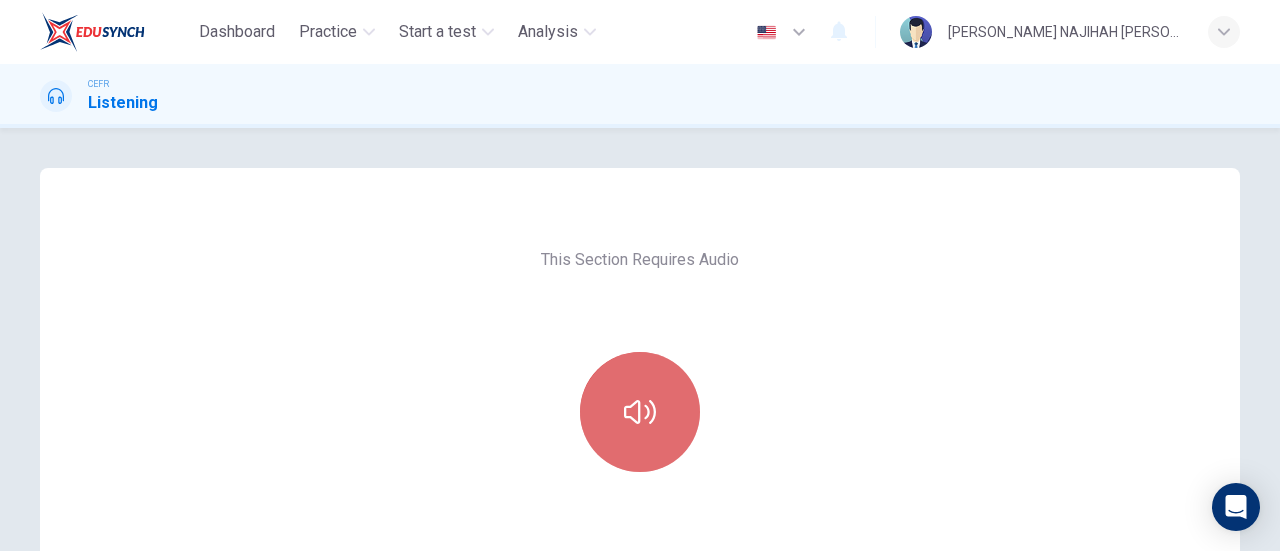 click 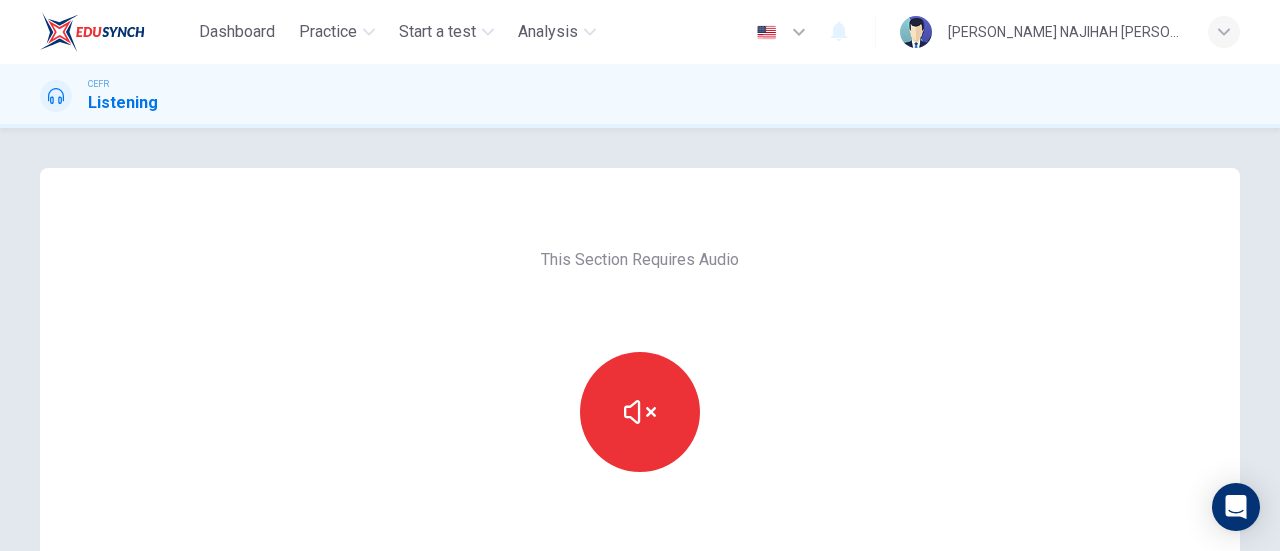 scroll, scrollTop: 328, scrollLeft: 0, axis: vertical 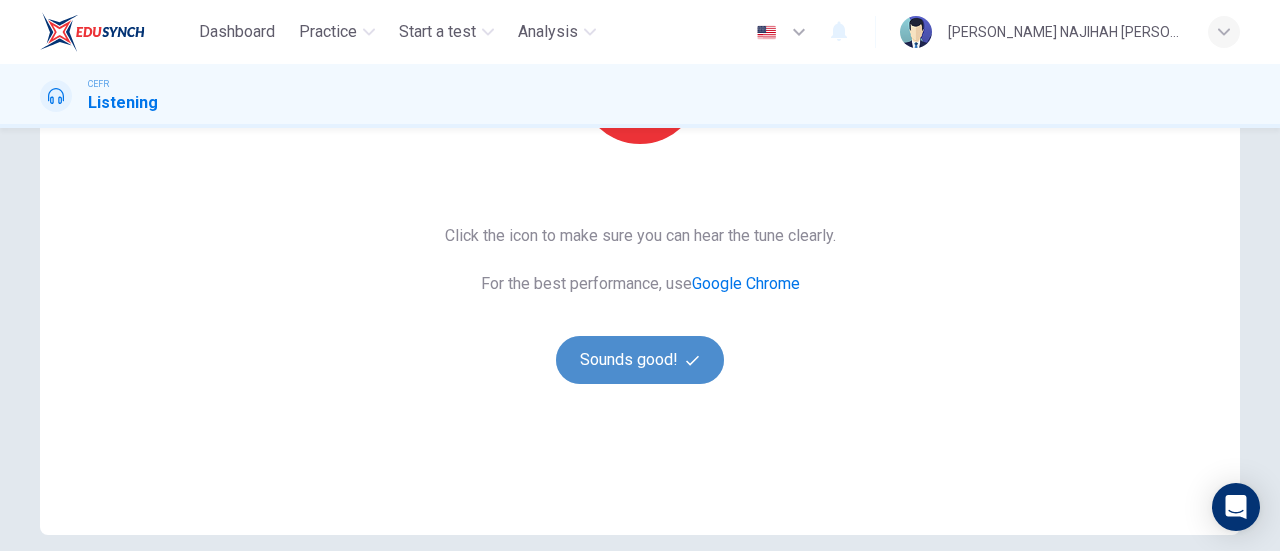 click on "Sounds good!" at bounding box center (640, 360) 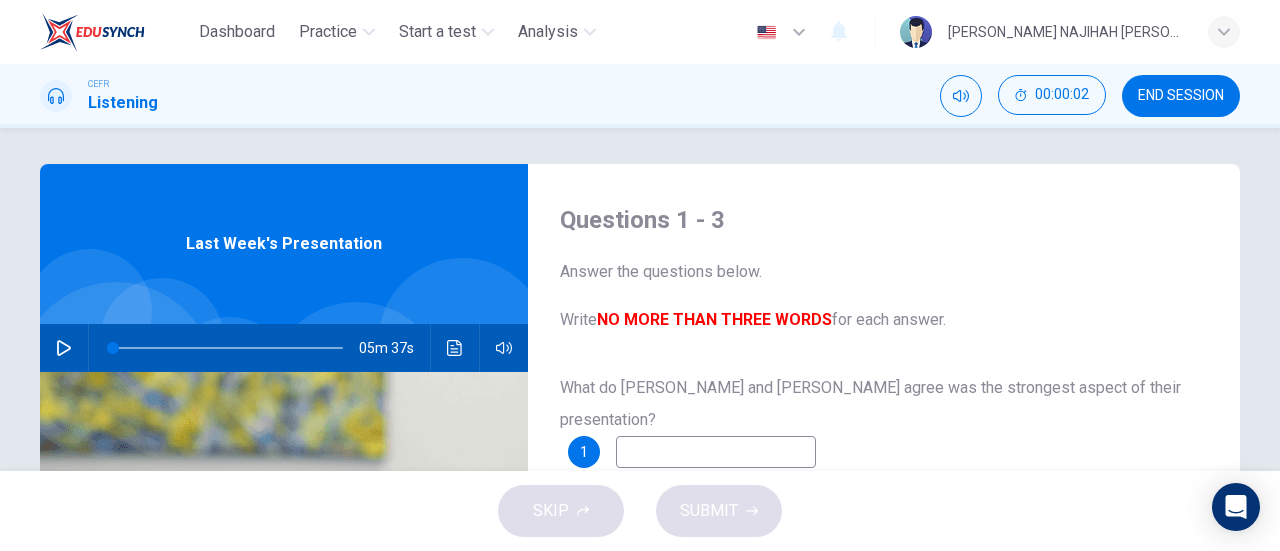 scroll, scrollTop: 2, scrollLeft: 0, axis: vertical 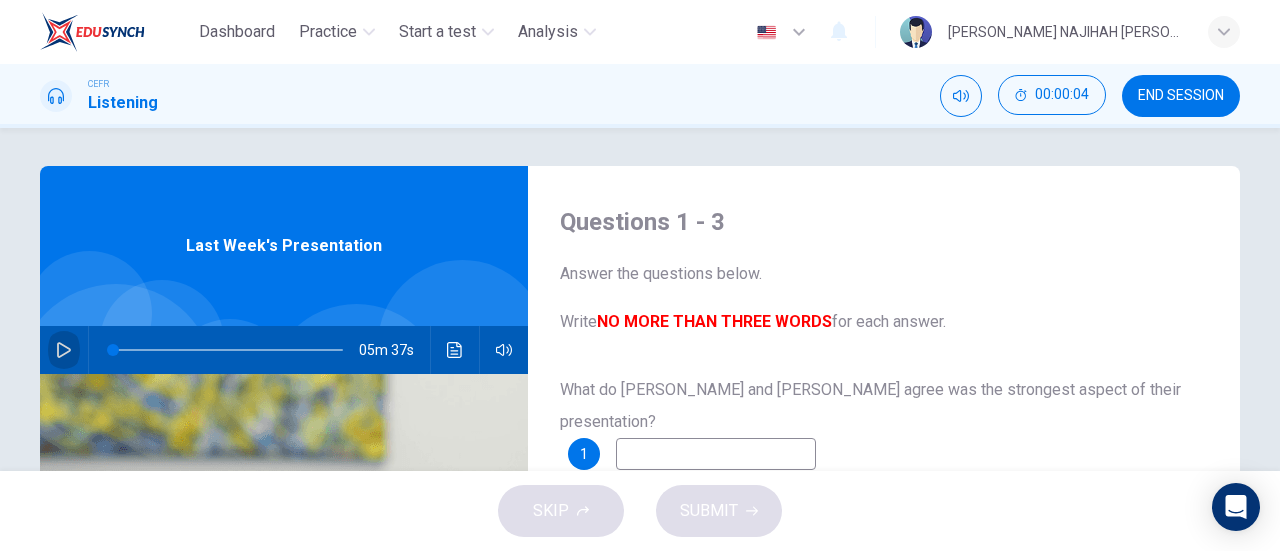 click at bounding box center (64, 350) 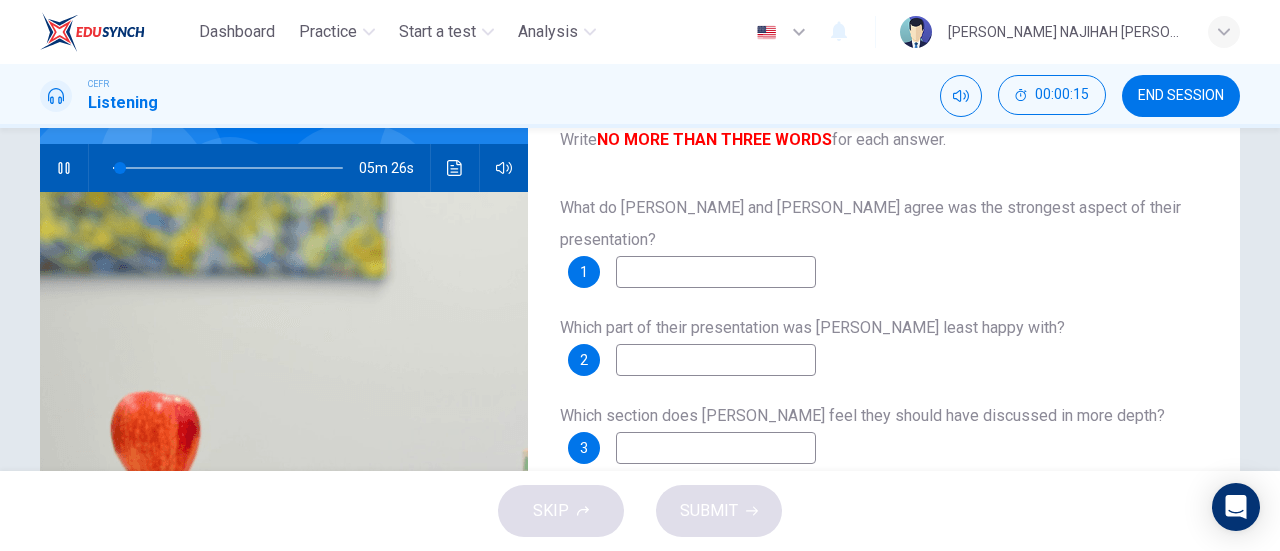 scroll, scrollTop: 181, scrollLeft: 0, axis: vertical 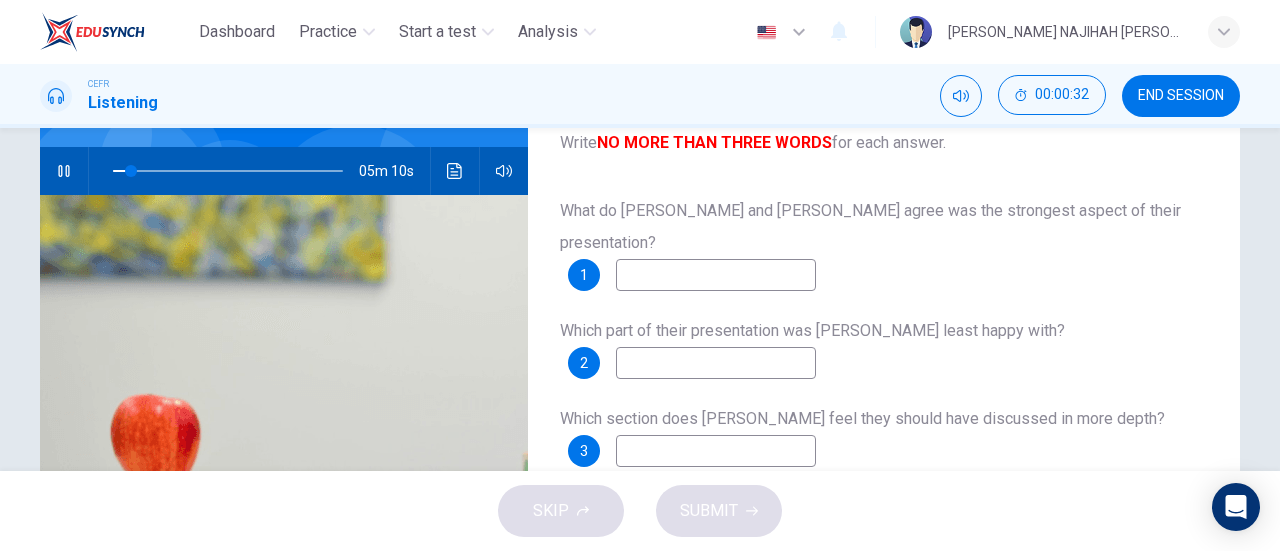 click at bounding box center (716, 275) 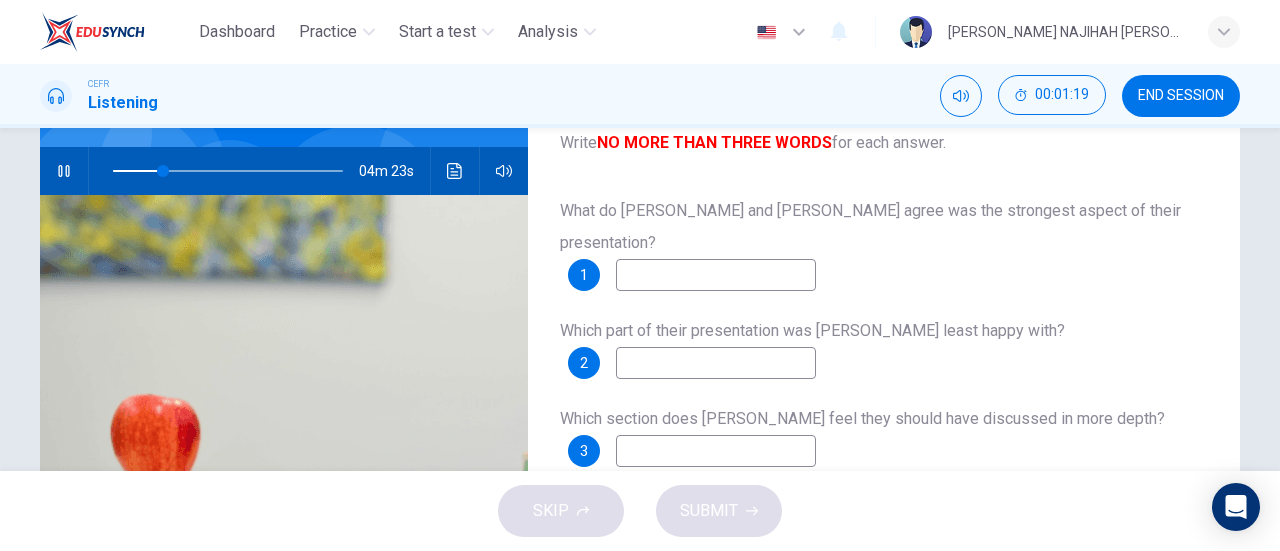 click at bounding box center (716, 363) 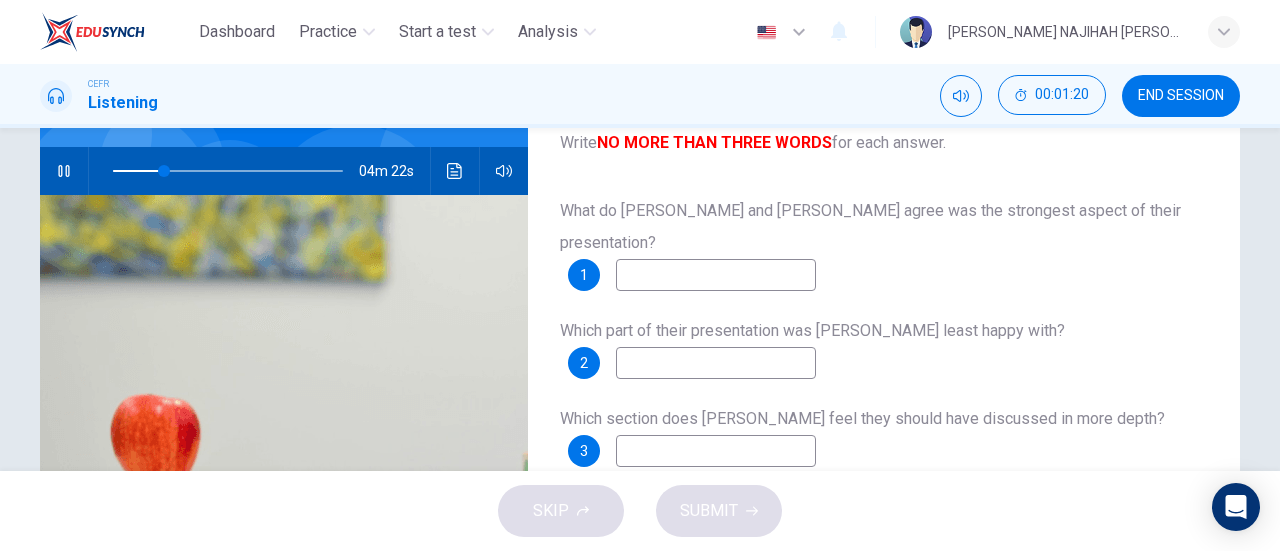type on "22" 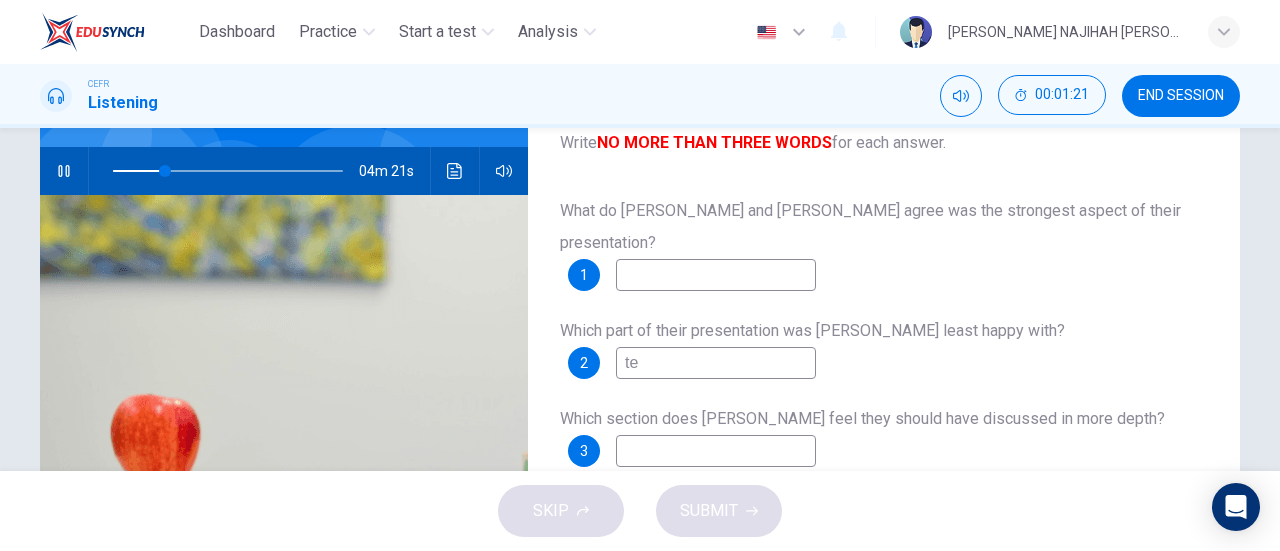 type on "tec" 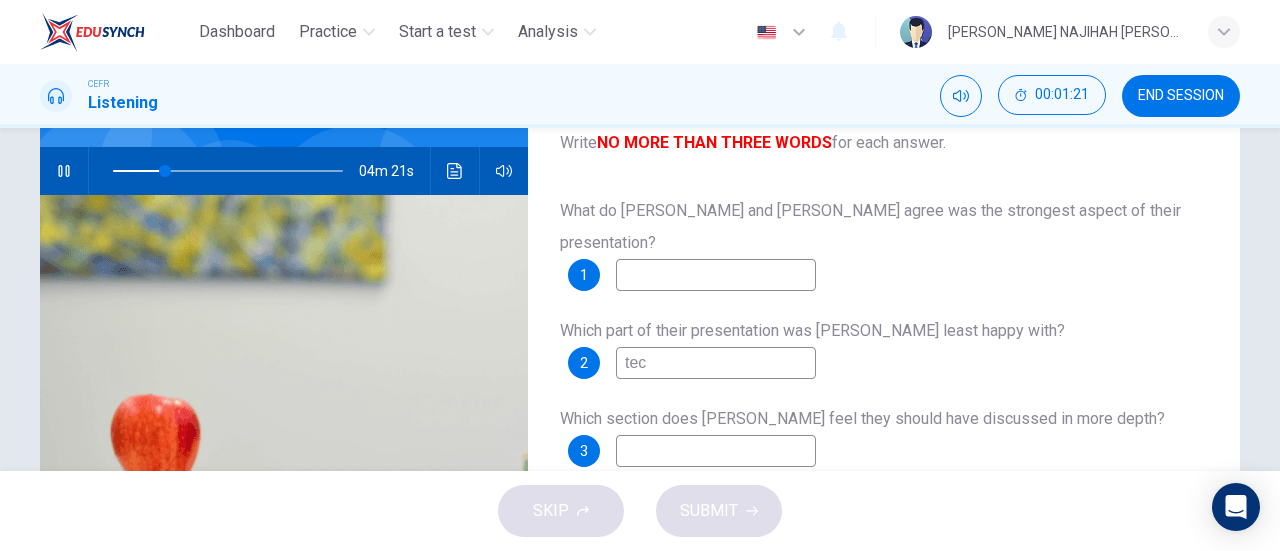 type on "23" 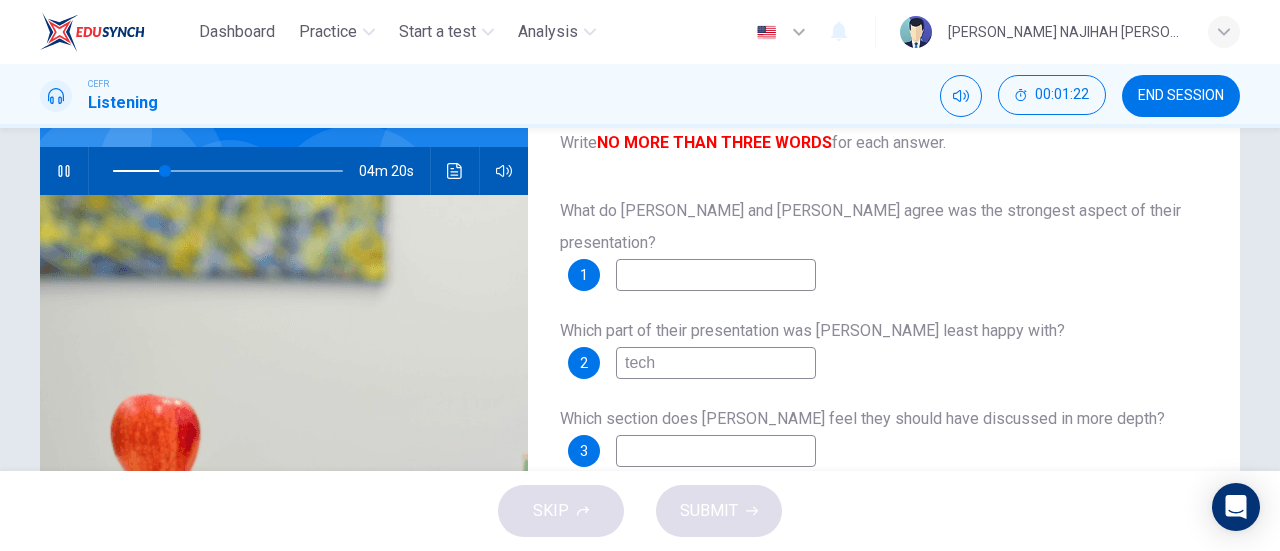 type on "techn" 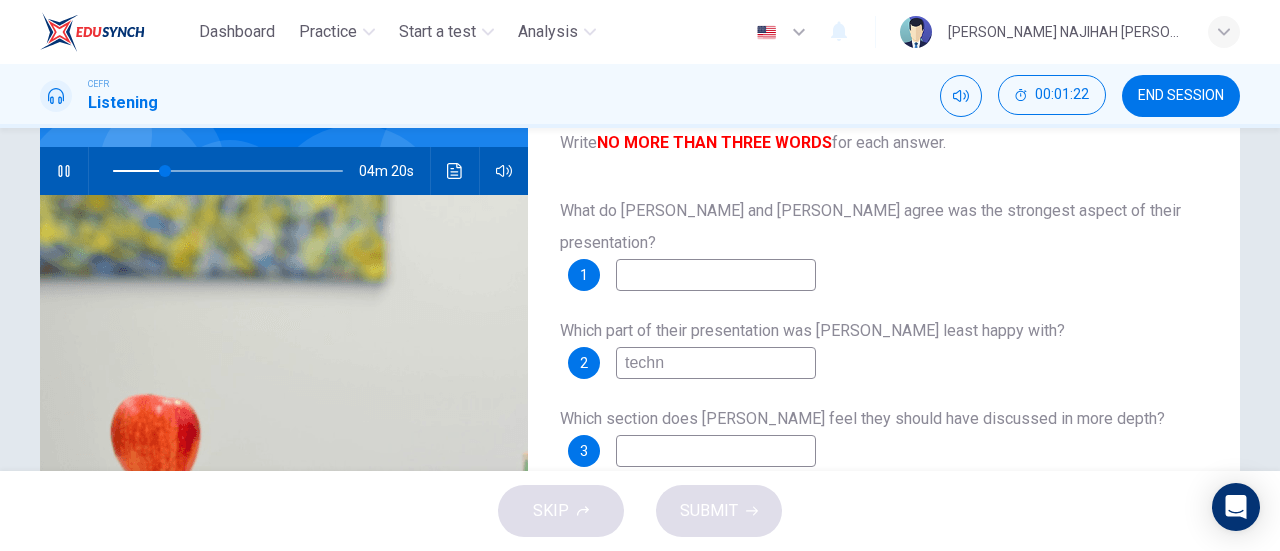 type on "23" 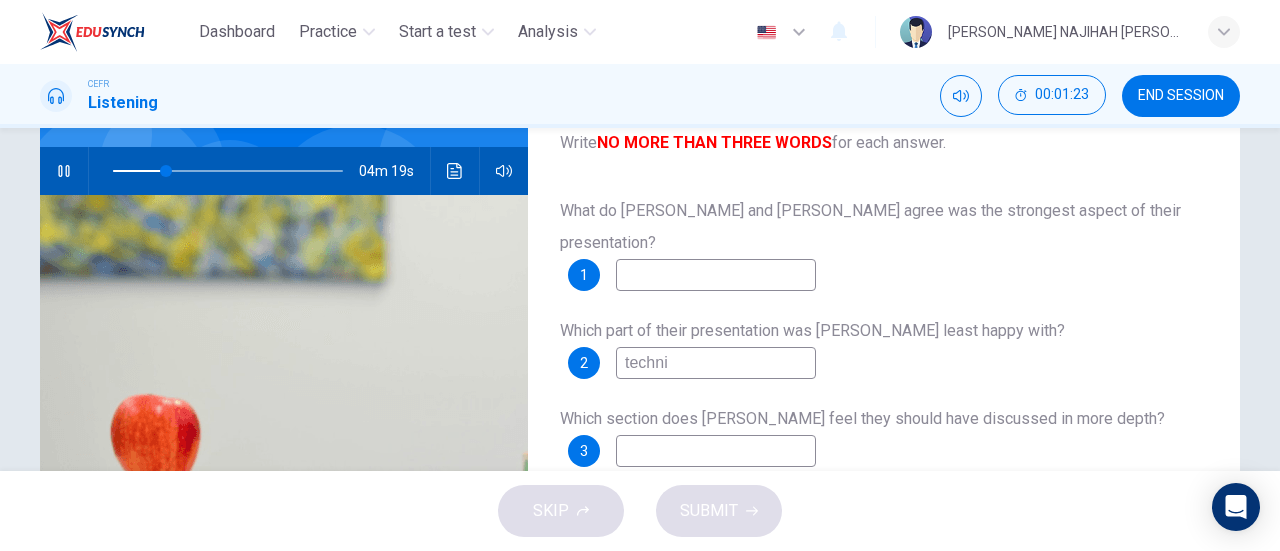 type on "techniq" 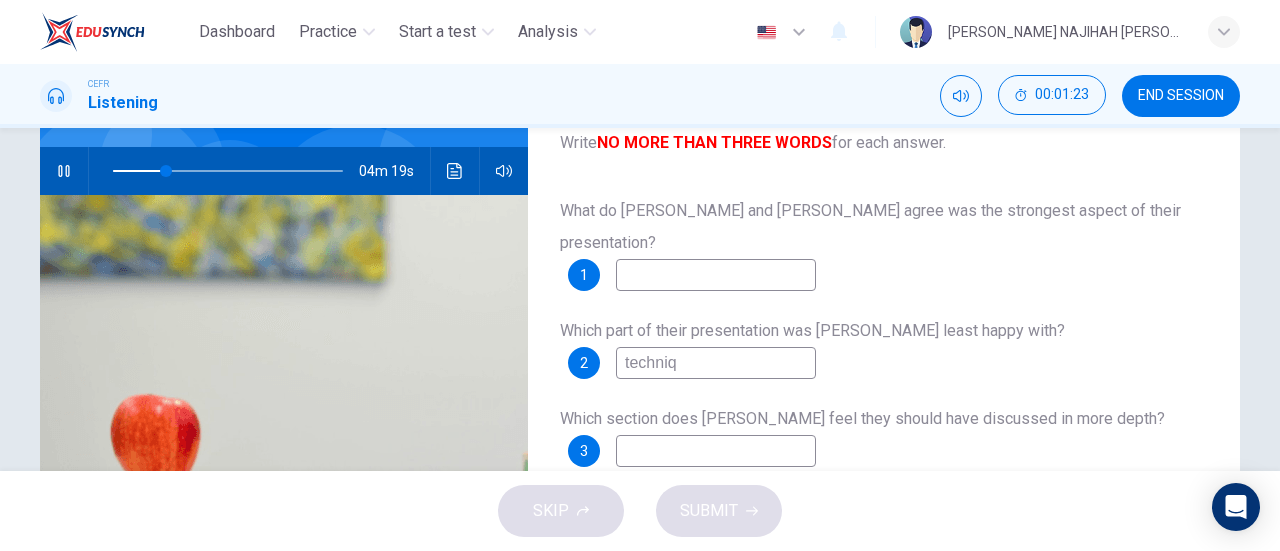 type on "23" 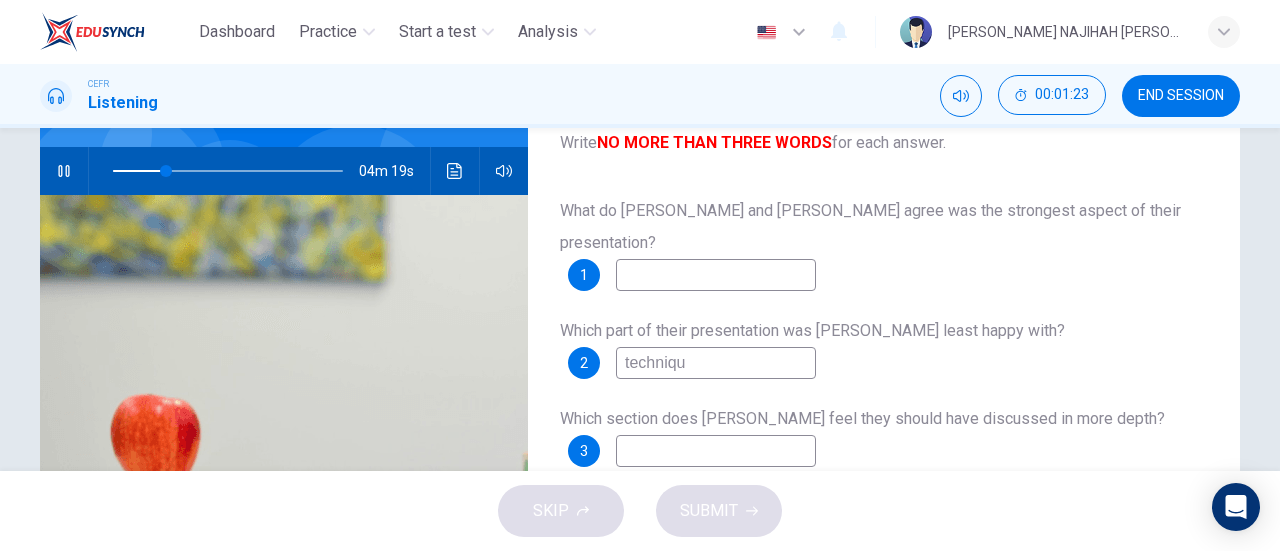 type on "technique" 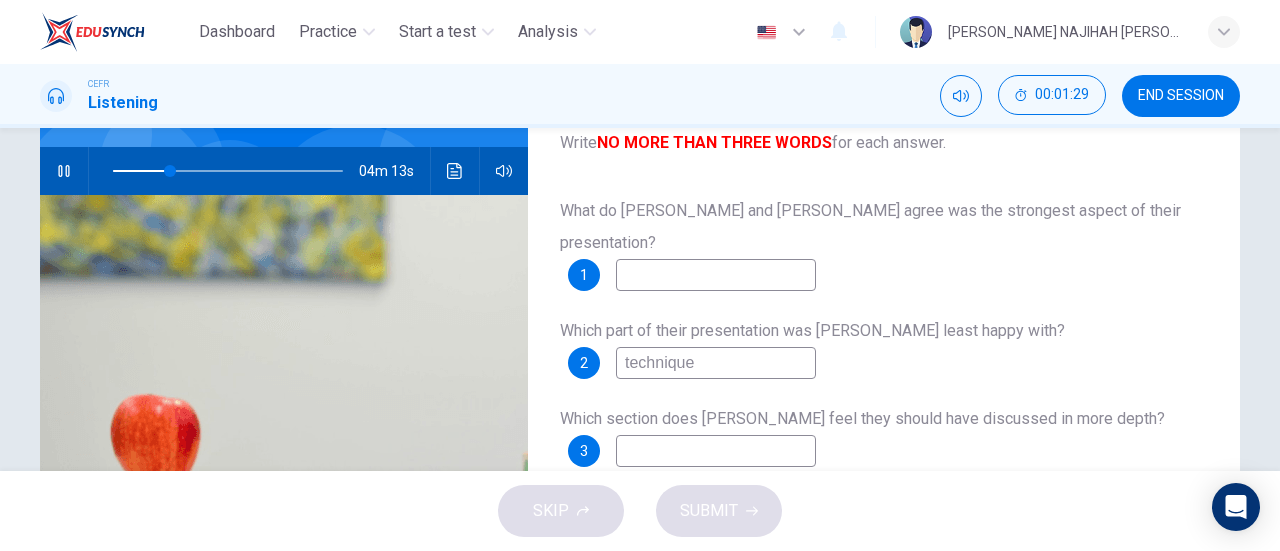 type on "25" 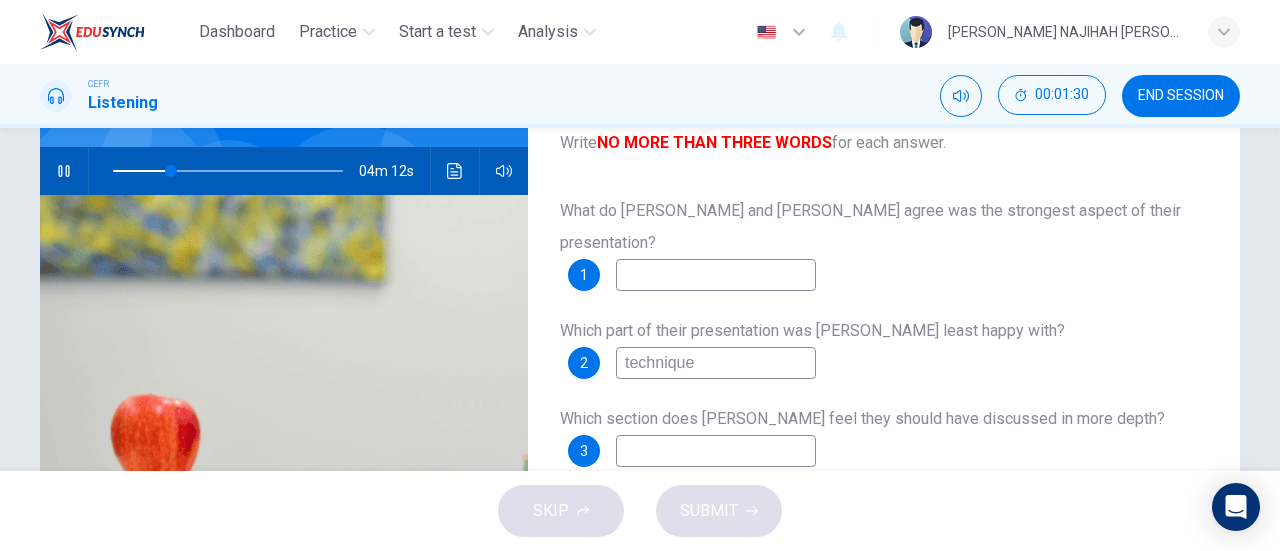 type on "technique" 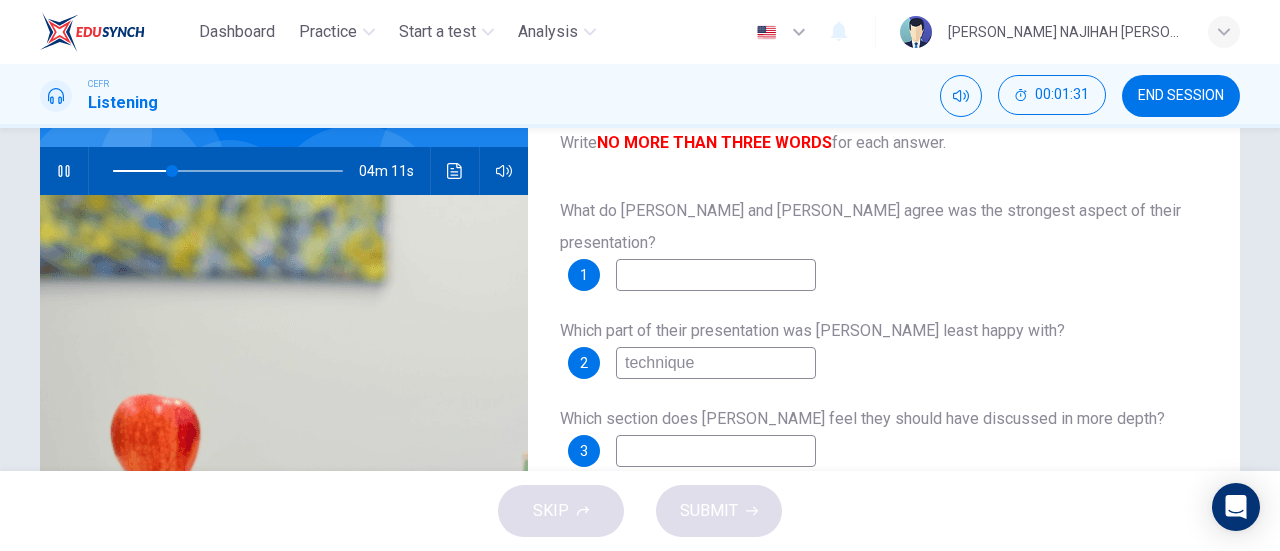 type on "t" 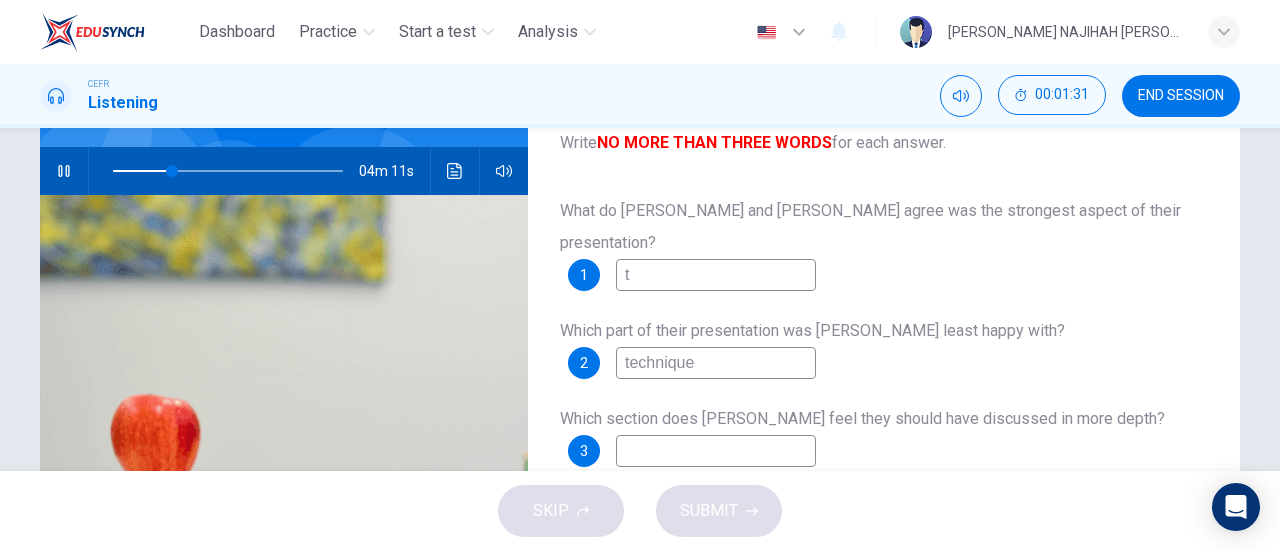 type on "26" 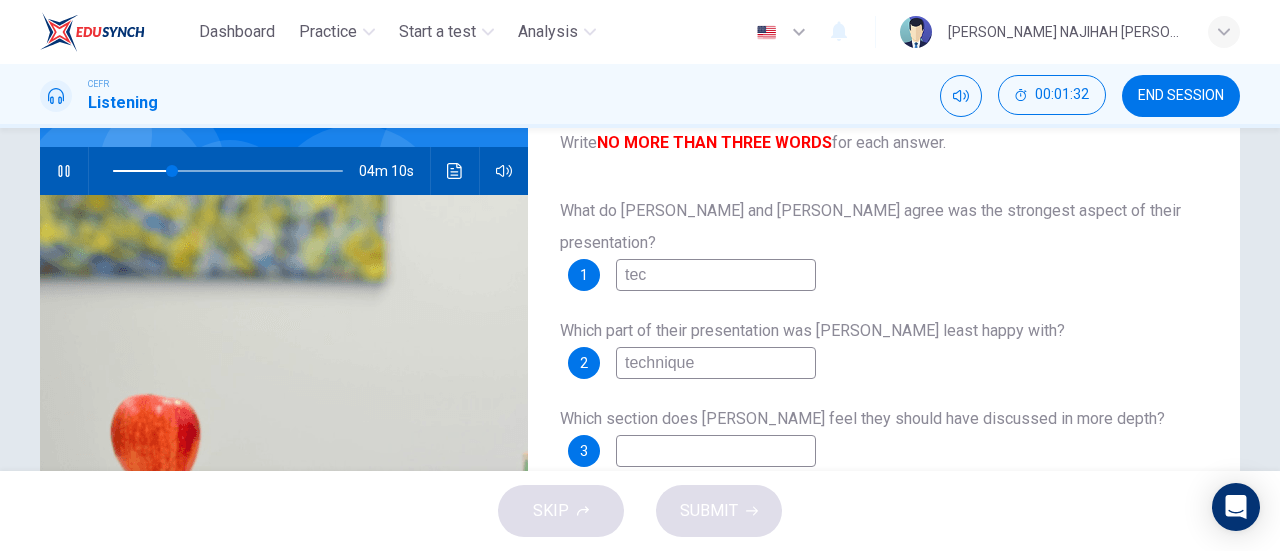 type on "tech" 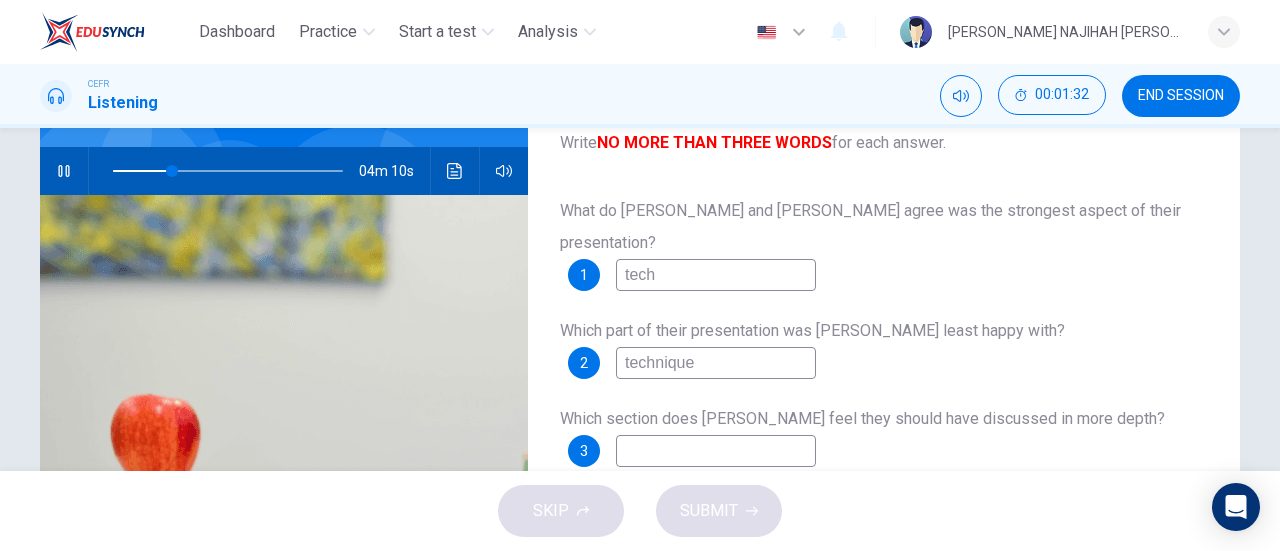 type on "26" 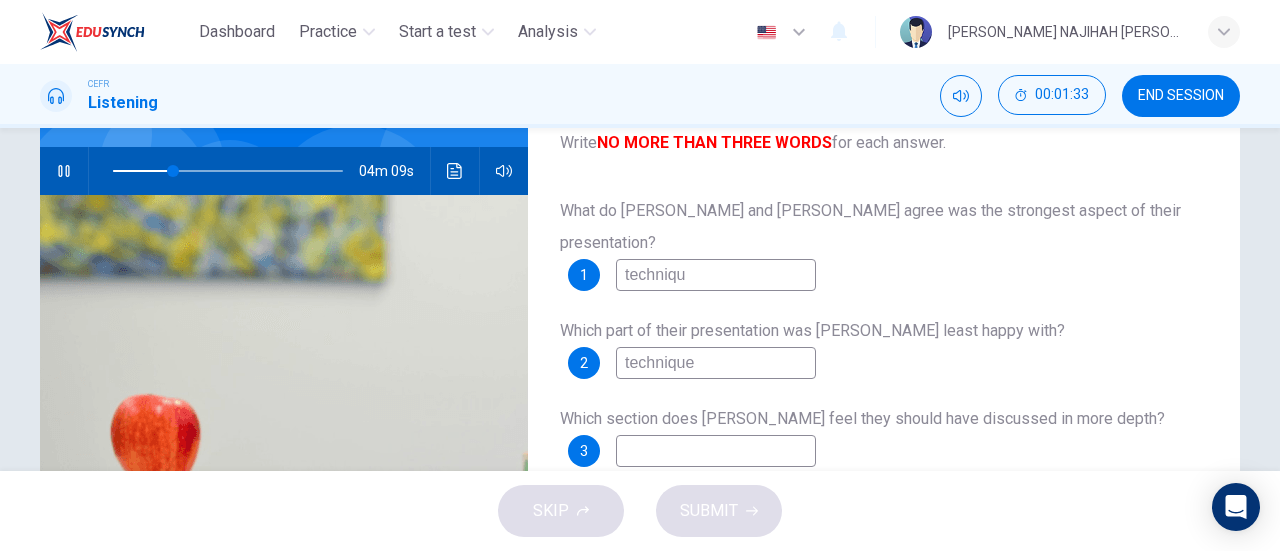 type on "technique" 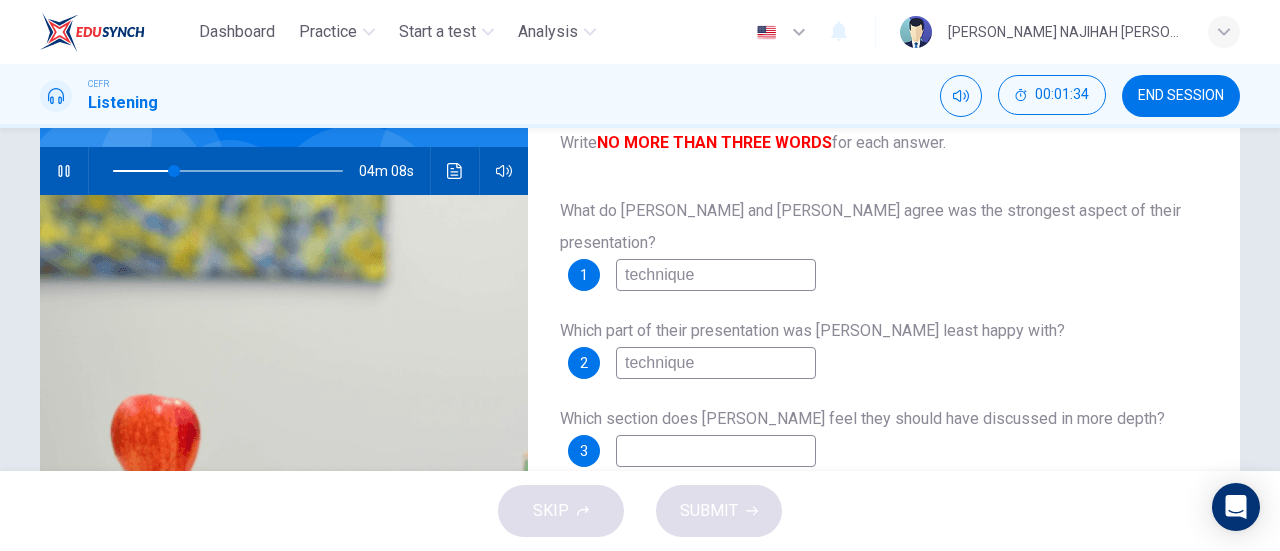 type on "27" 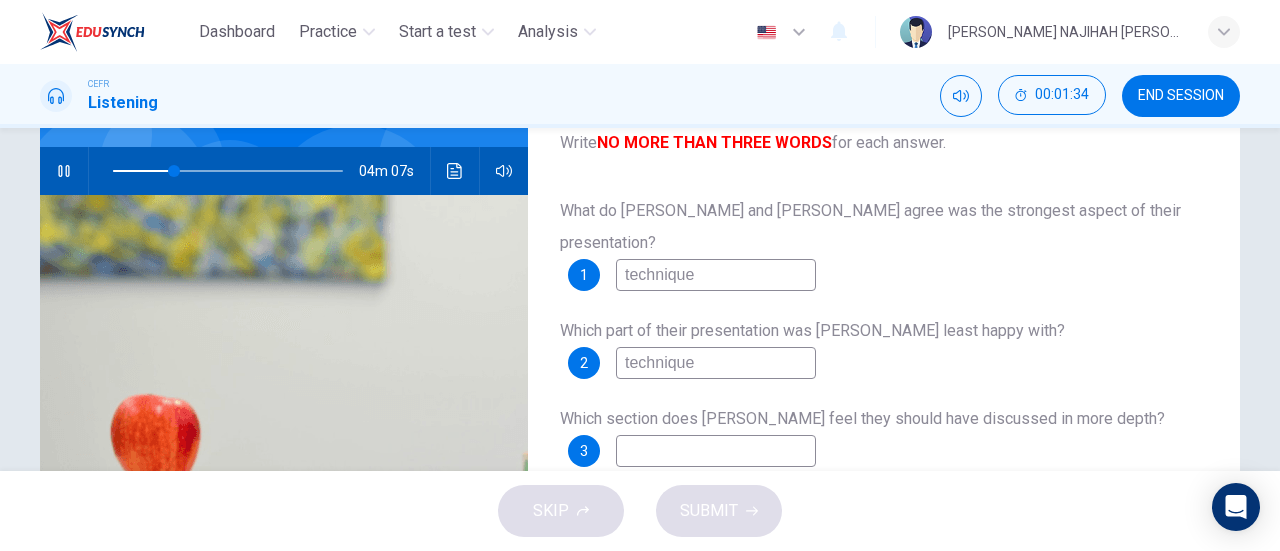 type on "technique" 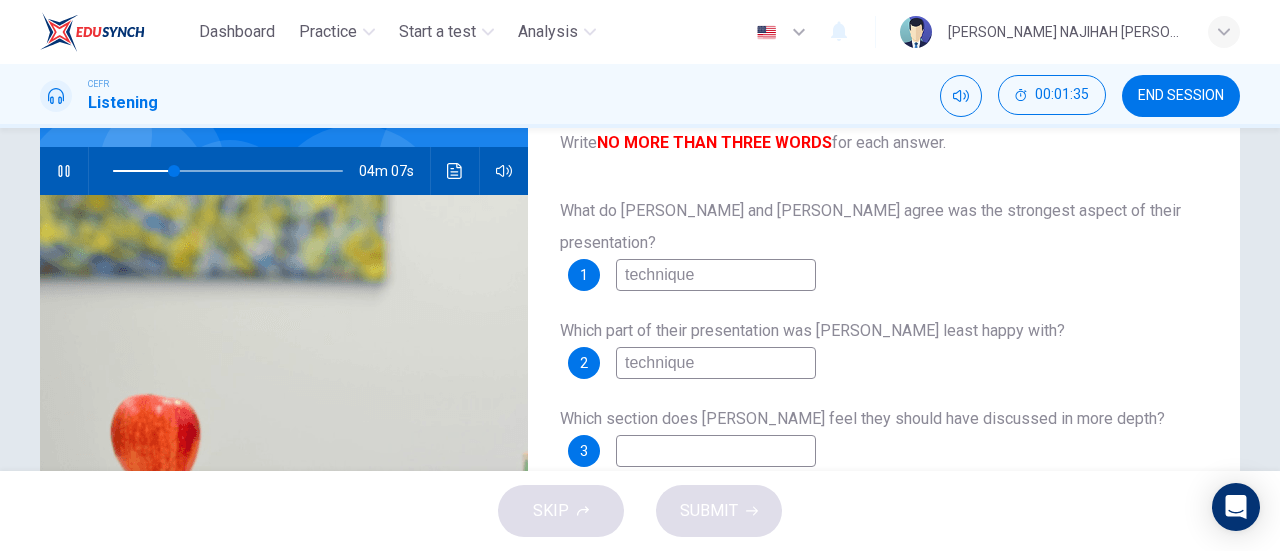 drag, startPoint x: 709, startPoint y: 339, endPoint x: 559, endPoint y: 339, distance: 150 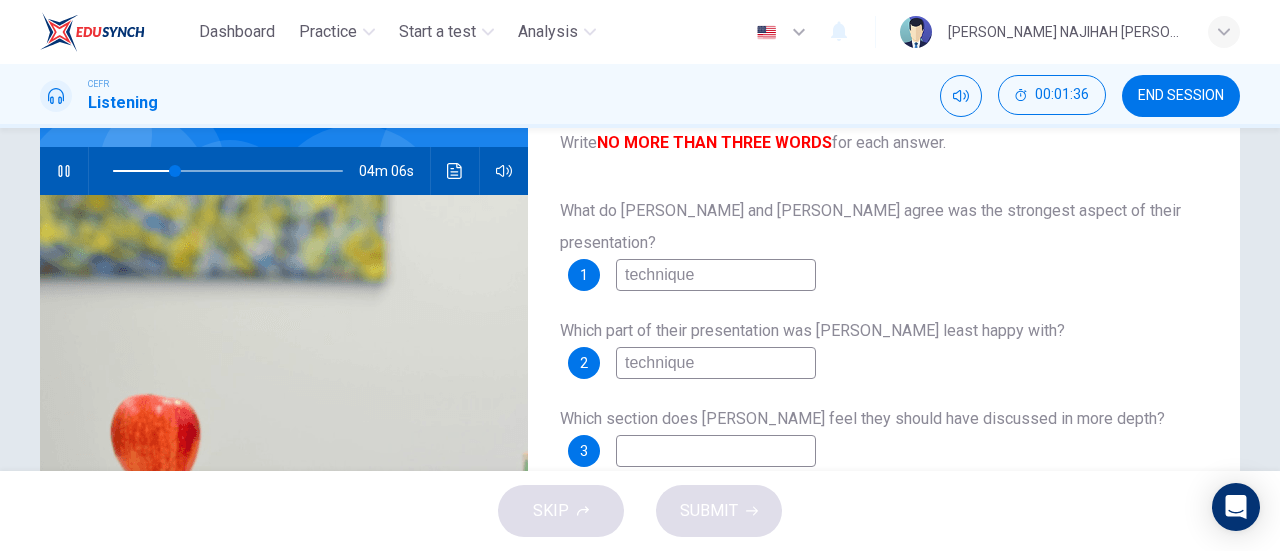 type on "27" 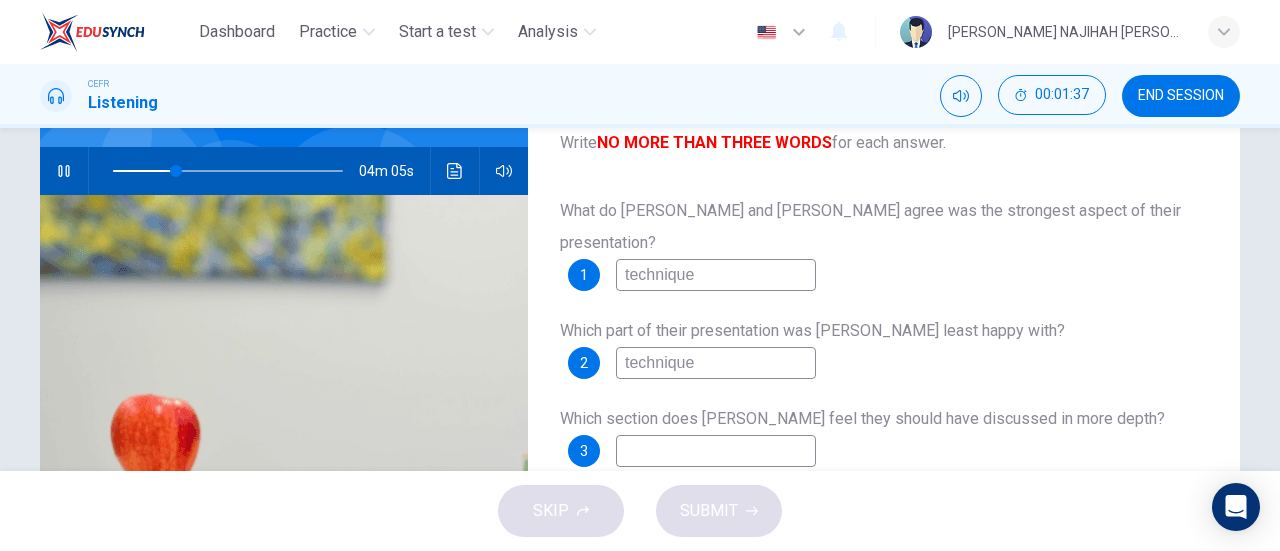 type on "b" 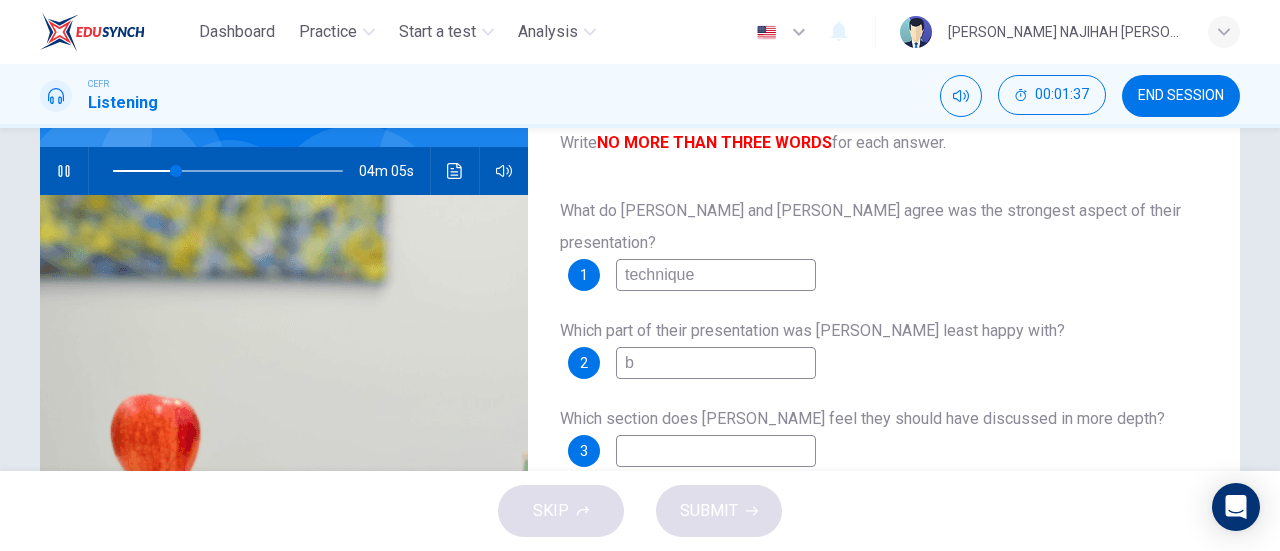 type on "28" 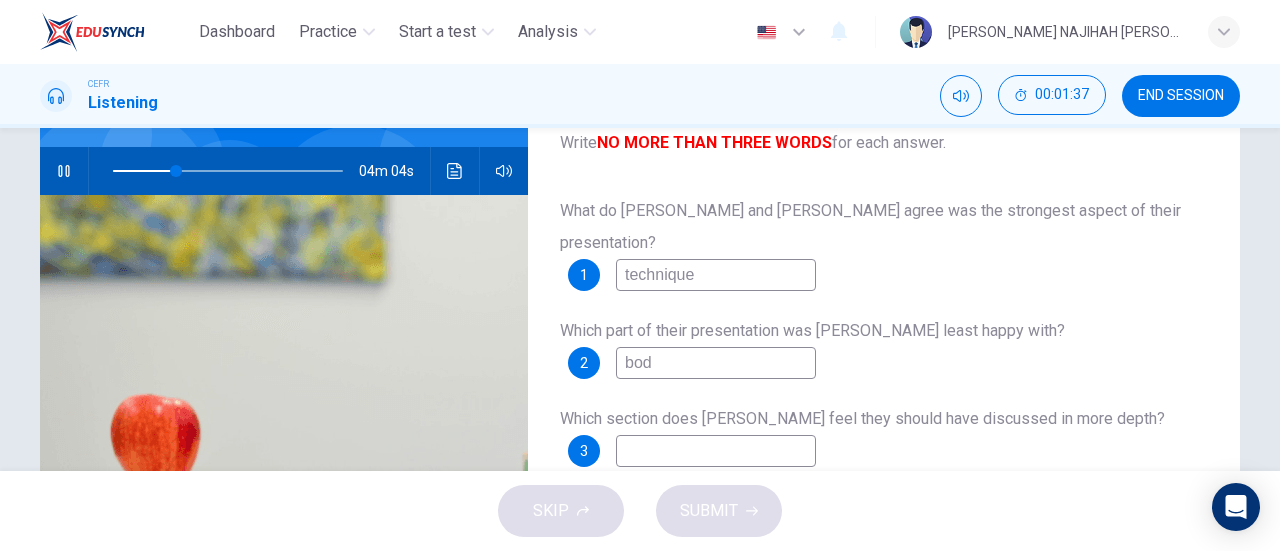 type on "bodu" 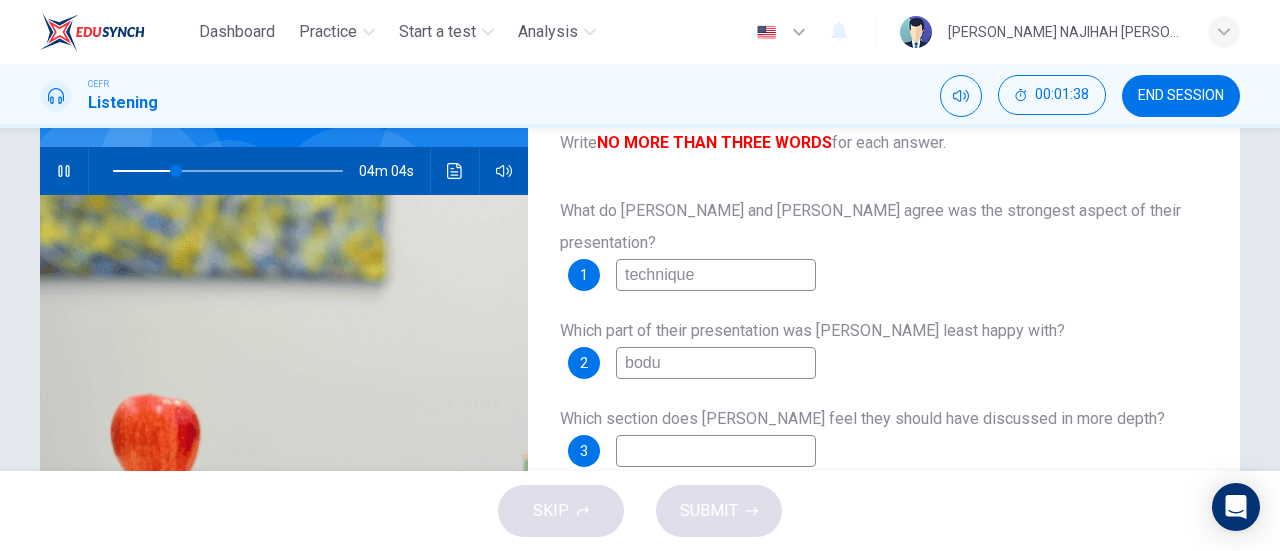 type on "28" 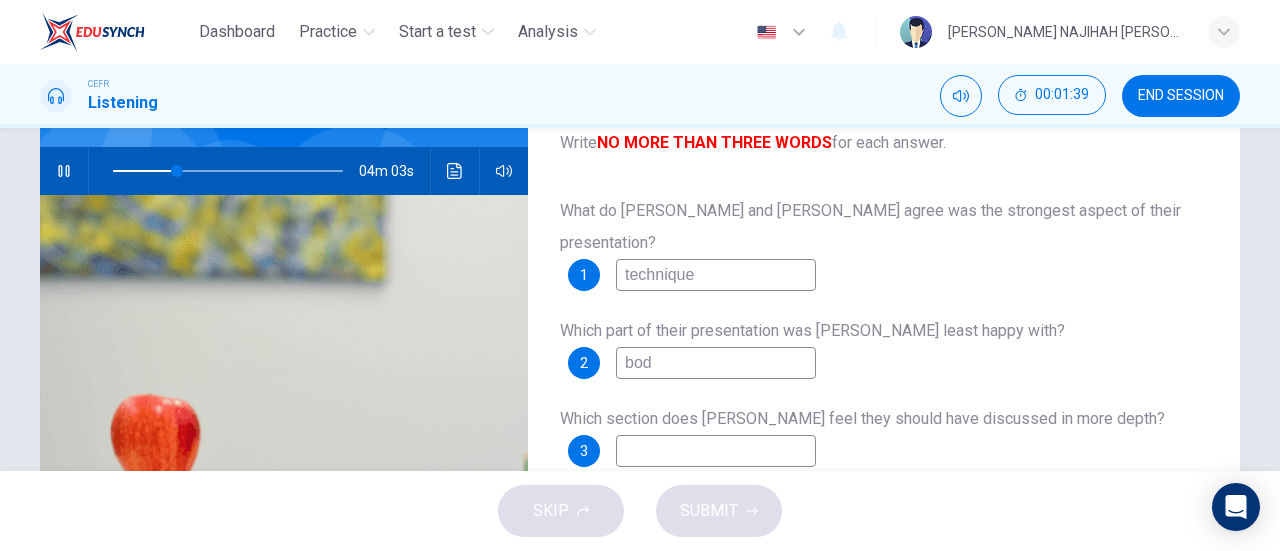type on "bo" 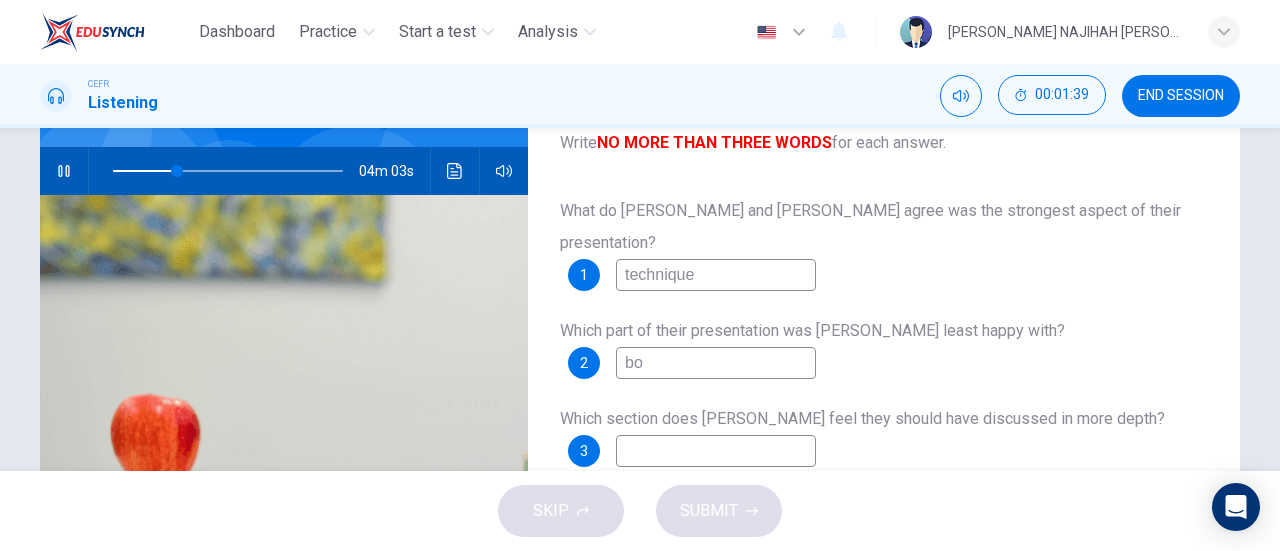 type on "28" 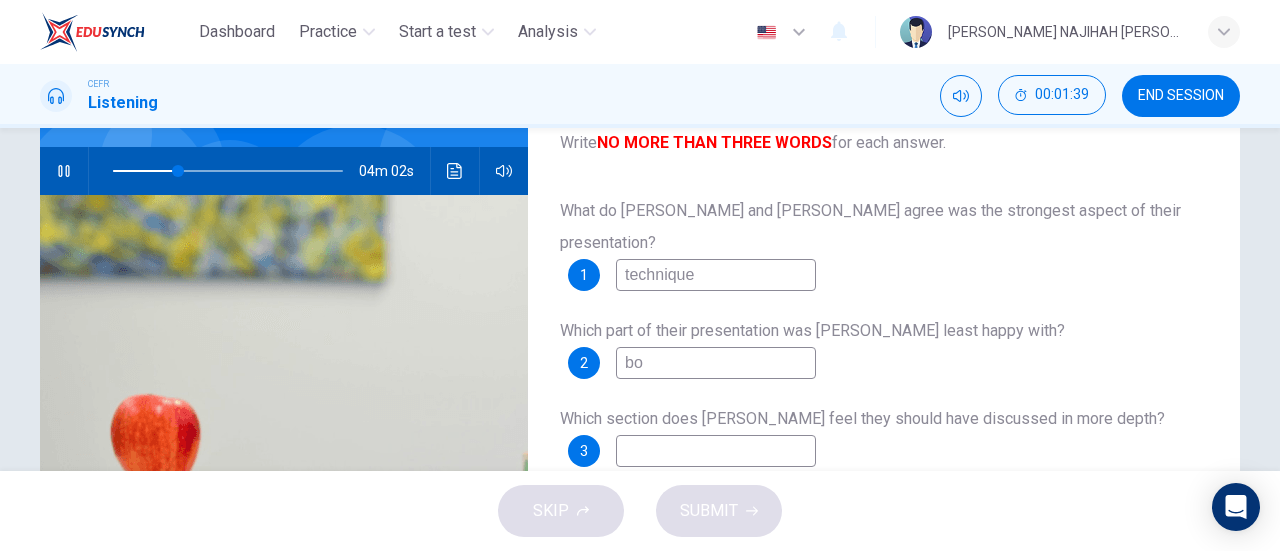 type on "b" 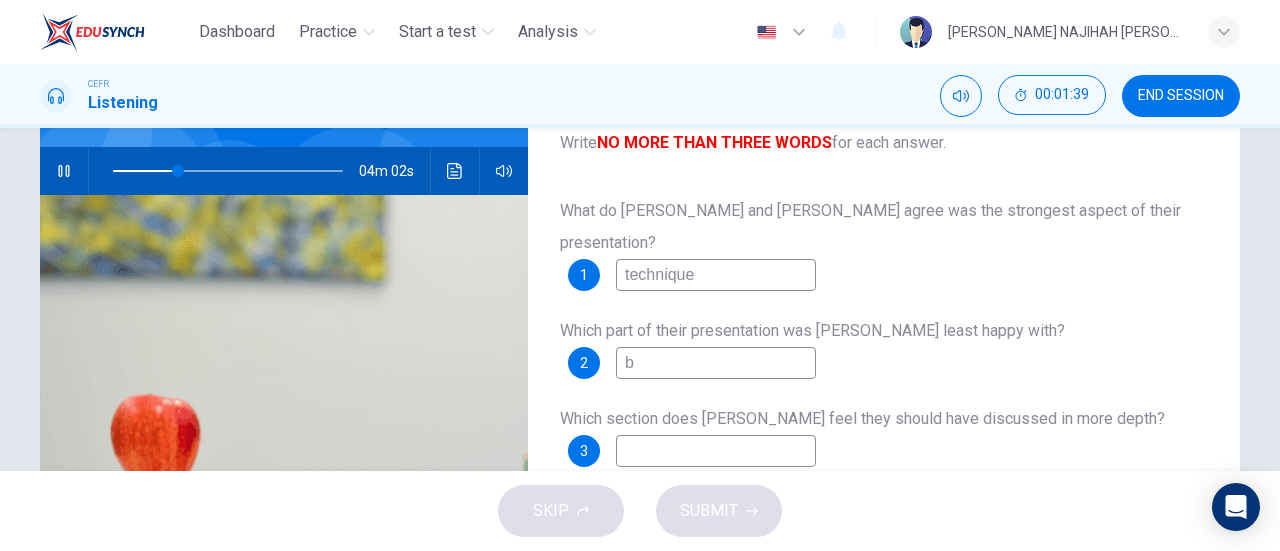 type 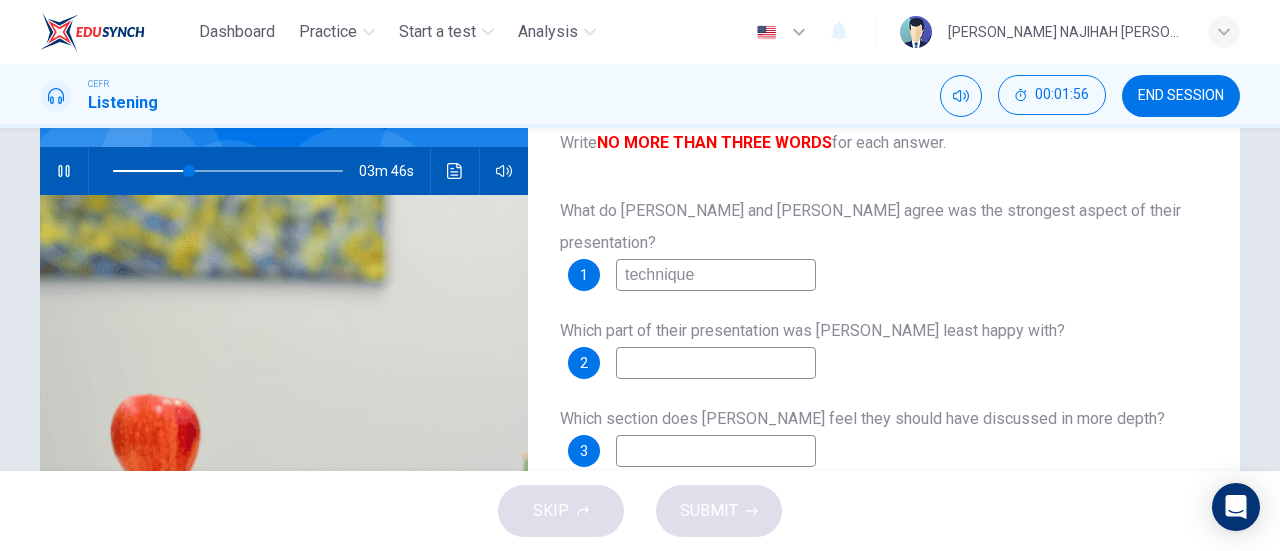type on "33" 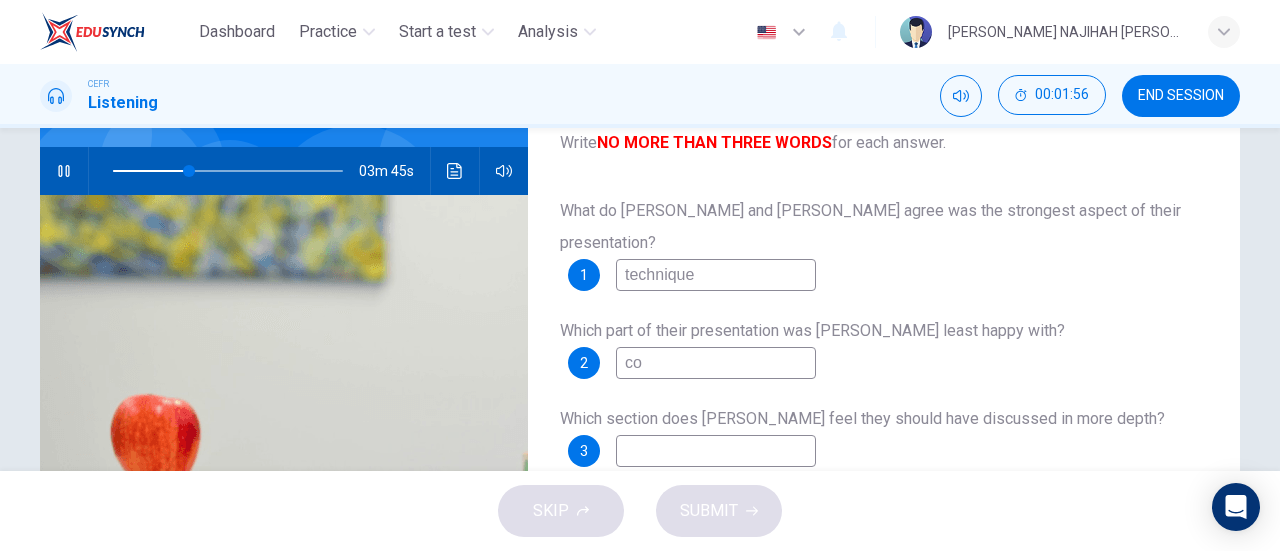 type on "con" 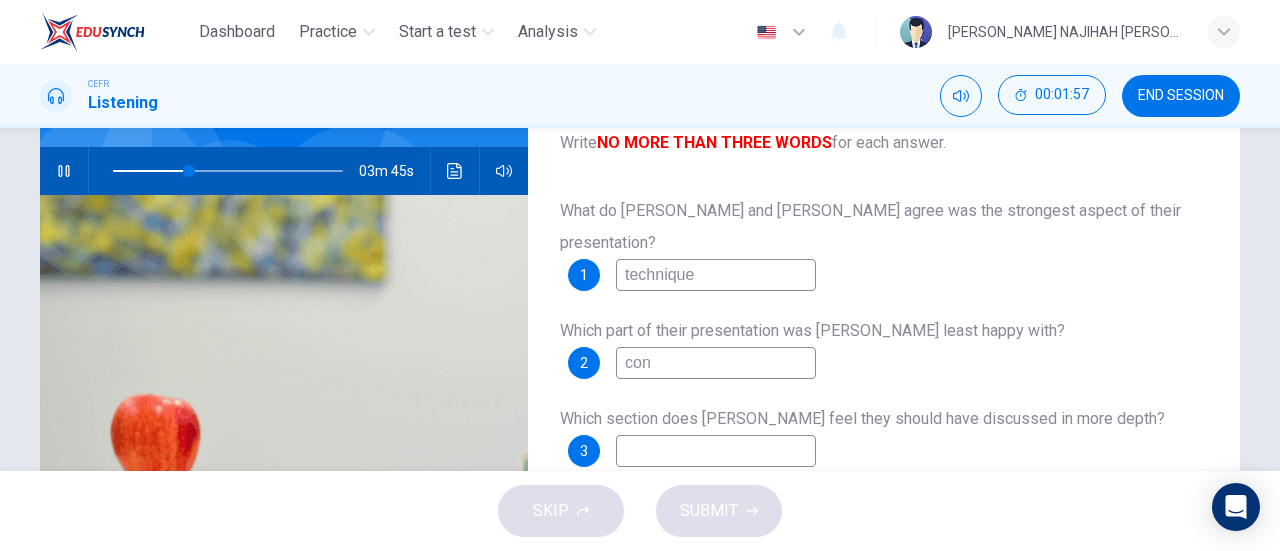 type on "33" 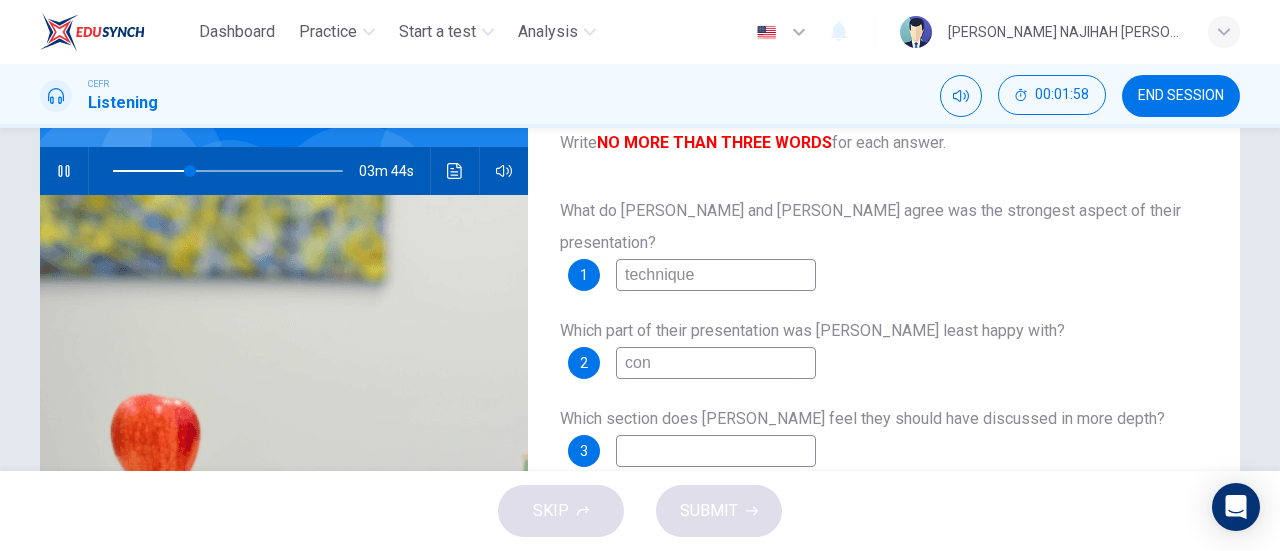 type on "co" 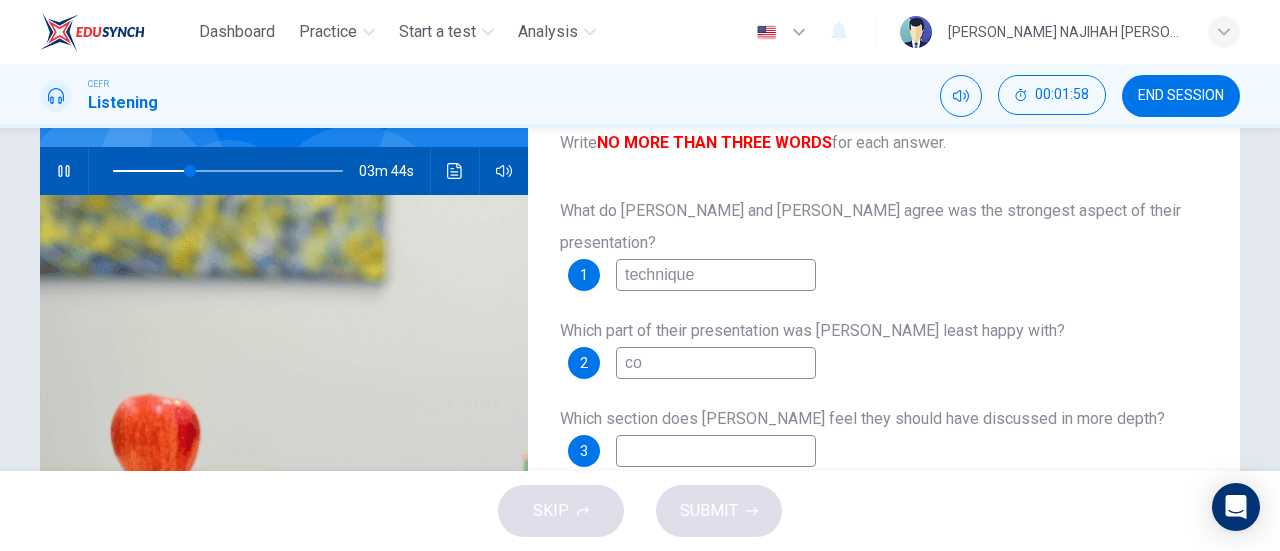 type on "34" 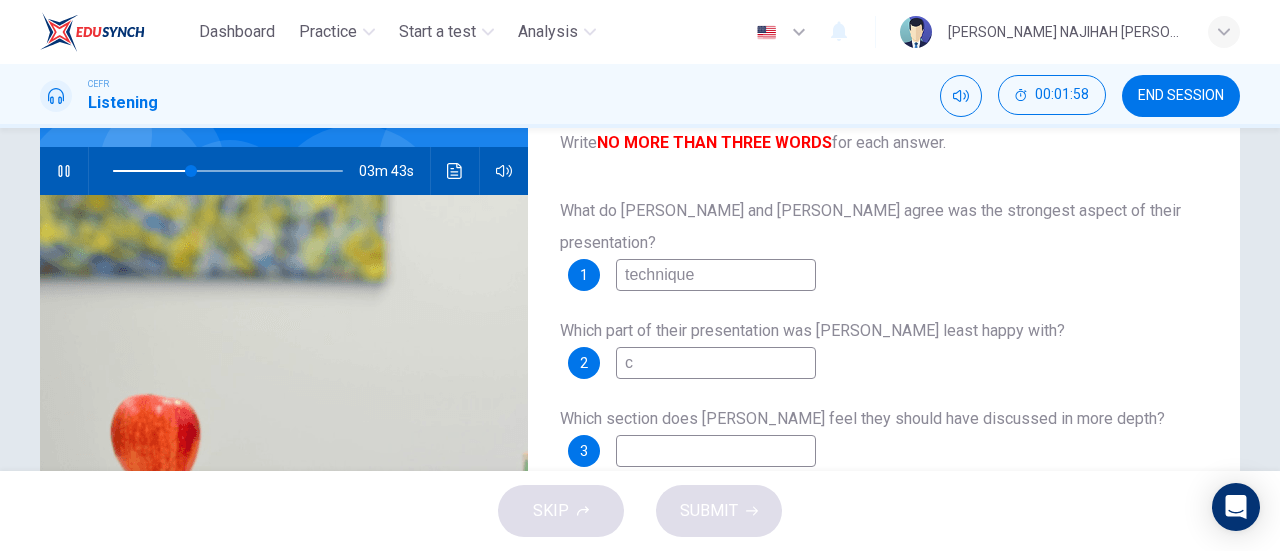 type 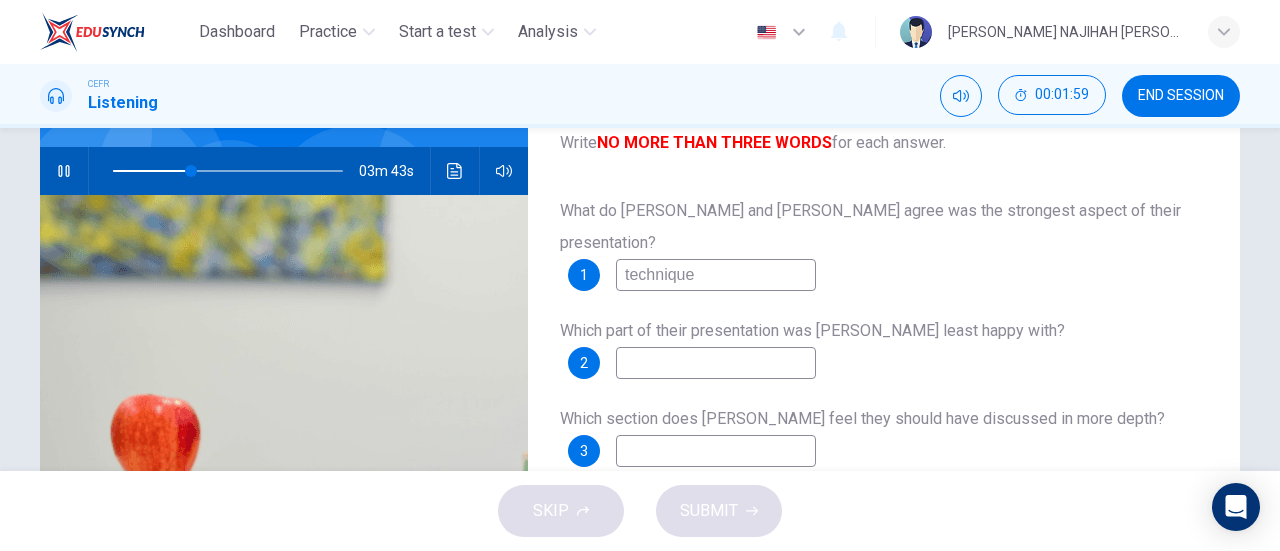 type on "34" 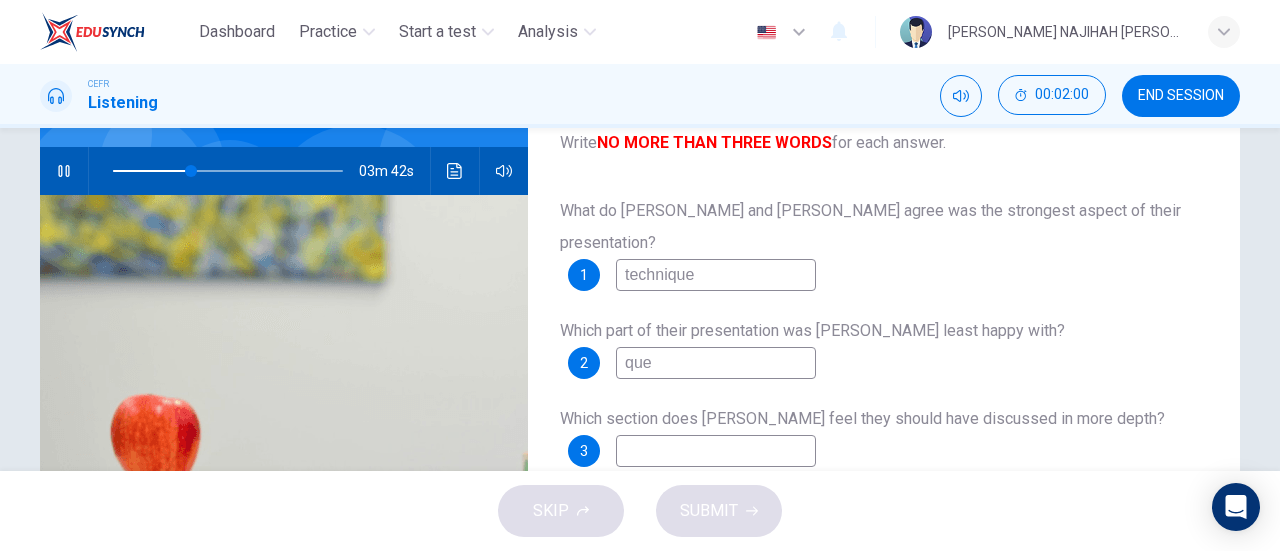 type on "ques" 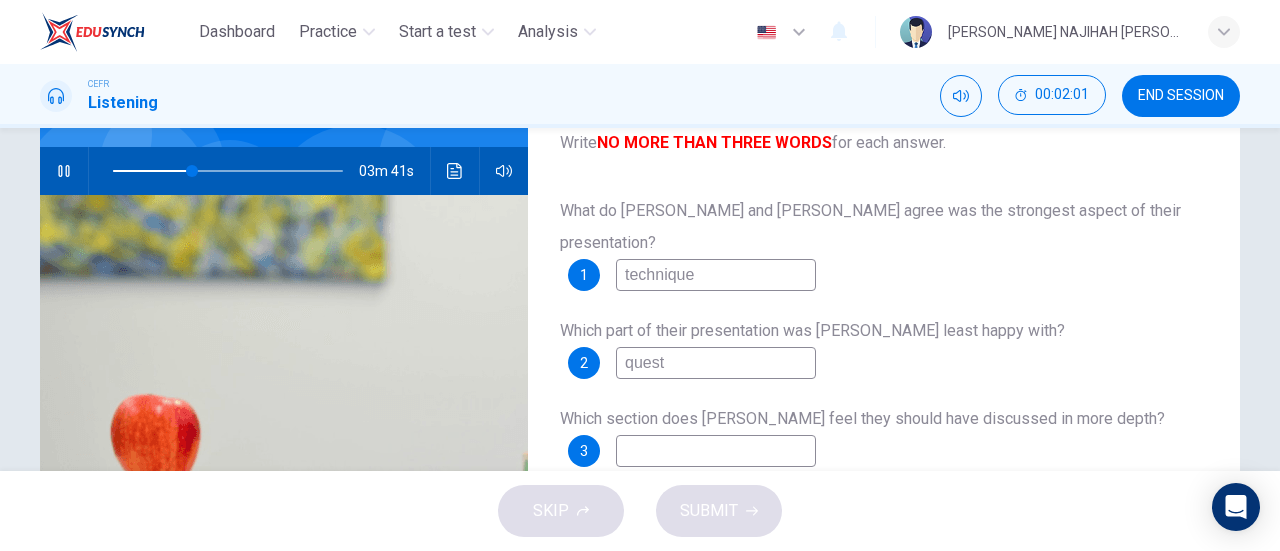type on "questi" 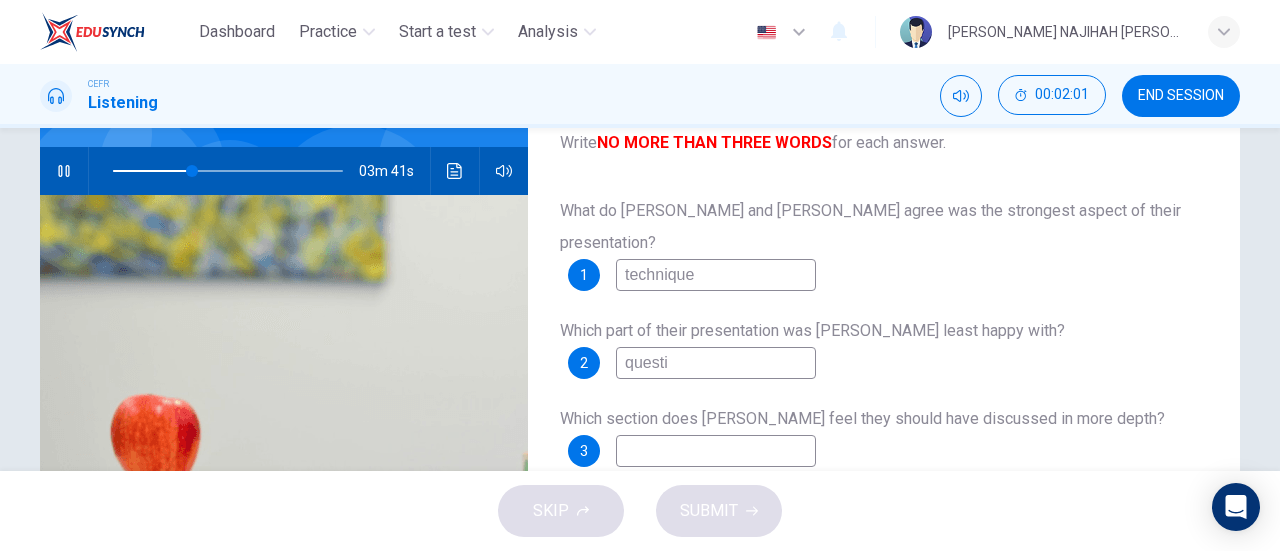 type on "35" 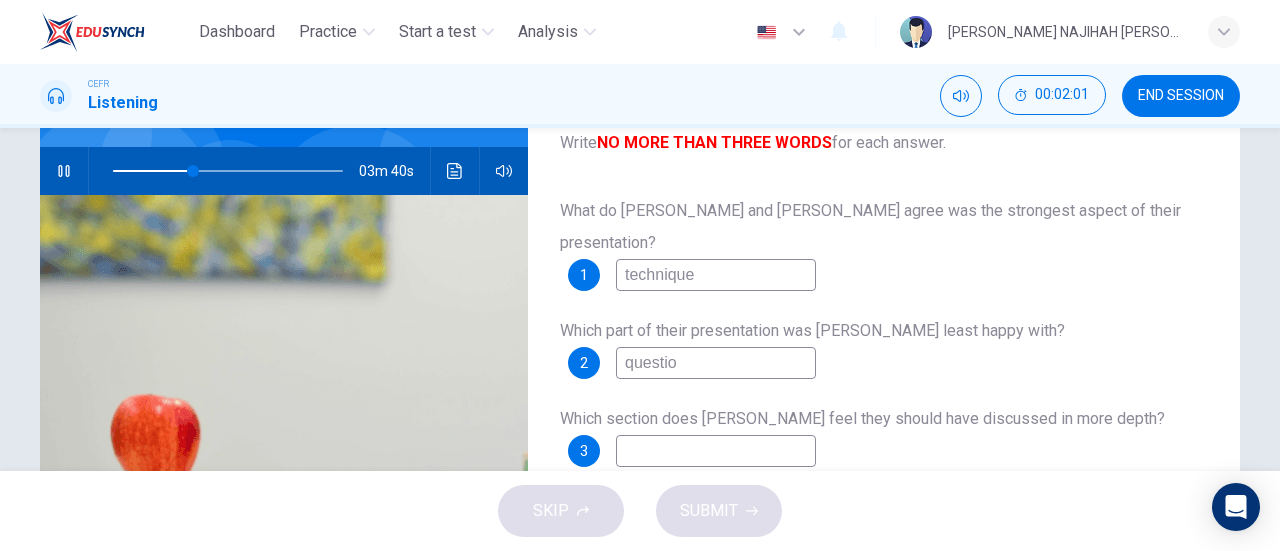 type on "question" 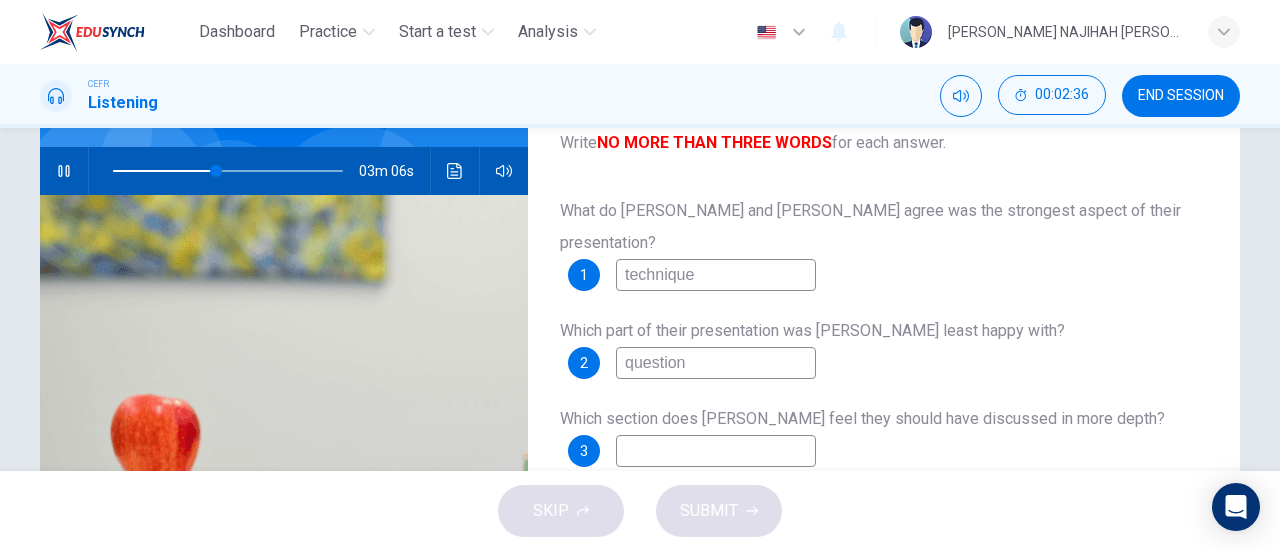 type on "45" 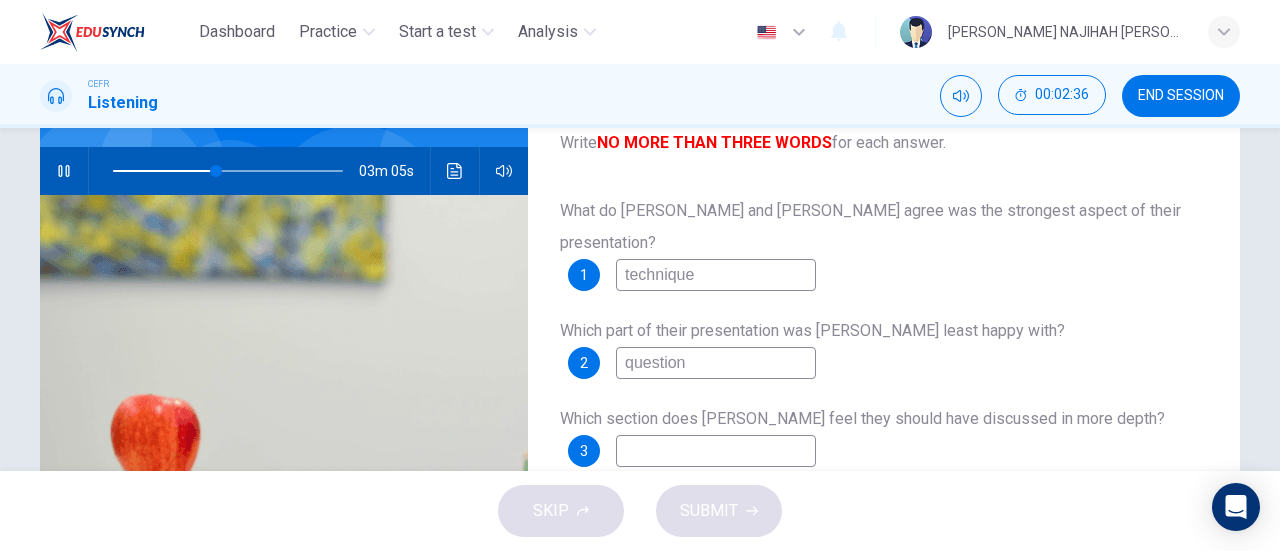 type on "question" 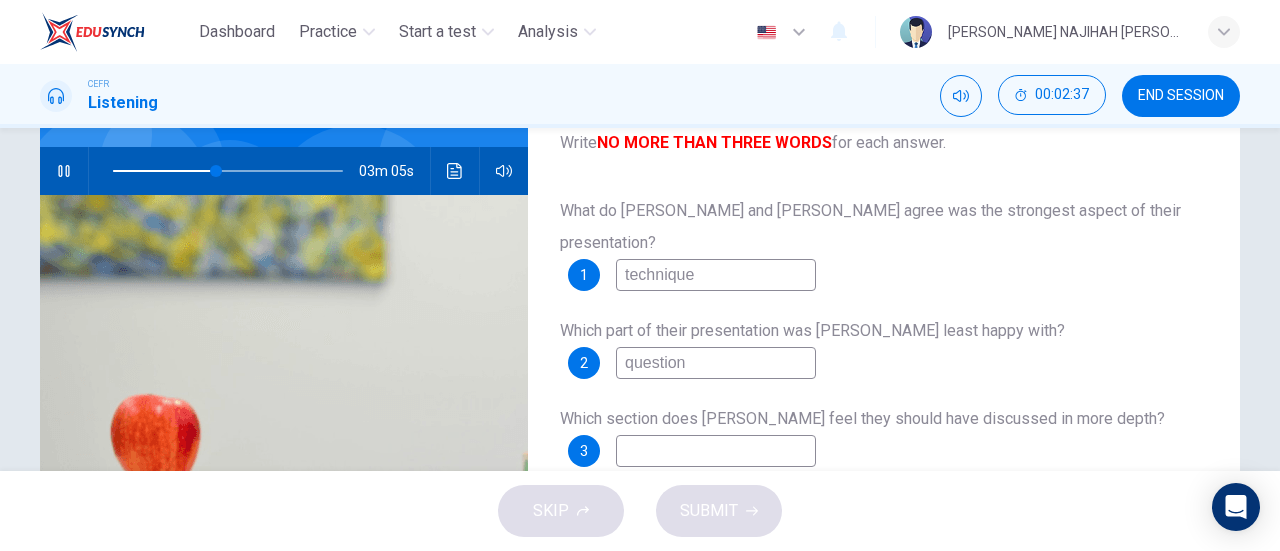 click at bounding box center [716, 451] 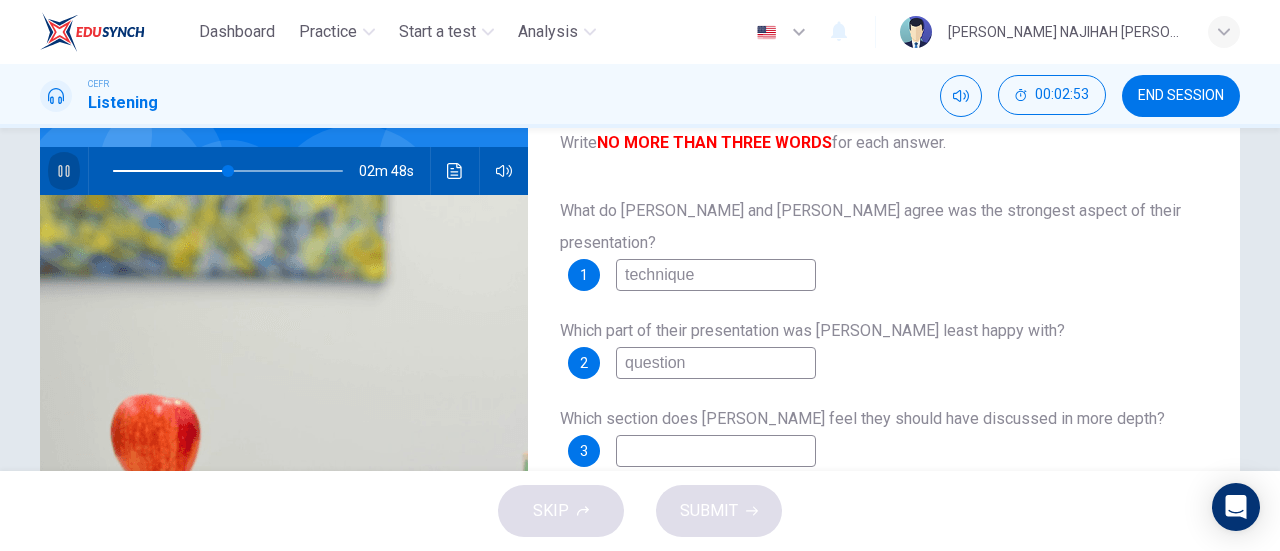 click 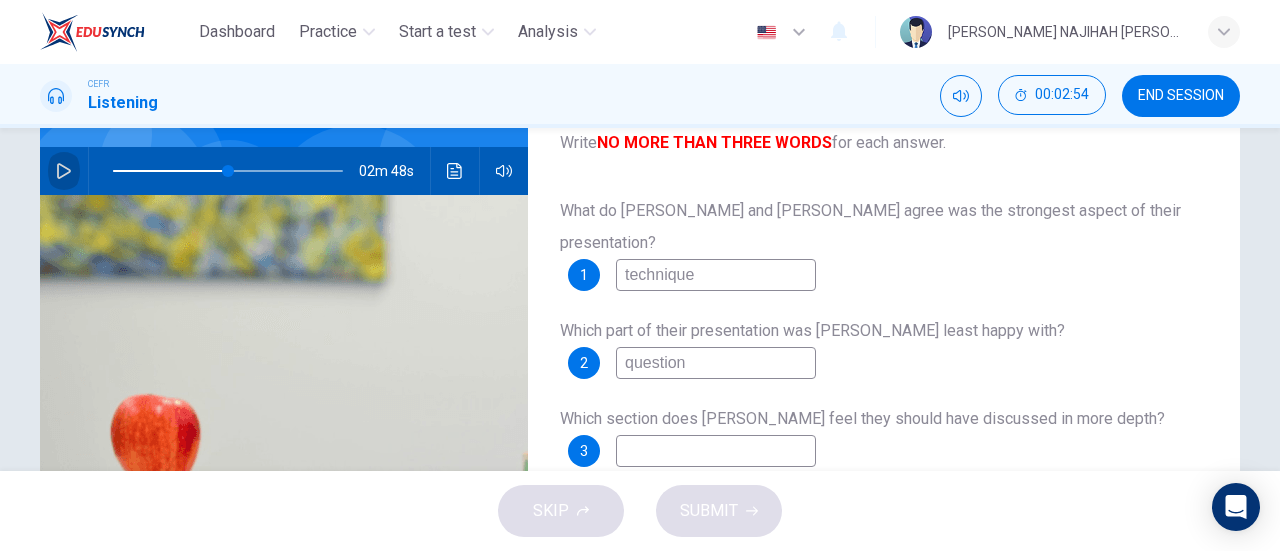 click 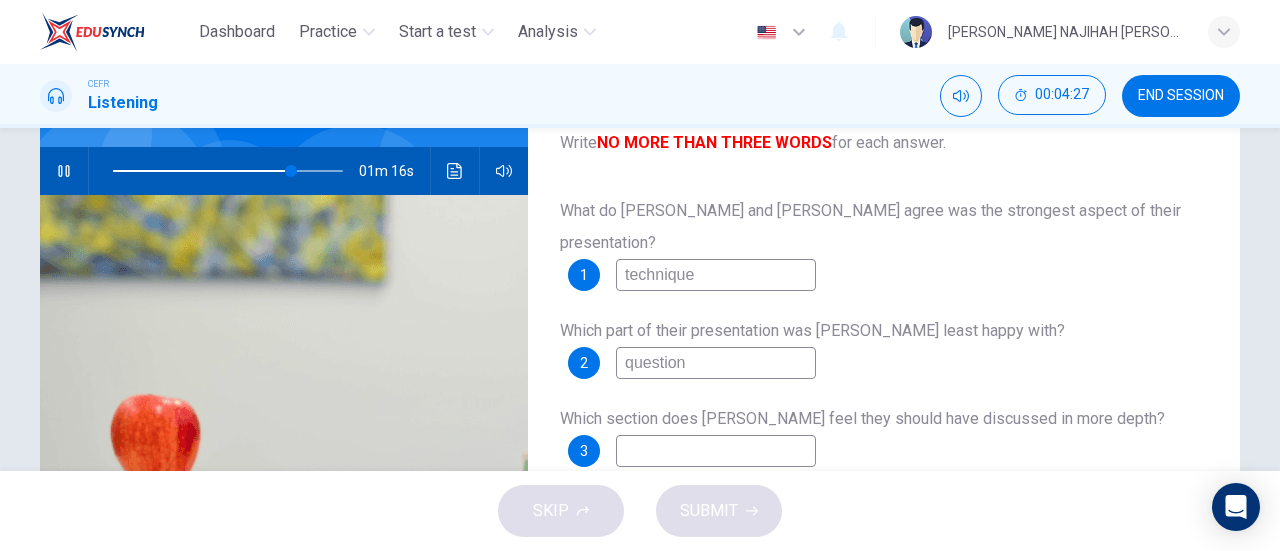 type on "78" 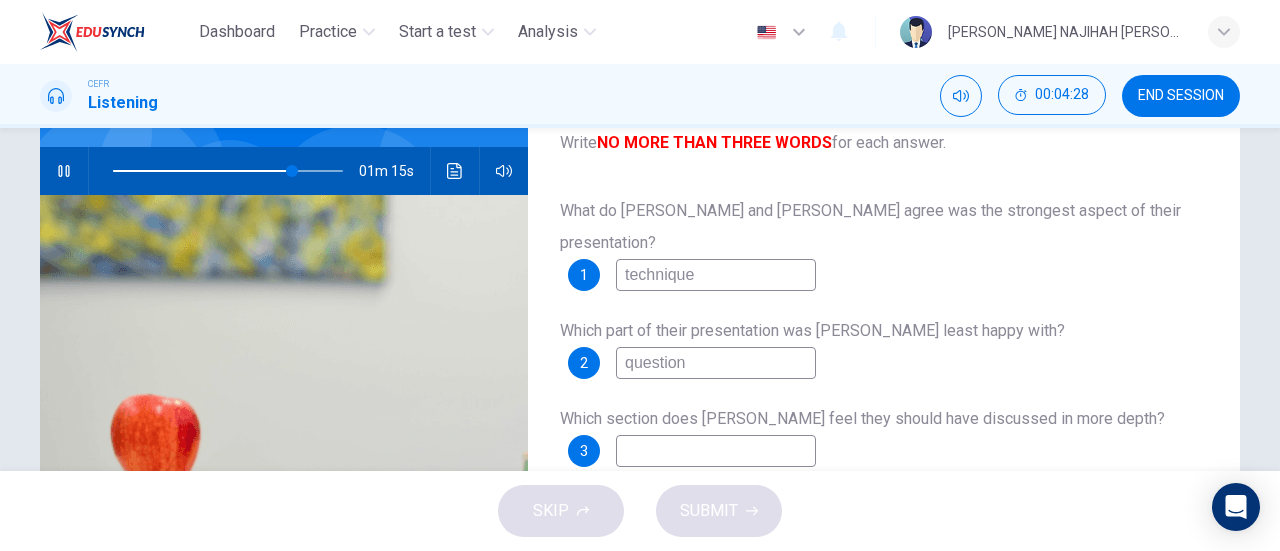 drag, startPoint x: 696, startPoint y: 246, endPoint x: 619, endPoint y: 242, distance: 77.10383 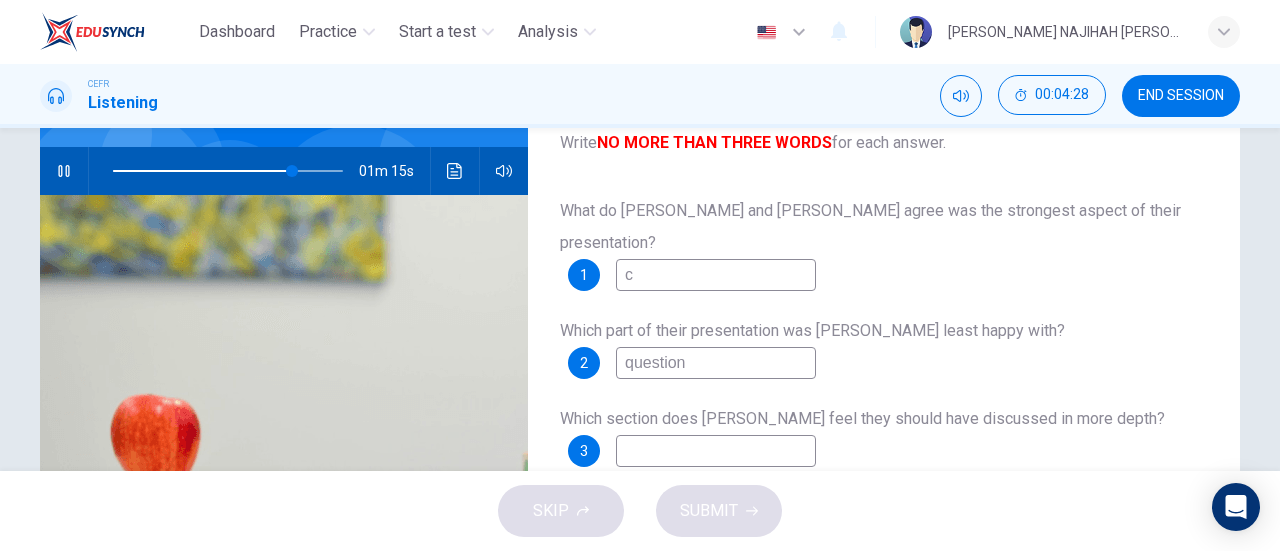 type on "78" 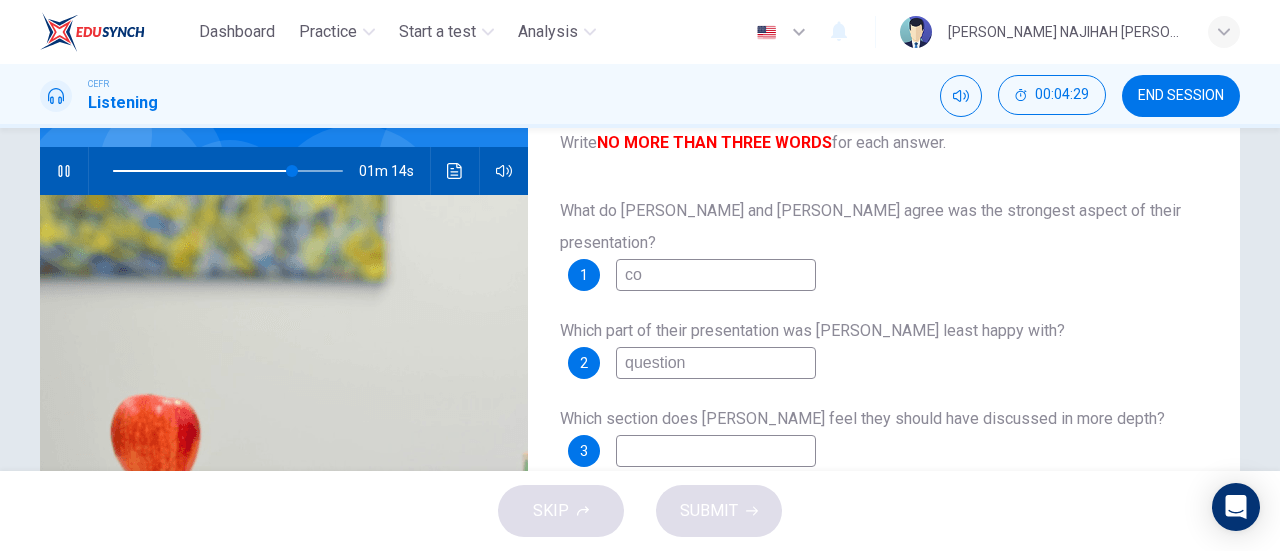 type on "con" 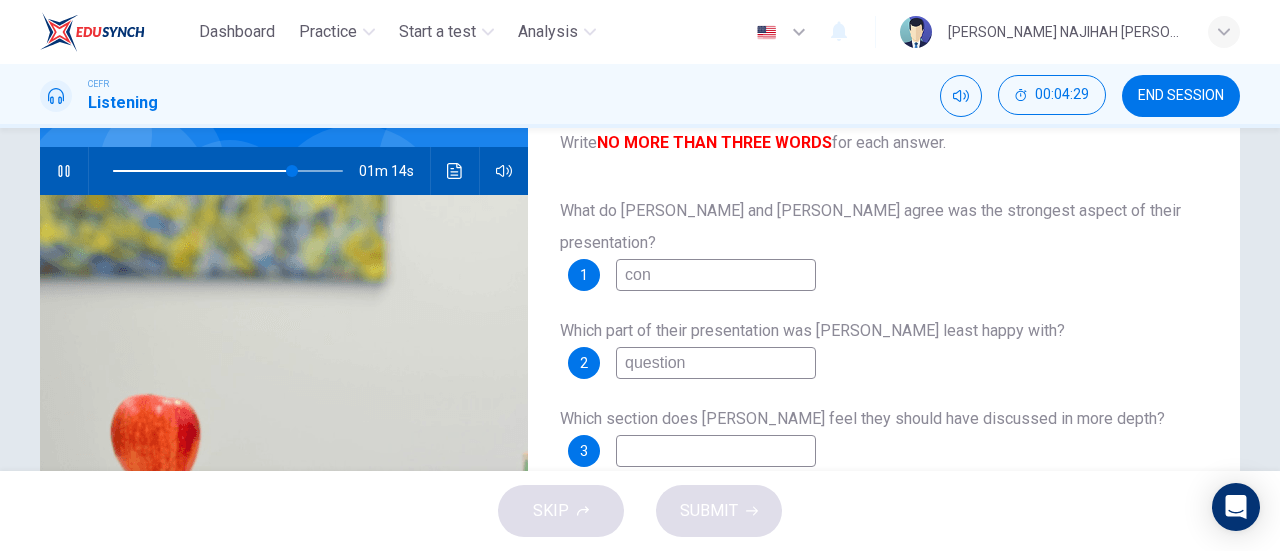 type on "78" 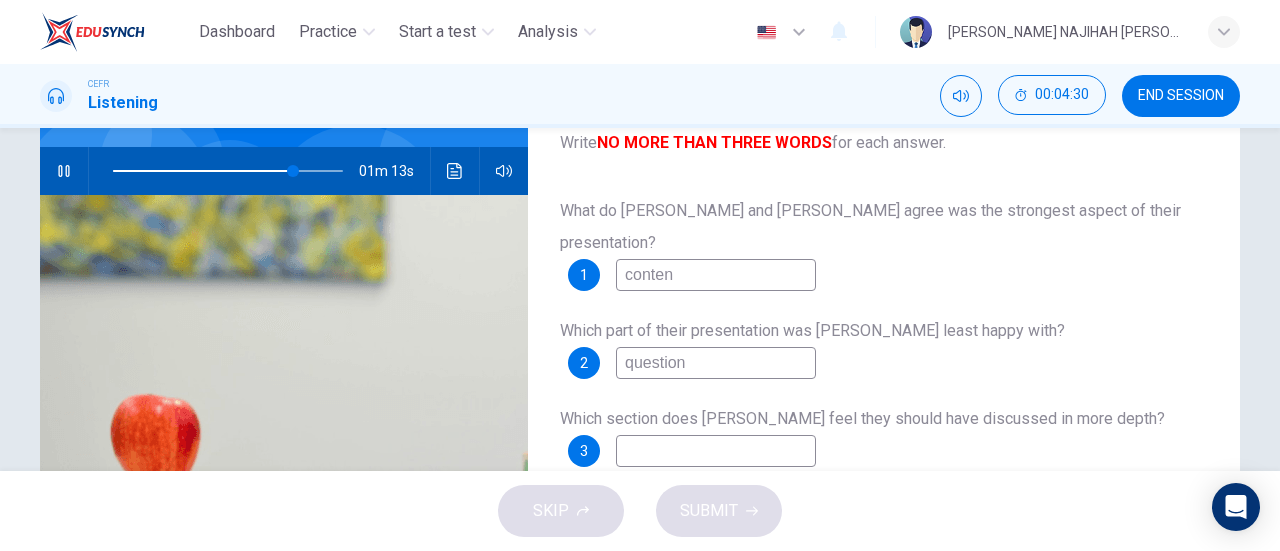 type on "content" 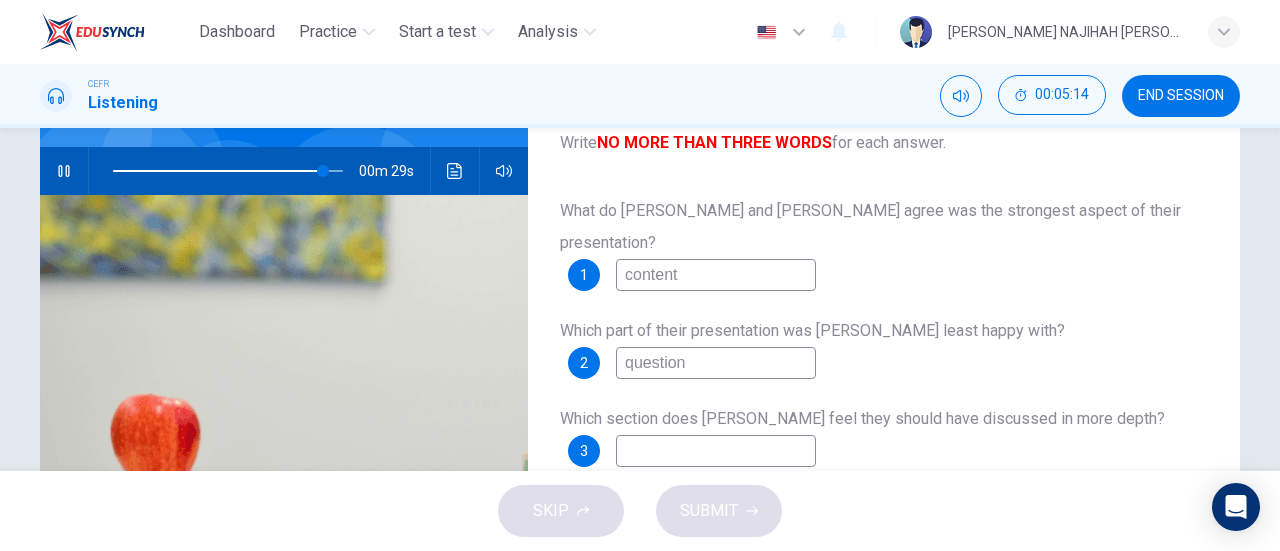 type on "92" 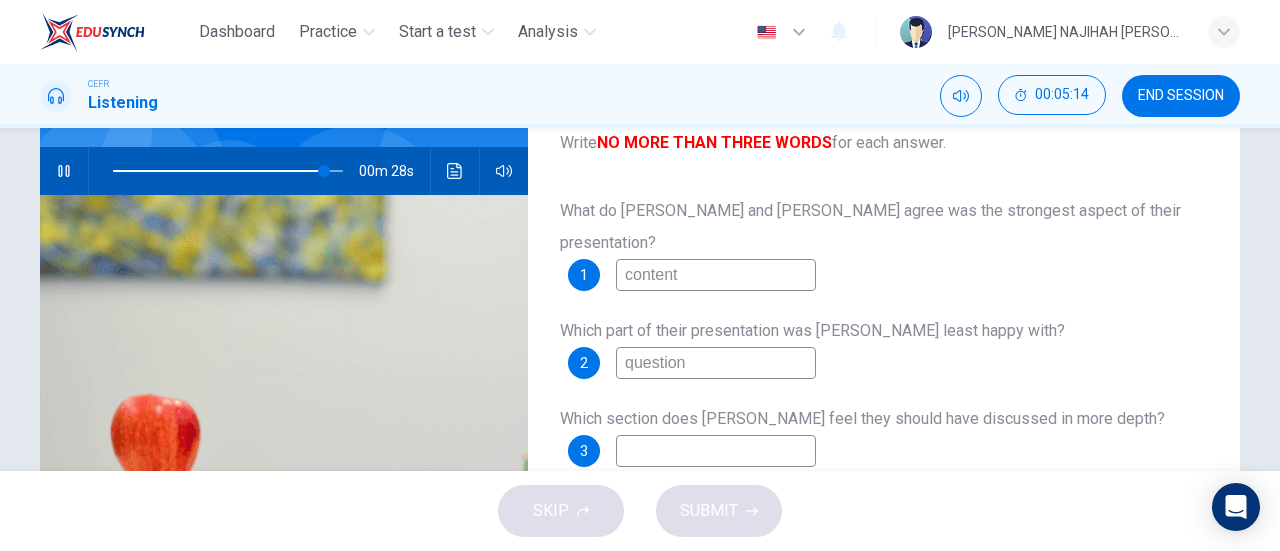 type on "content" 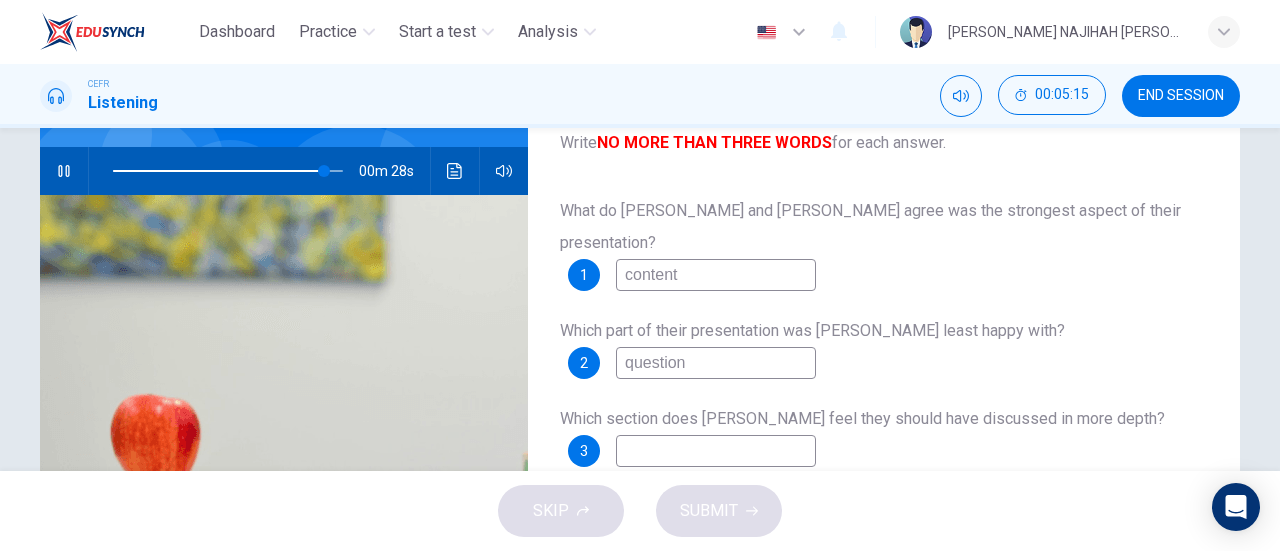 click at bounding box center [716, 451] 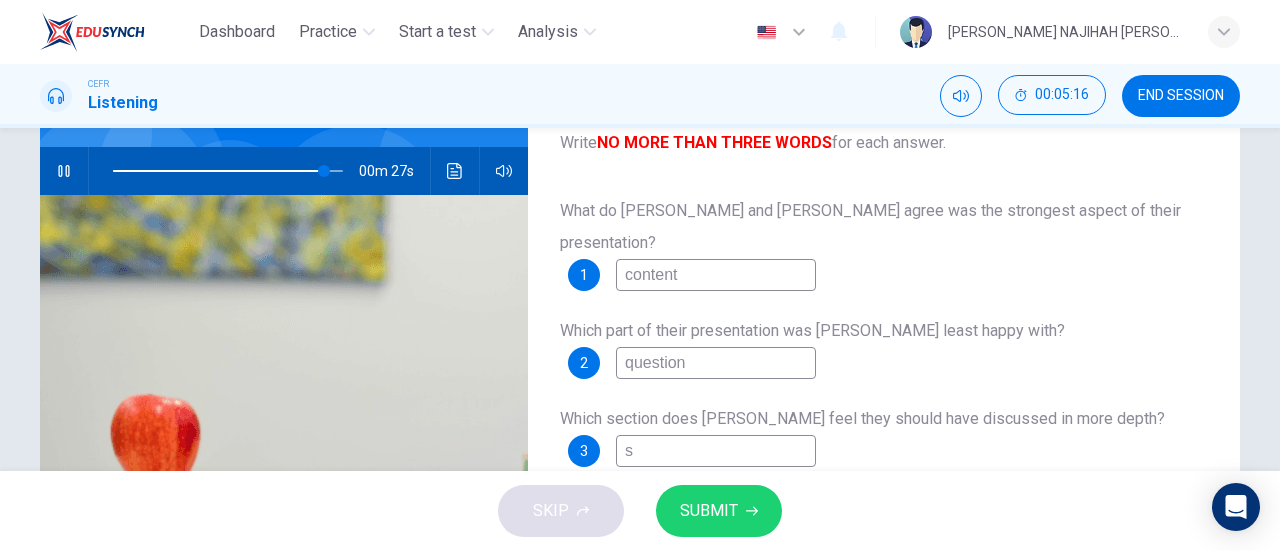 type on "so" 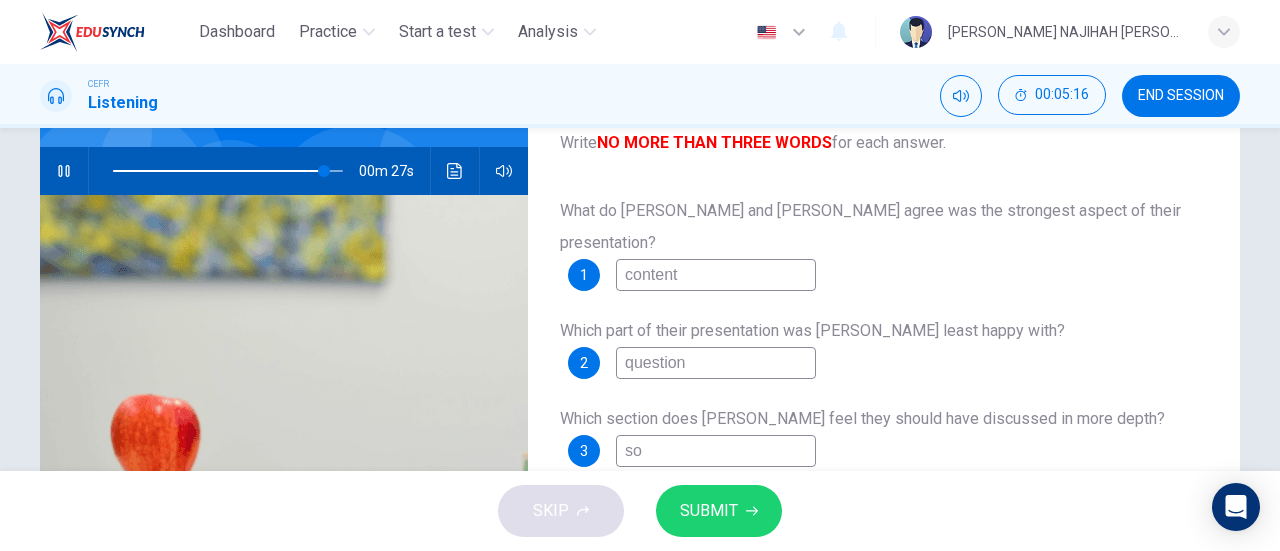 type on "92" 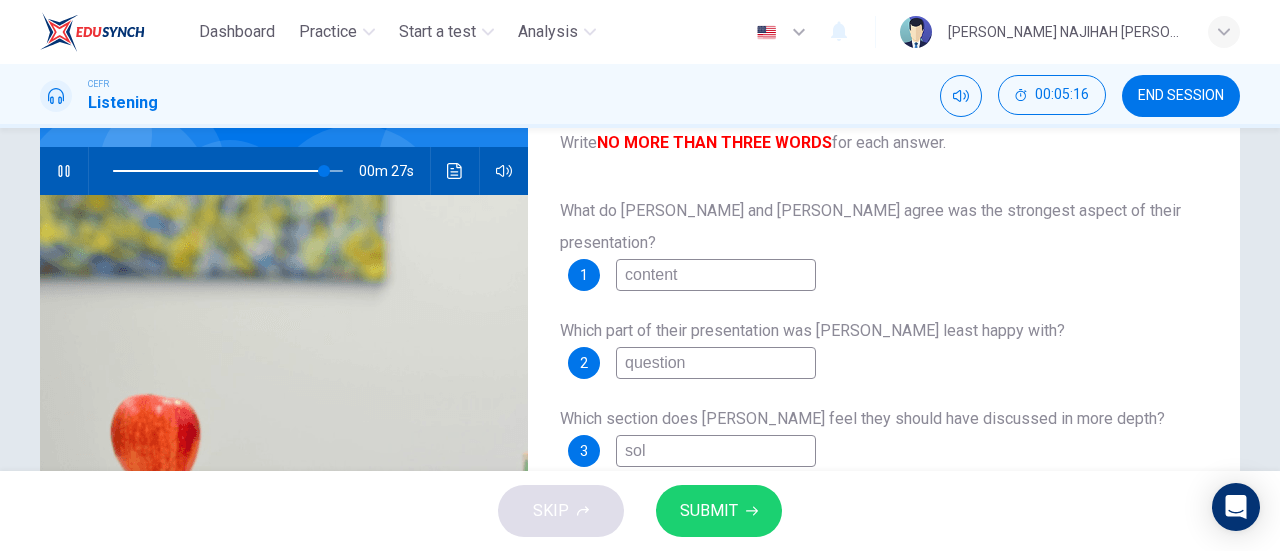 type on "92" 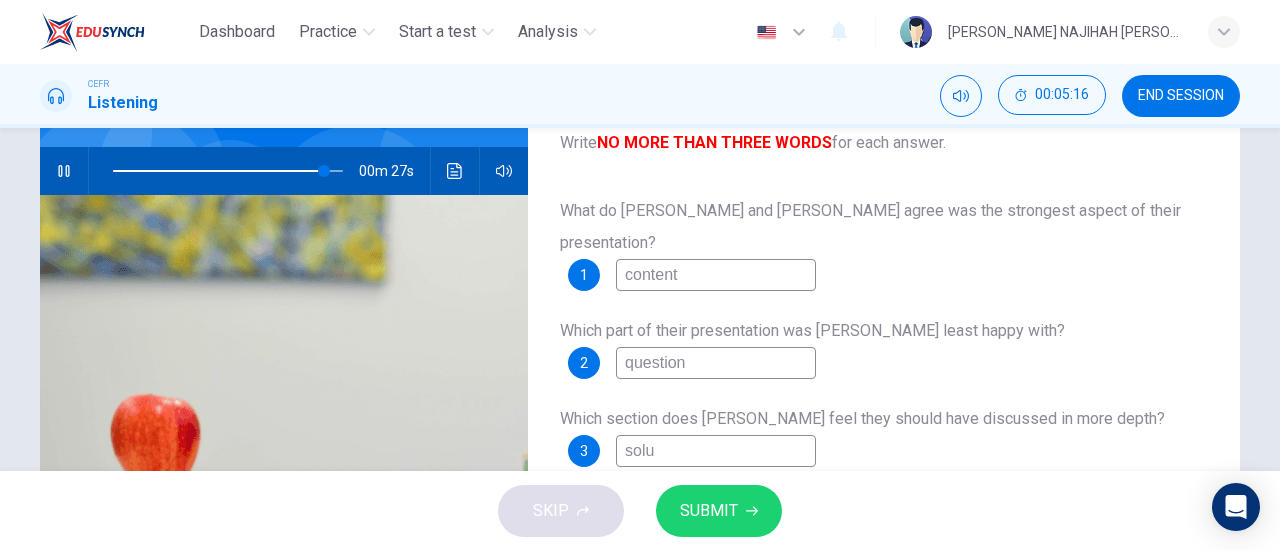 type on "92" 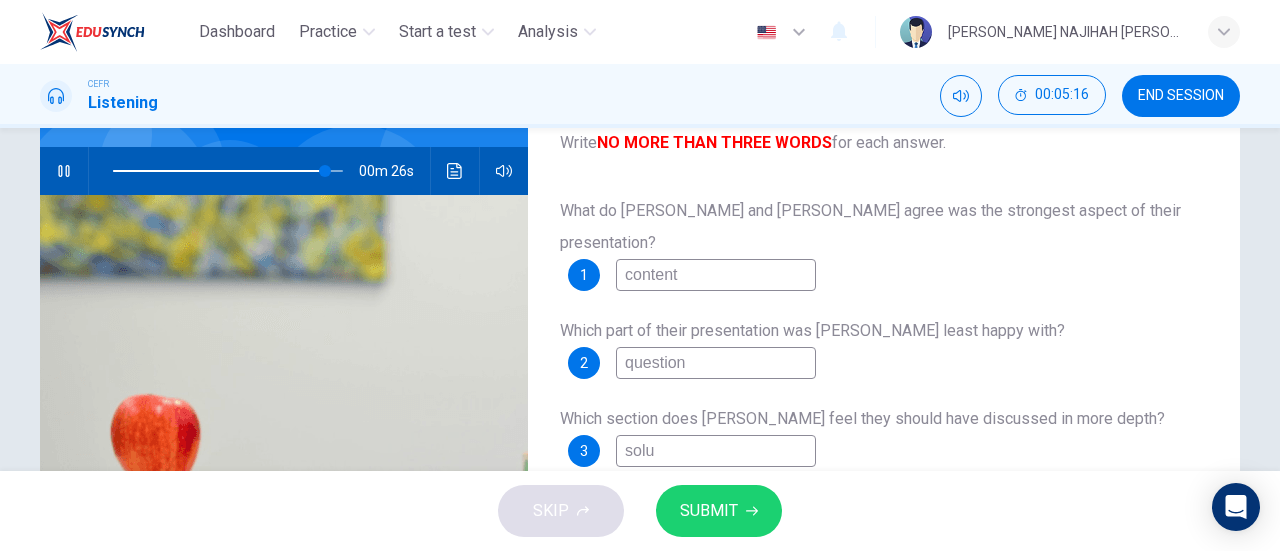 type on "solut" 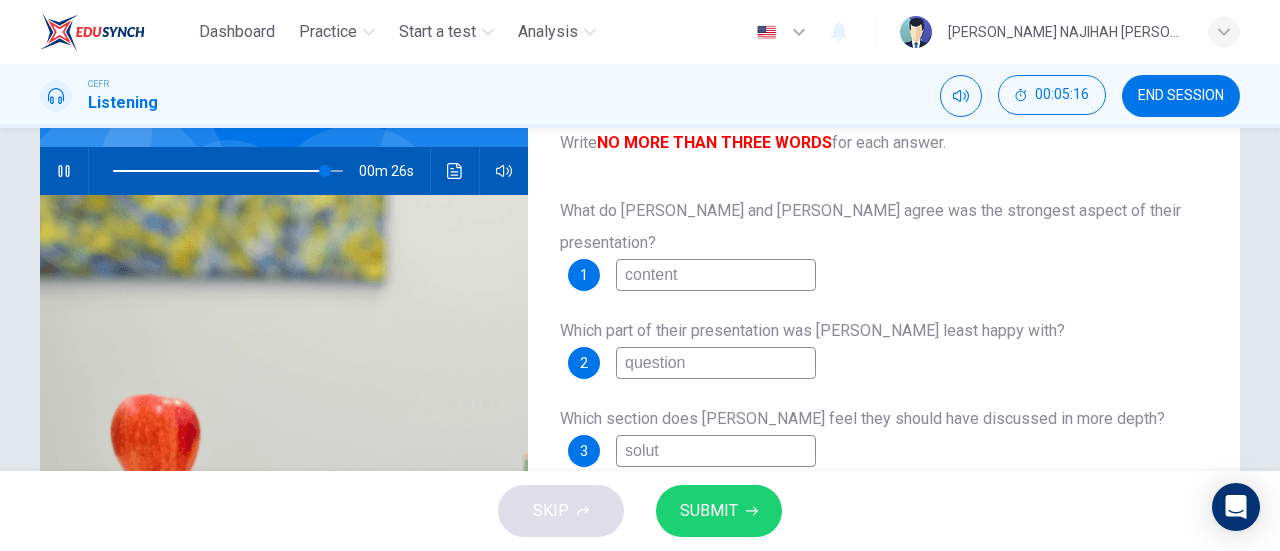 type on "soluti" 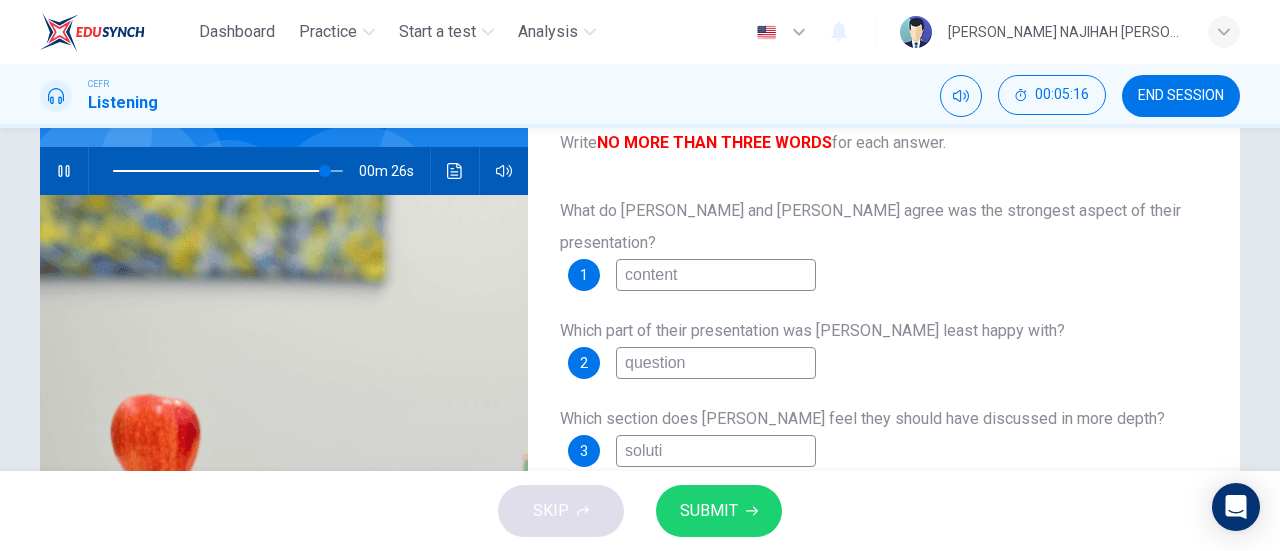 type on "92" 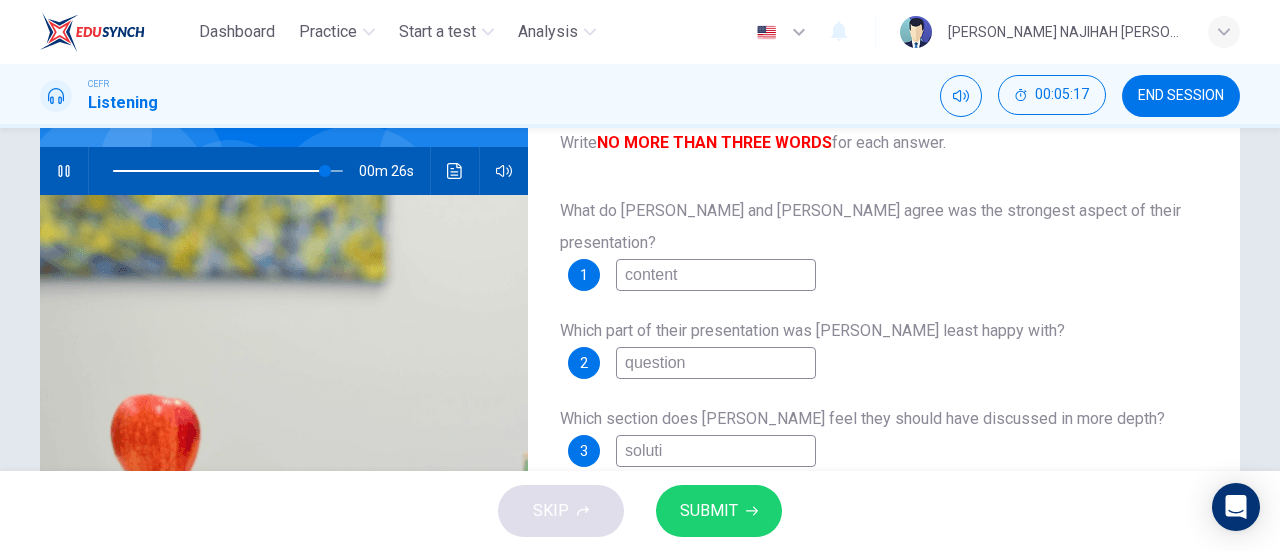 type on "solutio" 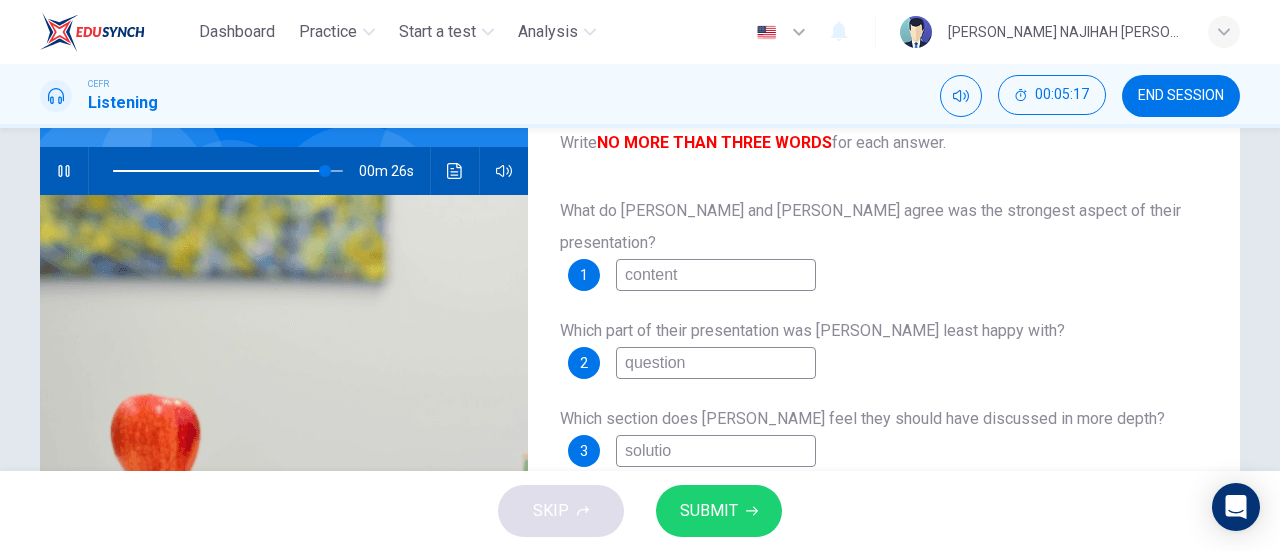type on "92" 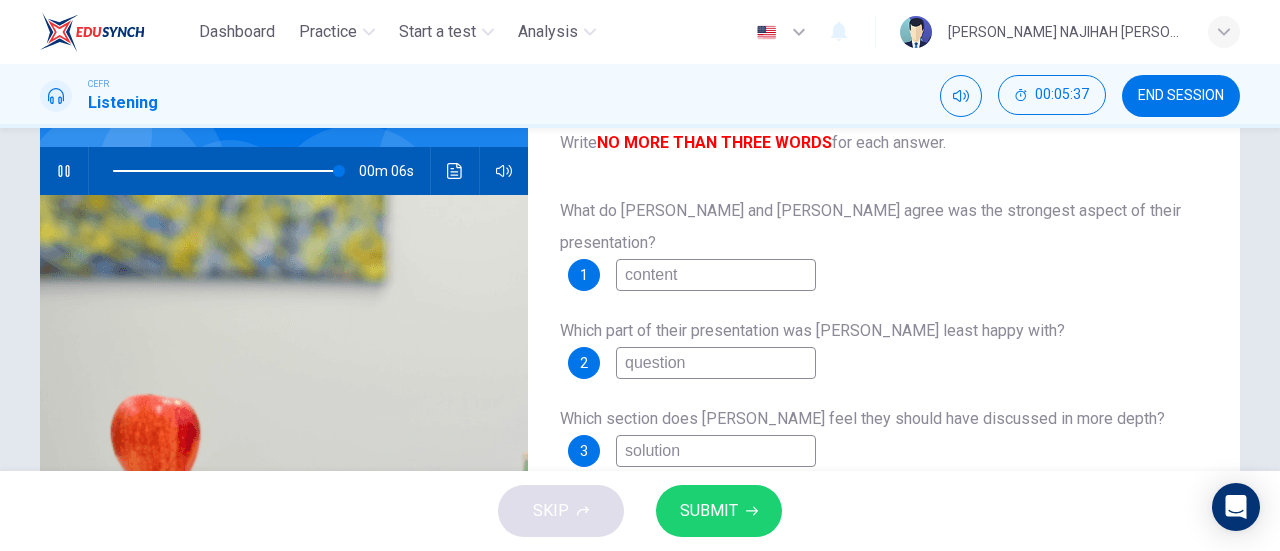 type on "98" 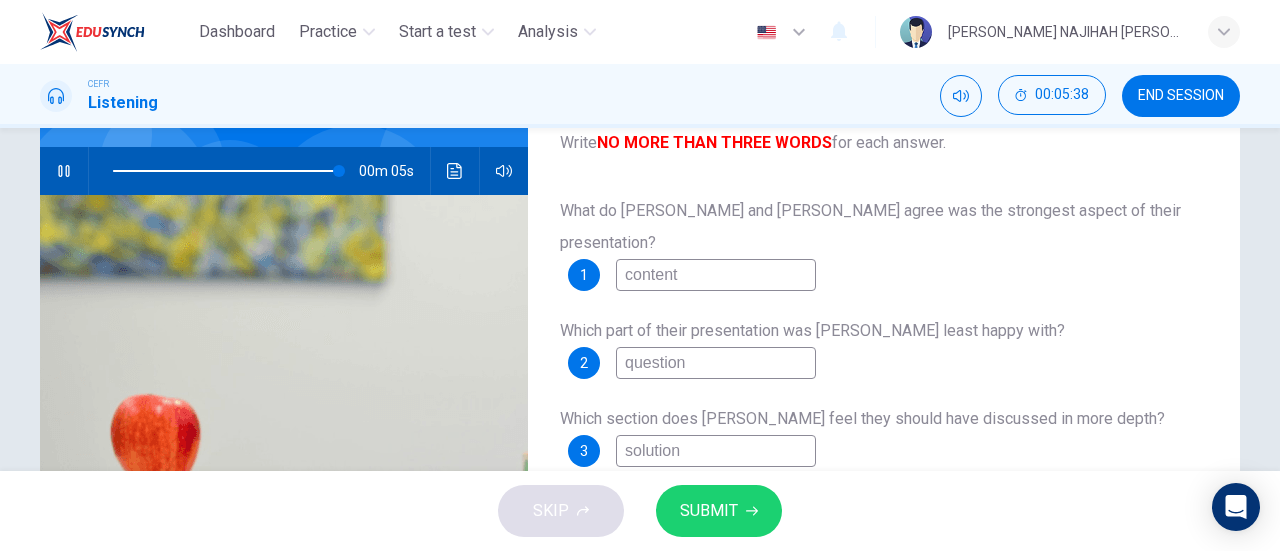 type on "solution" 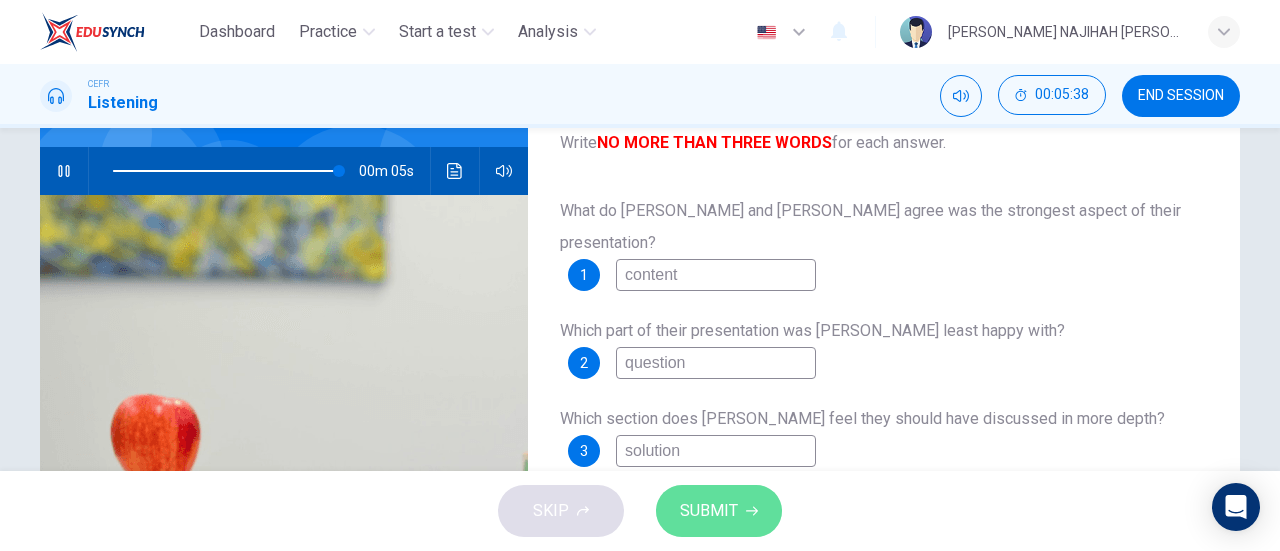 click on "SUBMIT" at bounding box center (709, 511) 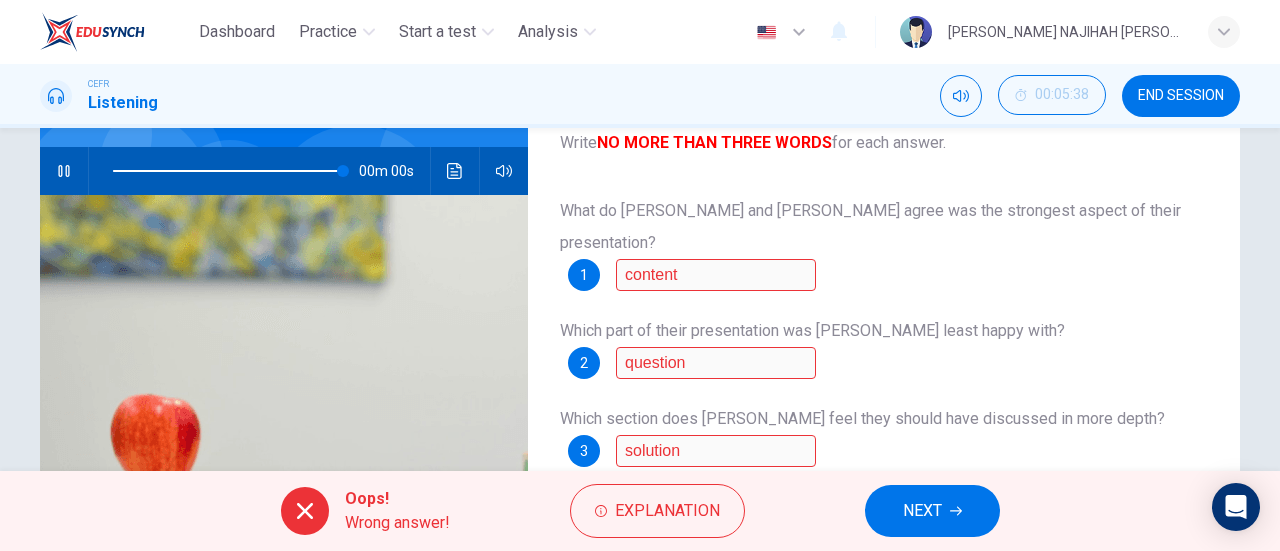 type on "0" 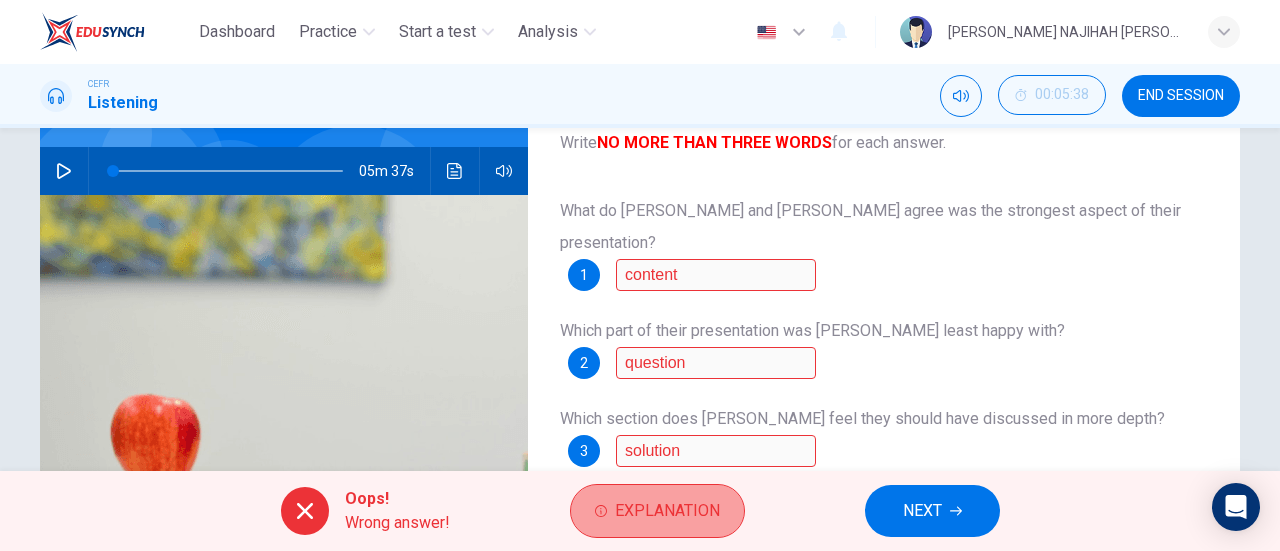 click on "Explanation" at bounding box center (657, 511) 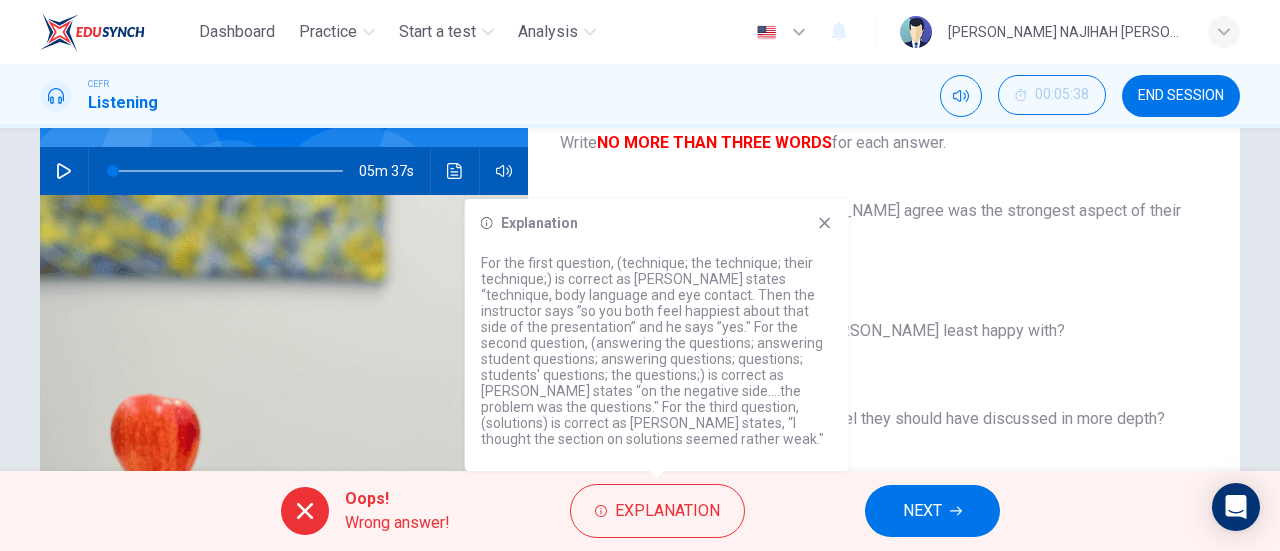 click 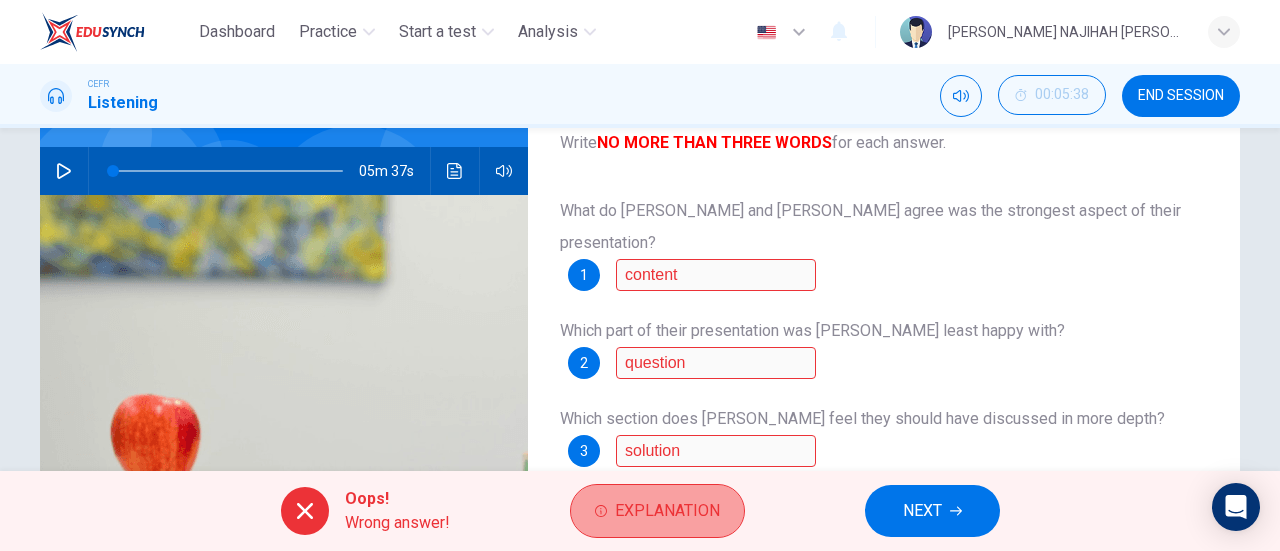 click on "Explanation" at bounding box center [657, 511] 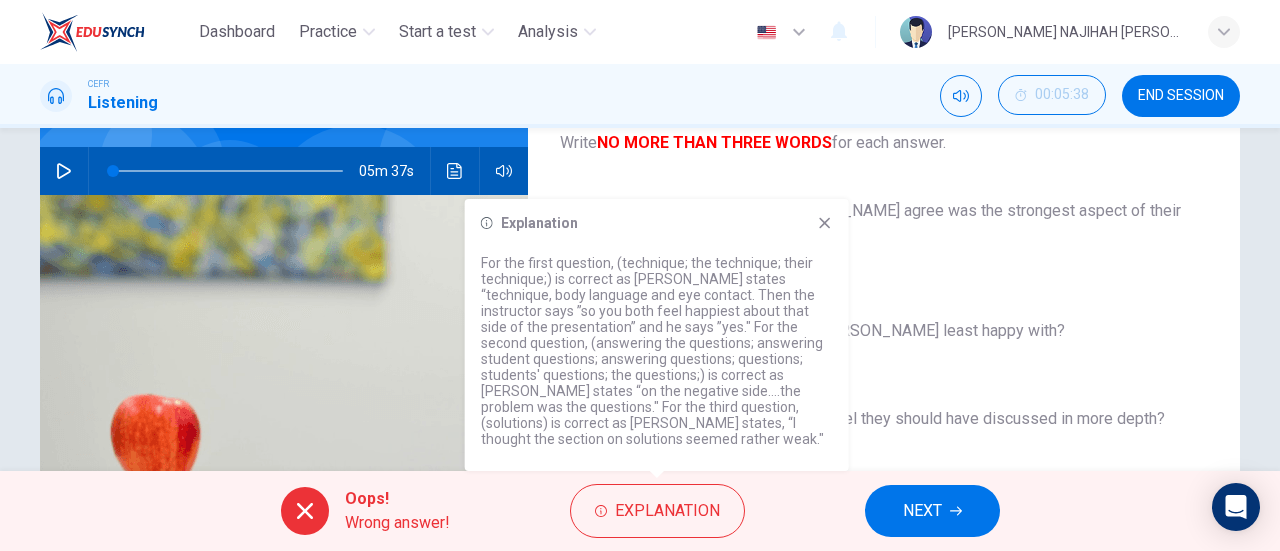 click 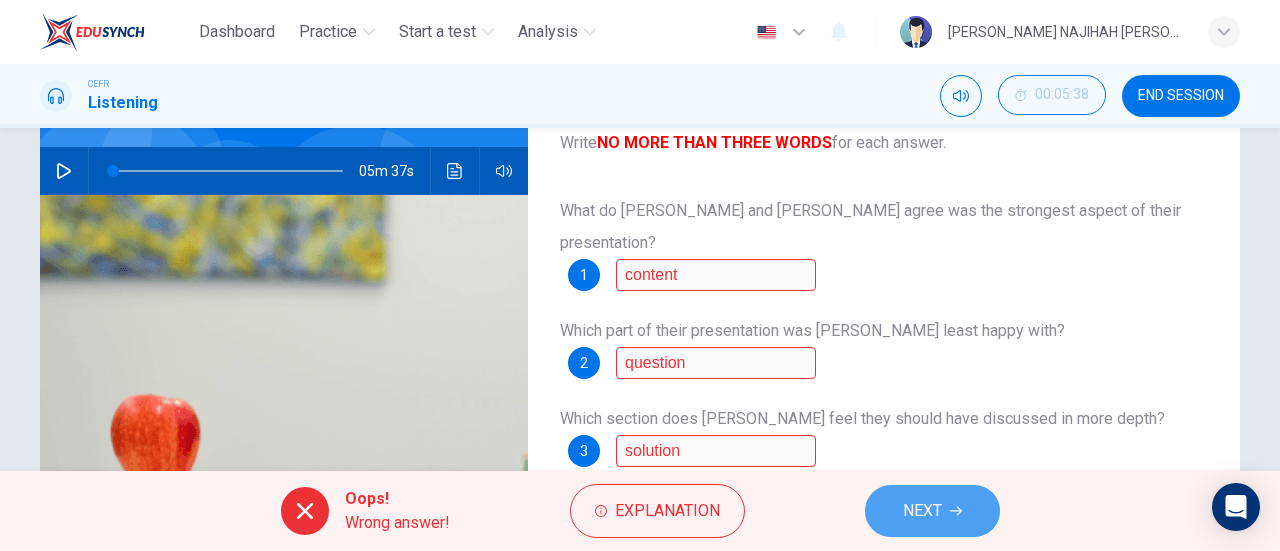 click on "NEXT" at bounding box center [922, 511] 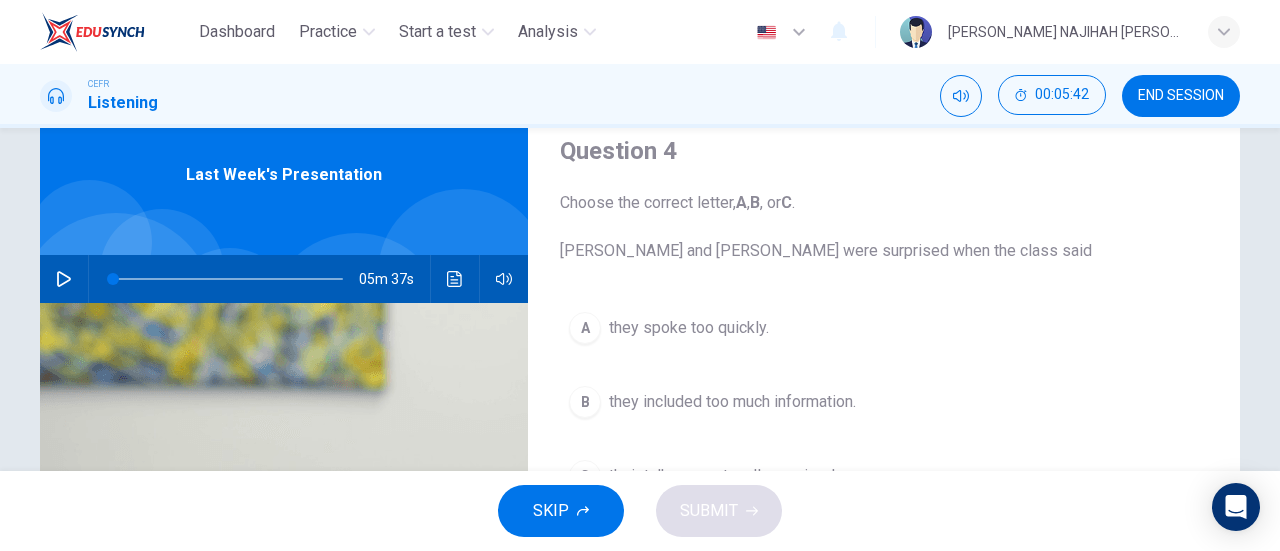 scroll, scrollTop: 75, scrollLeft: 0, axis: vertical 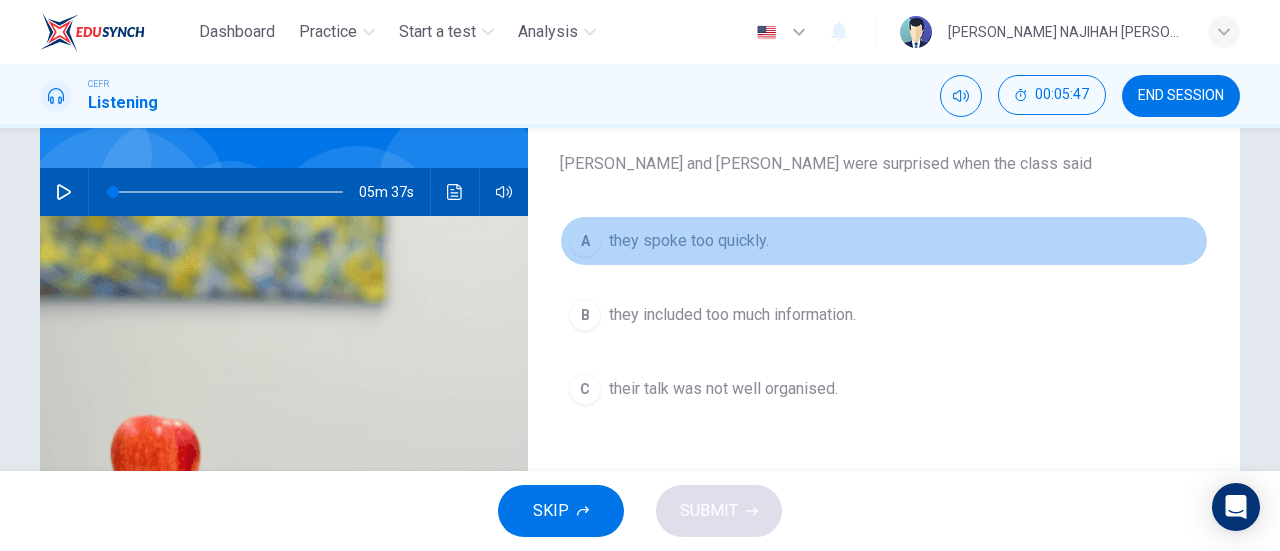 click on "they spoke too quickly." at bounding box center (689, 241) 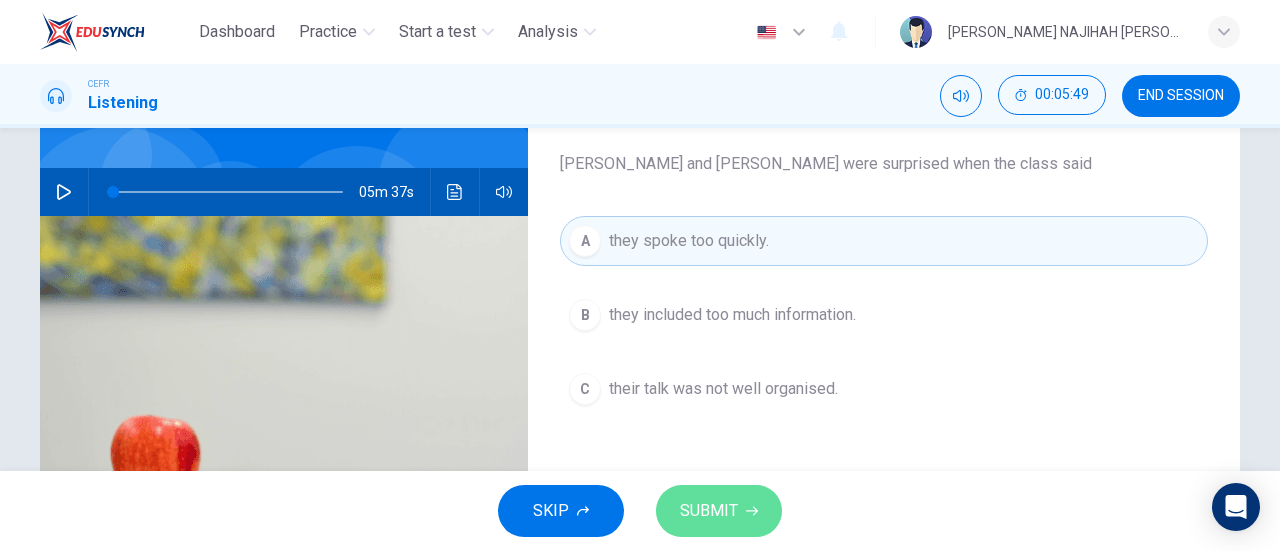 click on "SUBMIT" at bounding box center [709, 511] 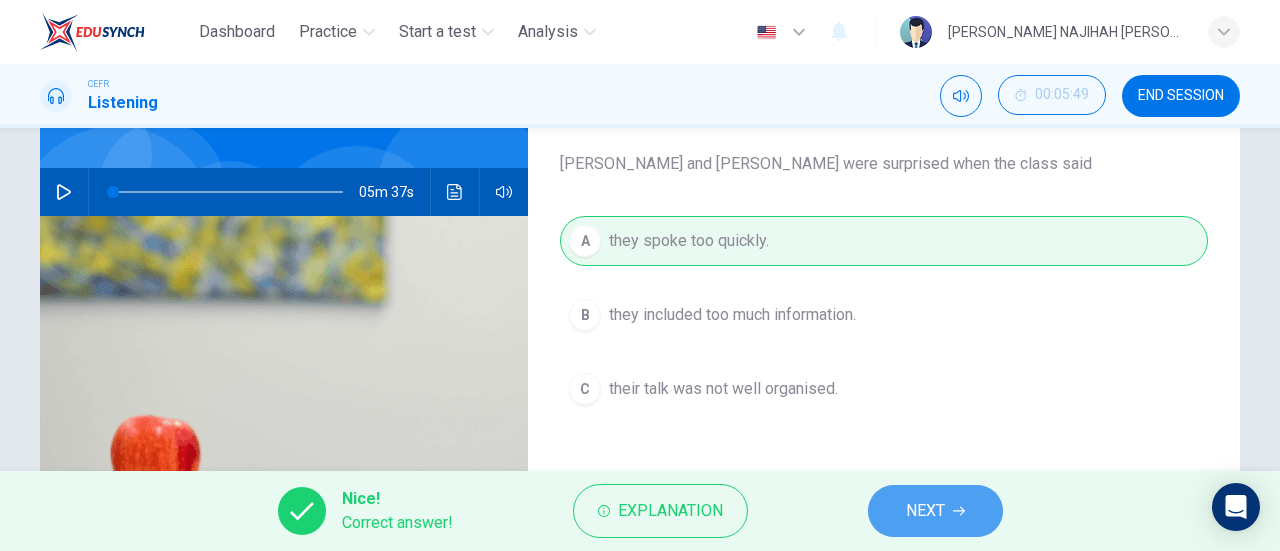 click on "NEXT" at bounding box center [925, 511] 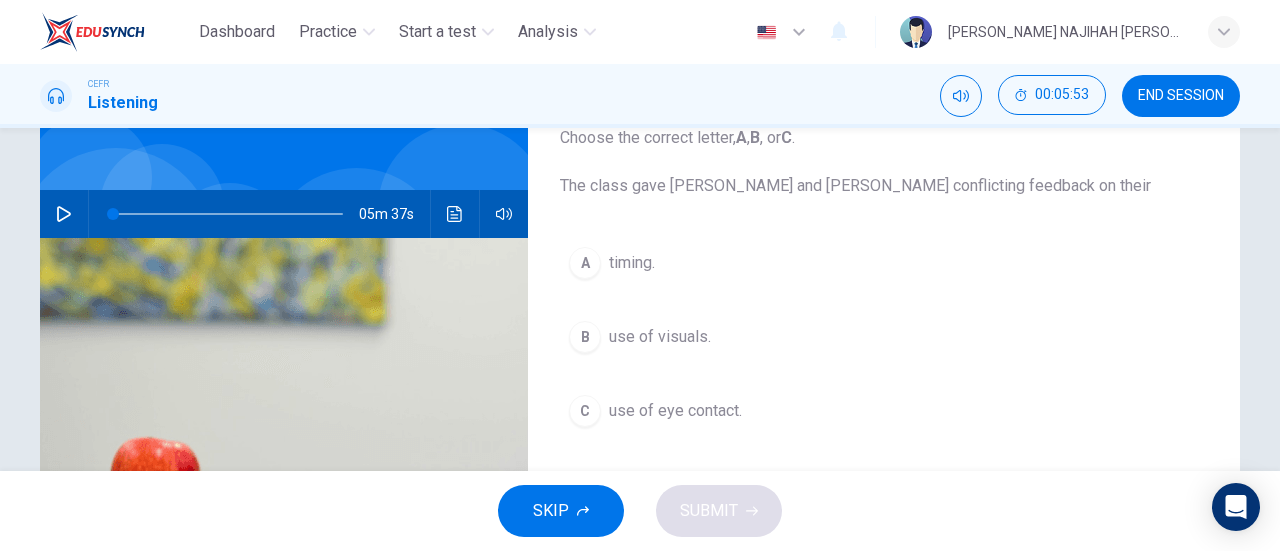 scroll, scrollTop: 136, scrollLeft: 0, axis: vertical 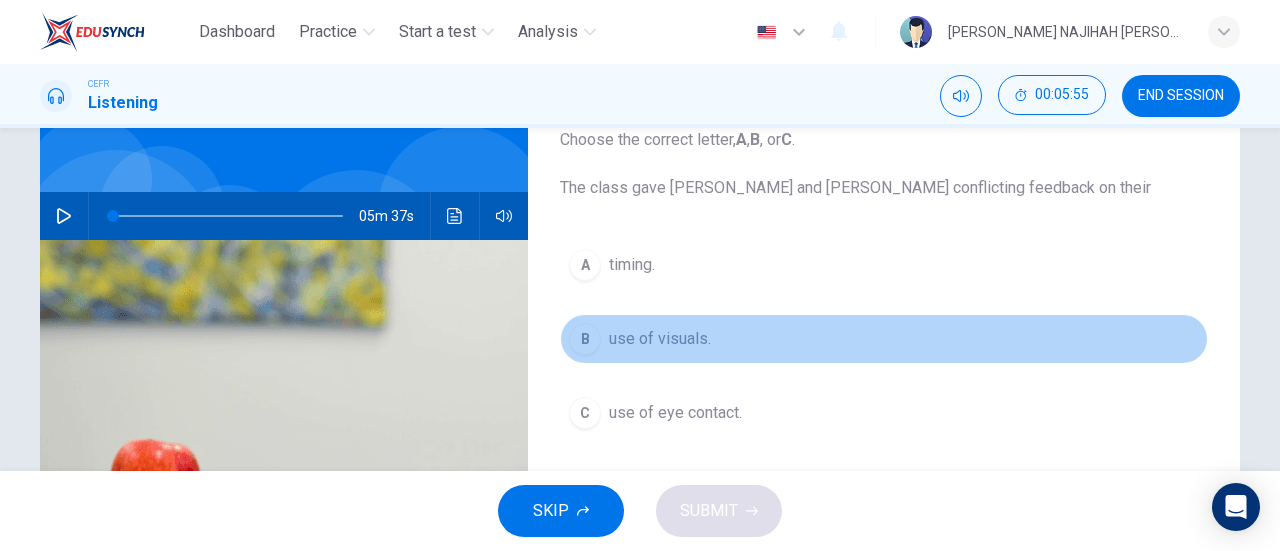 click on "B use of visuals." at bounding box center (884, 339) 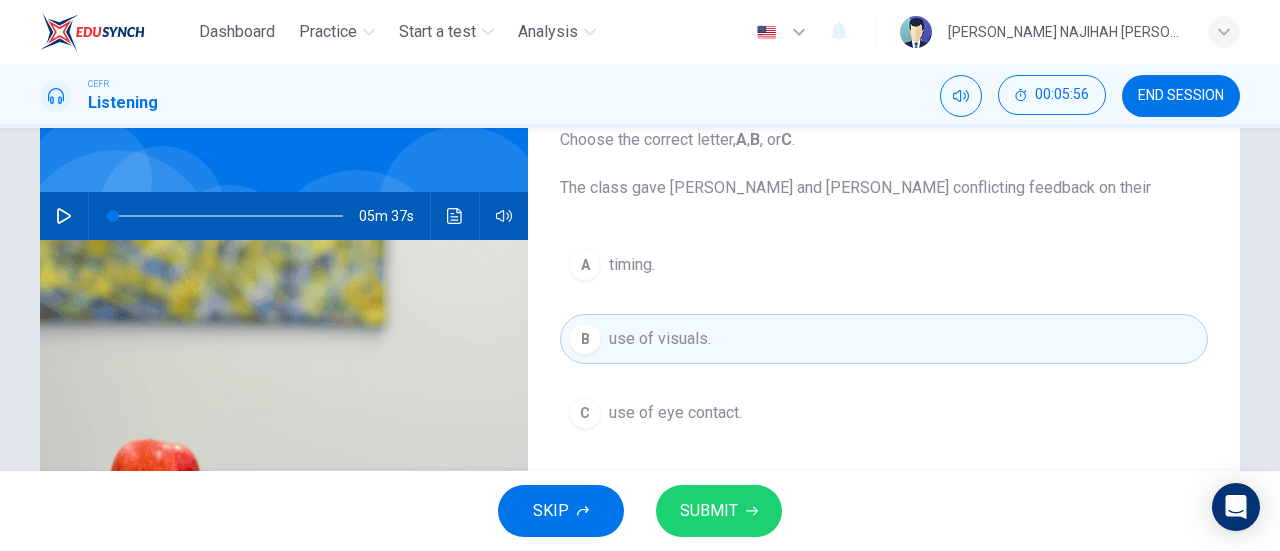 click on "SUBMIT" at bounding box center (709, 511) 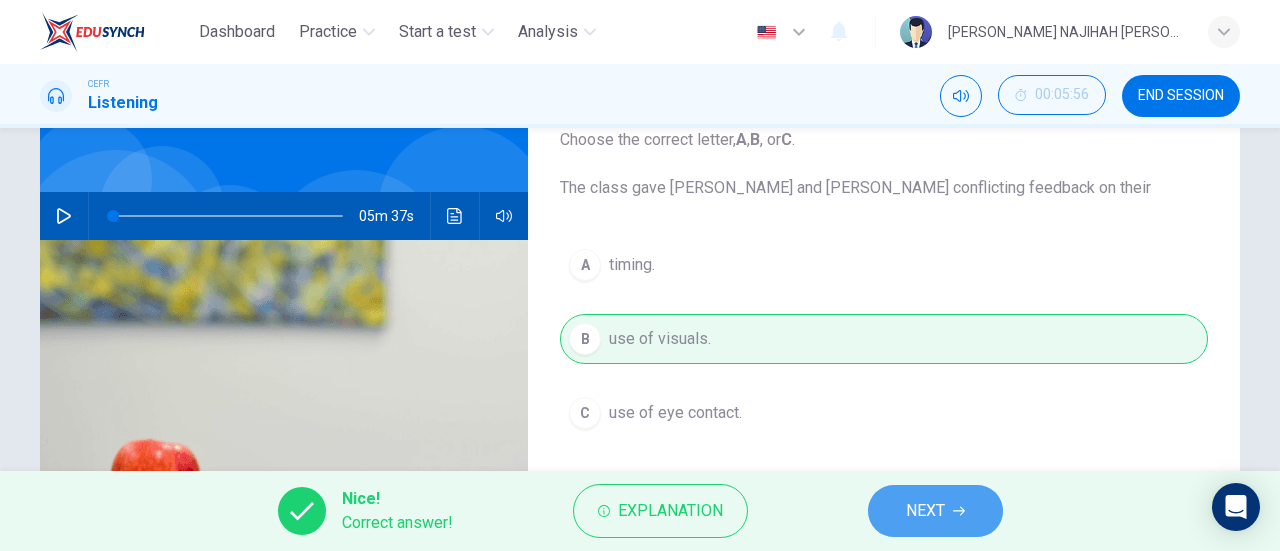 click on "NEXT" at bounding box center [935, 511] 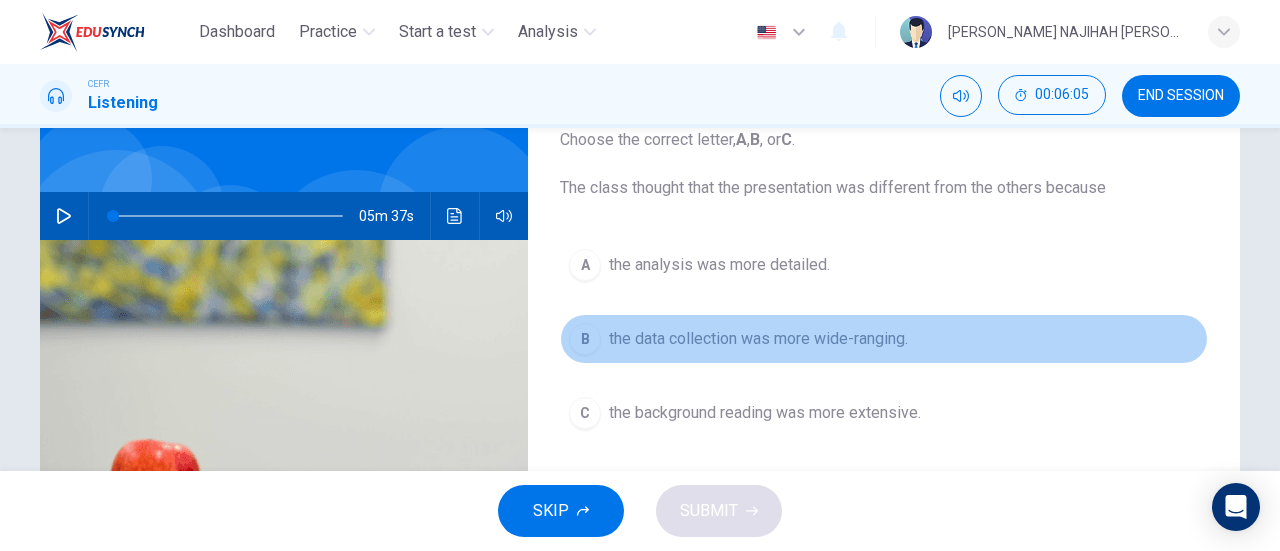 click on "the data collection was more wide-ranging." at bounding box center [758, 339] 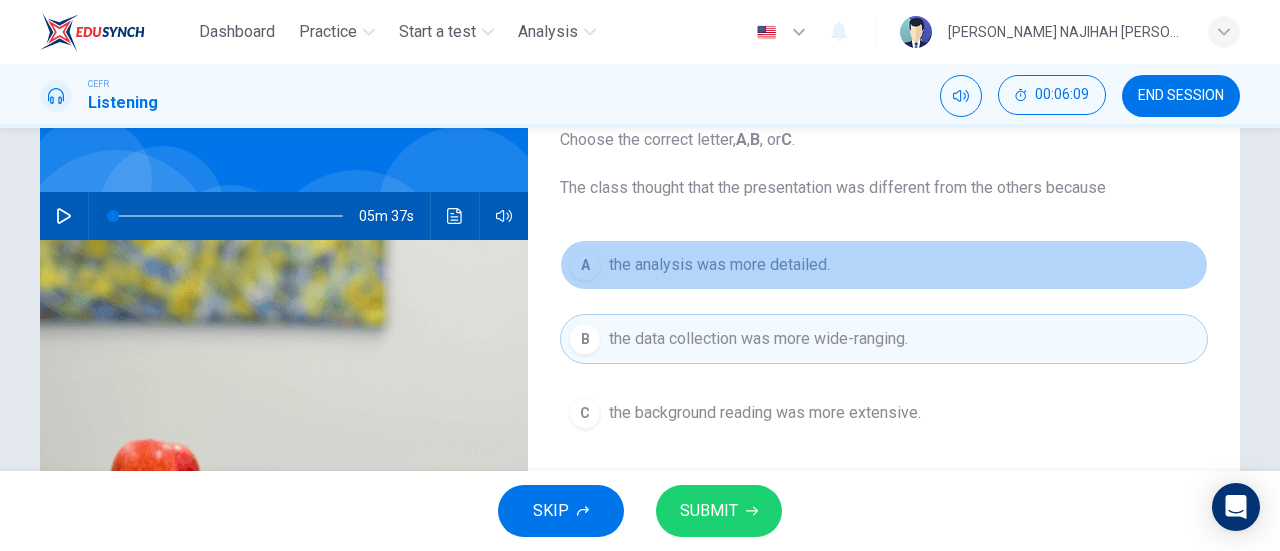 click on "the analysis was more detailed." at bounding box center (719, 265) 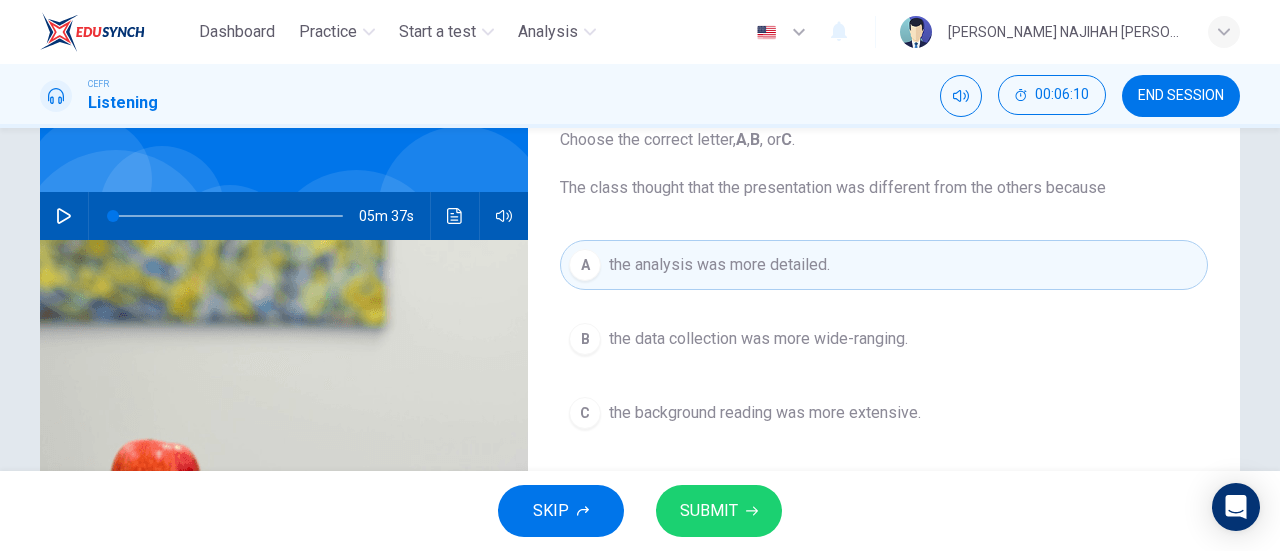 click on "SUBMIT" at bounding box center (709, 511) 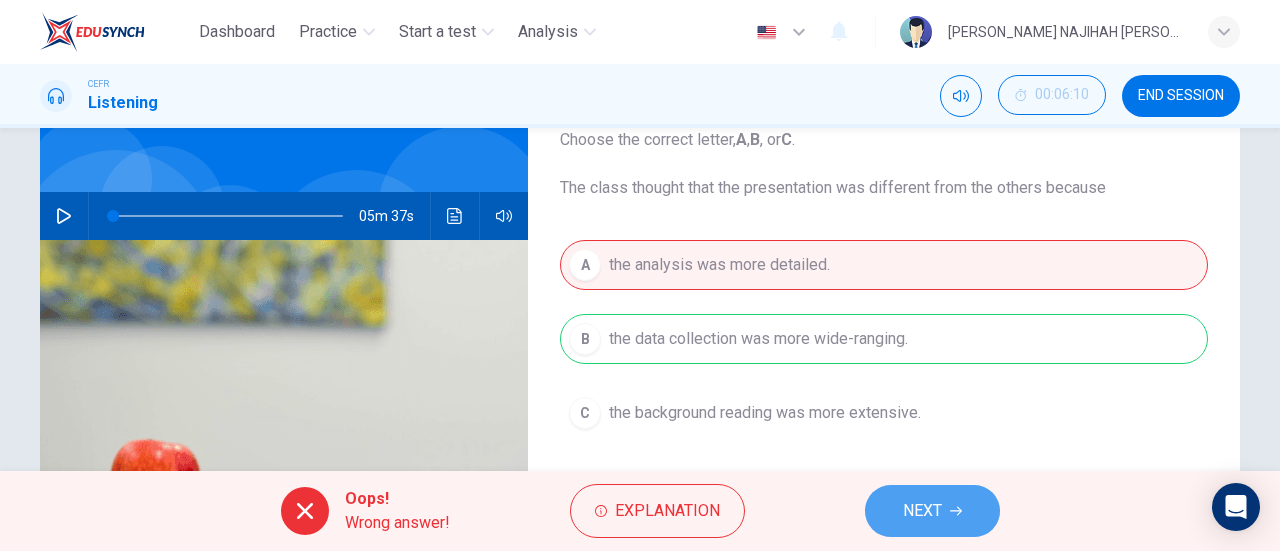 click on "NEXT" at bounding box center [922, 511] 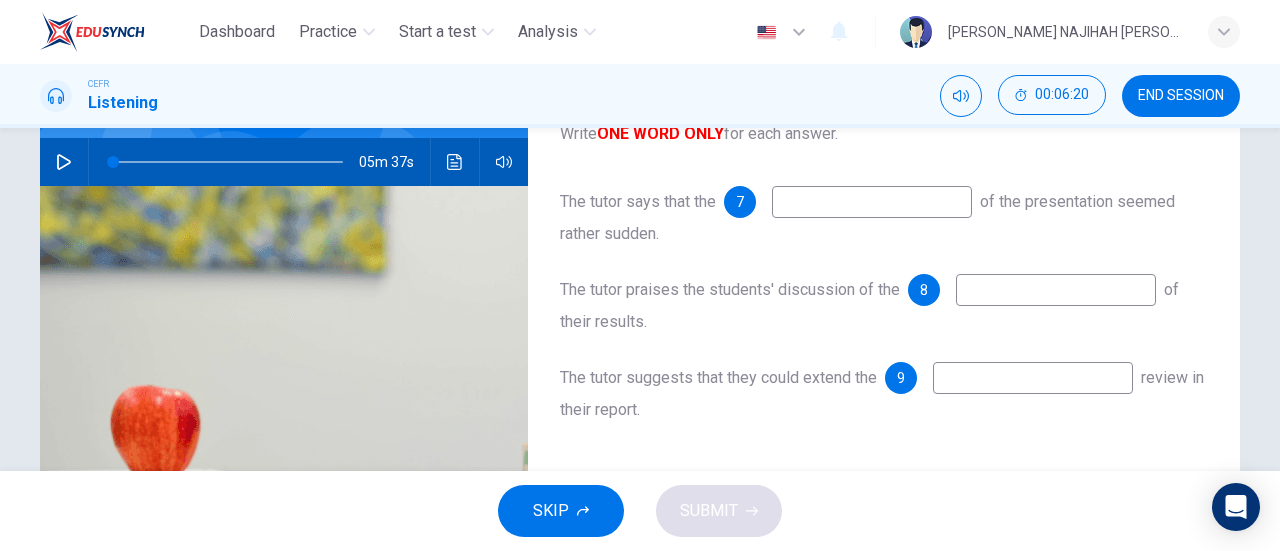 scroll, scrollTop: 189, scrollLeft: 0, axis: vertical 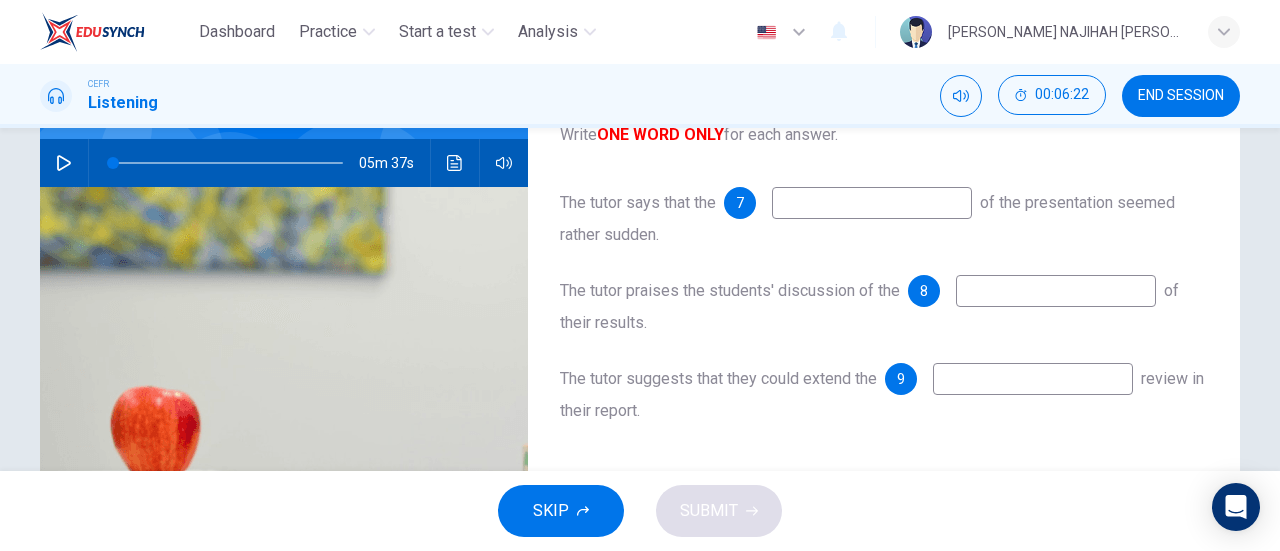 click at bounding box center (1033, 379) 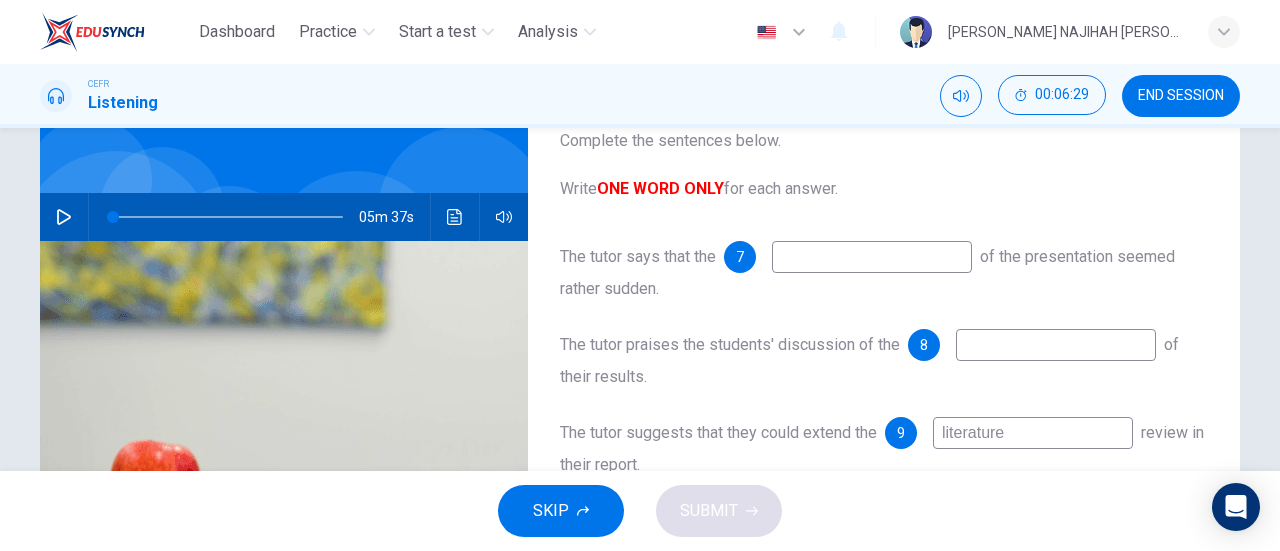 scroll, scrollTop: 140, scrollLeft: 0, axis: vertical 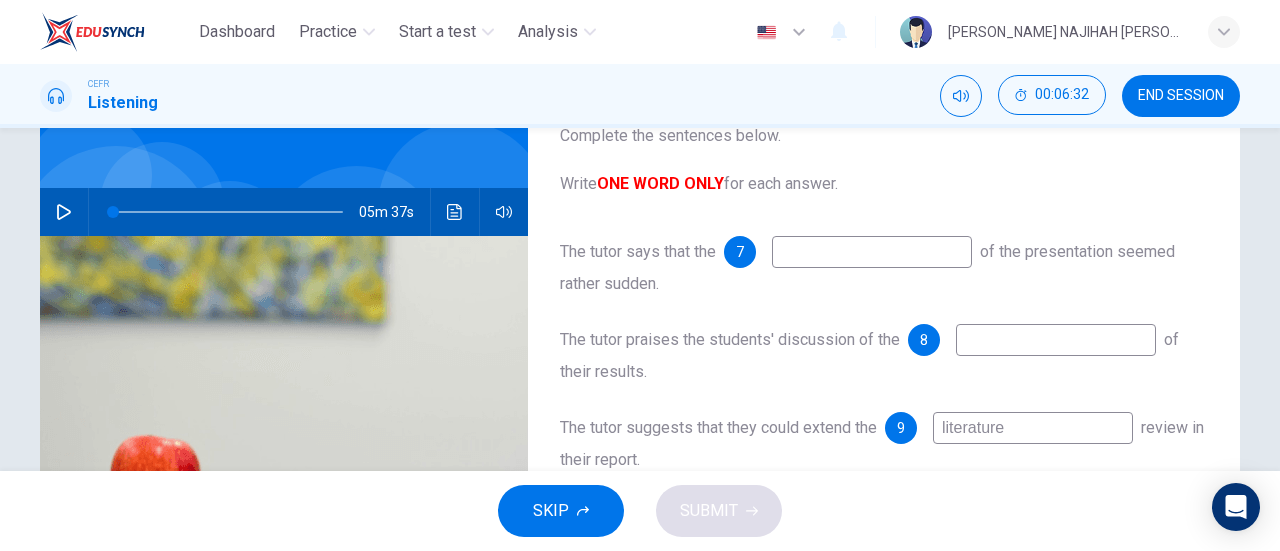 type on "literature" 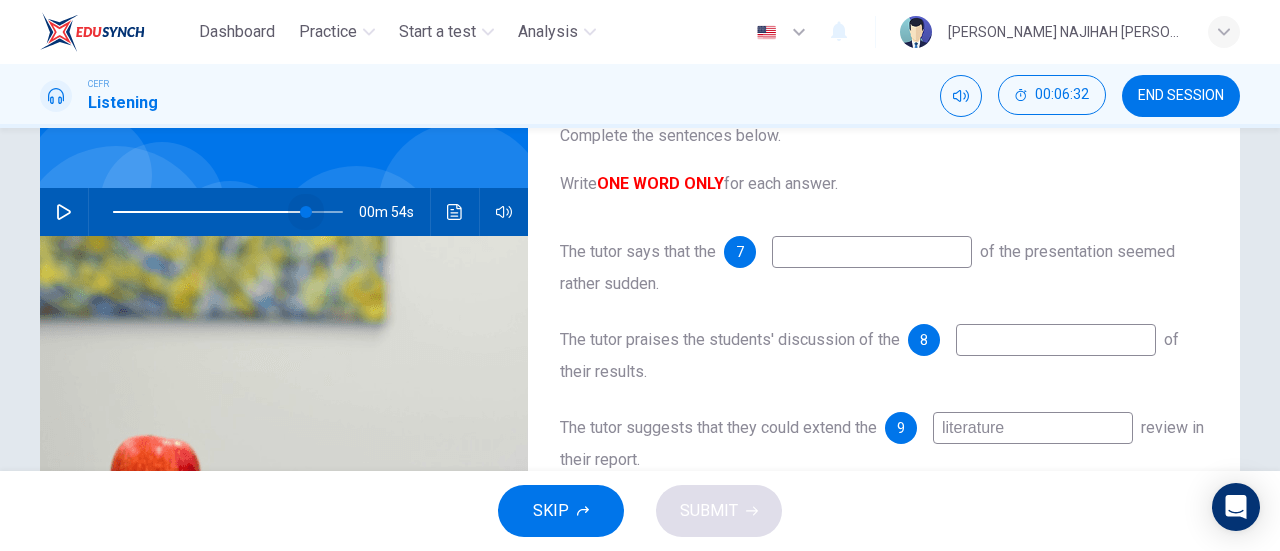 click at bounding box center [228, 212] 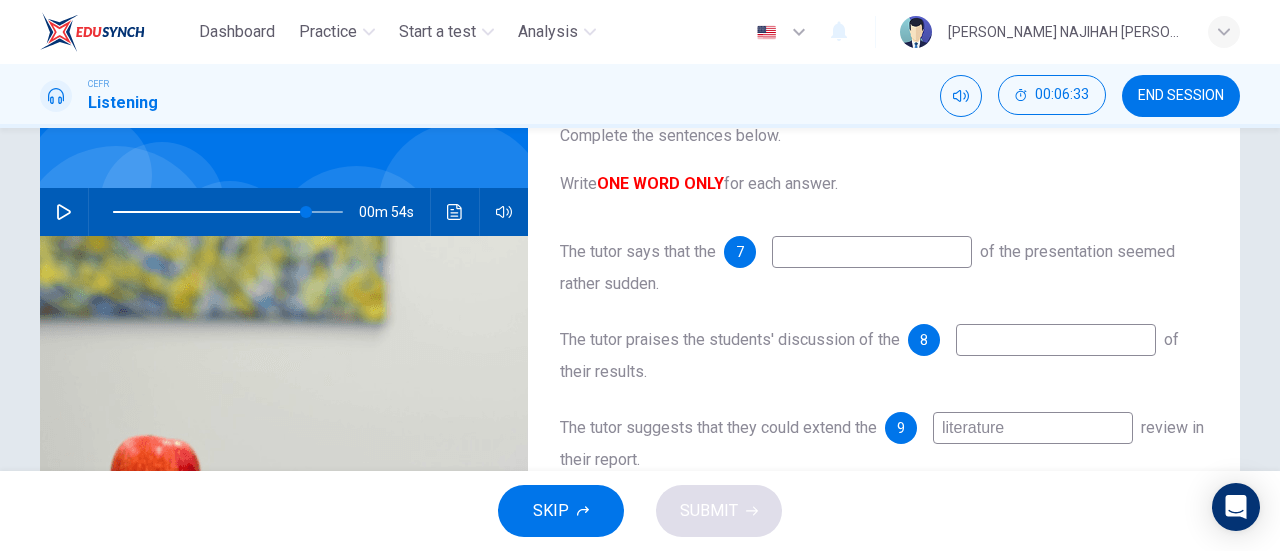 click on "00m 54s" at bounding box center (284, 212) 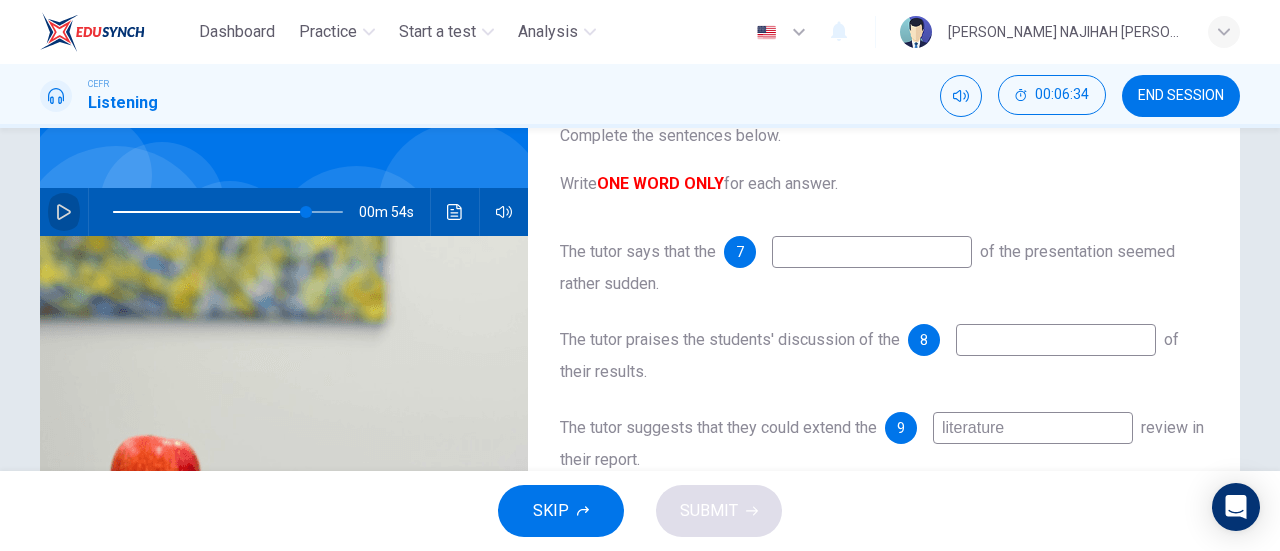 click 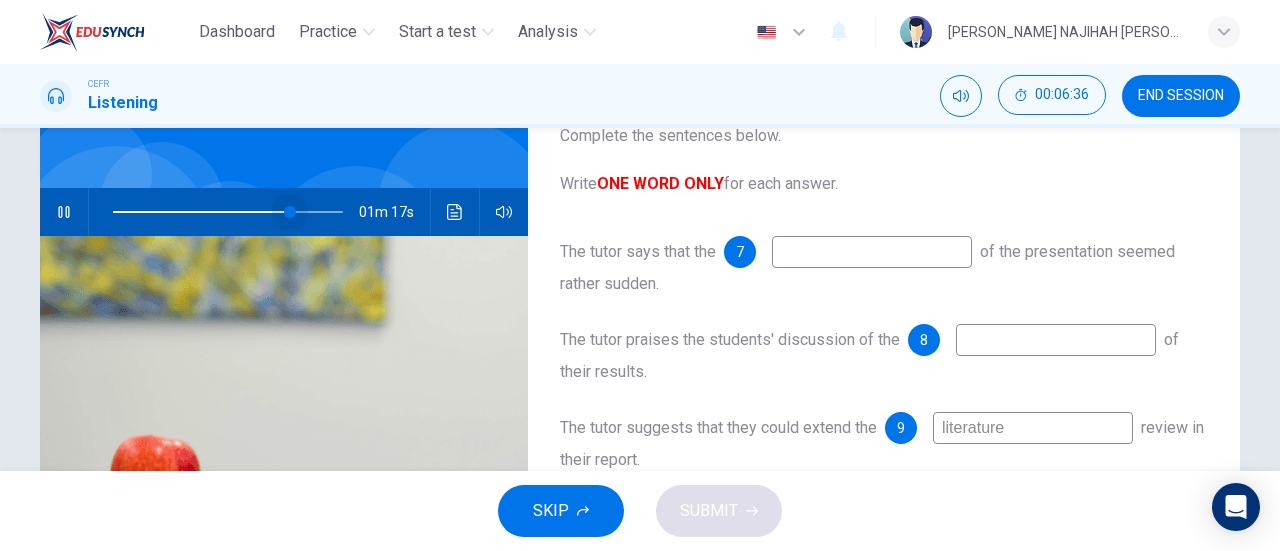 click at bounding box center (290, 212) 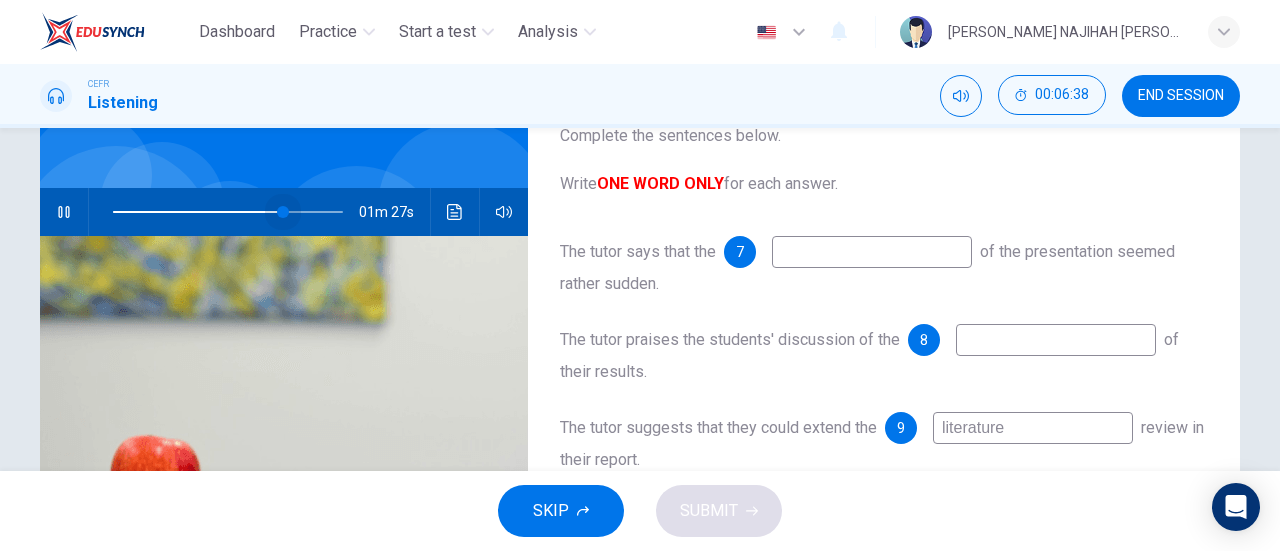 click at bounding box center (283, 212) 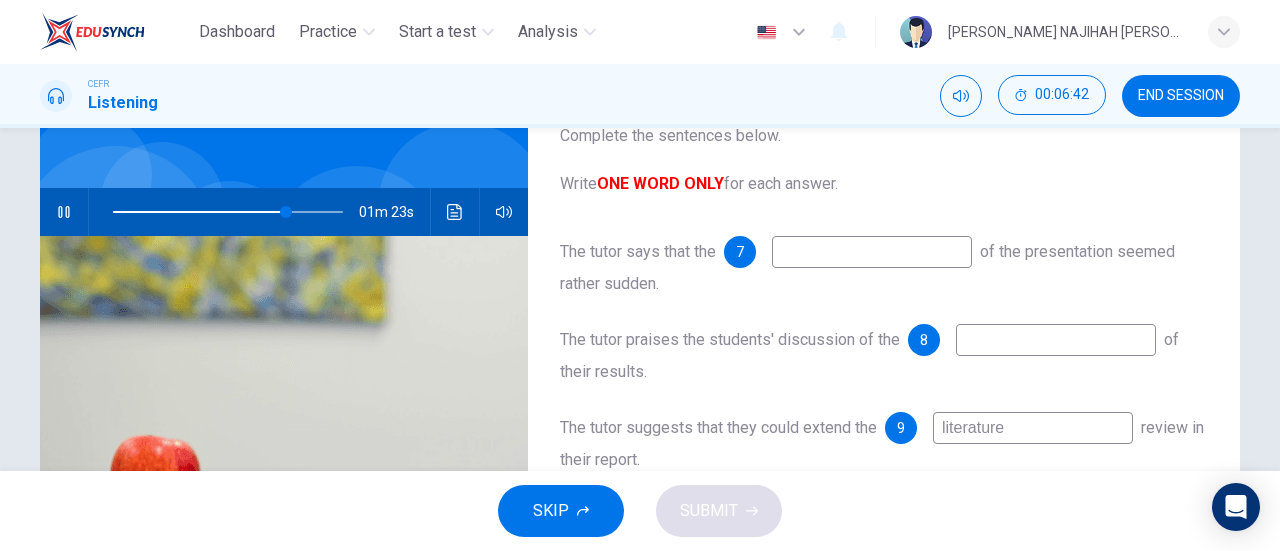 click at bounding box center (872, 252) 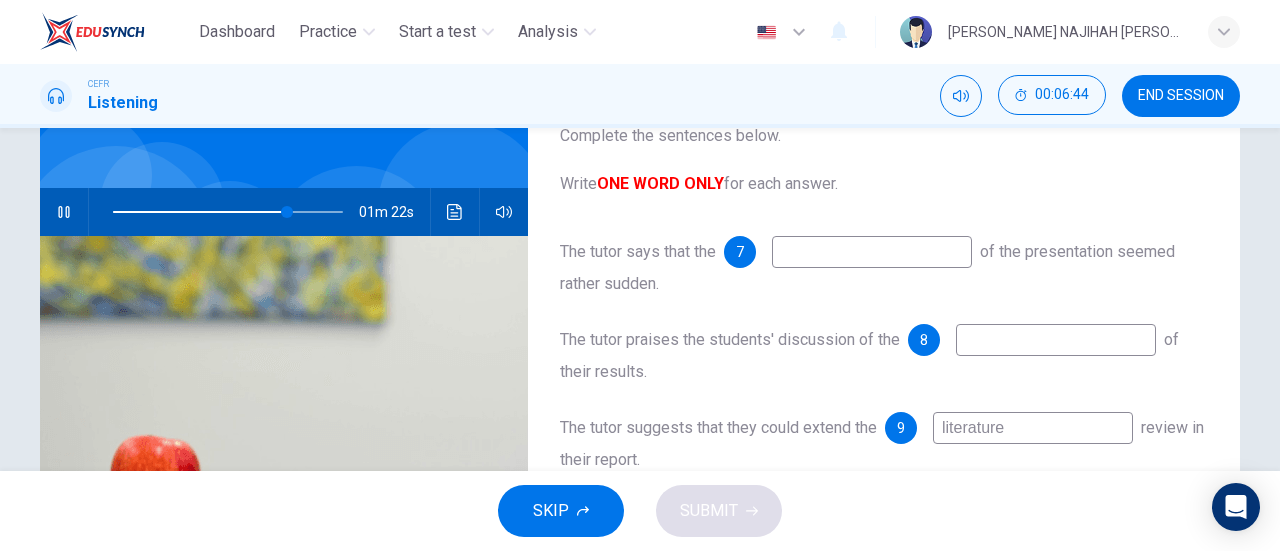 type on "76" 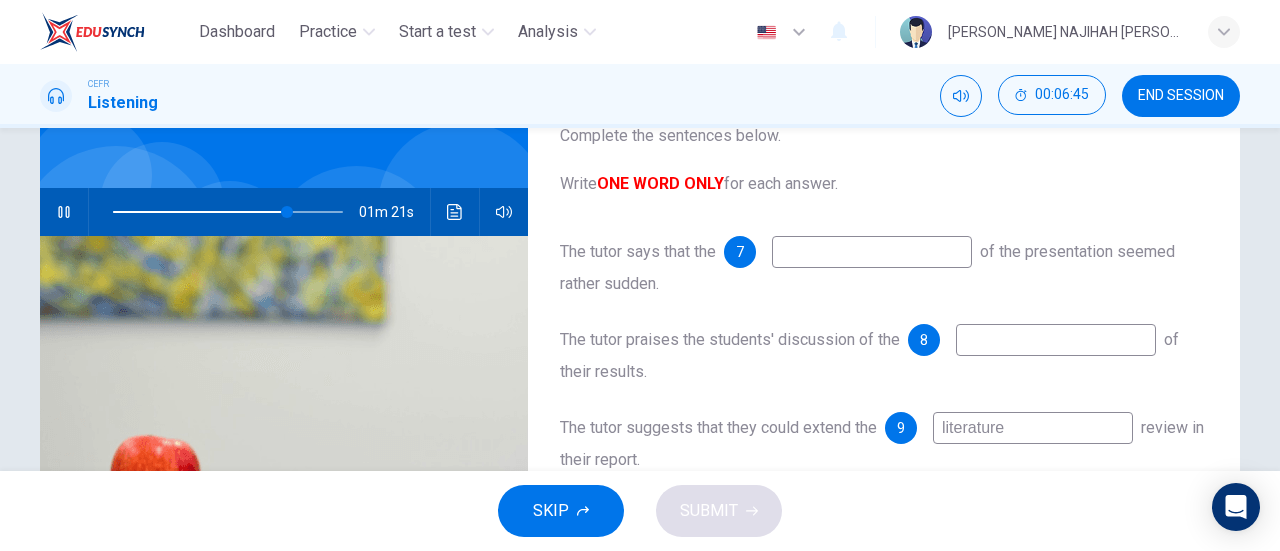 type on "c" 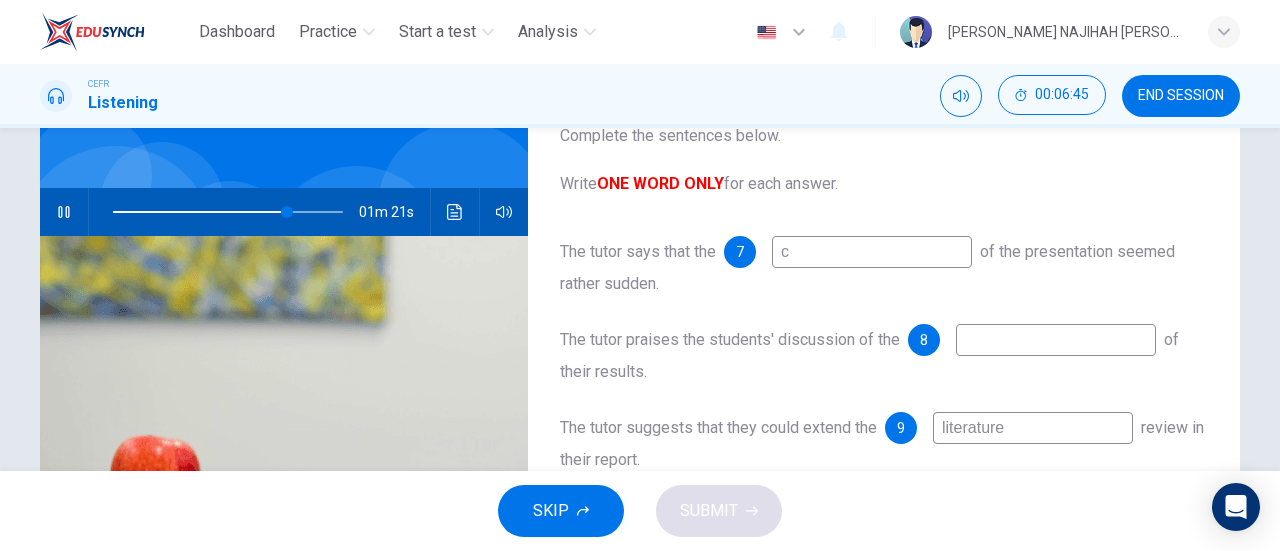 type on "76" 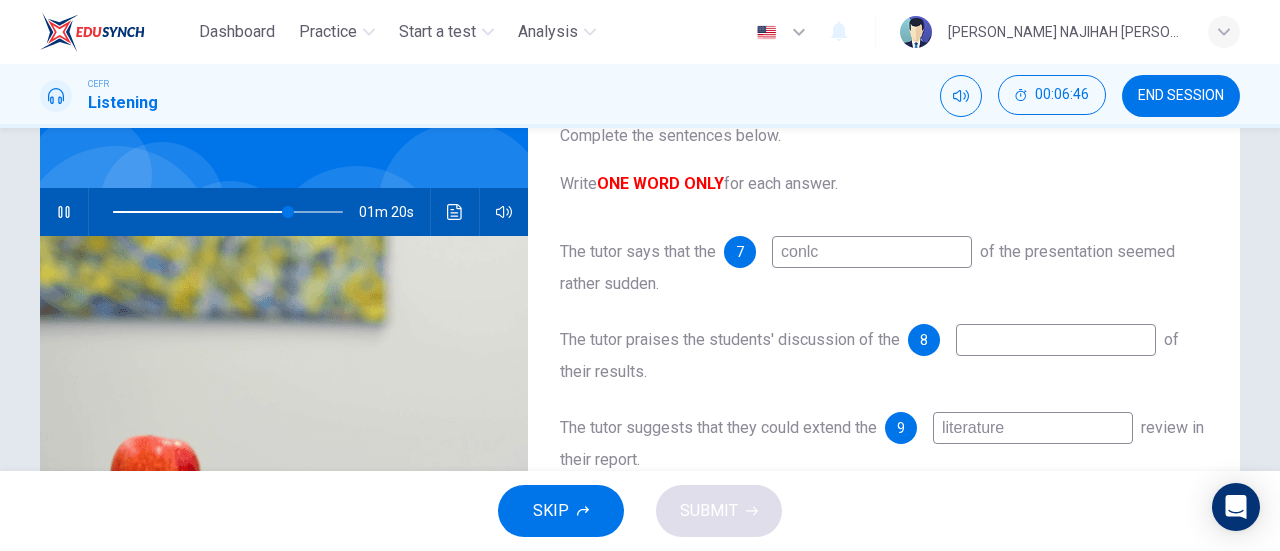 type on "conlcu" 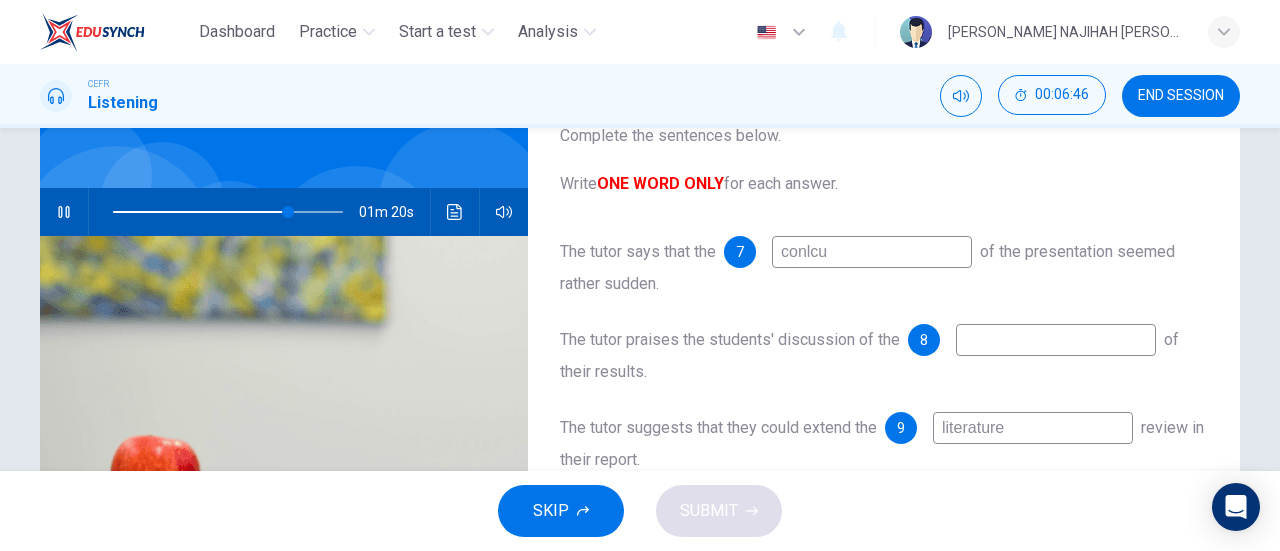 type on "76" 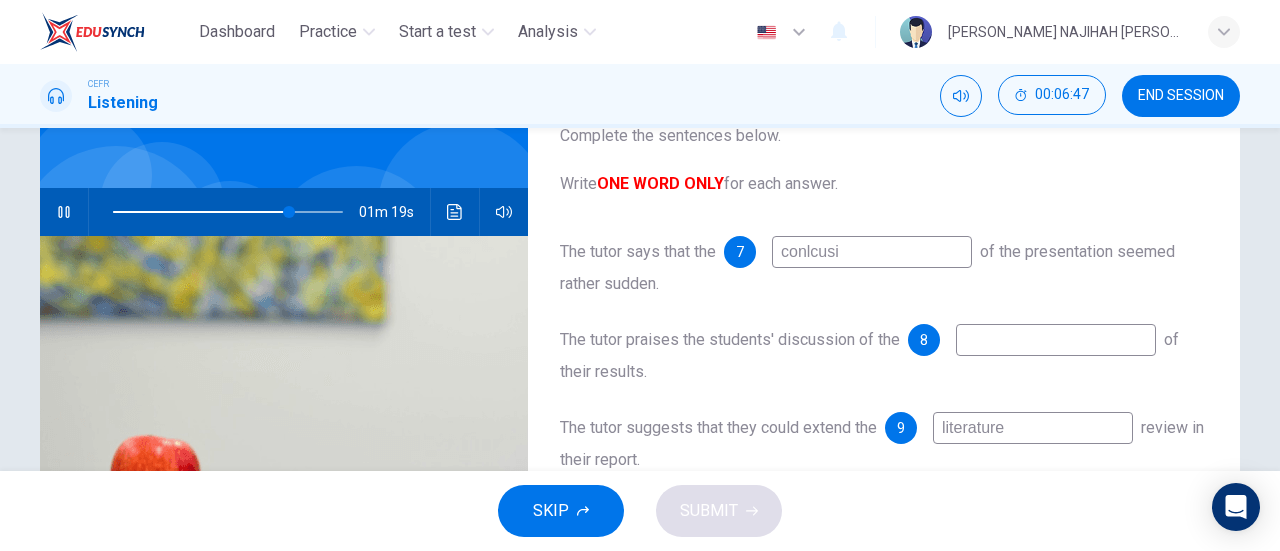 type on "conlcus" 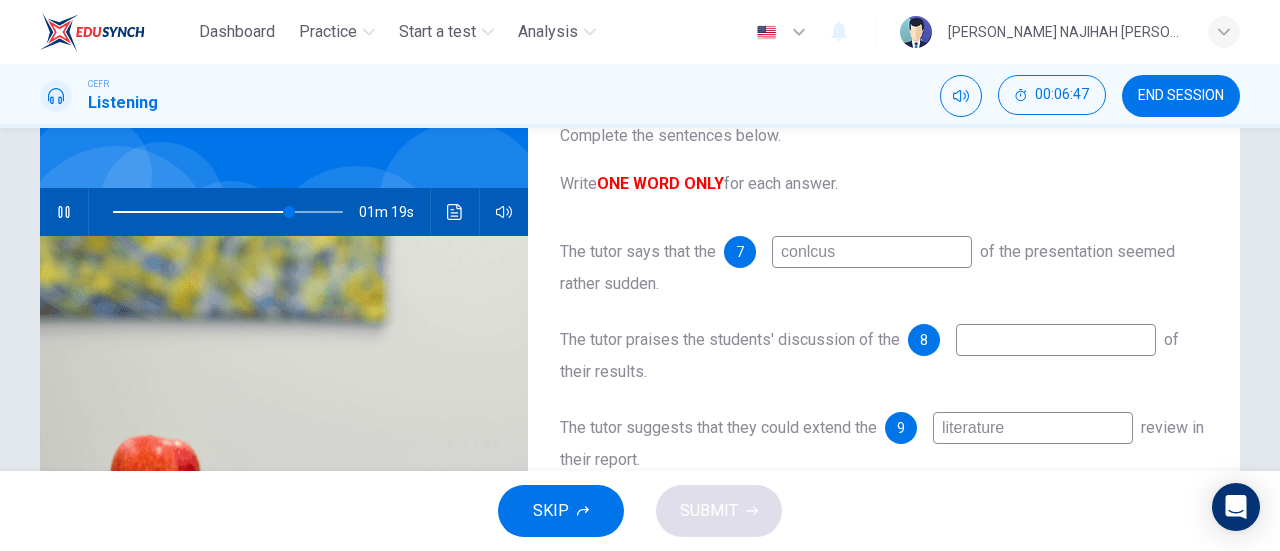 type on "77" 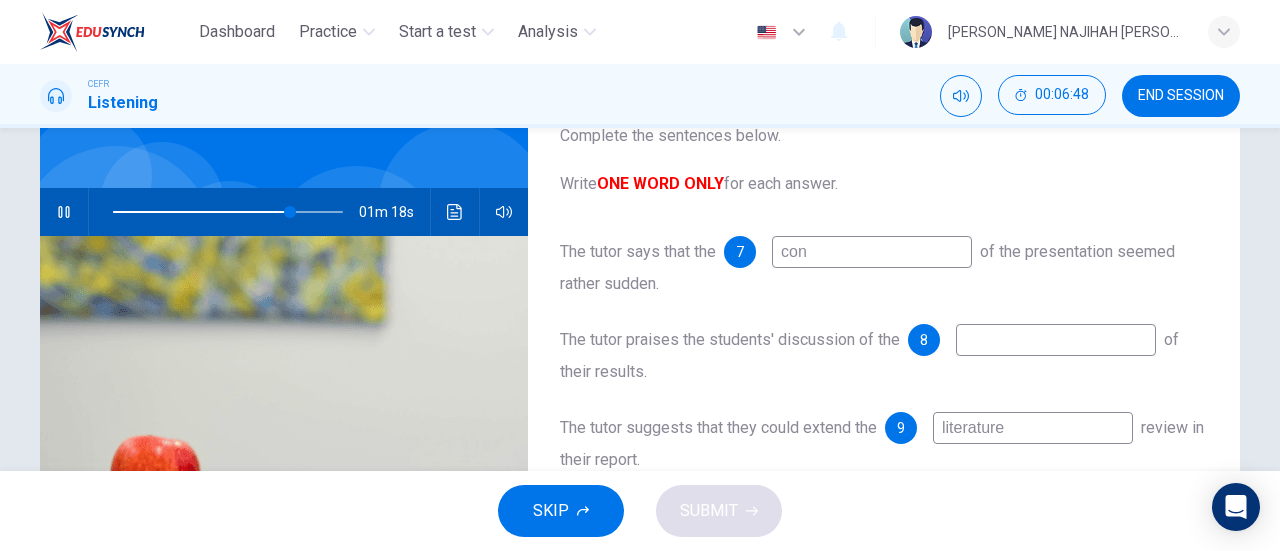 type on "conc" 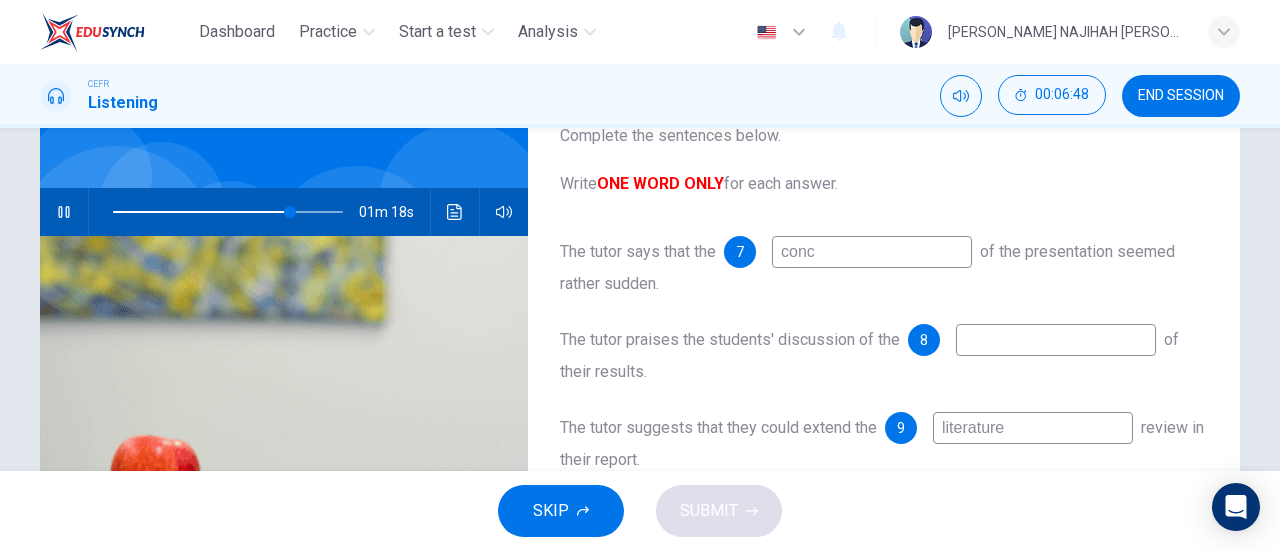type on "77" 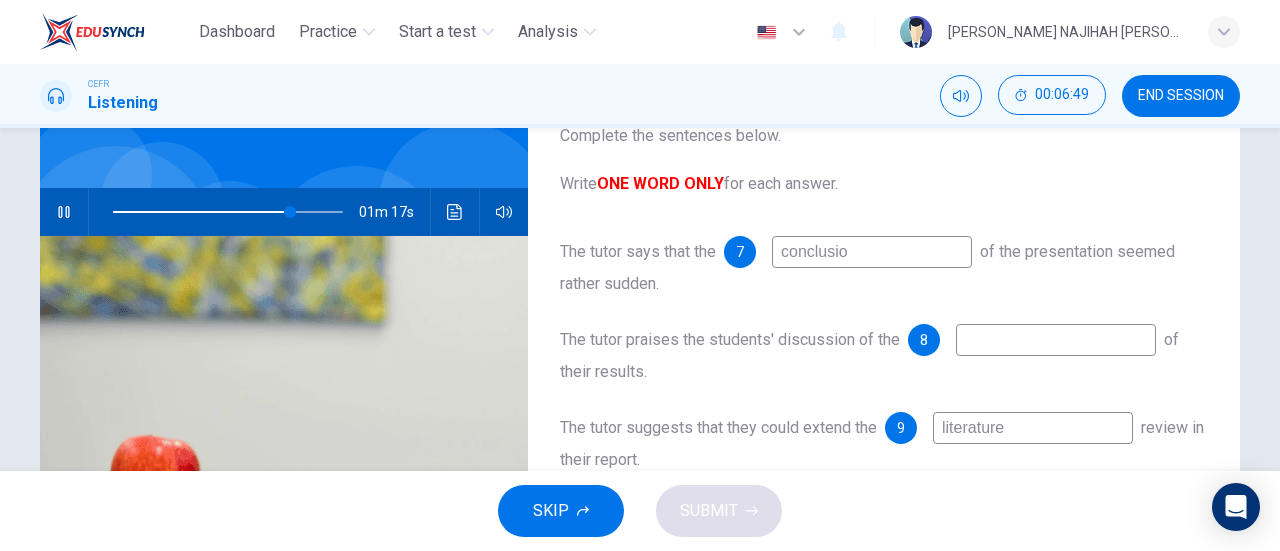 type on "conclusion" 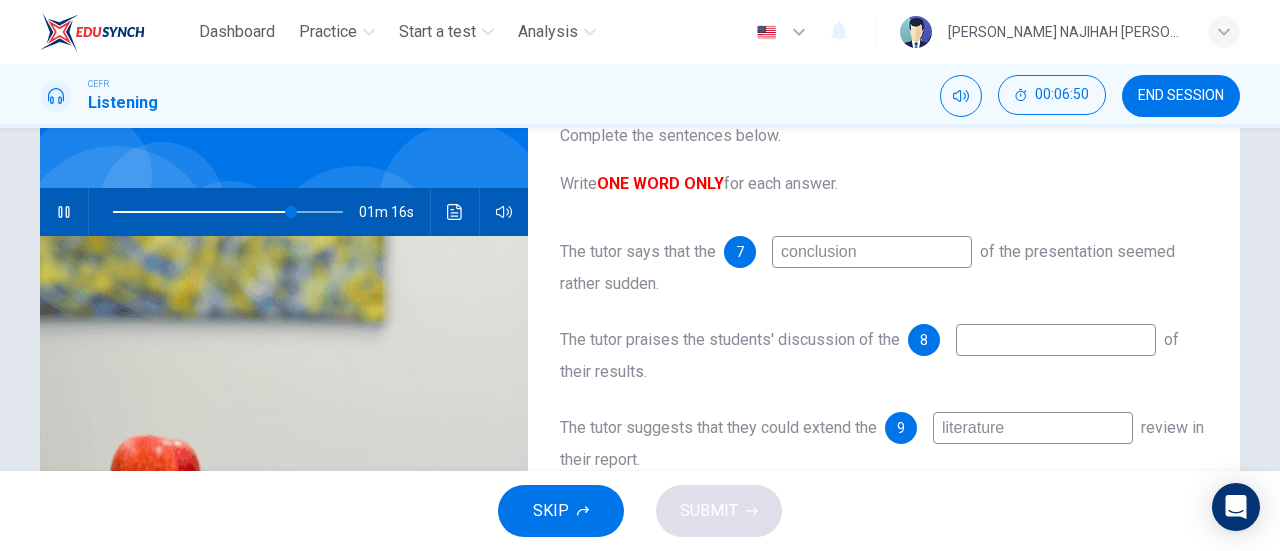 type on "78" 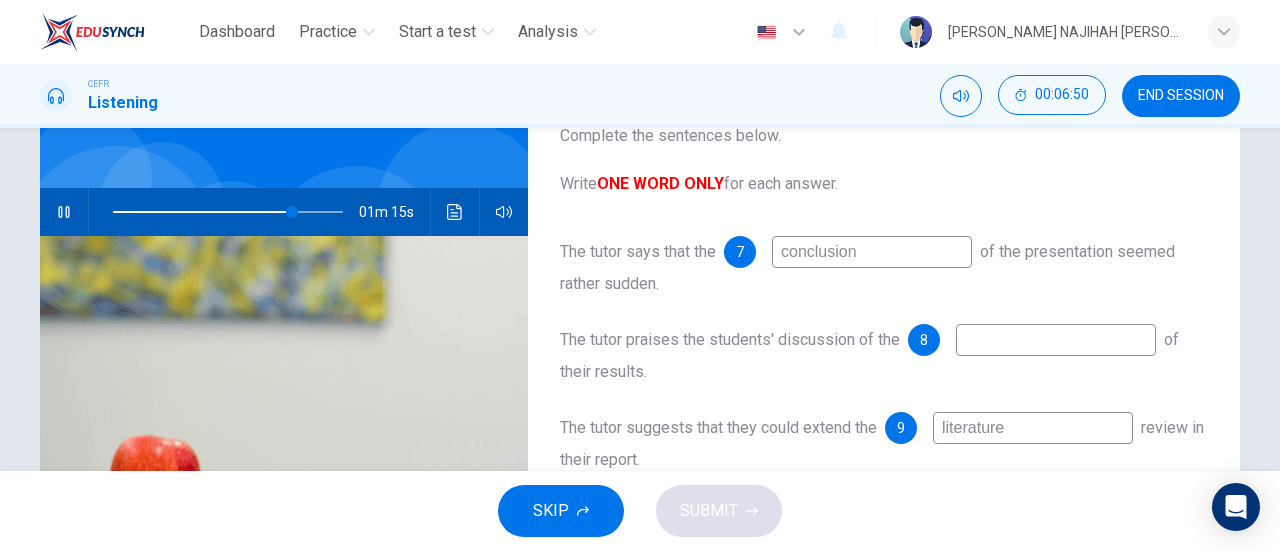 type on "conclusion" 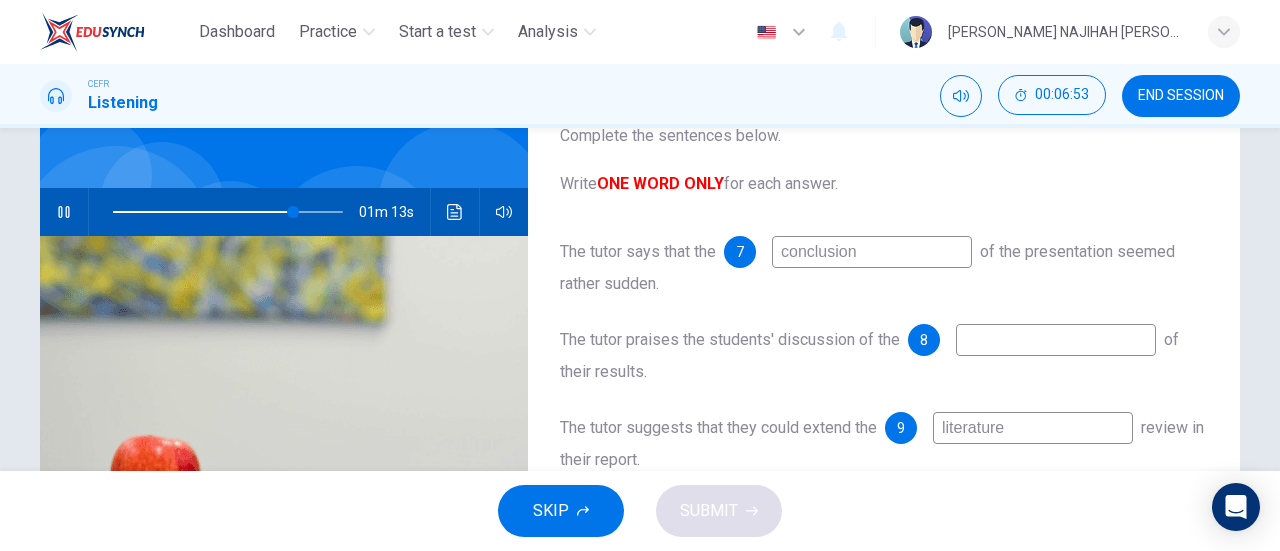 type on "78" 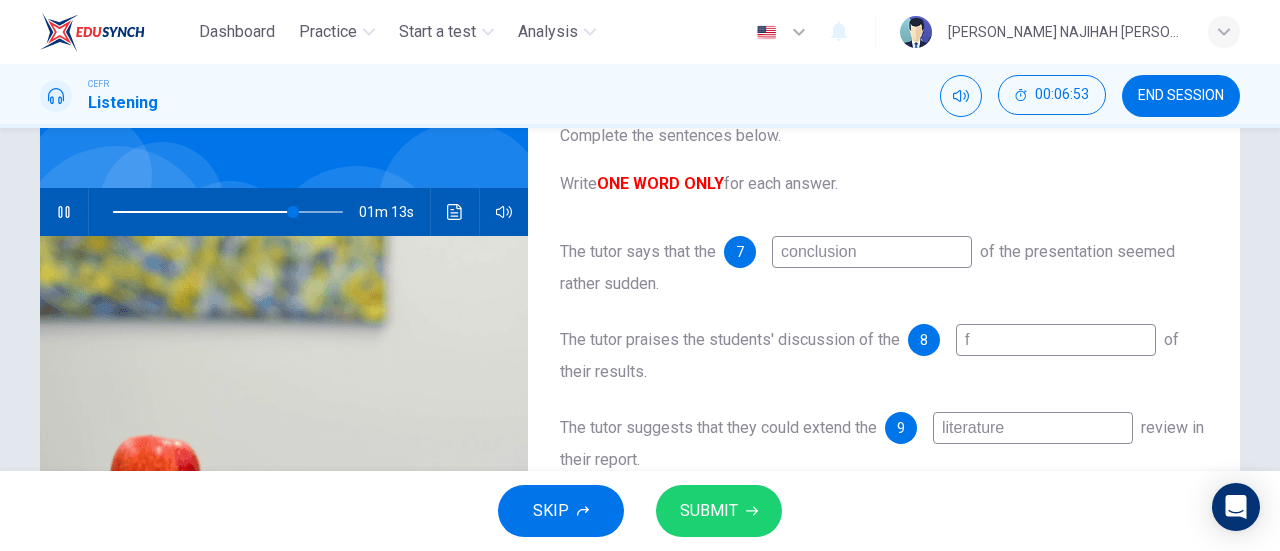 type on "fi" 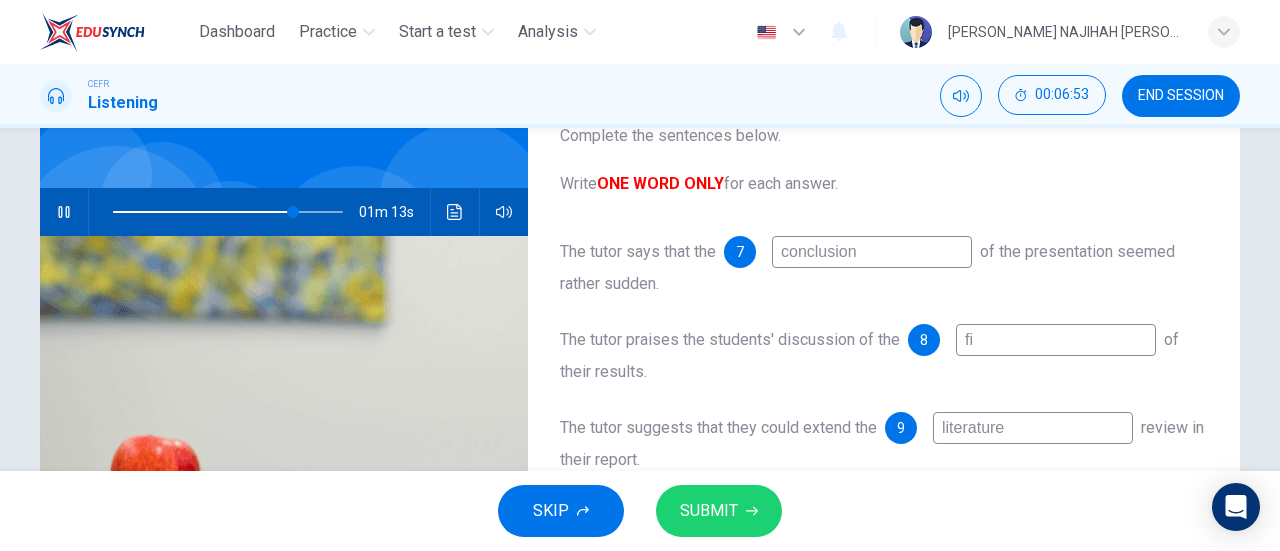 type on "79" 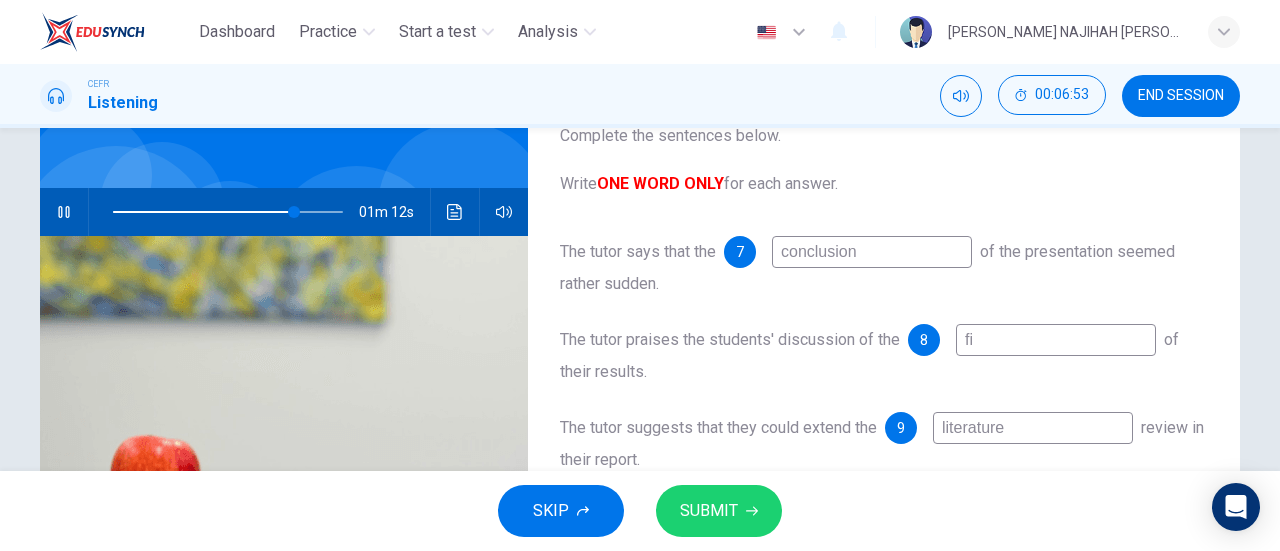 type on "fin" 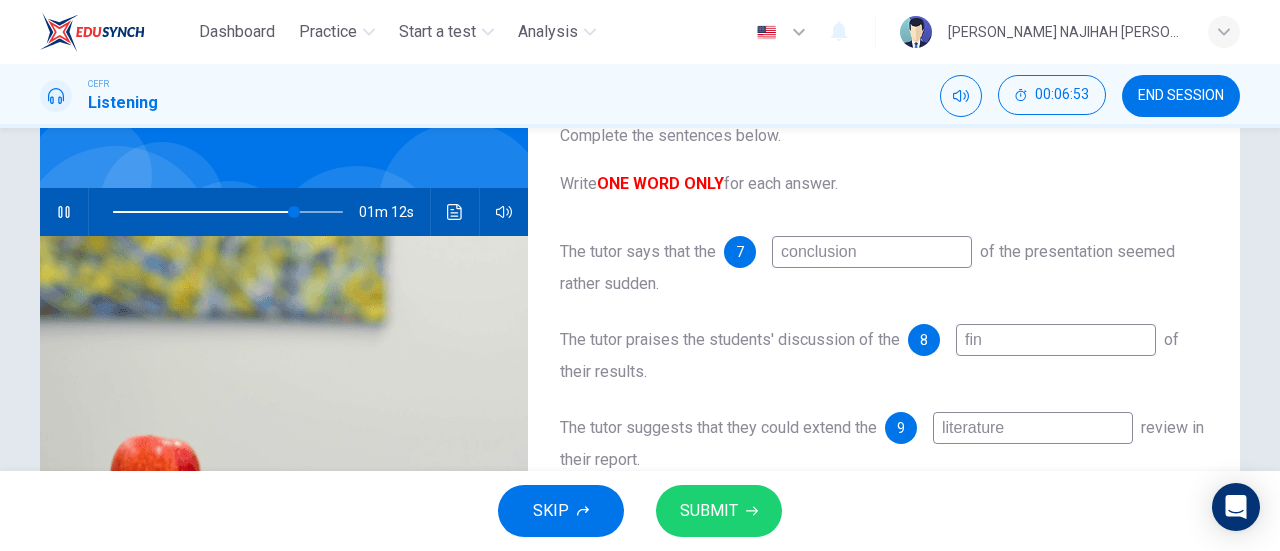 type on "79" 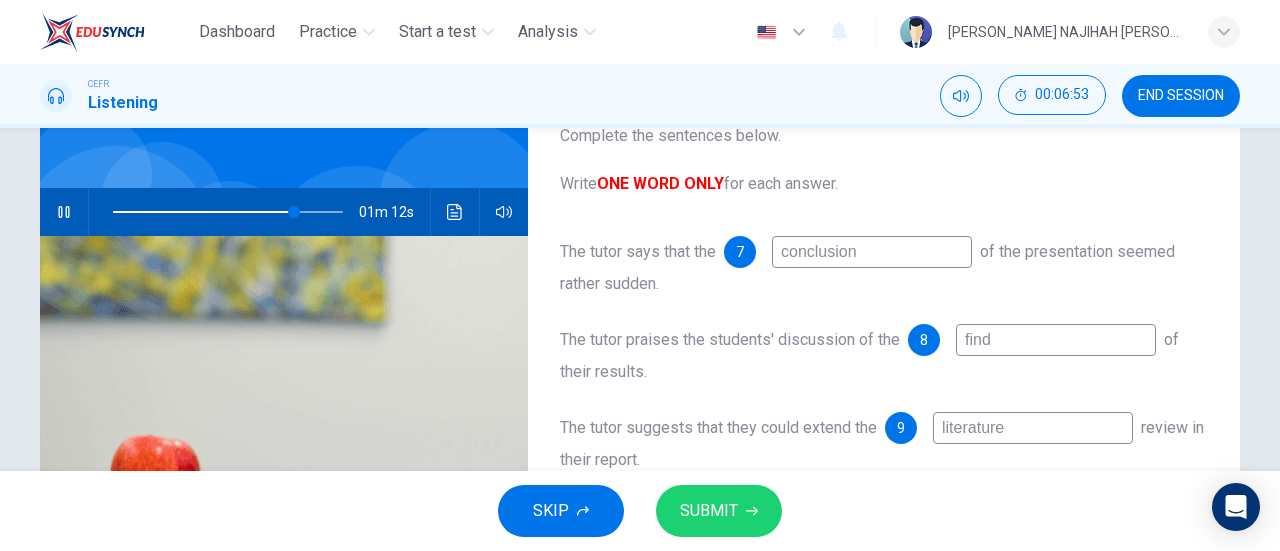 type on "79" 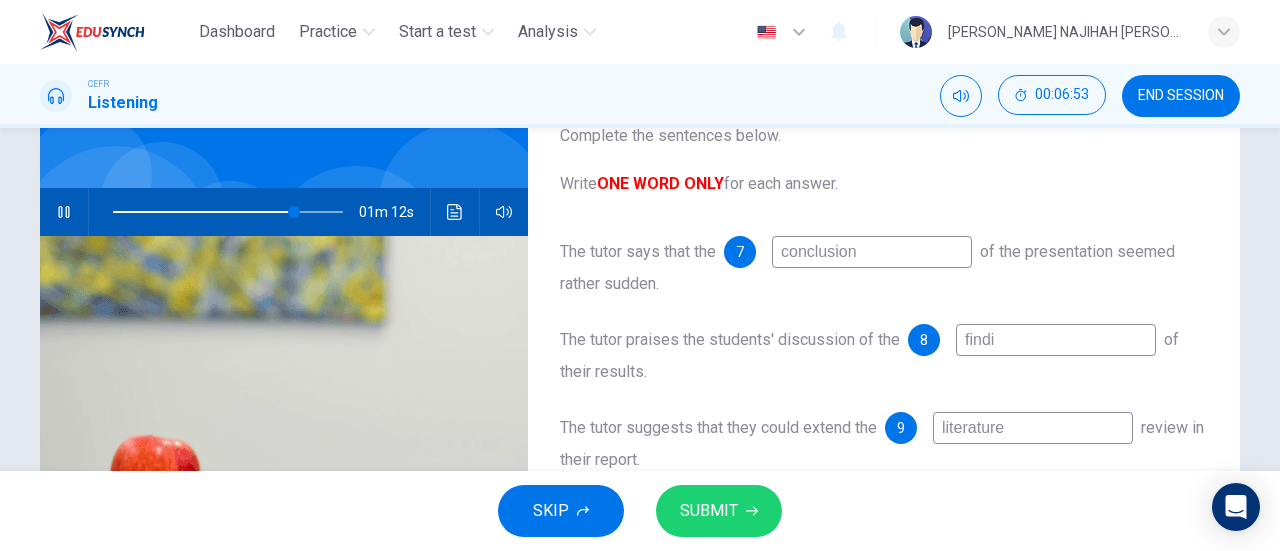 type on "findin" 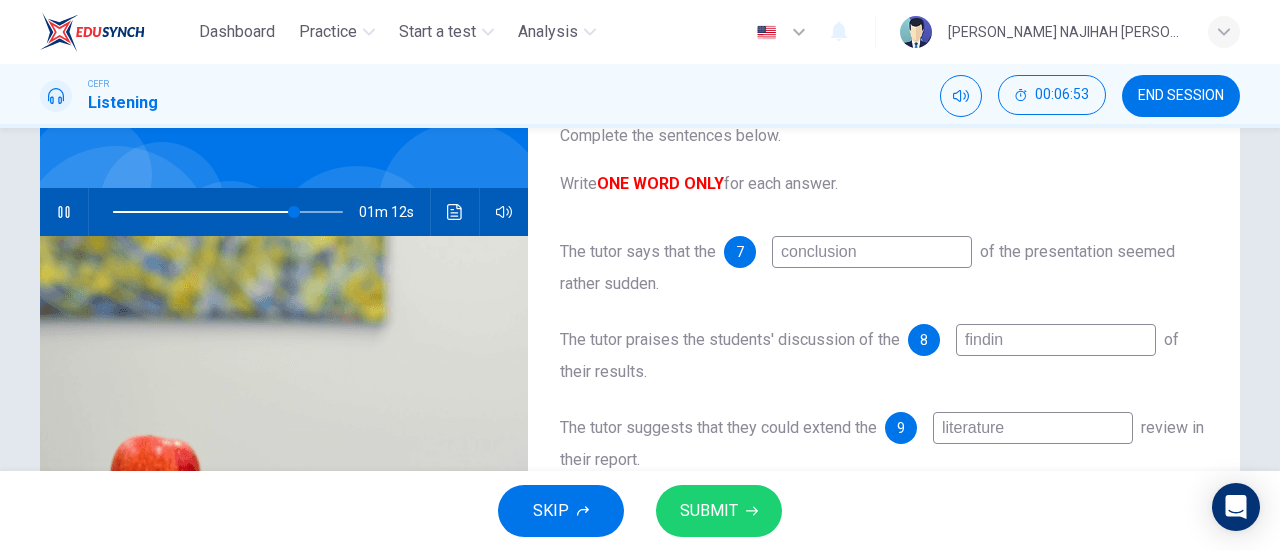 type on "79" 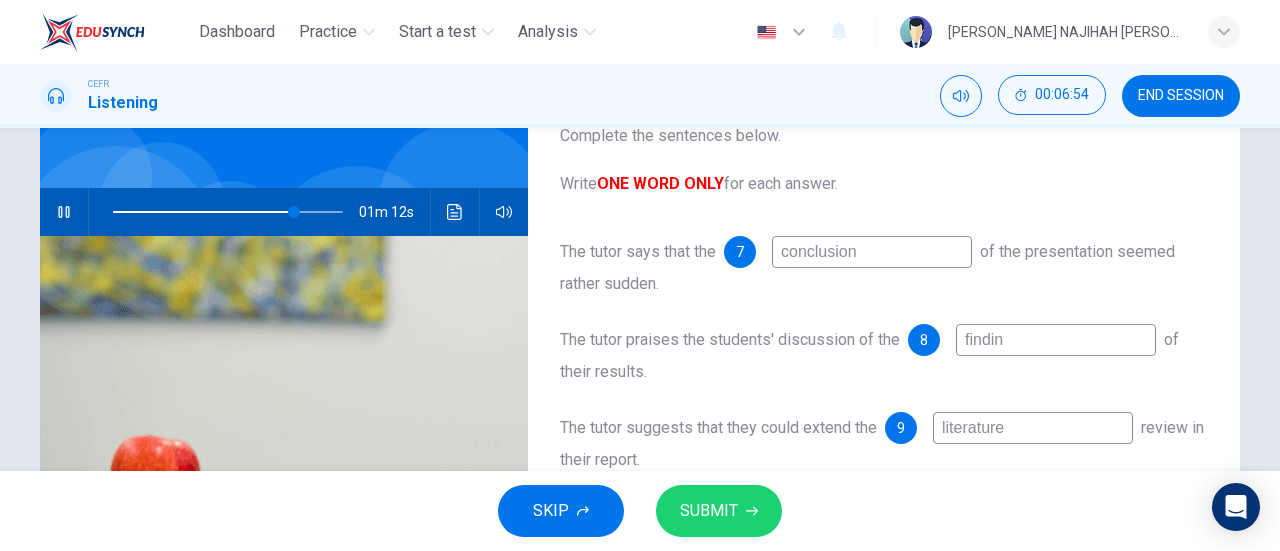 type on "finding" 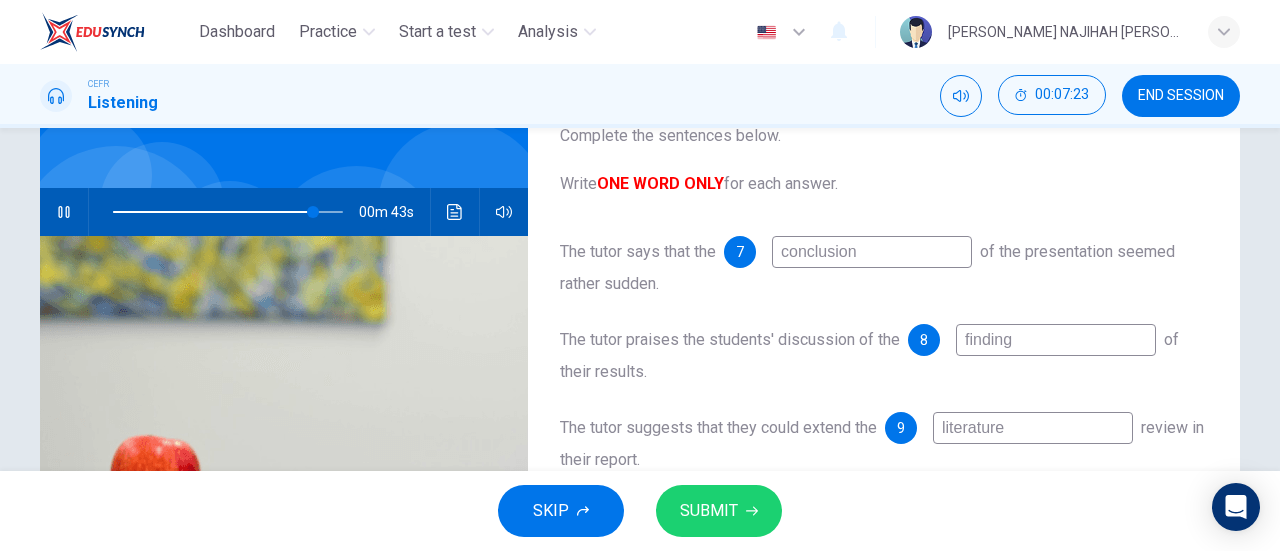 type on "87" 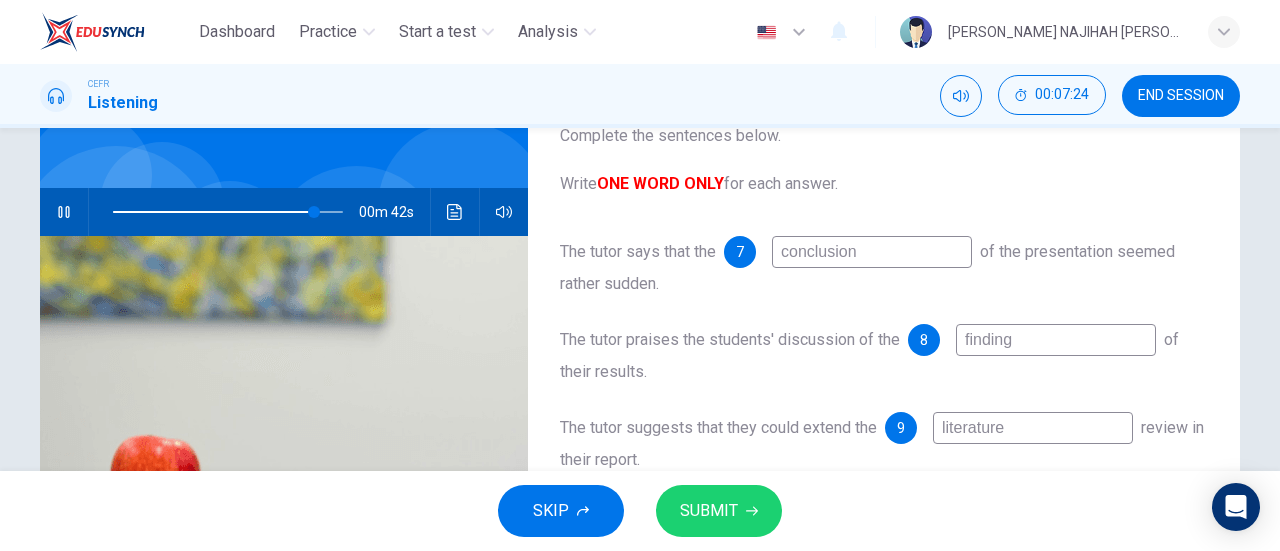 type on "finding" 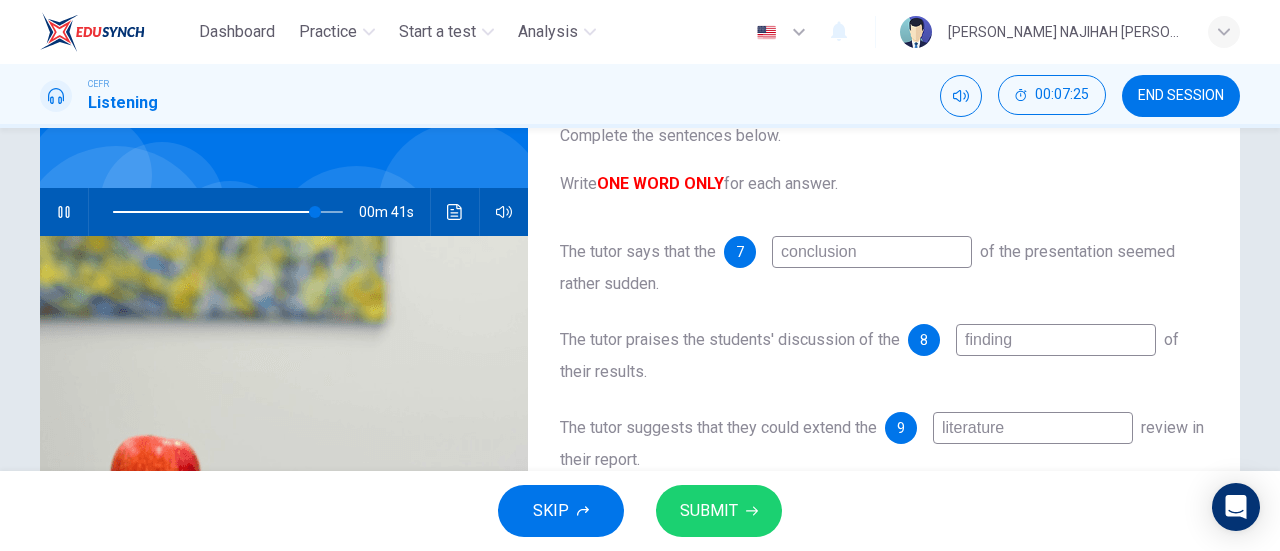 drag, startPoint x: 880, startPoint y: 256, endPoint x: 760, endPoint y: 258, distance: 120.01666 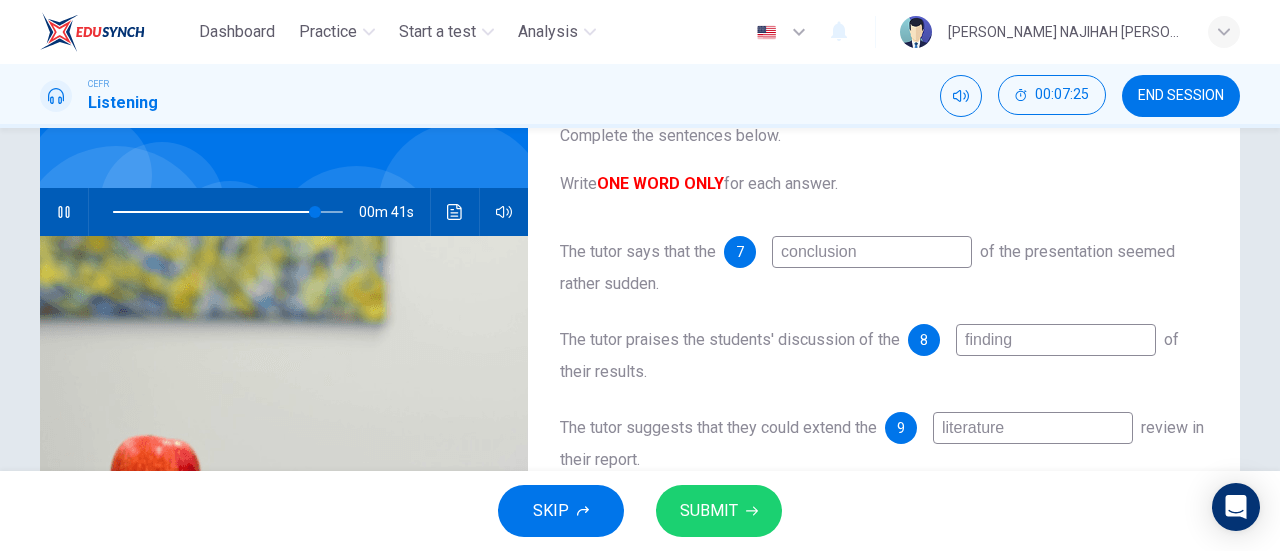 click on "7 conclusion" at bounding box center (848, 252) 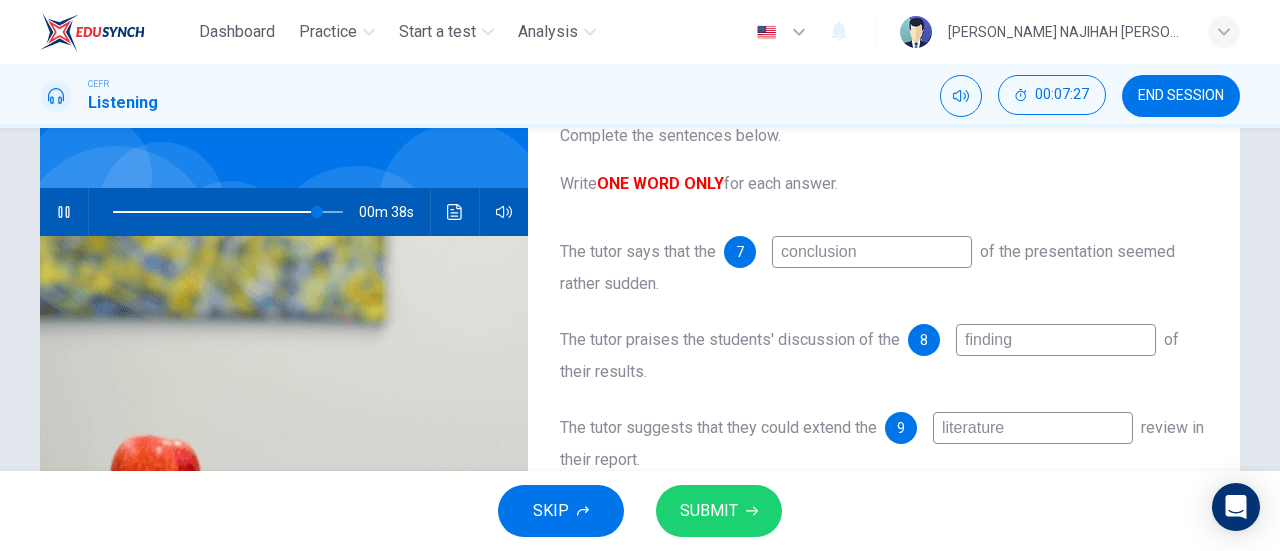 type on "89" 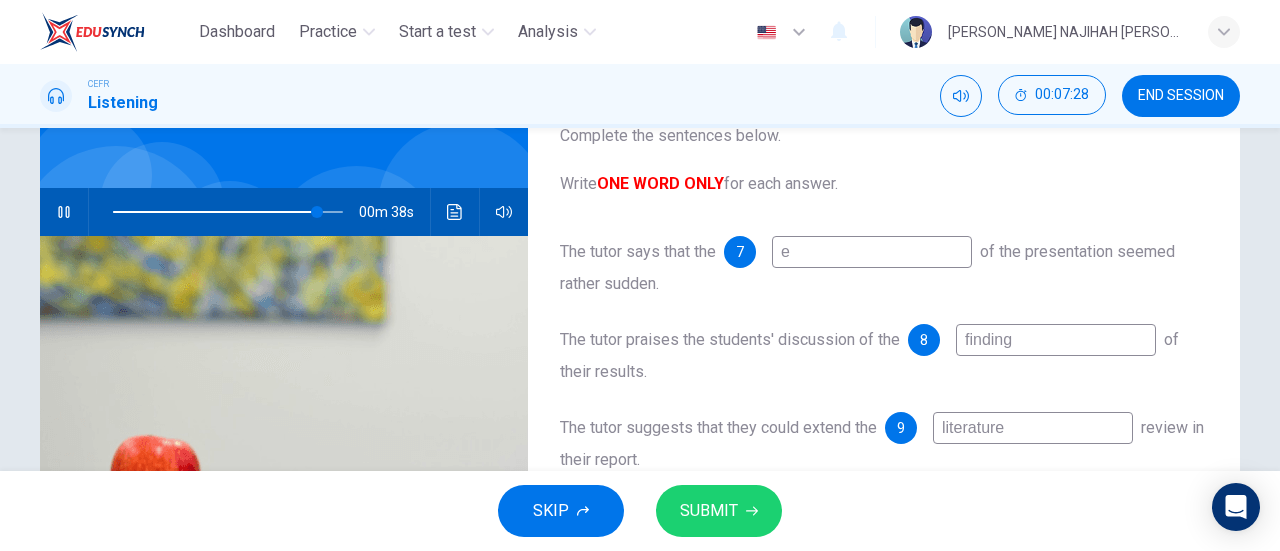 type on "ed" 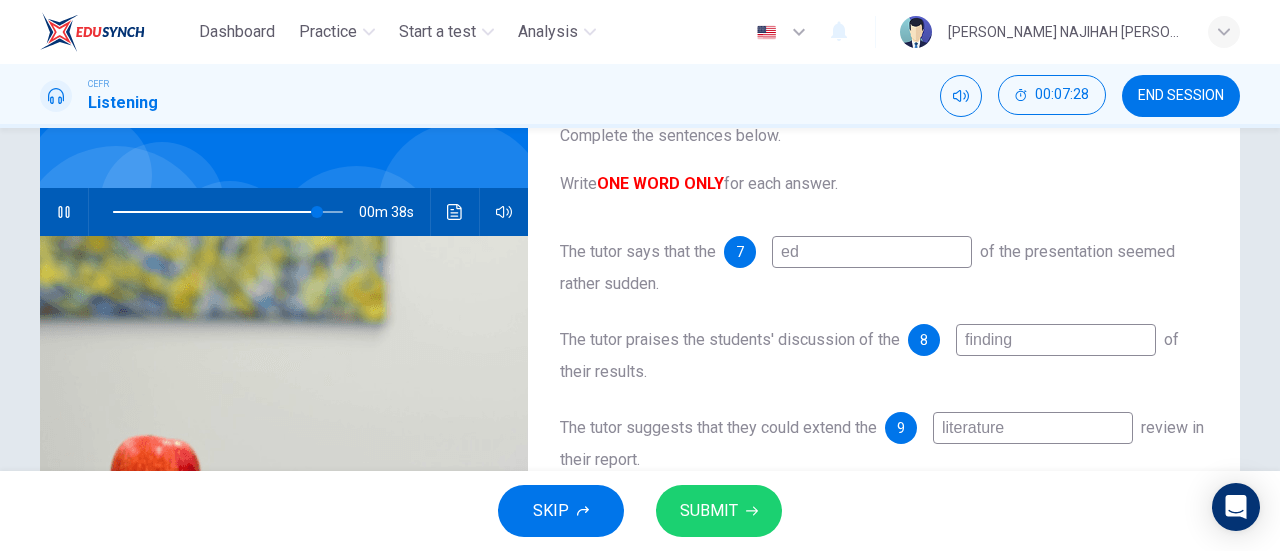 type on "89" 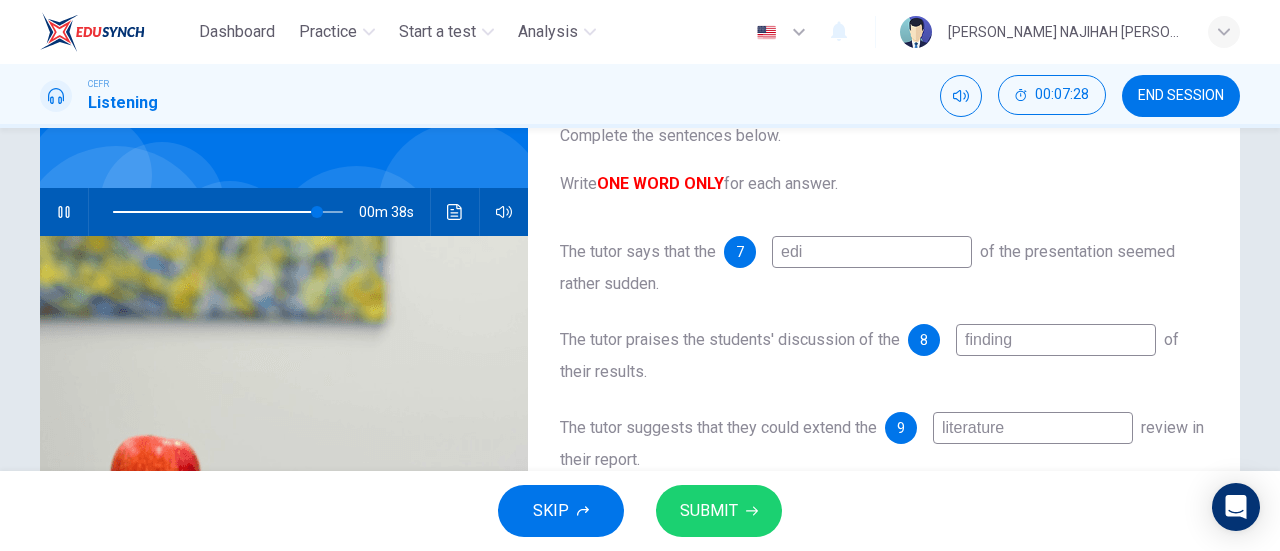 type on "89" 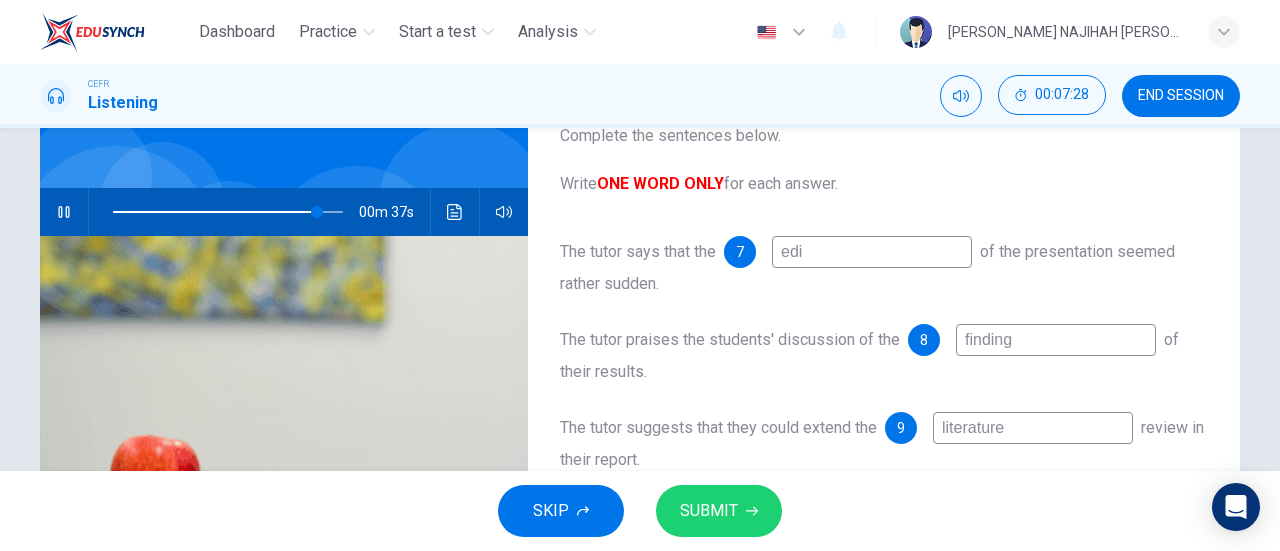 type on "ed" 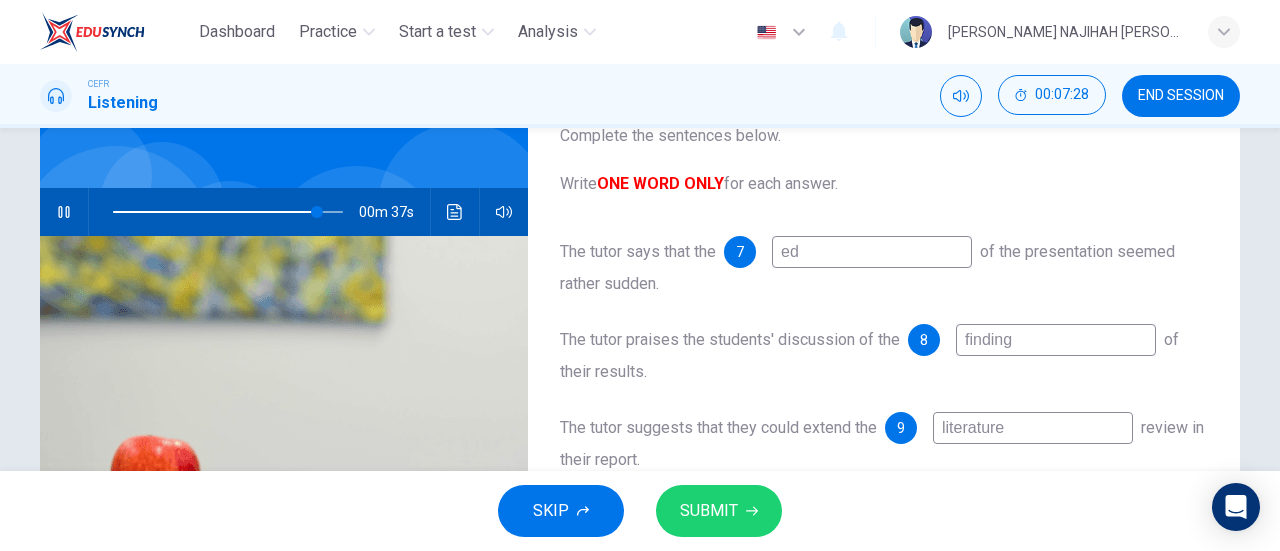 type on "89" 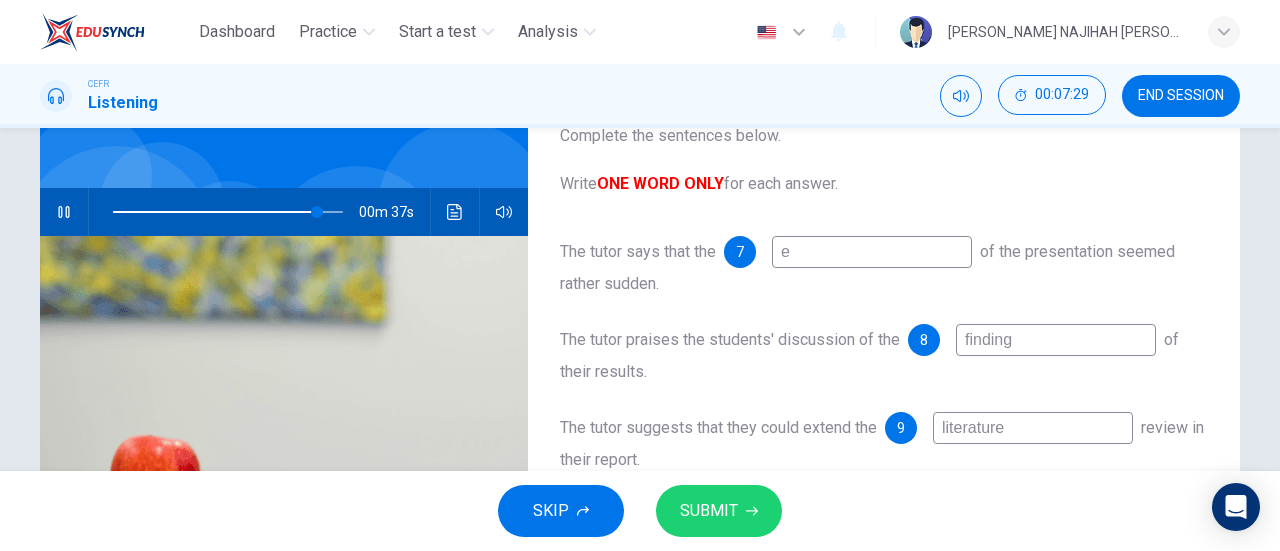 type on "en" 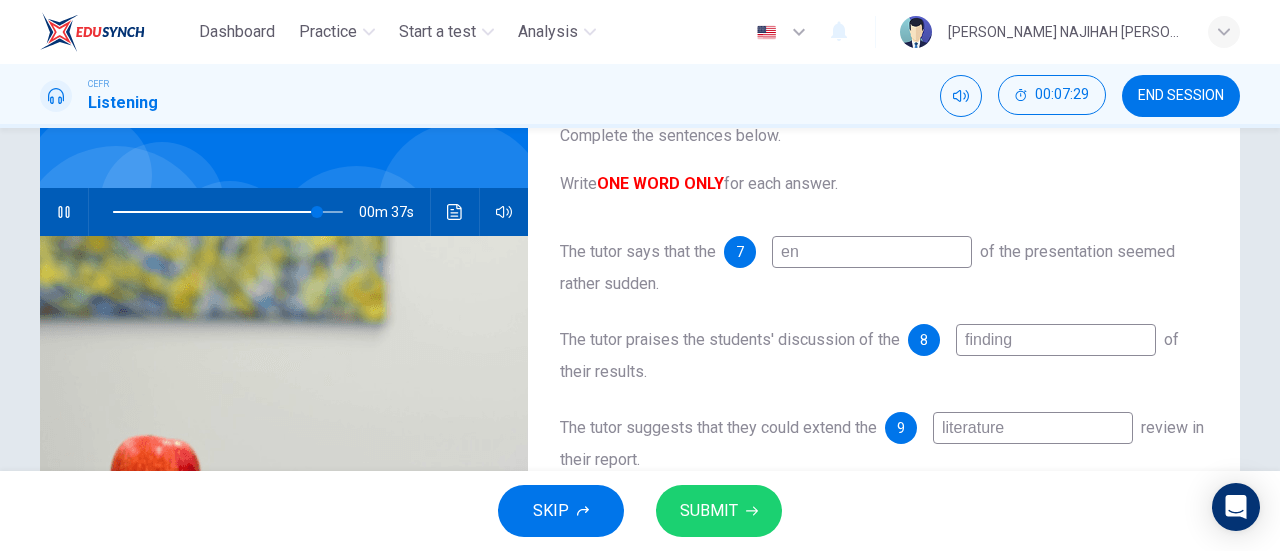 type on "89" 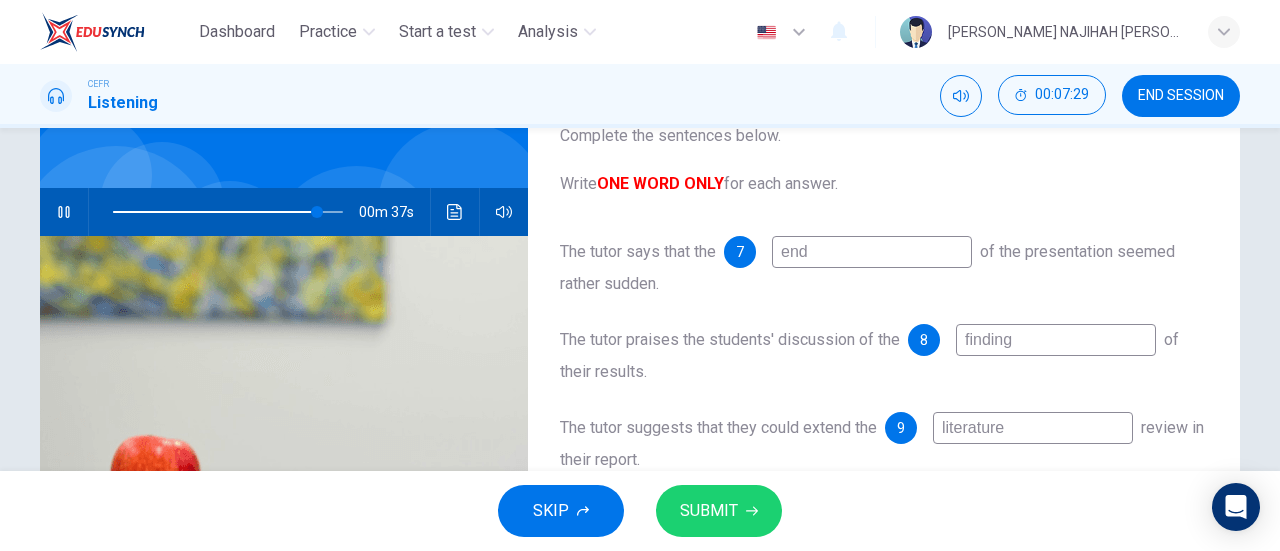 type on "89" 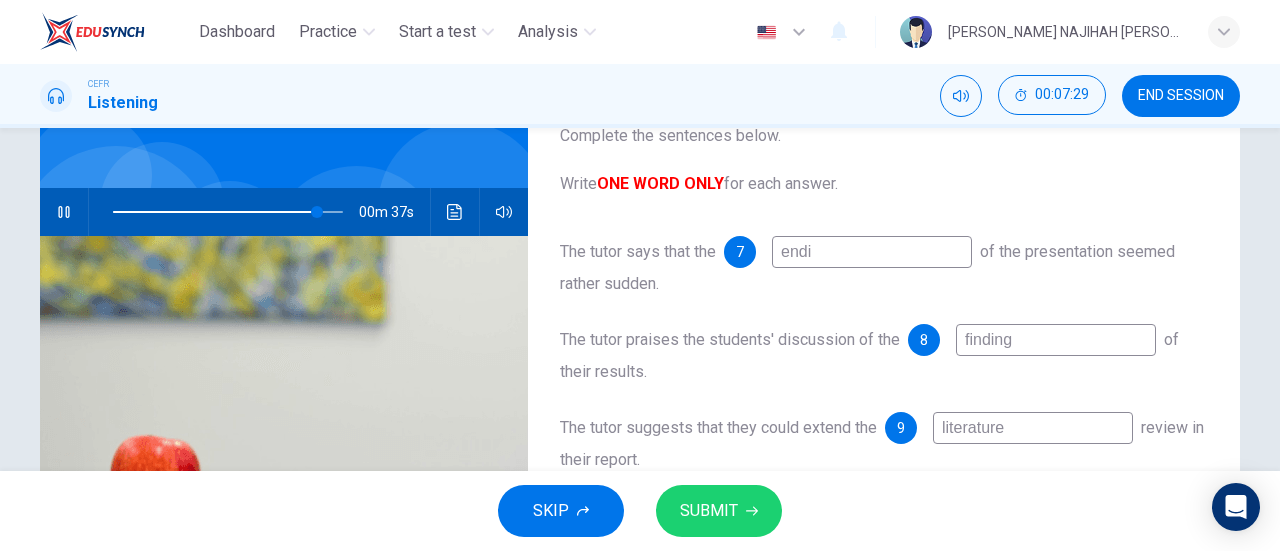 type on "89" 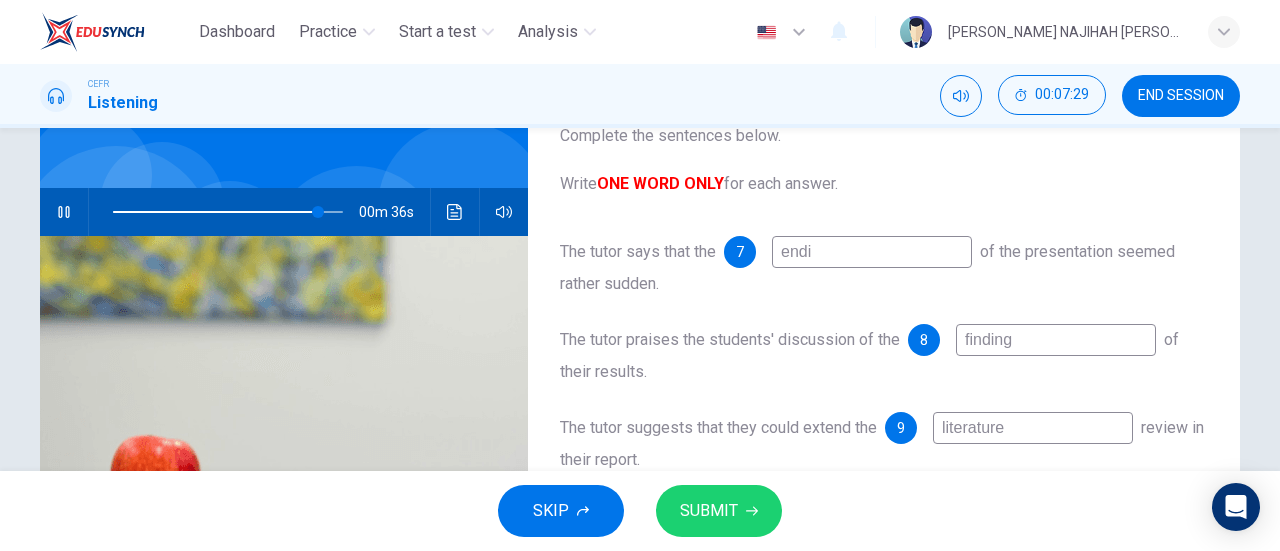 type on "endin" 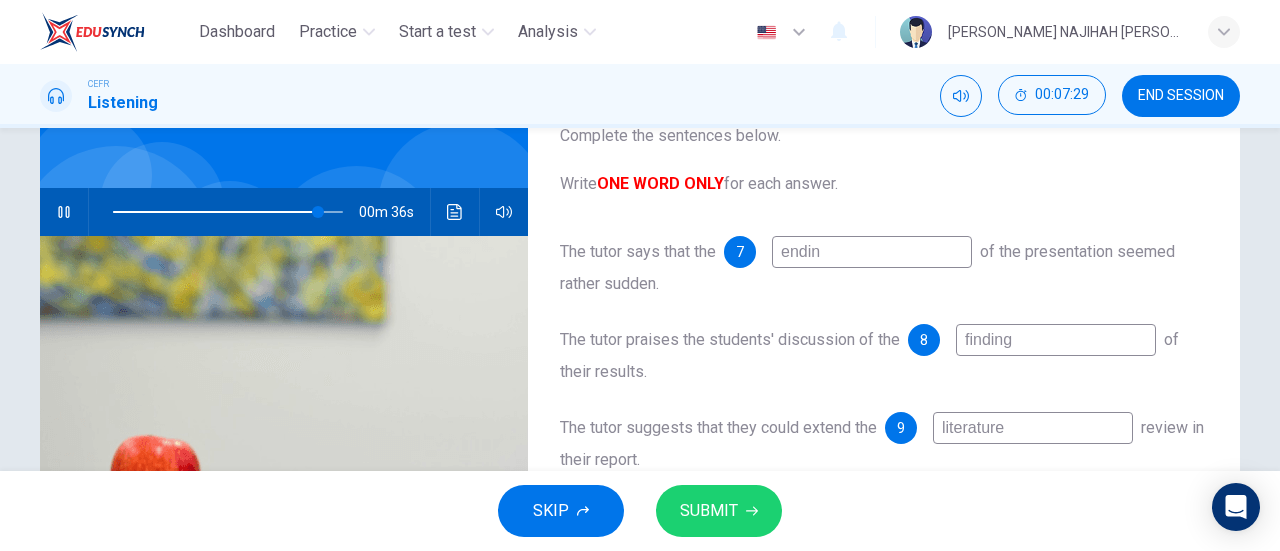 type on "89" 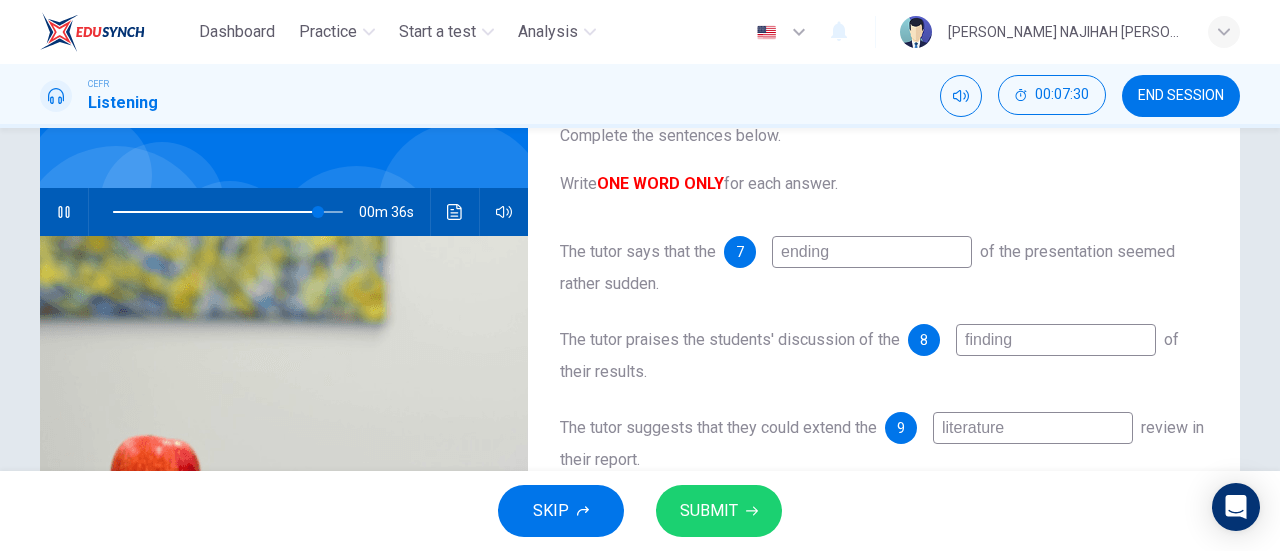 type on "ending" 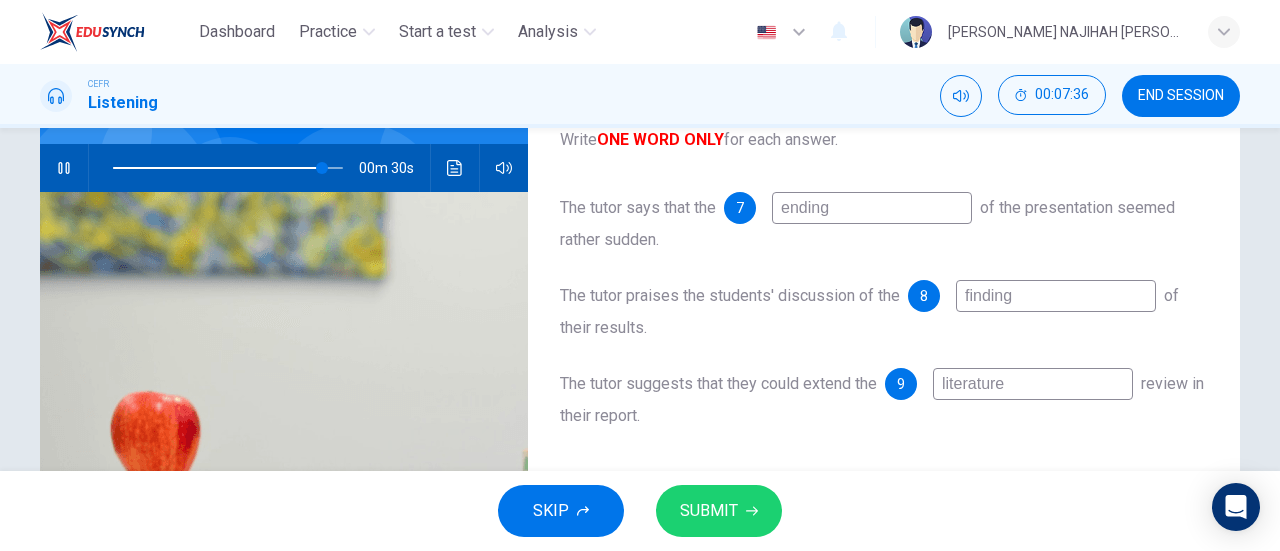 scroll, scrollTop: 186, scrollLeft: 0, axis: vertical 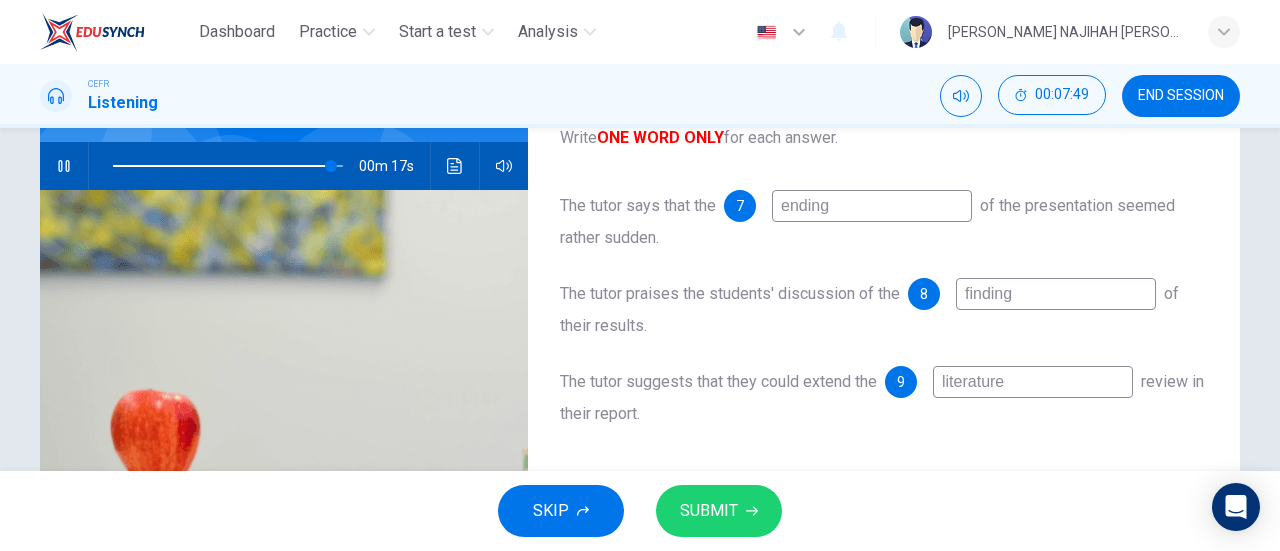 type on "95" 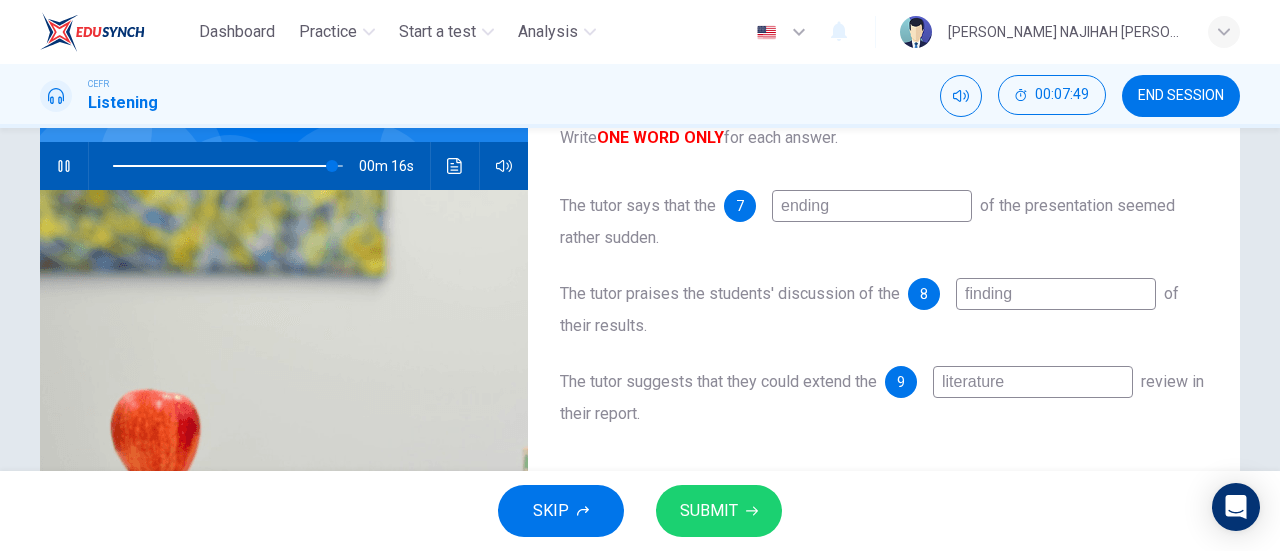 type on "ending" 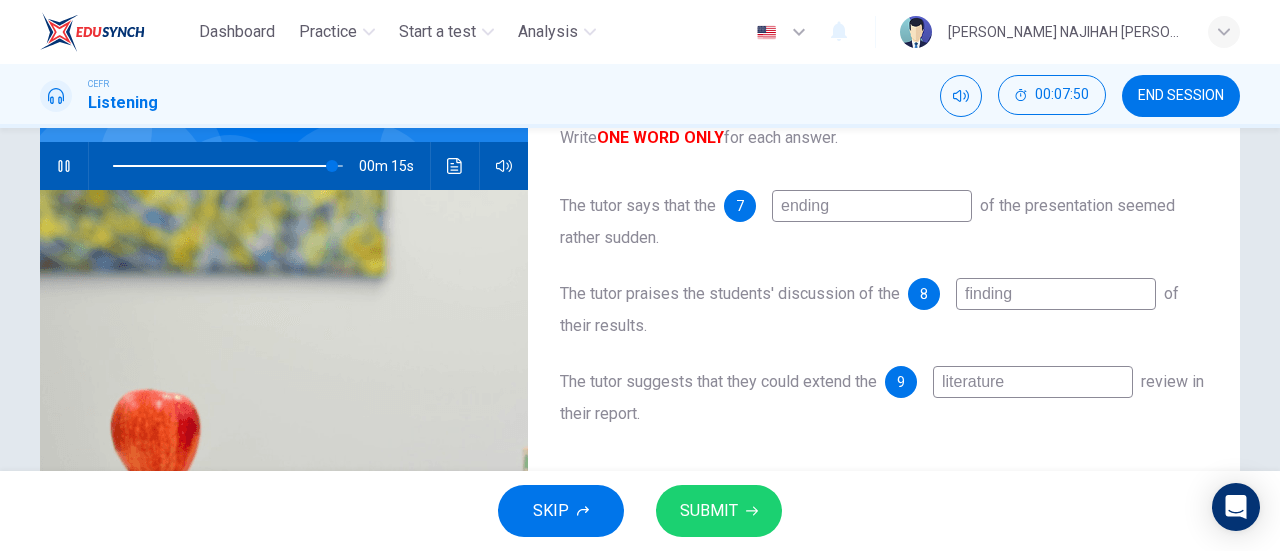 drag, startPoint x: 1038, startPoint y: 297, endPoint x: 941, endPoint y: 315, distance: 98.65597 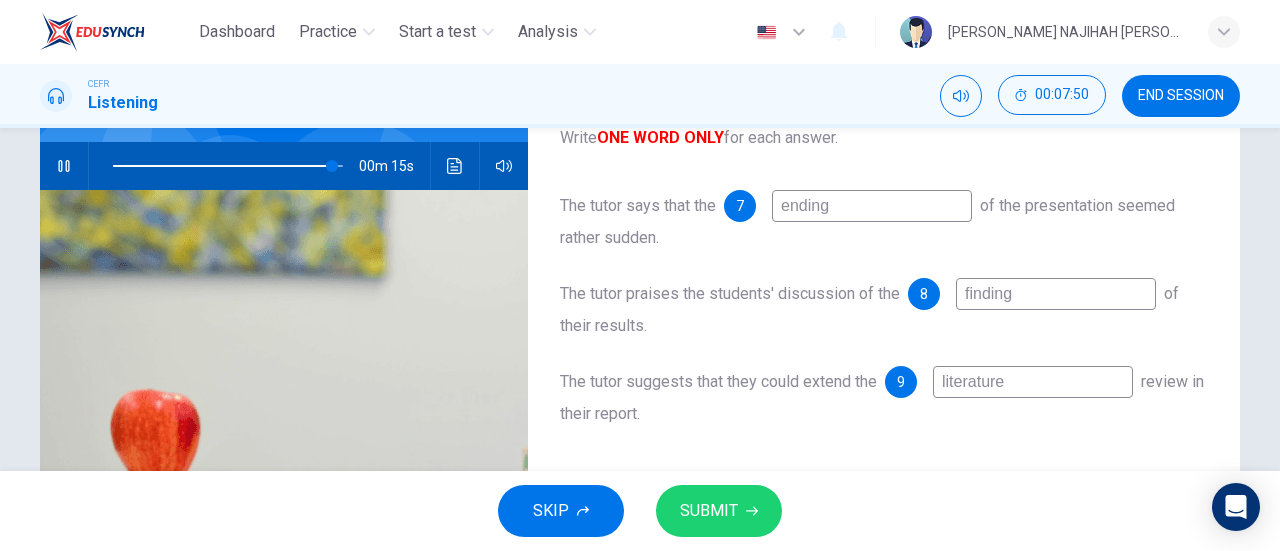 click on "The tutor praises the students' discussion of the  8 finding  of their results." at bounding box center [884, 310] 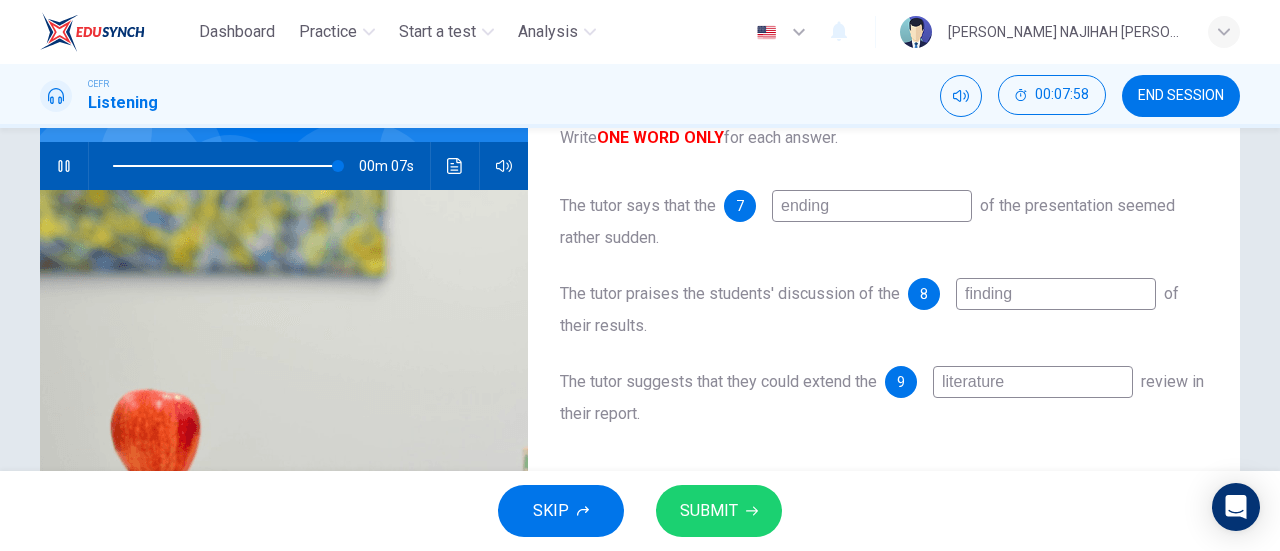 type on "98" 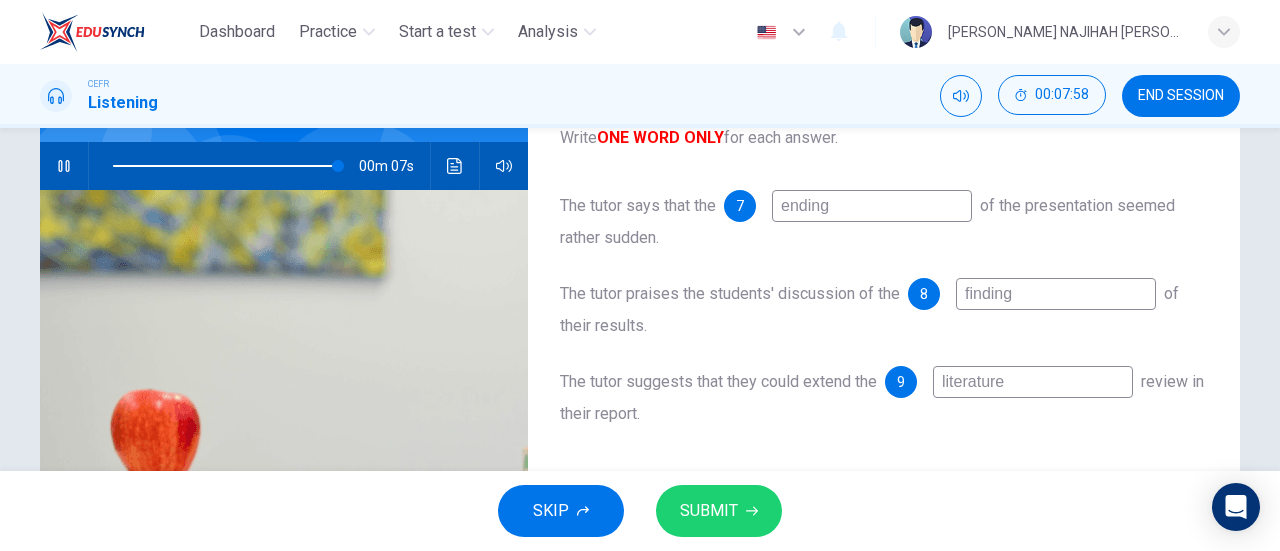 type on "l" 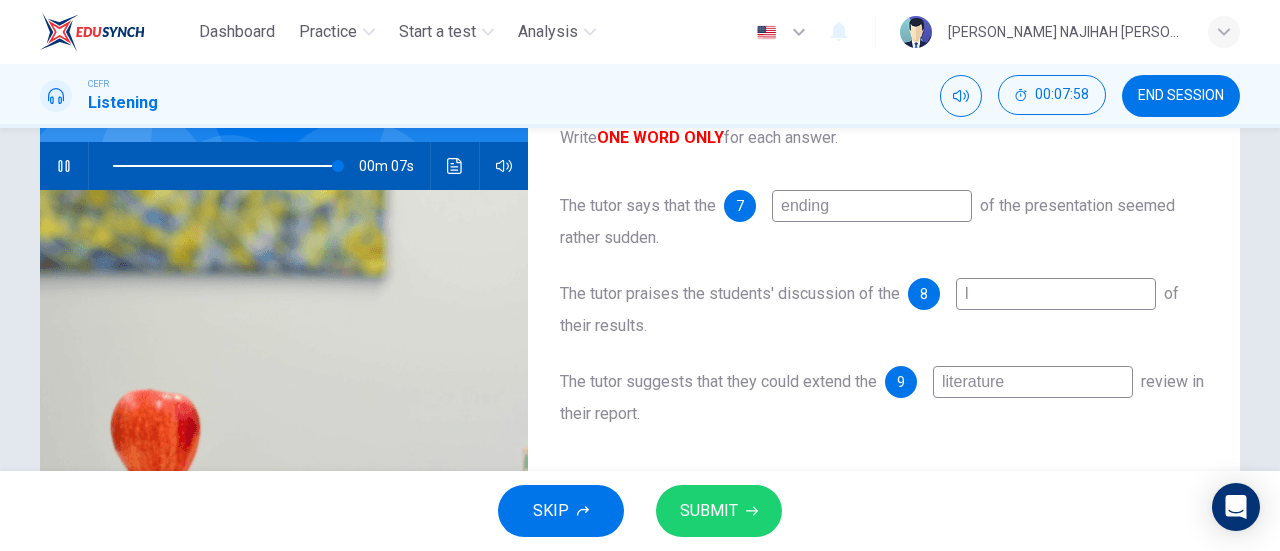 type on "98" 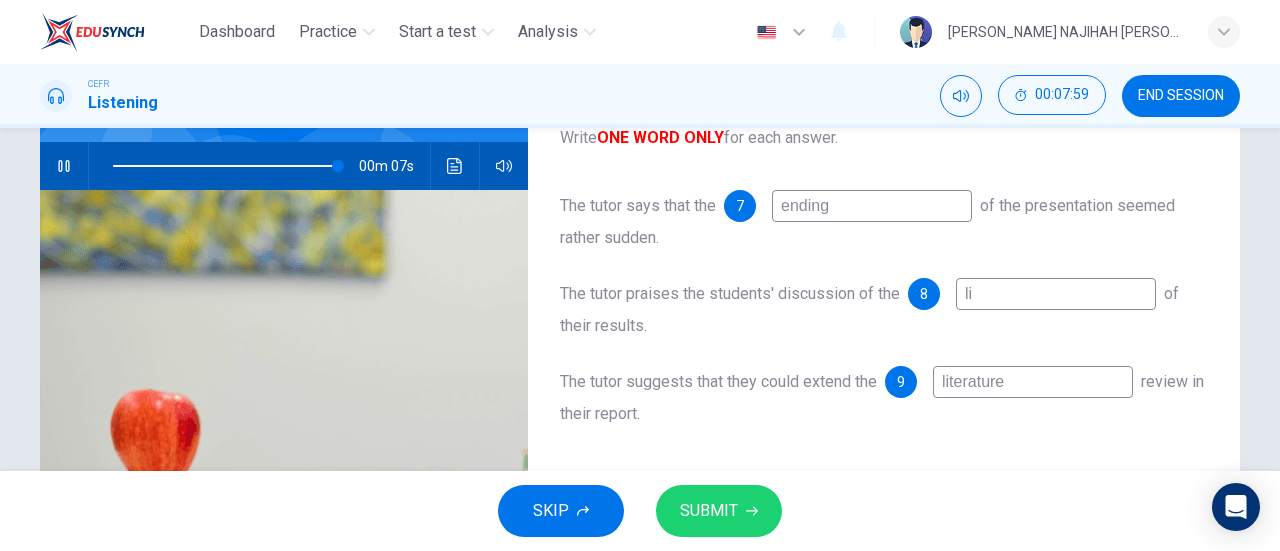 type on "lii" 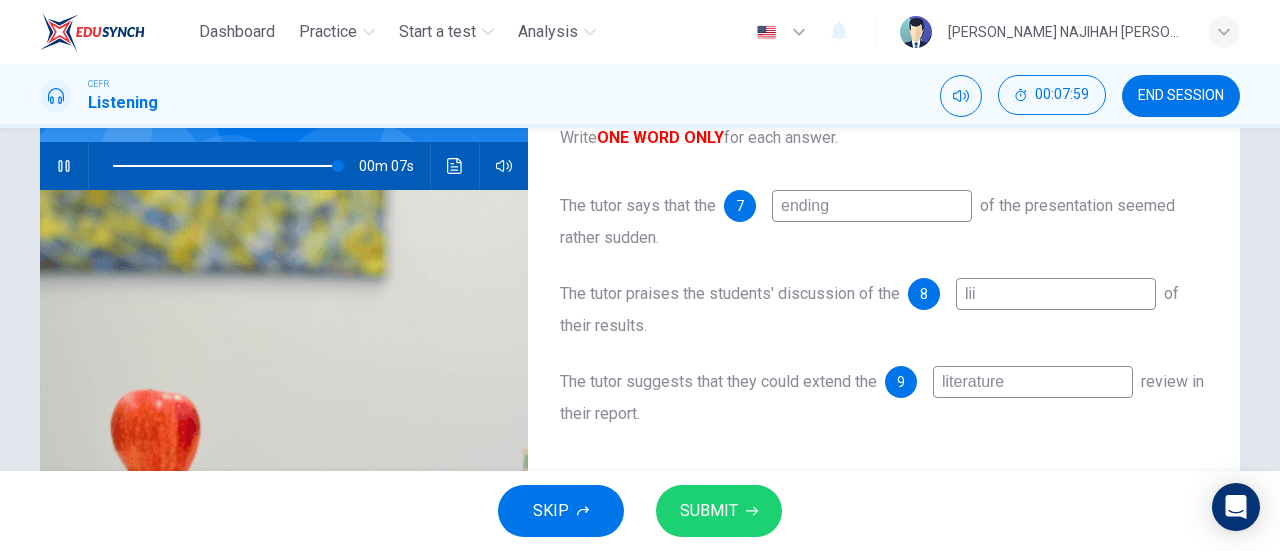 type on "98" 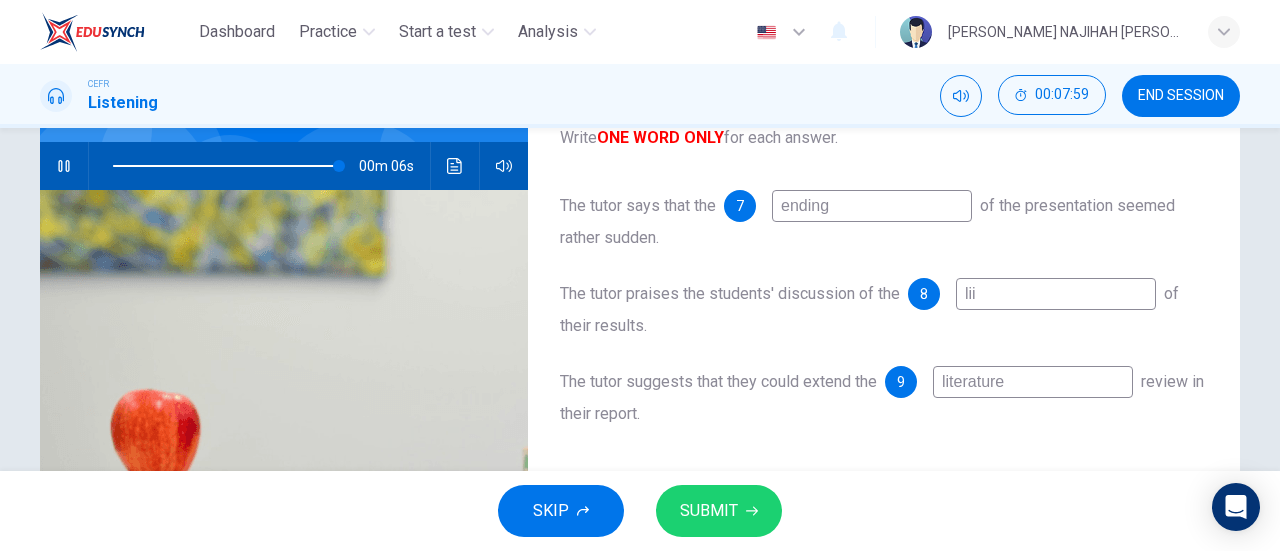 type on "li" 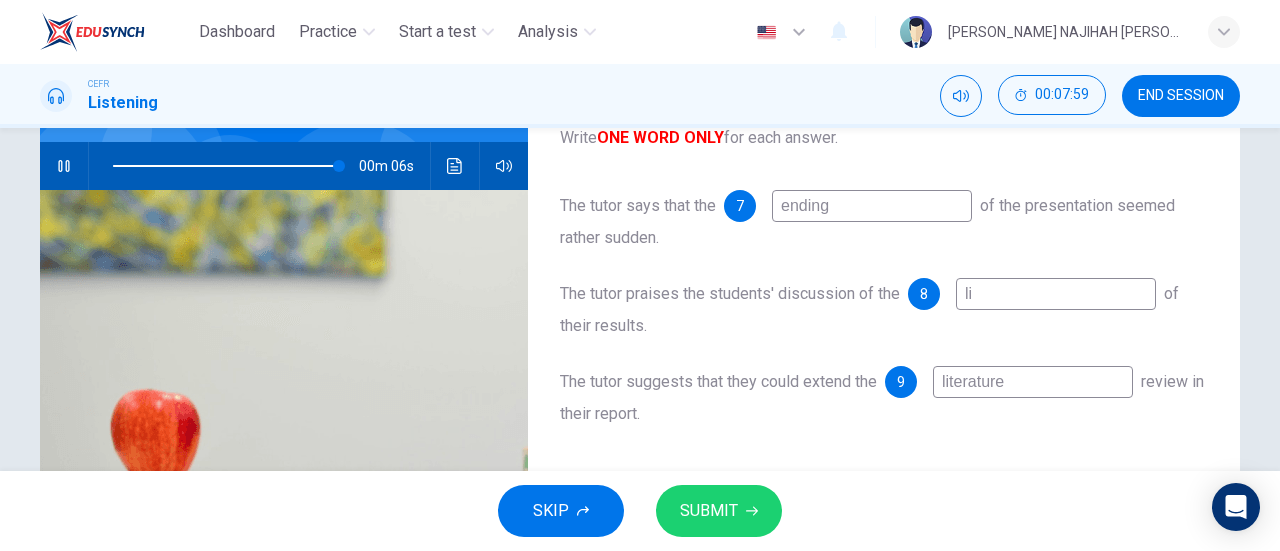 type on "98" 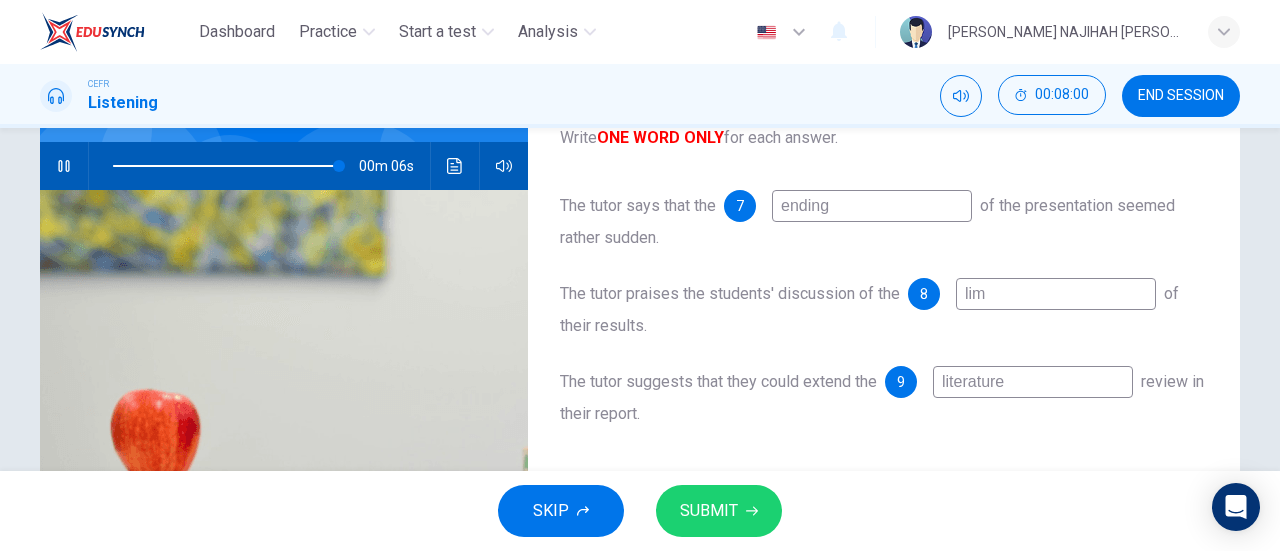 type on "limi" 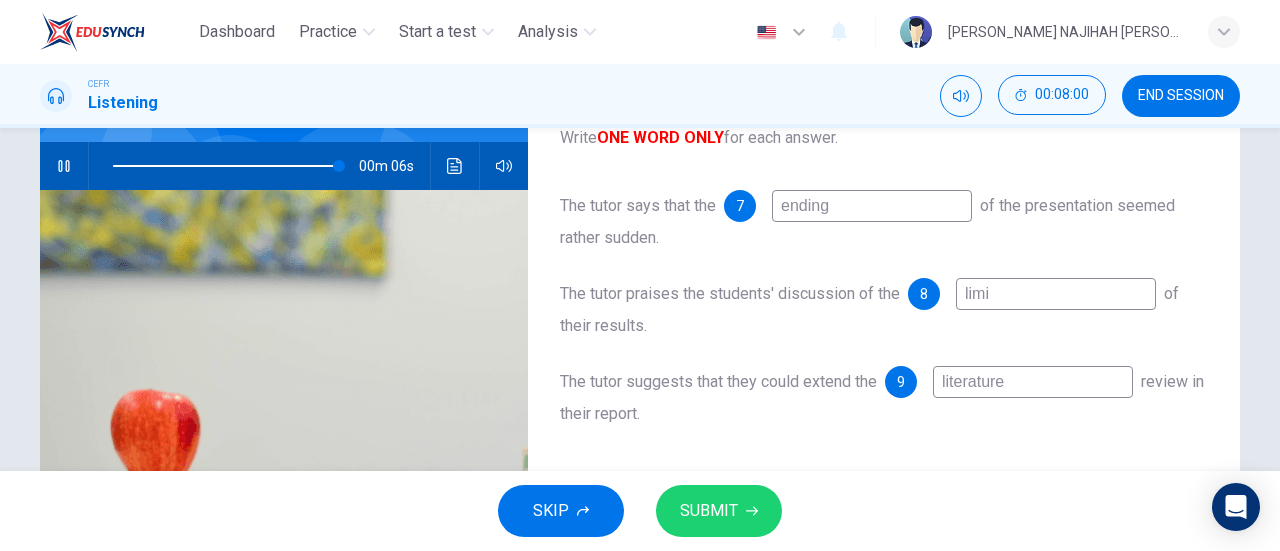 type on "98" 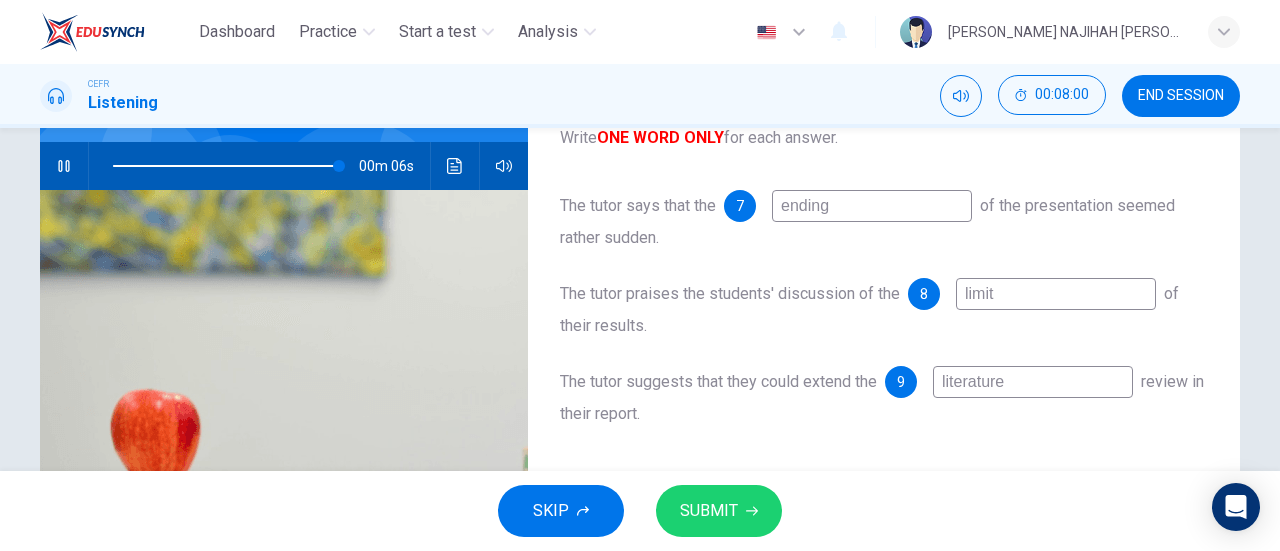 type on "98" 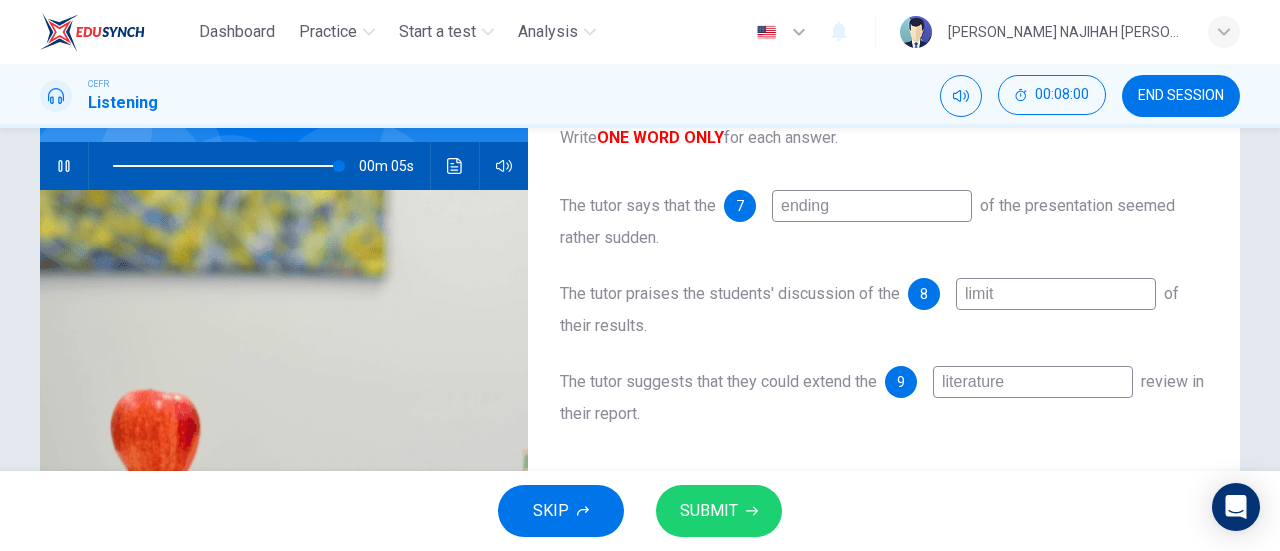 type on "limita" 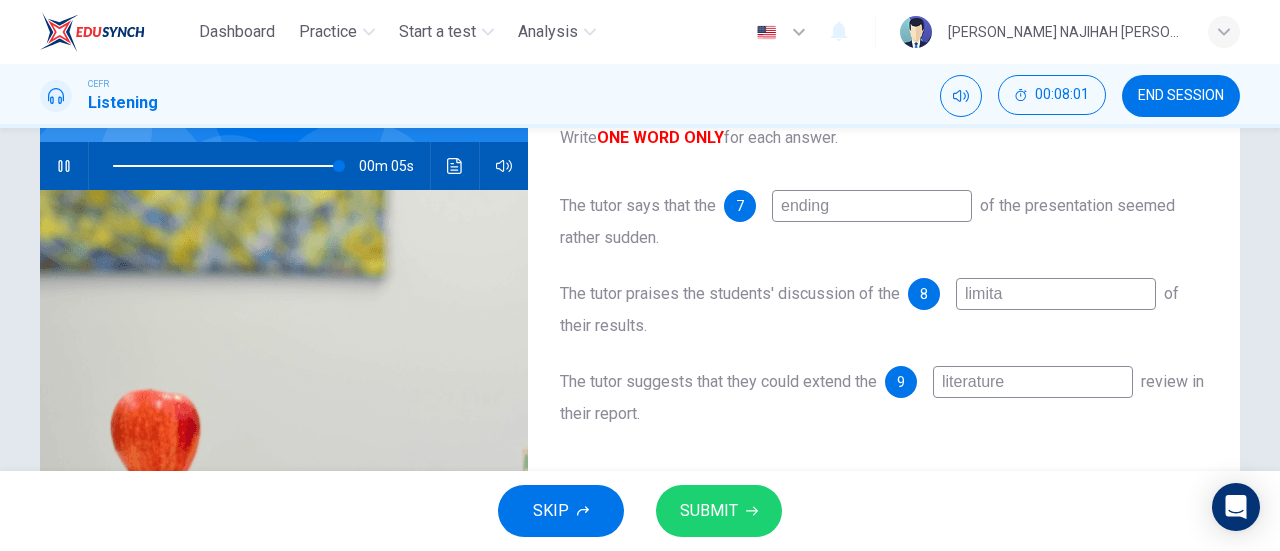 type on "98" 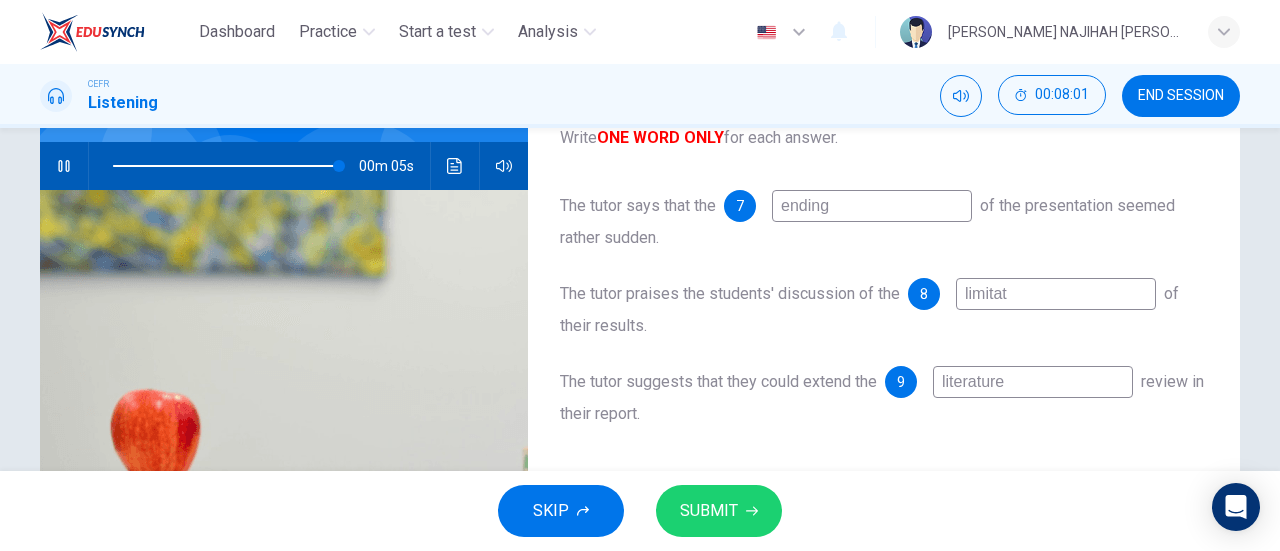 type on "limitati" 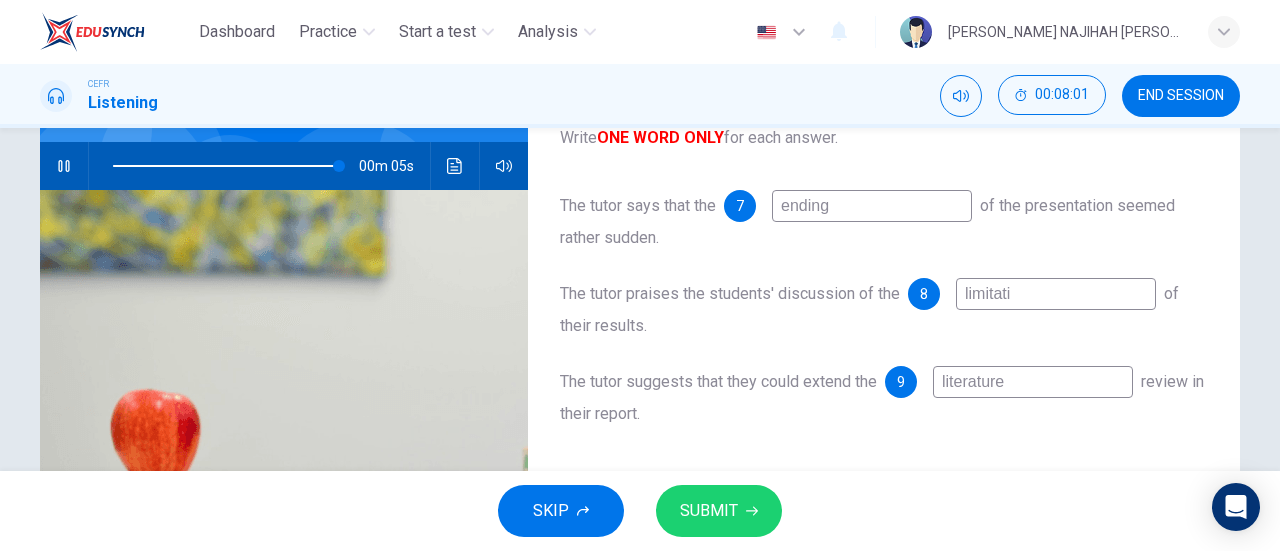 type on "98" 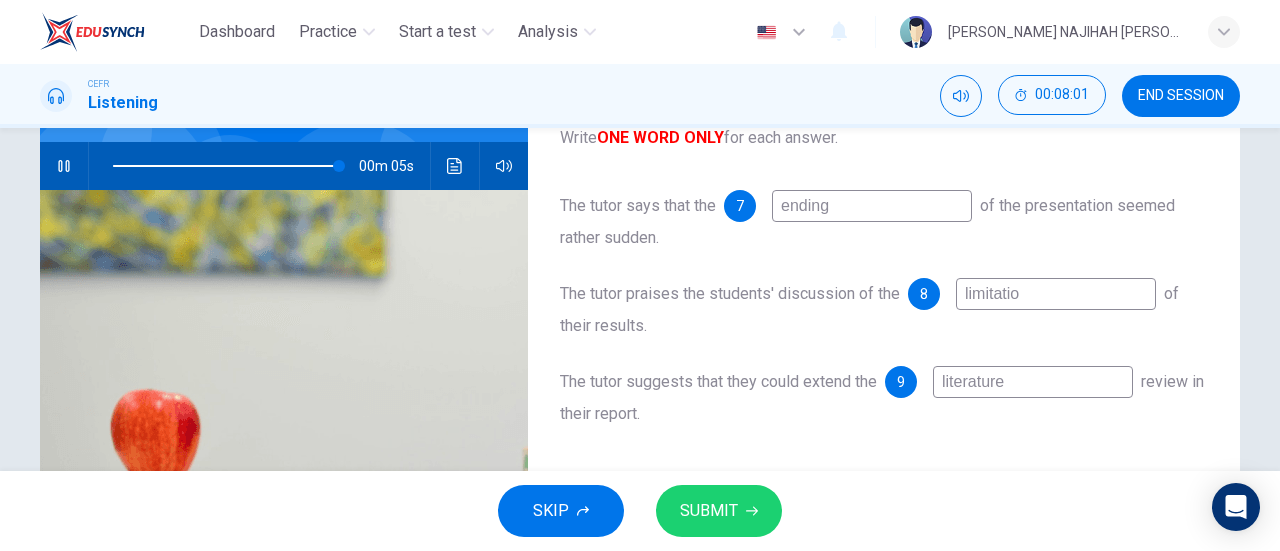 type on "99" 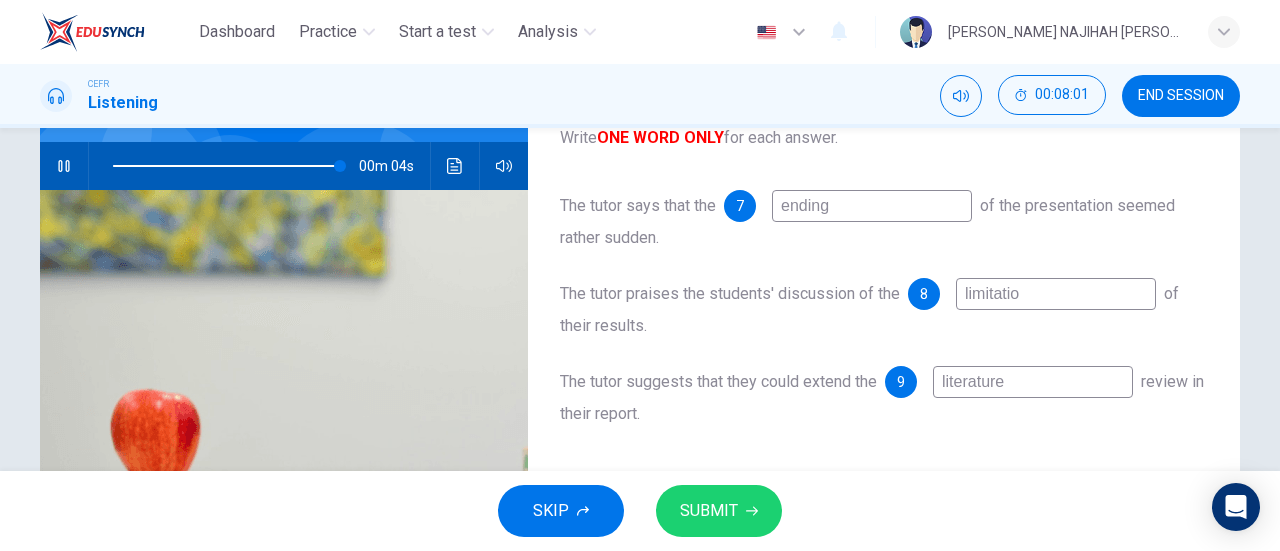 type on "limitation" 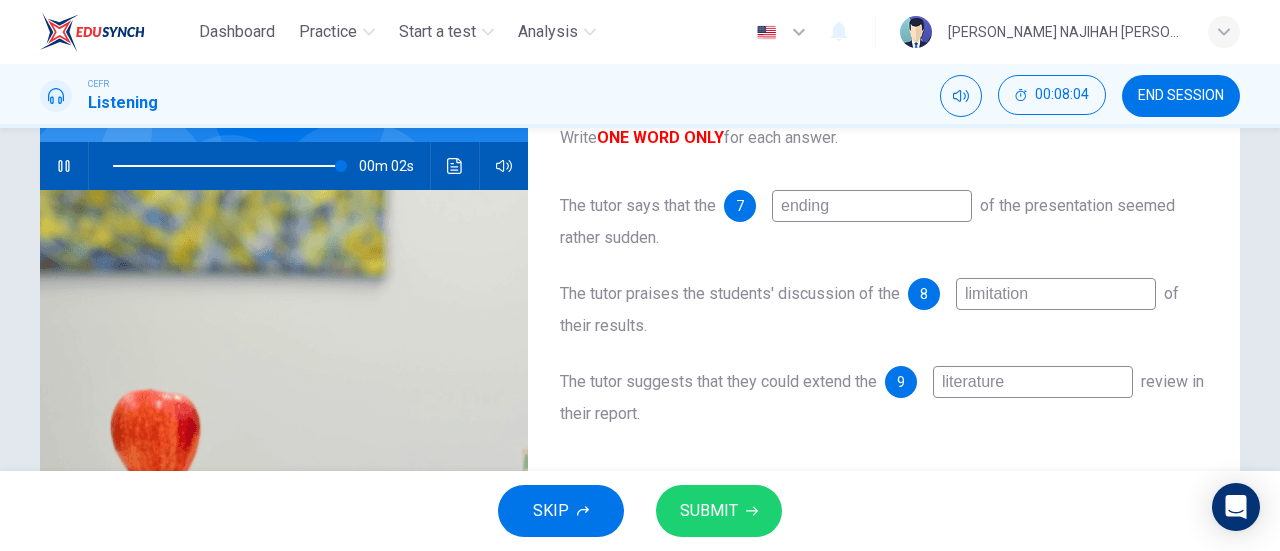 type on "100" 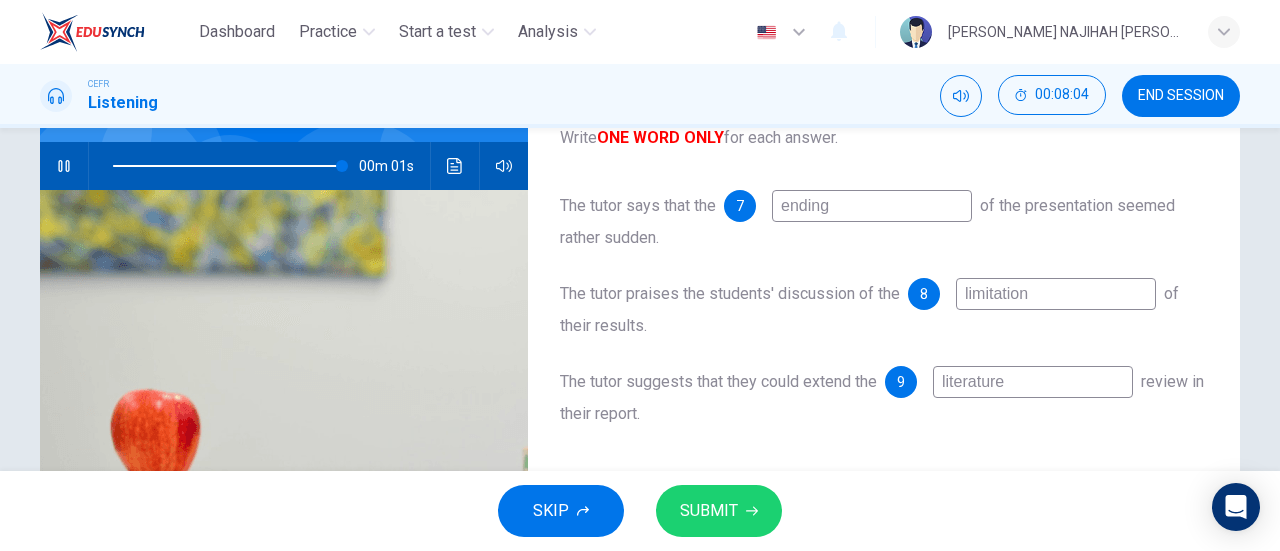 type on "limitation" 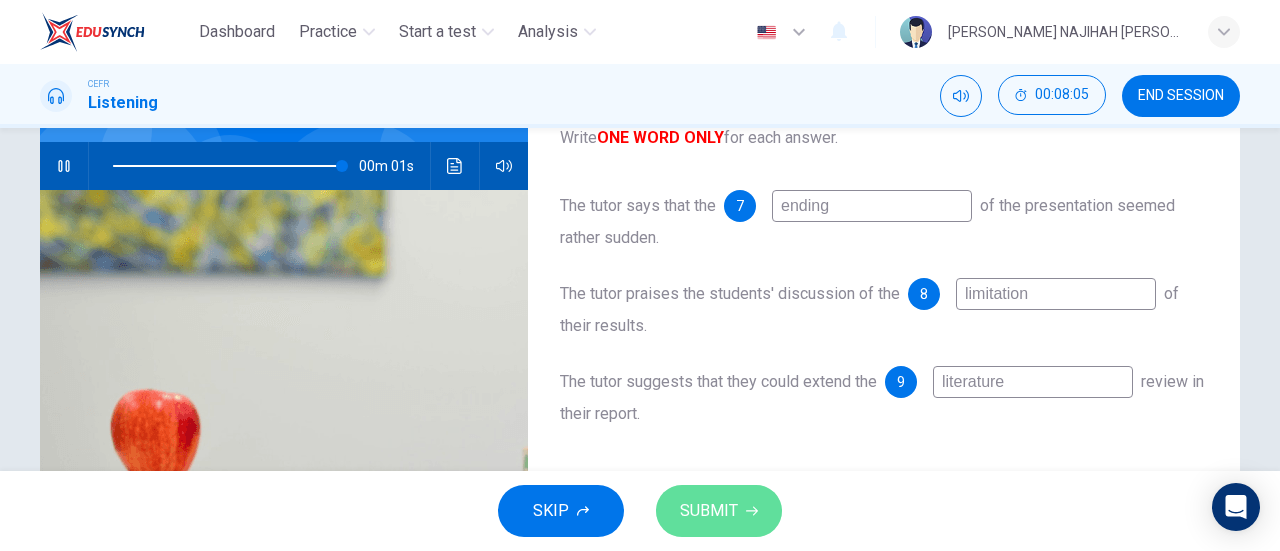 click on "SUBMIT" at bounding box center (709, 511) 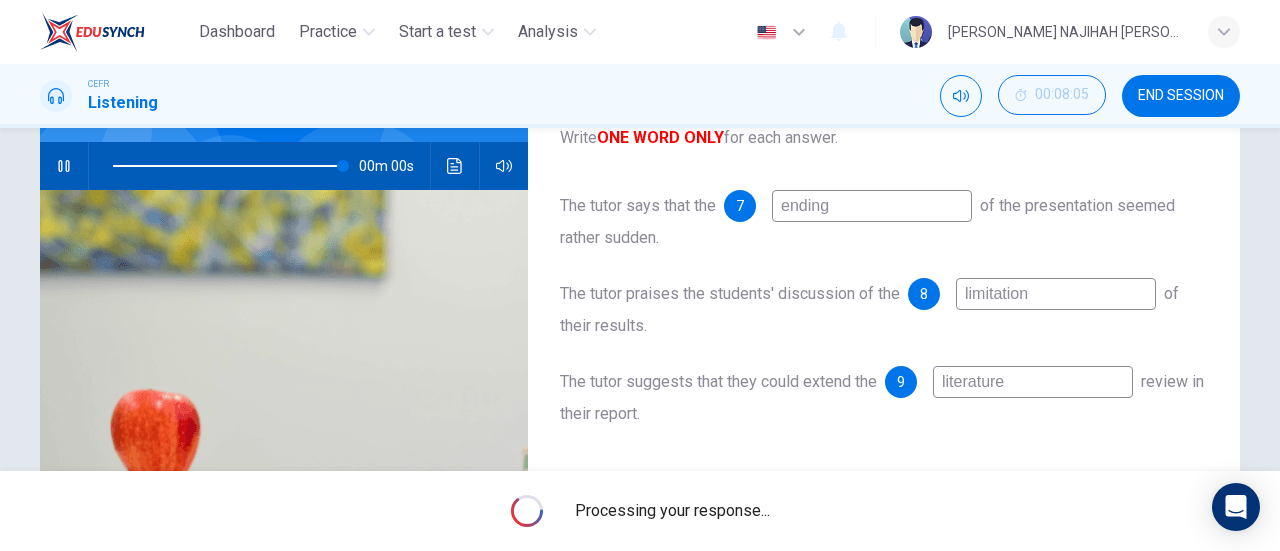 type on "0" 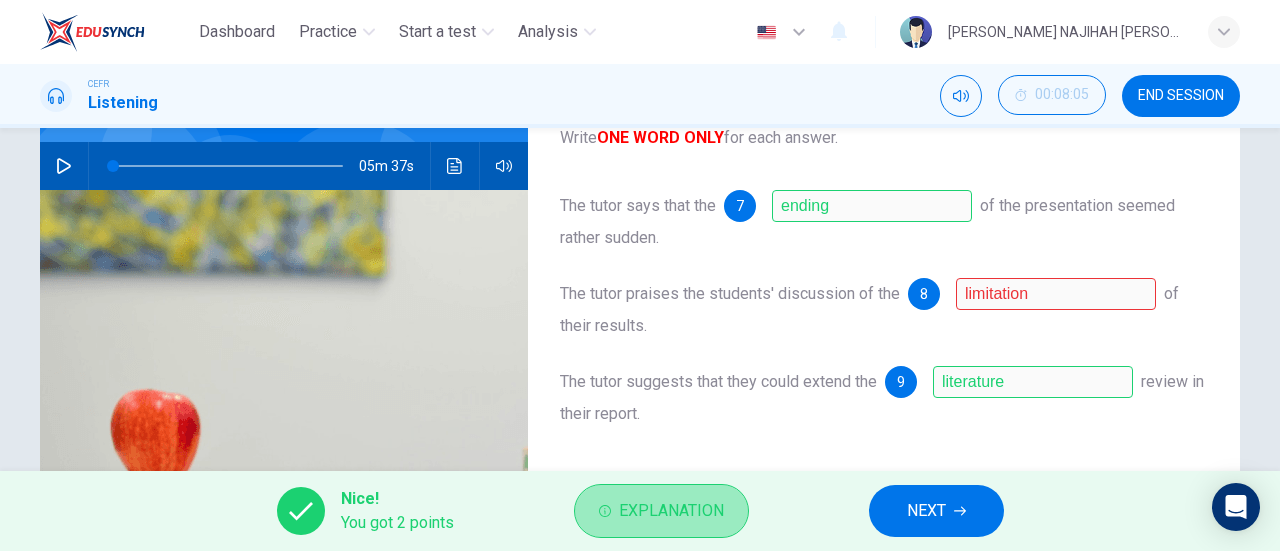 click on "Explanation" at bounding box center (671, 511) 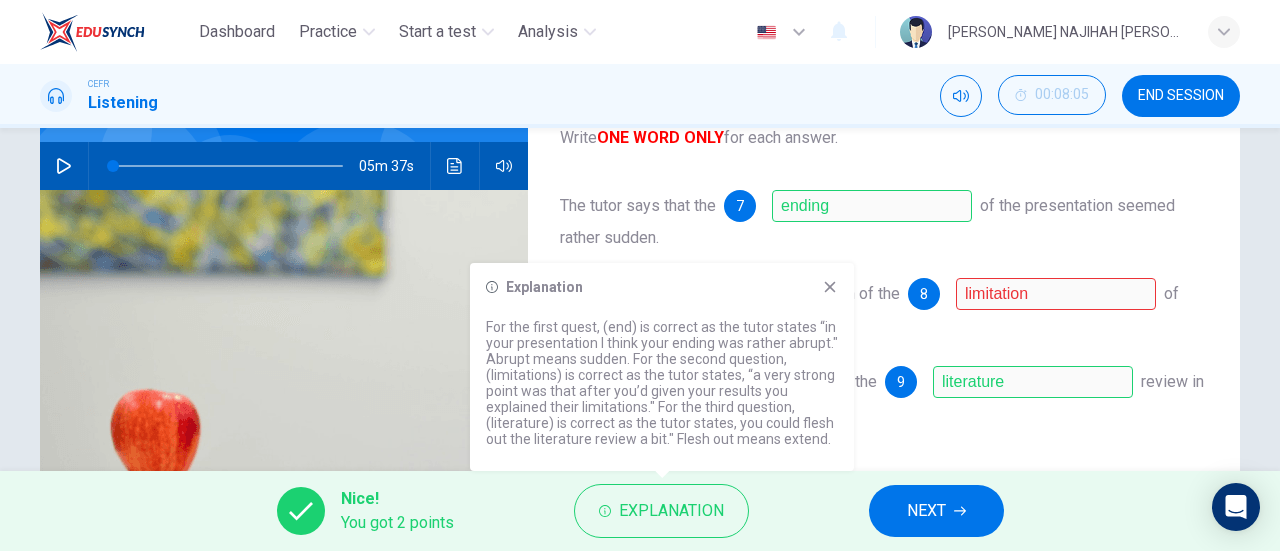 click on "NEXT" at bounding box center (926, 511) 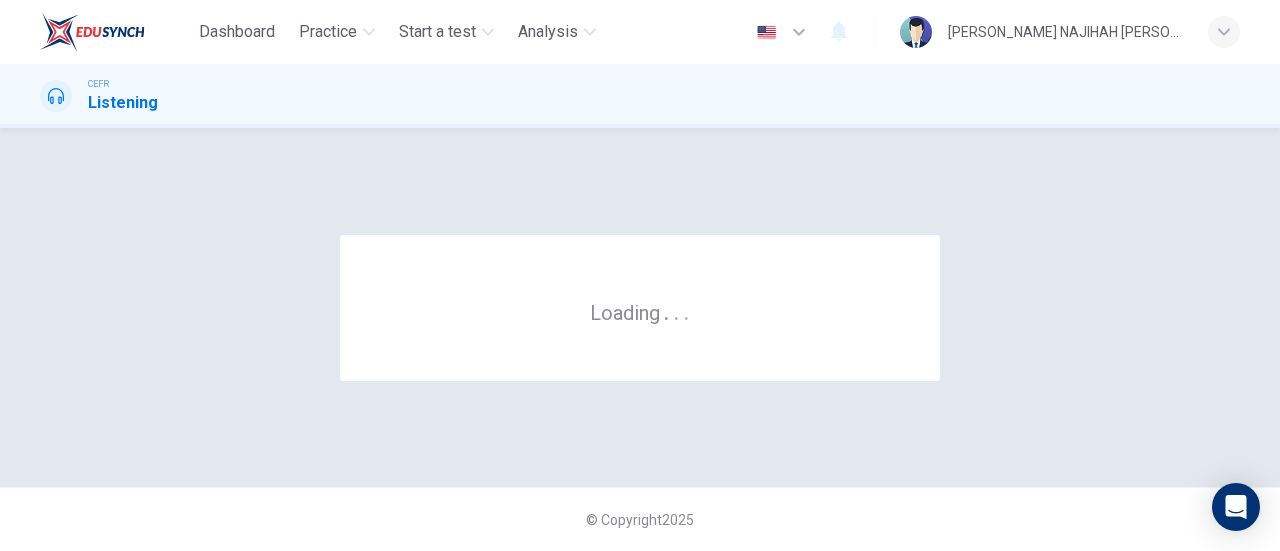 scroll, scrollTop: 0, scrollLeft: 0, axis: both 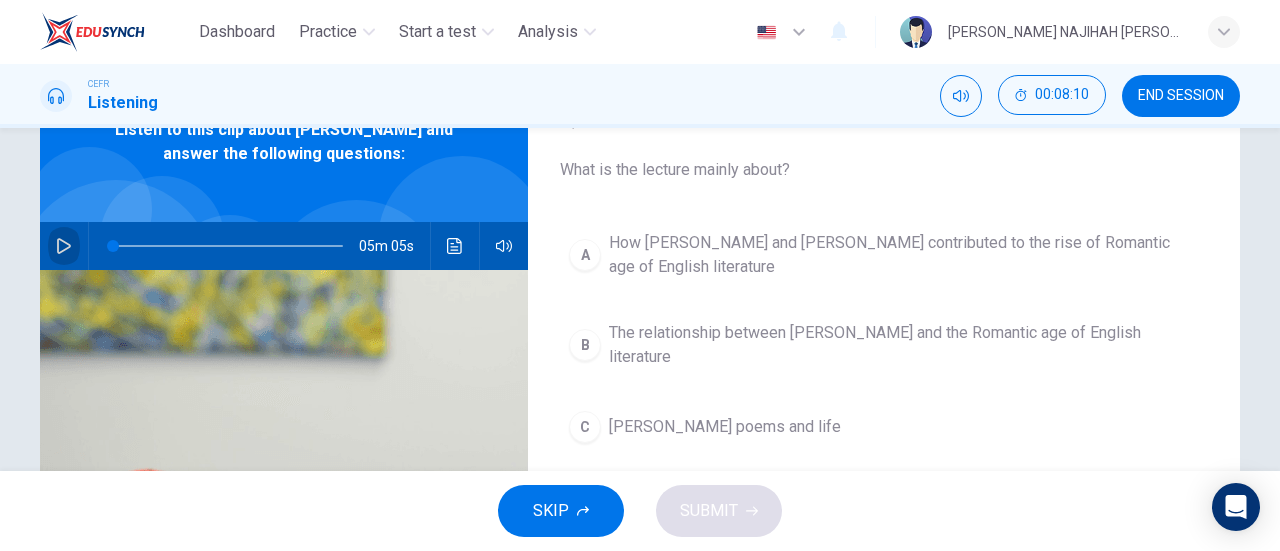 click 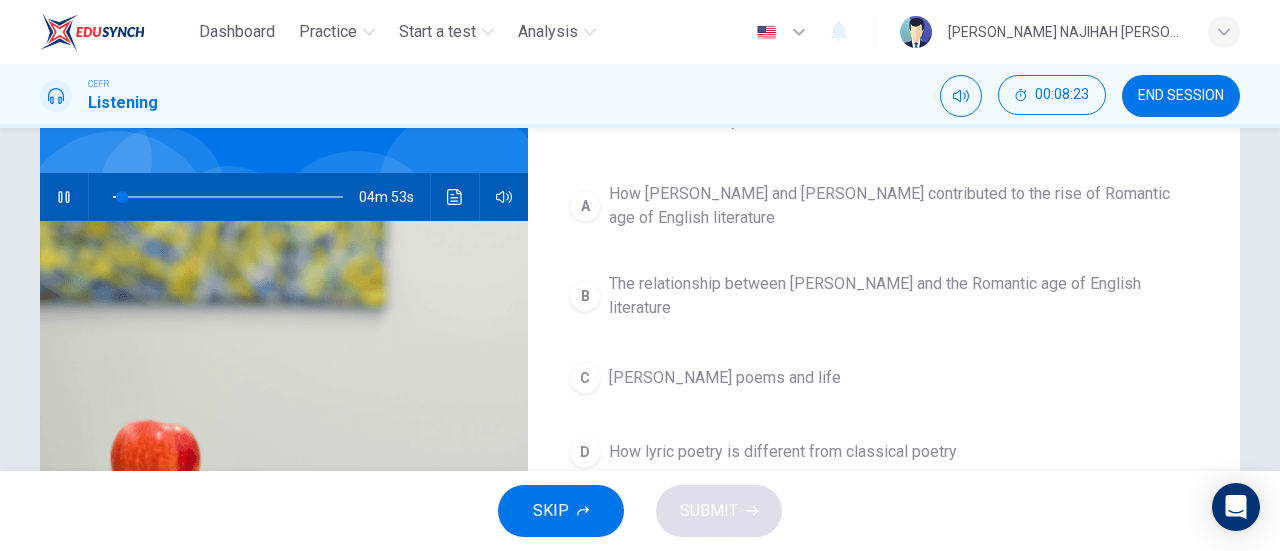 scroll, scrollTop: 170, scrollLeft: 0, axis: vertical 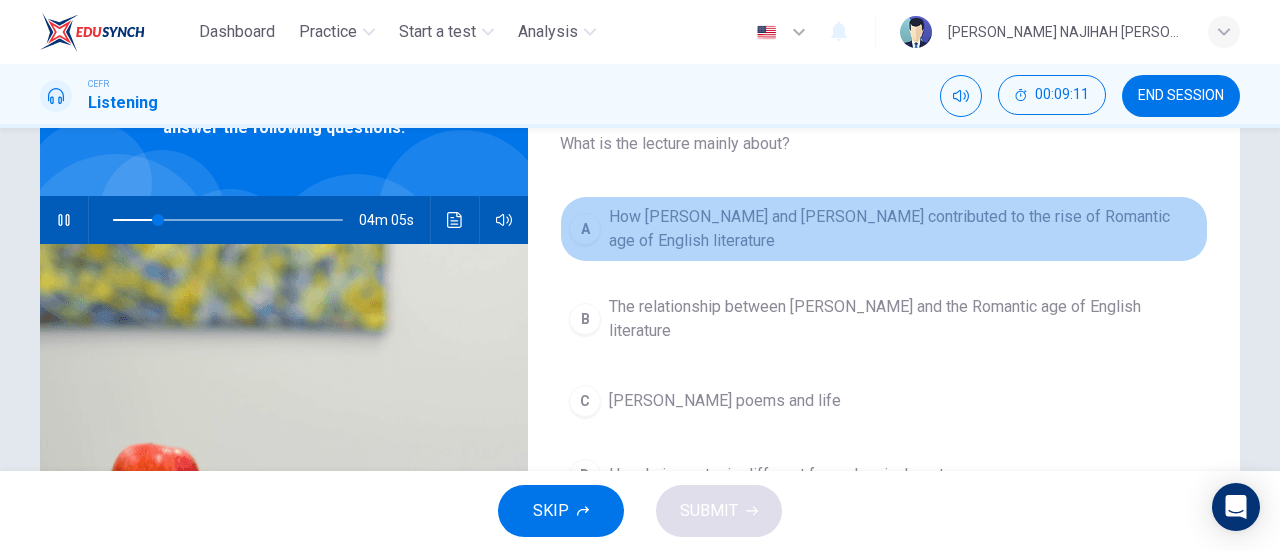 click on "How William Wordsworth and Samuel Taylor Coleridge contributed to the rise of Romantic age of English literature" at bounding box center (904, 229) 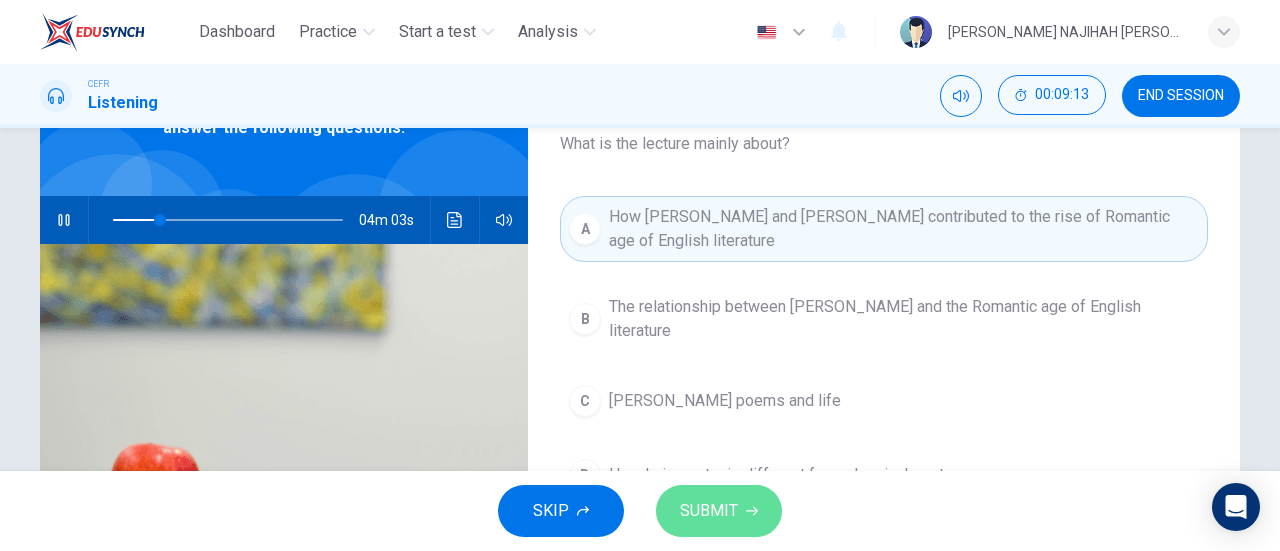 click on "SUBMIT" at bounding box center (709, 511) 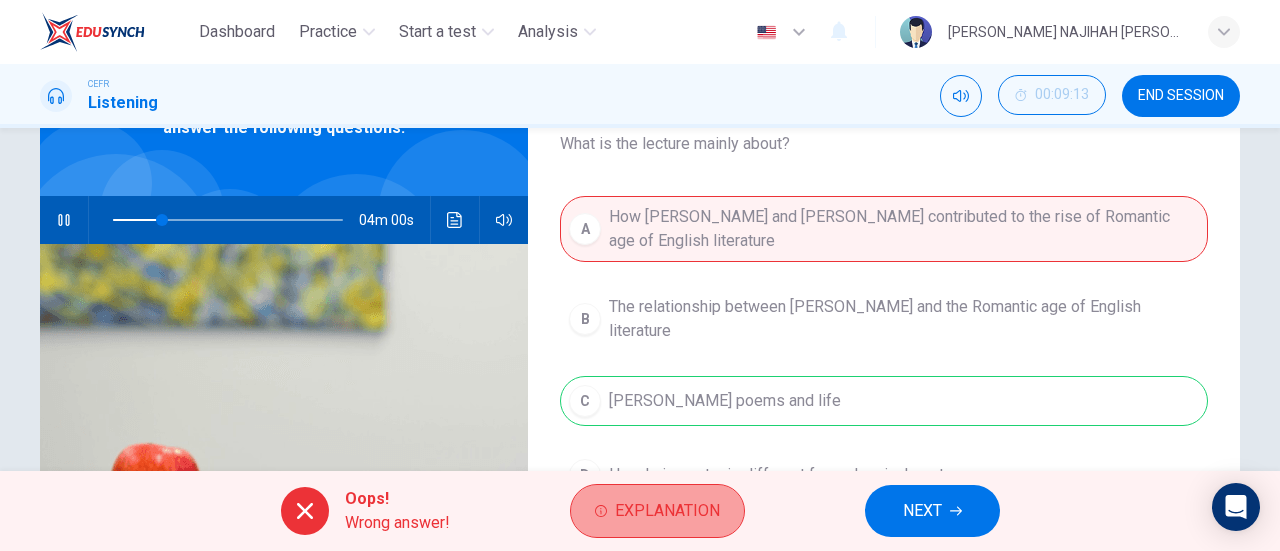 click on "Explanation" at bounding box center [667, 511] 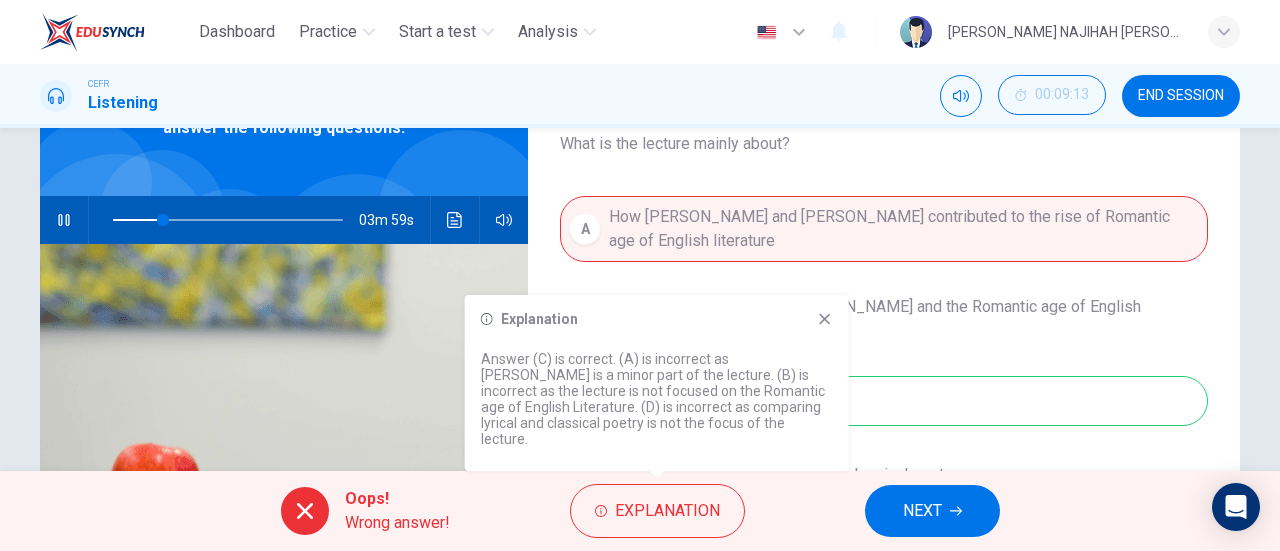 click 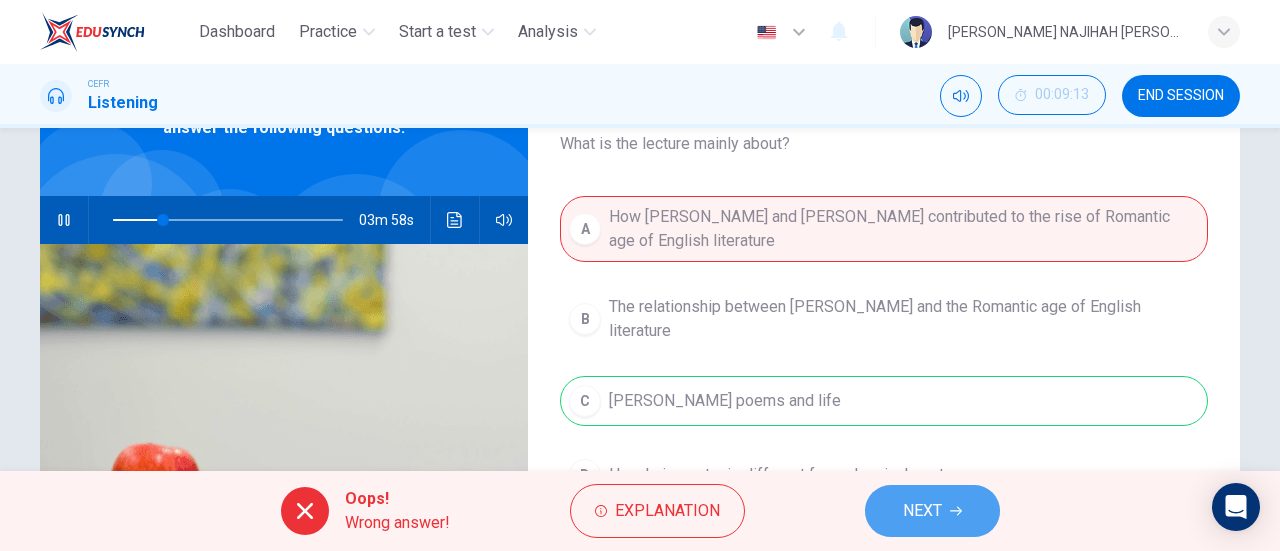 click on "NEXT" at bounding box center (932, 511) 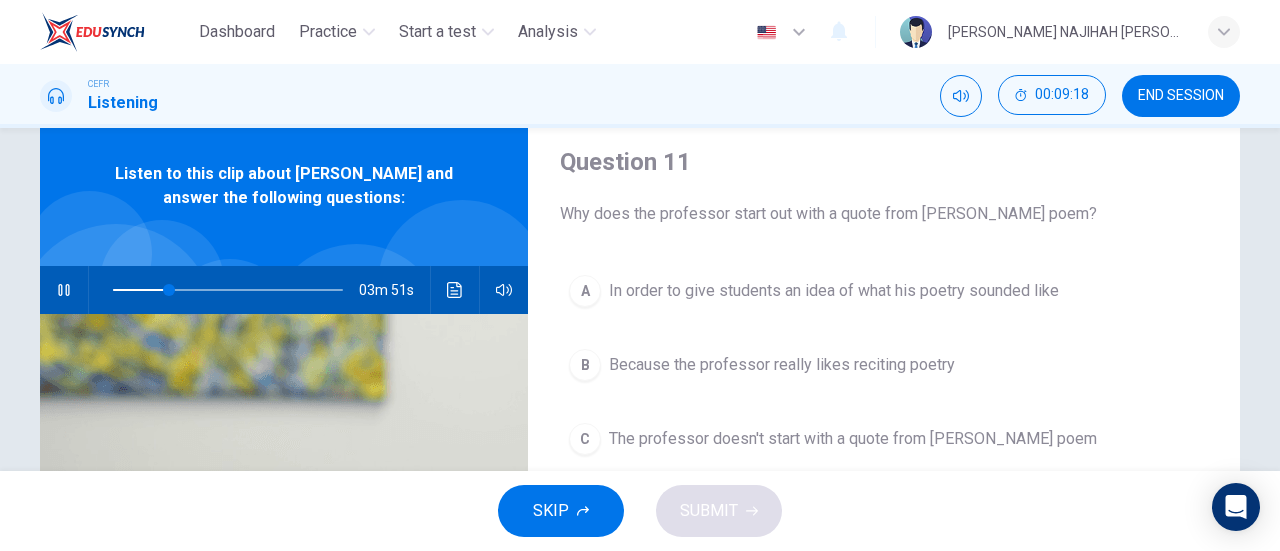 scroll, scrollTop: 57, scrollLeft: 0, axis: vertical 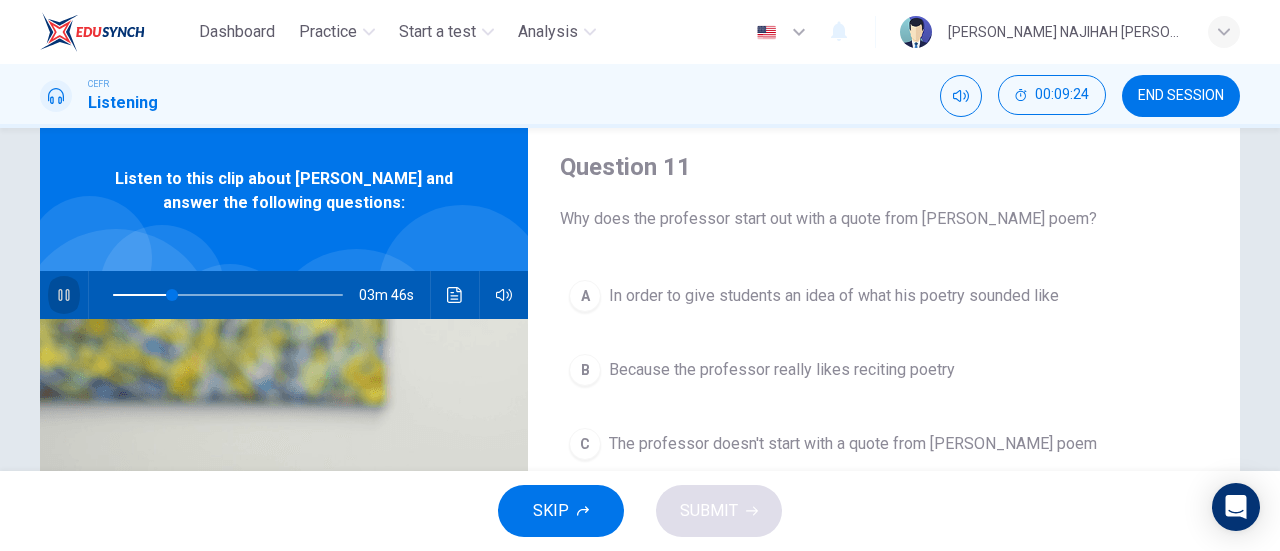 click 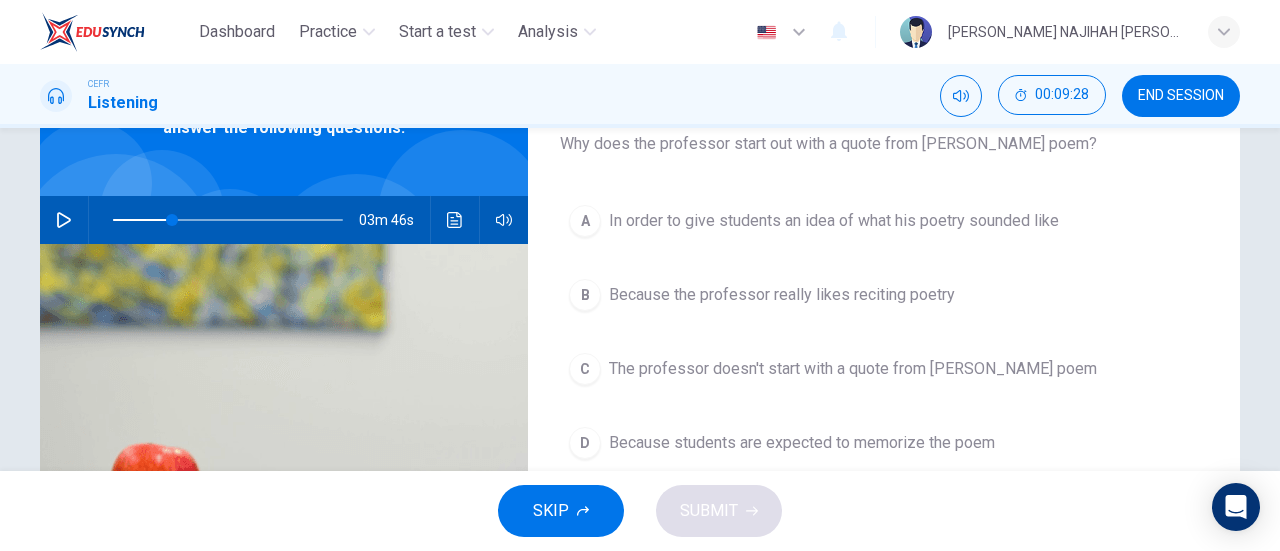 scroll, scrollTop: 111, scrollLeft: 0, axis: vertical 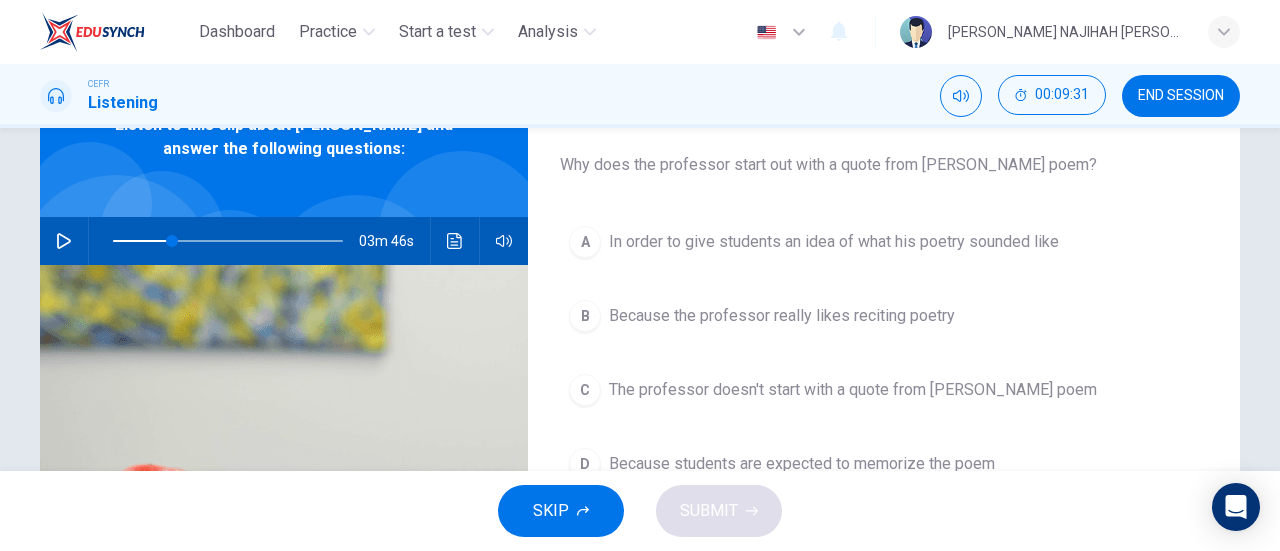 click on "A In order to give students an idea of what his poetry sounded like B Because the professor really likes reciting poetry C The professor doesn't start with a quote from Wordsworth's poem D Because students are expected to memorize the poem" at bounding box center [884, 373] 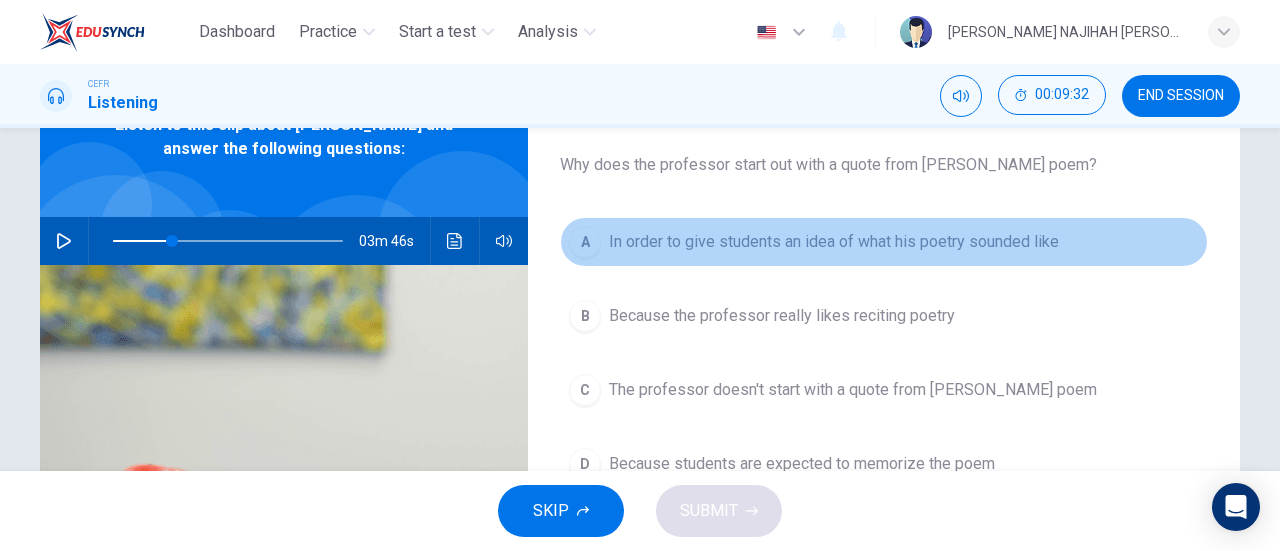 click on "In order to give students an idea of what his poetry sounded like" at bounding box center [834, 242] 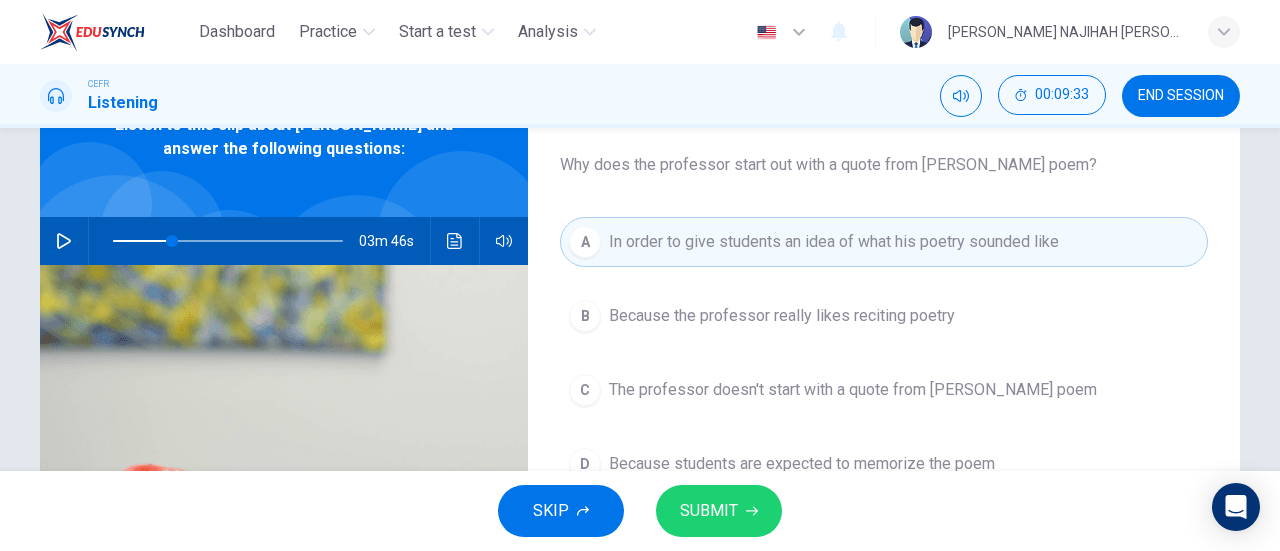 click on "SUBMIT" at bounding box center (719, 511) 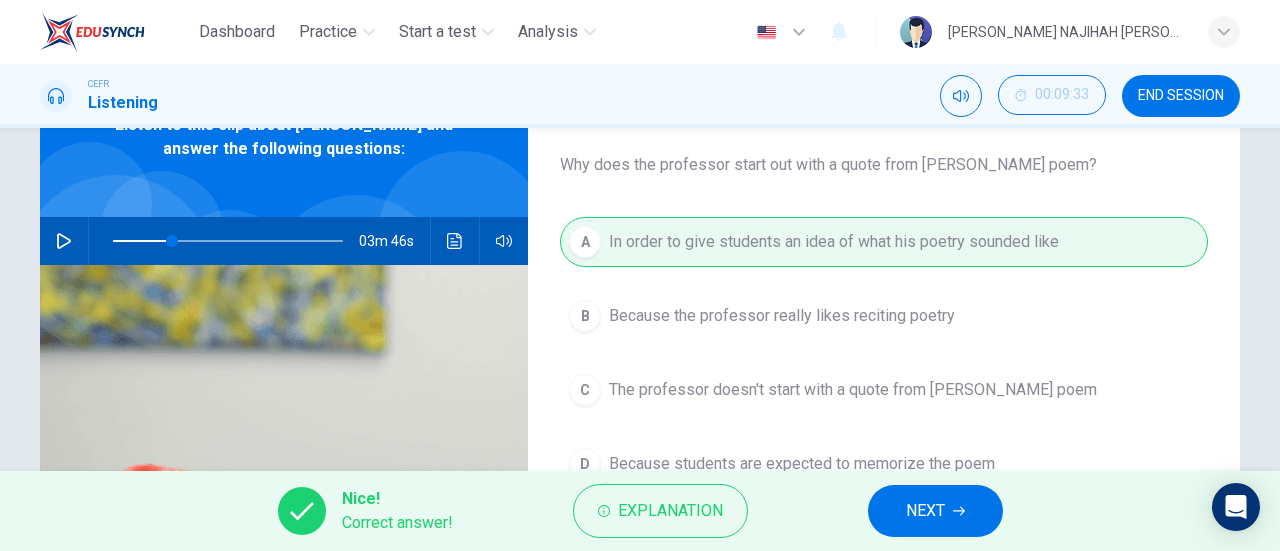 click on "NEXT" at bounding box center [935, 511] 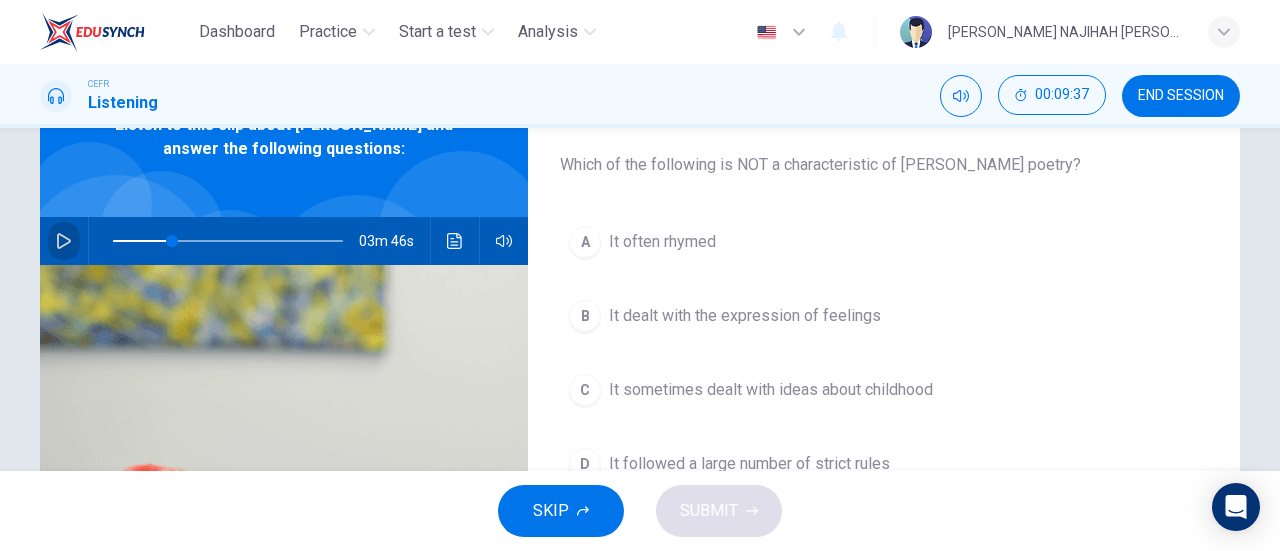 click 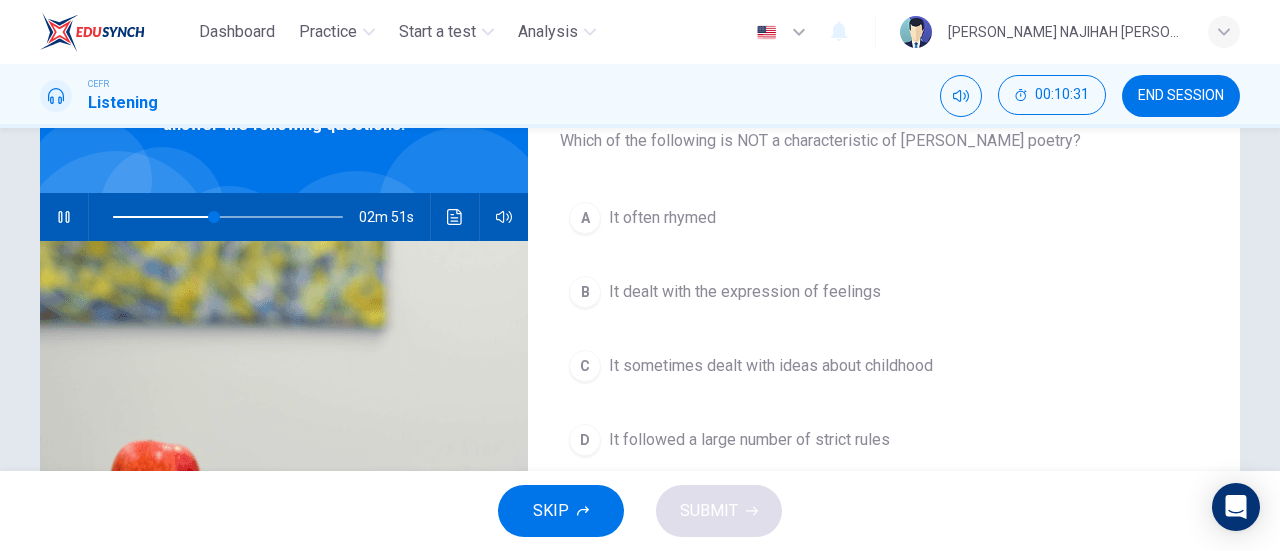scroll, scrollTop: 136, scrollLeft: 0, axis: vertical 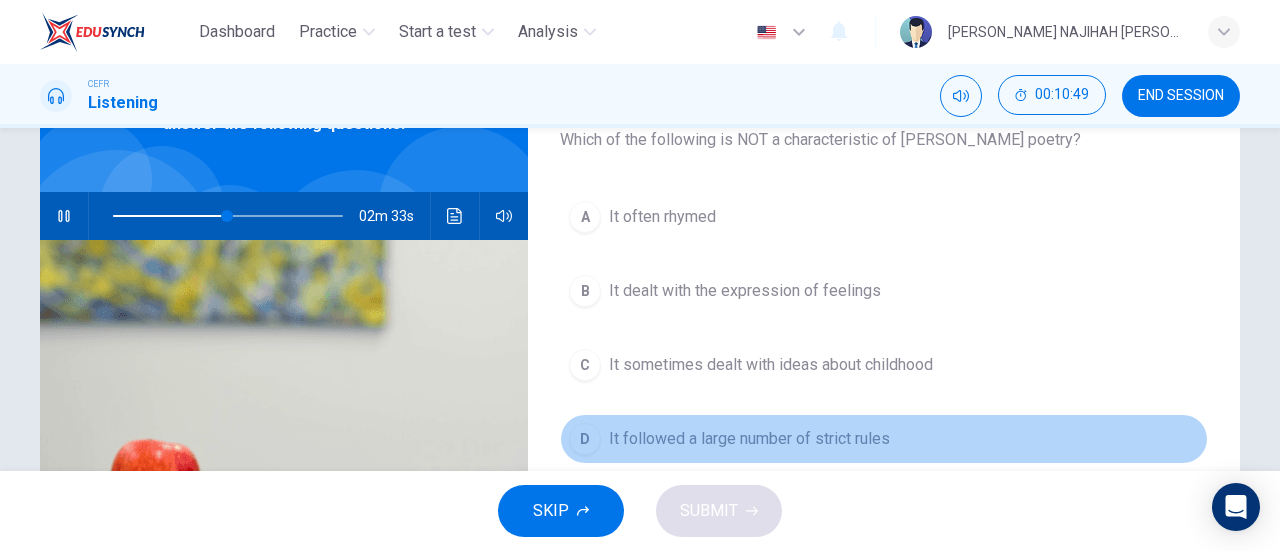 click on "It followed a large number of strict rules" at bounding box center (749, 439) 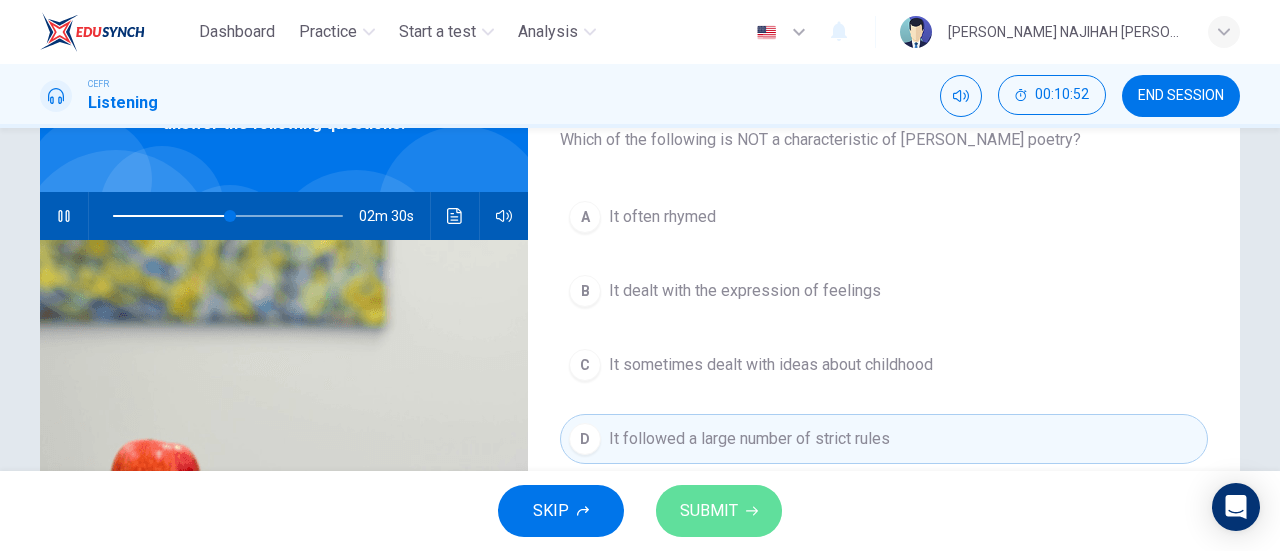 click on "SUBMIT" at bounding box center [709, 511] 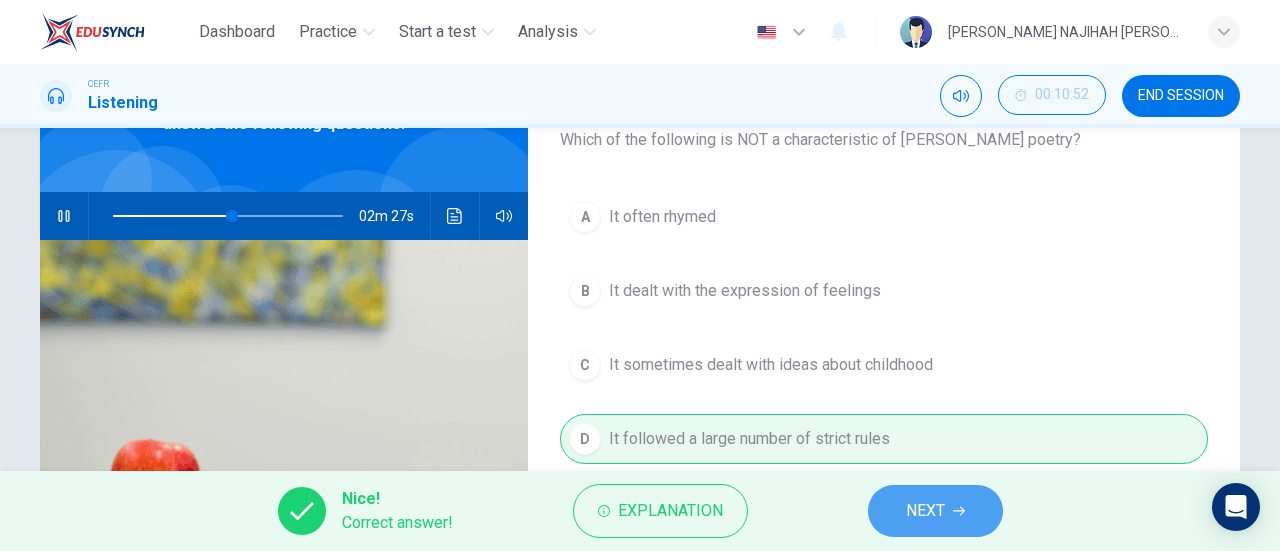 click on "NEXT" at bounding box center [925, 511] 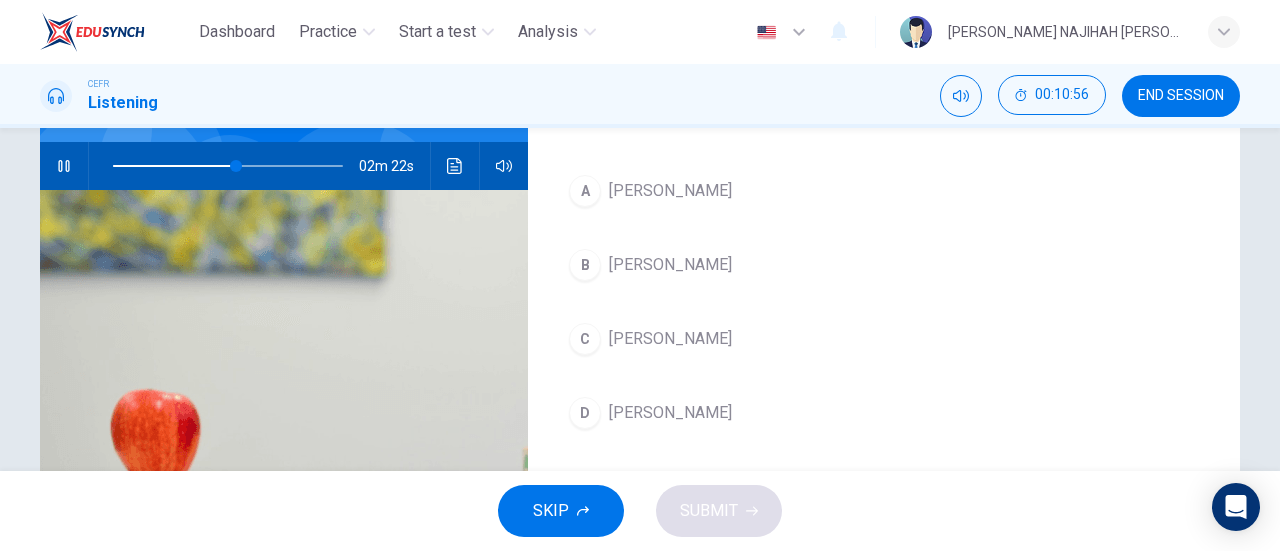 scroll, scrollTop: 189, scrollLeft: 0, axis: vertical 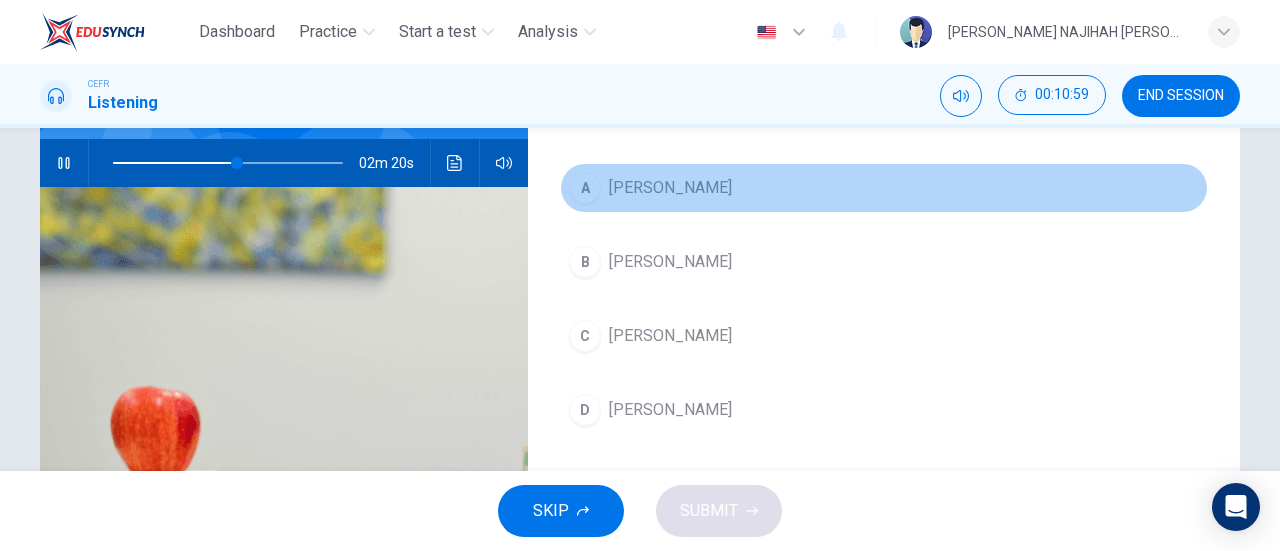 click on "Samuel Taylor Coleridge" at bounding box center (670, 188) 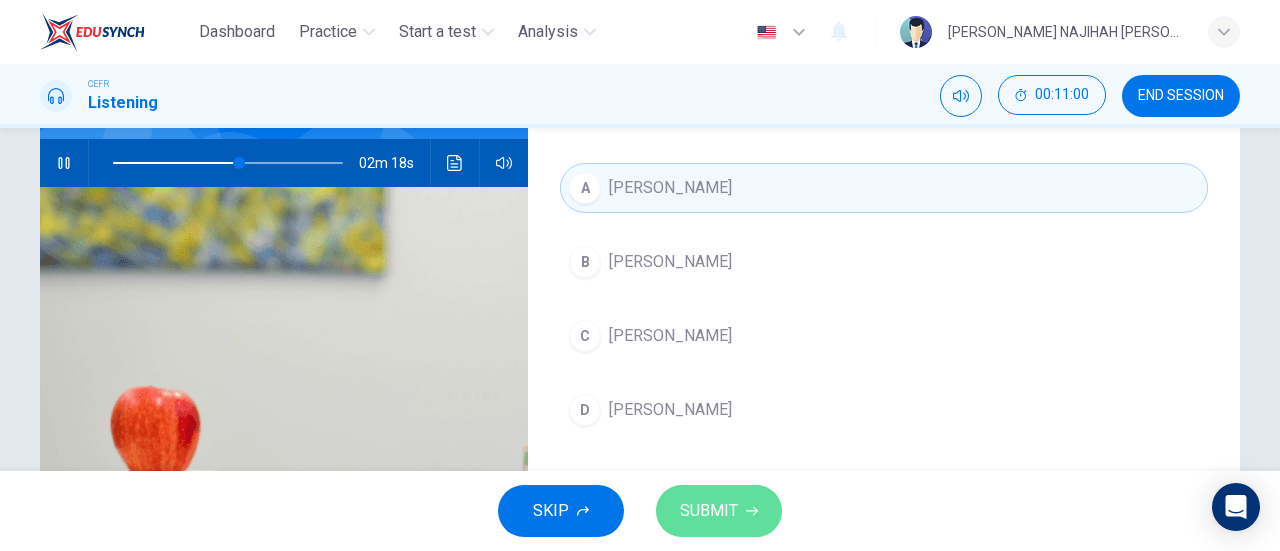 click on "SUBMIT" at bounding box center (709, 511) 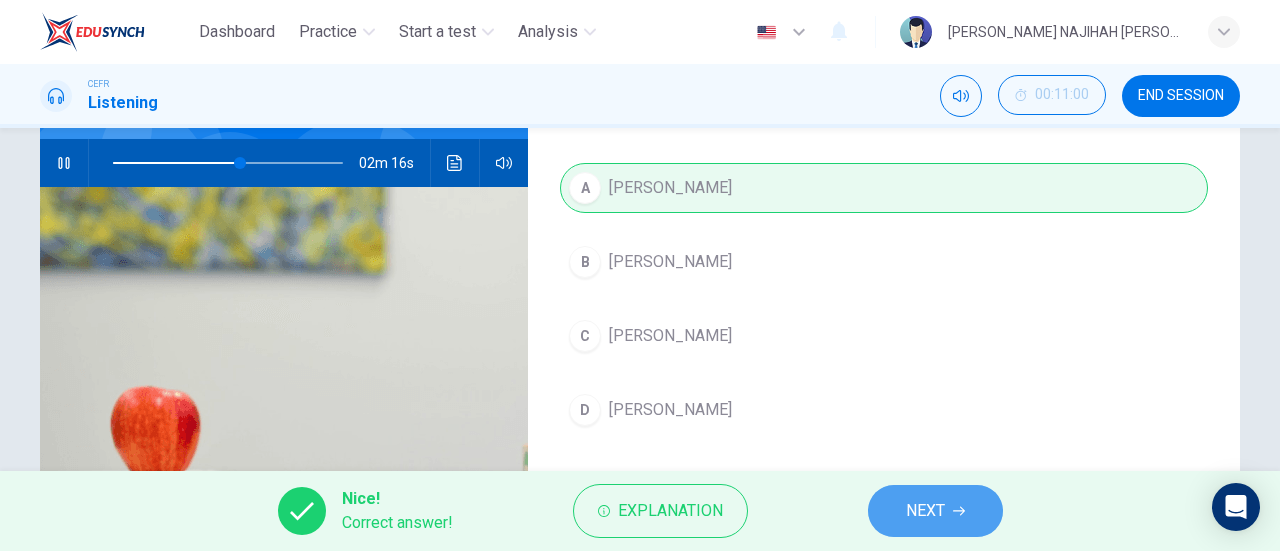 click on "NEXT" at bounding box center (935, 511) 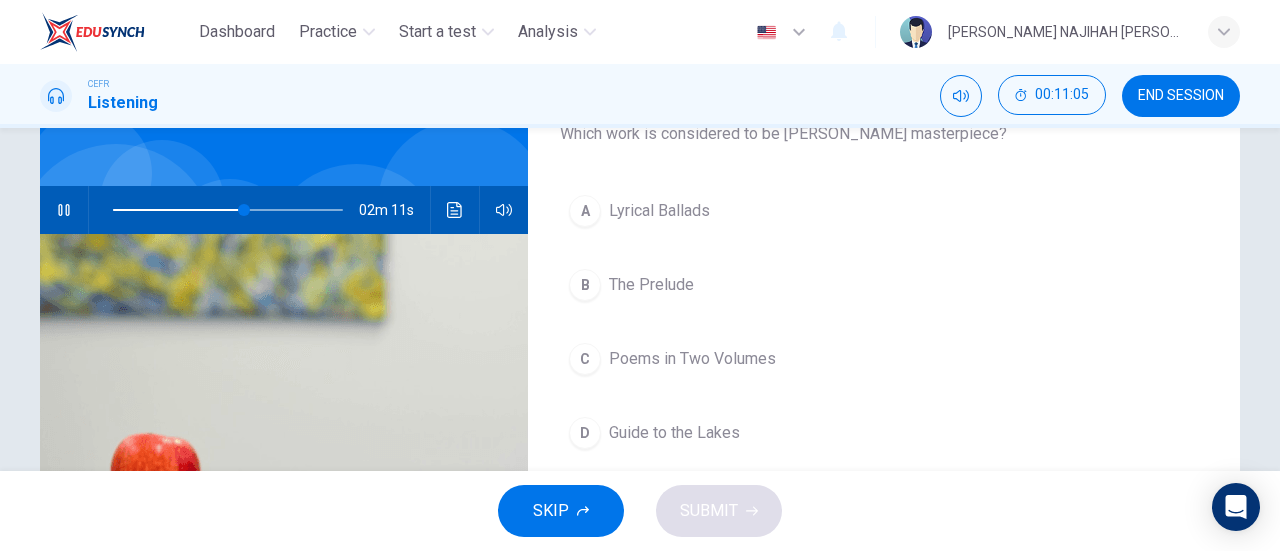 scroll, scrollTop: 134, scrollLeft: 0, axis: vertical 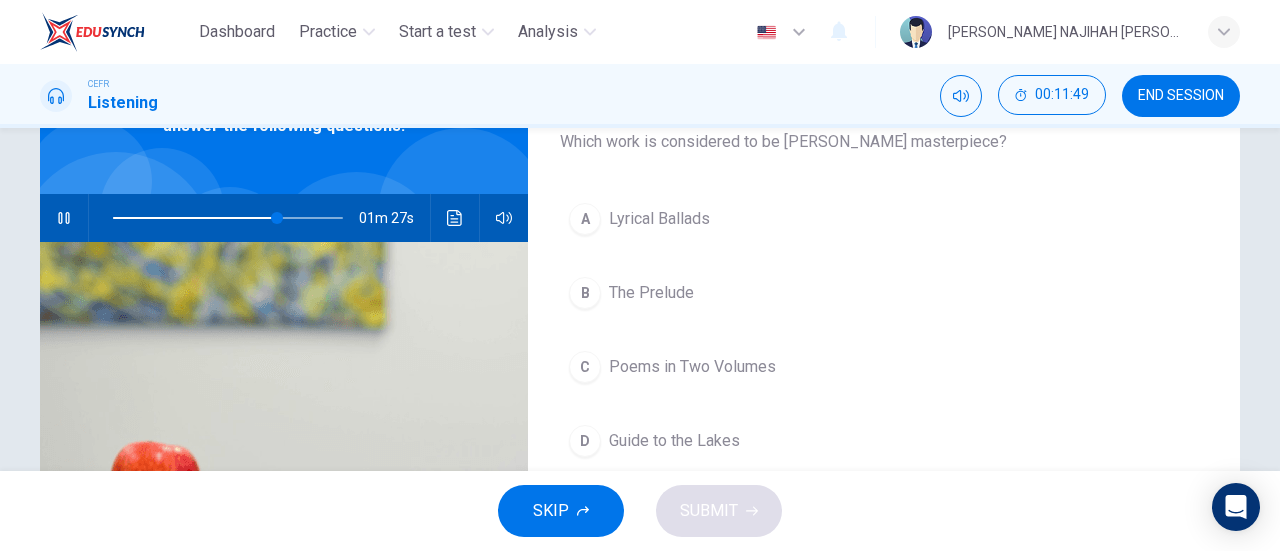 click on "The Prelude" at bounding box center [651, 293] 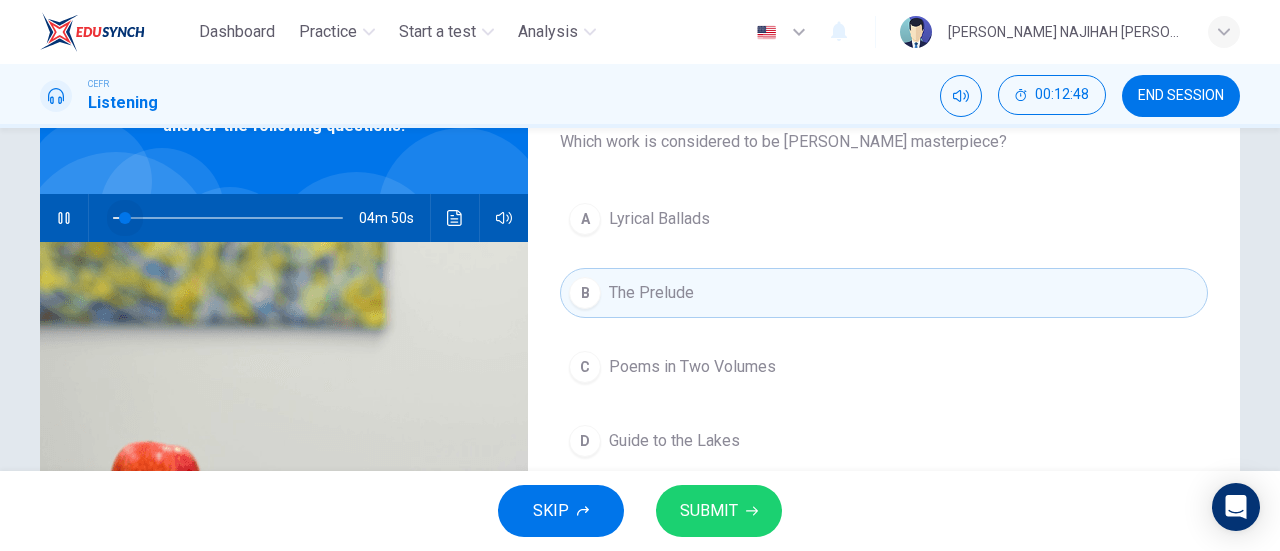 drag, startPoint x: 314, startPoint y: 227, endPoint x: 120, endPoint y: 260, distance: 196.78668 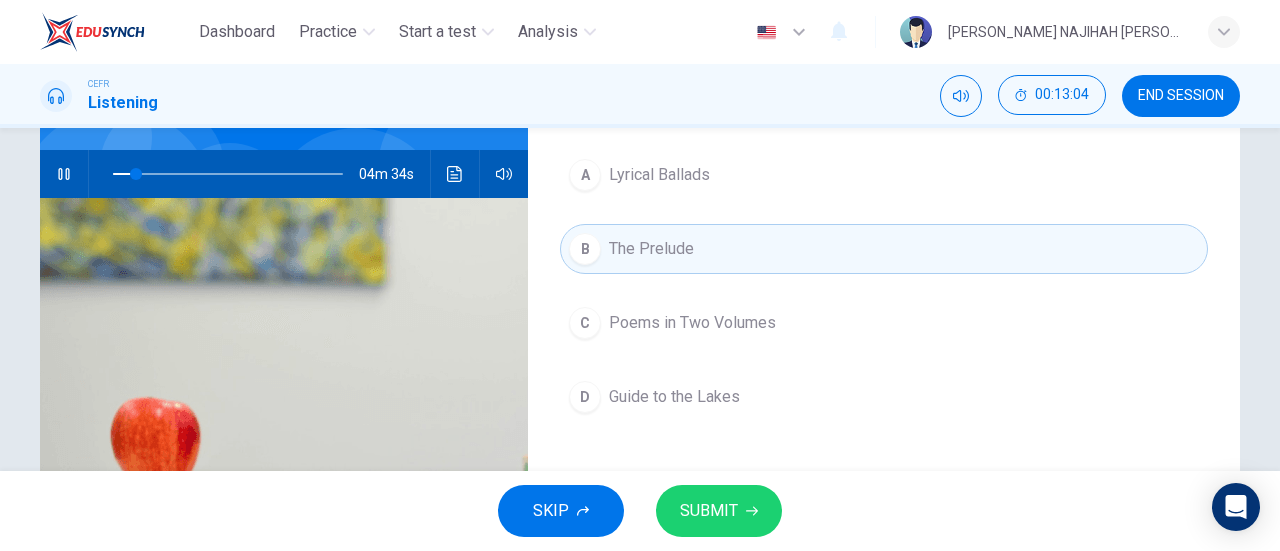 scroll, scrollTop: 183, scrollLeft: 0, axis: vertical 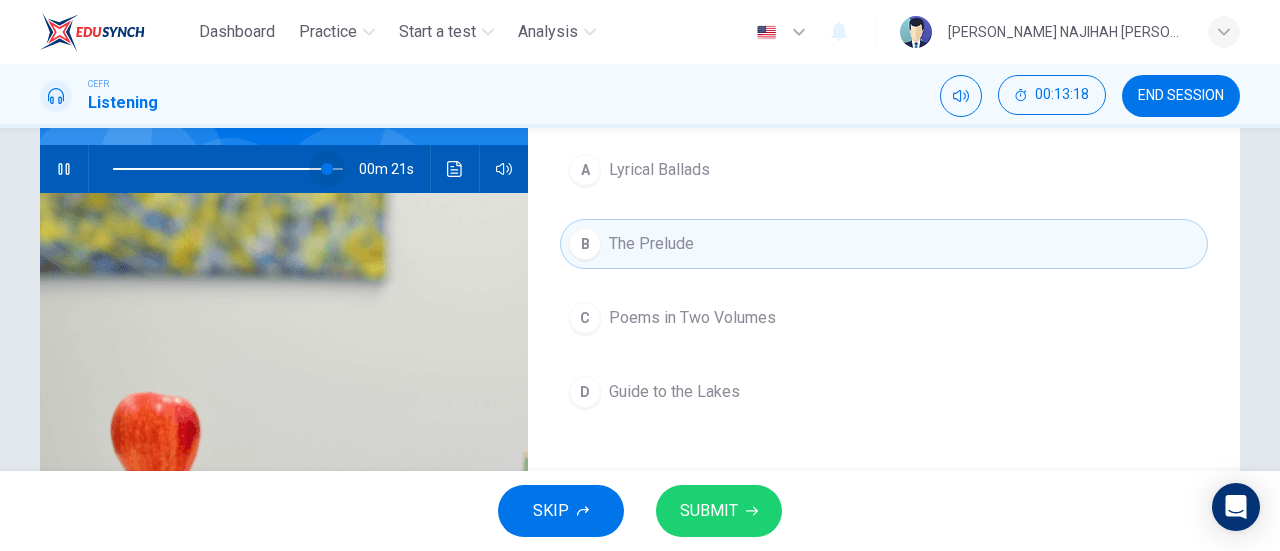 click at bounding box center (228, 169) 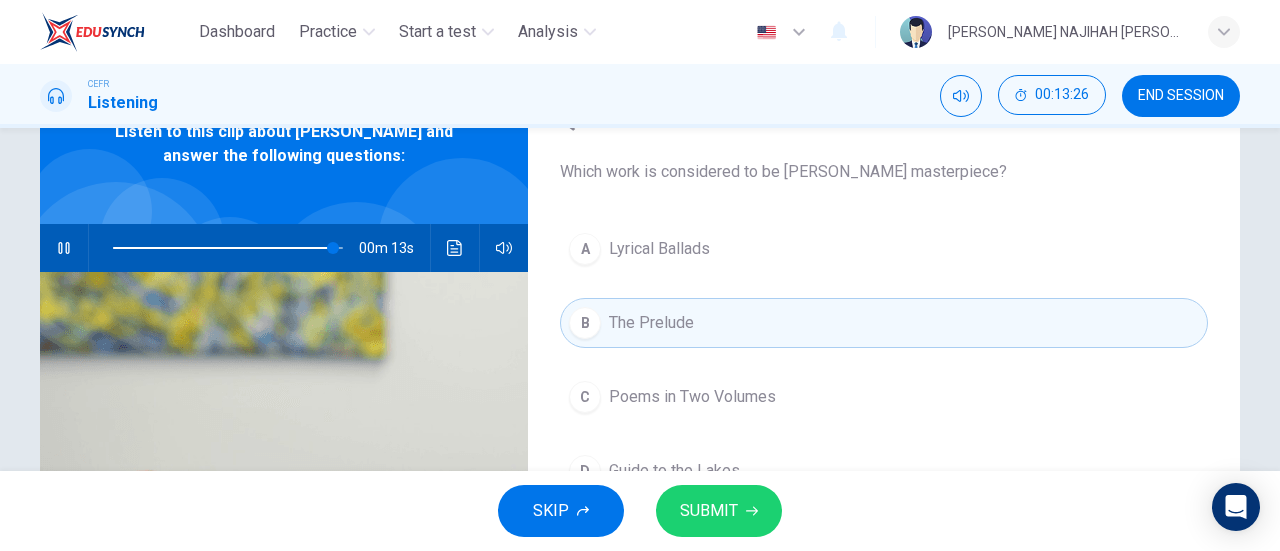 scroll, scrollTop: 114, scrollLeft: 0, axis: vertical 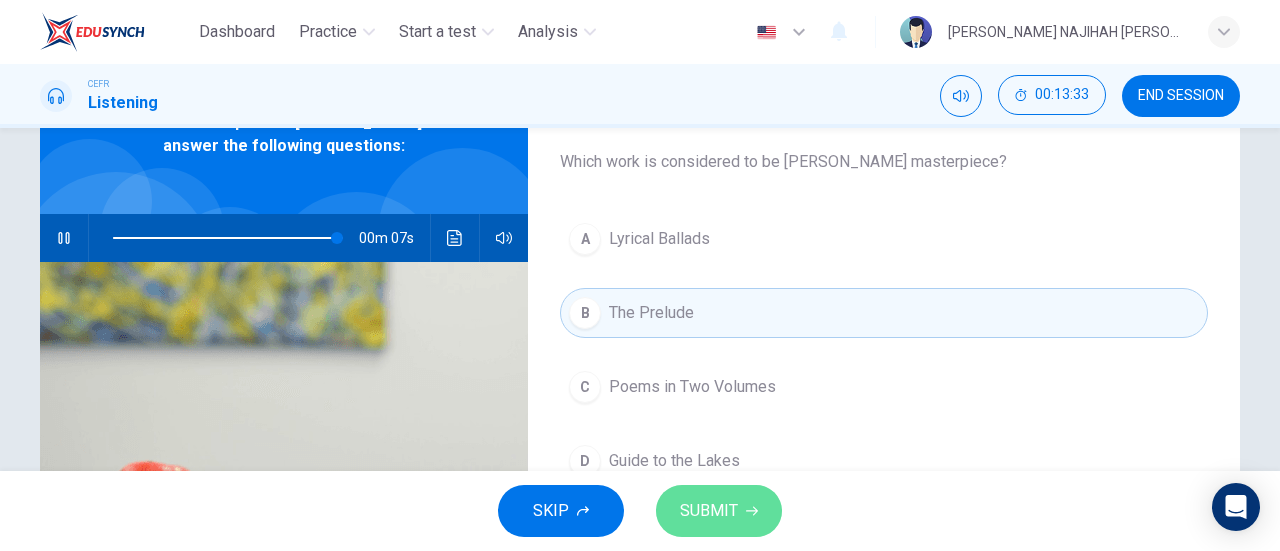 click on "SUBMIT" at bounding box center (709, 511) 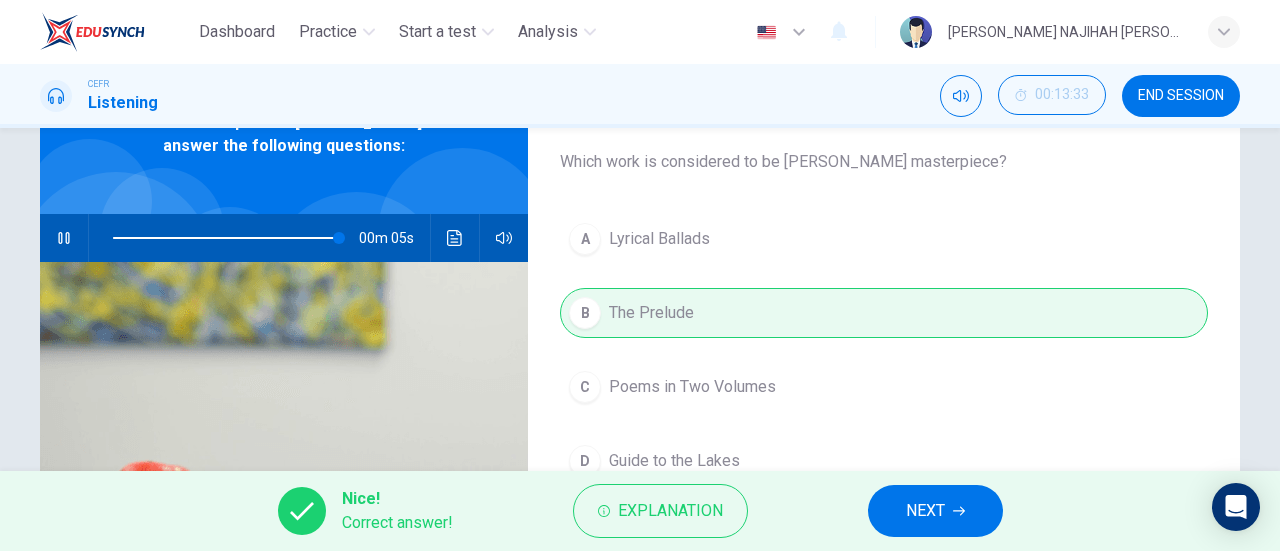type on "99" 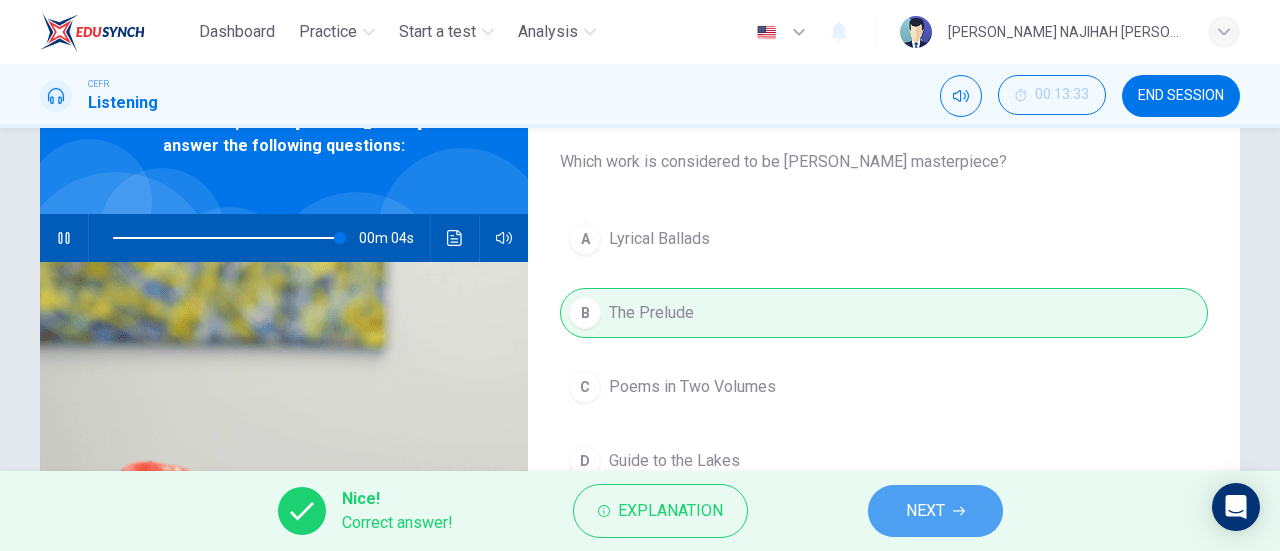 click on "NEXT" at bounding box center (925, 511) 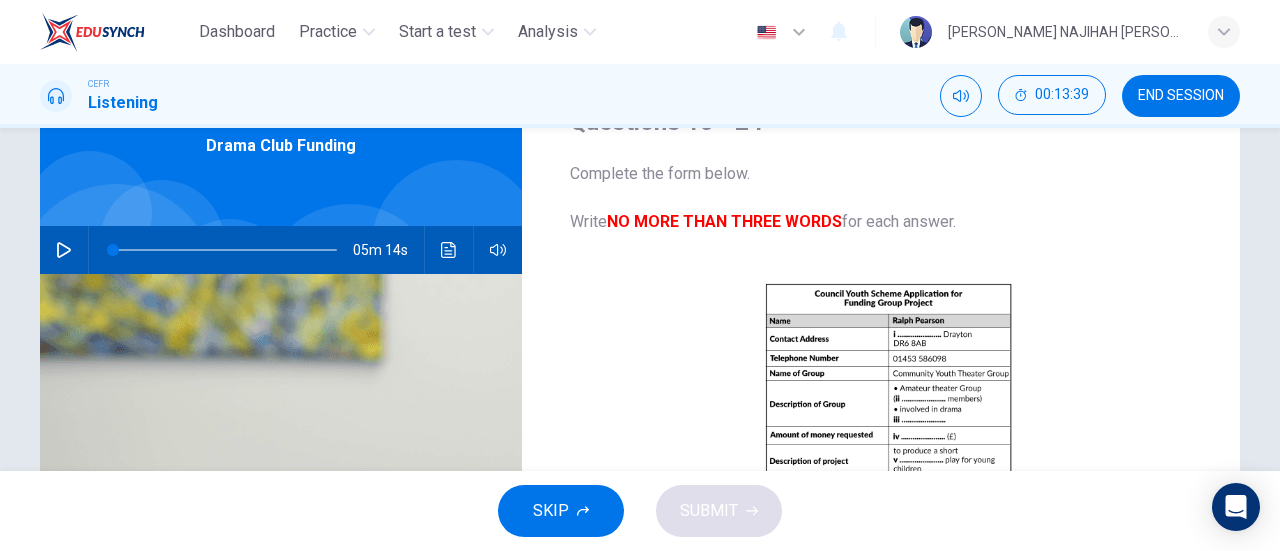 scroll, scrollTop: 94, scrollLeft: 0, axis: vertical 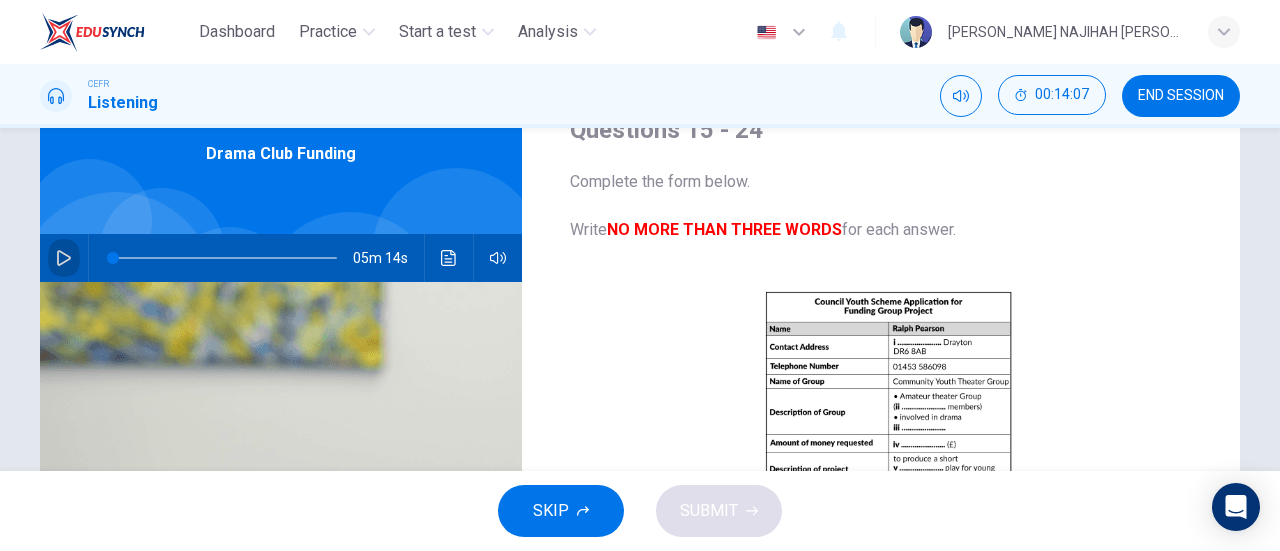 click 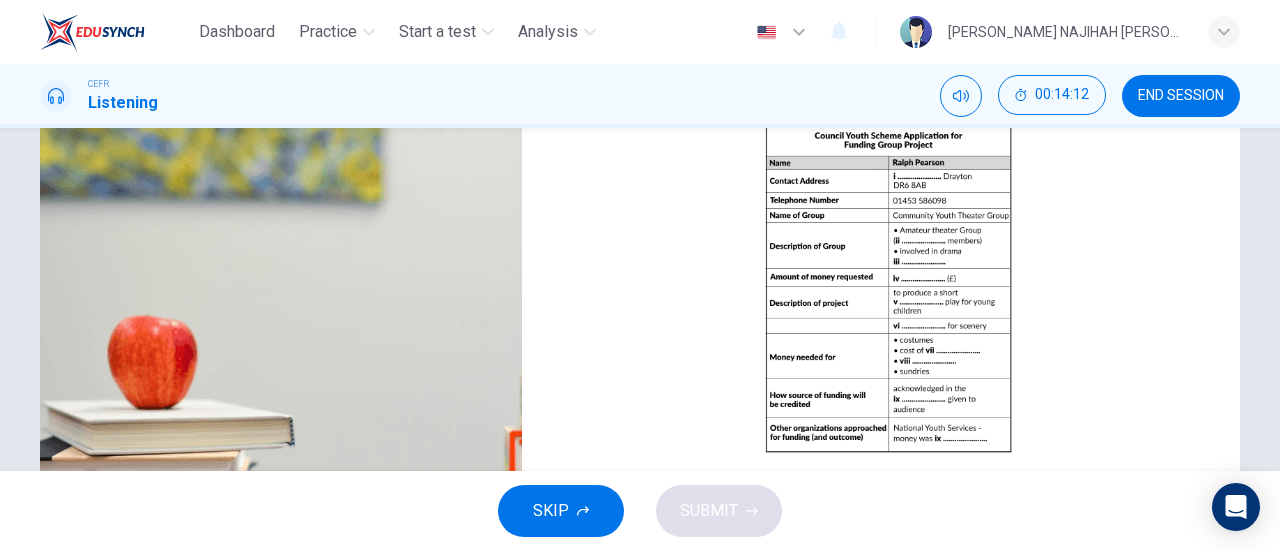 scroll, scrollTop: 255, scrollLeft: 0, axis: vertical 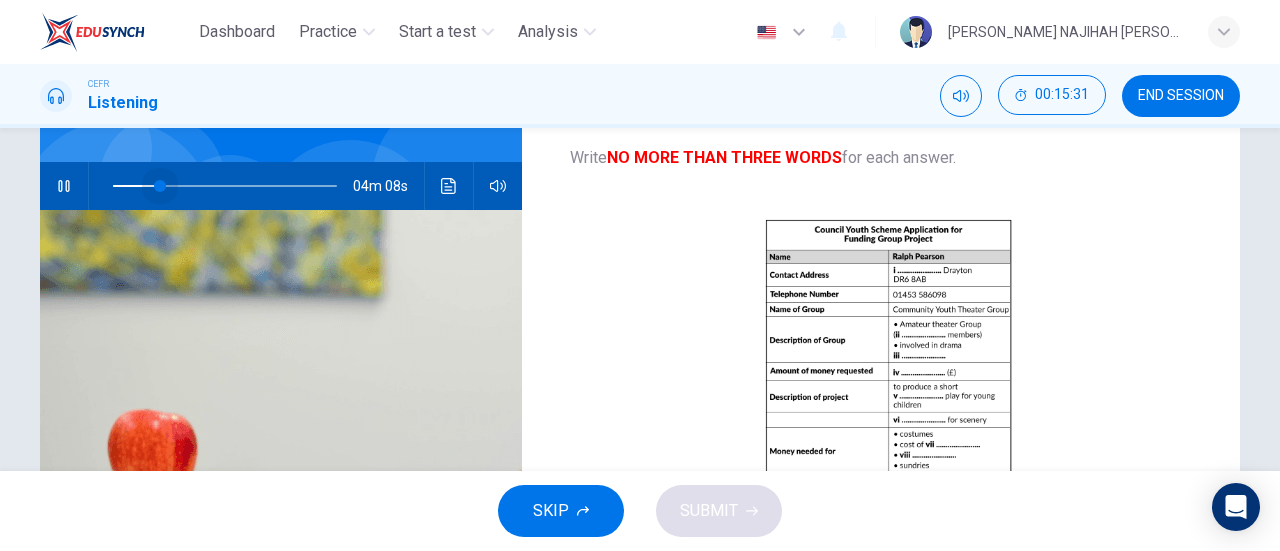click at bounding box center (160, 186) 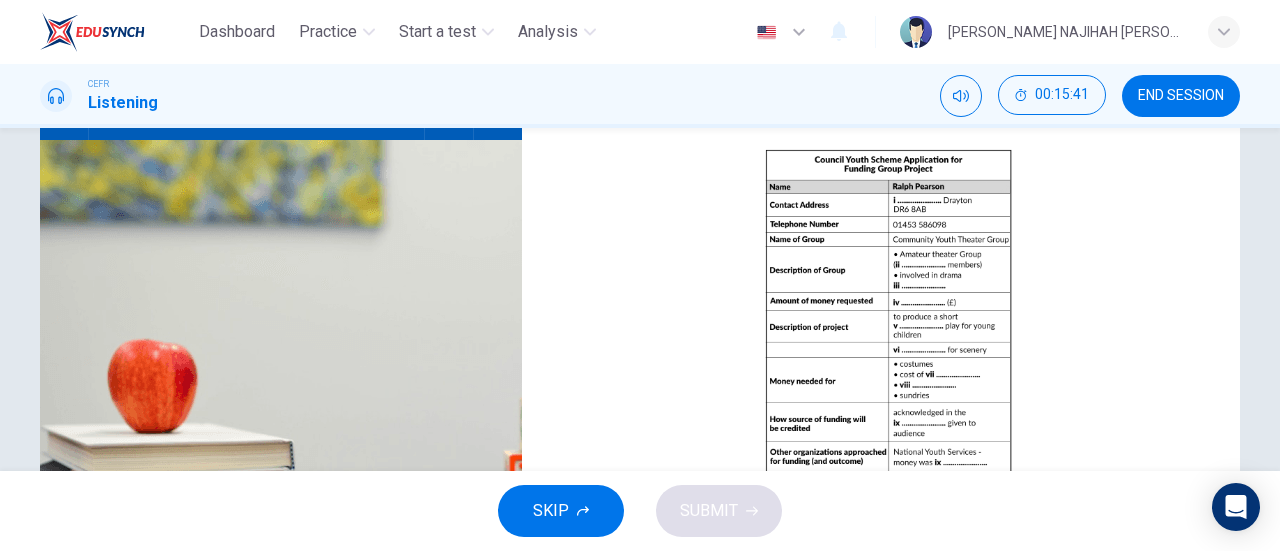 scroll, scrollTop: 246, scrollLeft: 0, axis: vertical 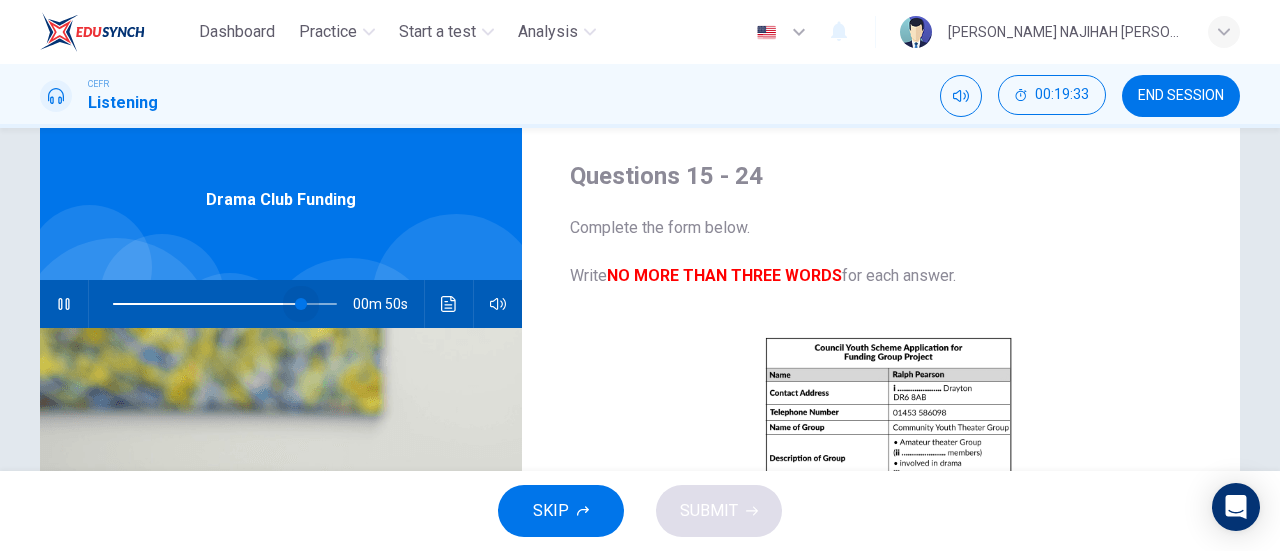click at bounding box center (225, 304) 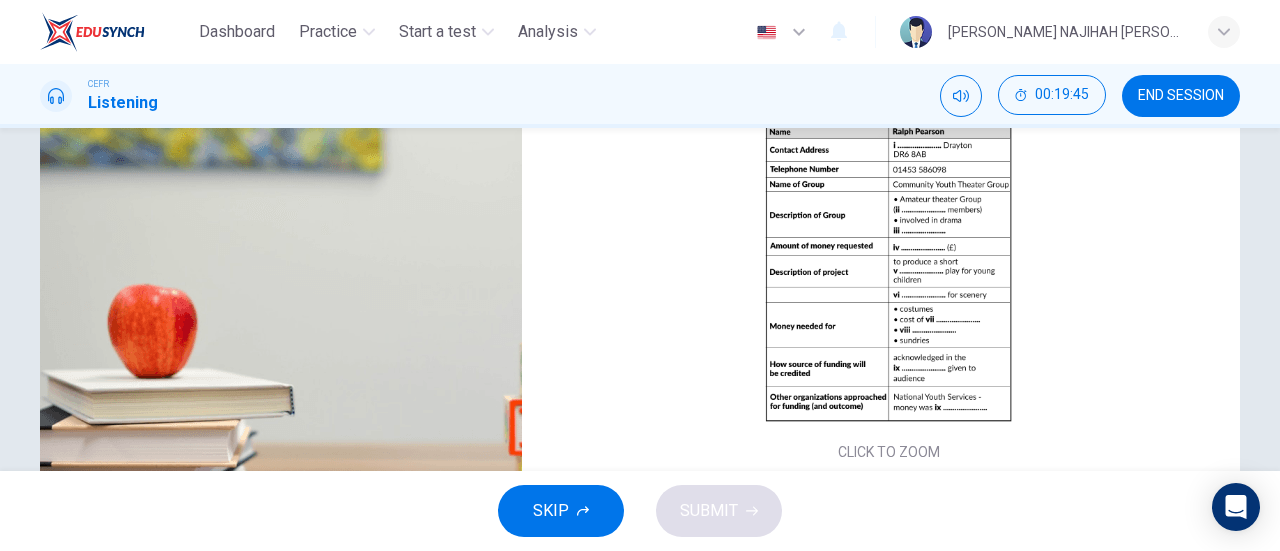scroll, scrollTop: 278, scrollLeft: 0, axis: vertical 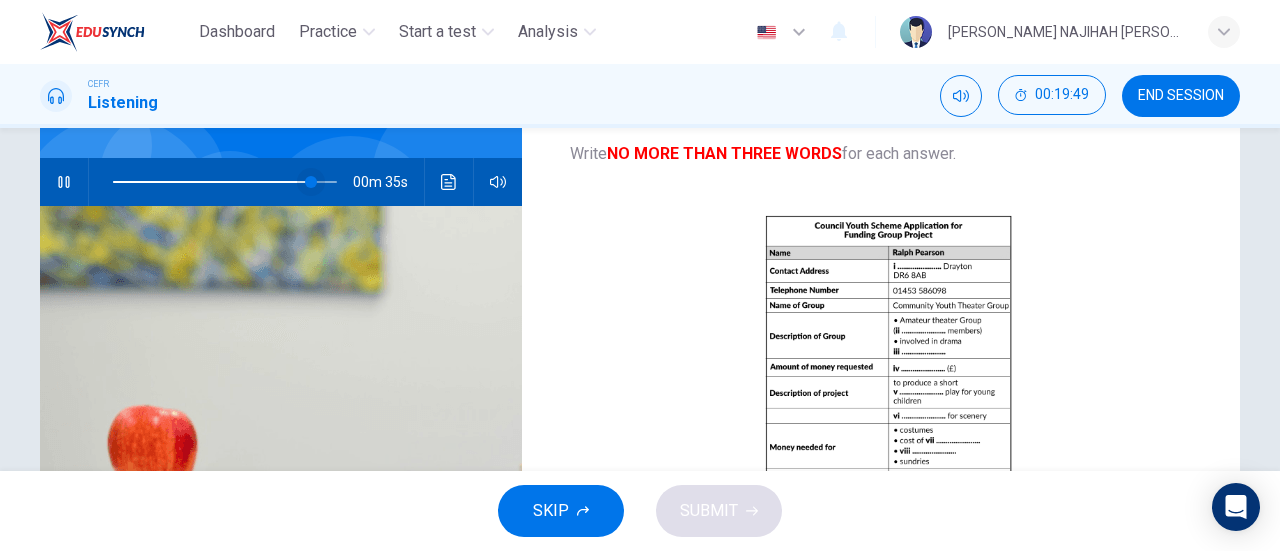 click at bounding box center [311, 182] 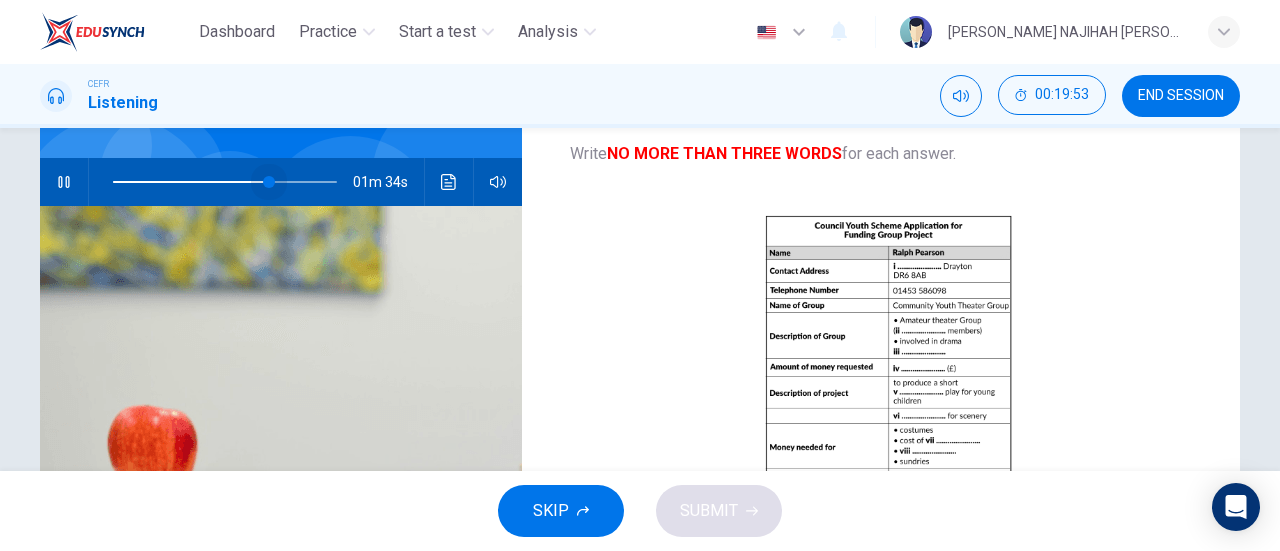 click at bounding box center (225, 182) 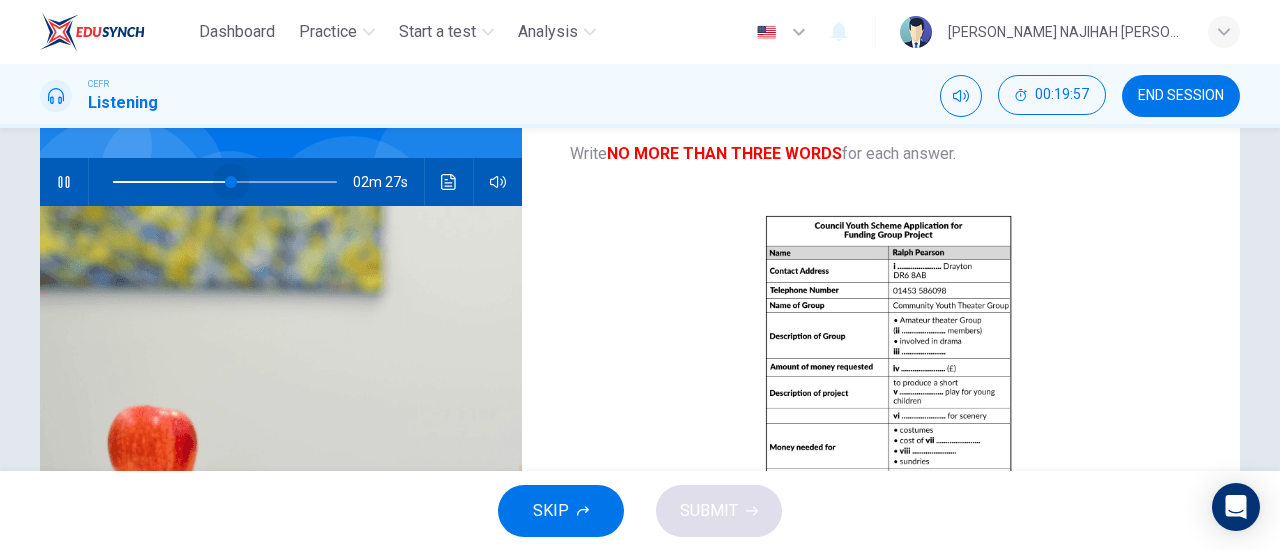 click at bounding box center (225, 182) 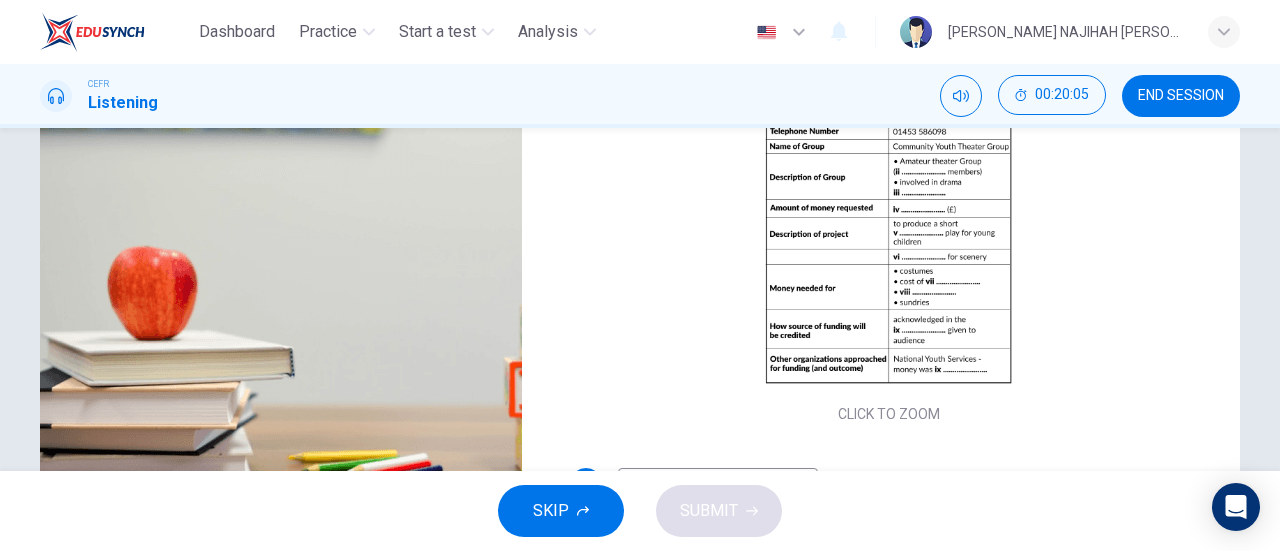 scroll, scrollTop: 321, scrollLeft: 0, axis: vertical 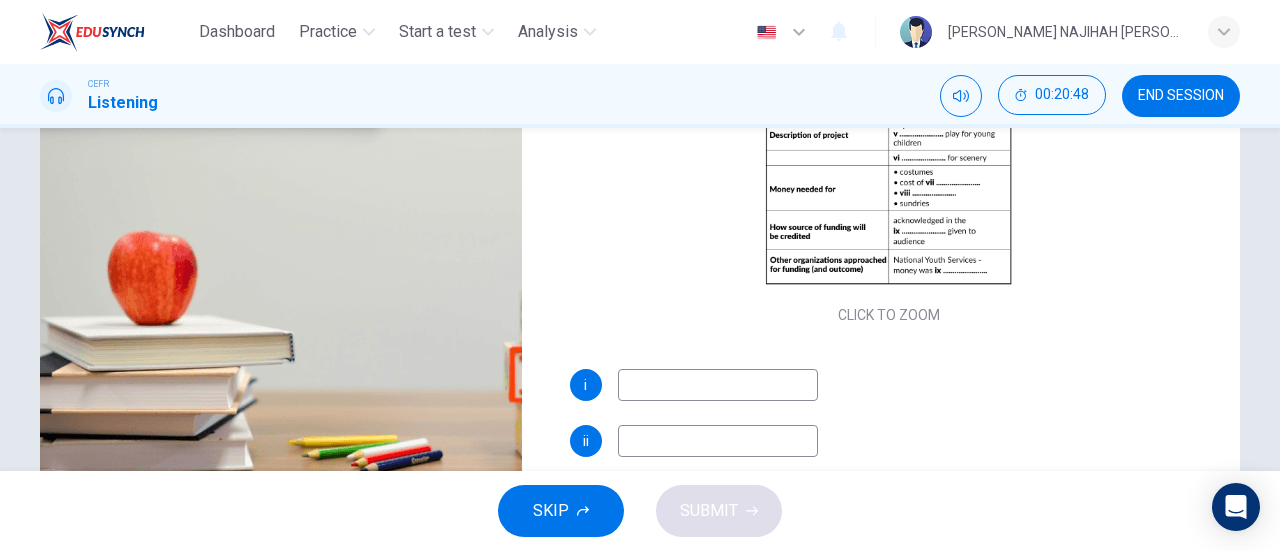 click at bounding box center (718, 385) 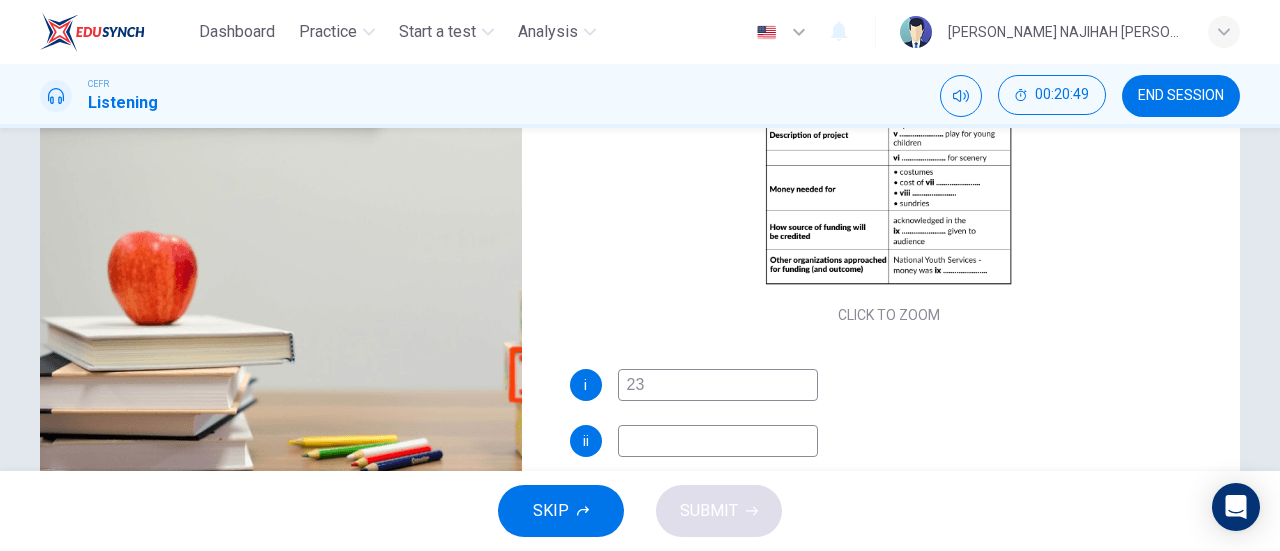 type on "230" 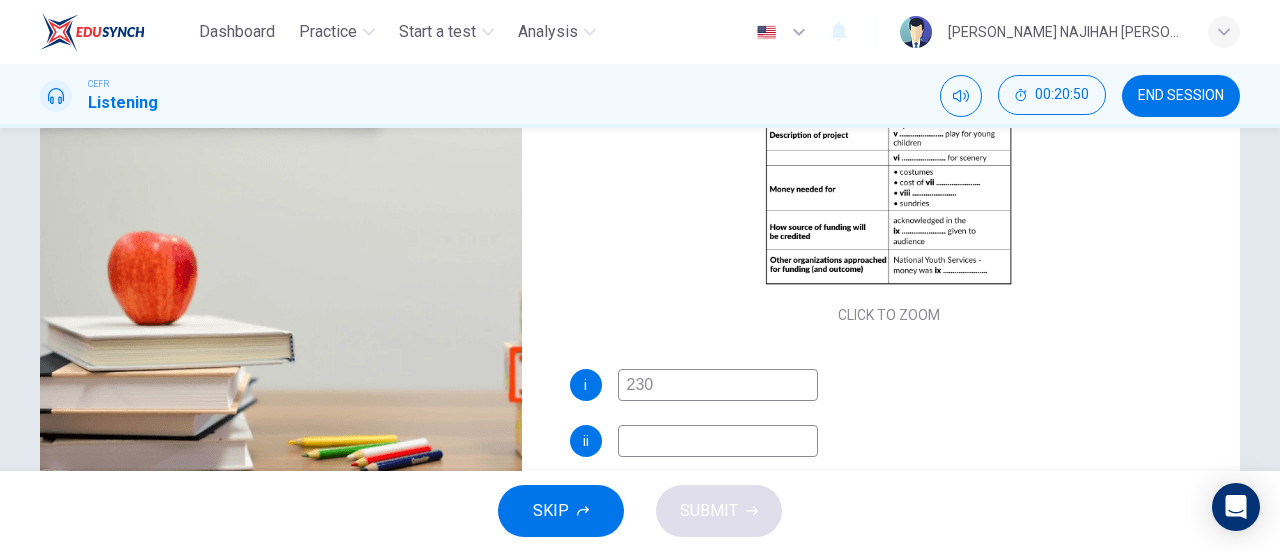 type on "70" 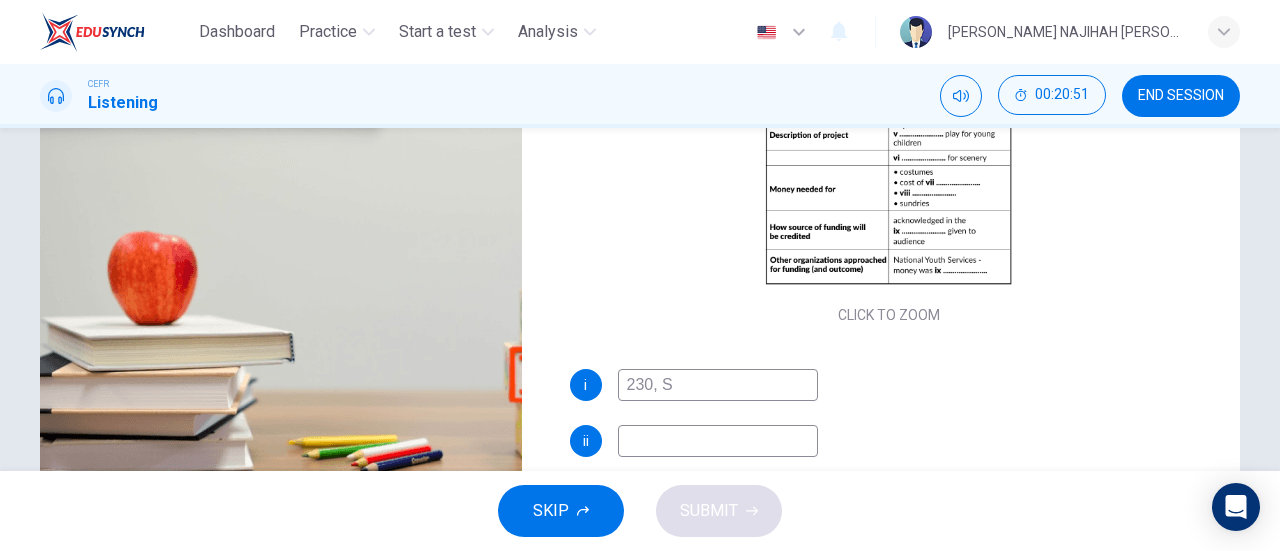 type on "230, So" 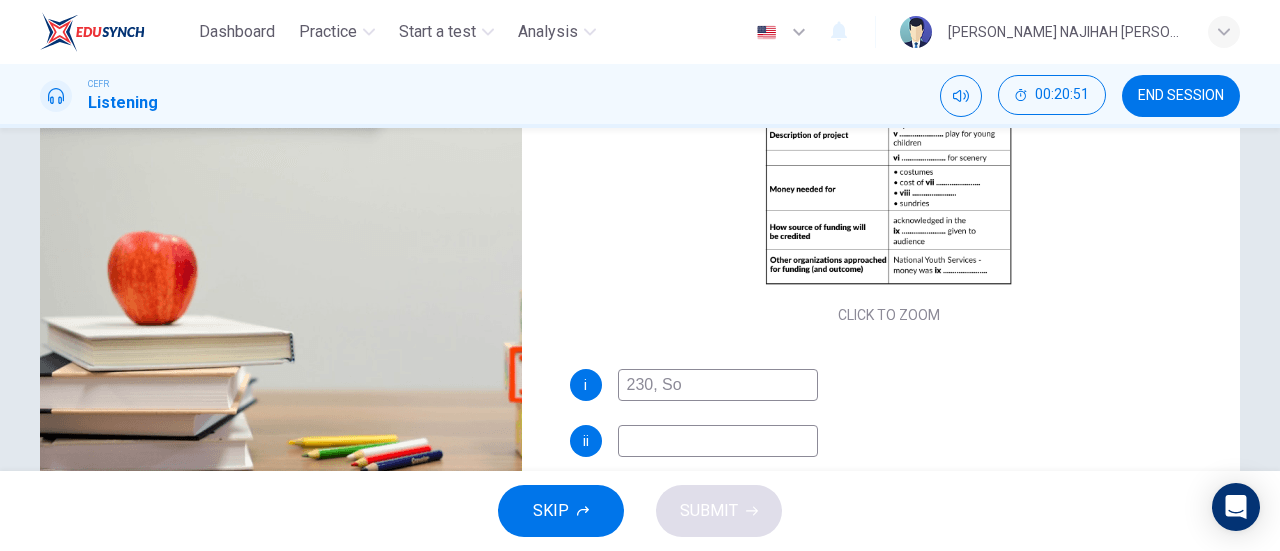type on "70" 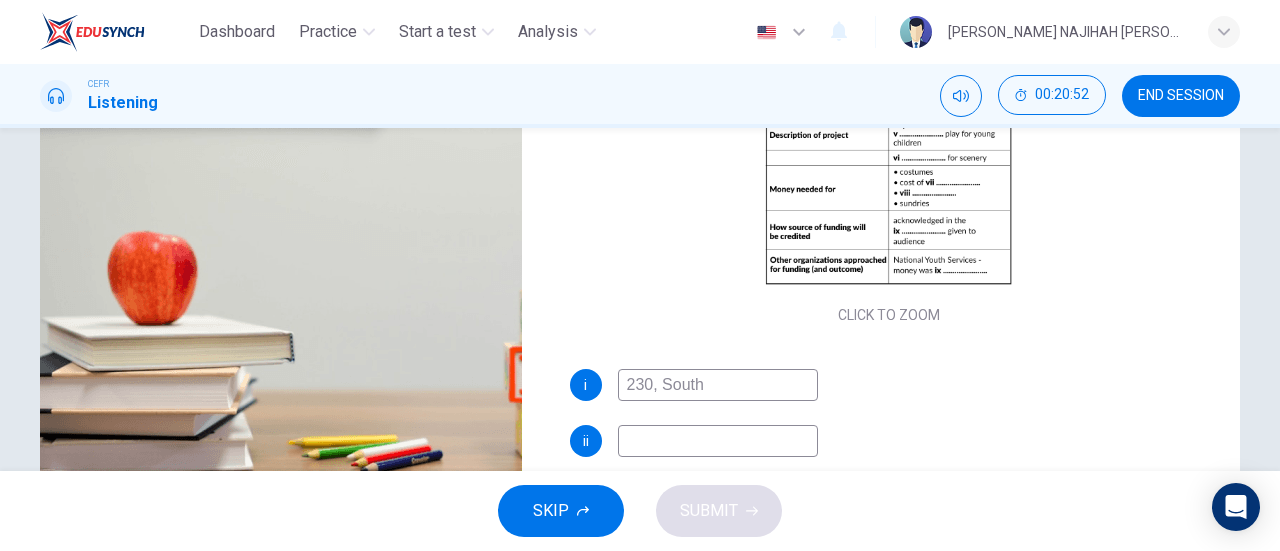 type on "230, South" 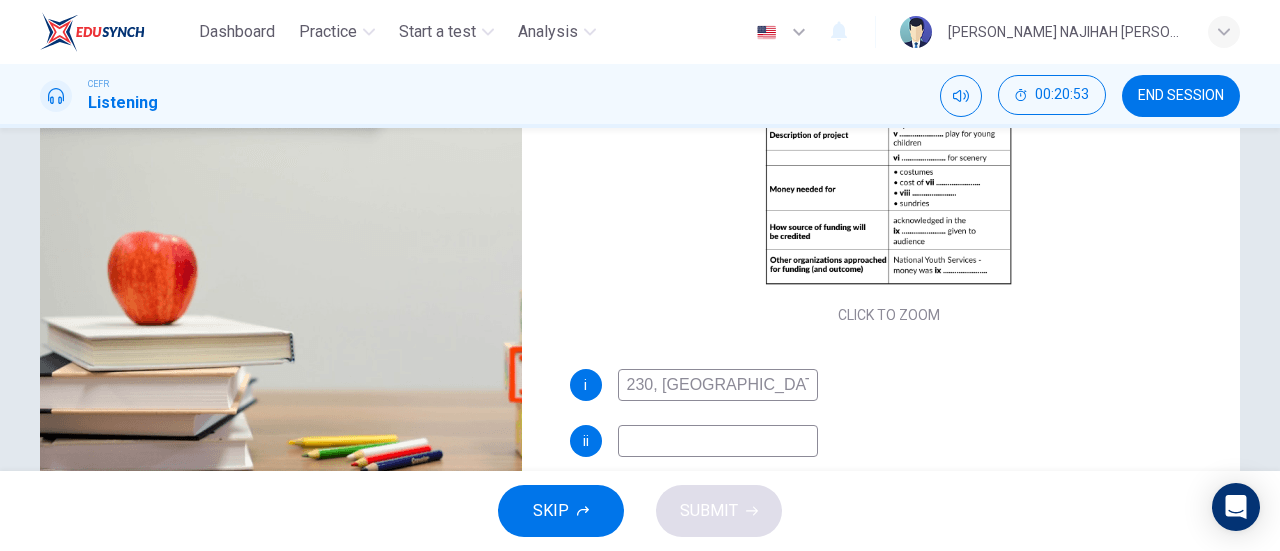 type on "230, South Rou" 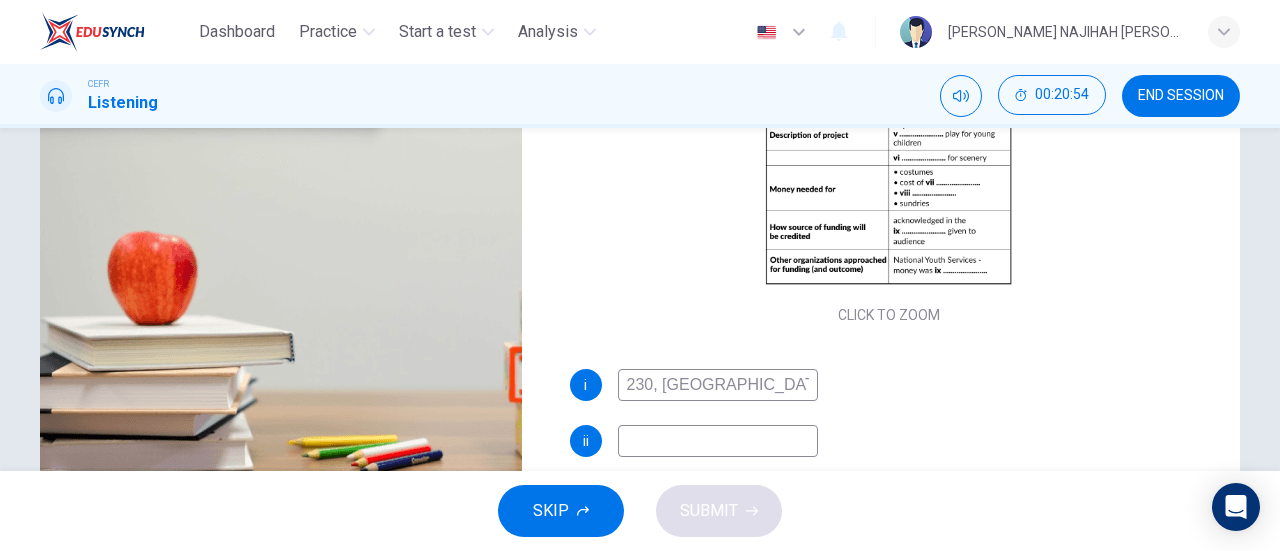 type on "230, South Ro" 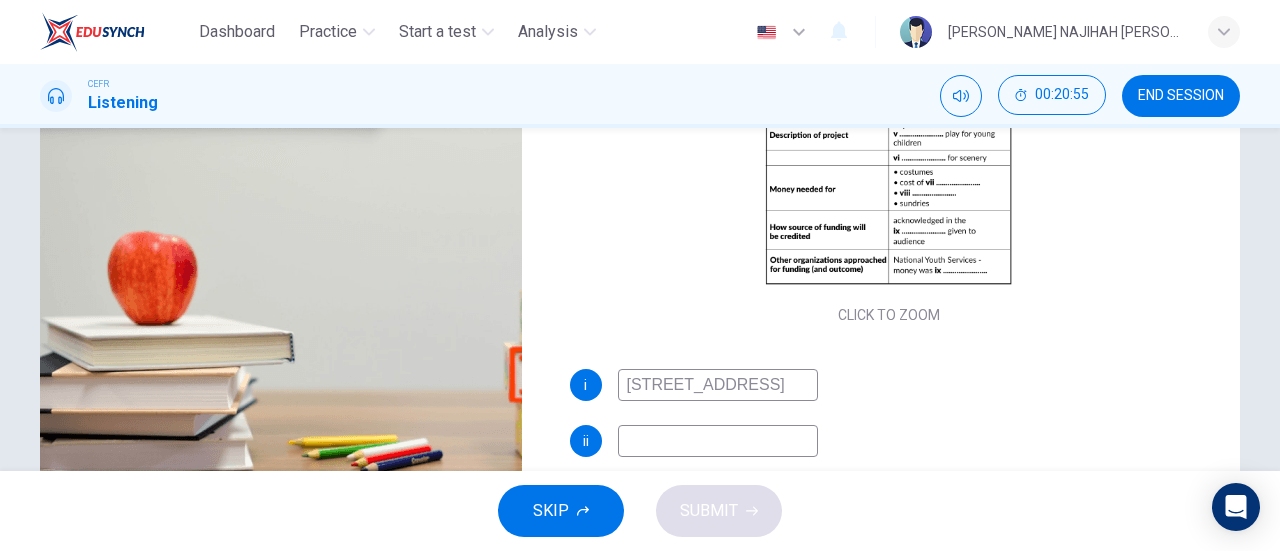 type on "71" 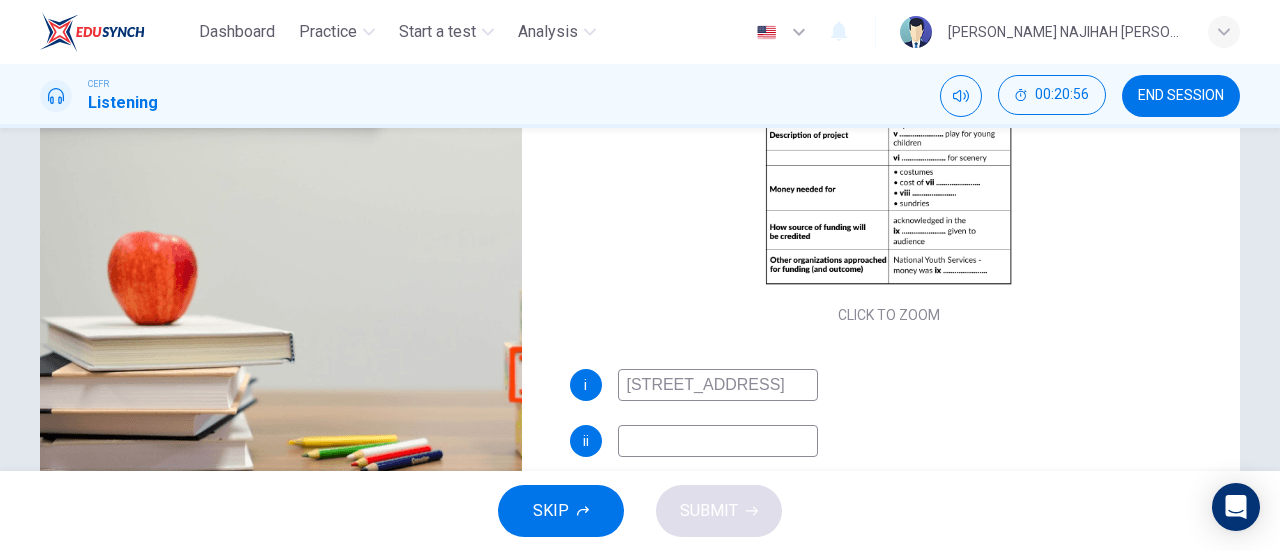 type on "230, South Road" 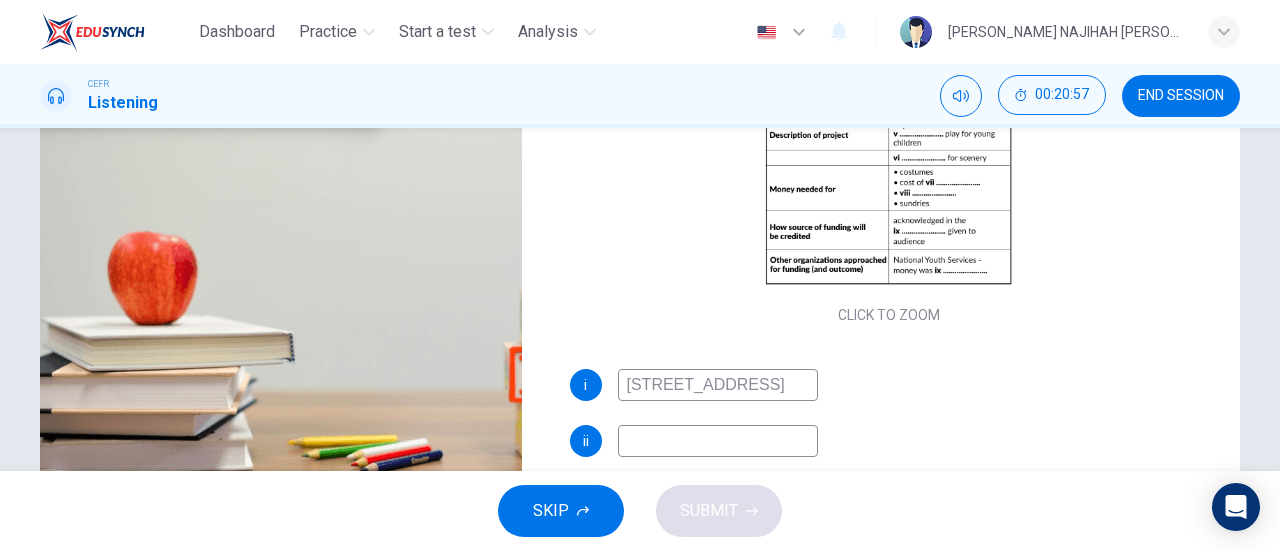type on "1" 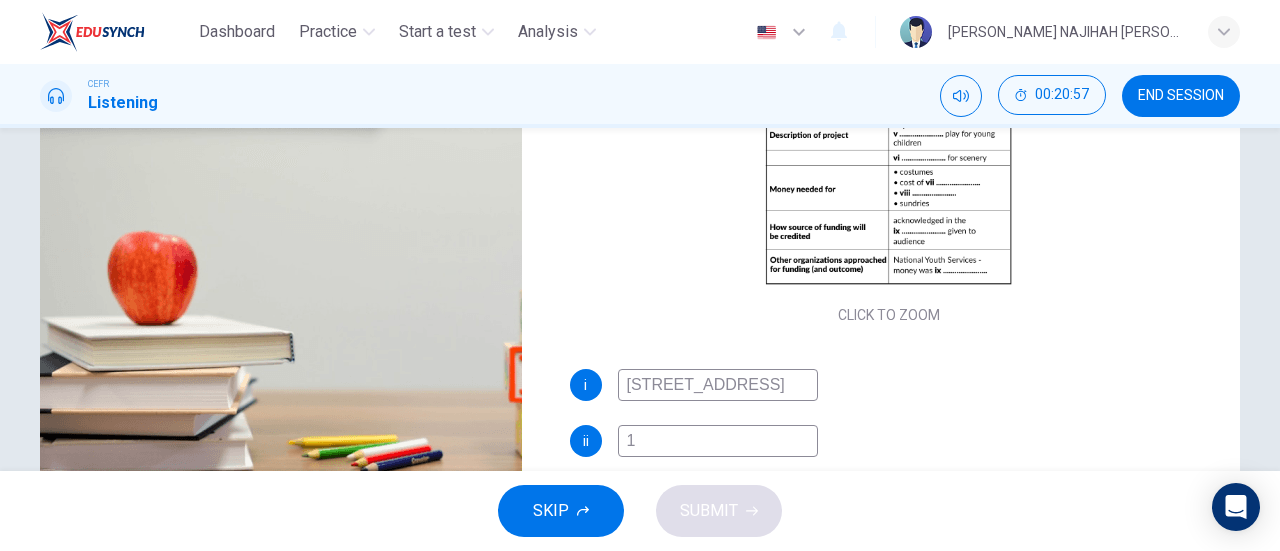 type on "72" 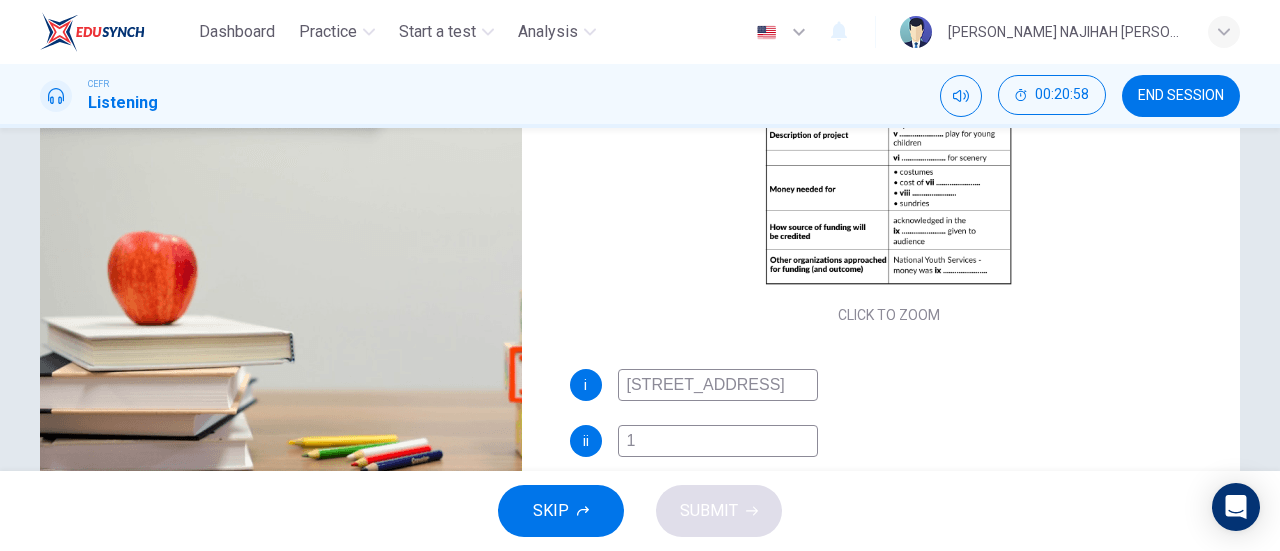 type on "18" 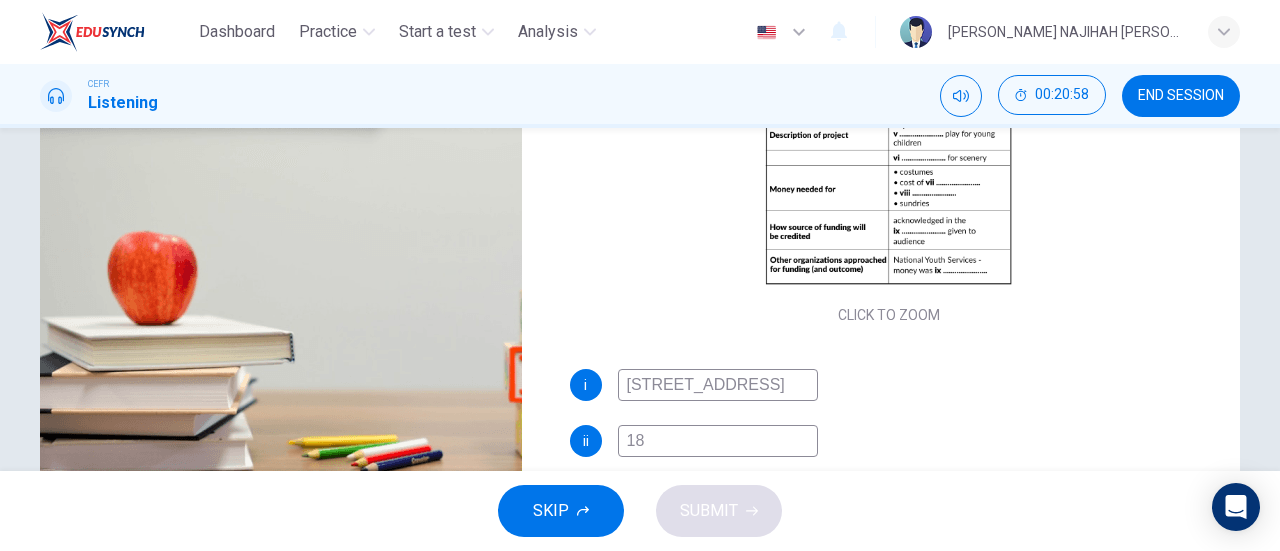 type on "72" 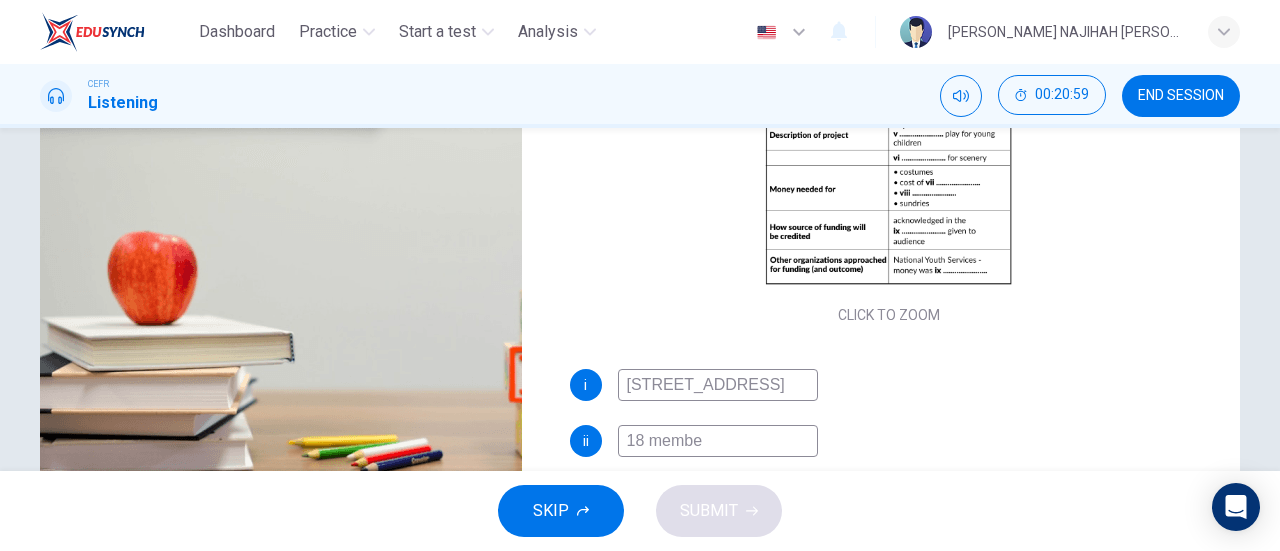 type on "18 member" 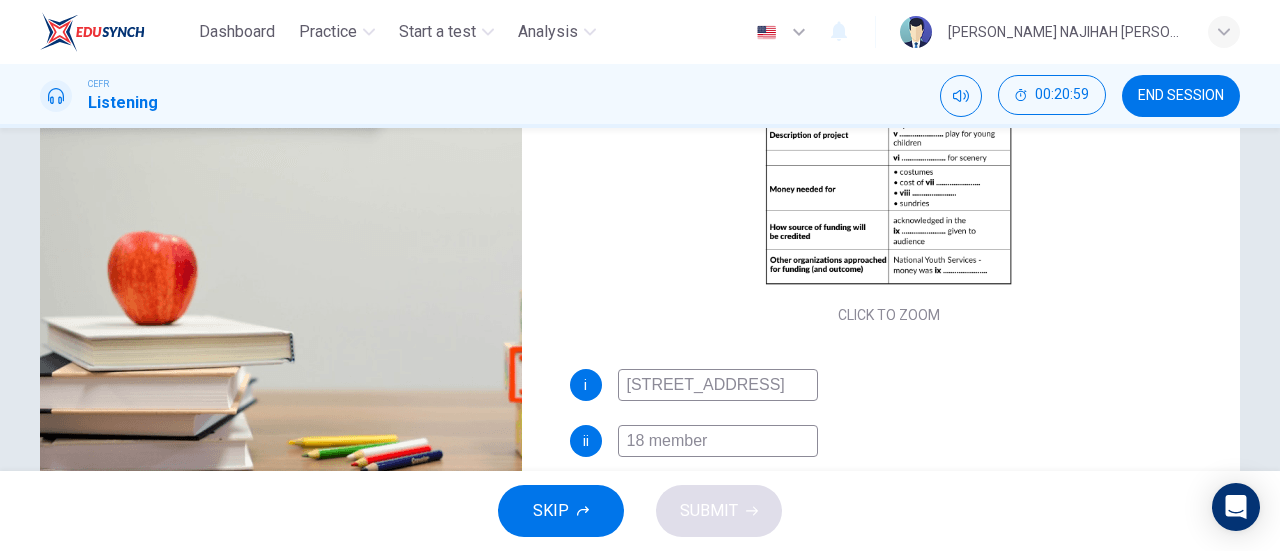 type on "72" 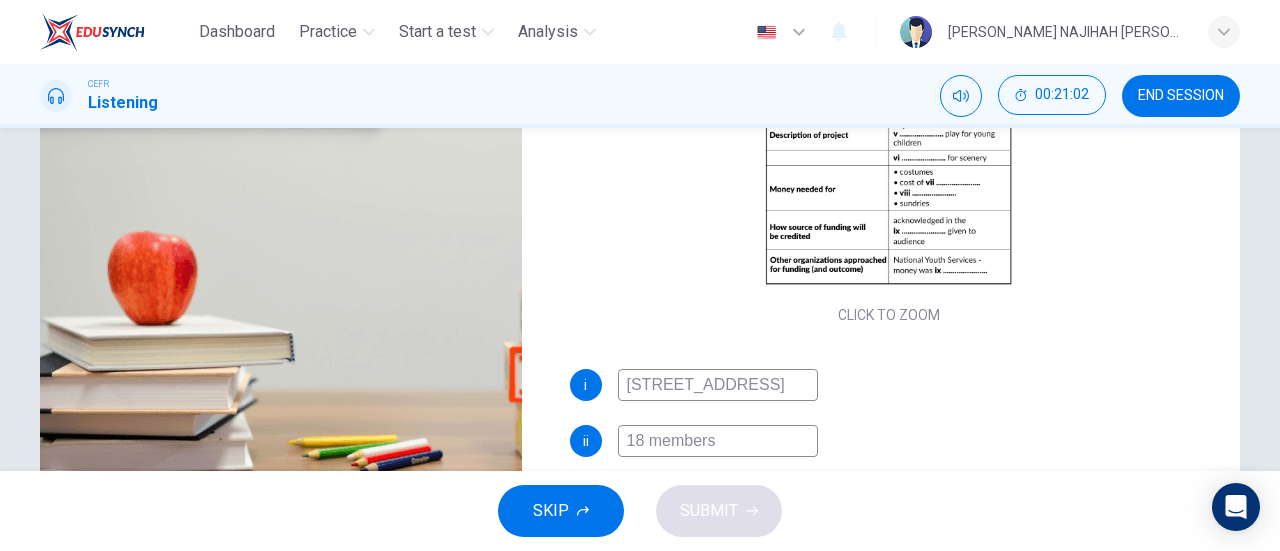 type on "73" 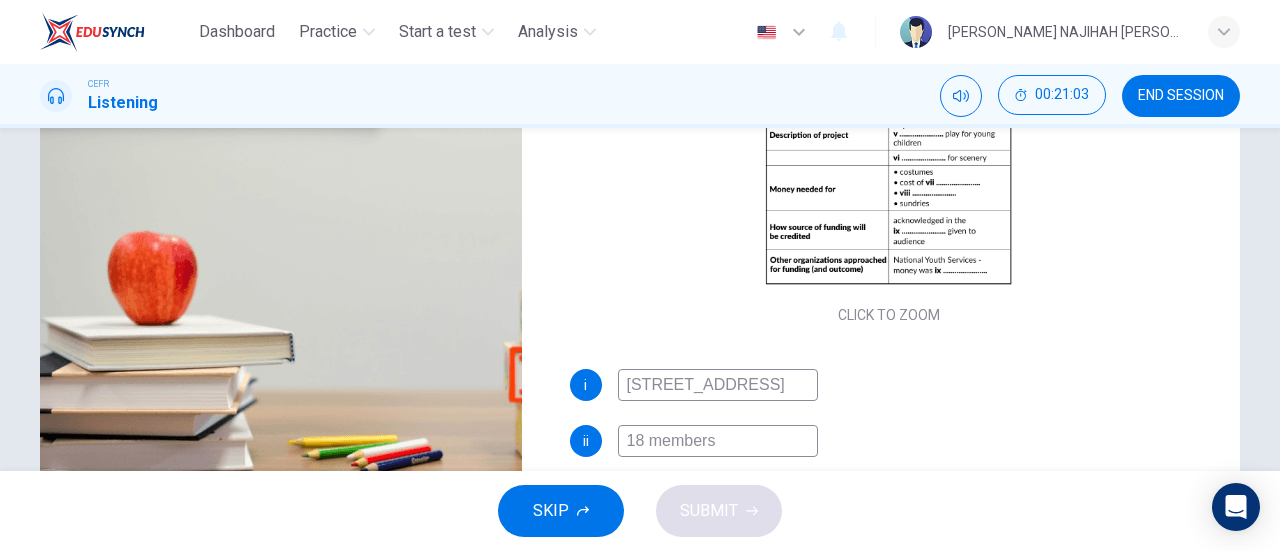 drag, startPoint x: 1224, startPoint y: 233, endPoint x: 1232, endPoint y: 268, distance: 35.902645 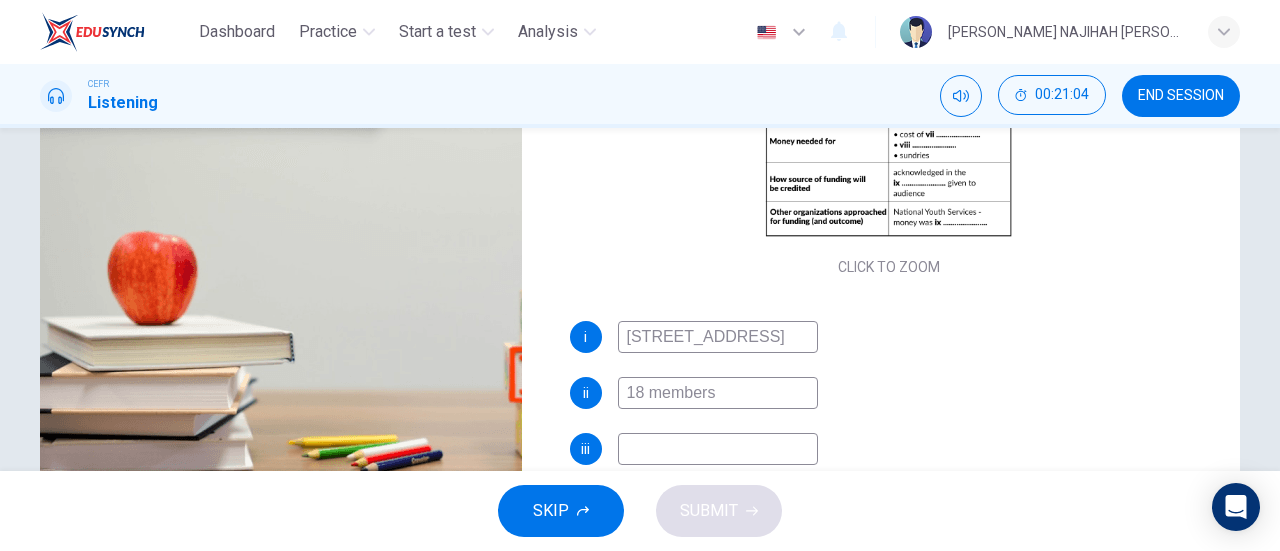 scroll, scrollTop: 159, scrollLeft: 0, axis: vertical 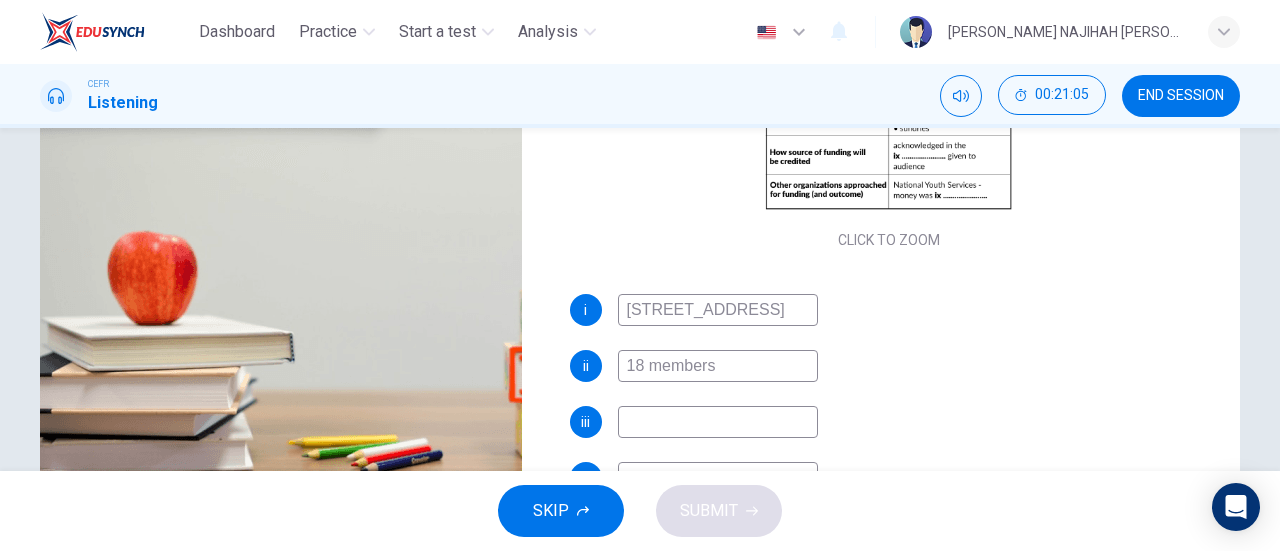 click at bounding box center (718, 422) 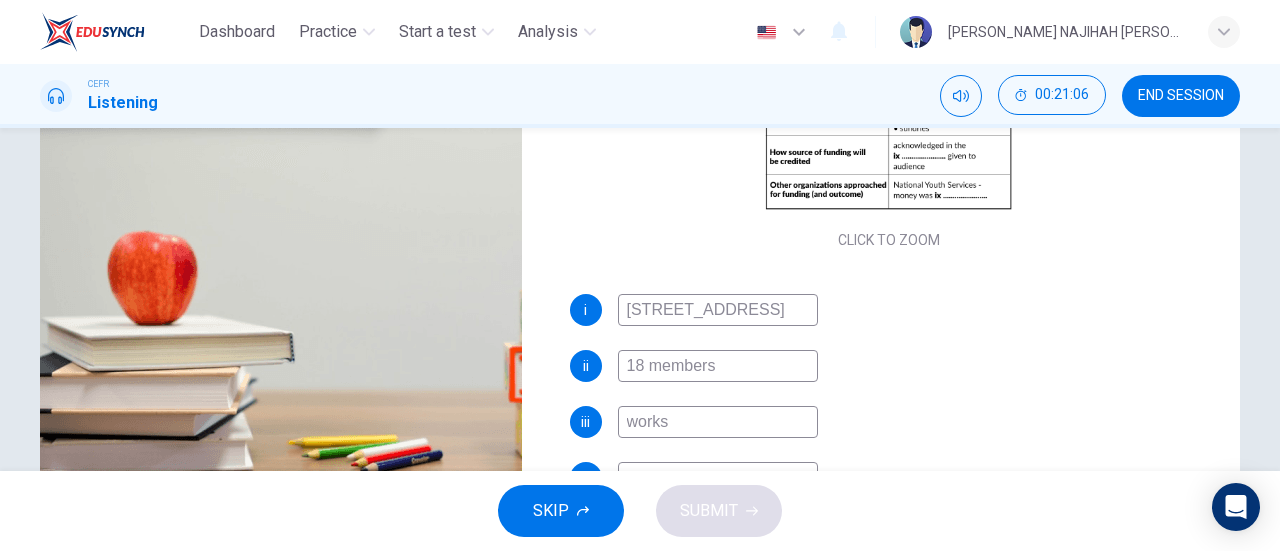 type on "worksh" 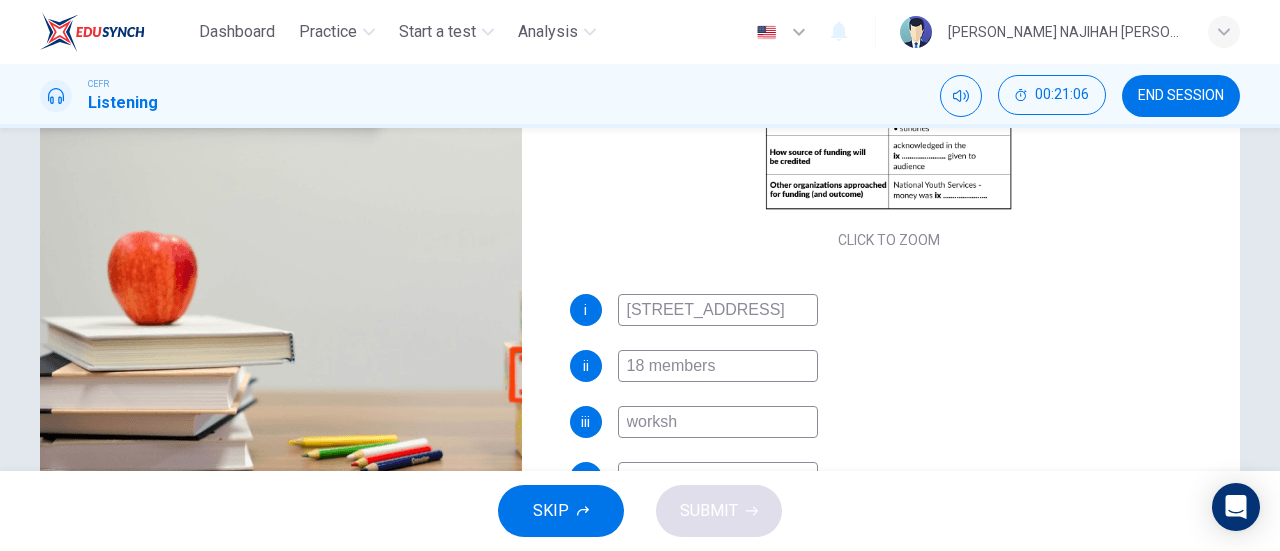 type on "75" 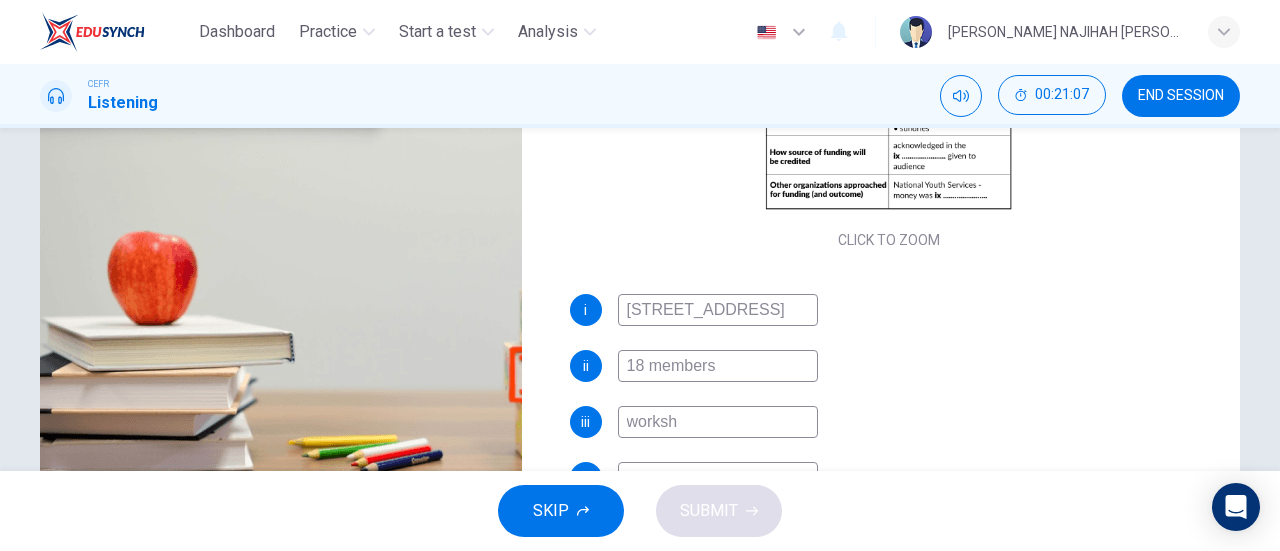 type on "worksho" 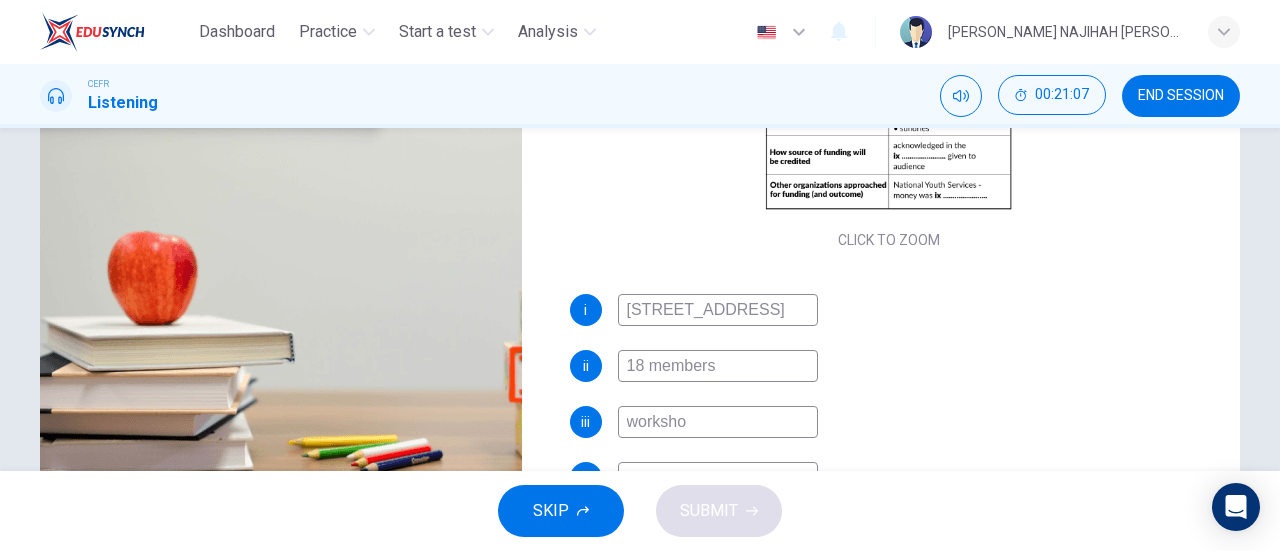 type on "75" 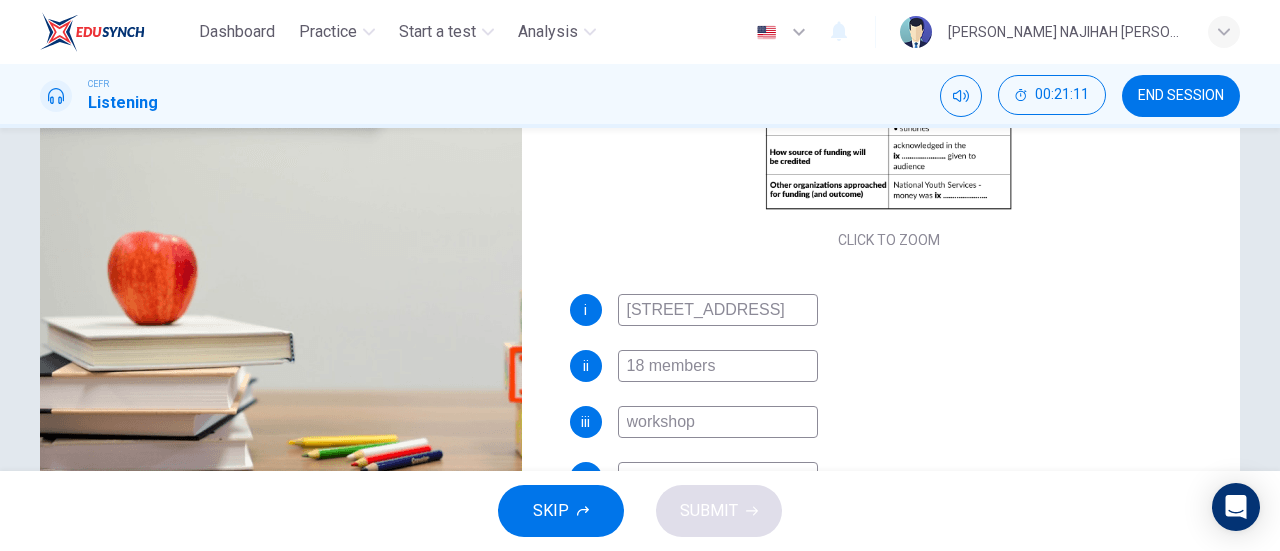 scroll, scrollTop: 260, scrollLeft: 0, axis: vertical 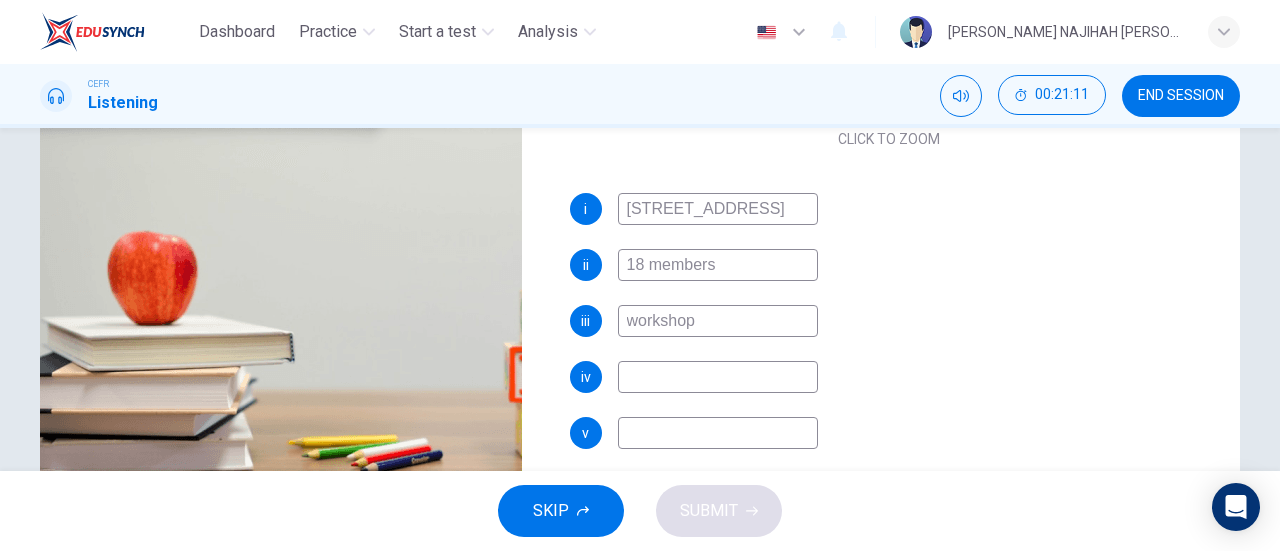 type on "76" 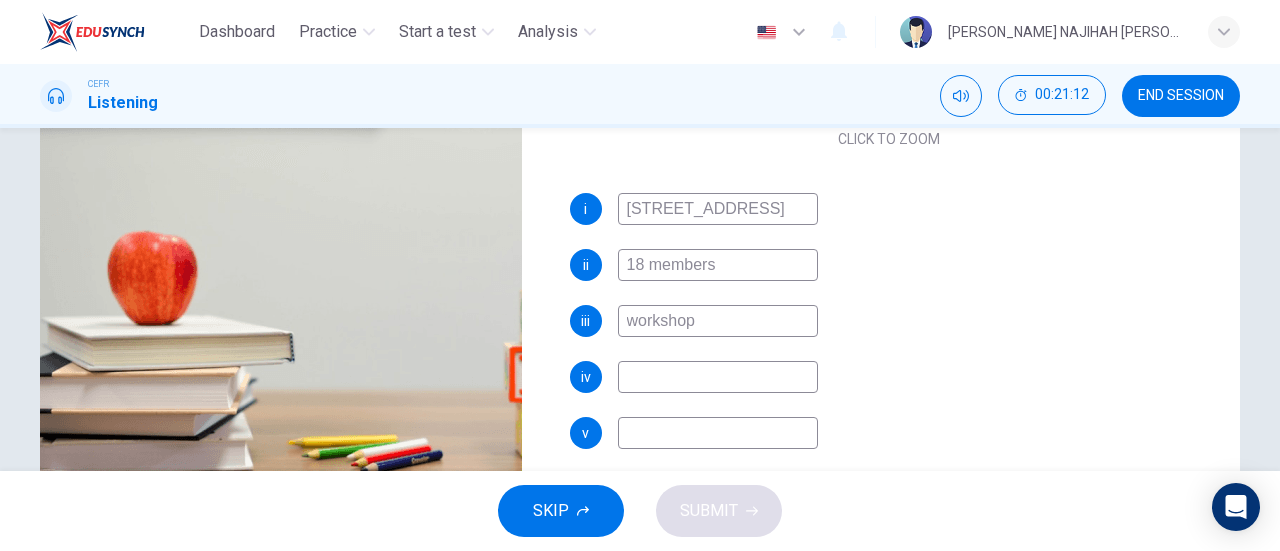 type on "workshop" 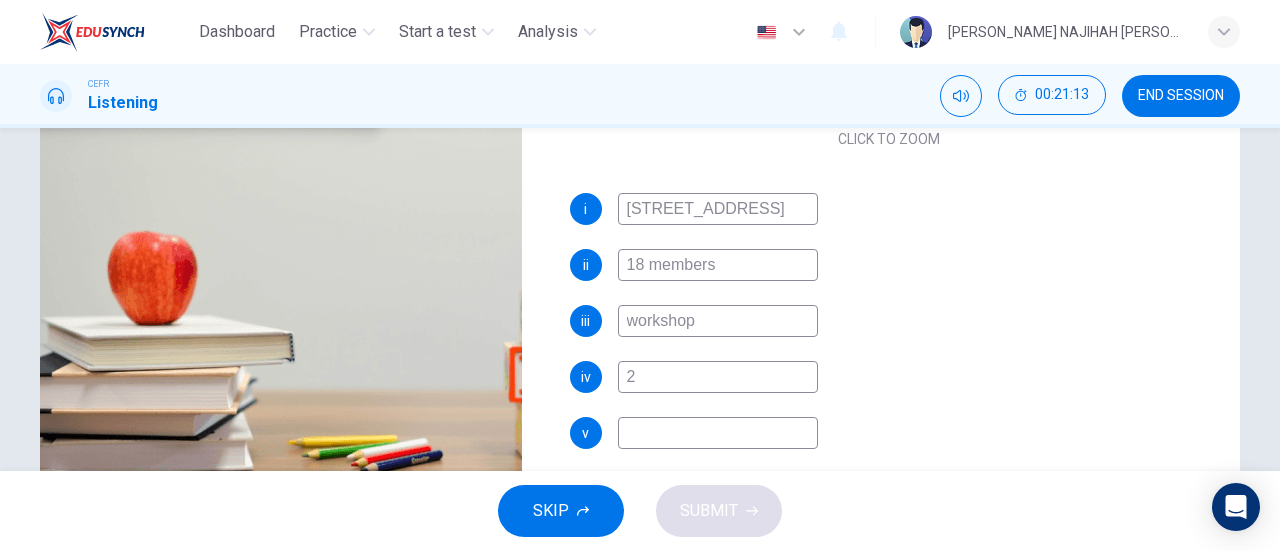 type on "25" 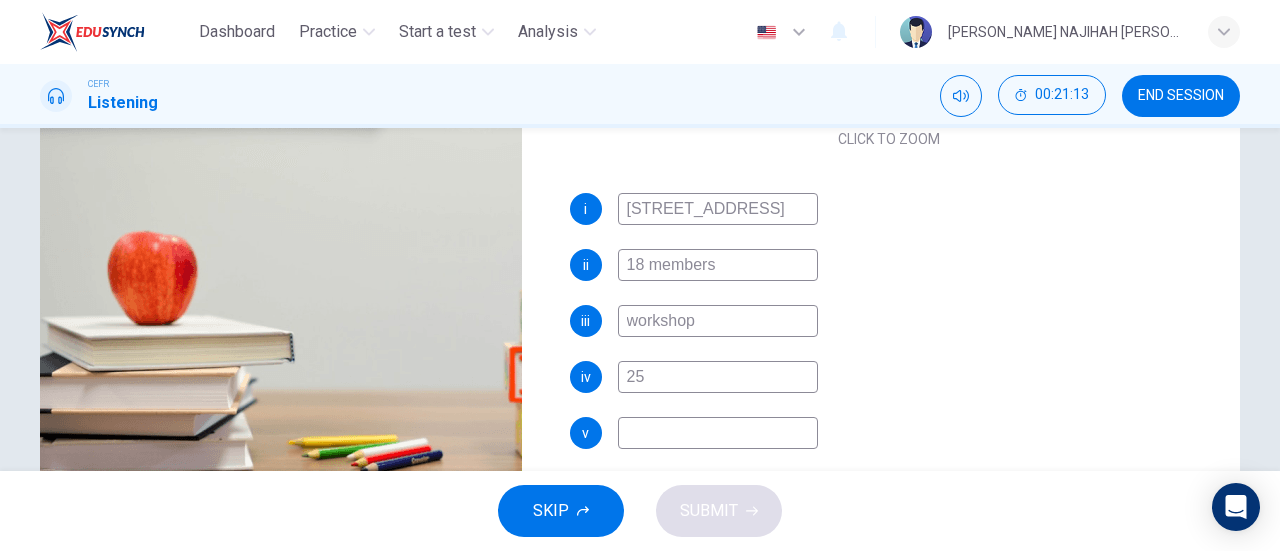type on "77" 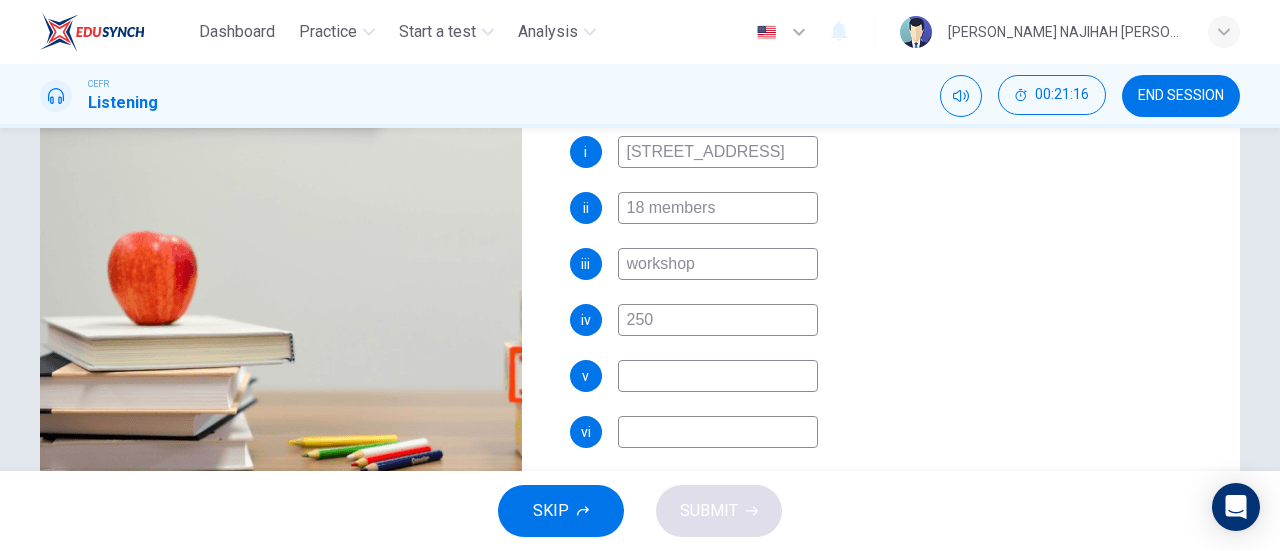scroll, scrollTop: 318, scrollLeft: 0, axis: vertical 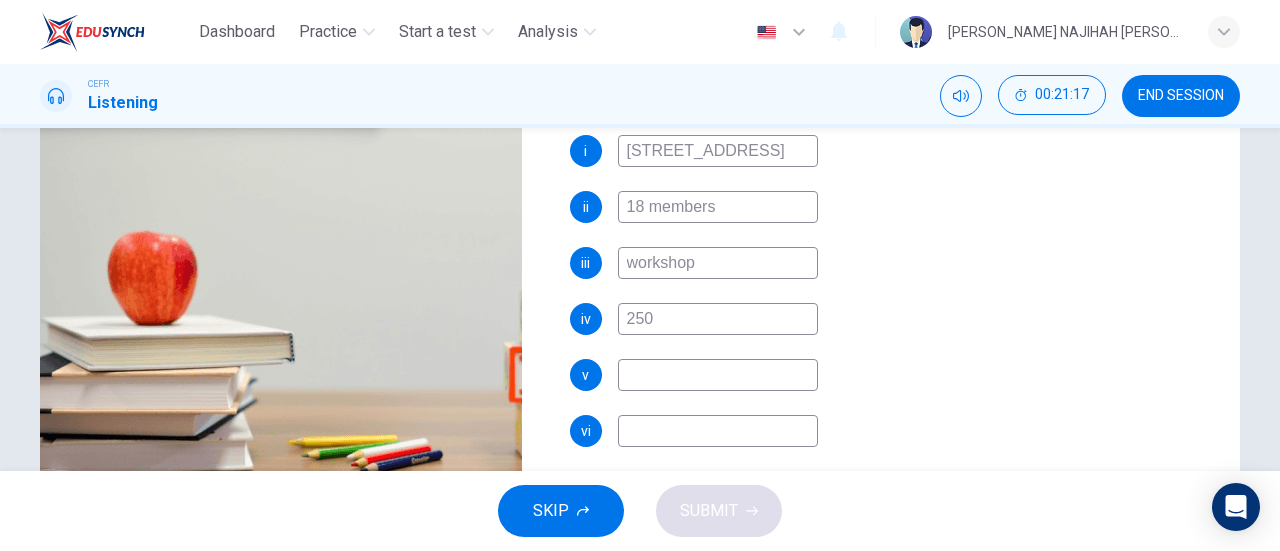 type on "78" 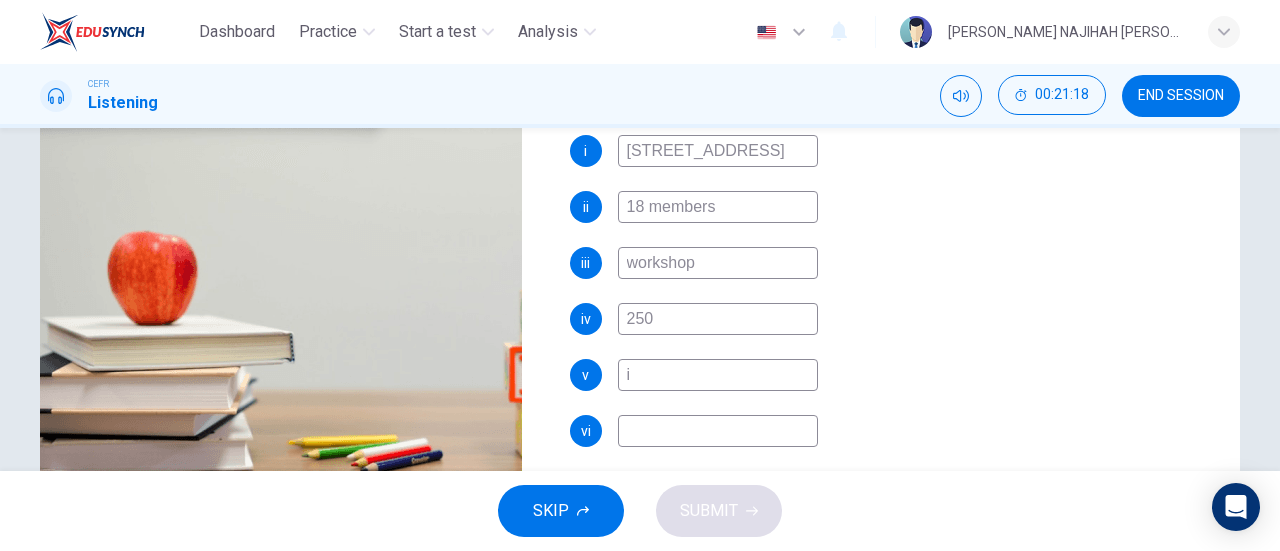 type on "in" 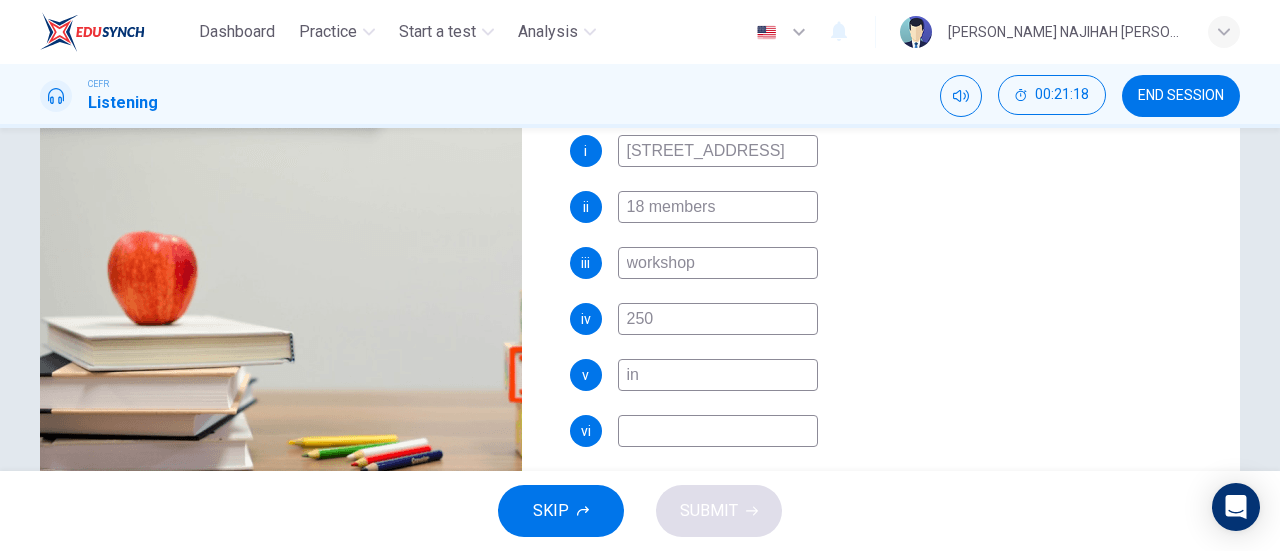 type on "78" 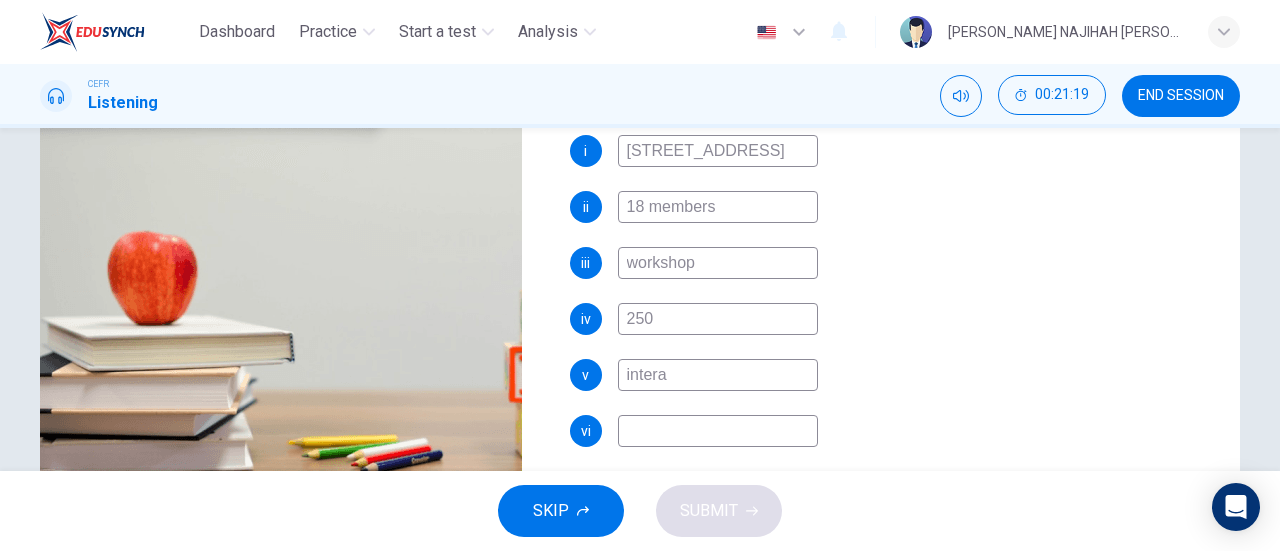 type on "interac" 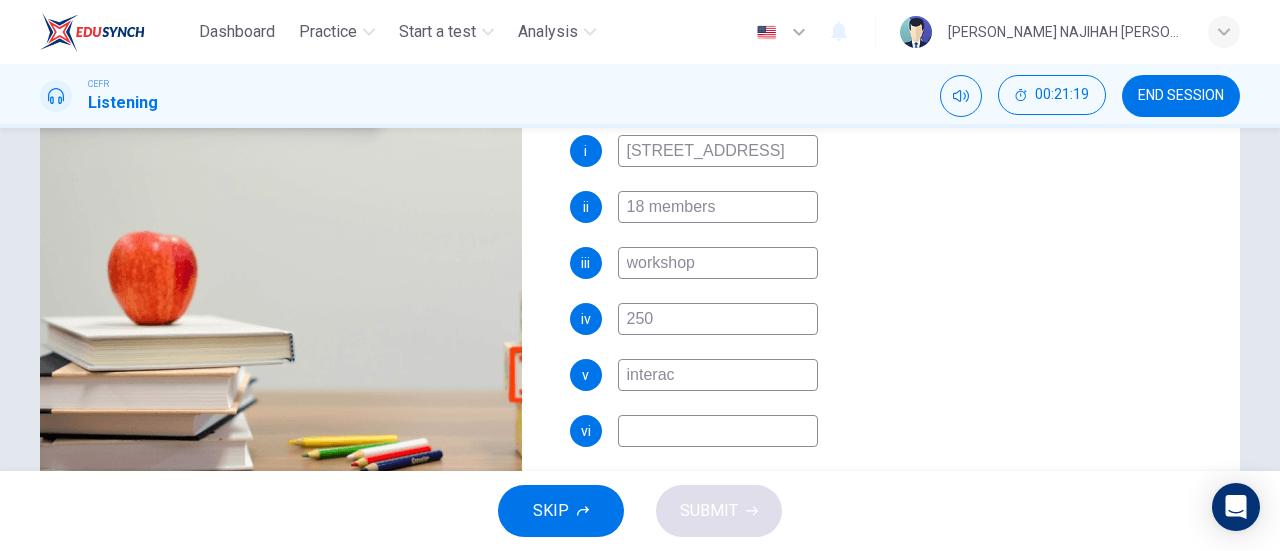 type on "79" 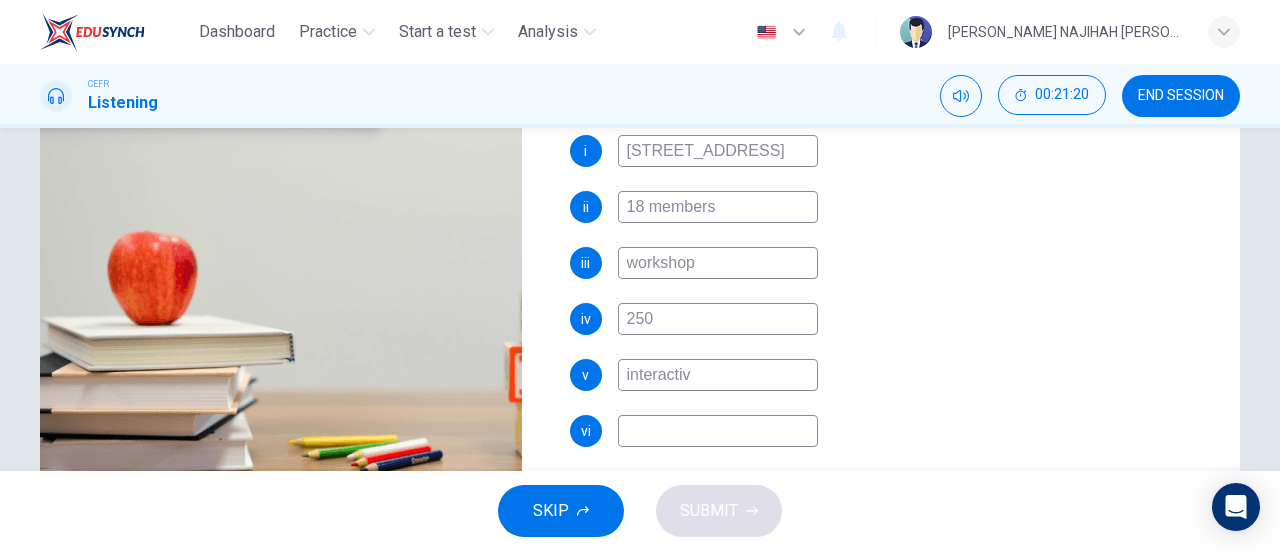 type on "interactive" 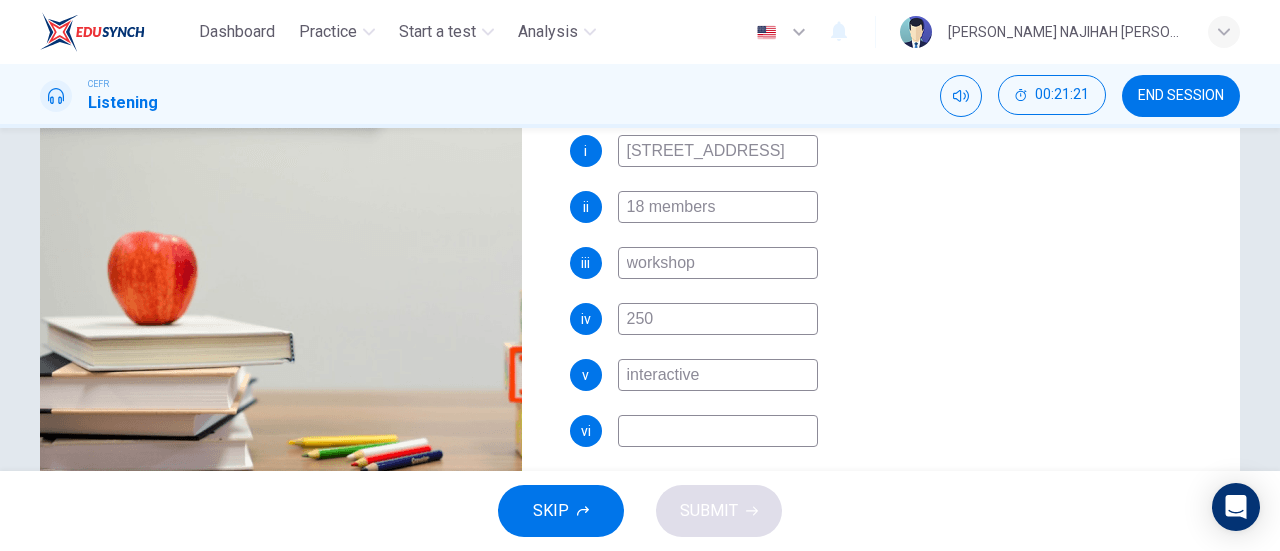 drag, startPoint x: 756, startPoint y: 372, endPoint x: 790, endPoint y: 426, distance: 63.812225 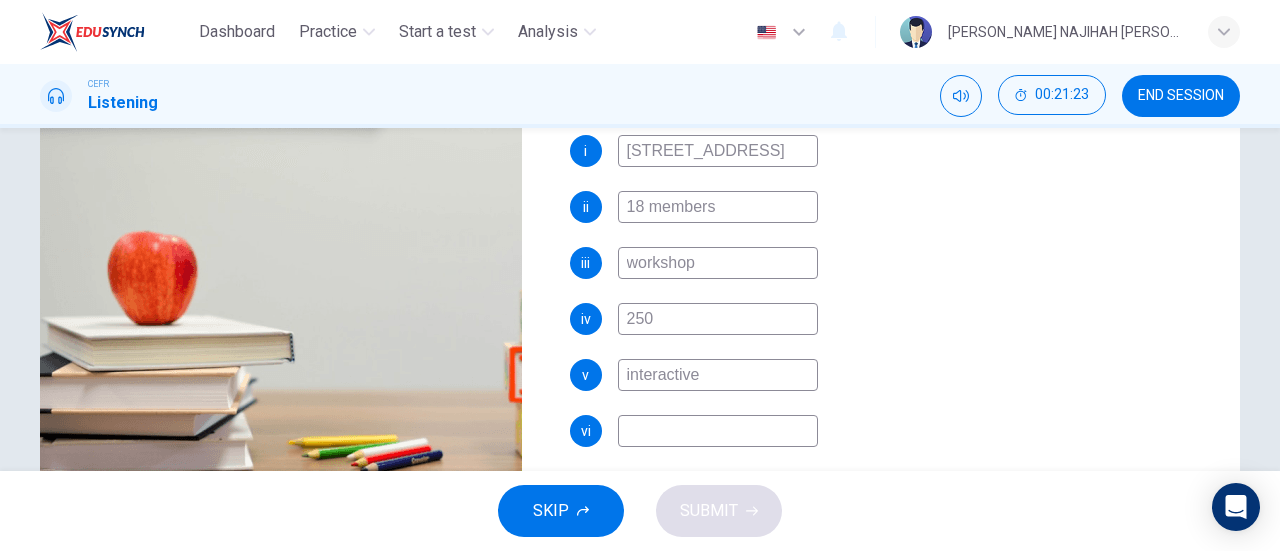 type on "80" 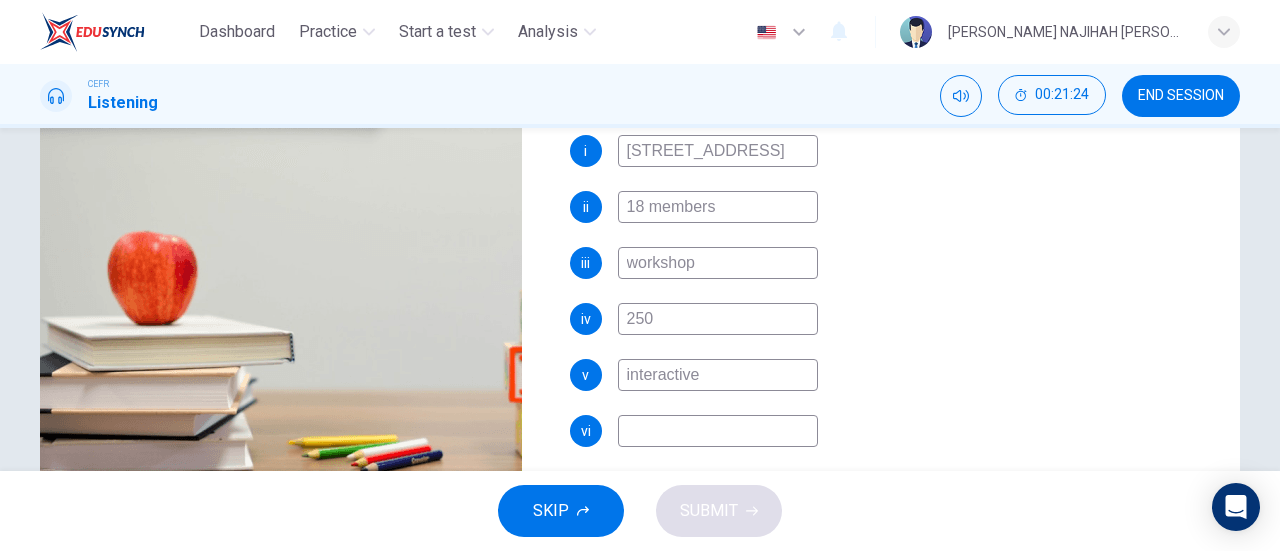 type on "interactive" 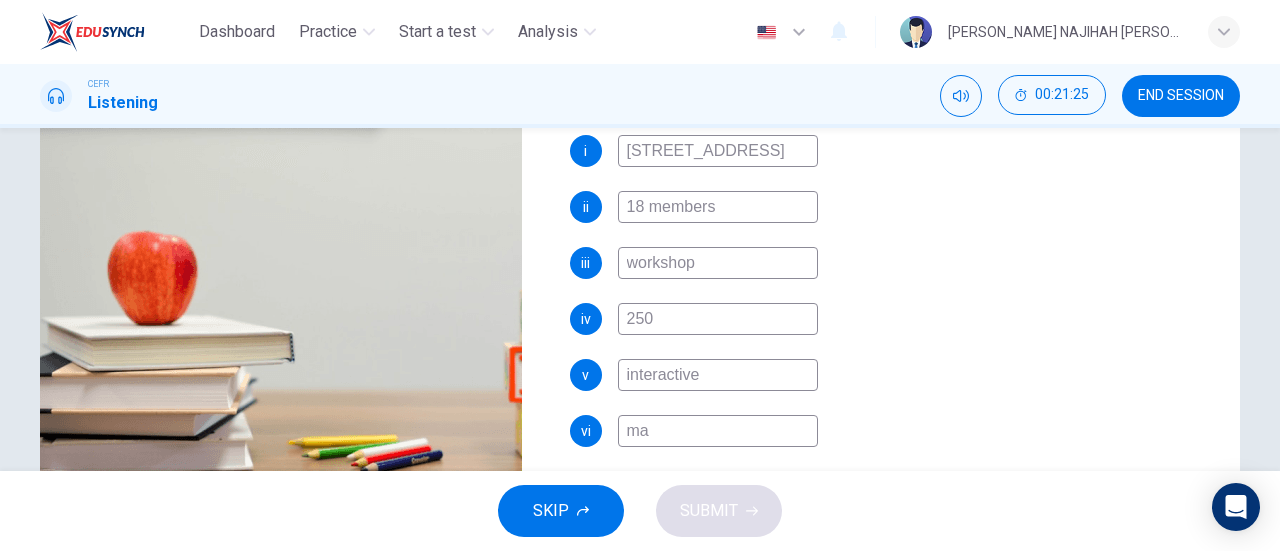 type on "mat" 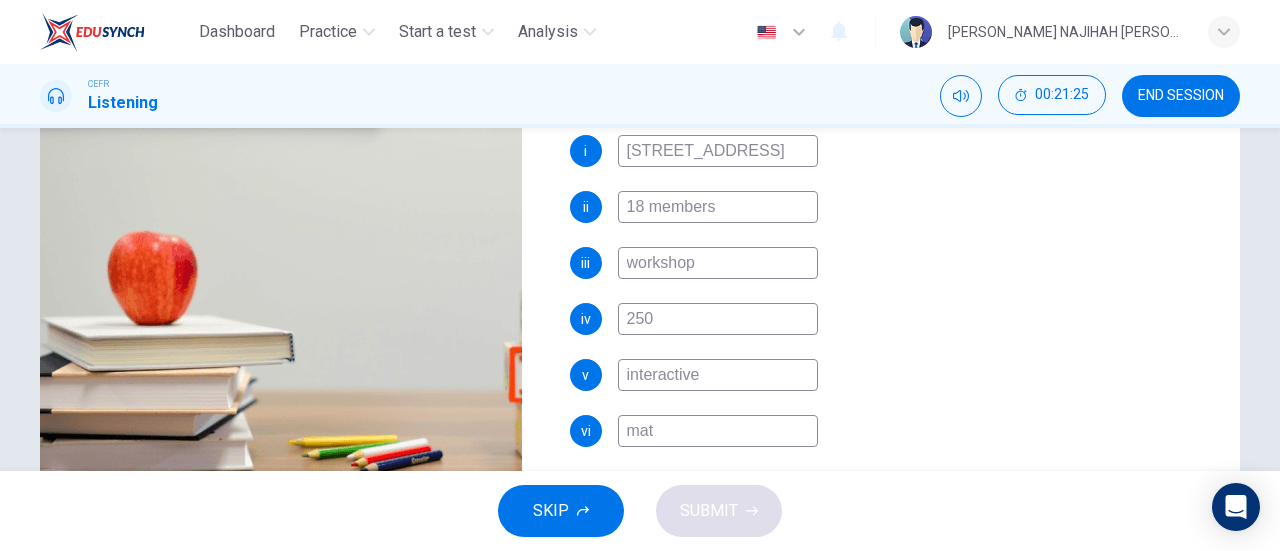 type on "81" 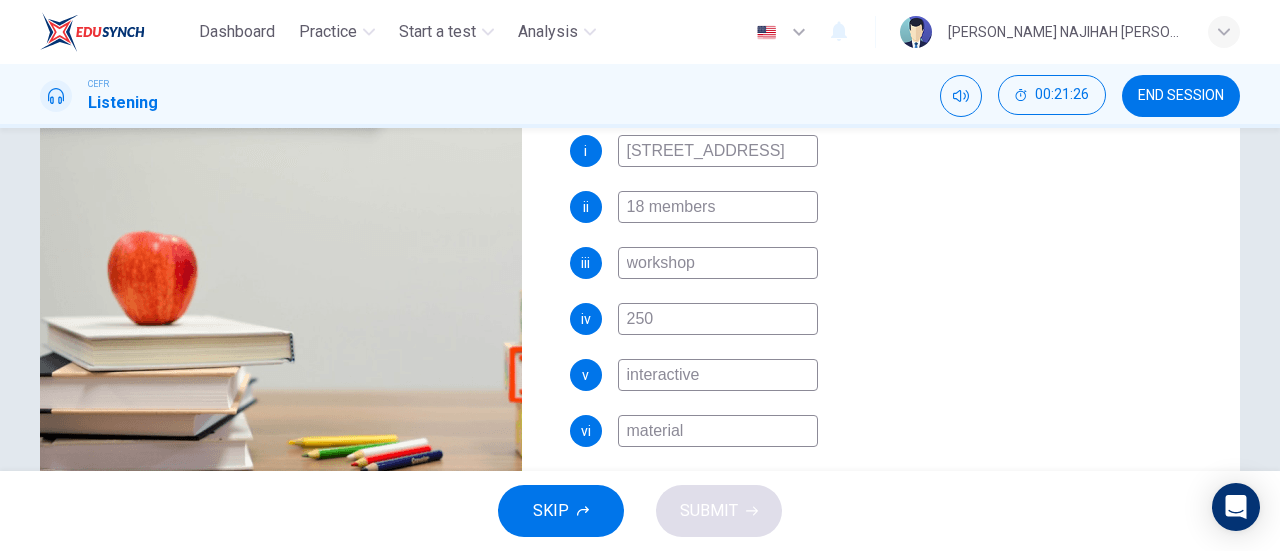 type on "materials" 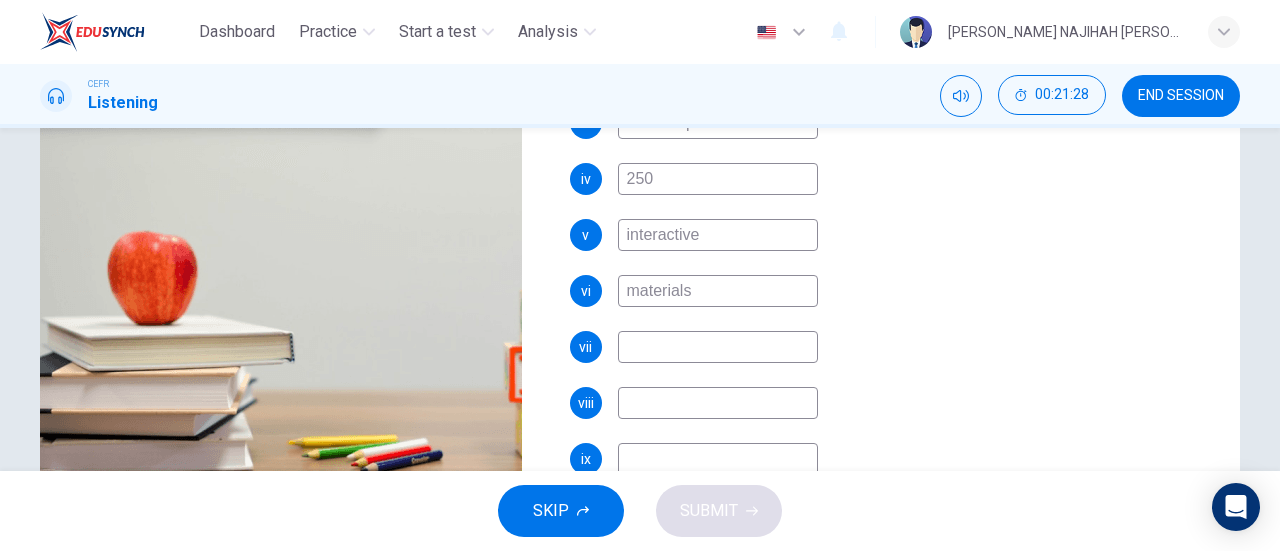 scroll, scrollTop: 461, scrollLeft: 0, axis: vertical 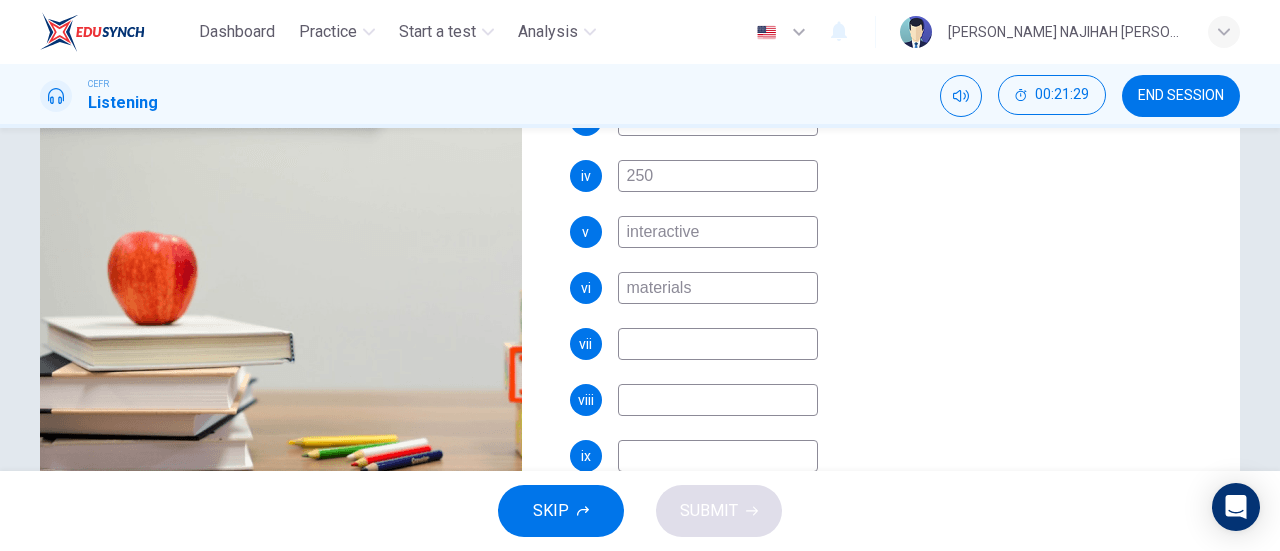 type on "82" 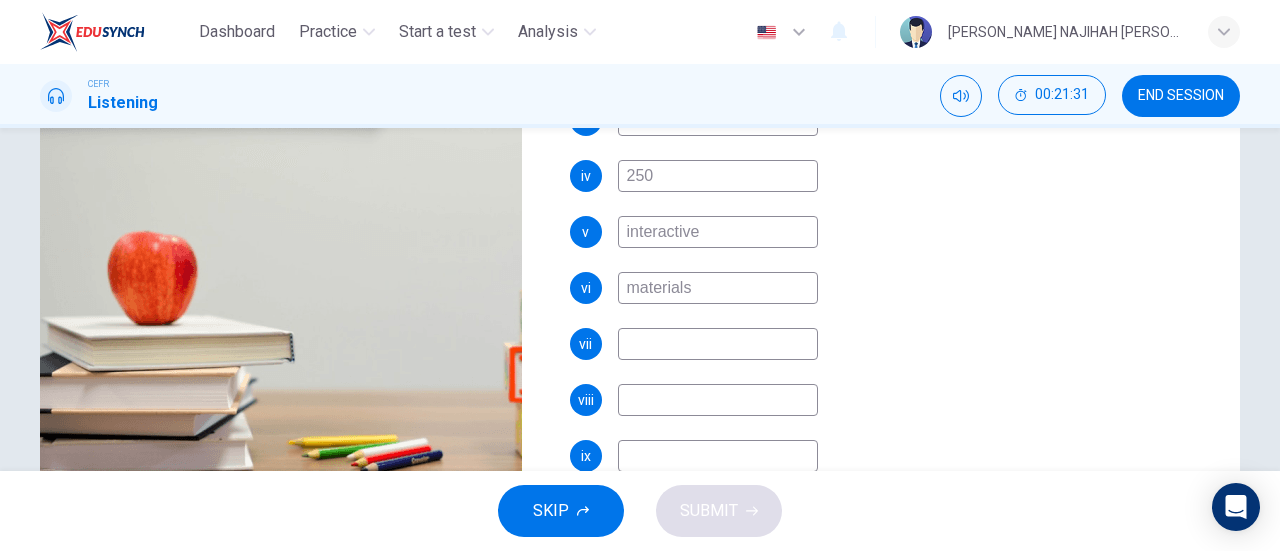 type on "83" 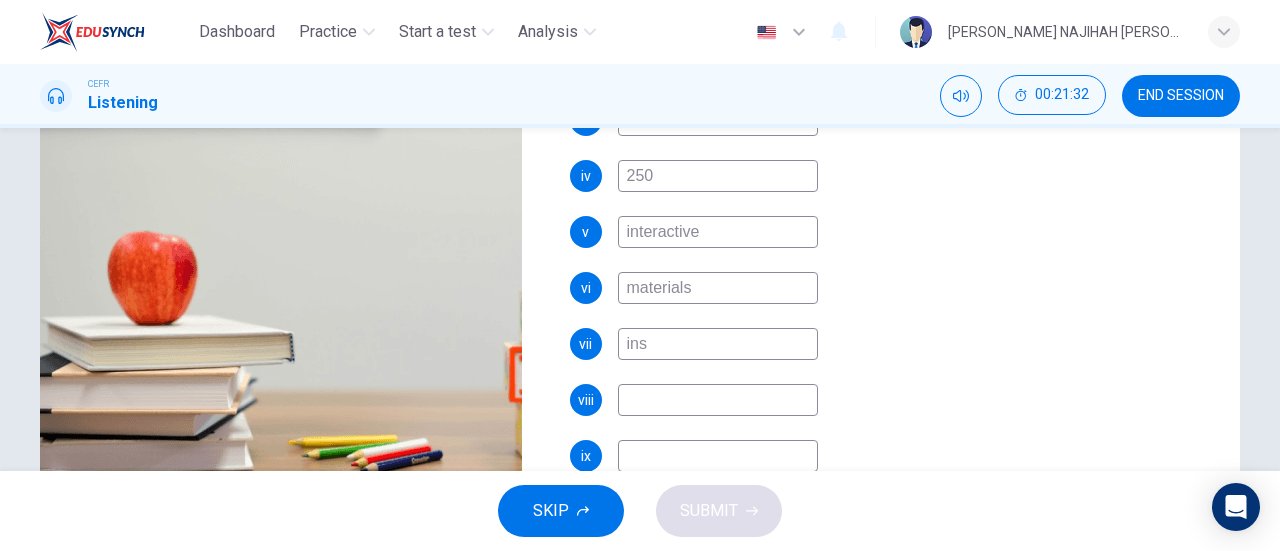 type on "insu" 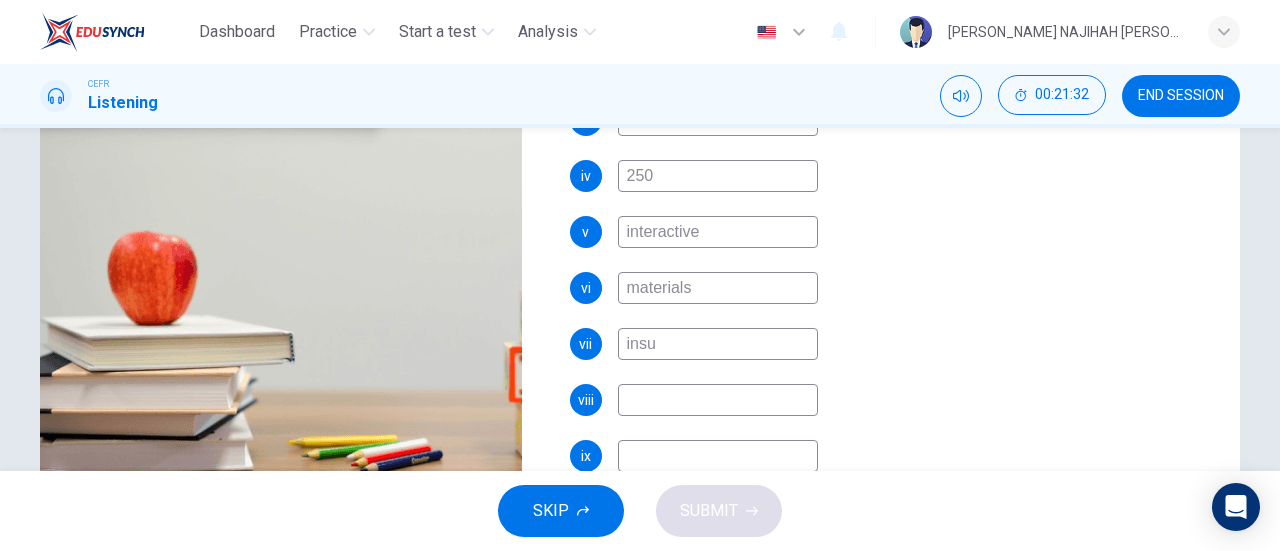 type on "83" 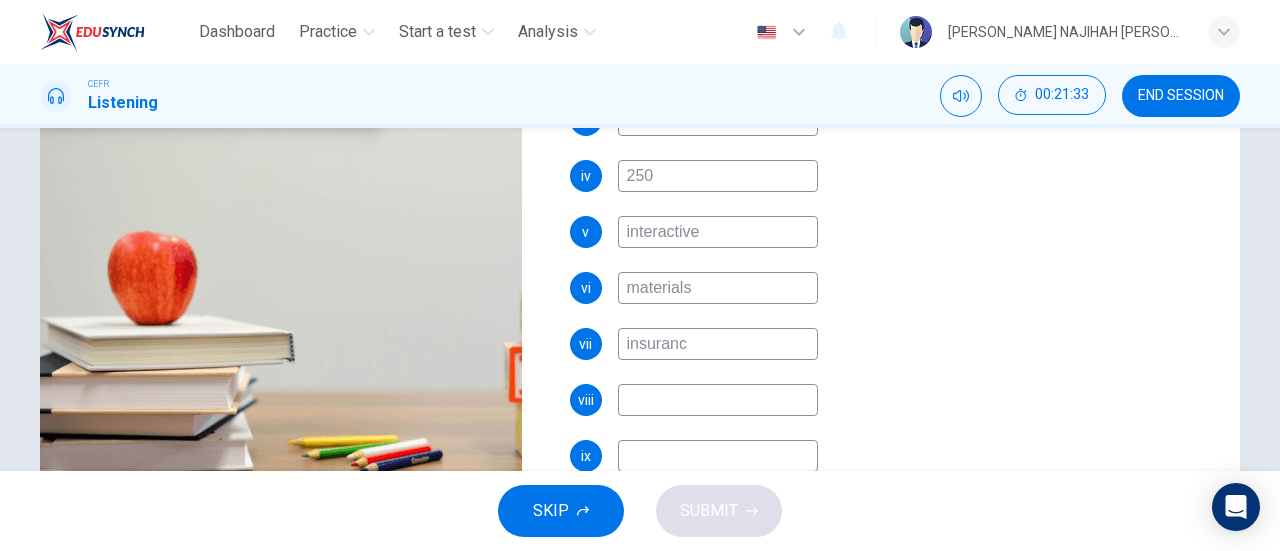 type on "insurance" 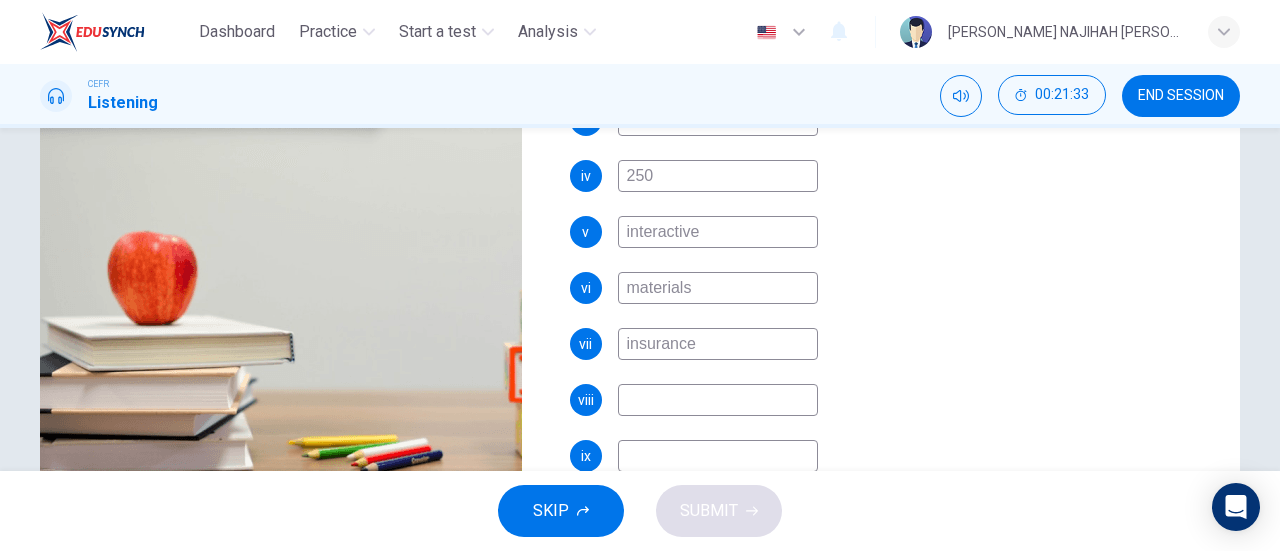 type on "83" 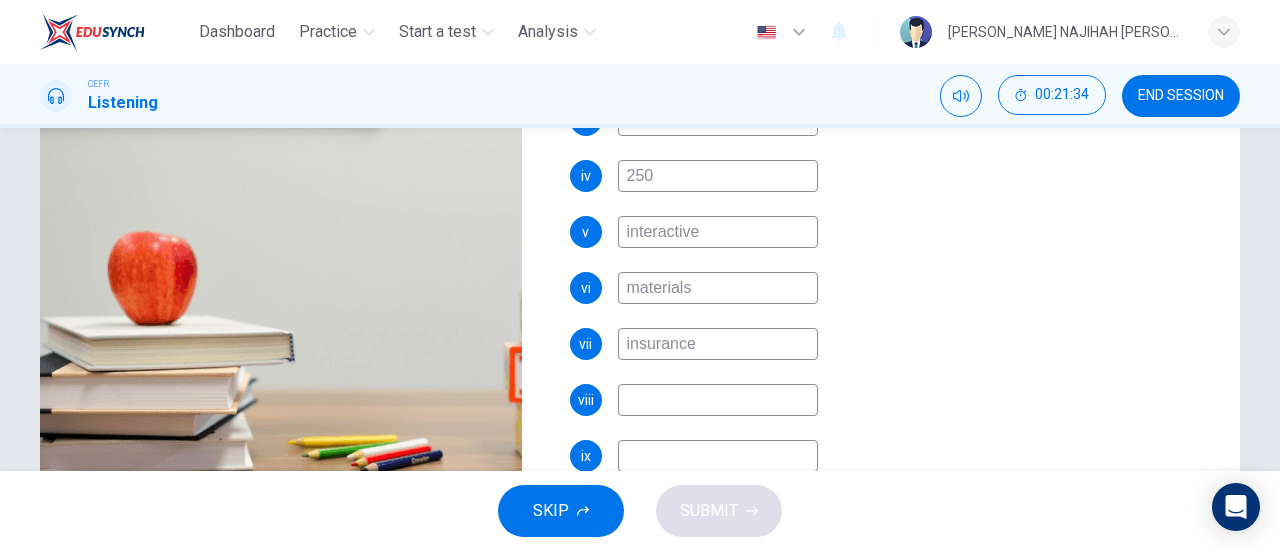 type on "insurance" 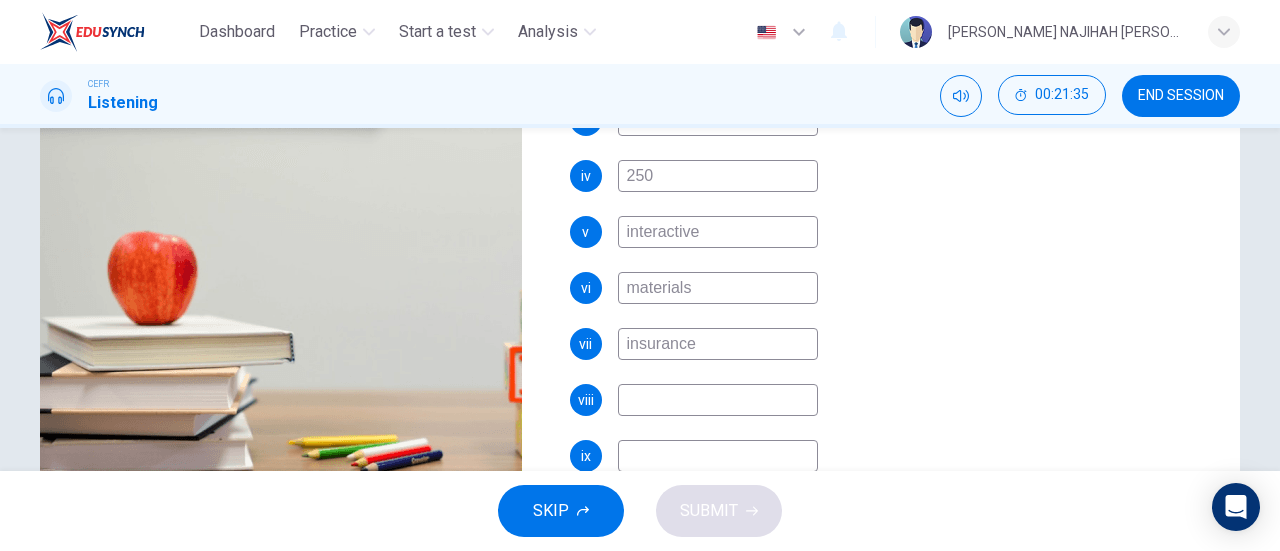 type on "84" 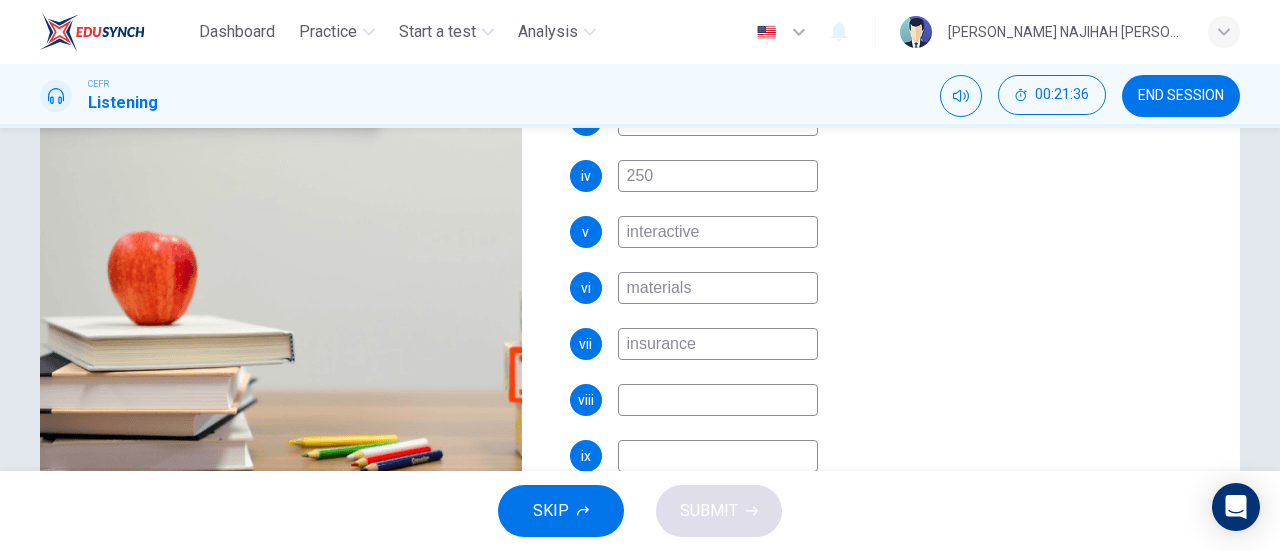 type on "p" 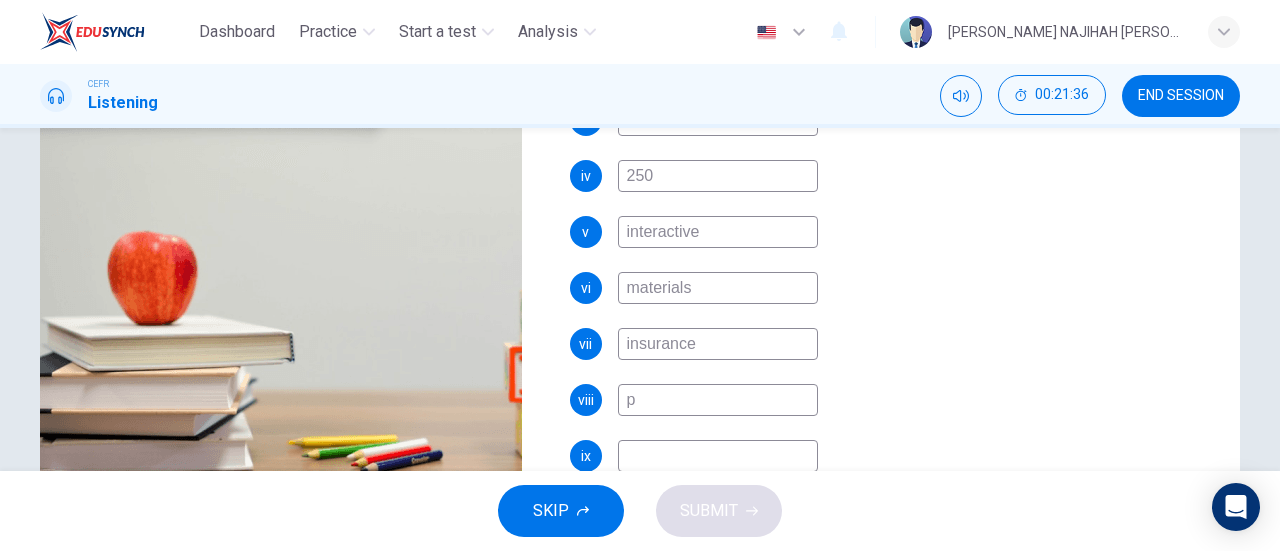 type on "84" 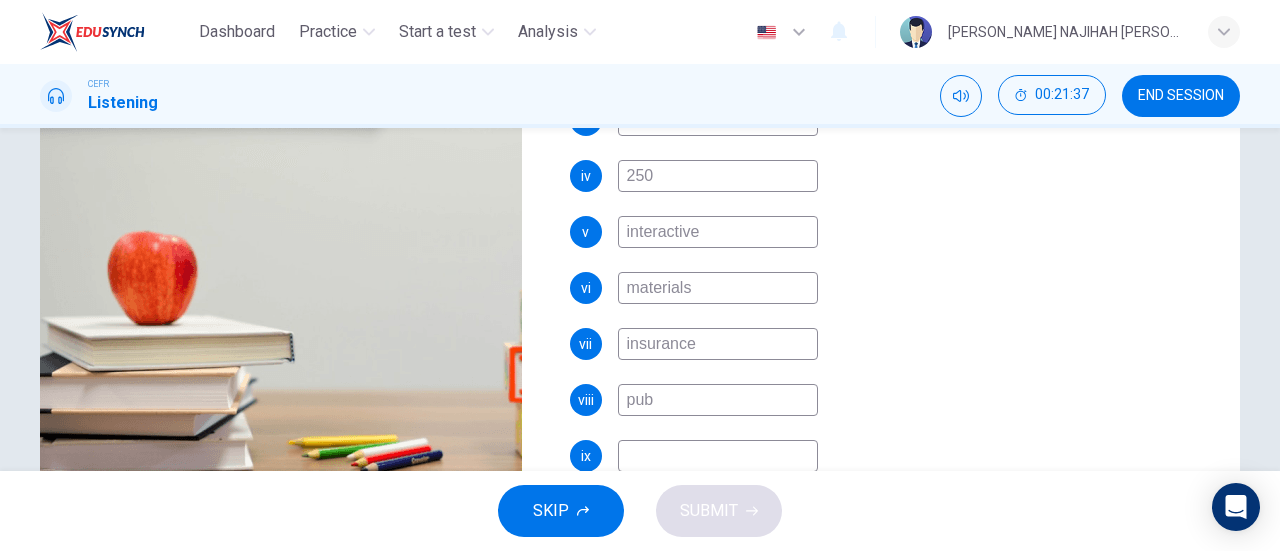type on "publ" 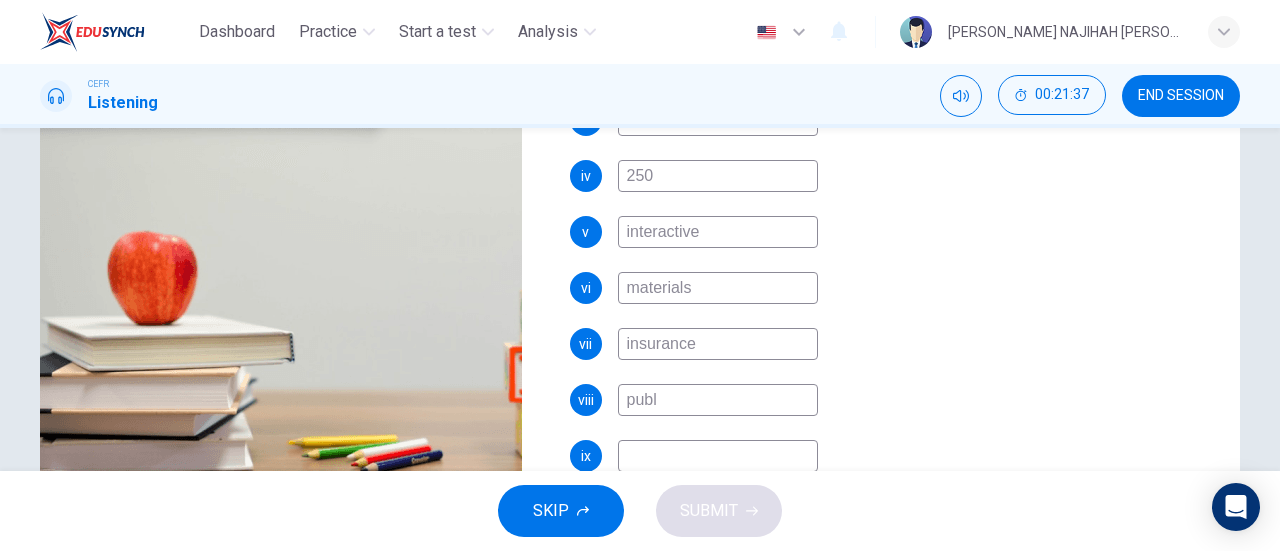 type on "84" 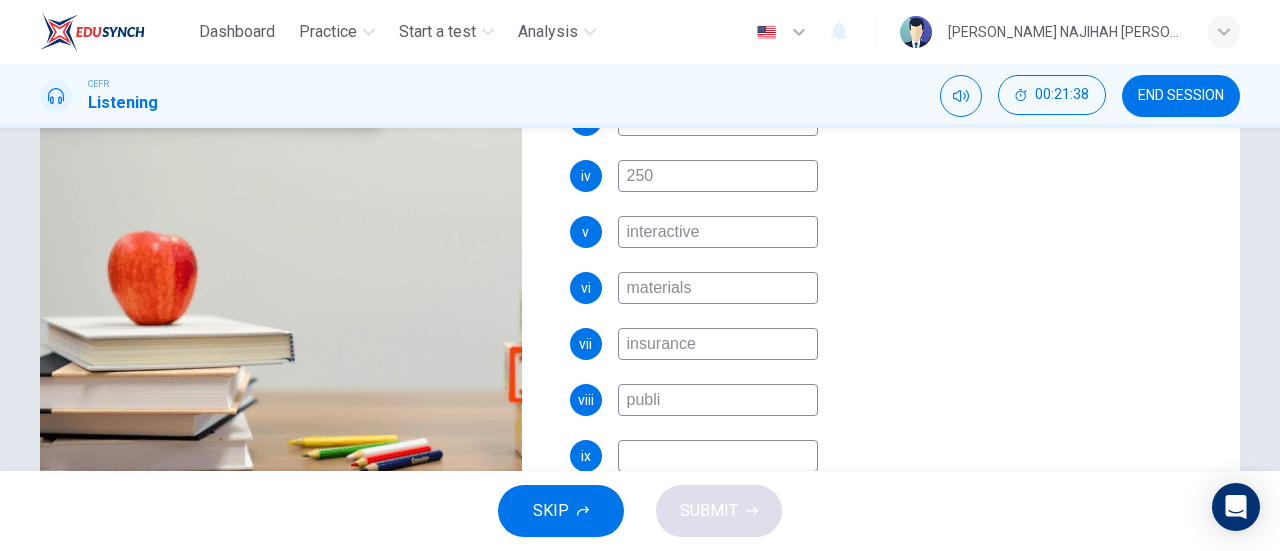 type on "public" 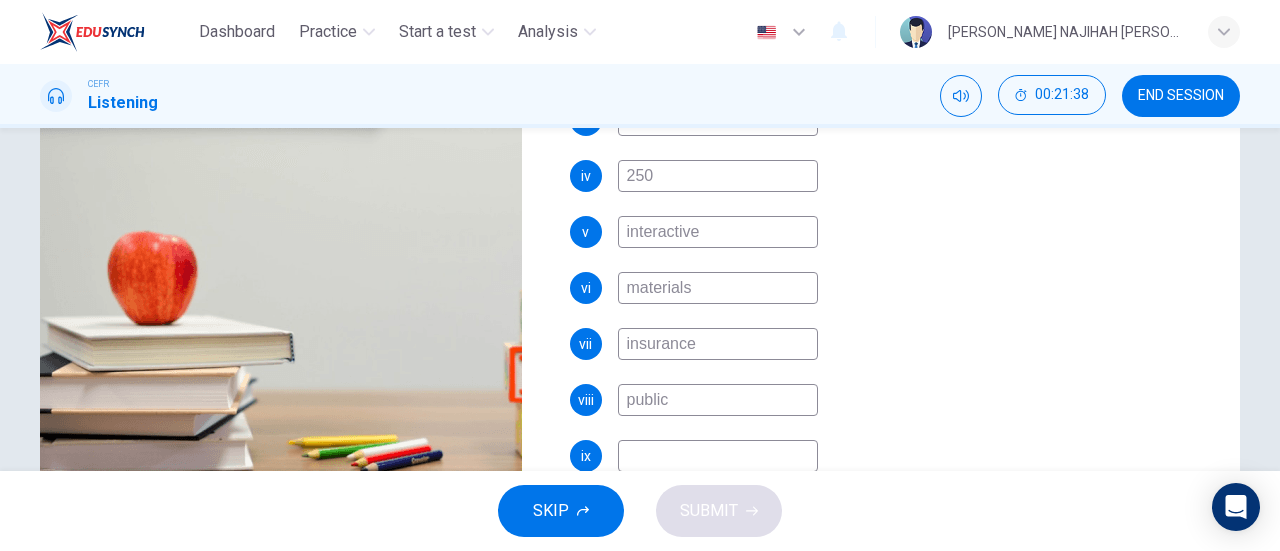 type on "85" 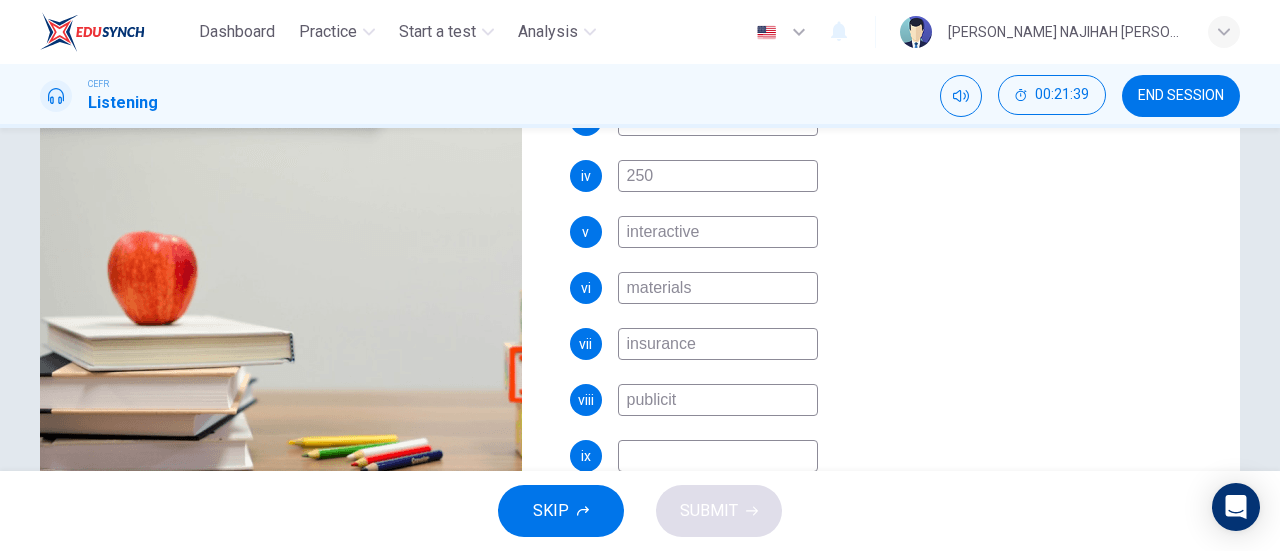 type on "publicity" 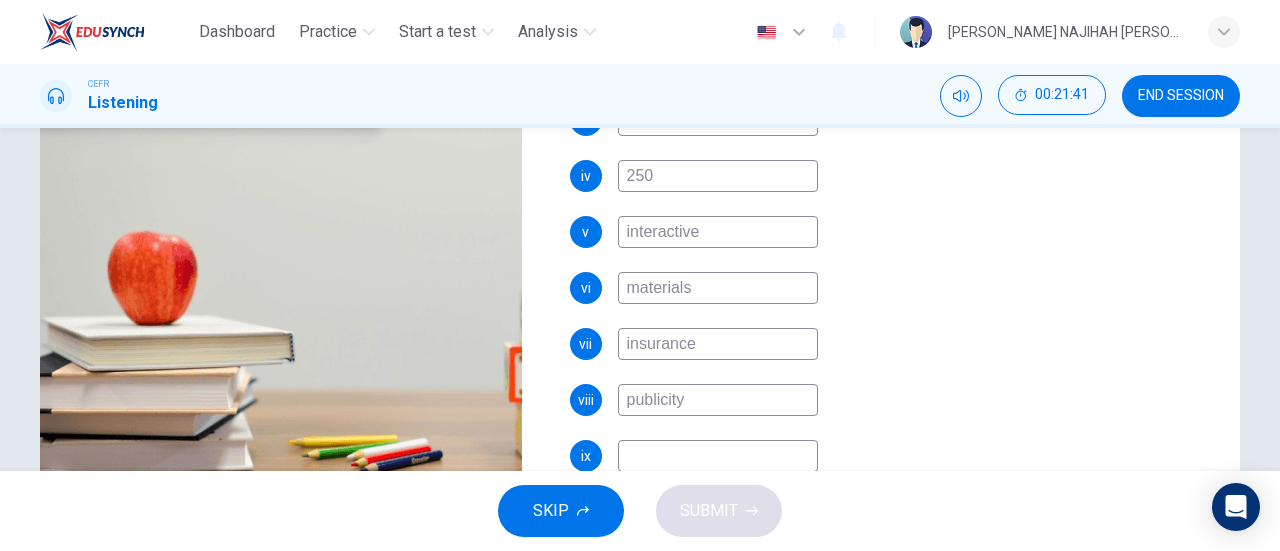 type on "86" 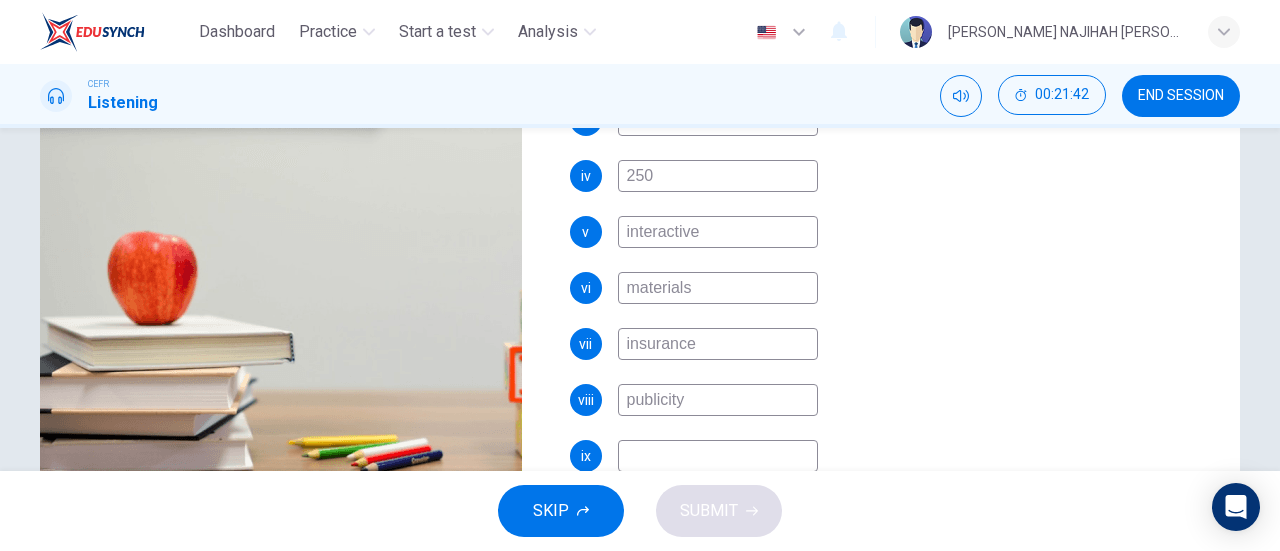 type 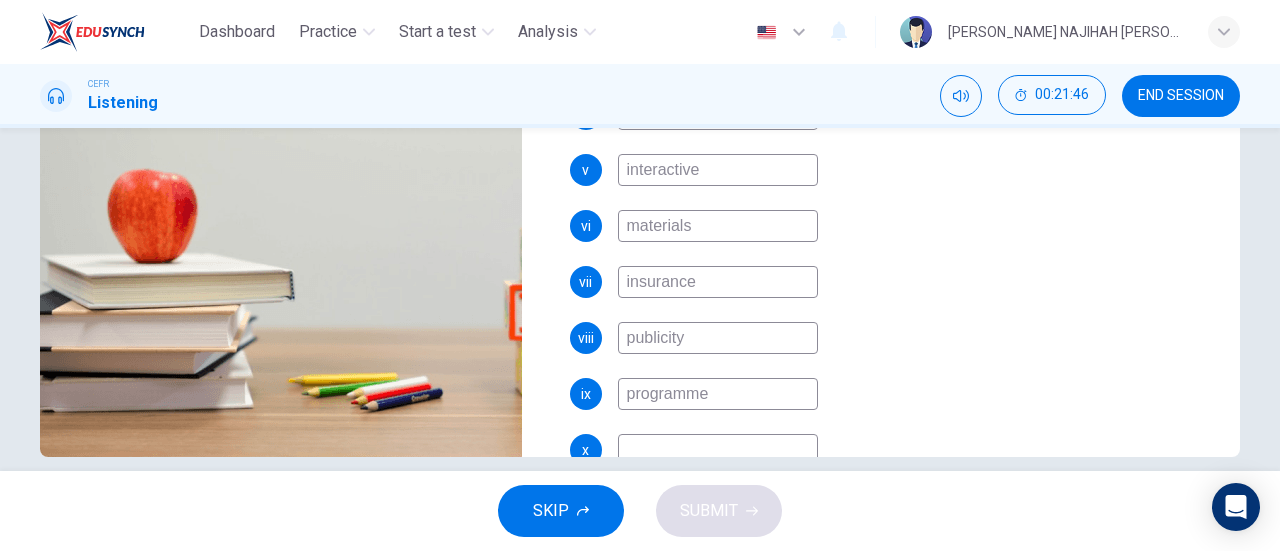 scroll, scrollTop: 432, scrollLeft: 0, axis: vertical 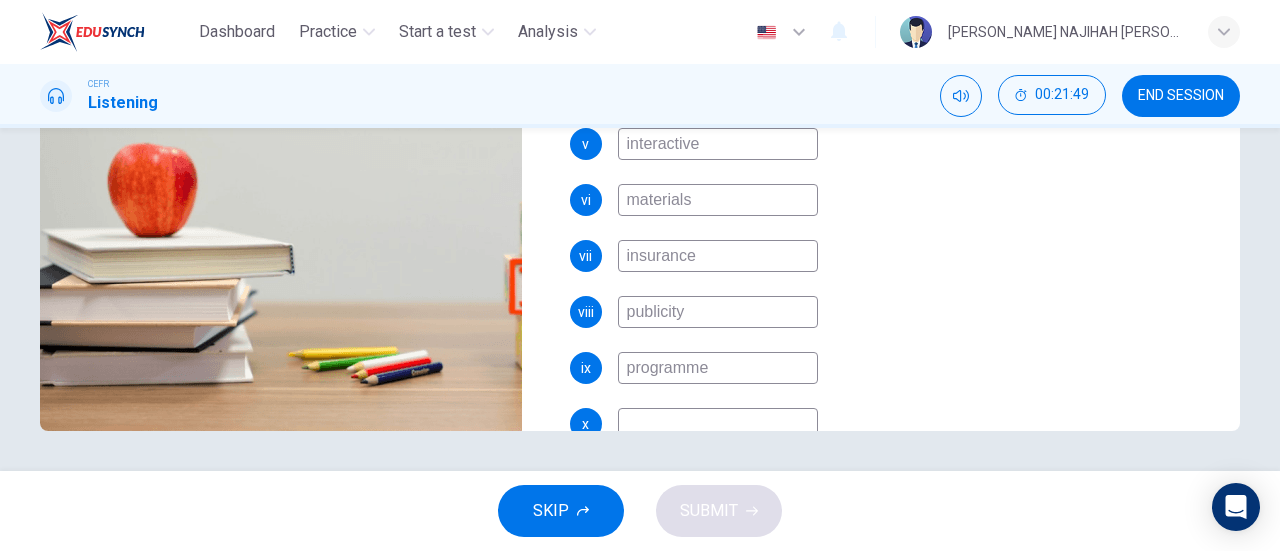 click on "i 230, South Road ii 18 members iii workshop iv 250 v interactive vi materials vii insurance viii publicity ix programme x" at bounding box center (889, 192) 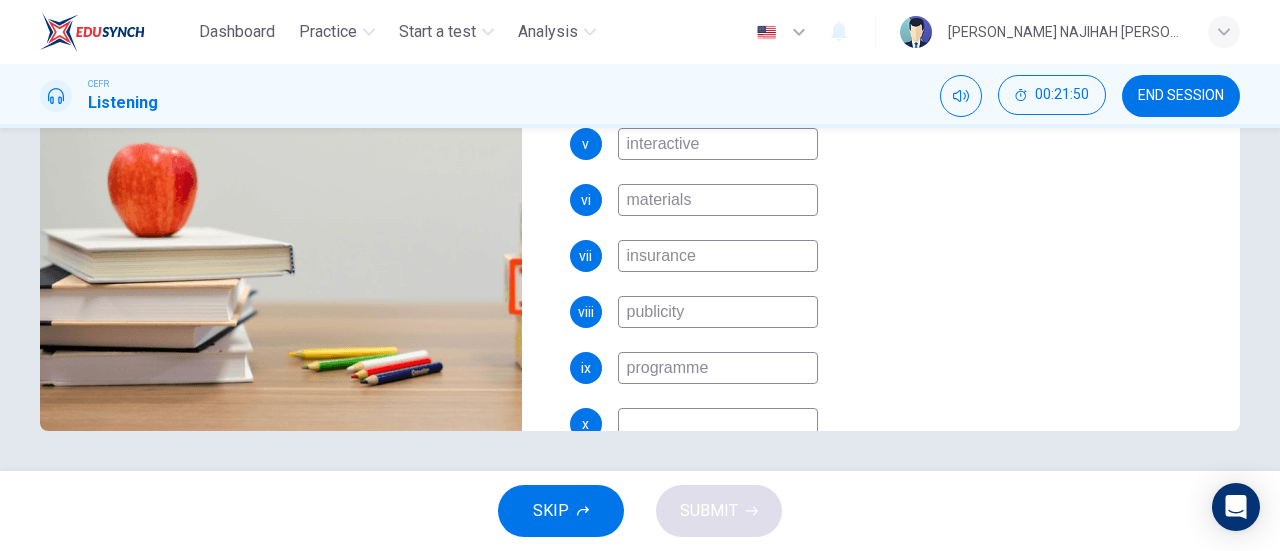 click at bounding box center [718, 424] 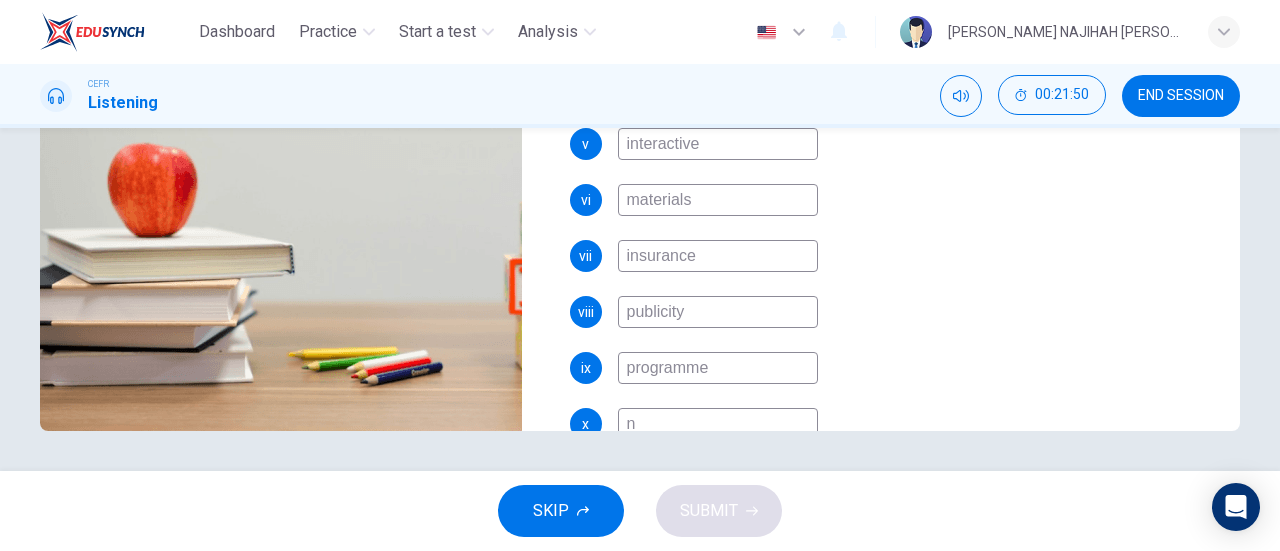 scroll, scrollTop: 463, scrollLeft: 0, axis: vertical 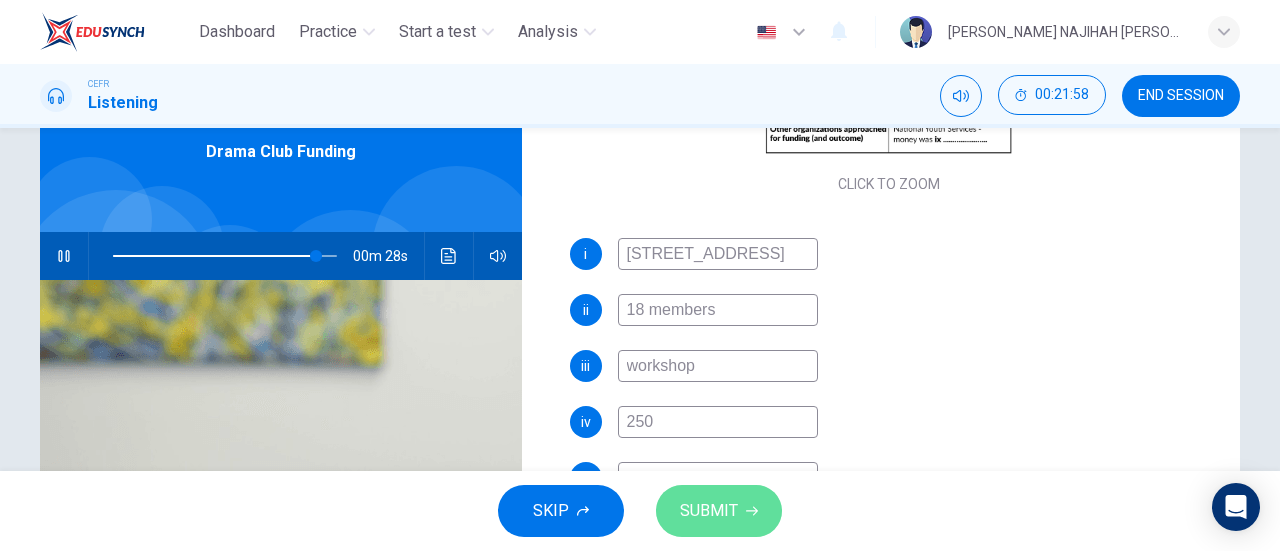 click on "SUBMIT" at bounding box center [719, 511] 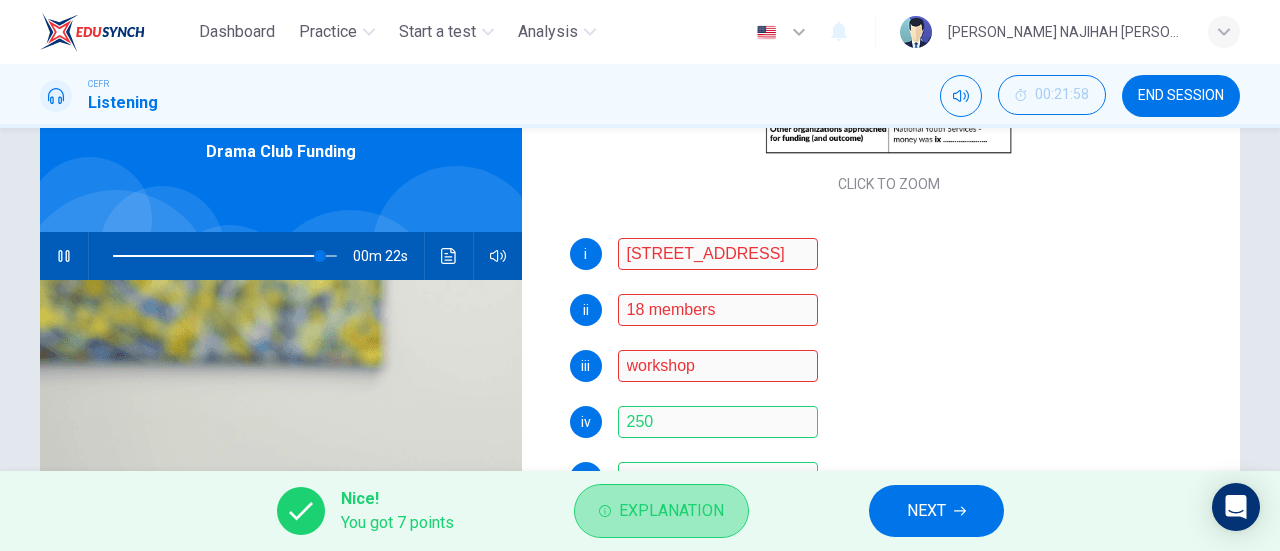 click on "Explanation" at bounding box center (671, 511) 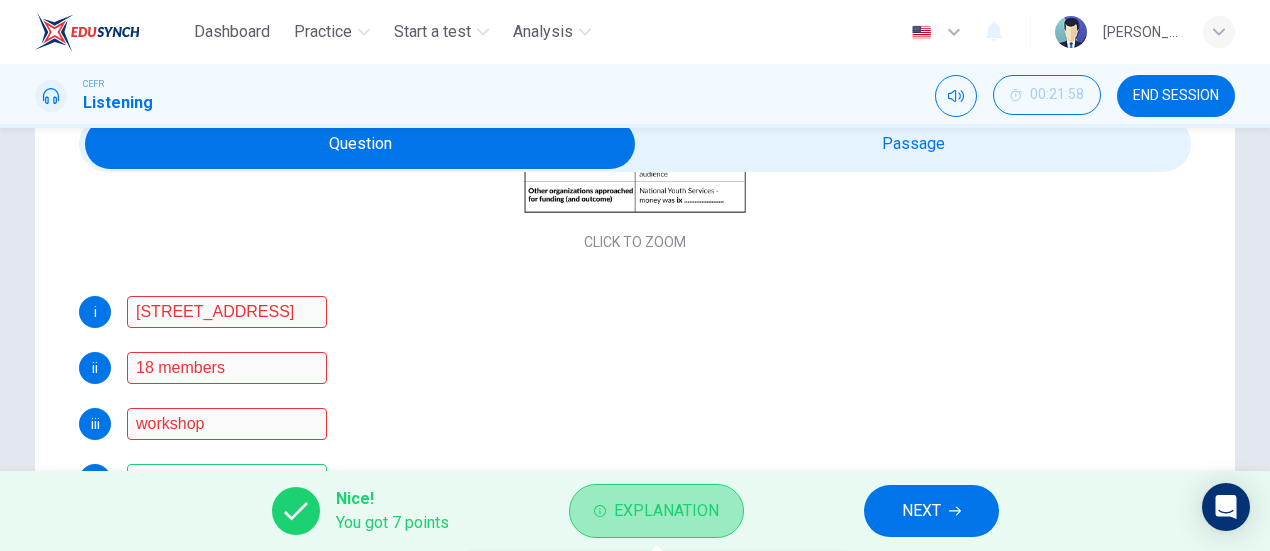 click on "Explanation" at bounding box center (666, 511) 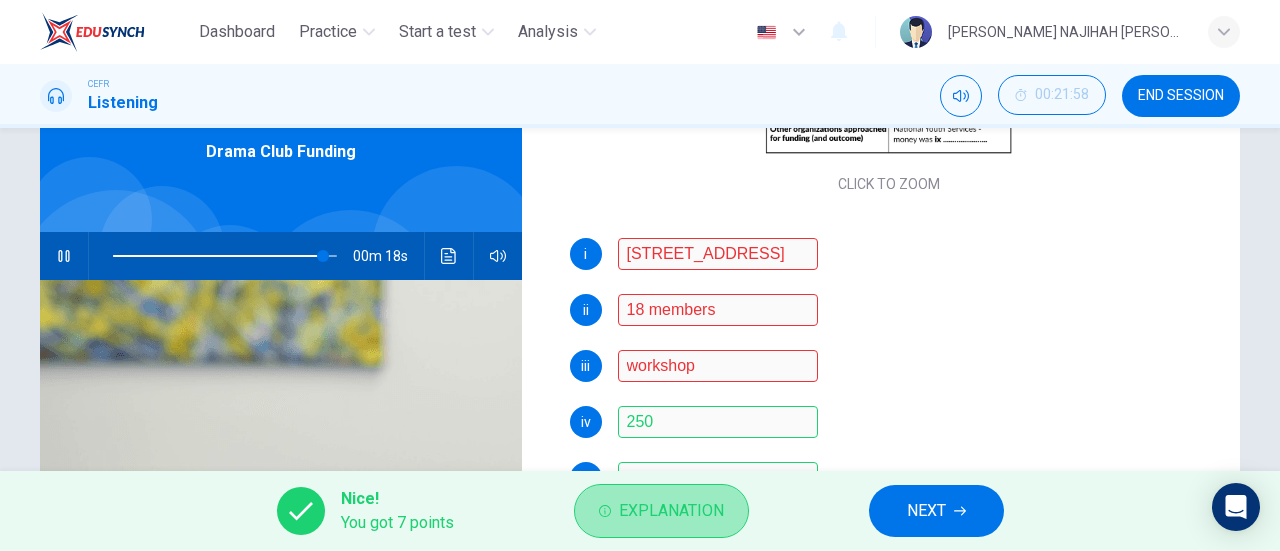 click on "Explanation" at bounding box center [671, 511] 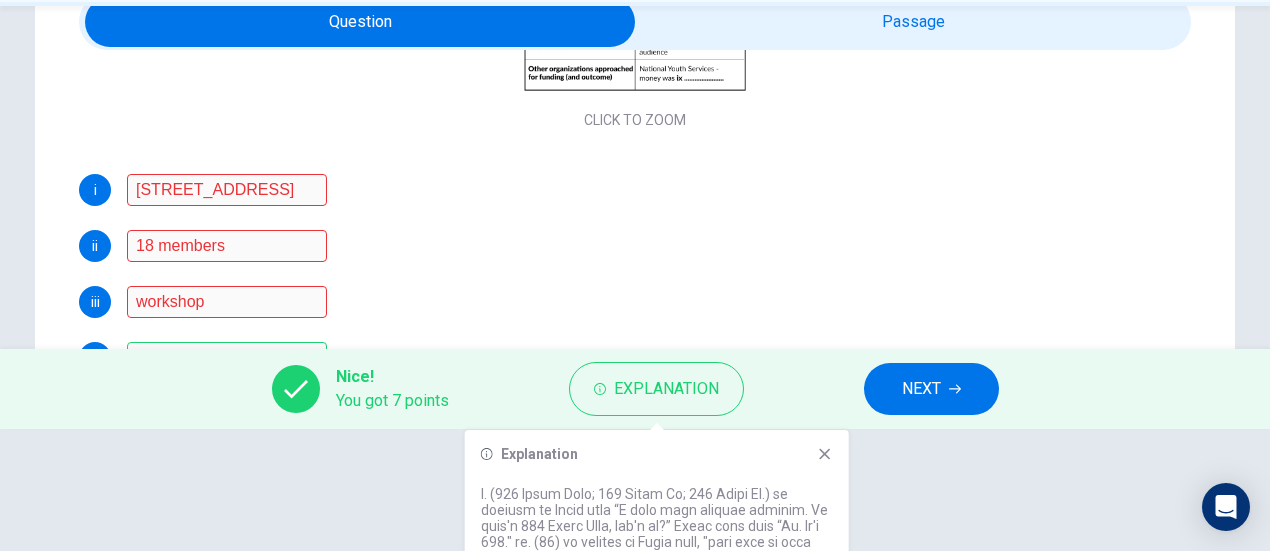 scroll, scrollTop: 130, scrollLeft: 0, axis: vertical 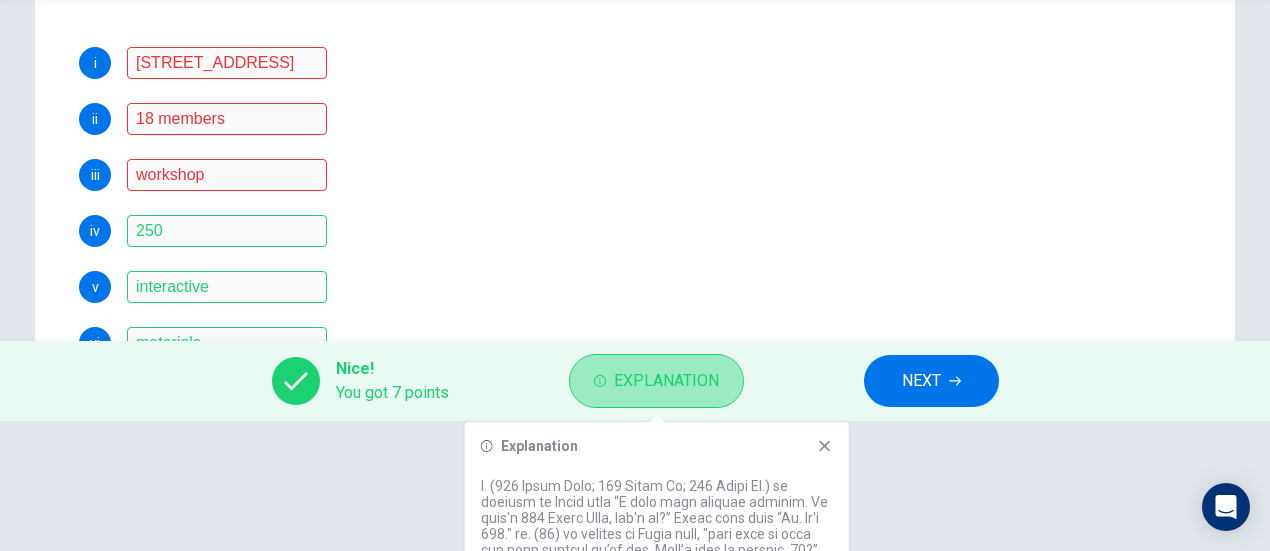 click on "Explanation" at bounding box center (656, 381) 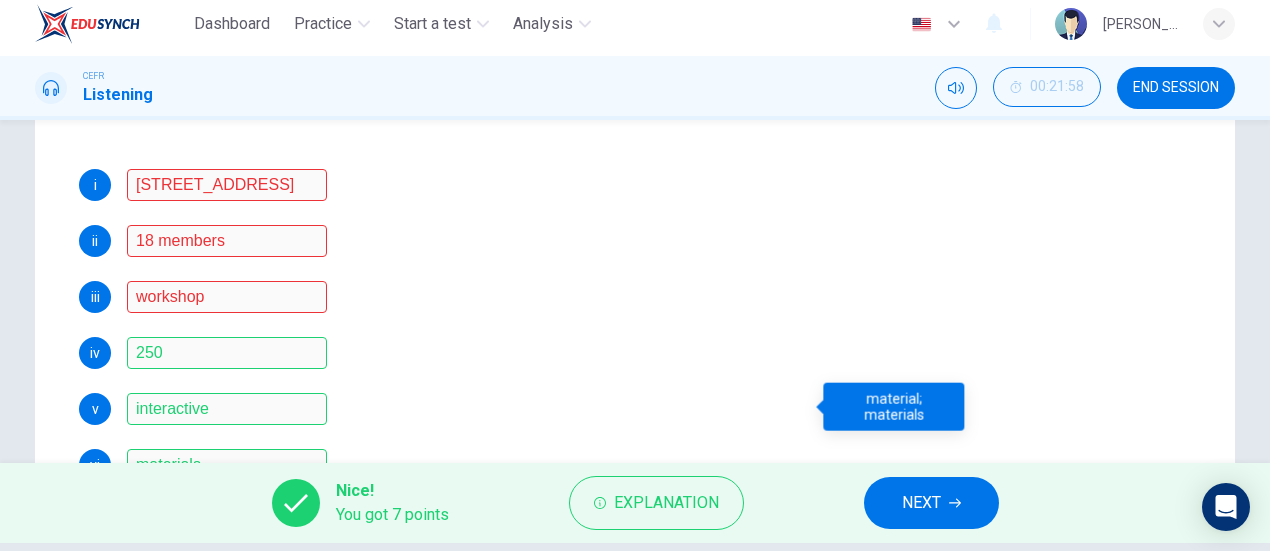 scroll, scrollTop: 0, scrollLeft: 0, axis: both 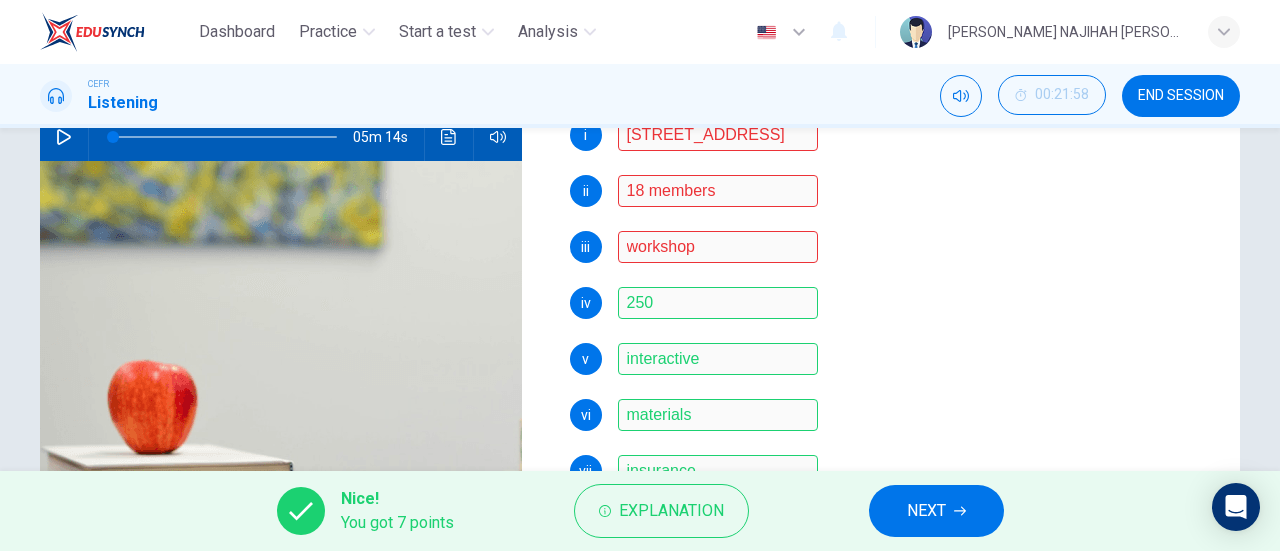 drag, startPoint x: 1238, startPoint y: 254, endPoint x: 1235, endPoint y: 376, distance: 122.03688 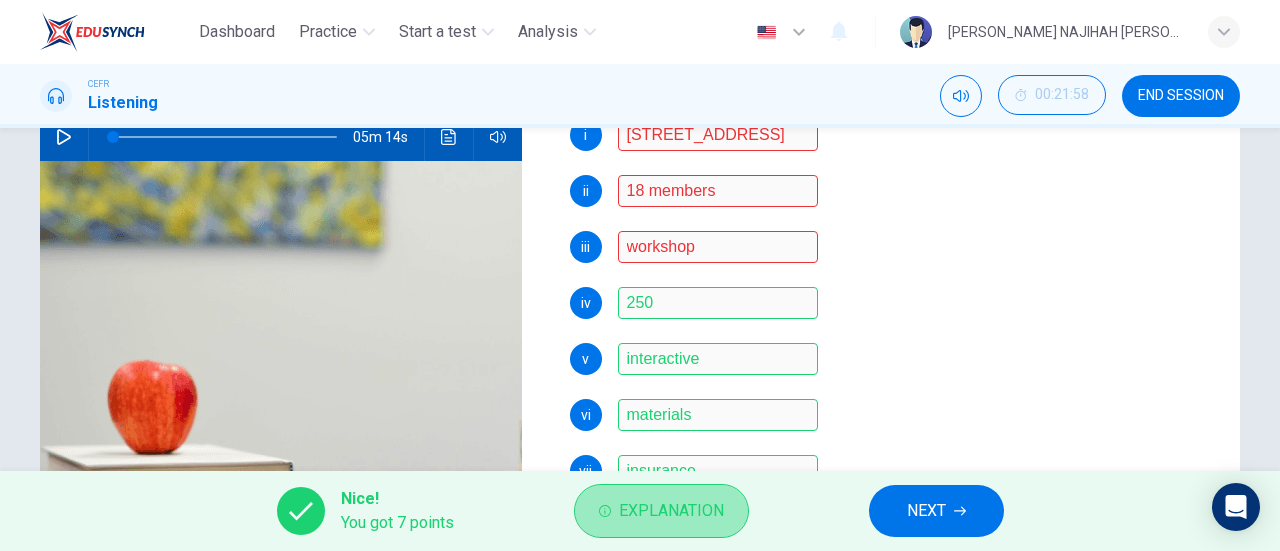 click on "Explanation" at bounding box center (671, 511) 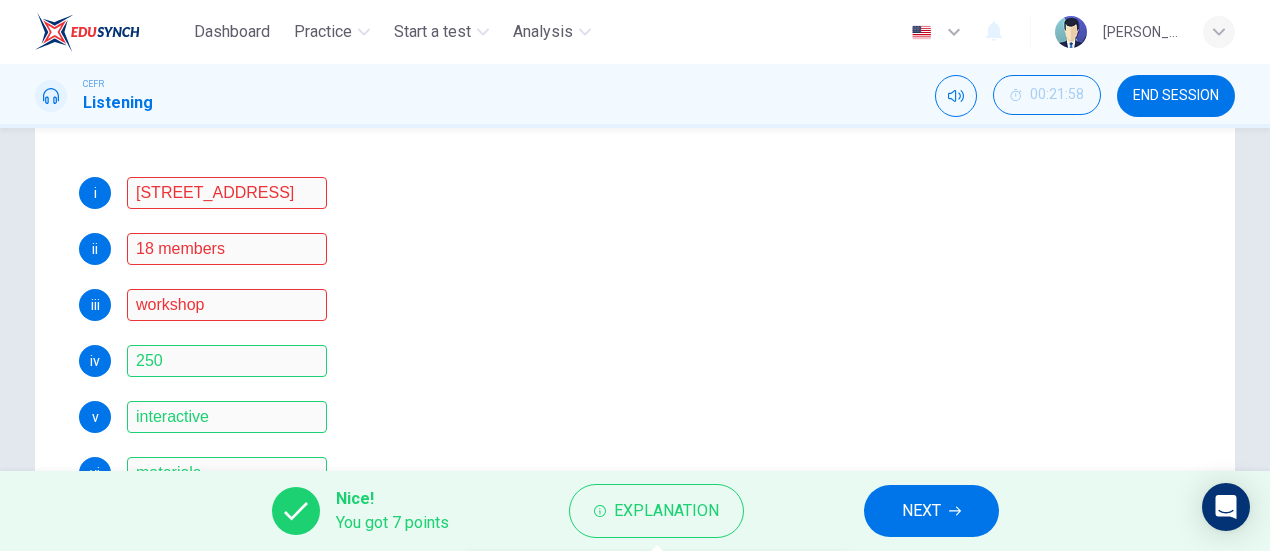 scroll, scrollTop: 432, scrollLeft: 0, axis: vertical 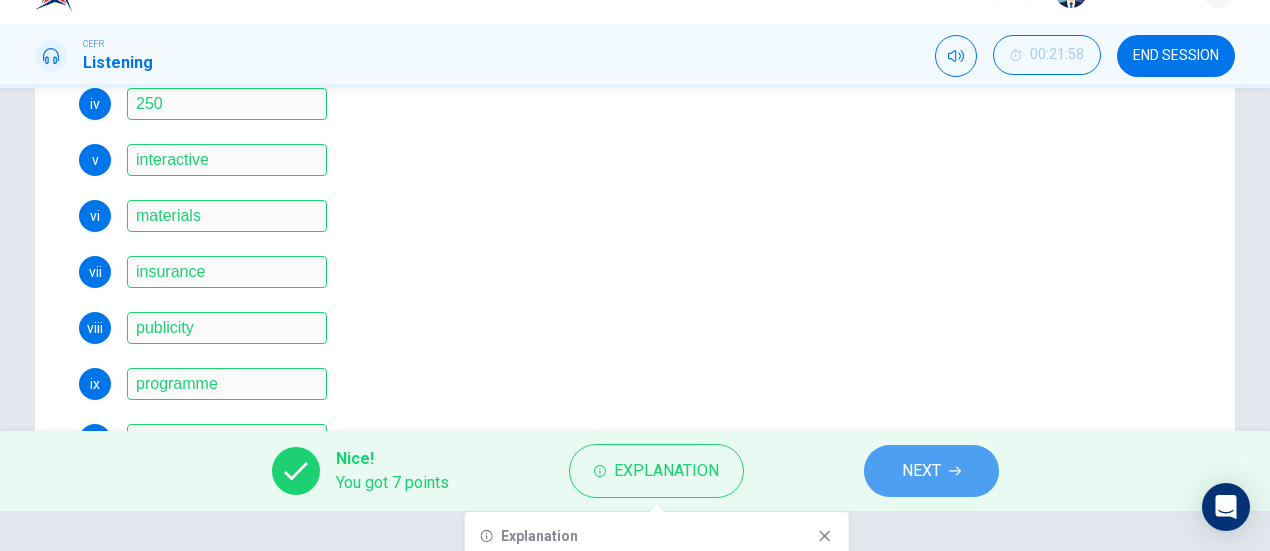 click on "NEXT" at bounding box center (931, 471) 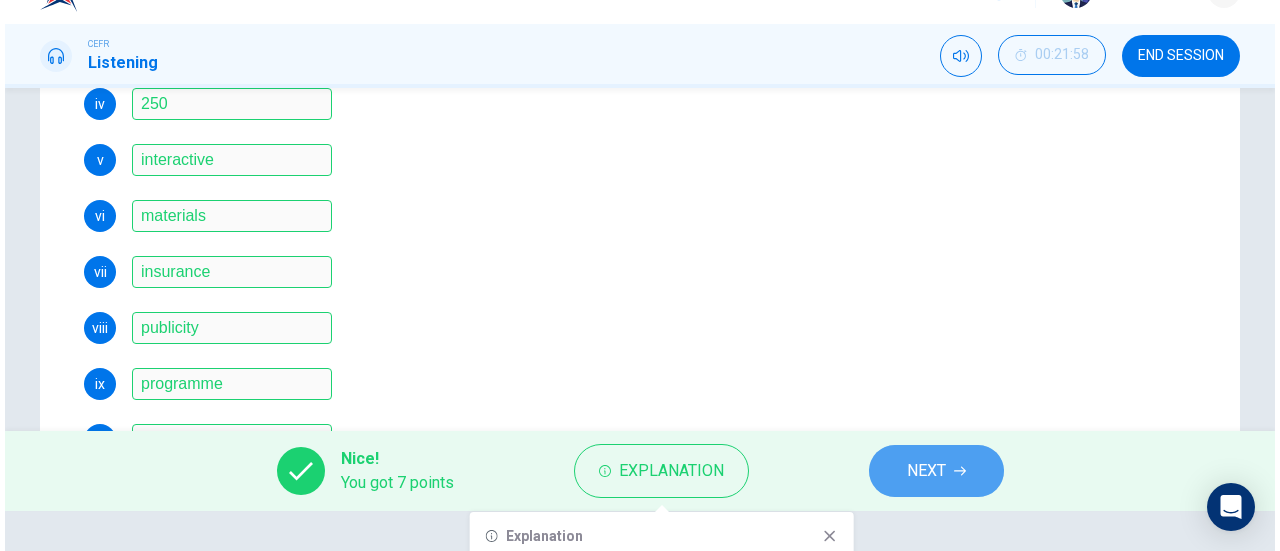scroll, scrollTop: 0, scrollLeft: 0, axis: both 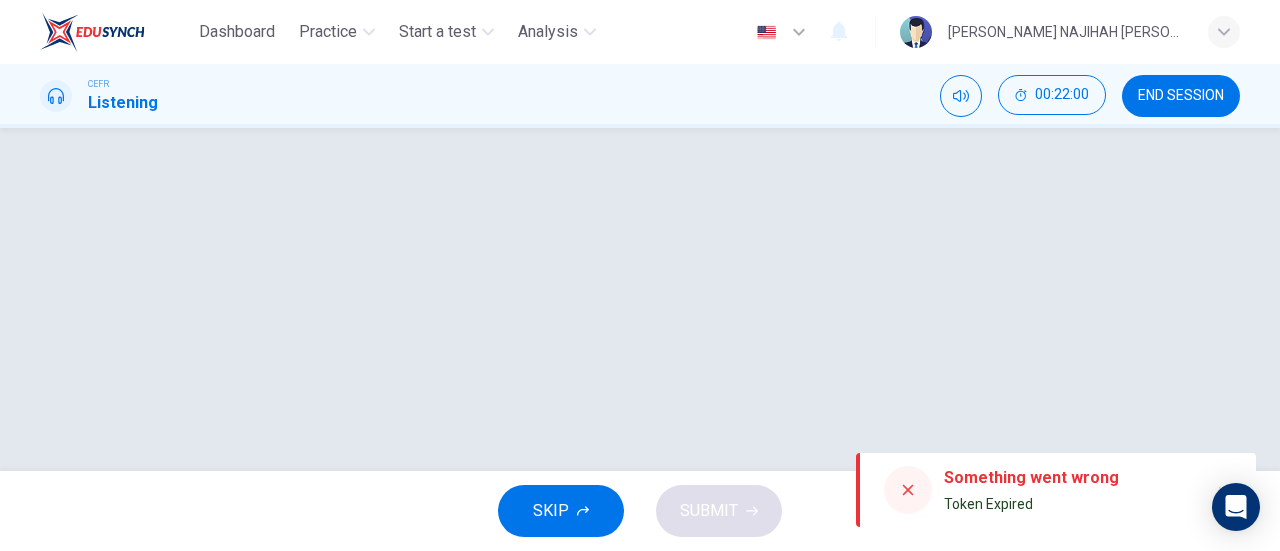 click at bounding box center [640, 299] 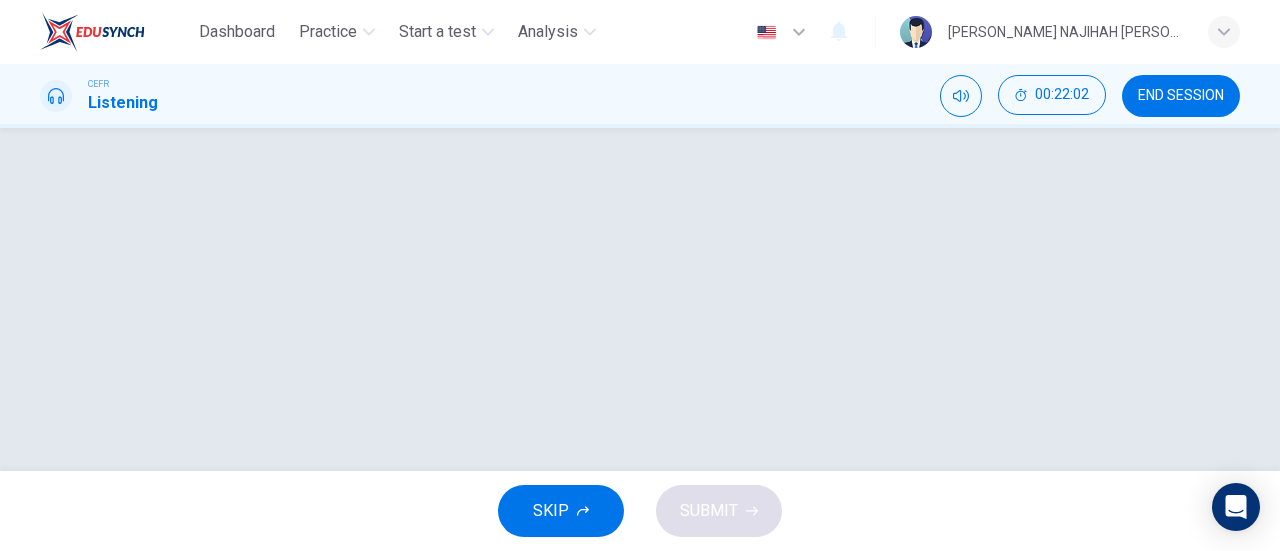 click on "SKIP SUBMIT" at bounding box center [640, 511] 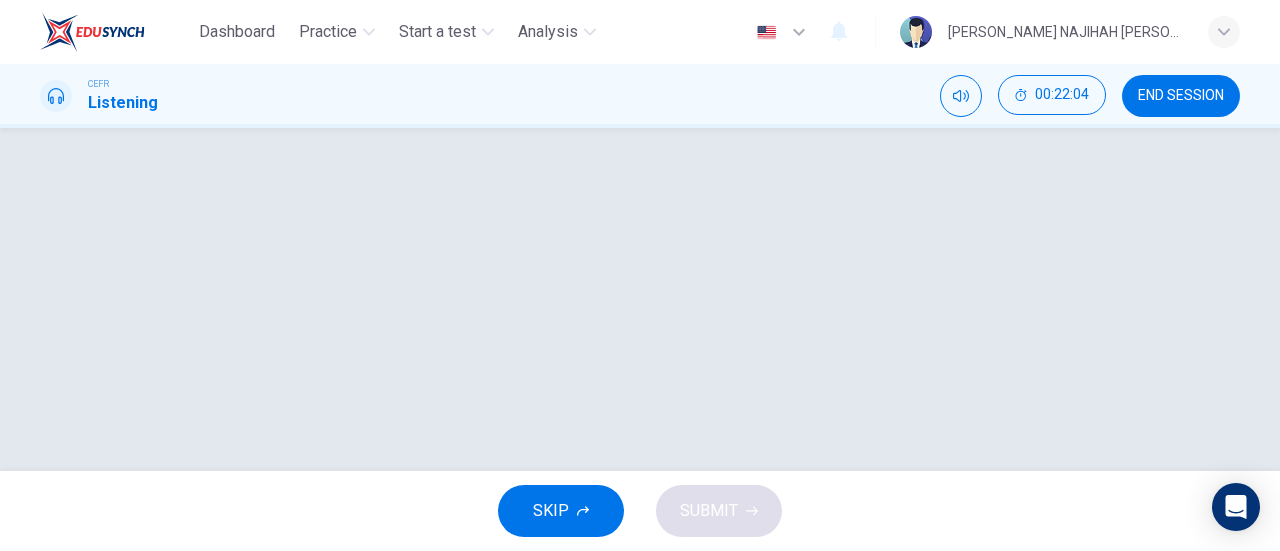 click on "SKIP" at bounding box center (561, 511) 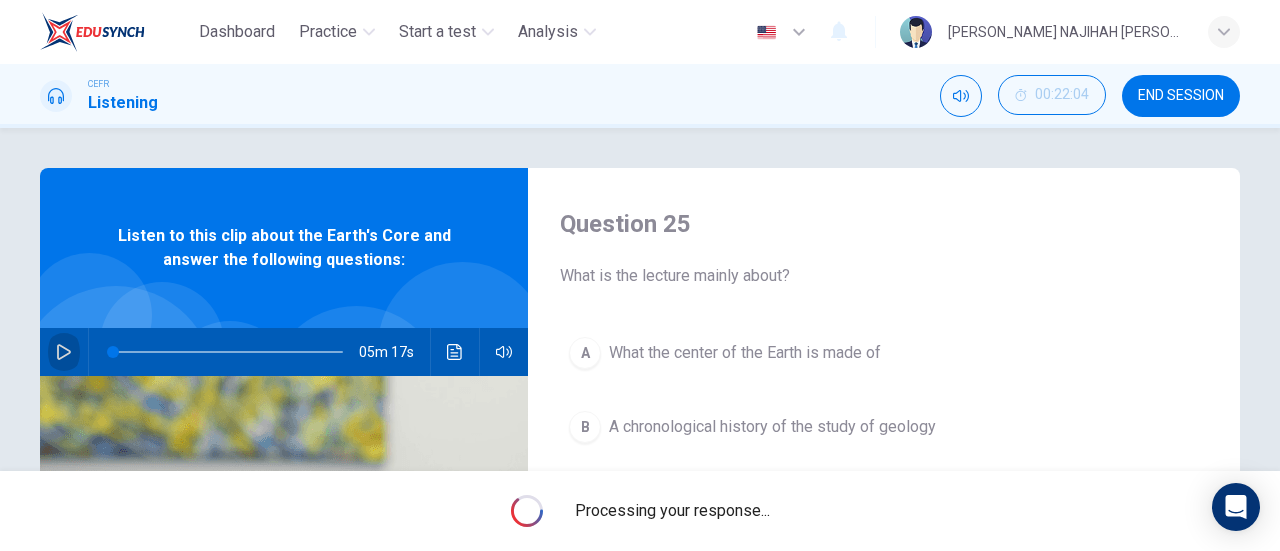 click 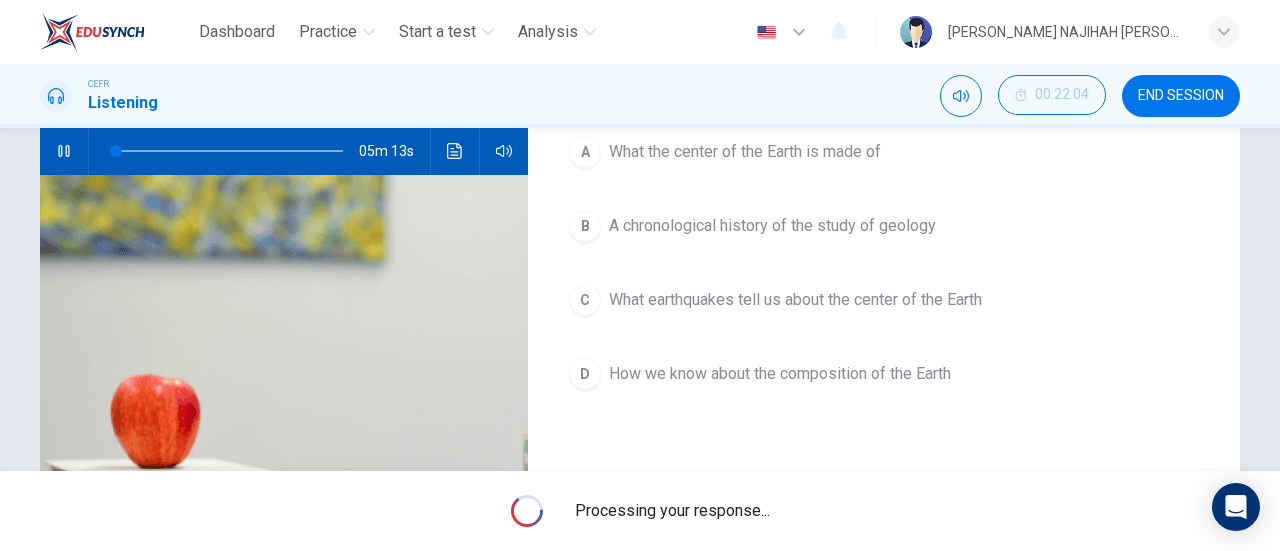 scroll, scrollTop: 188, scrollLeft: 0, axis: vertical 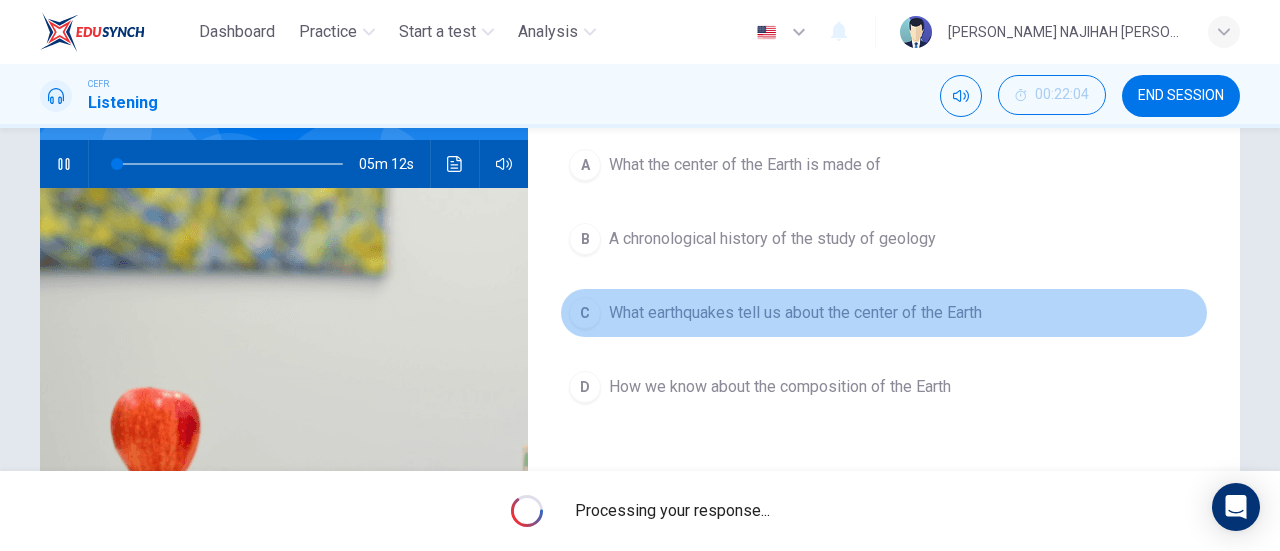 click on "C What earthquakes tell us about the center of the Earth" at bounding box center [884, 313] 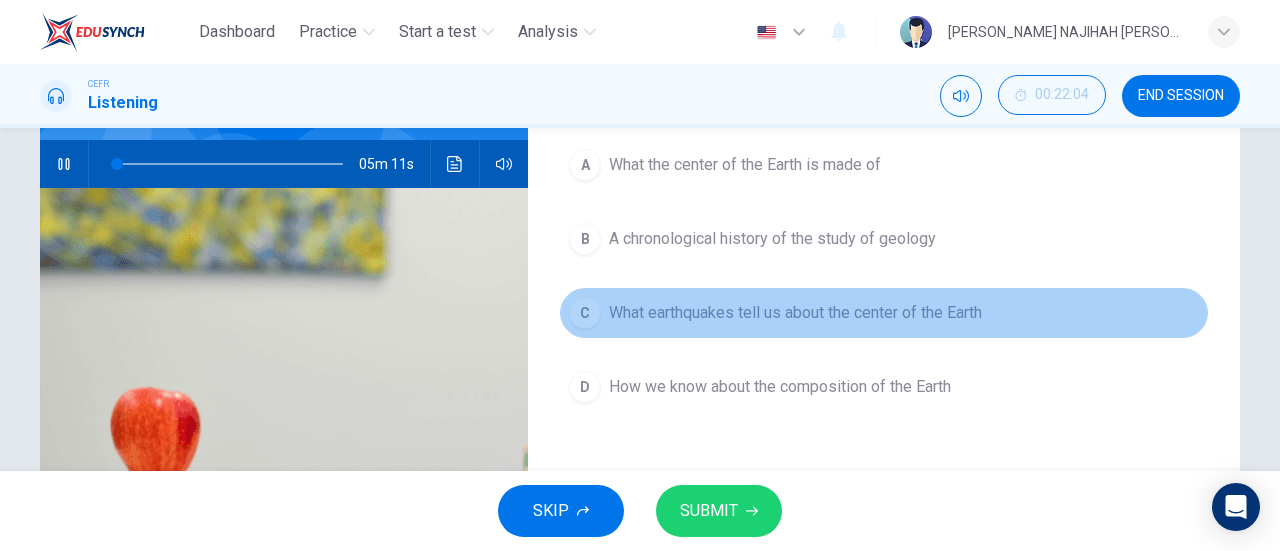 click on "C What earthquakes tell us about the center of the Earth" at bounding box center (884, 313) 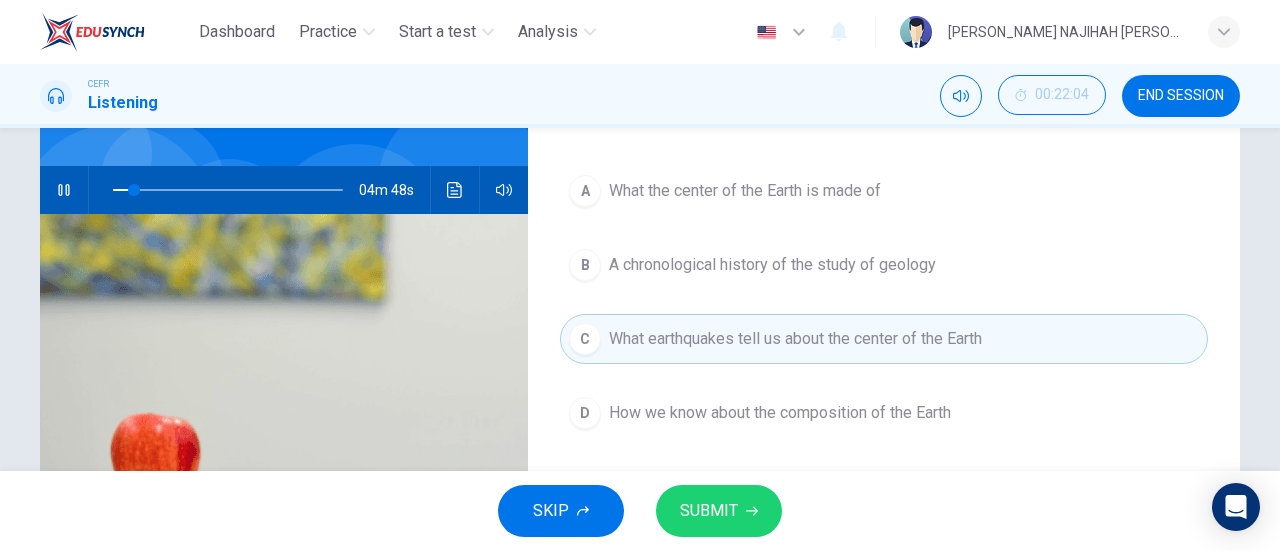 scroll, scrollTop: 160, scrollLeft: 0, axis: vertical 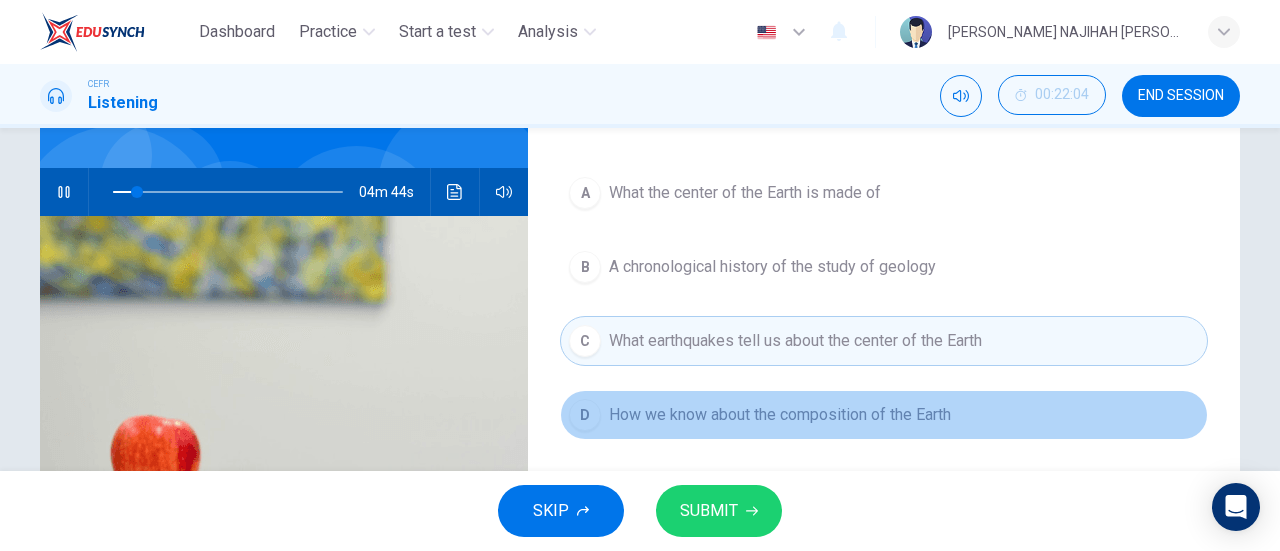 click on "How we know about the composition of the Earth" at bounding box center [780, 415] 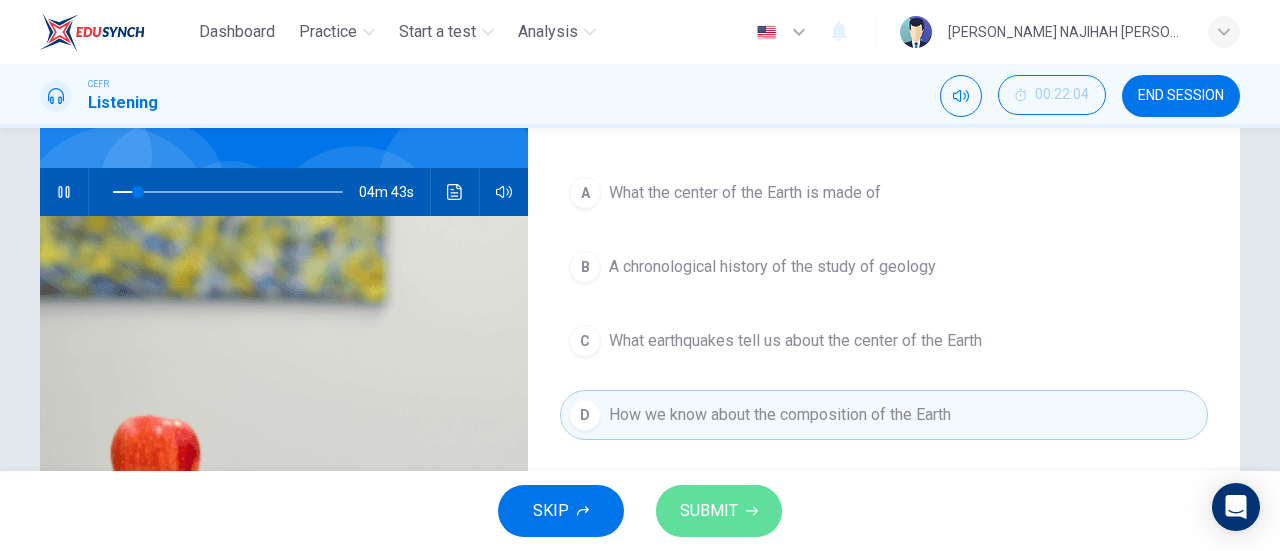 click on "SUBMIT" at bounding box center [709, 511] 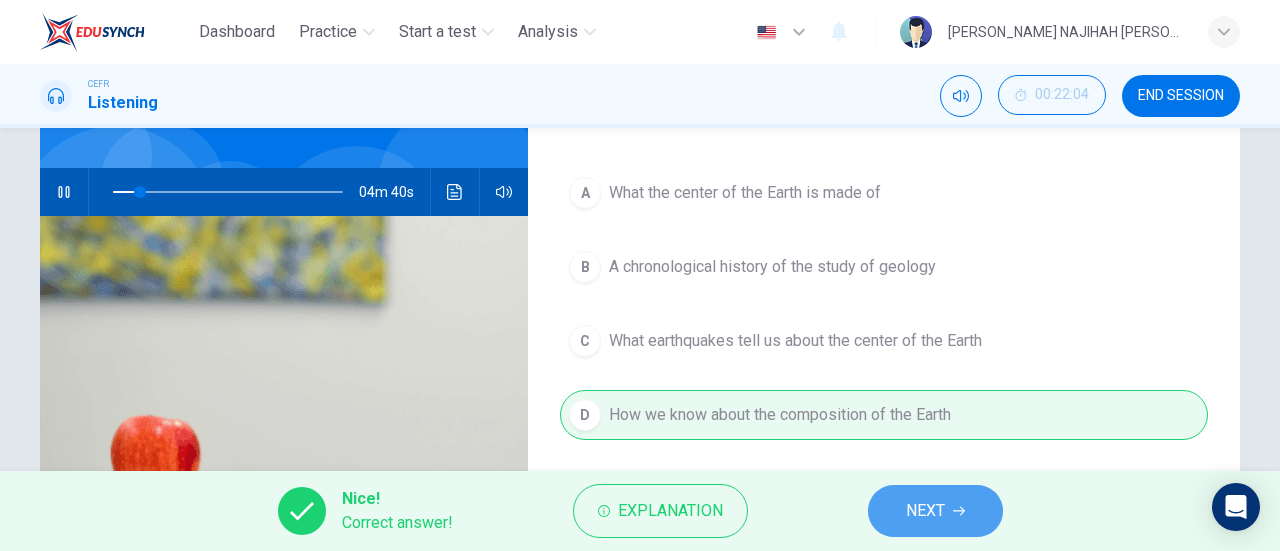 click on "NEXT" at bounding box center [925, 511] 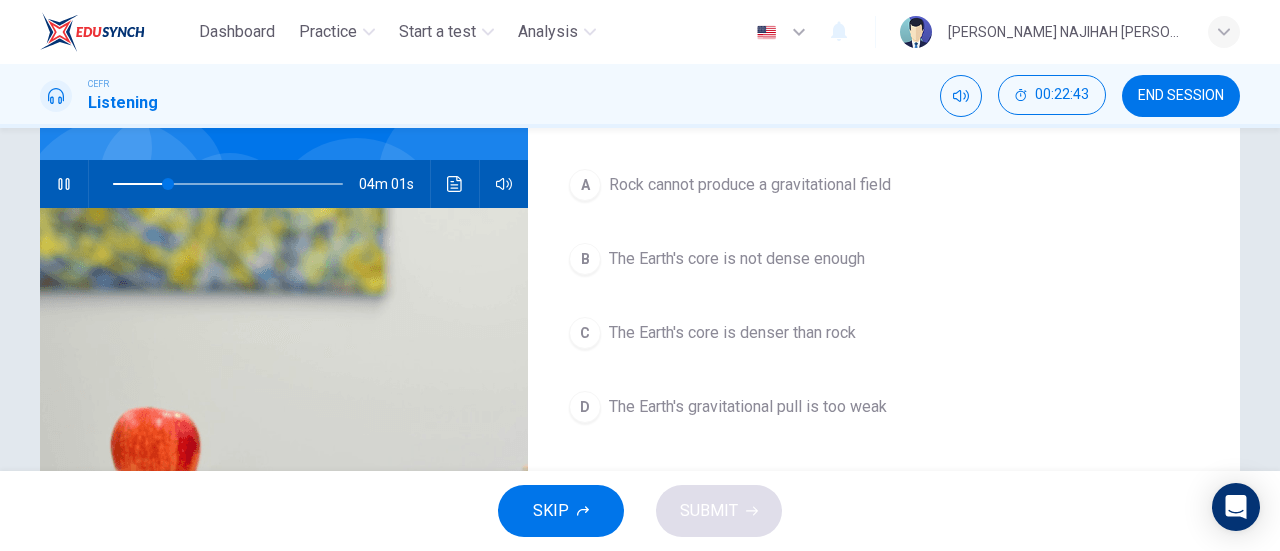 scroll, scrollTop: 160, scrollLeft: 0, axis: vertical 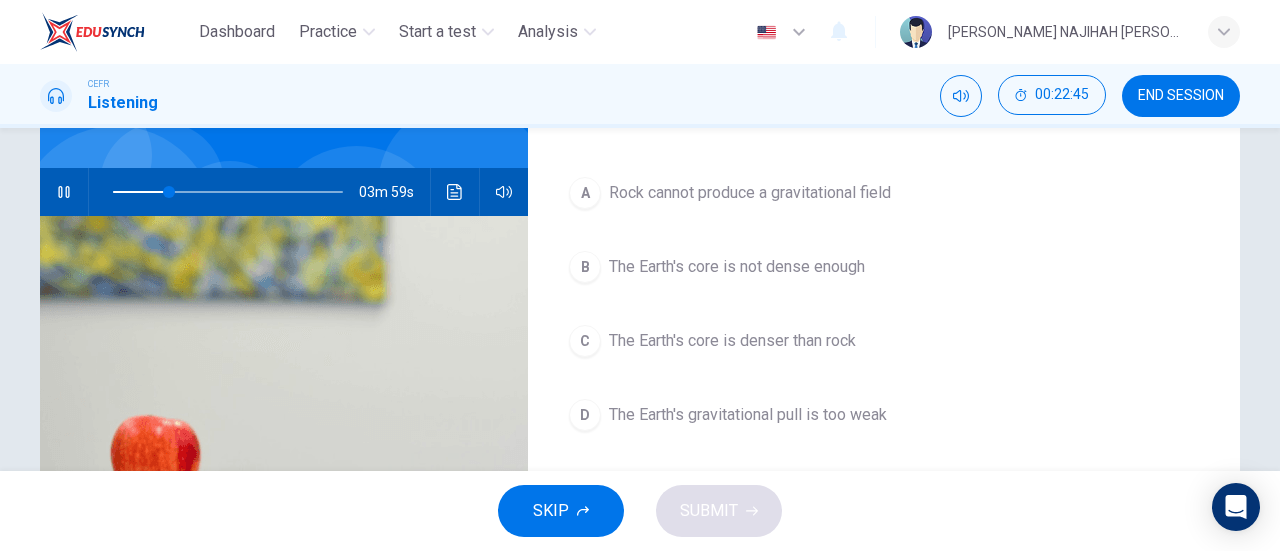 click on "The Earth's core is denser than rock" at bounding box center (732, 341) 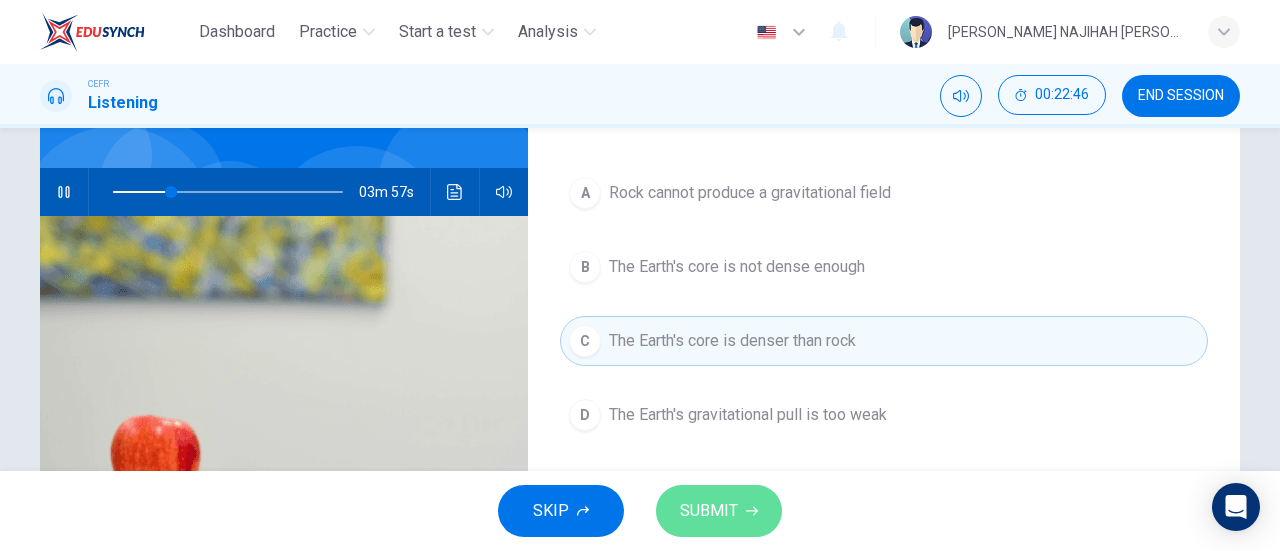 click on "SUBMIT" at bounding box center (709, 511) 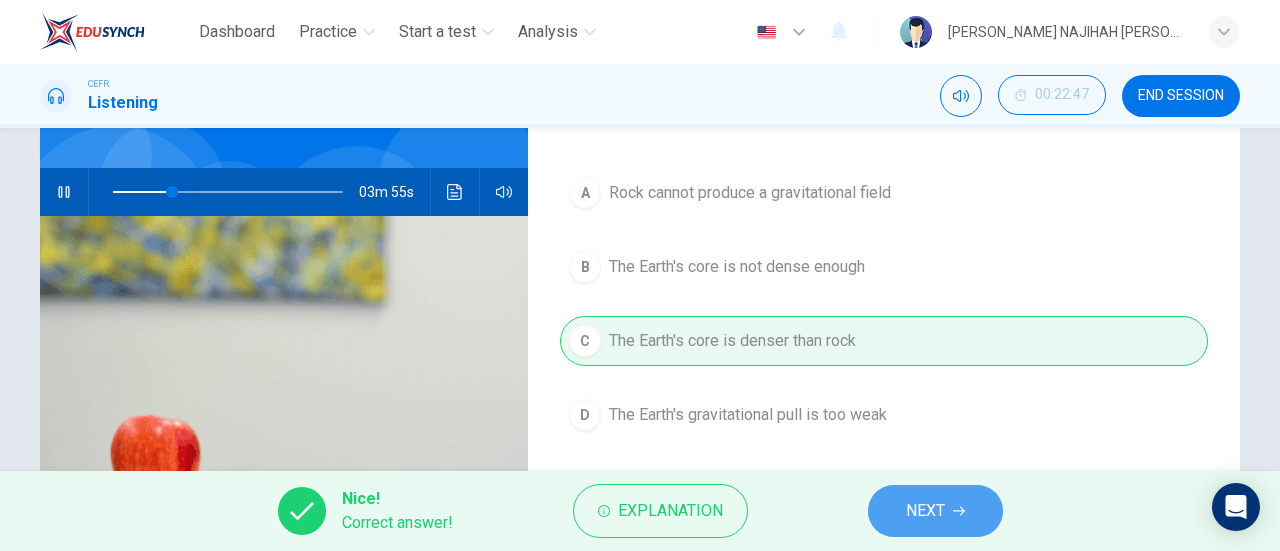 click on "NEXT" at bounding box center [935, 511] 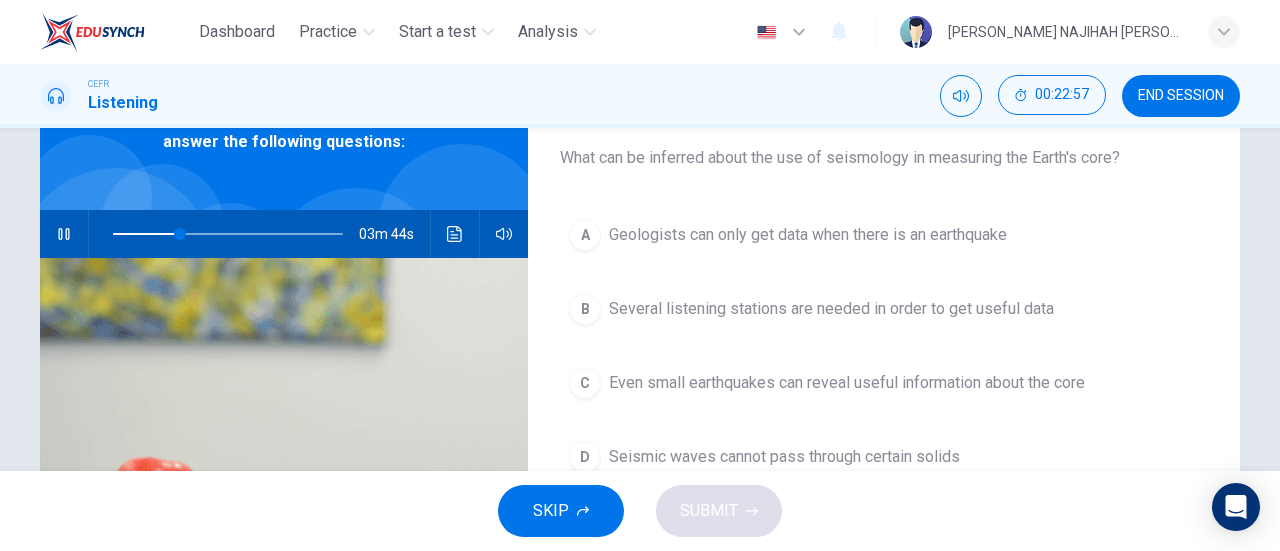 scroll, scrollTop: 117, scrollLeft: 0, axis: vertical 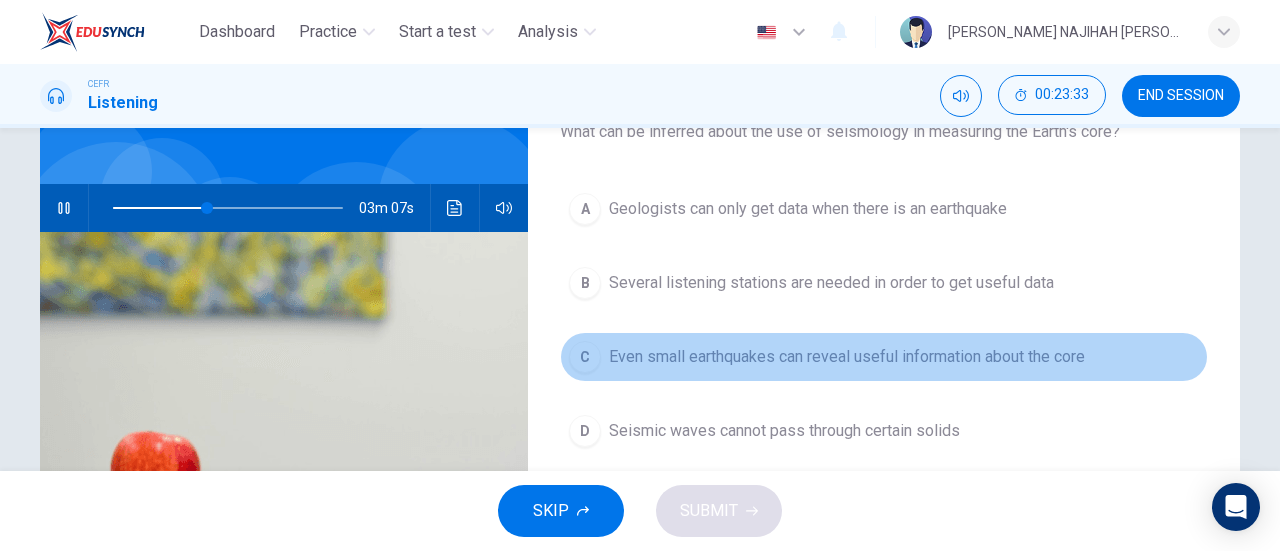 click on "Even small earthquakes can reveal useful information about the core" at bounding box center (847, 357) 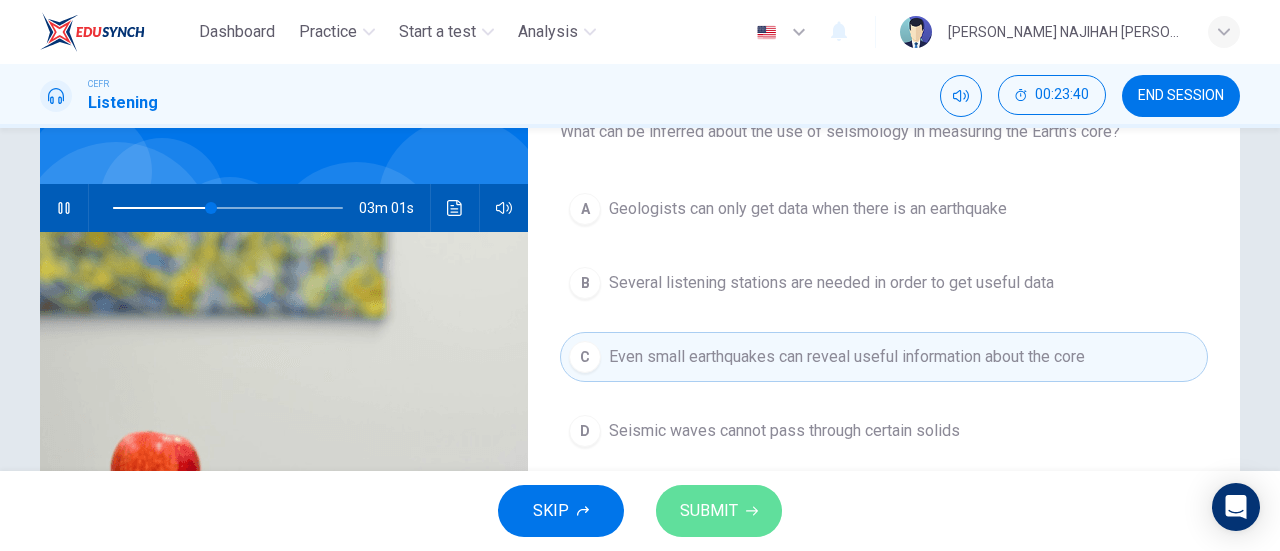 click on "SUBMIT" at bounding box center [719, 511] 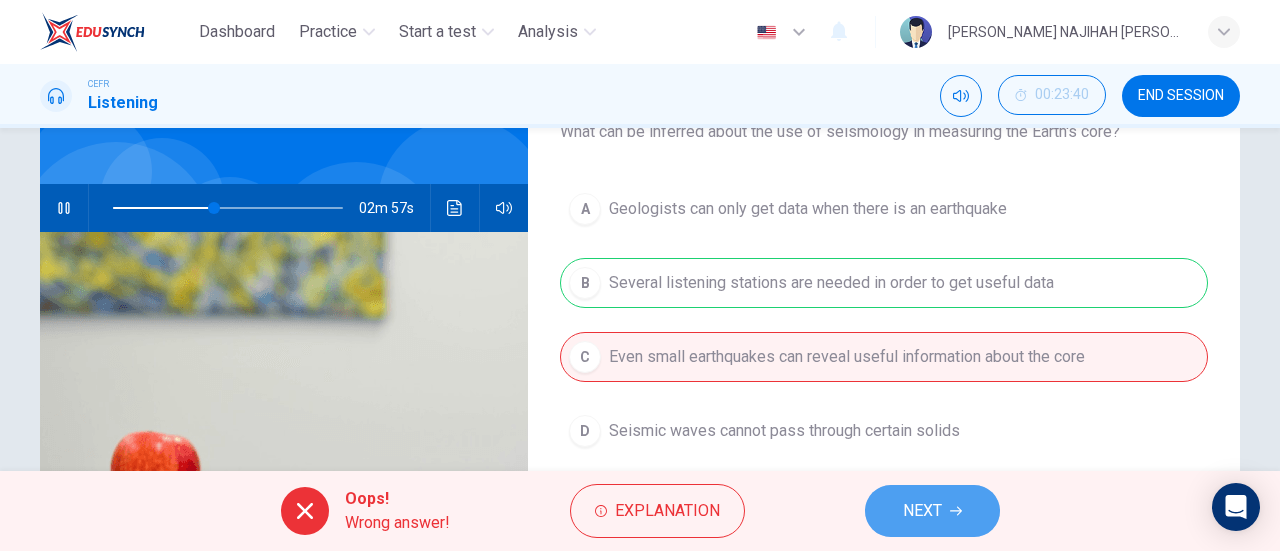 click on "NEXT" at bounding box center [932, 511] 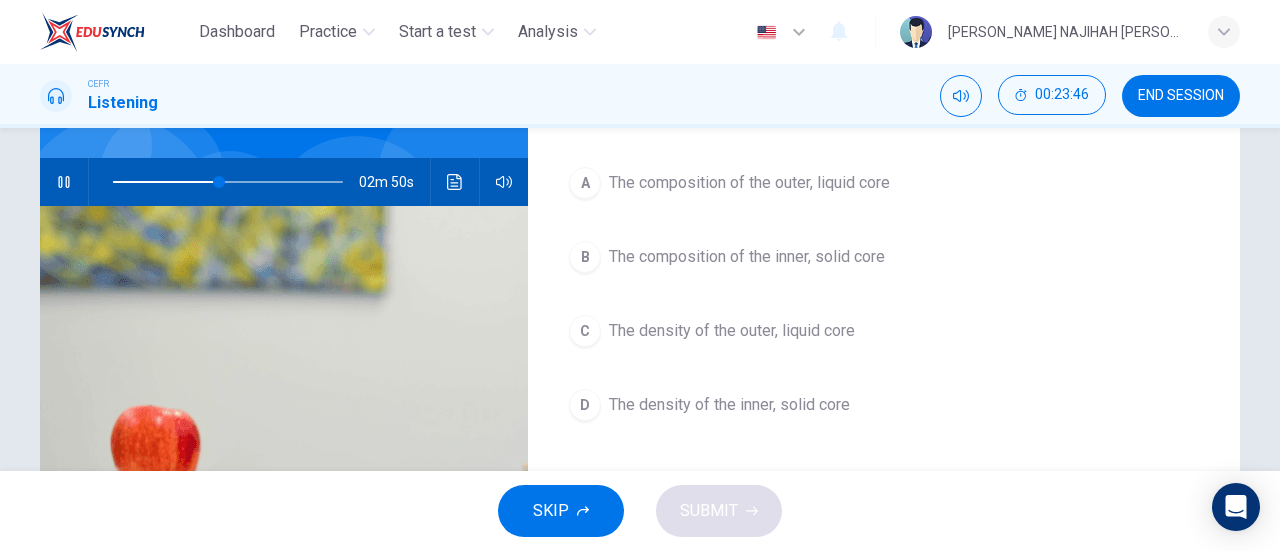 scroll, scrollTop: 147, scrollLeft: 0, axis: vertical 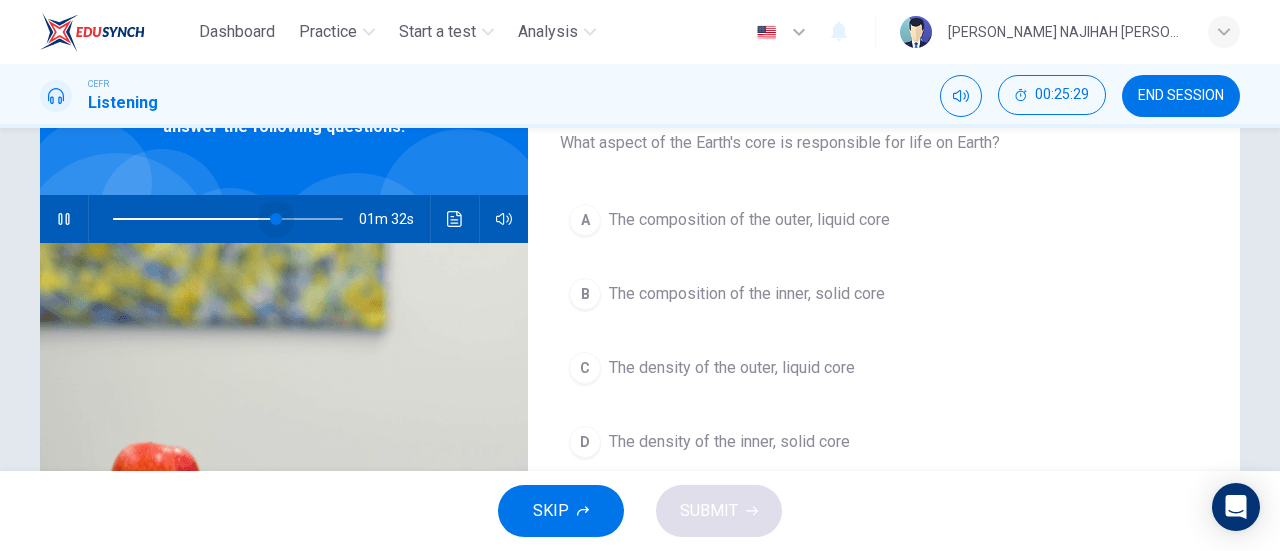 click at bounding box center (276, 219) 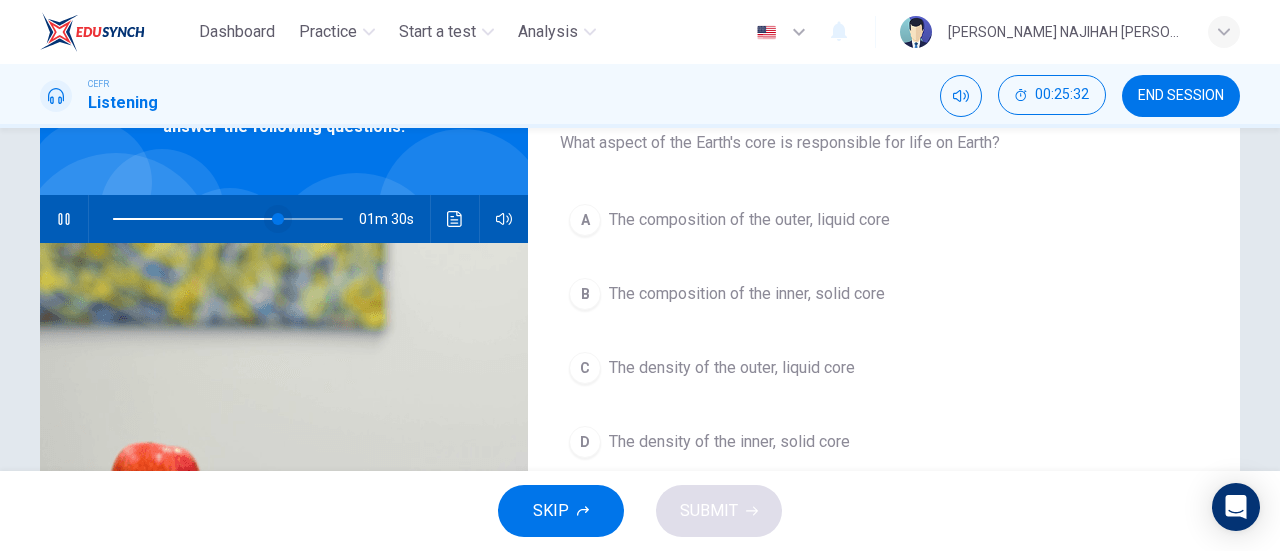 click at bounding box center (278, 219) 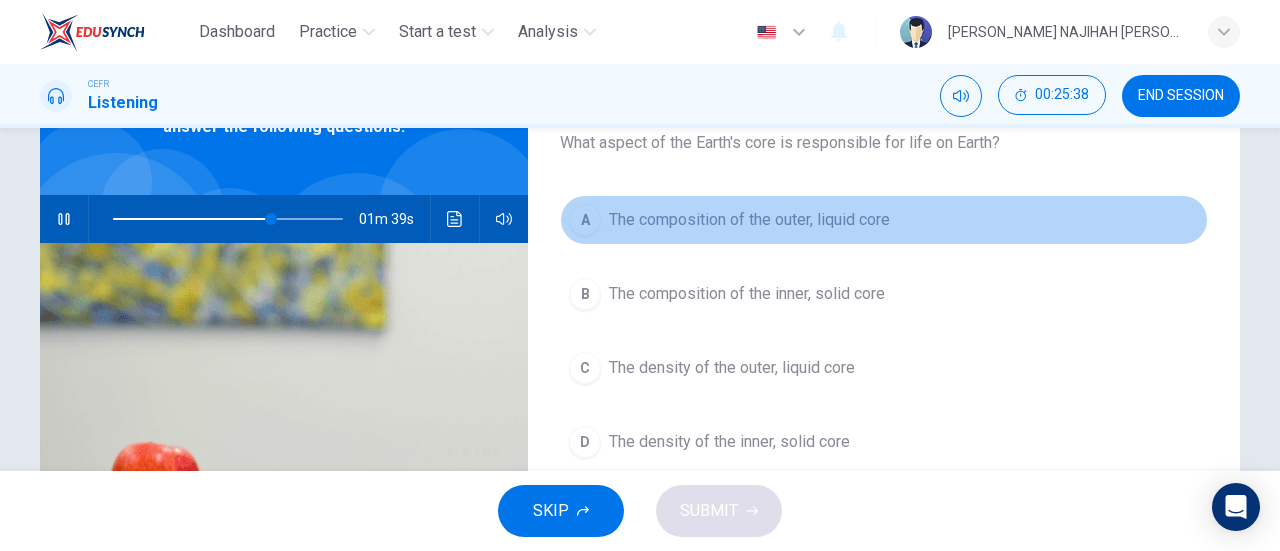 click on "The composition of the outer, liquid core" at bounding box center [749, 220] 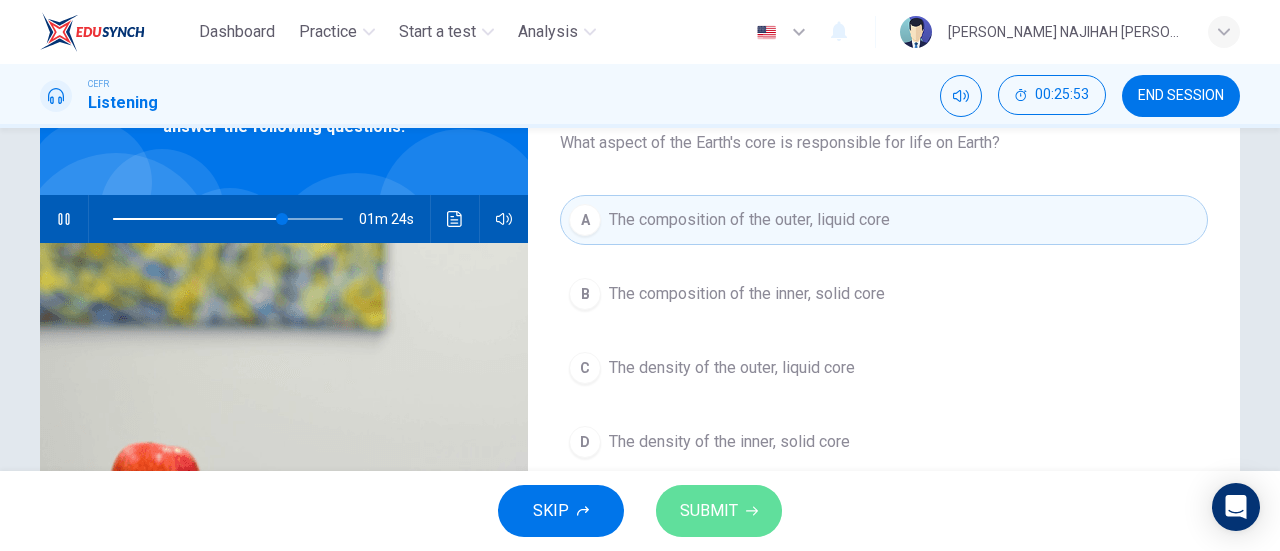 click on "SUBMIT" at bounding box center (709, 511) 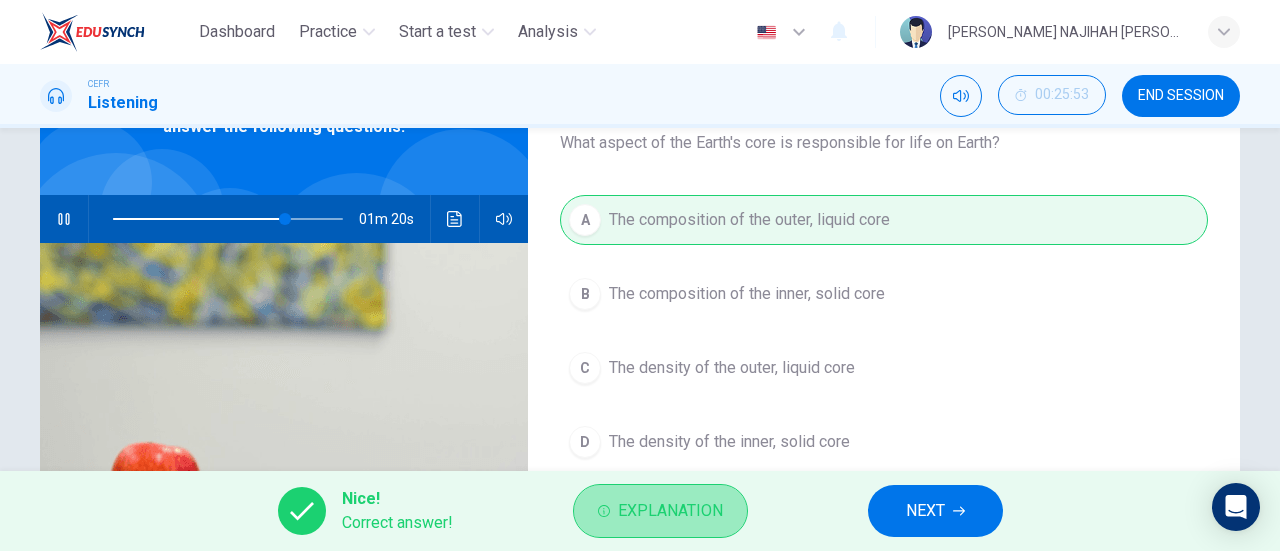 click on "Explanation" at bounding box center (660, 511) 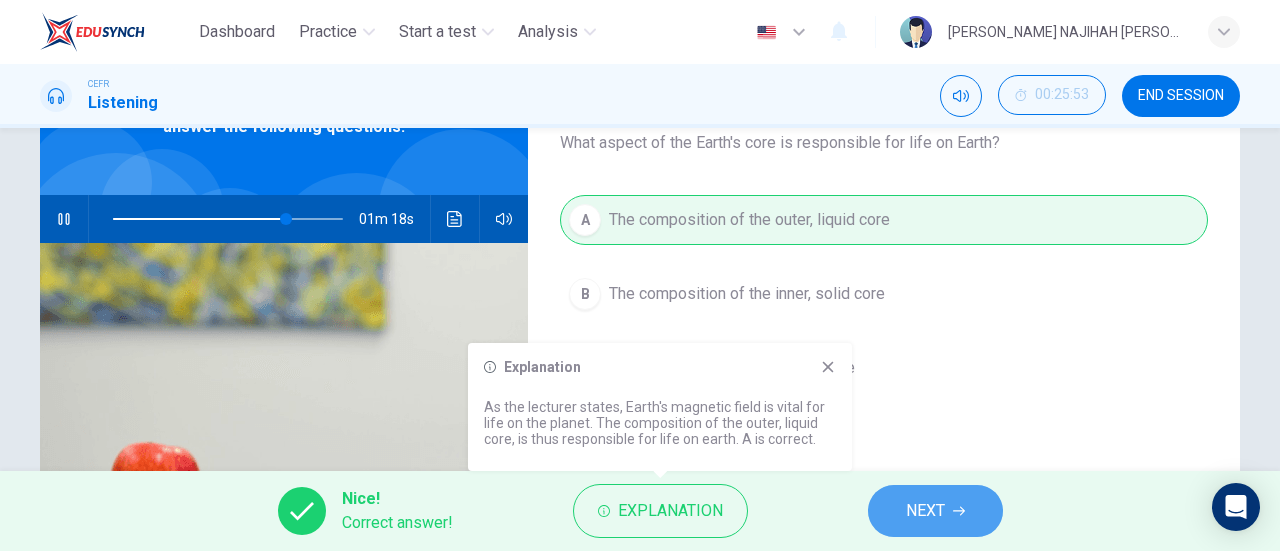 click on "NEXT" at bounding box center [925, 511] 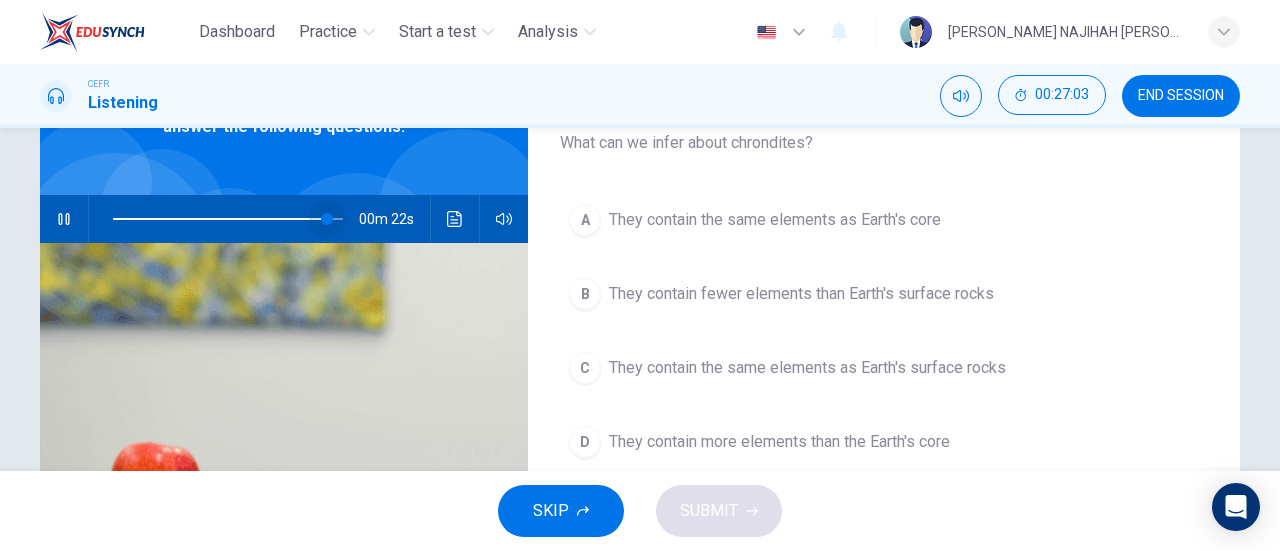 click at bounding box center [327, 219] 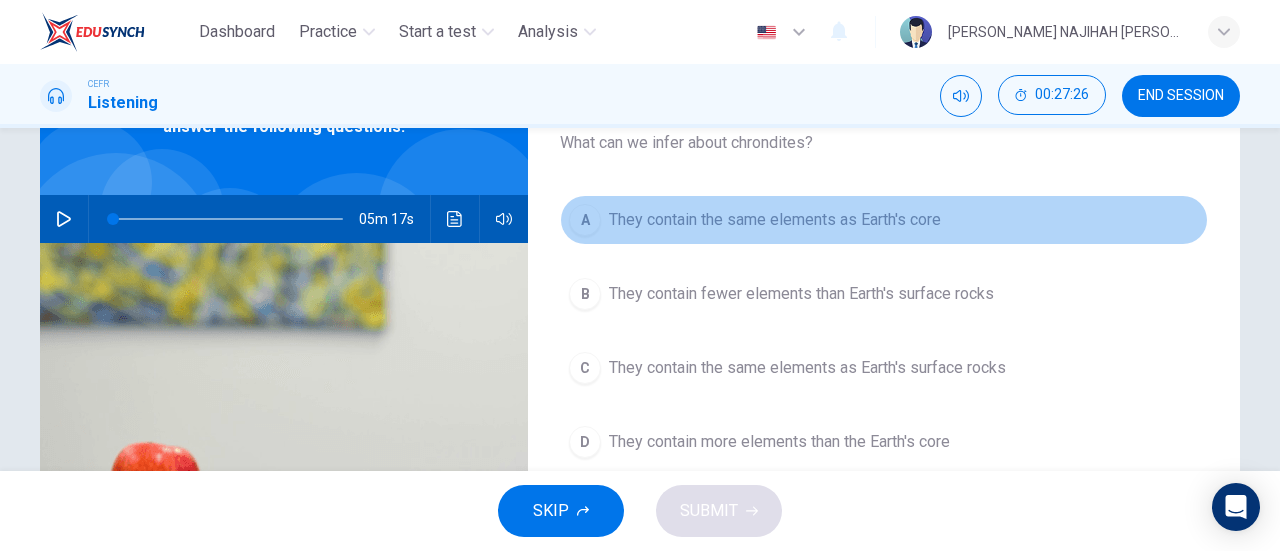 click on "A They contain the same elements as Earth's core" at bounding box center (884, 220) 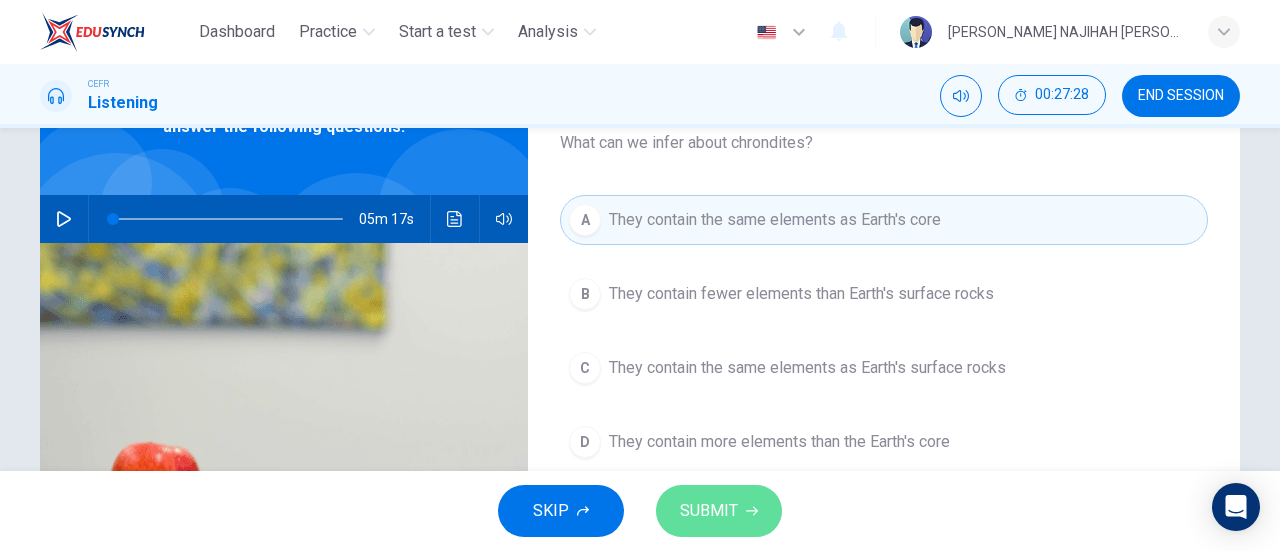 click on "SUBMIT" at bounding box center [709, 511] 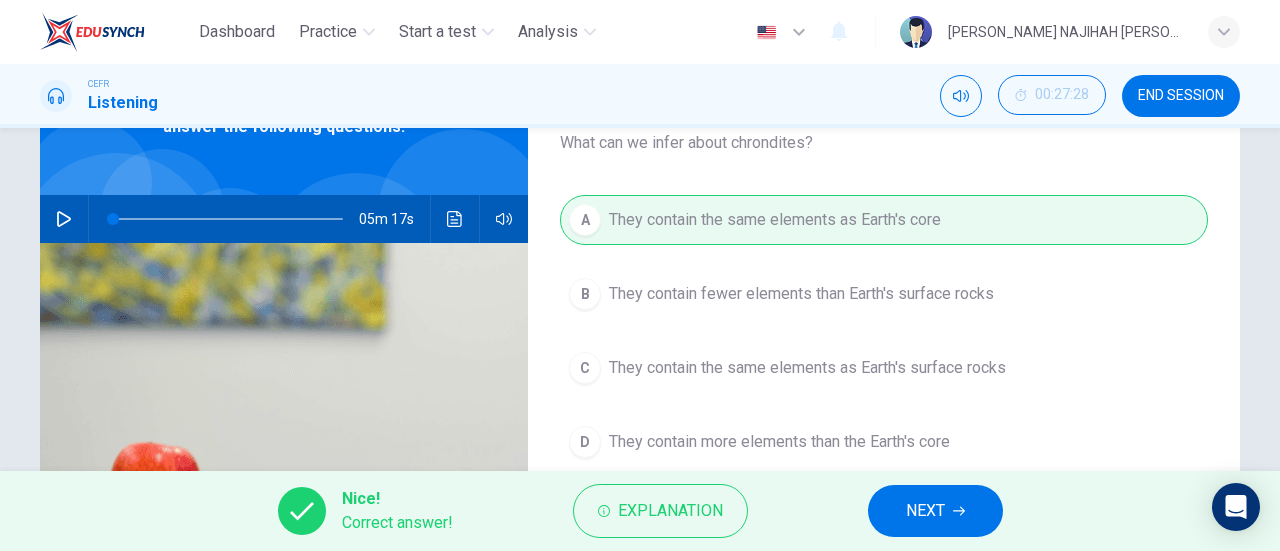 click on "NEXT" at bounding box center (925, 511) 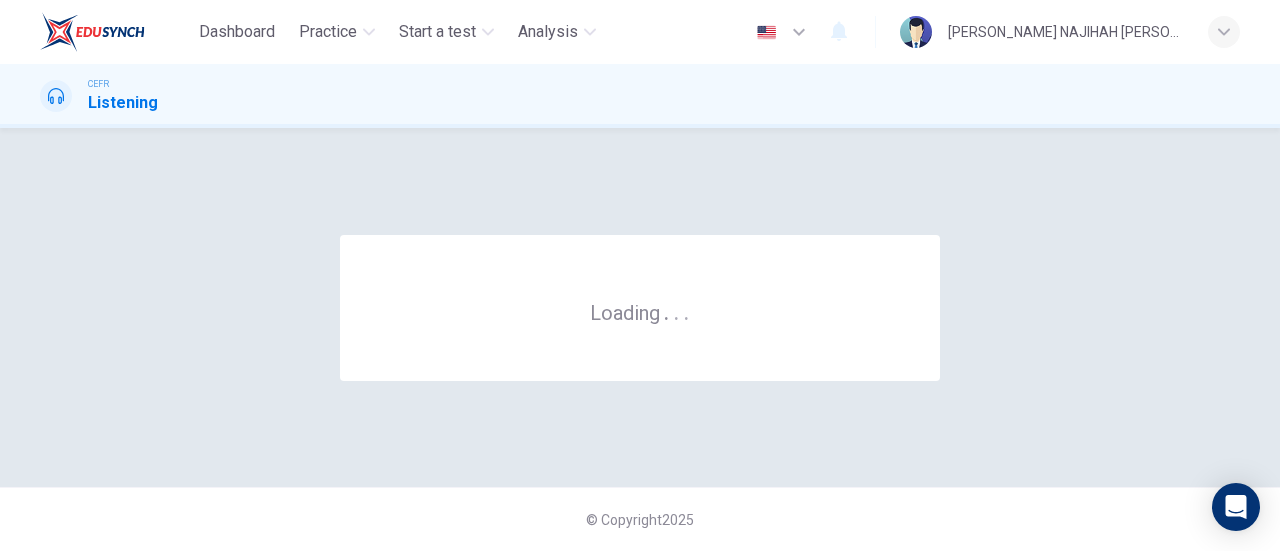scroll, scrollTop: 0, scrollLeft: 0, axis: both 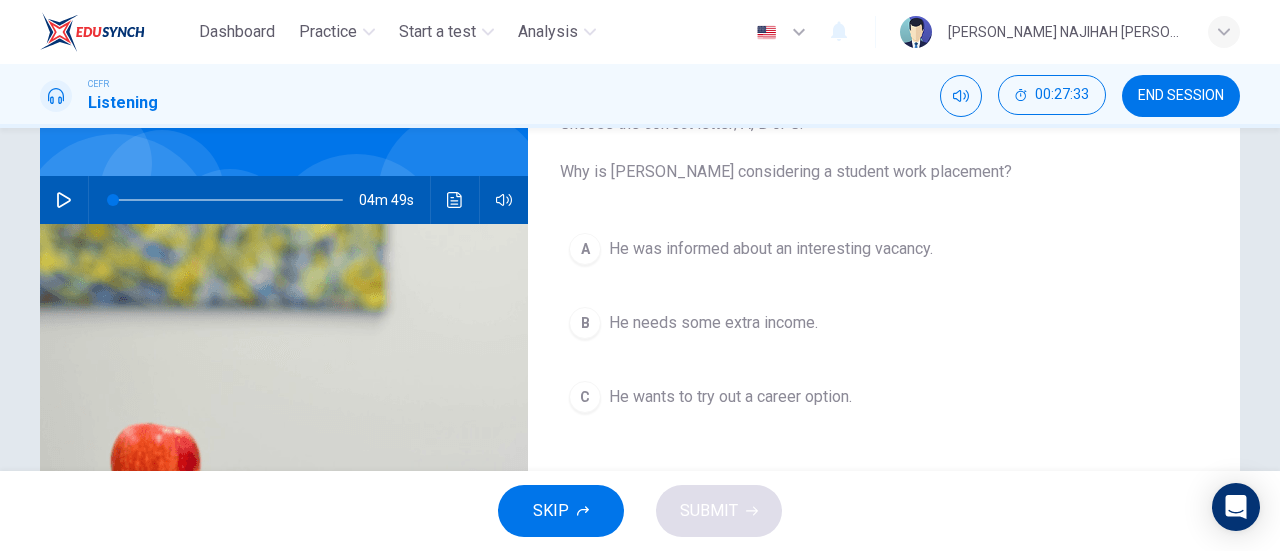 click on "04m 49s" at bounding box center (284, 200) 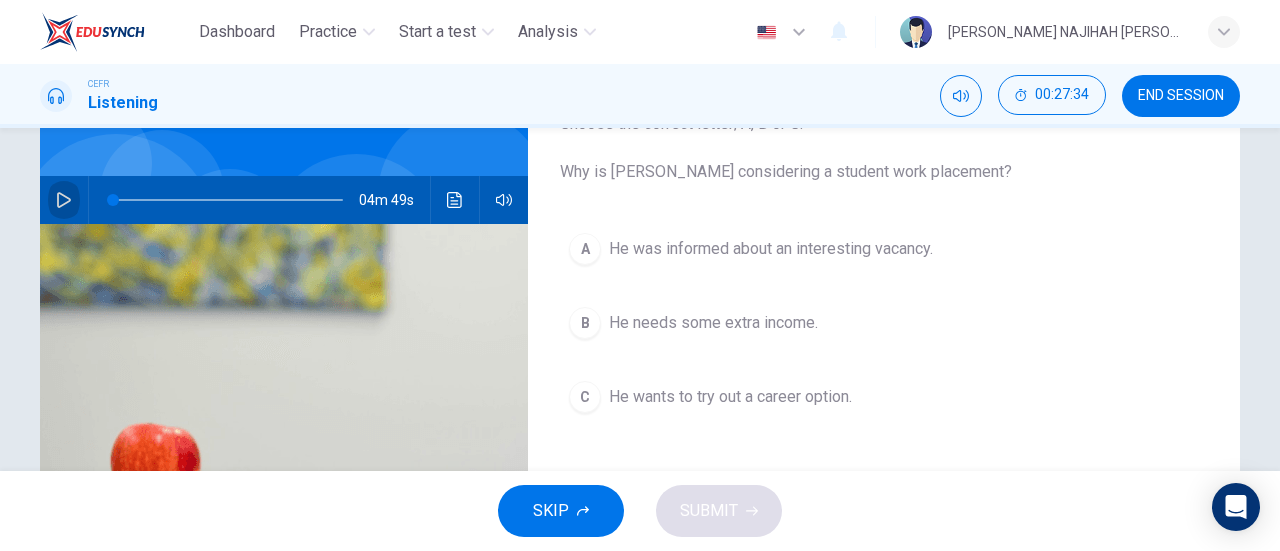 click 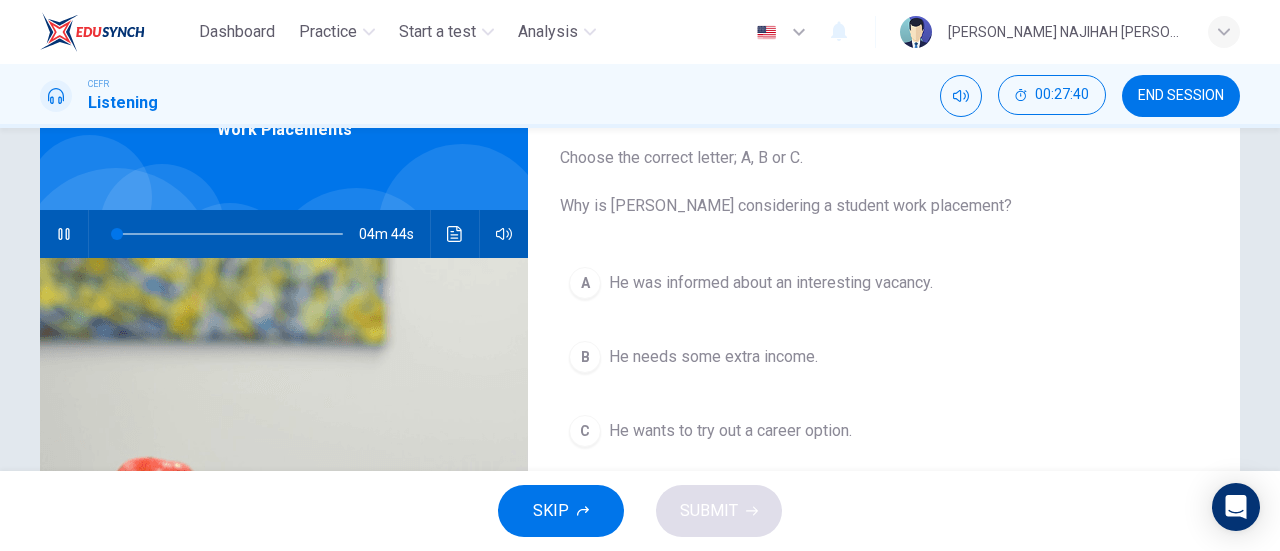 scroll, scrollTop: 116, scrollLeft: 0, axis: vertical 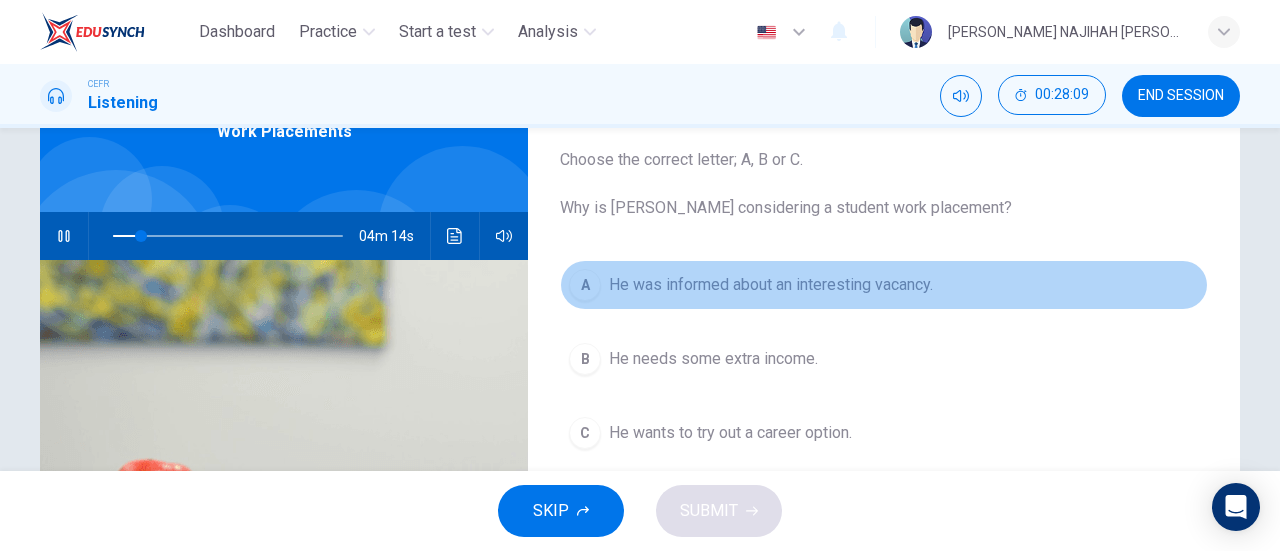 click on "He was informed about an interesting vacancy." at bounding box center [771, 285] 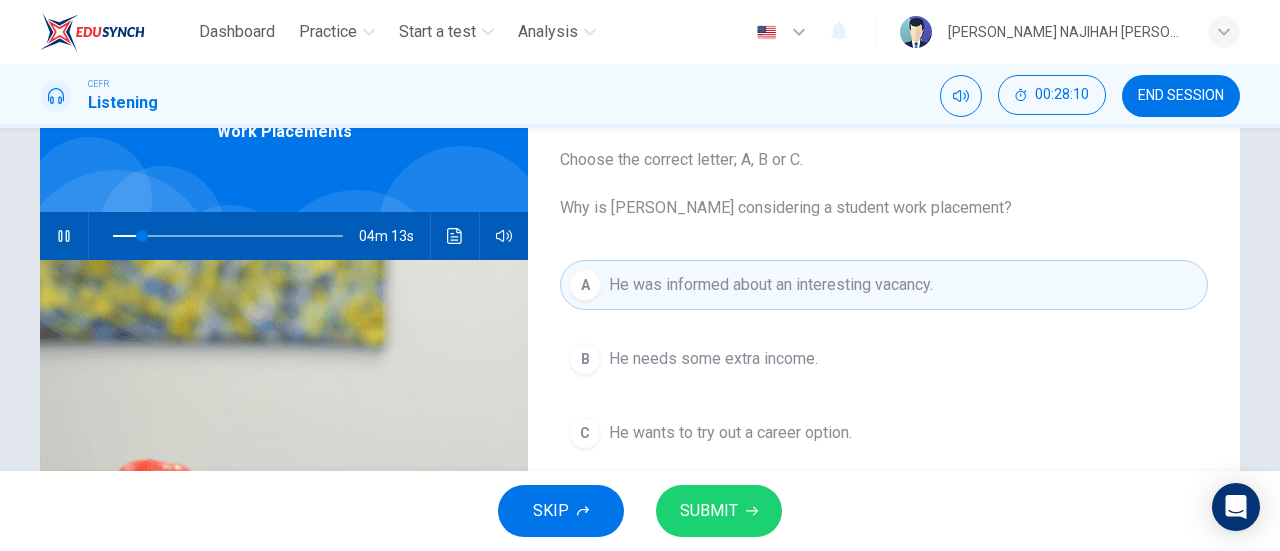 click on "SUBMIT" at bounding box center (719, 511) 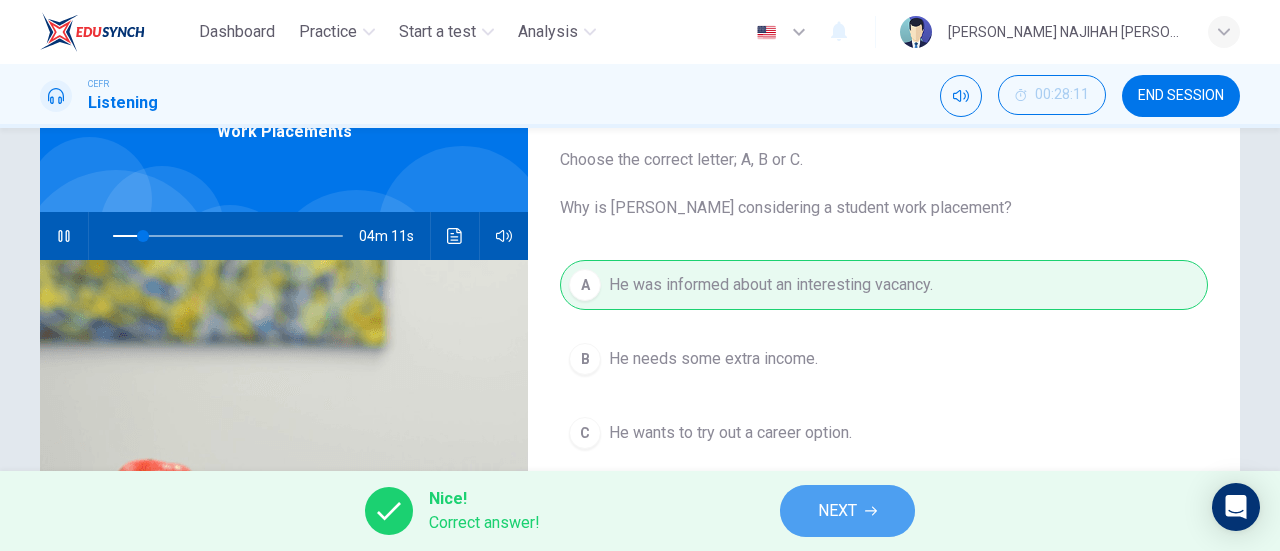 click on "NEXT" at bounding box center (837, 511) 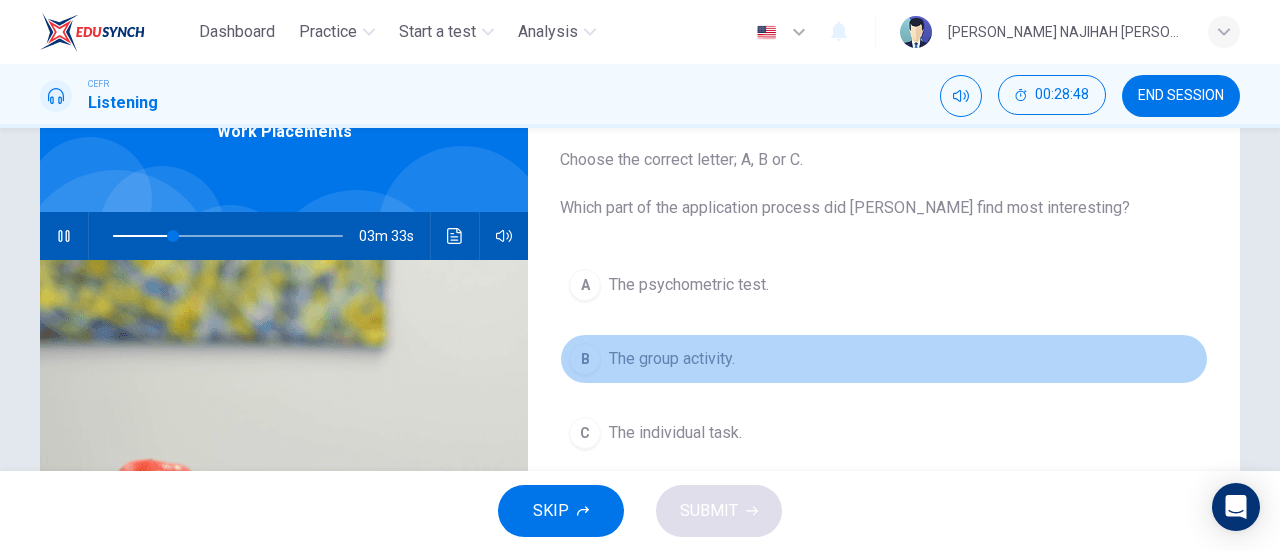 click on "B The group activity." at bounding box center [884, 359] 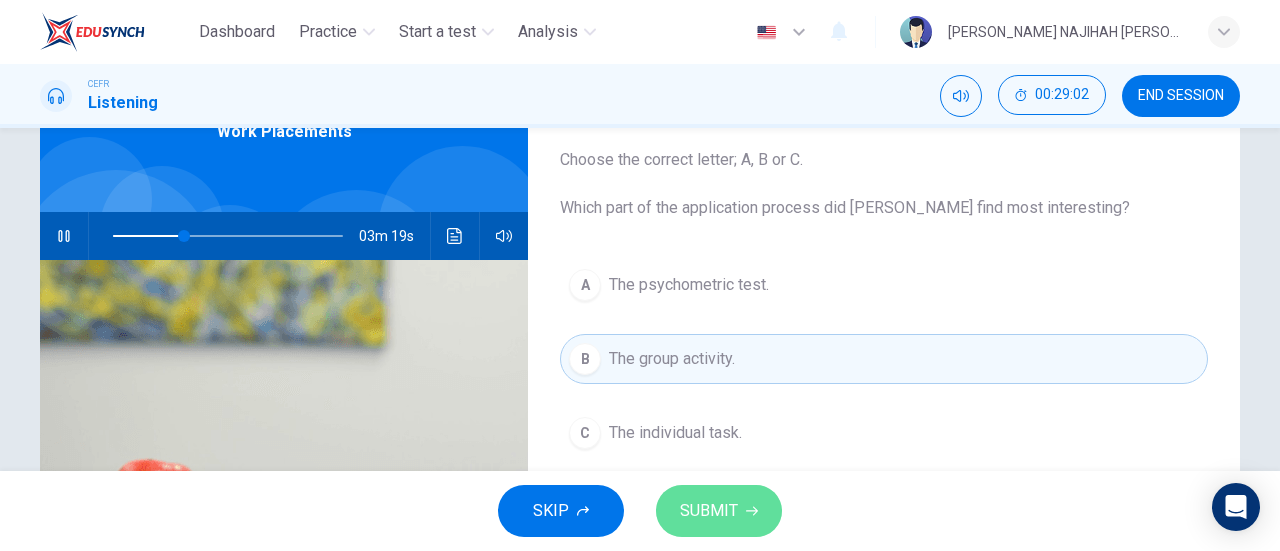 click on "SUBMIT" at bounding box center (709, 511) 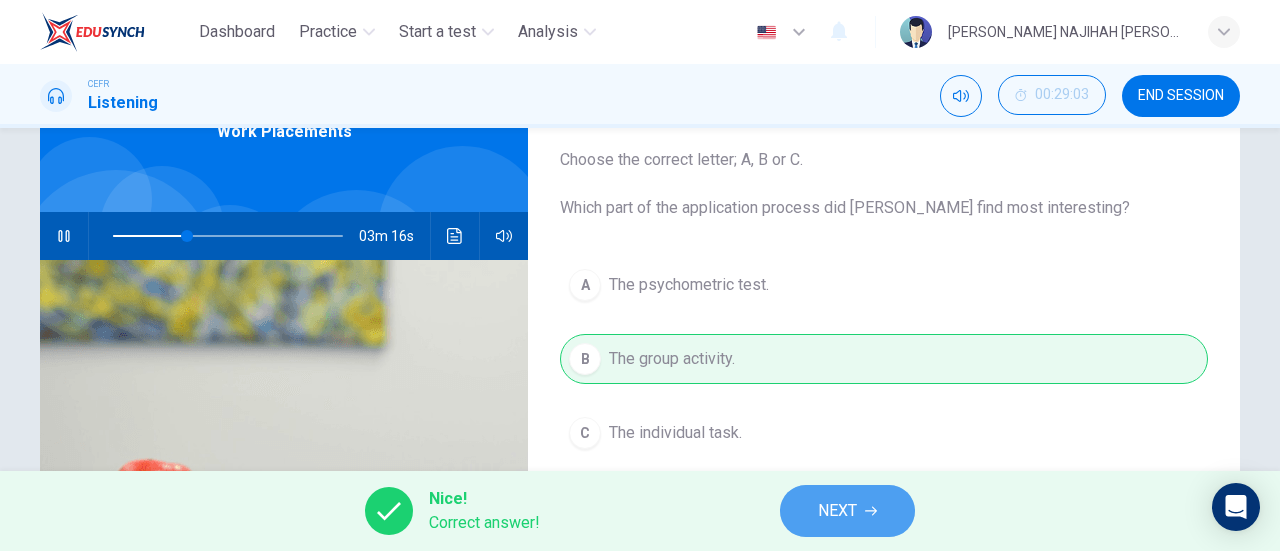click on "NEXT" at bounding box center (847, 511) 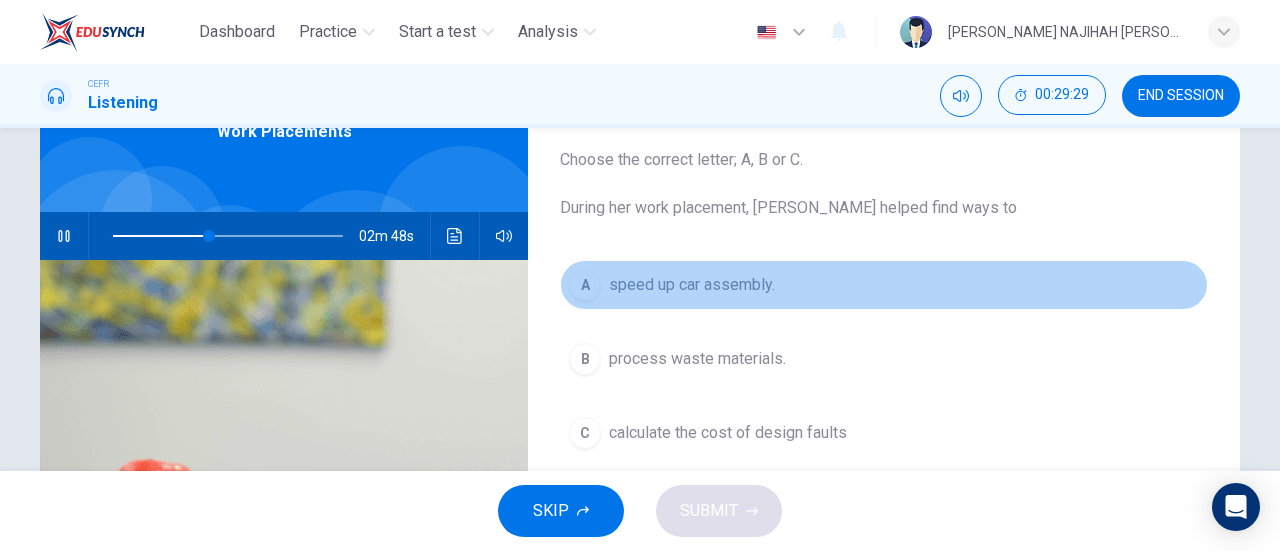 click on "speed up car assembly." at bounding box center (692, 285) 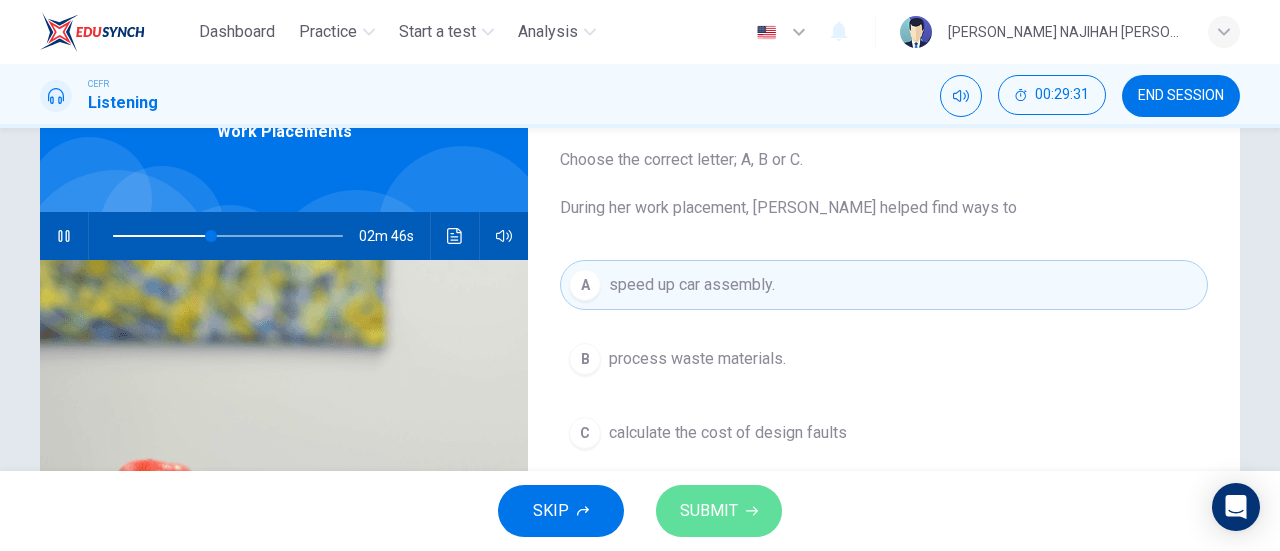 click on "SUBMIT" at bounding box center (709, 511) 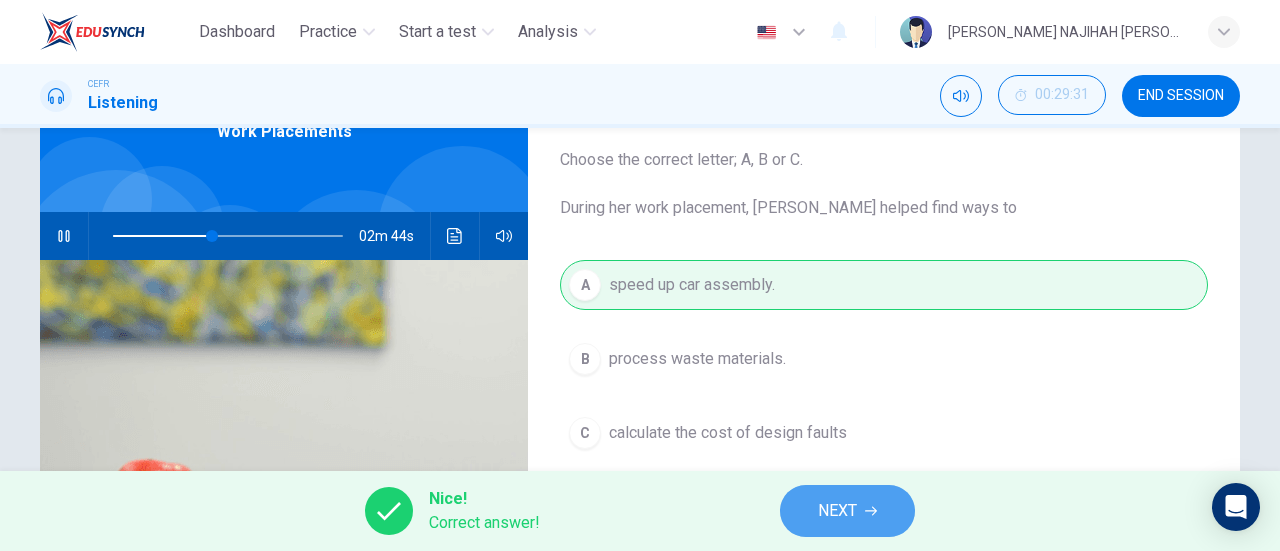 click on "NEXT" at bounding box center (847, 511) 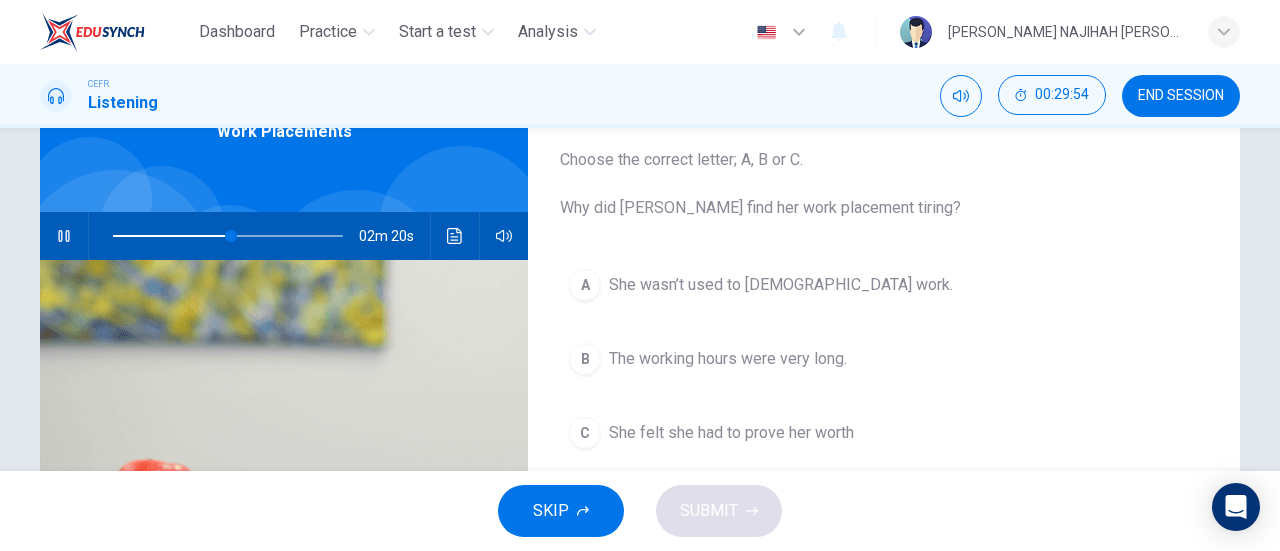 click on "She felt she had to prove her worth" at bounding box center [731, 433] 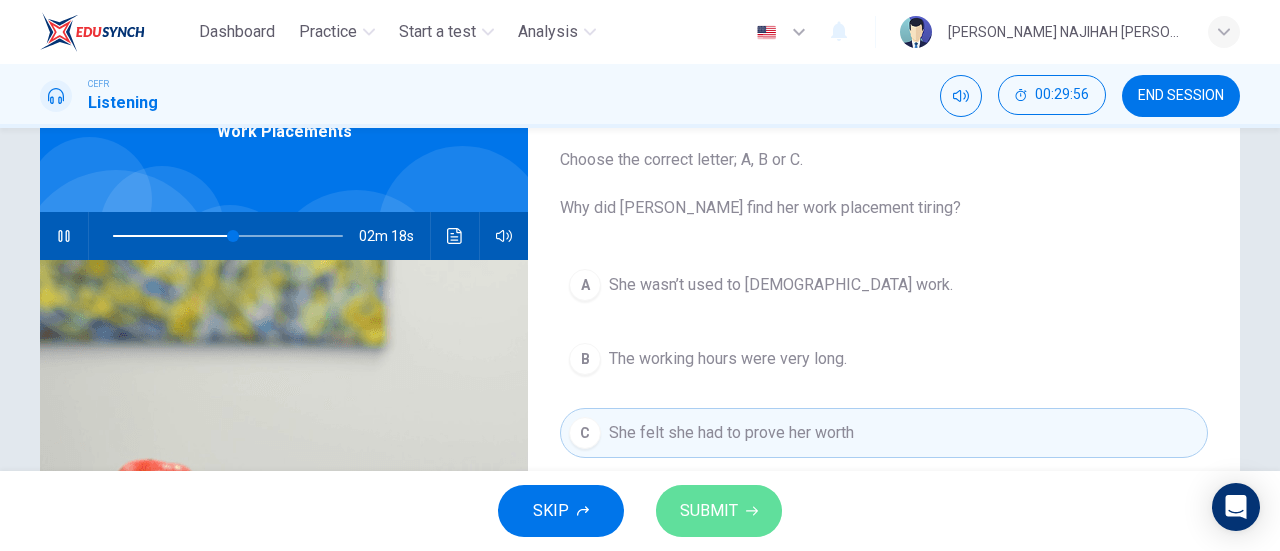 click on "SUBMIT" at bounding box center (709, 511) 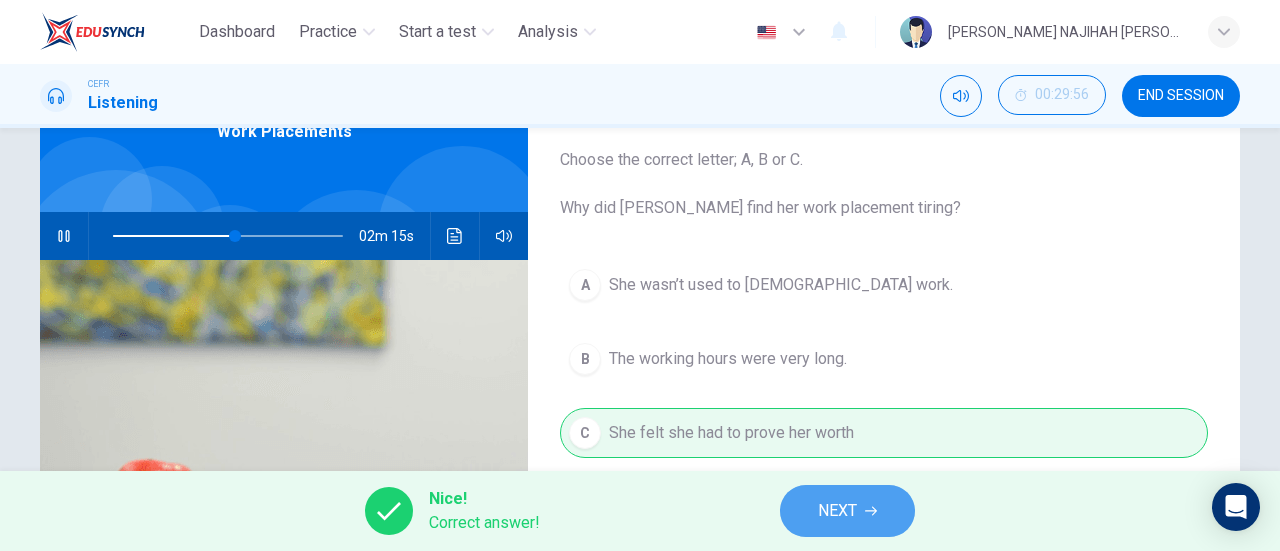 click on "NEXT" at bounding box center [847, 511] 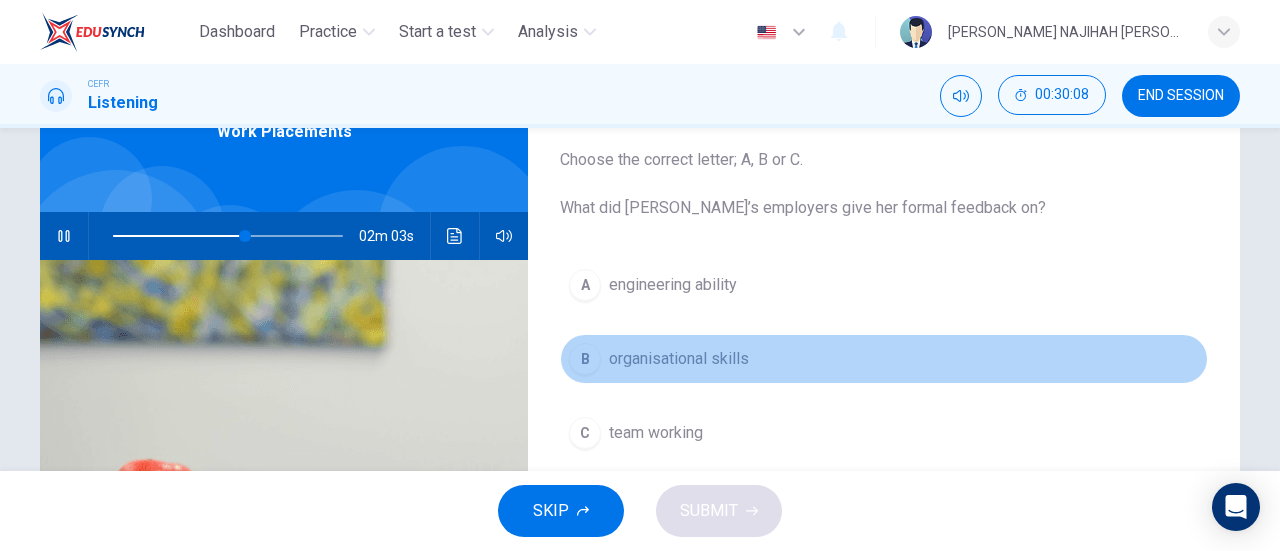 click on "organisational skills" at bounding box center [679, 359] 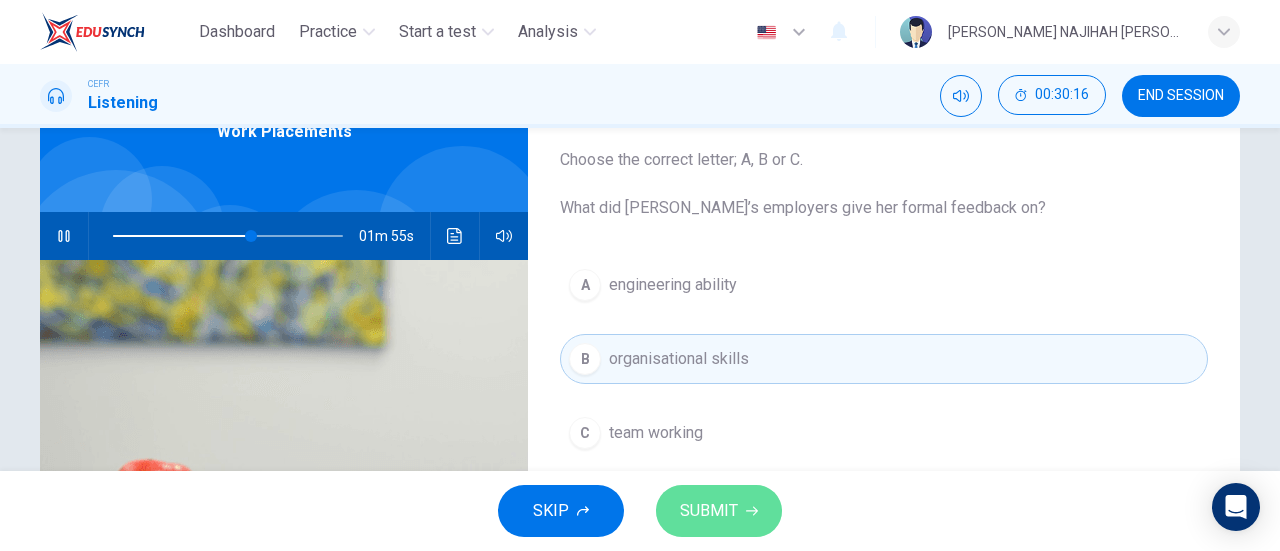 click on "SUBMIT" at bounding box center [709, 511] 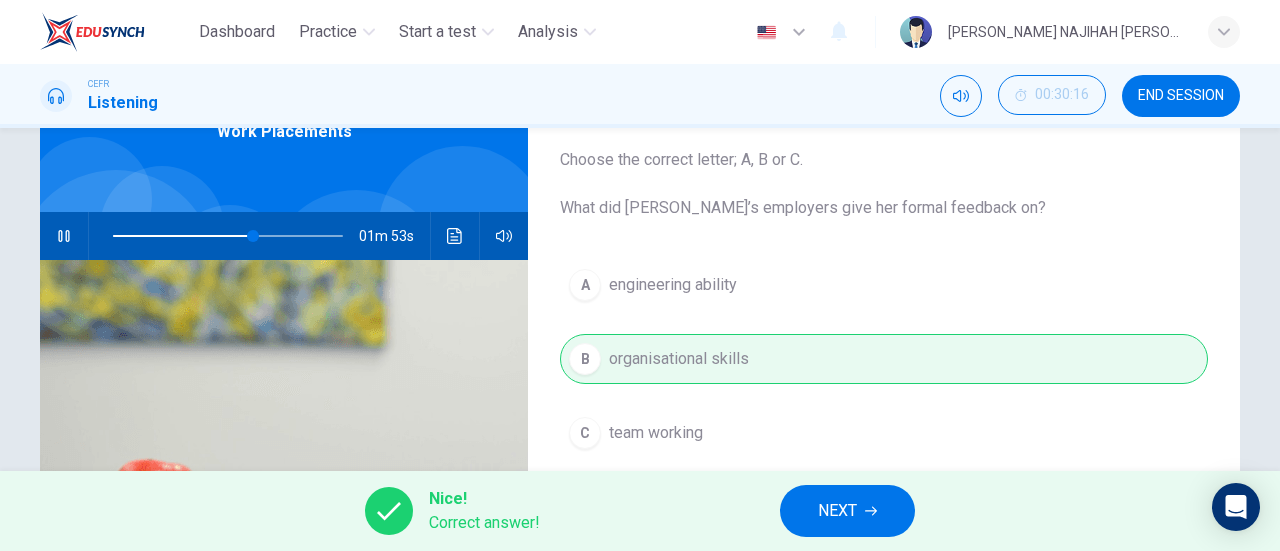 click on "NEXT" at bounding box center (847, 511) 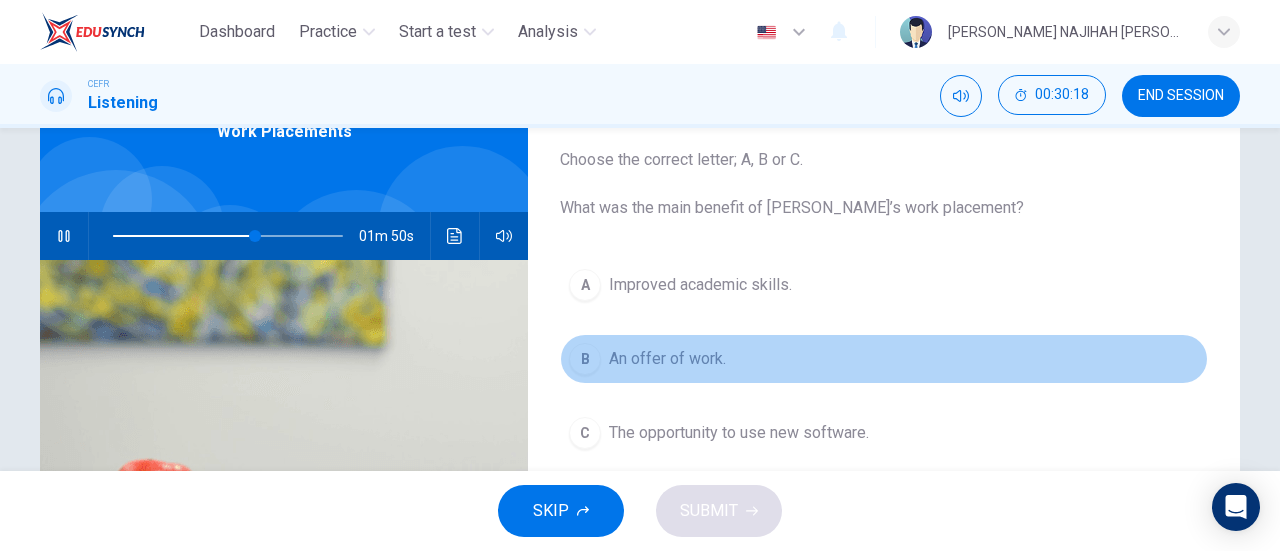 click on "B An offer of work." at bounding box center [884, 359] 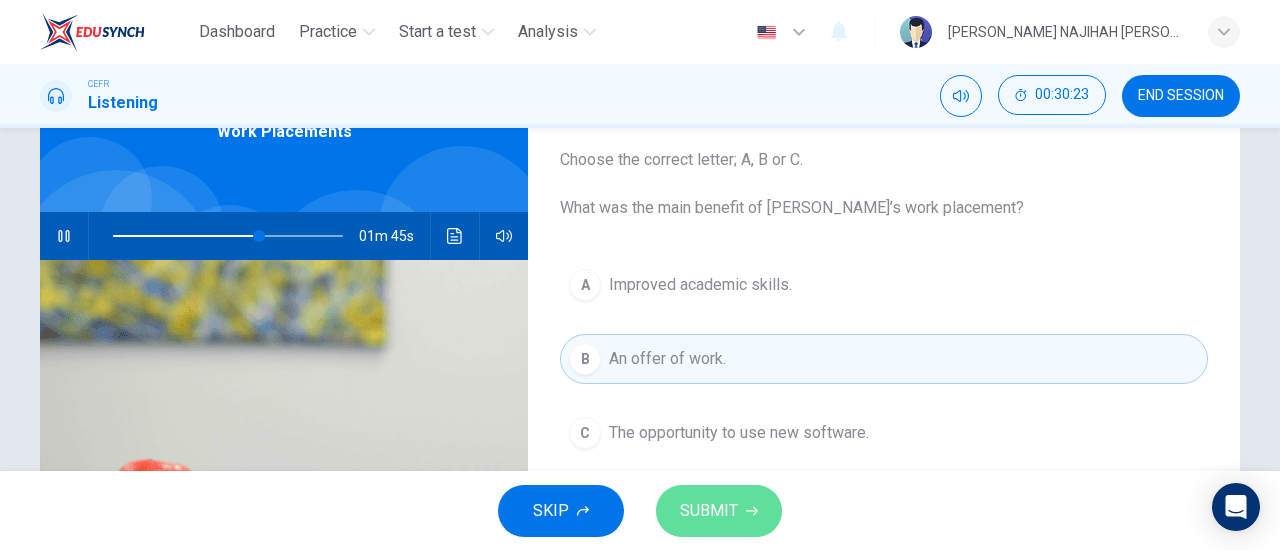 click on "SUBMIT" at bounding box center (719, 511) 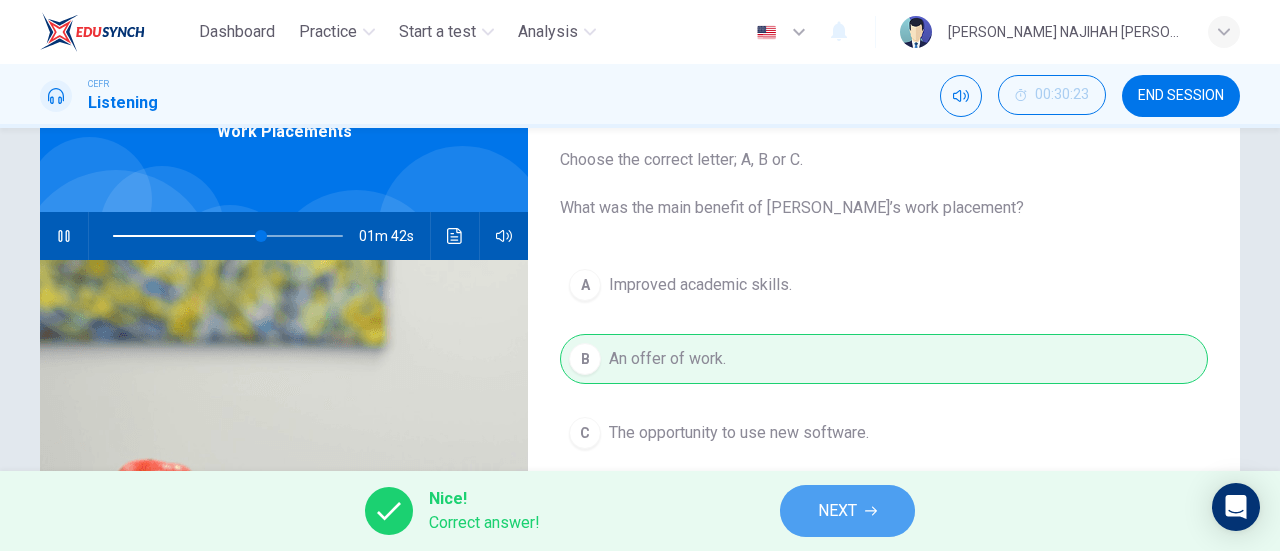 click on "NEXT" at bounding box center (847, 511) 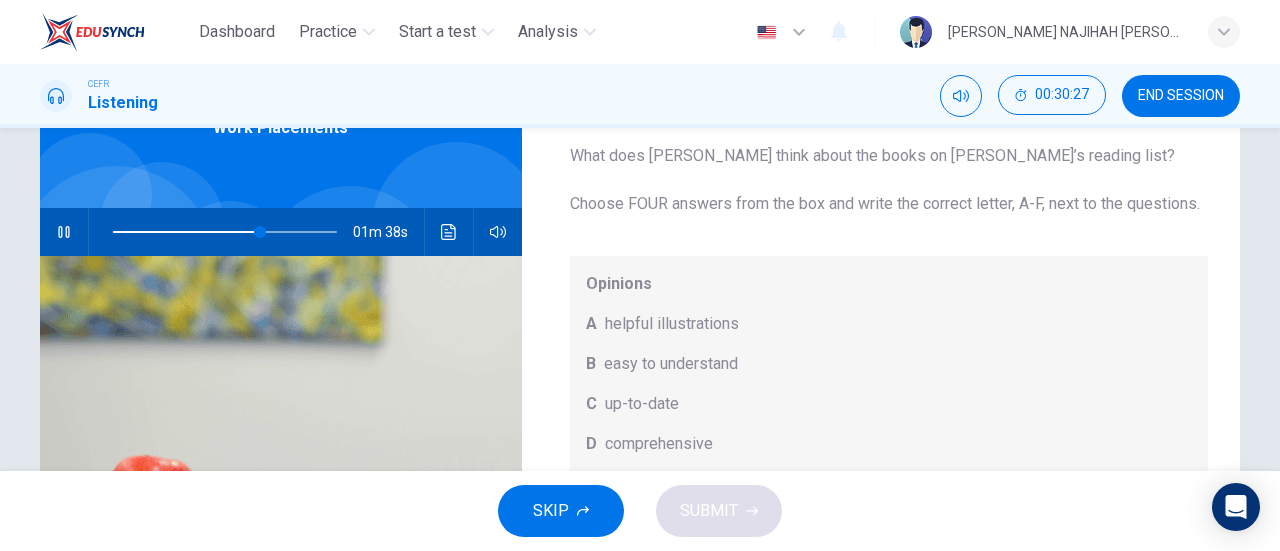 scroll, scrollTop: 109, scrollLeft: 0, axis: vertical 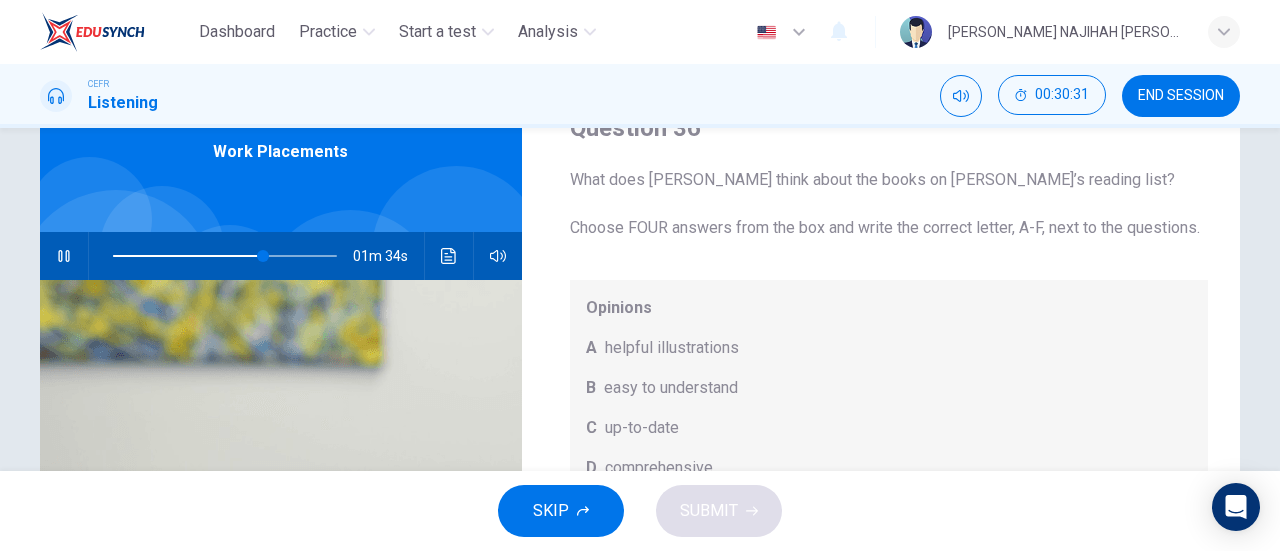 drag, startPoint x: 1239, startPoint y: 233, endPoint x: 1242, endPoint y: 317, distance: 84.05355 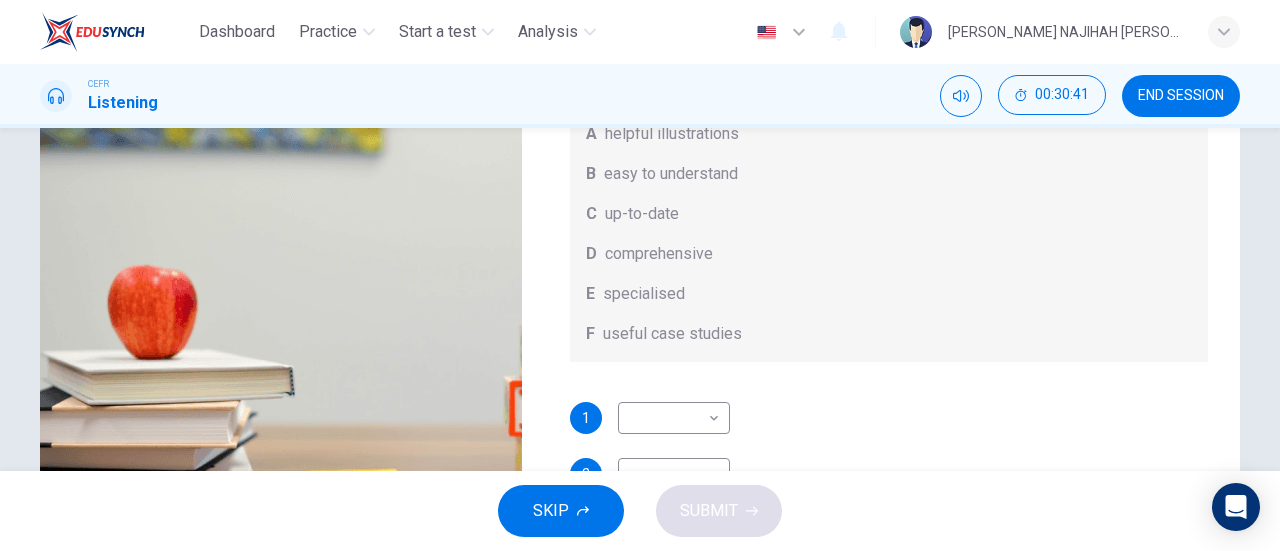 scroll, scrollTop: 318, scrollLeft: 0, axis: vertical 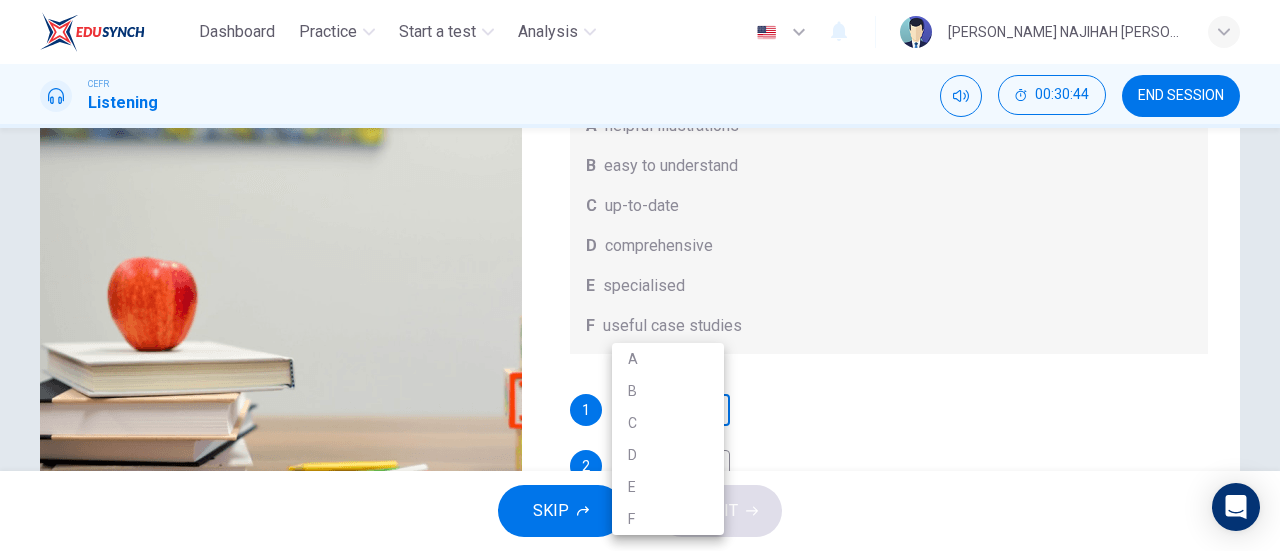 click on "Dashboard Practice Start a test Analysis English en ​ AMANI NAJIHAH BINTI AZMAN CEFR Listening 00:30:44 END SESSION Question 36 What does Linda think about the books on Matthew’s reading list? Choose FOUR answers from the box and write the correct letter, A-F, next to the questions.
Opinions A helpful illustrations B easy to understand C up-to-date D comprehensive E specialised F useful case studies 1 ​ ​ 2 ​ ​ 3 ​ ​ 4 ​ ​ Work Placements 01m 21s SKIP SUBMIT EduSynch - Online Language Proficiency Testing
Dashboard Practice Start a test Analysis Notifications © Copyright  2025 A B C D E F" at bounding box center (640, 275) 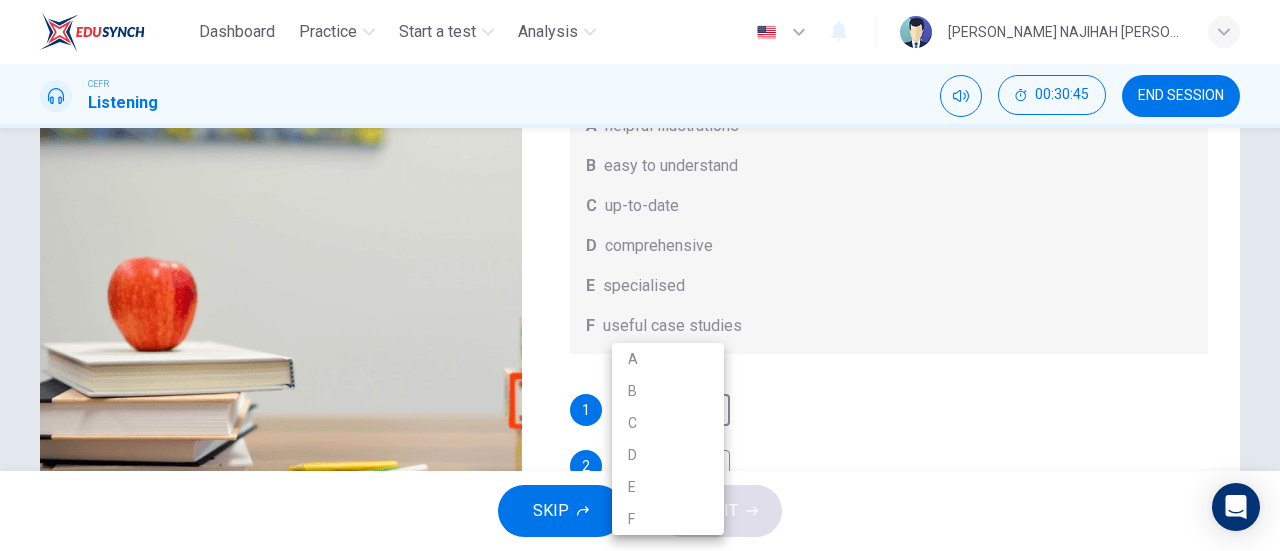 click at bounding box center (640, 275) 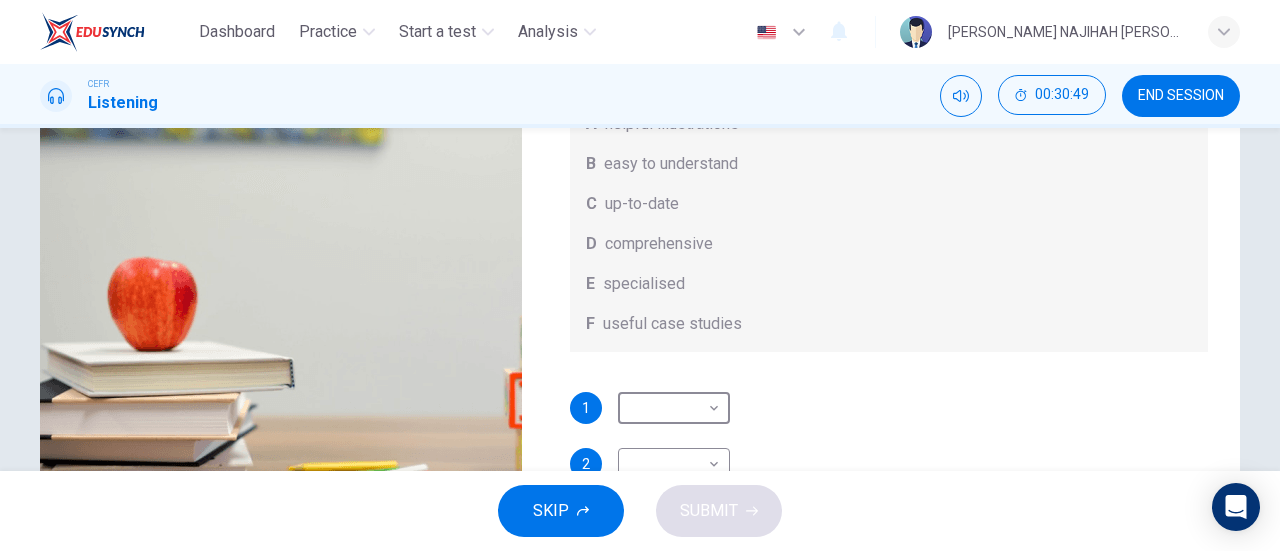 scroll, scrollTop: 0, scrollLeft: 0, axis: both 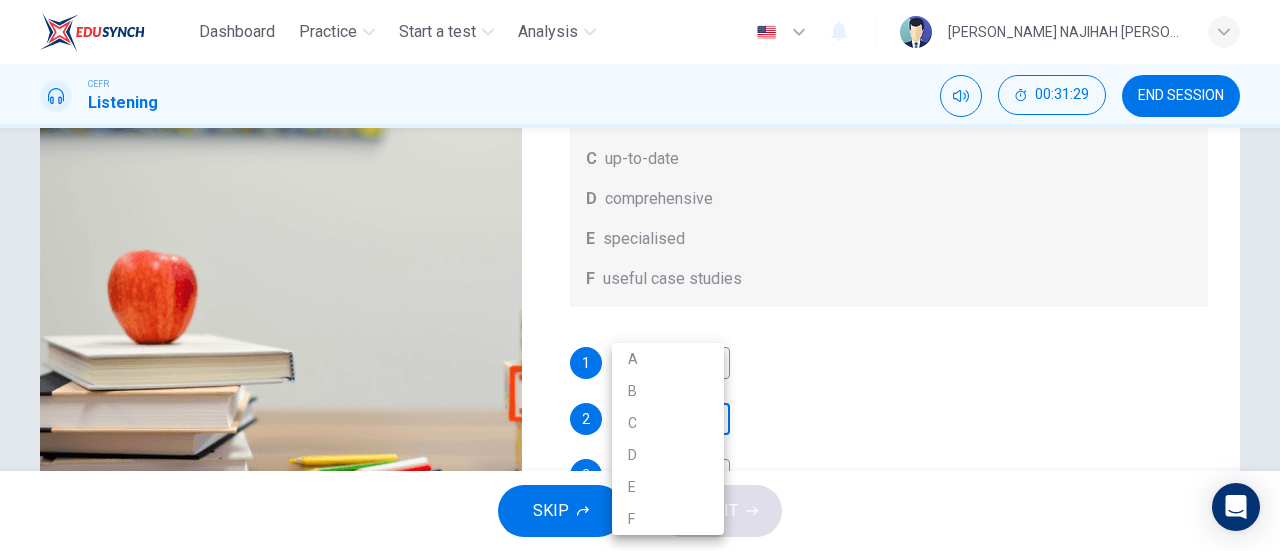 click on "Dashboard Practice Start a test Analysis English en ​ AMANI NAJIHAH BINTI AZMAN CEFR Listening 00:31:29 END SESSION Question 36 What does Linda think about the books on Matthew’s reading list? Choose FOUR answers from the box and write the correct letter, A-F, next to the questions.
Opinions A helpful illustrations B easy to understand C up-to-date D comprehensive E specialised F useful case studies 1 ​ ​ 2 ​ ​ 3 ​ ​ 4 ​ ​ Work Placements 00m 36s SKIP SUBMIT EduSynch - Online Language Proficiency Testing
Dashboard Practice Start a test Analysis Notifications © Copyright  2025 A B C D E F" at bounding box center [640, 275] 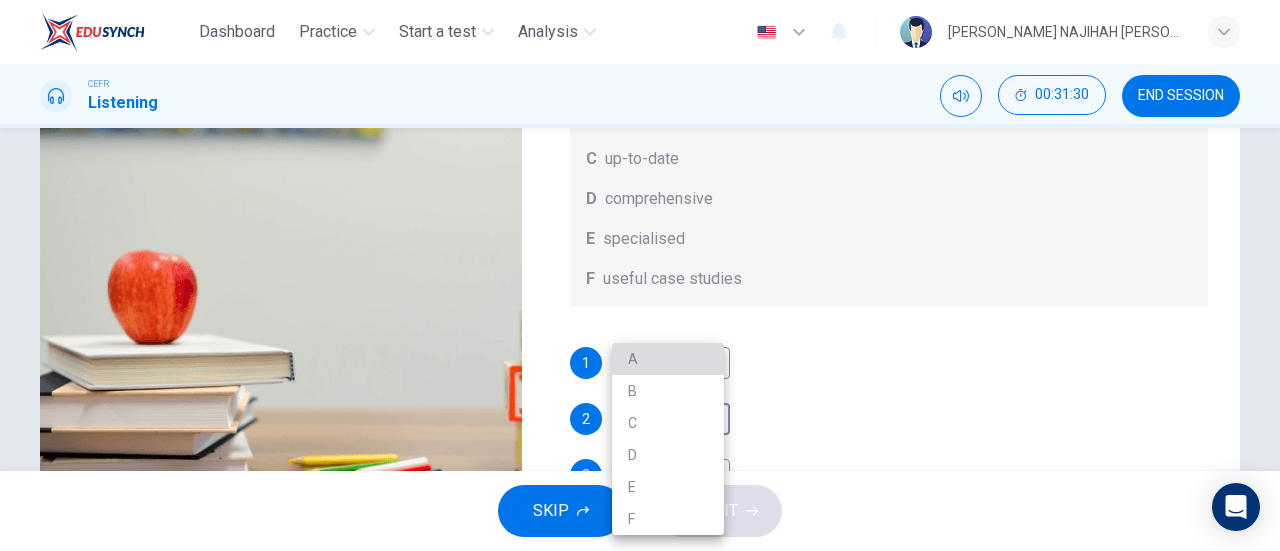 click on "A" at bounding box center [668, 359] 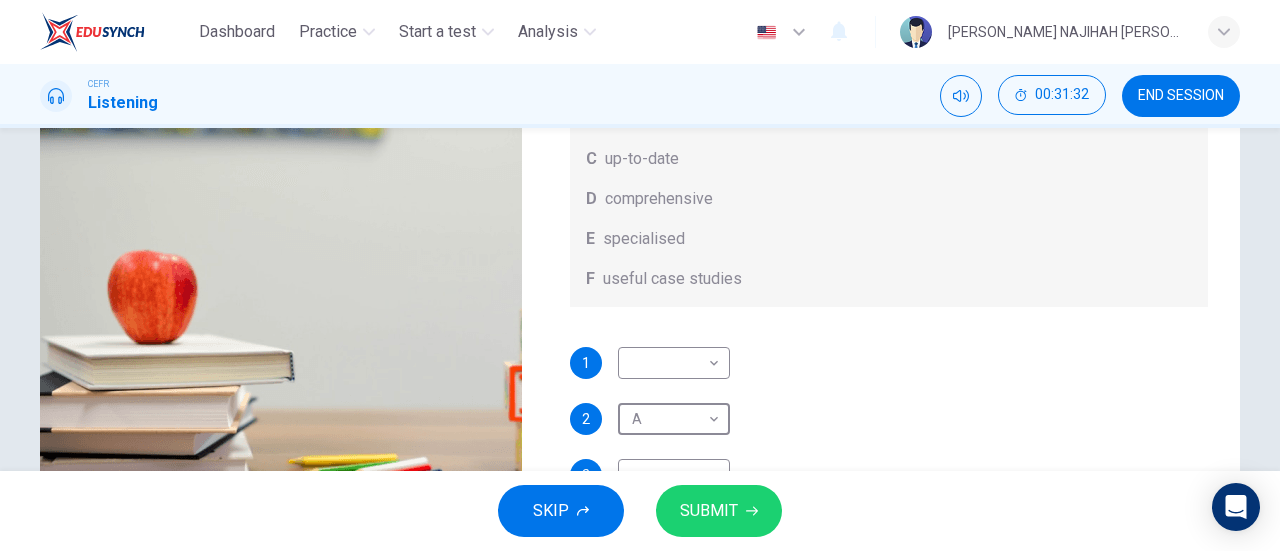 scroll, scrollTop: 0, scrollLeft: 0, axis: both 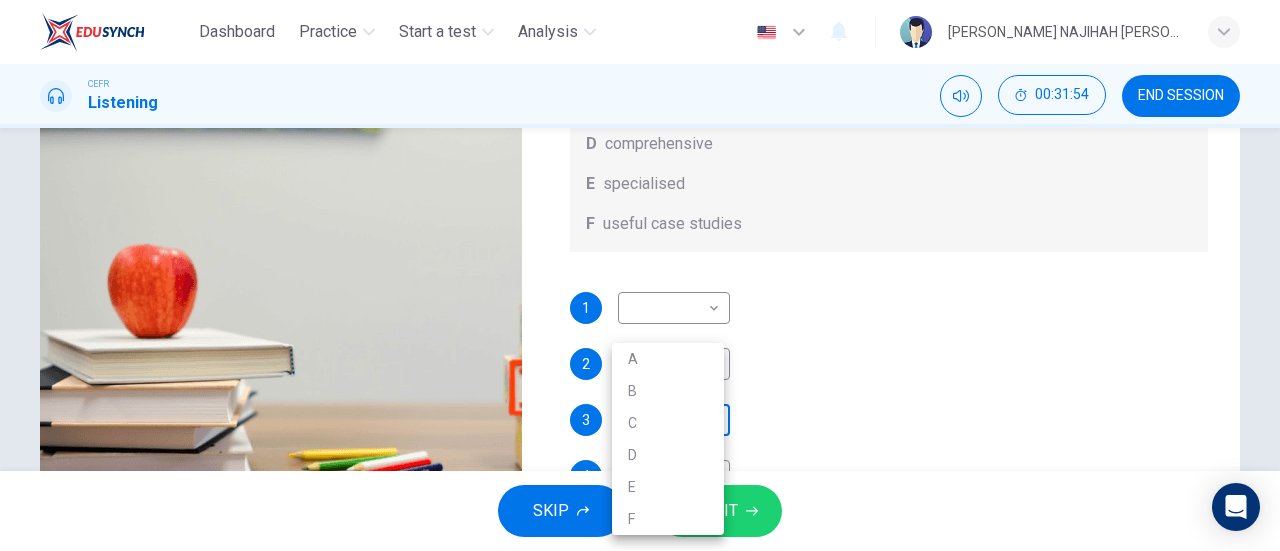 click on "Dashboard Practice Start a test Analysis English en ​ AMANI NAJIHAH BINTI AZMAN CEFR Listening 00:31:54 END SESSION Question 36 What does Linda think about the books on Matthew’s reading list? Choose FOUR answers from the box and write the correct letter, A-F, next to the questions.
Opinions A helpful illustrations B easy to understand C up-to-date D comprehensive E specialised F useful case studies 1 ​ ​ 2 A A ​ 3 ​ ​ 4 ​ ​ Work Placements 00m 11s SKIP SUBMIT EduSynch - Online Language Proficiency Testing
Dashboard Practice Start a test Analysis Notifications © Copyright  2025 A B C D E F" at bounding box center [640, 275] 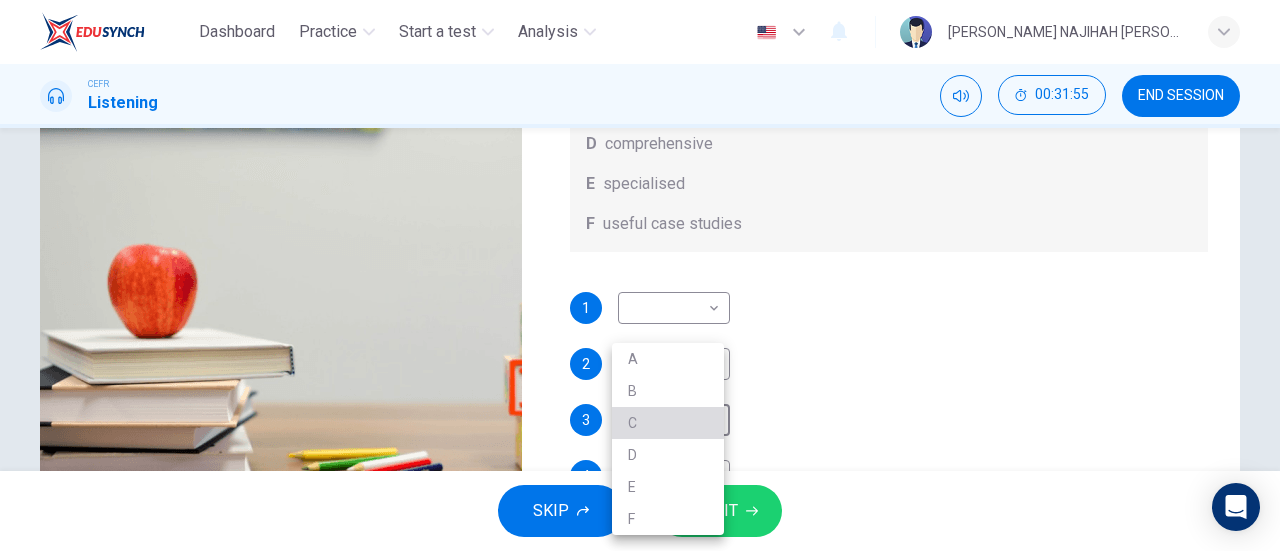 click on "C" at bounding box center (668, 423) 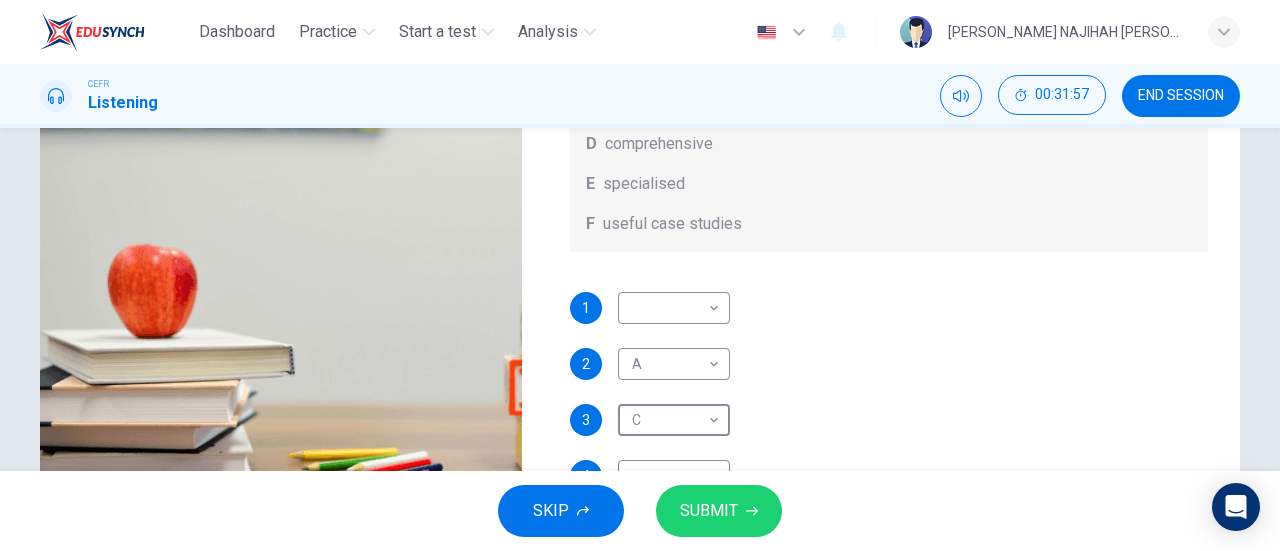 scroll, scrollTop: 112, scrollLeft: 0, axis: vertical 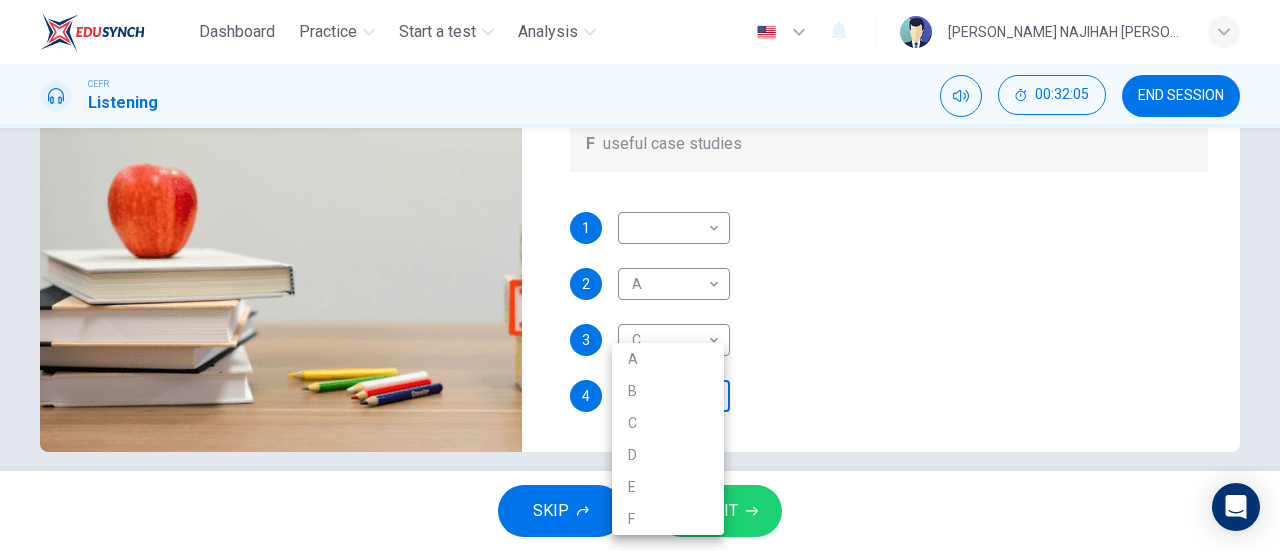 click on "Dashboard Practice Start a test Analysis English en ​ AMANI NAJIHAH BINTI AZMAN CEFR Listening 00:32:05 END SESSION Question 36 What does Linda think about the books on Matthew’s reading list? Choose FOUR answers from the box and write the correct letter, A-F, next to the questions.
Opinions A helpful illustrations B easy to understand C up-to-date D comprehensive E specialised F useful case studies 1 ​ ​ 2 A A ​ 3 C C ​ 4 ​ ​ Work Placements 04m 49s SKIP SUBMIT EduSynch - Online Language Proficiency Testing
Dashboard Practice Start a test Analysis Notifications © Copyright  2025 A B C D E F" at bounding box center (640, 275) 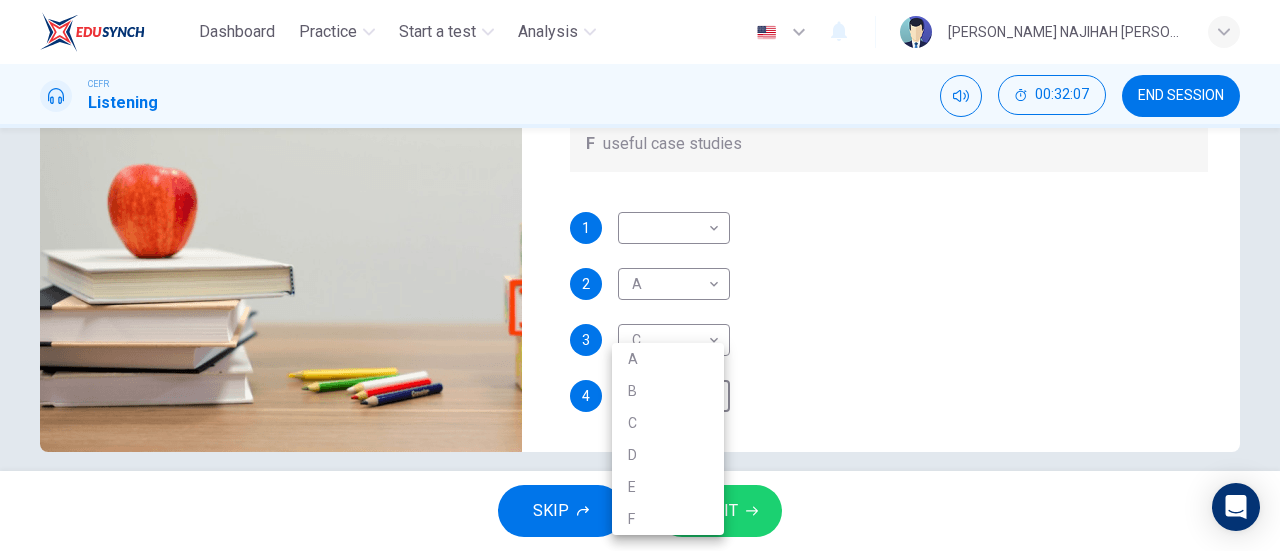 drag, startPoint x: 662, startPoint y: 415, endPoint x: 1209, endPoint y: 268, distance: 566.40796 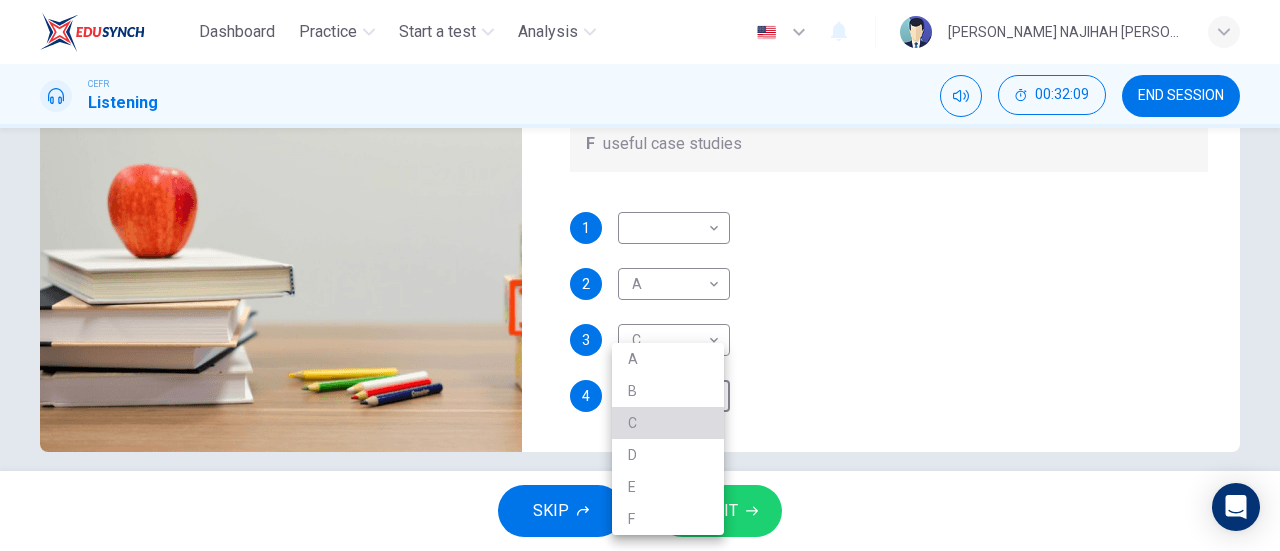 click on "C" at bounding box center [668, 423] 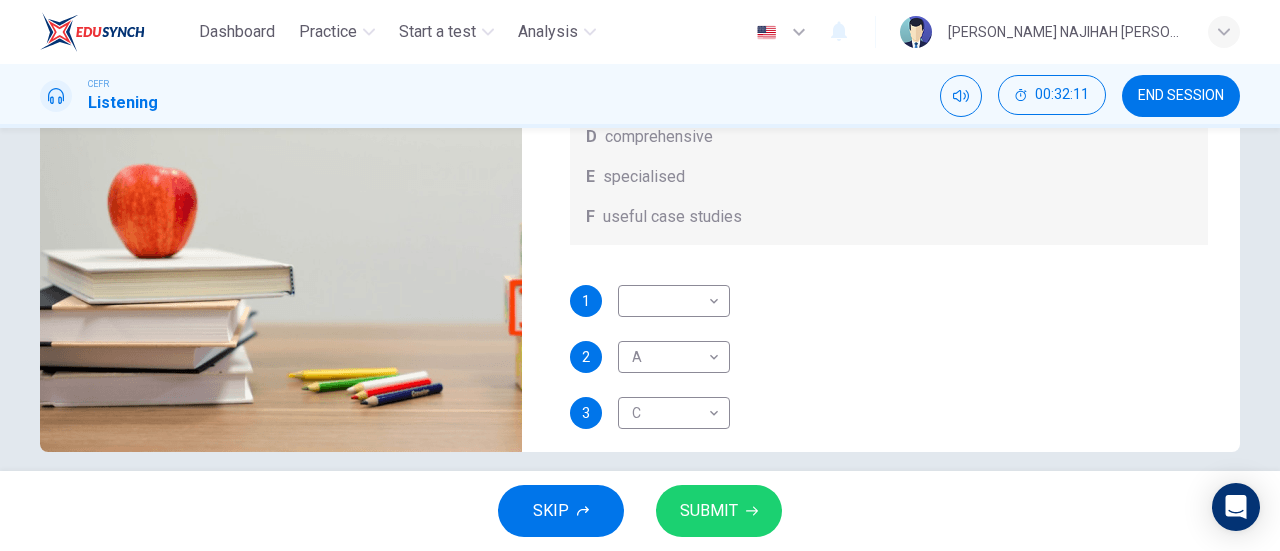 scroll, scrollTop: 0, scrollLeft: 0, axis: both 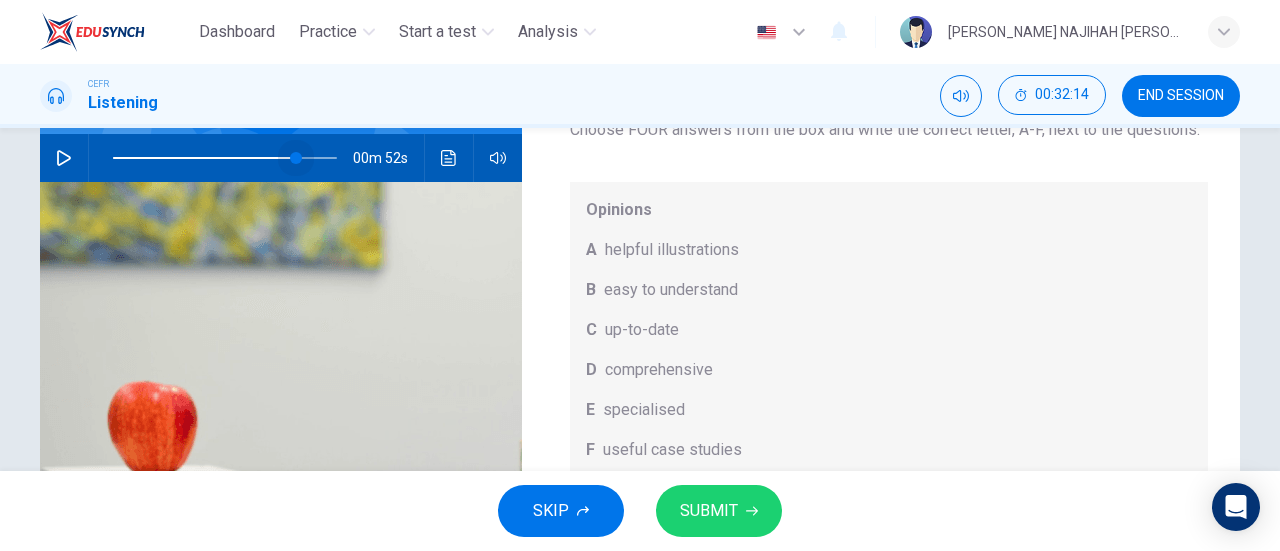 click at bounding box center [225, 158] 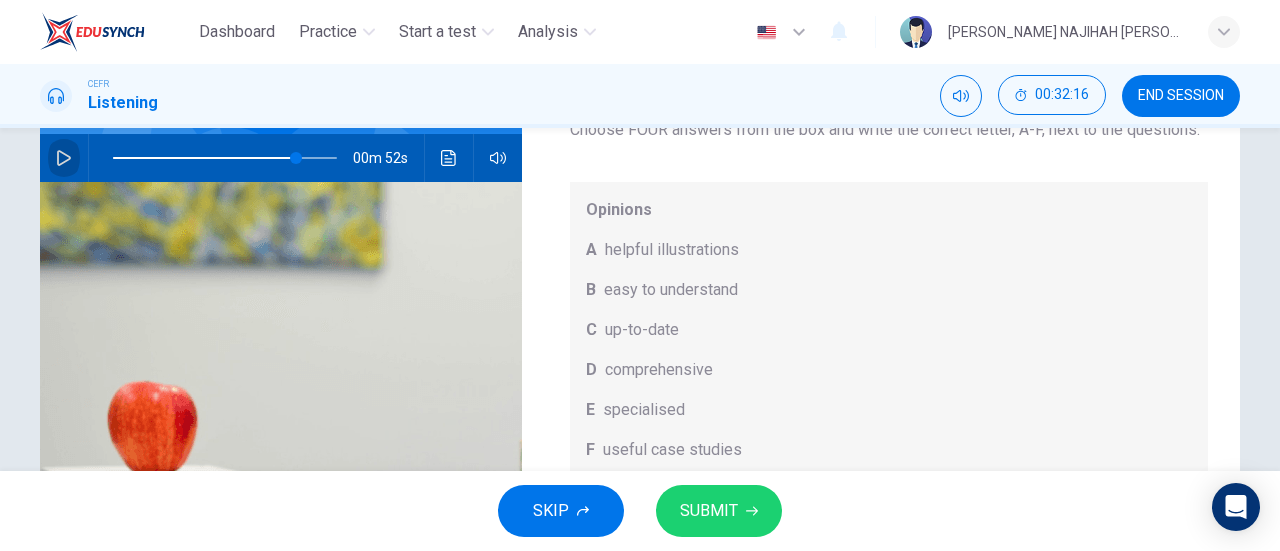 click 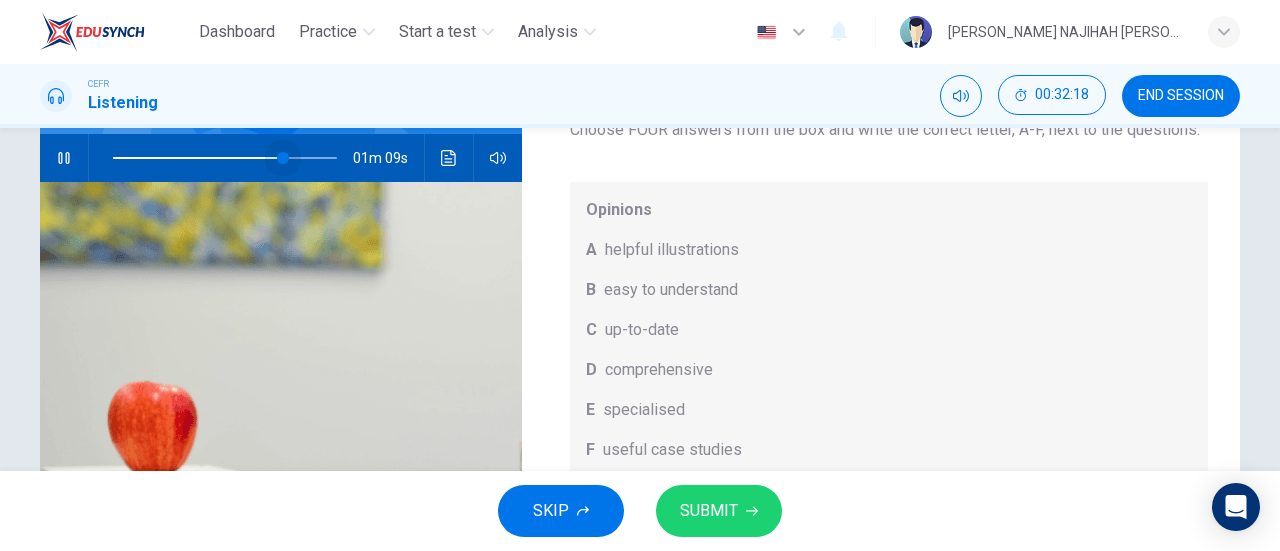 click at bounding box center [283, 158] 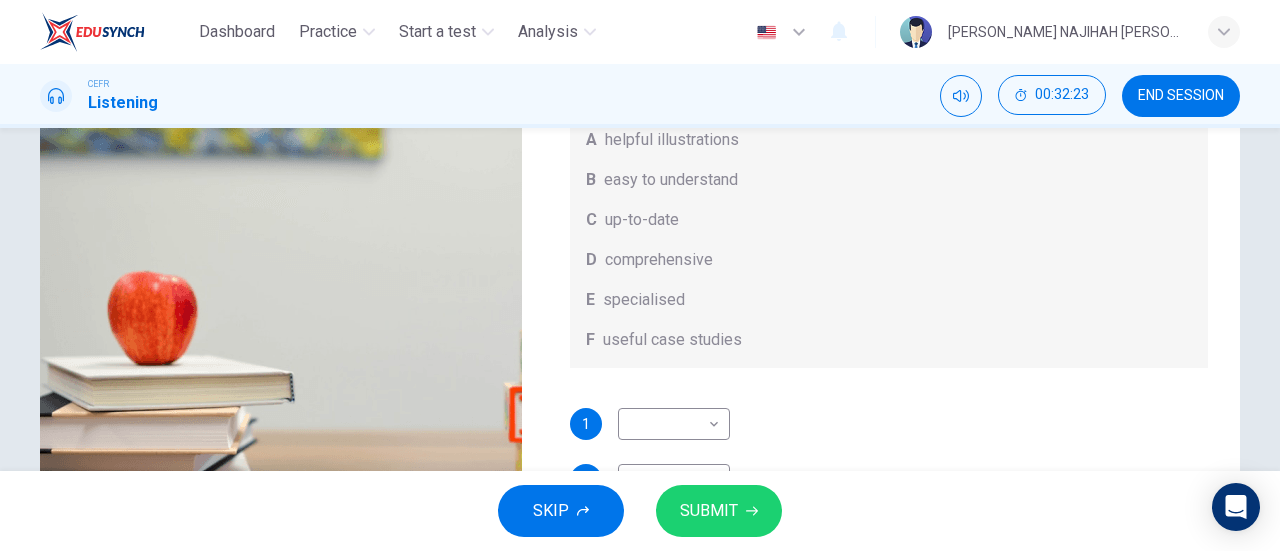 scroll, scrollTop: 309, scrollLeft: 0, axis: vertical 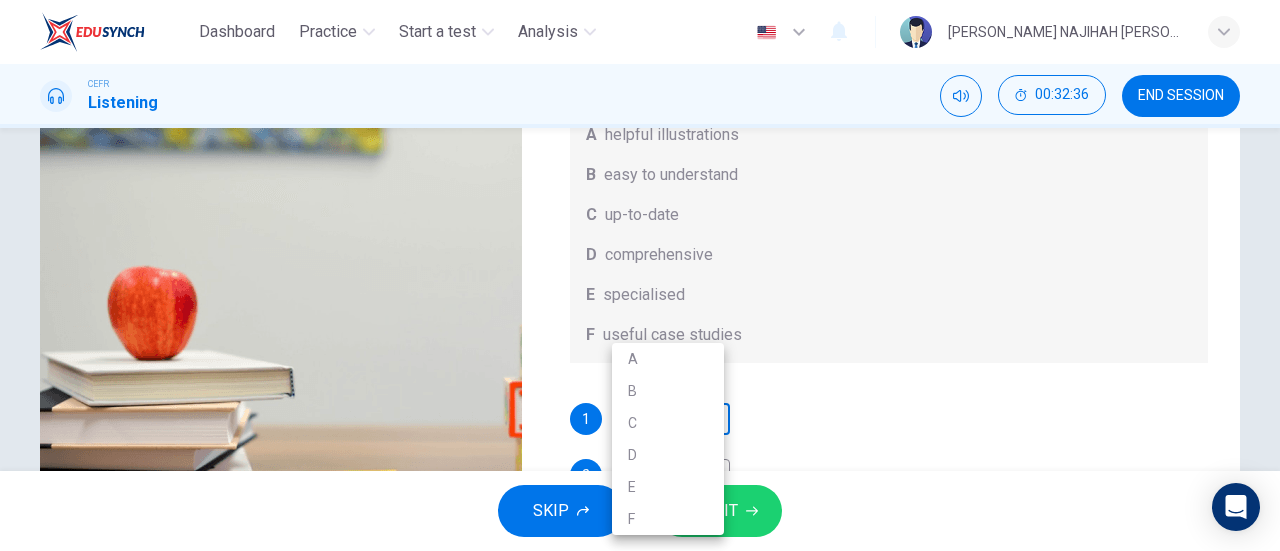 click on "Dashboard Practice Start a test Analysis English en ​ AMANI NAJIHAH BINTI AZMAN CEFR Listening 00:32:36 END SESSION Question 36 What does Linda think about the books on Matthew’s reading list? Choose FOUR answers from the box and write the correct letter, A-F, next to the questions.
Opinions A helpful illustrations B easy to understand C up-to-date D comprehensive E specialised F useful case studies 1 ​ ​ 2 A A ​ 3 C C ​ 4 C C ​ Work Placements 00m 52s SKIP SUBMIT EduSynch - Online Language Proficiency Testing
Dashboard Practice Start a test Analysis Notifications © Copyright  2025 A B C D E F" at bounding box center [640, 275] 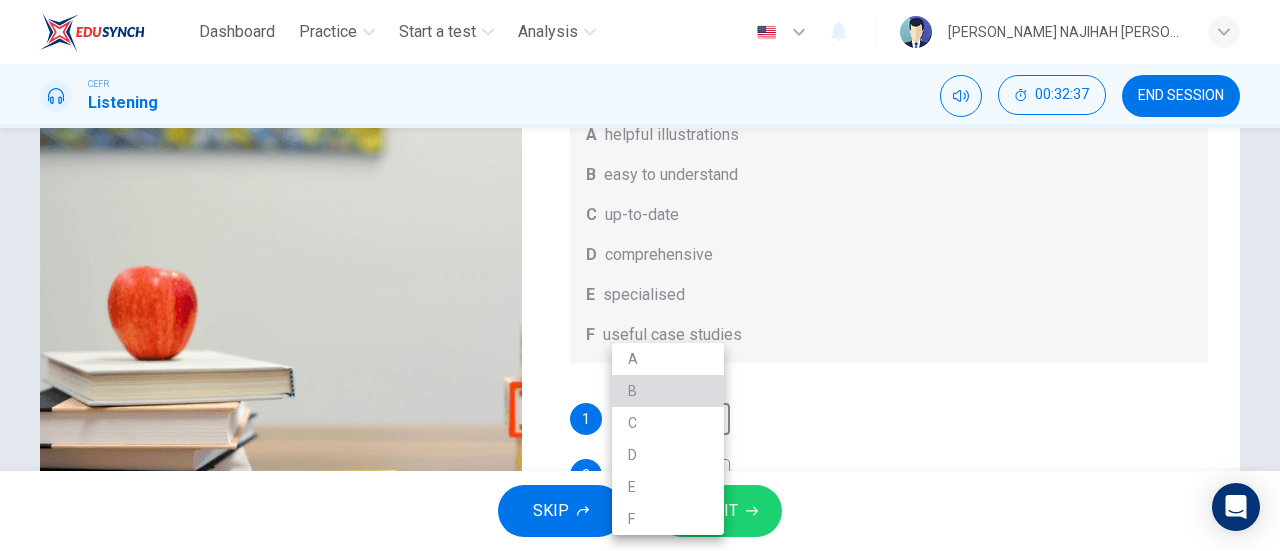 click on "B" at bounding box center [668, 391] 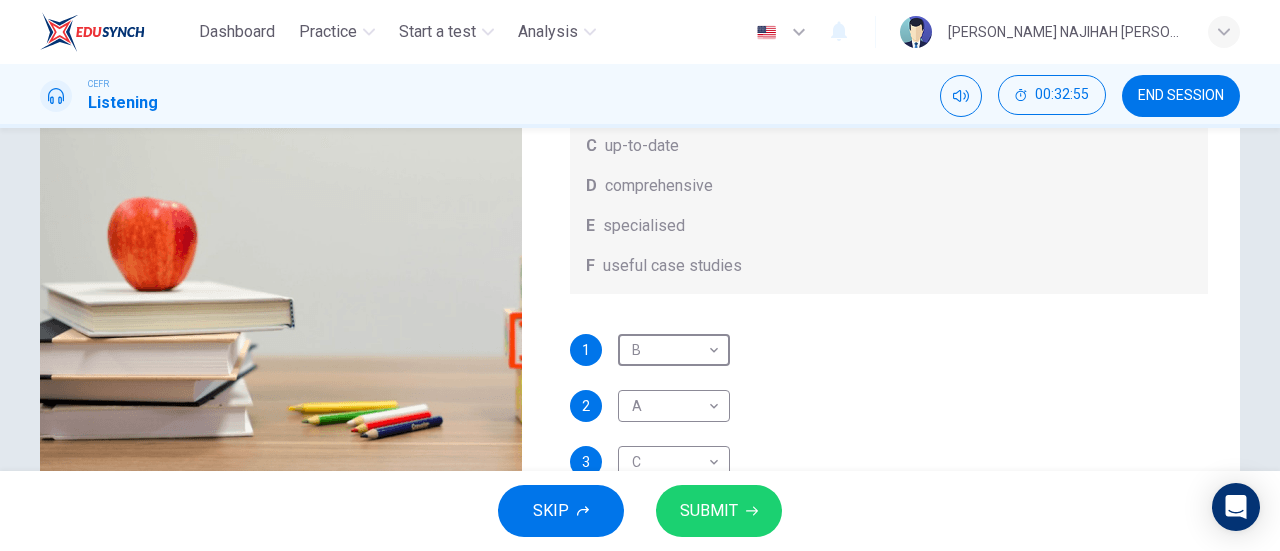 scroll, scrollTop: 432, scrollLeft: 0, axis: vertical 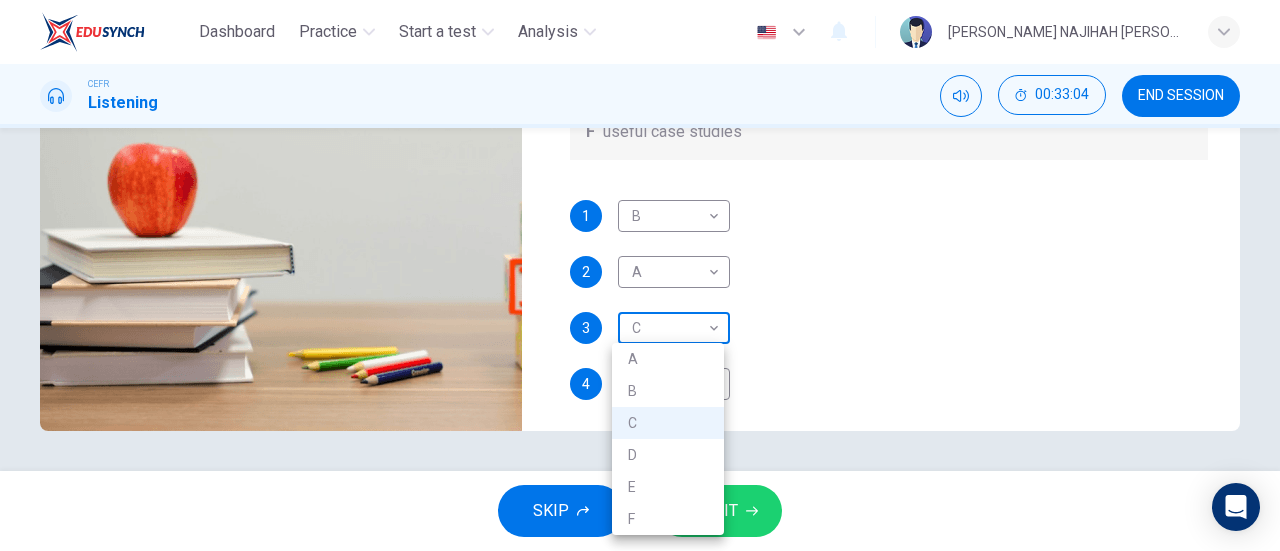 click on "Dashboard Practice Start a test Analysis English en ​ AMANI NAJIHAH BINTI AZMAN CEFR Listening 00:33:04 END SESSION Question 36 What does Linda think about the books on Matthew’s reading list? Choose FOUR answers from the box and write the correct letter, A-F, next to the questions.
Opinions A helpful illustrations B easy to understand C up-to-date D comprehensive E specialised F useful case studies 1 B B ​ 2 A A ​ 3 C C ​ 4 C C ​ Work Placements 00m 23s SKIP SUBMIT EduSynch - Online Language Proficiency Testing
Dashboard Practice Start a test Analysis Notifications © Copyright  2025 A B C D E F" at bounding box center (640, 275) 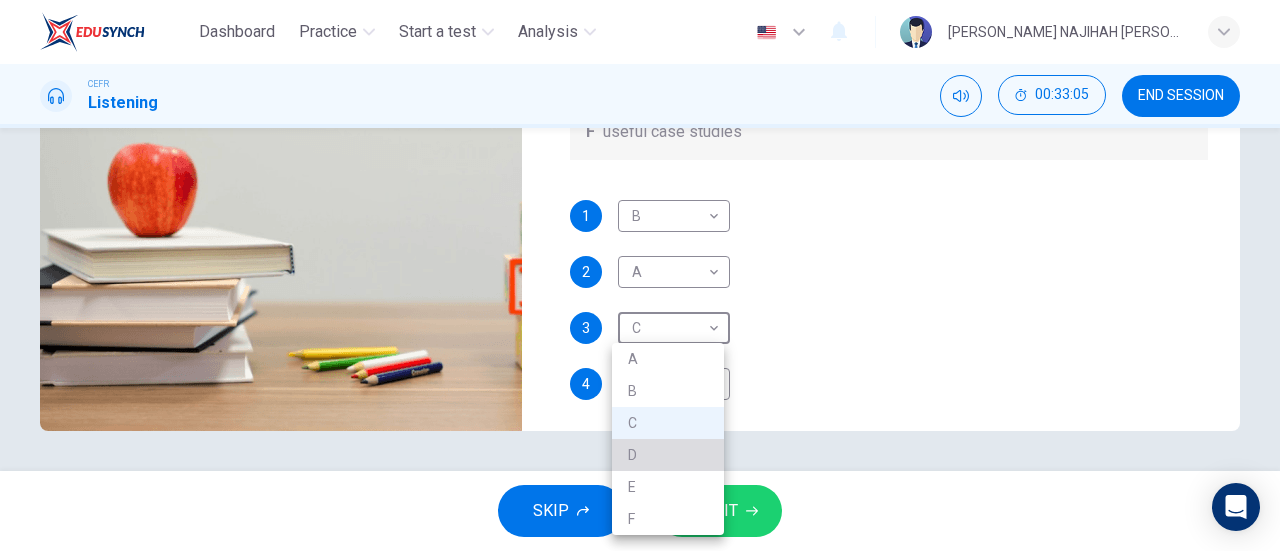 click on "D" at bounding box center [668, 455] 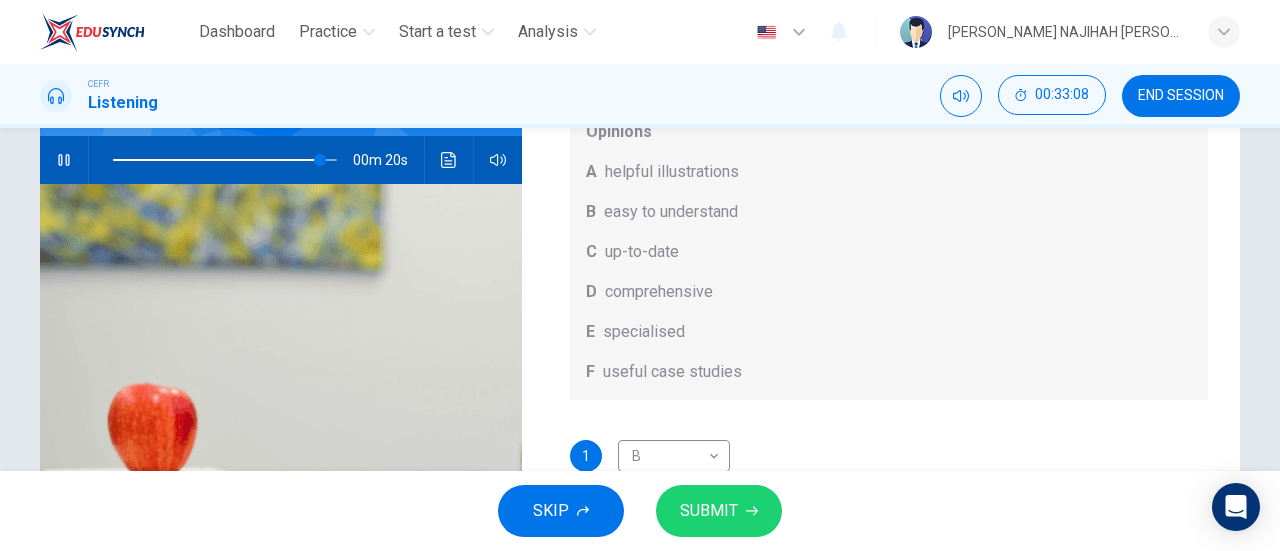scroll, scrollTop: 183, scrollLeft: 0, axis: vertical 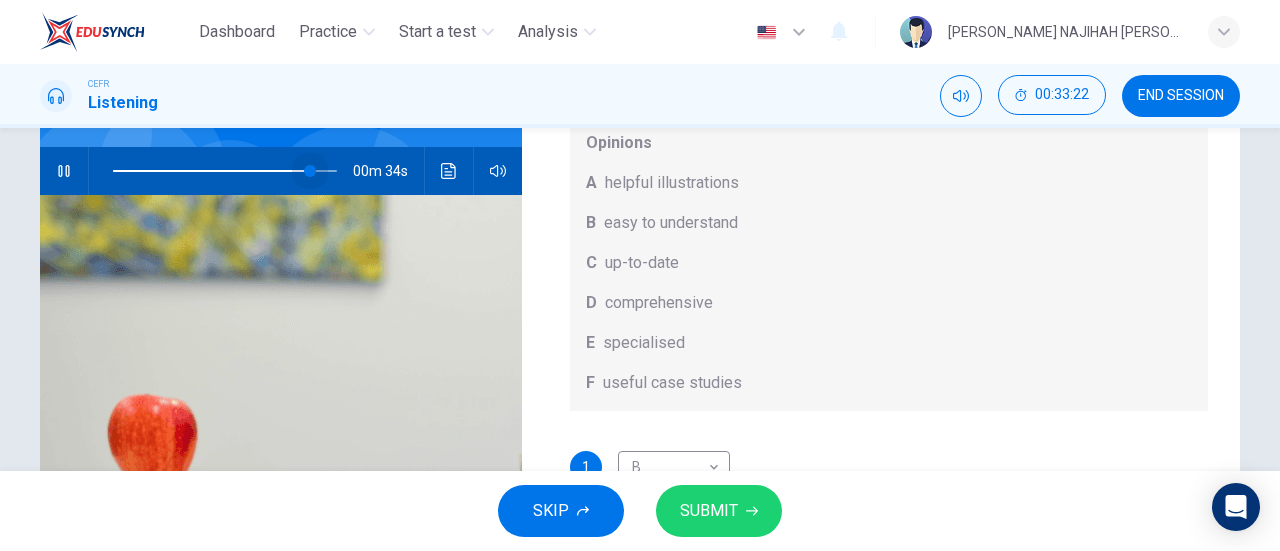 click at bounding box center [225, 171] 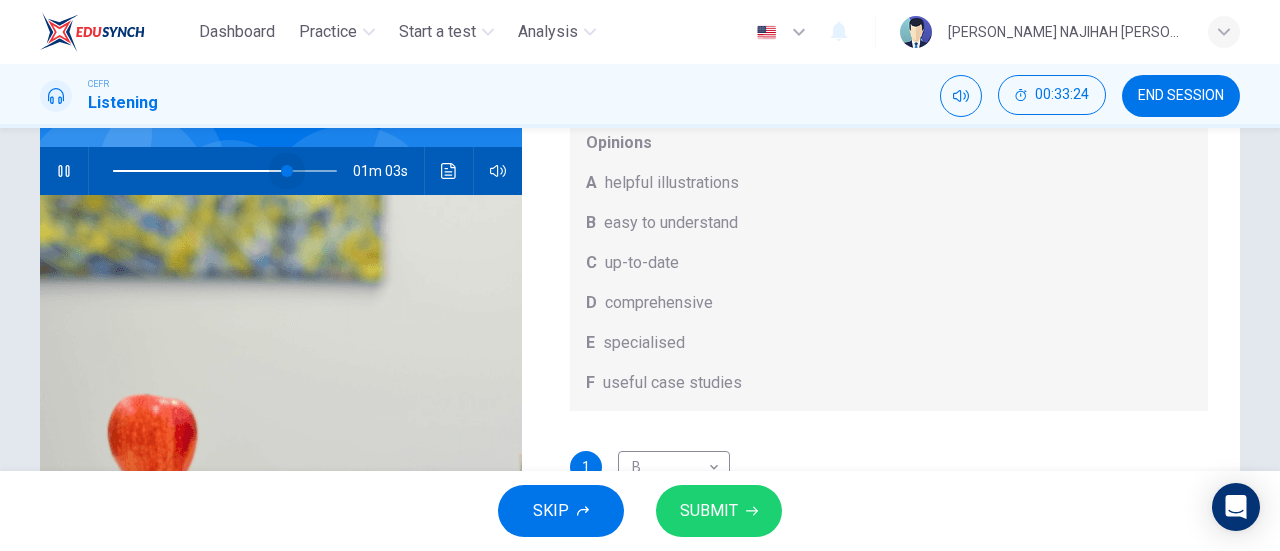 click at bounding box center (287, 171) 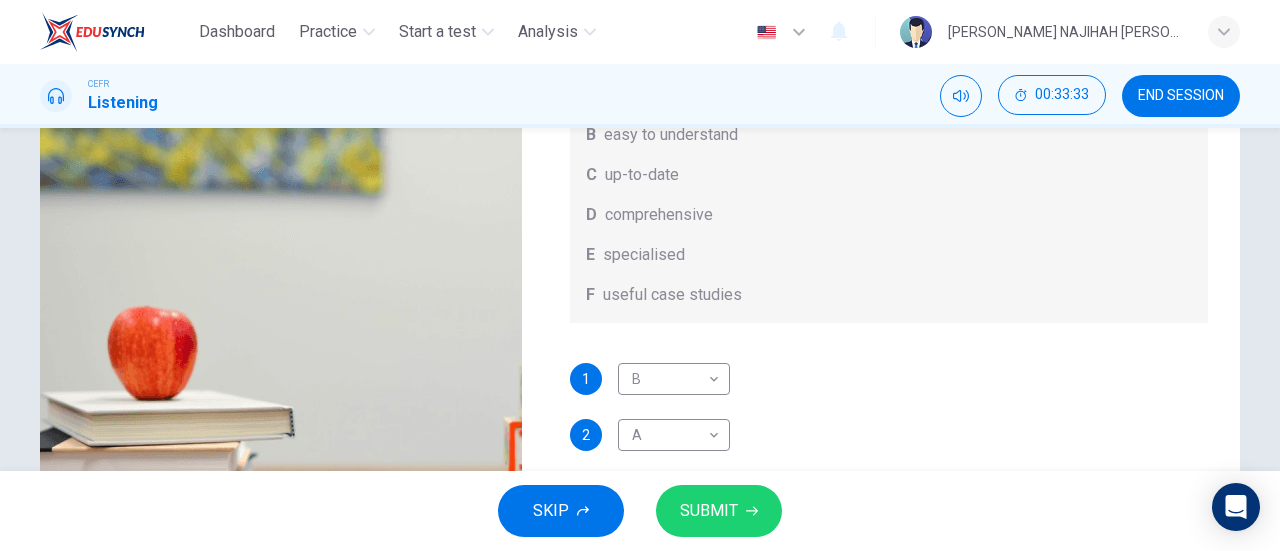 scroll, scrollTop: 280, scrollLeft: 0, axis: vertical 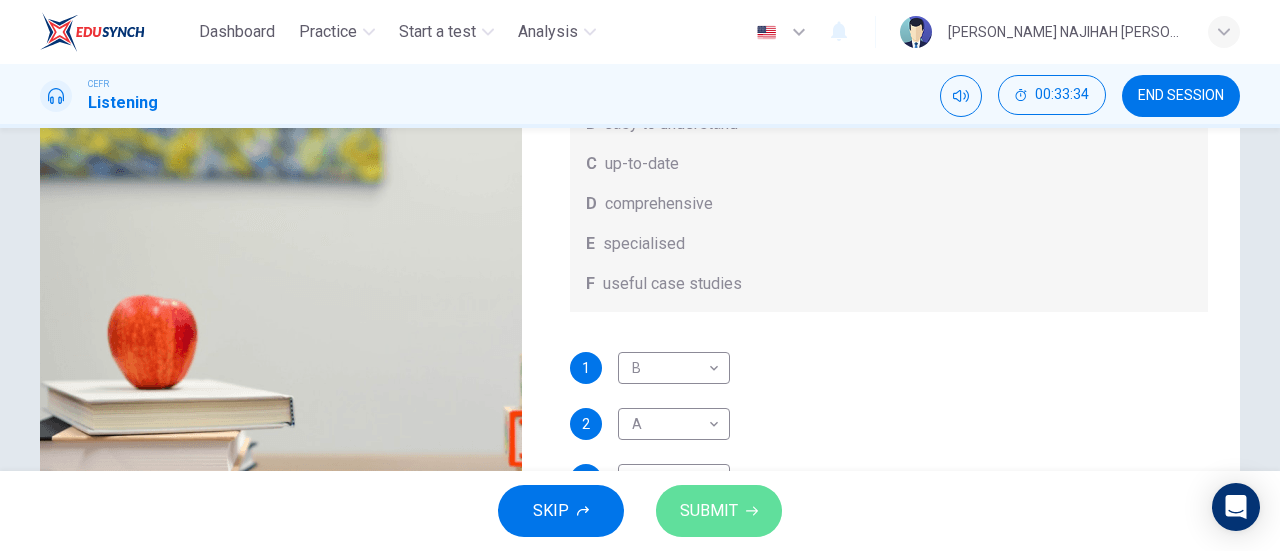 click on "SUBMIT" at bounding box center [709, 511] 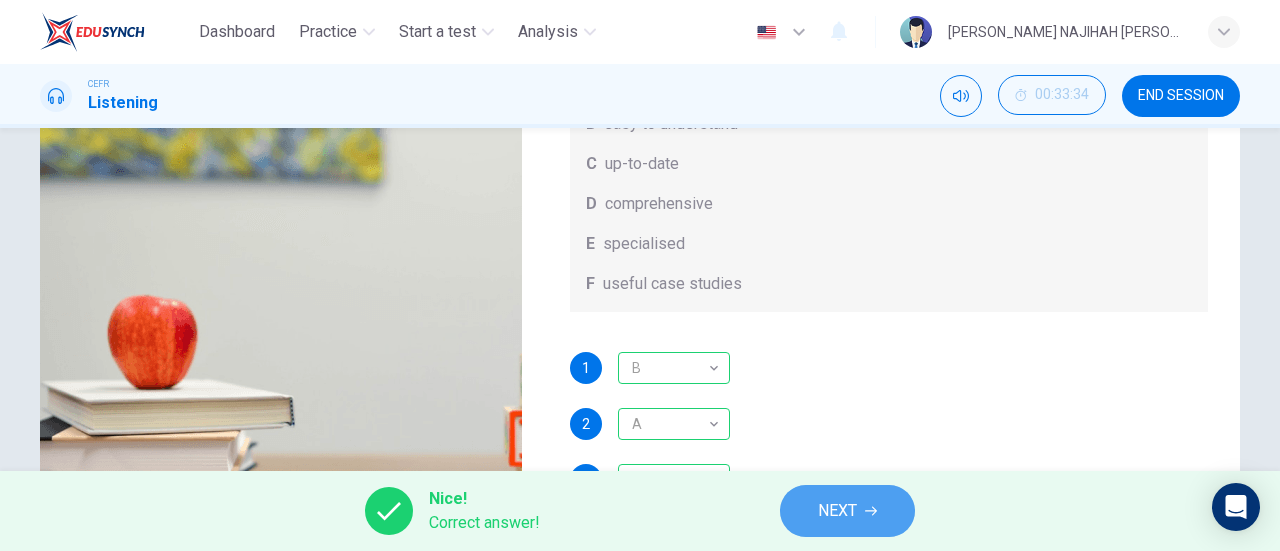 click on "NEXT" at bounding box center (837, 511) 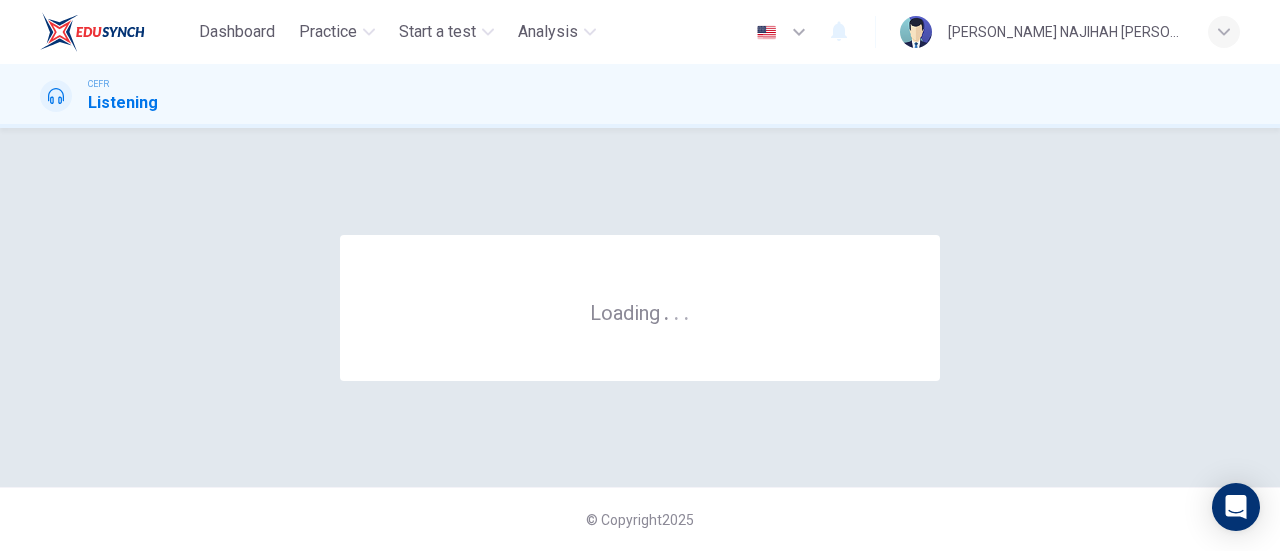 scroll, scrollTop: 0, scrollLeft: 0, axis: both 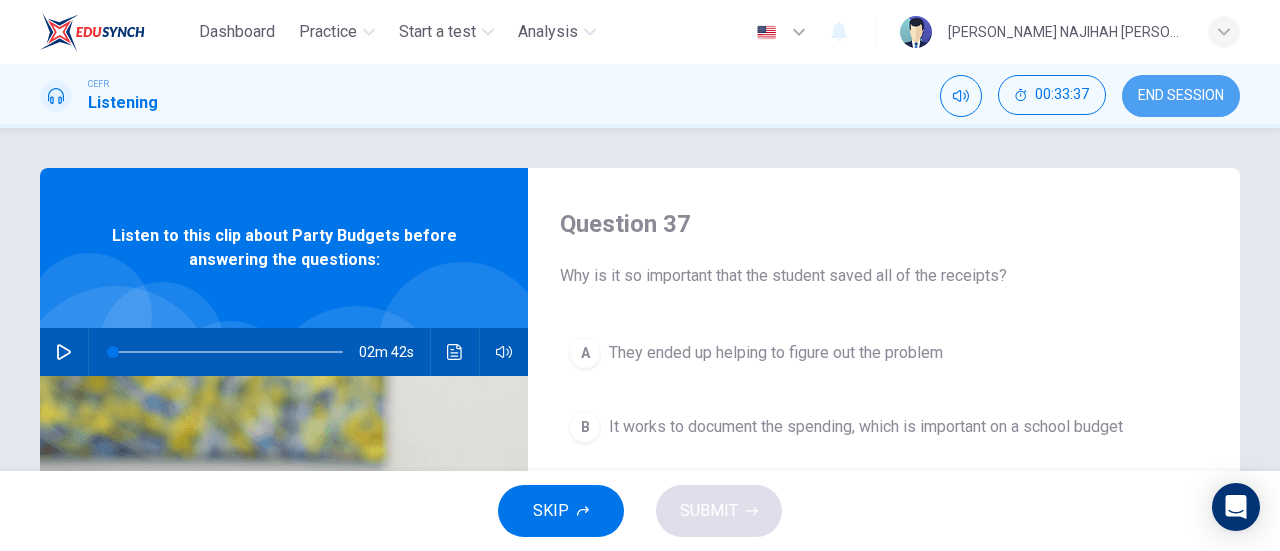 click on "END SESSION" at bounding box center (1181, 96) 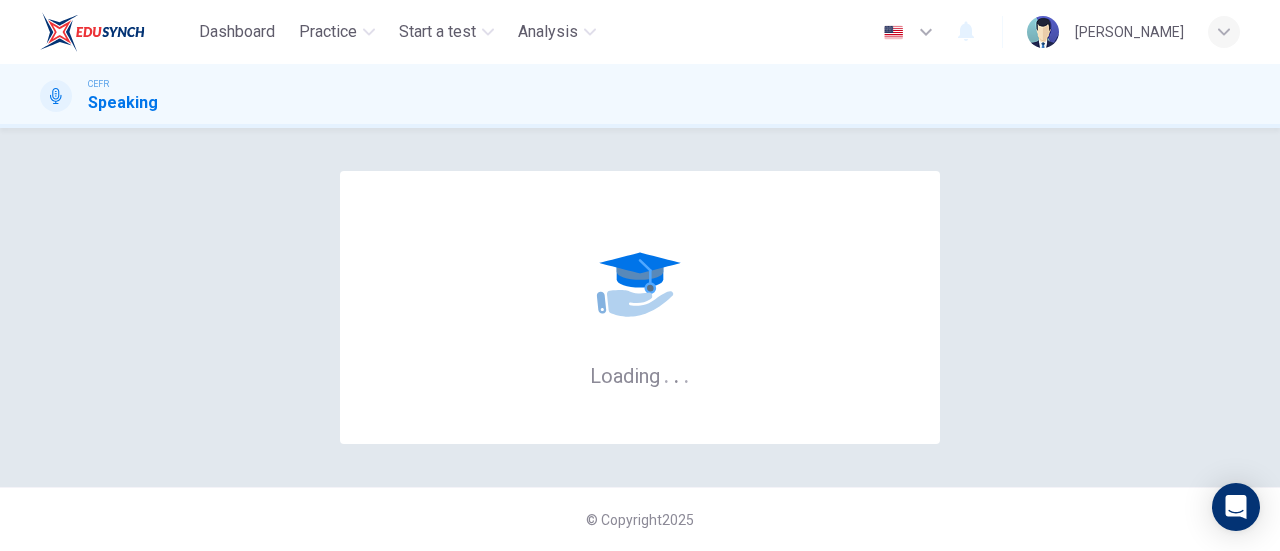scroll, scrollTop: 0, scrollLeft: 0, axis: both 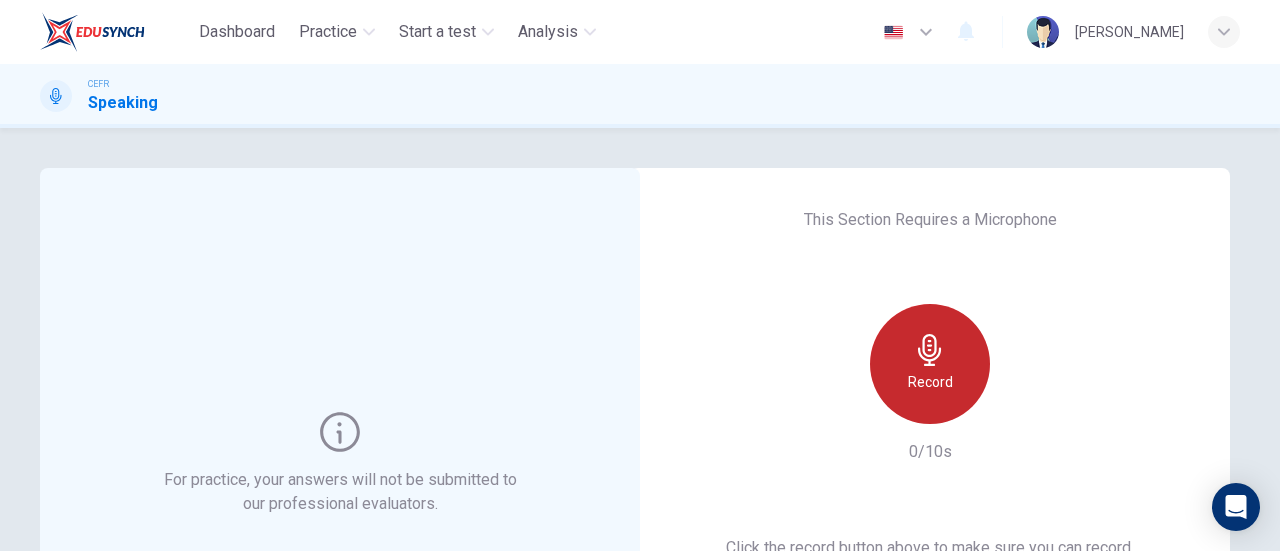 click on "Record" at bounding box center (930, 382) 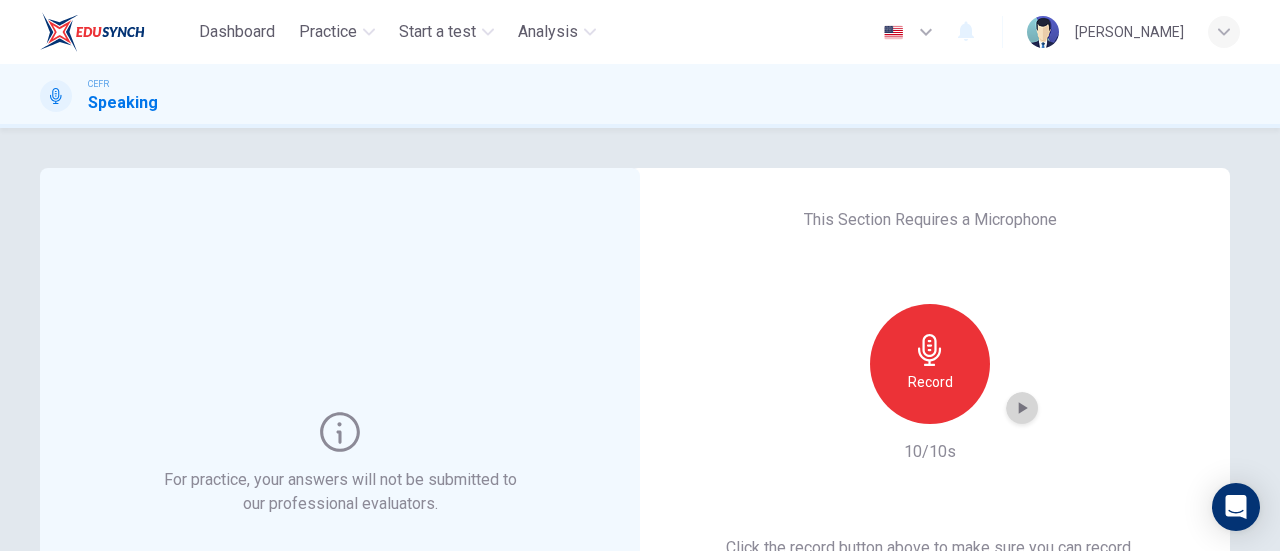 click at bounding box center (1022, 408) 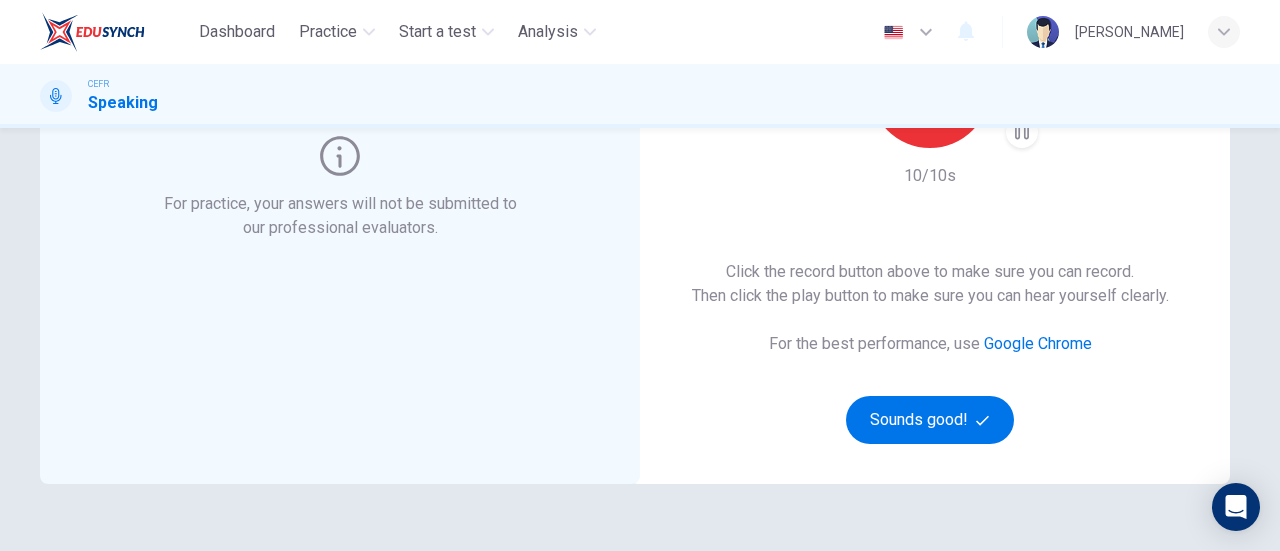 scroll, scrollTop: 286, scrollLeft: 0, axis: vertical 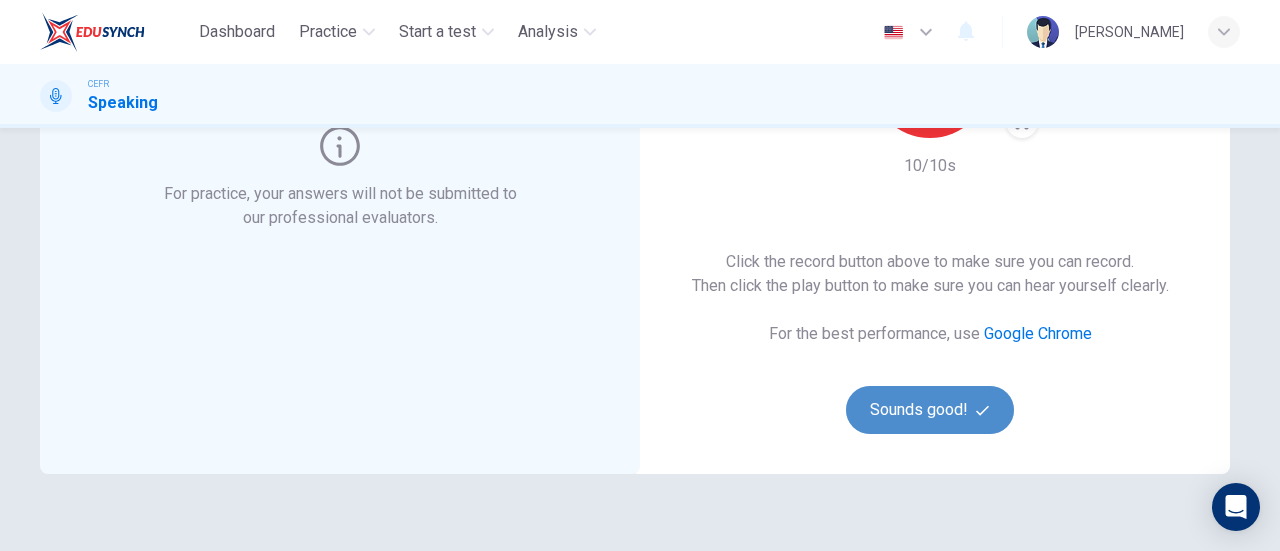 click on "Sounds good!" at bounding box center (930, 410) 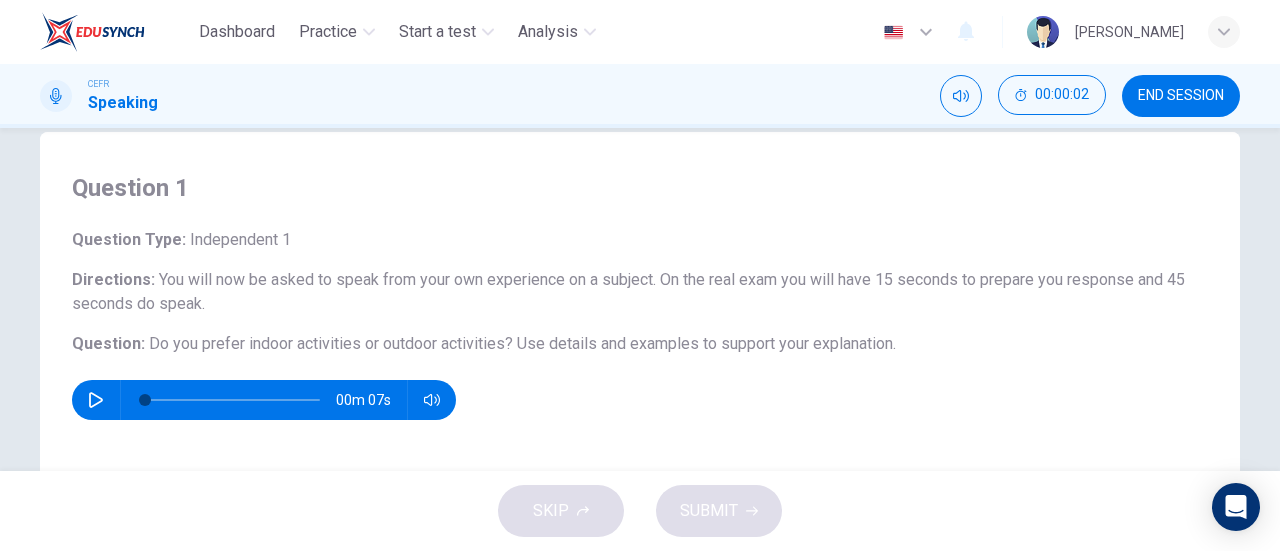 scroll, scrollTop: 22, scrollLeft: 0, axis: vertical 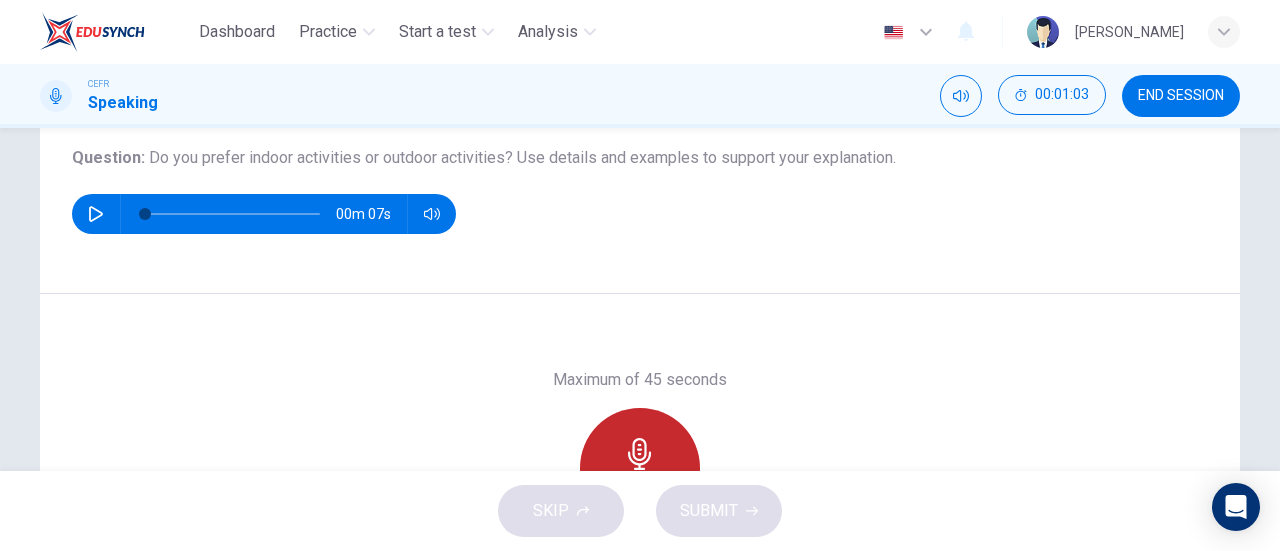 click on "Record" at bounding box center [640, 468] 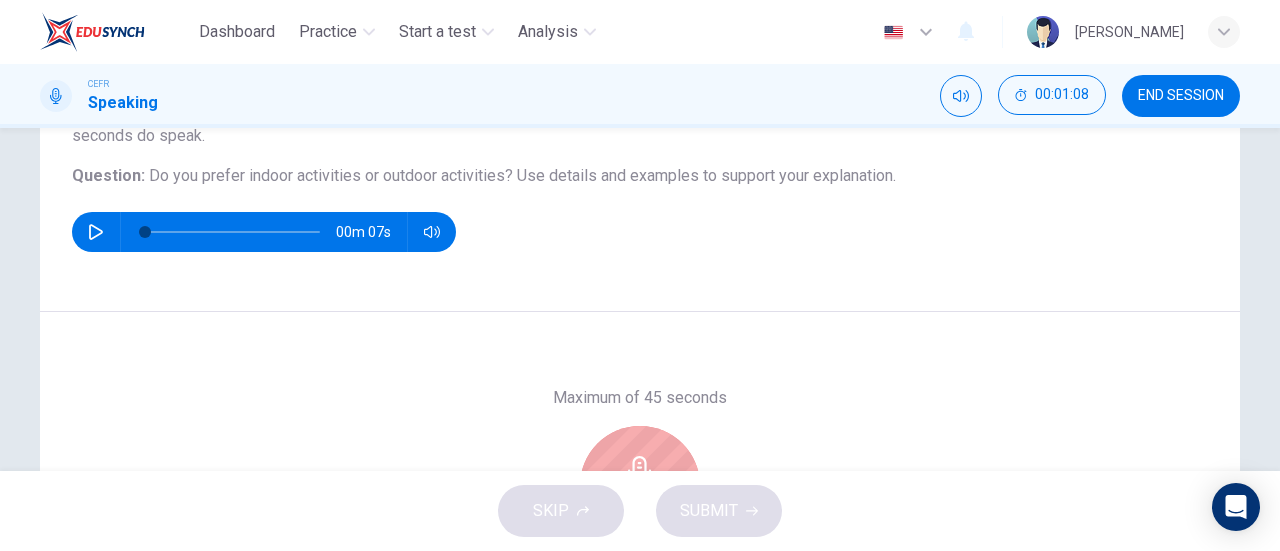 scroll, scrollTop: 201, scrollLeft: 0, axis: vertical 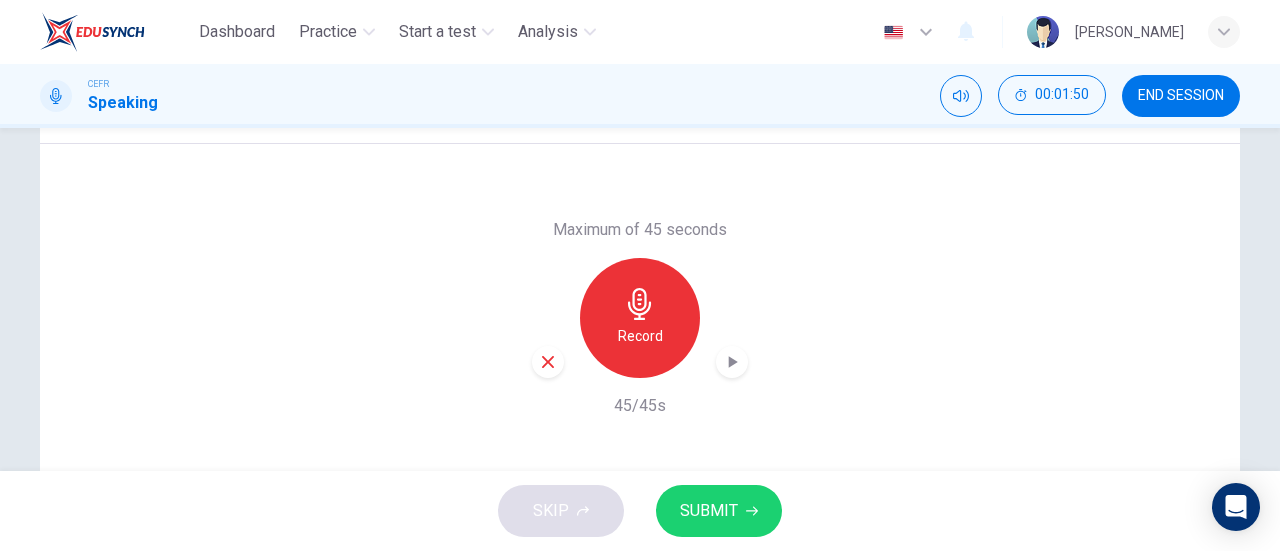 click on "SUBMIT" at bounding box center [709, 511] 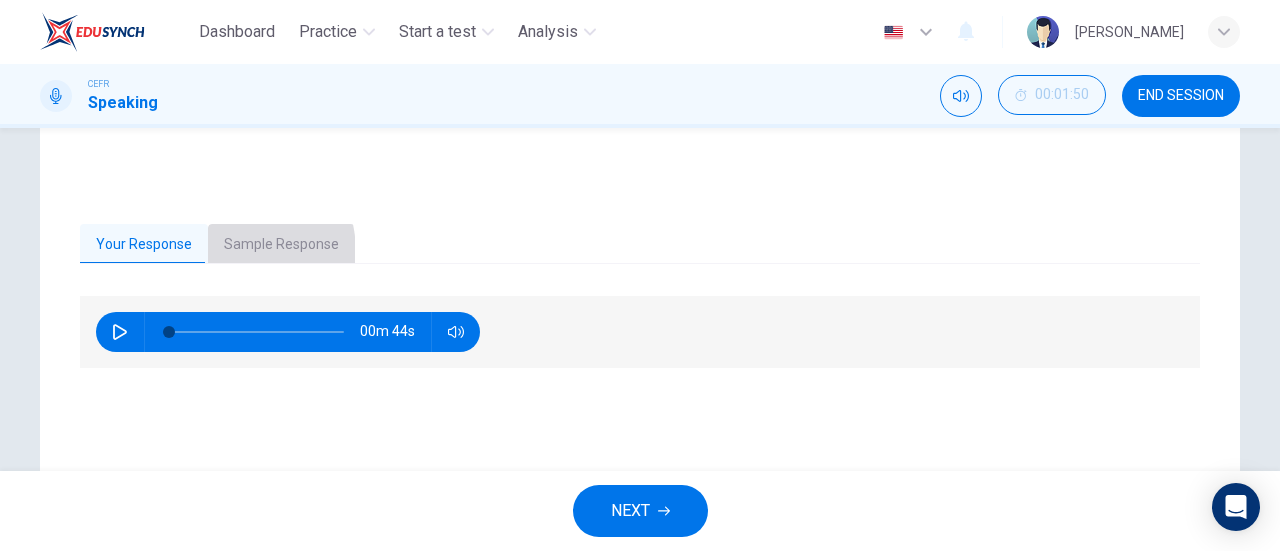 click on "Sample Response" at bounding box center [281, 245] 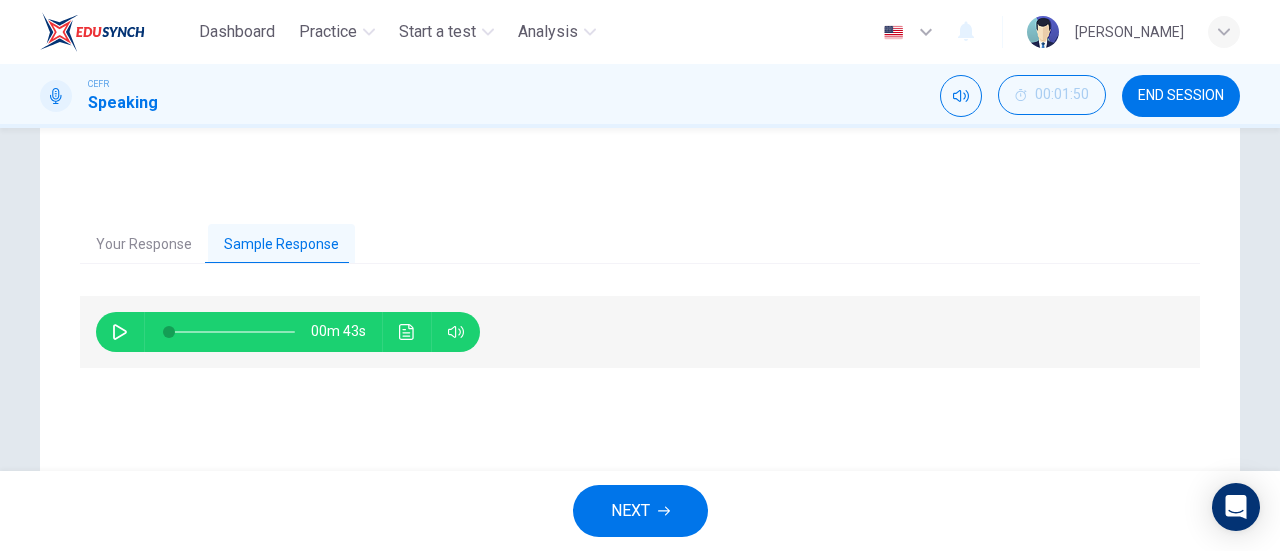 drag, startPoint x: 138, startPoint y: 239, endPoint x: 143, endPoint y: 223, distance: 16.763054 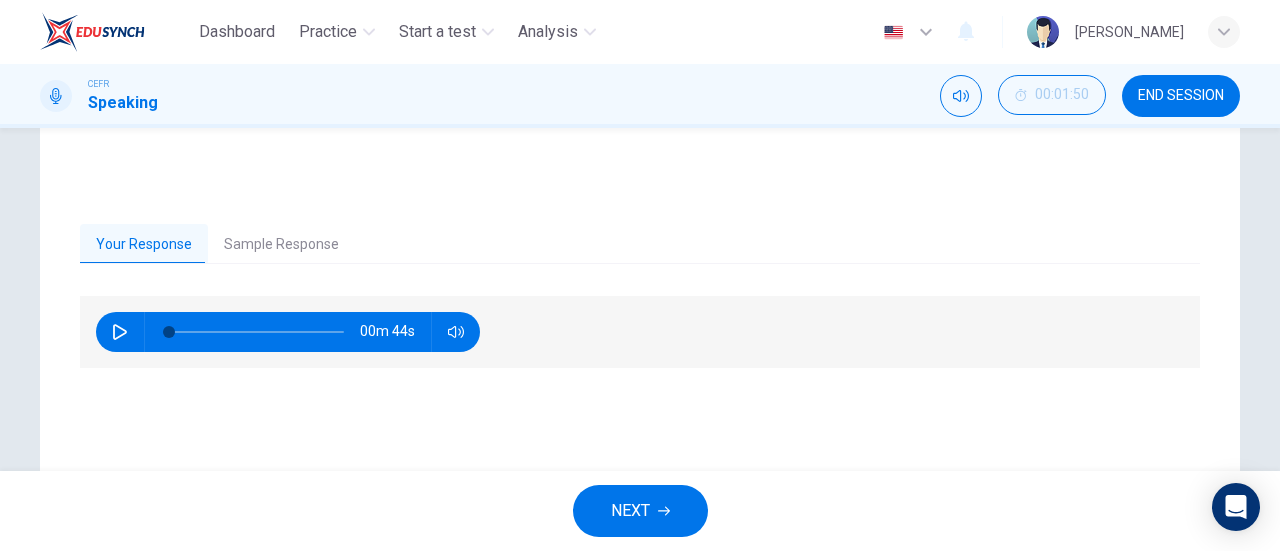 click on "Your Response" at bounding box center (144, 245) 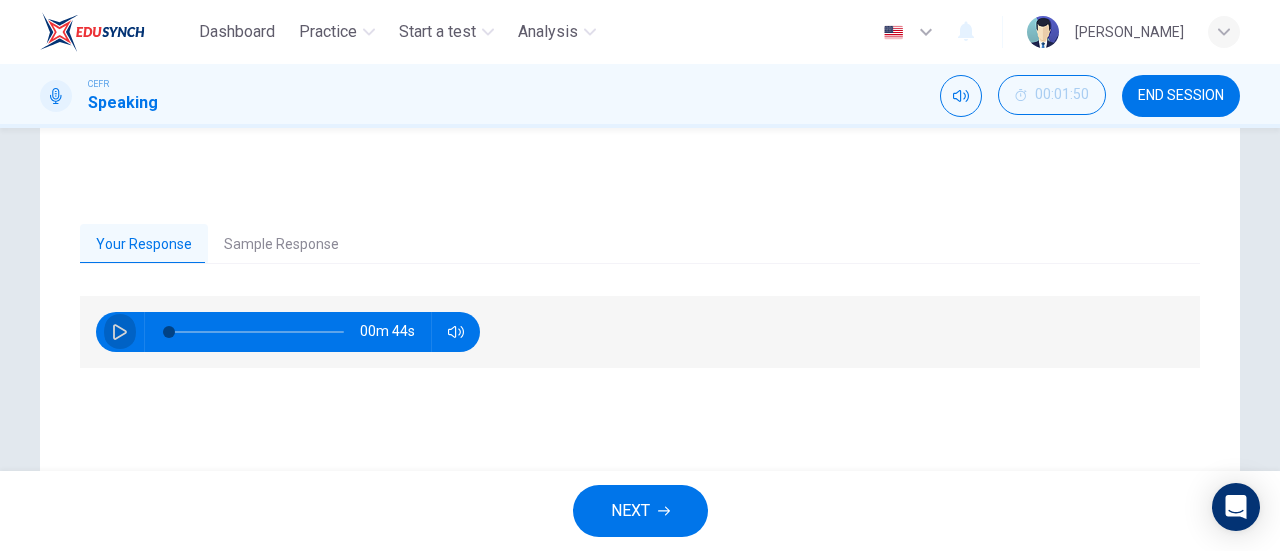 click 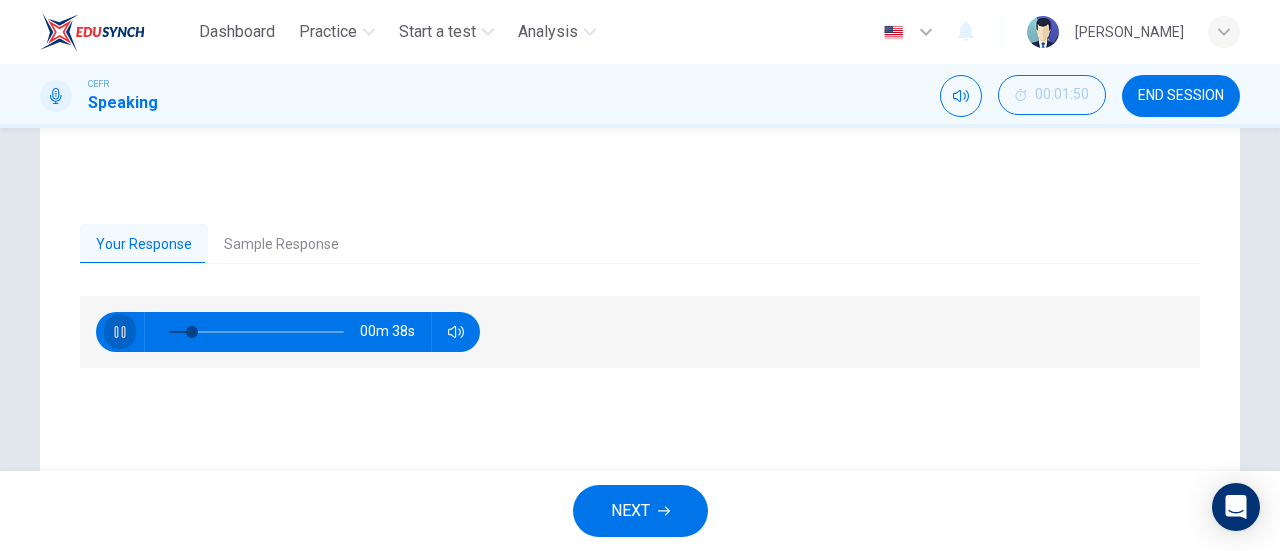 click 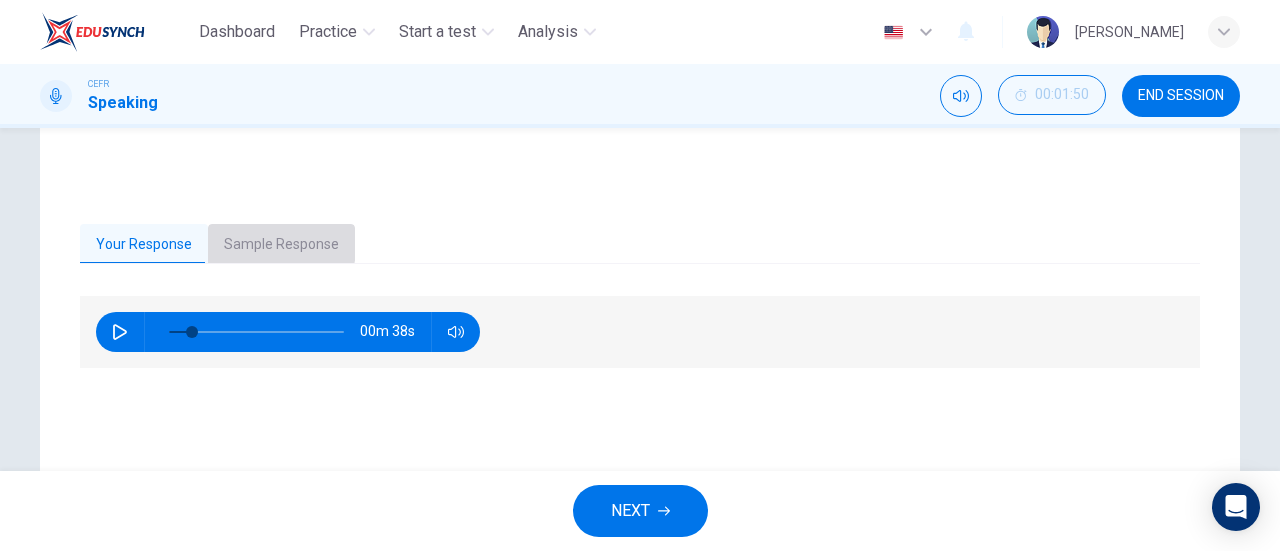 click on "Sample Response" at bounding box center (281, 245) 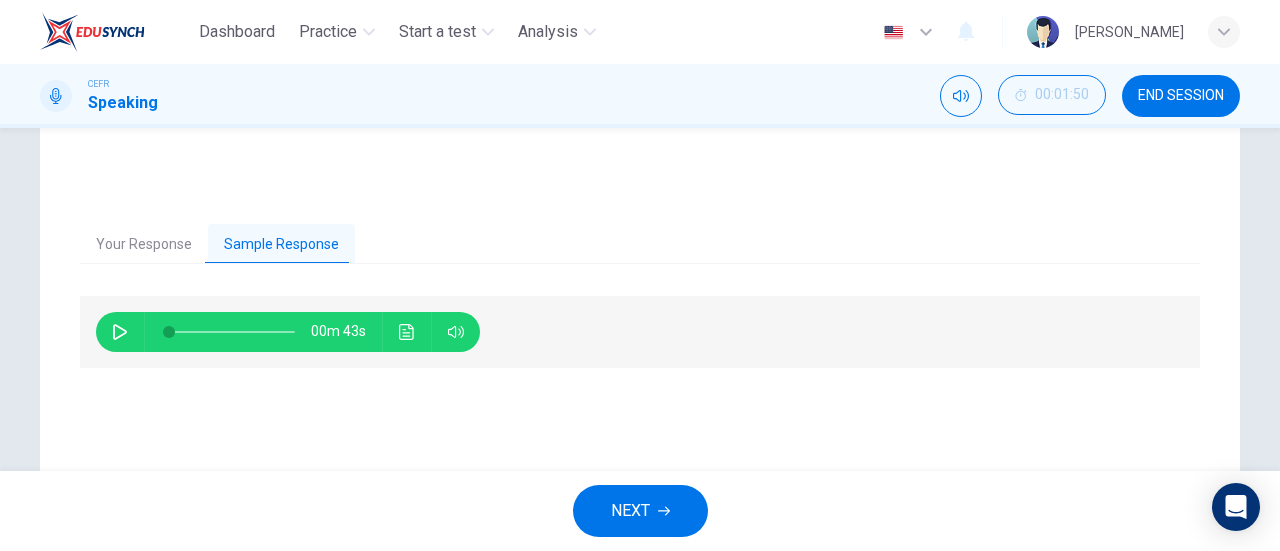 click at bounding box center [120, 332] 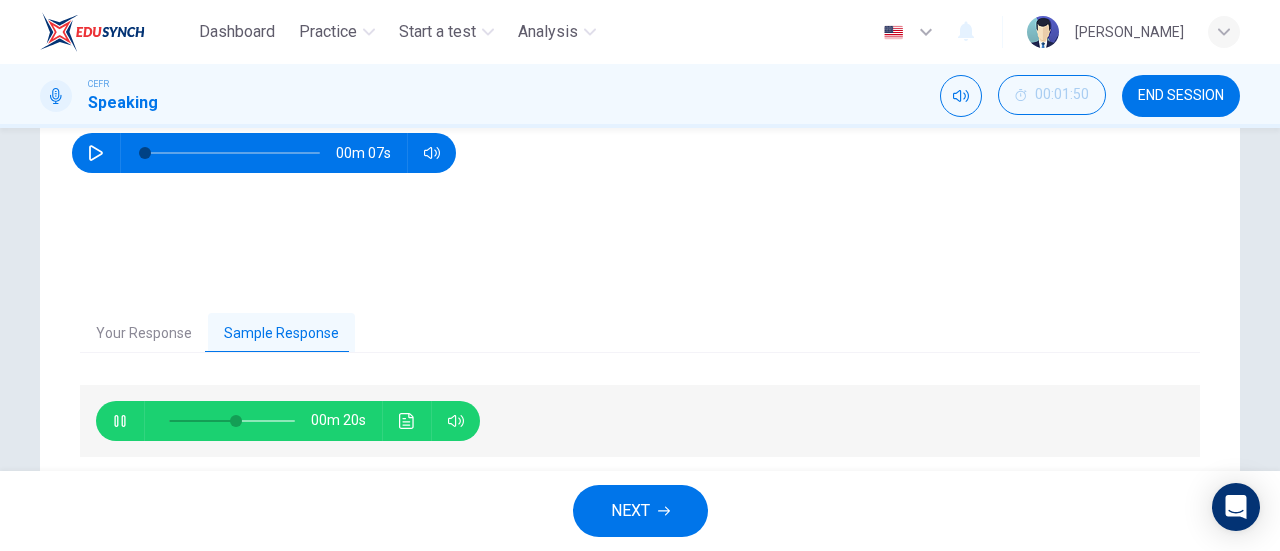 scroll, scrollTop: 299, scrollLeft: 0, axis: vertical 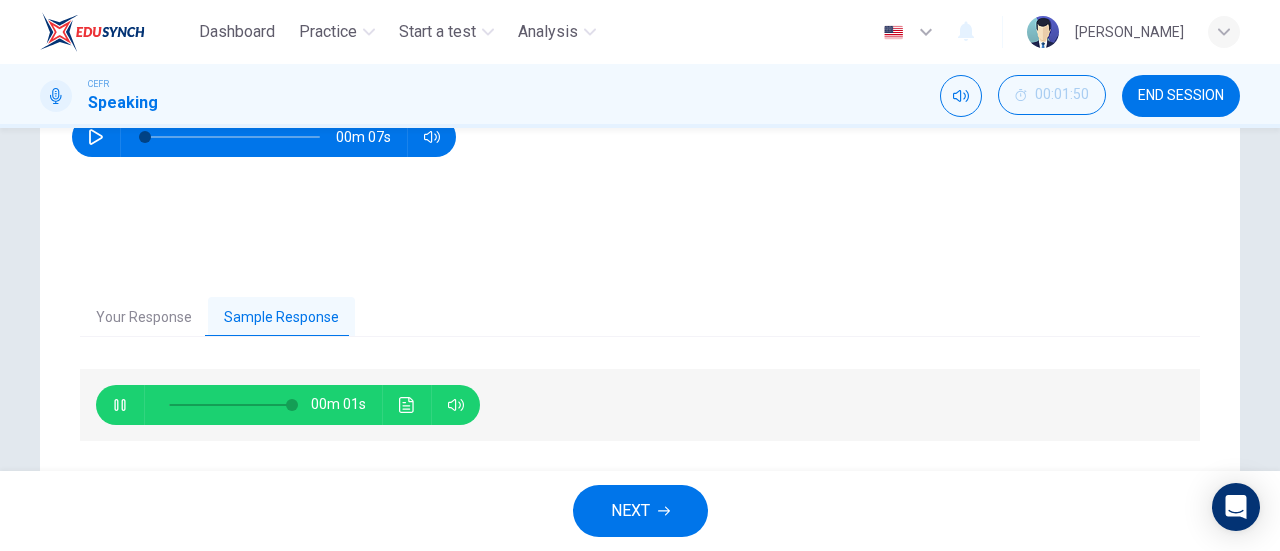 type on "0" 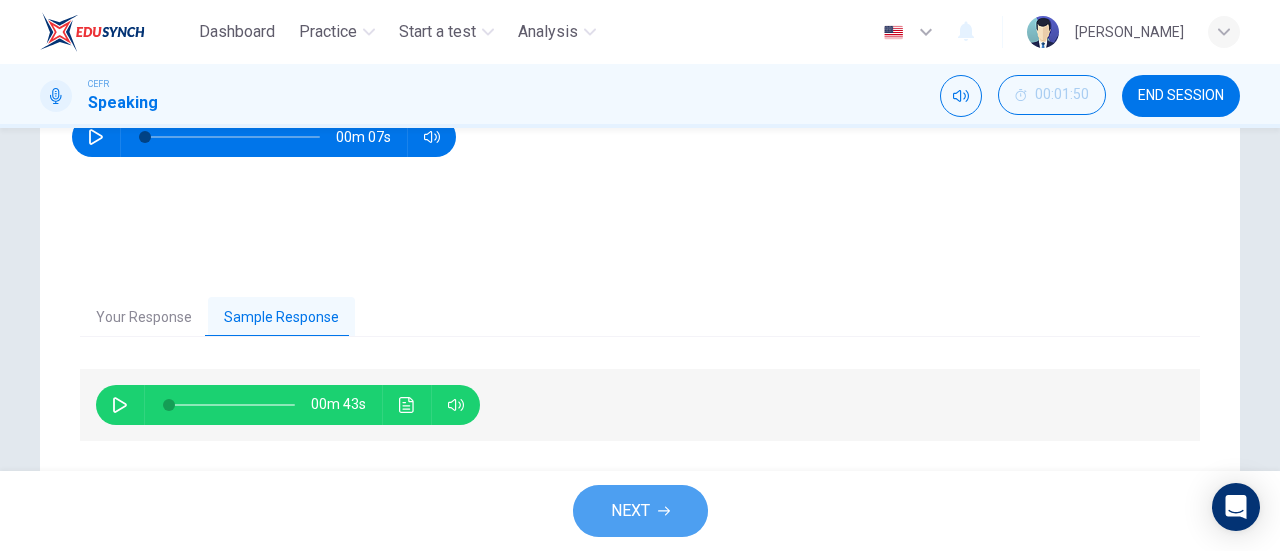 click on "NEXT" at bounding box center [640, 511] 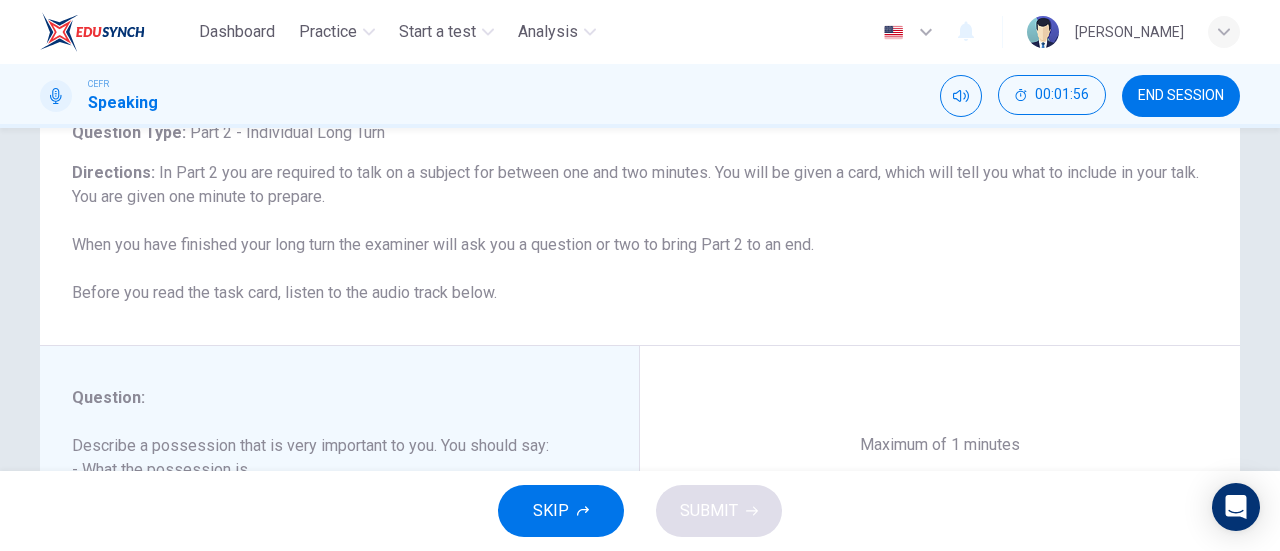 scroll, scrollTop: 146, scrollLeft: 0, axis: vertical 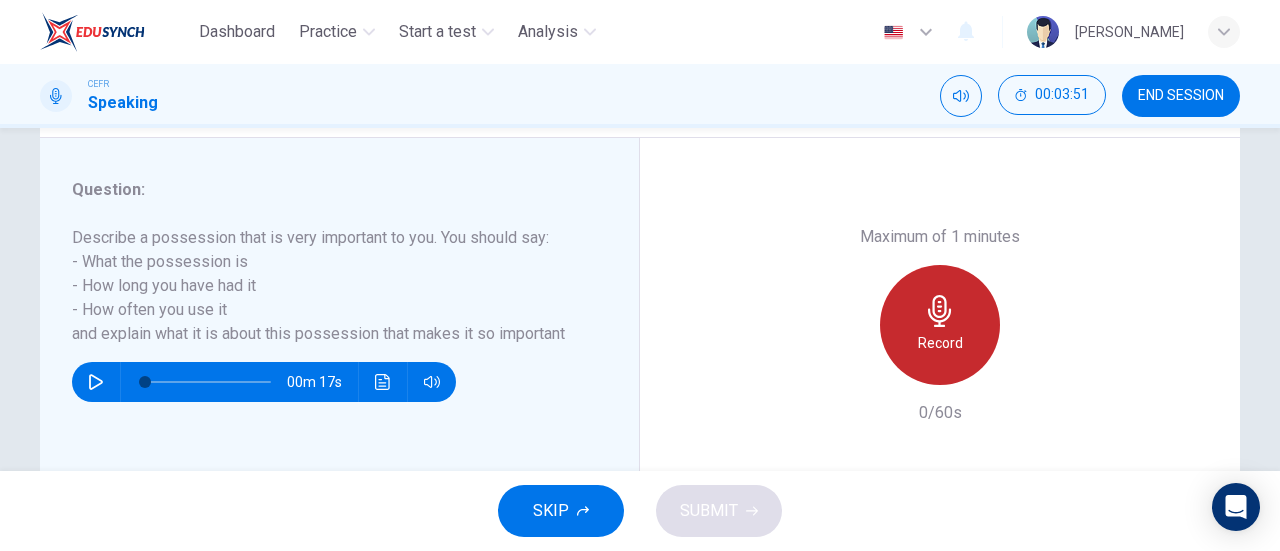 click on "Record" at bounding box center (940, 325) 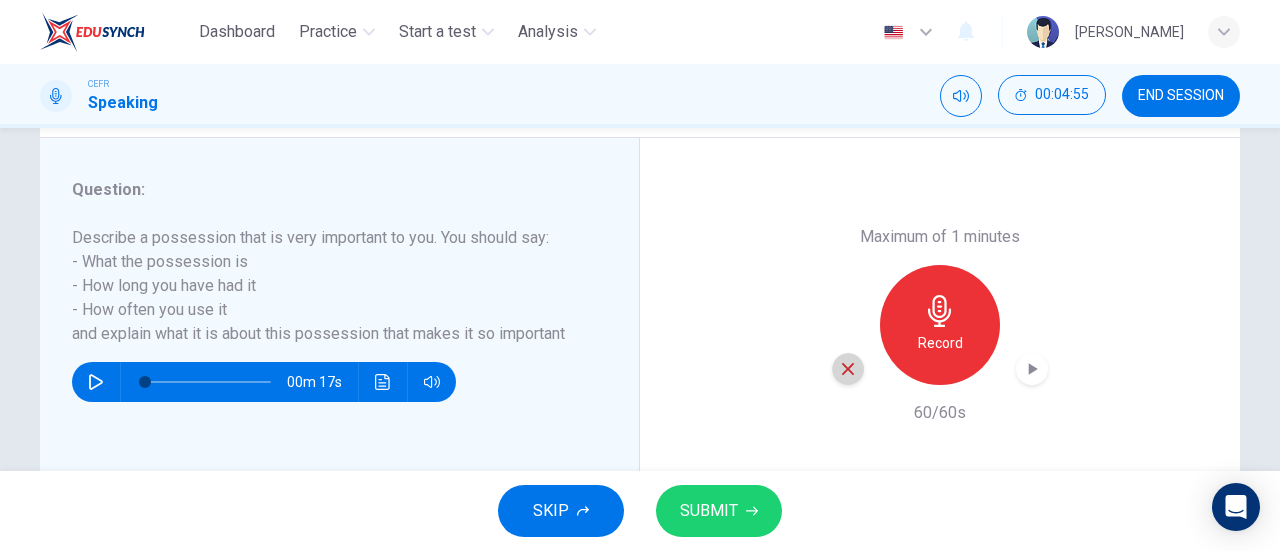 click 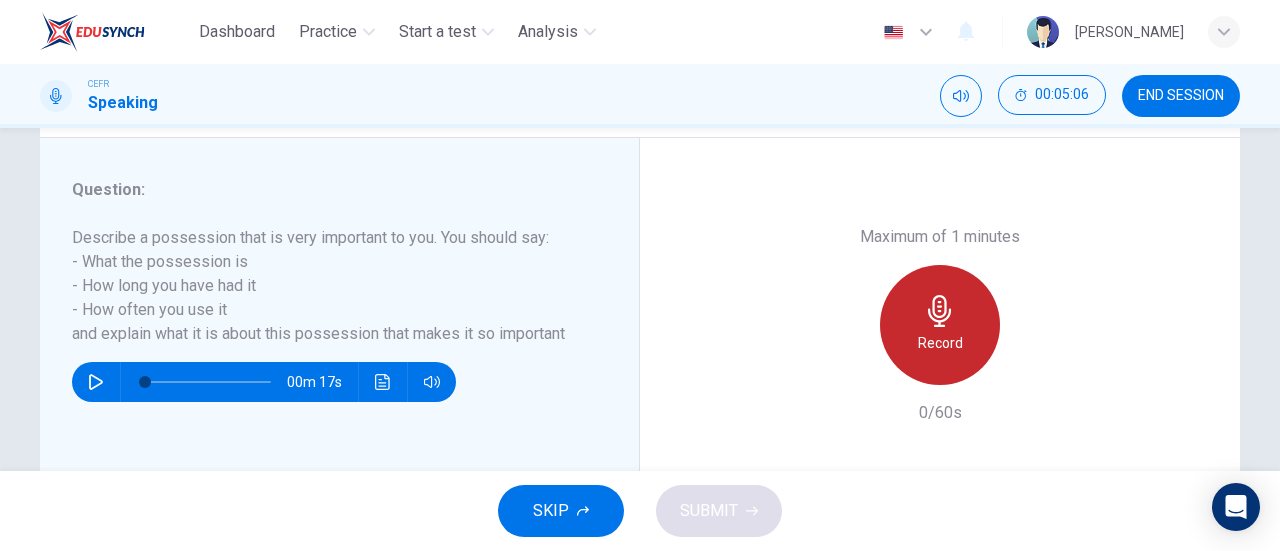 click on "Record" at bounding box center (940, 343) 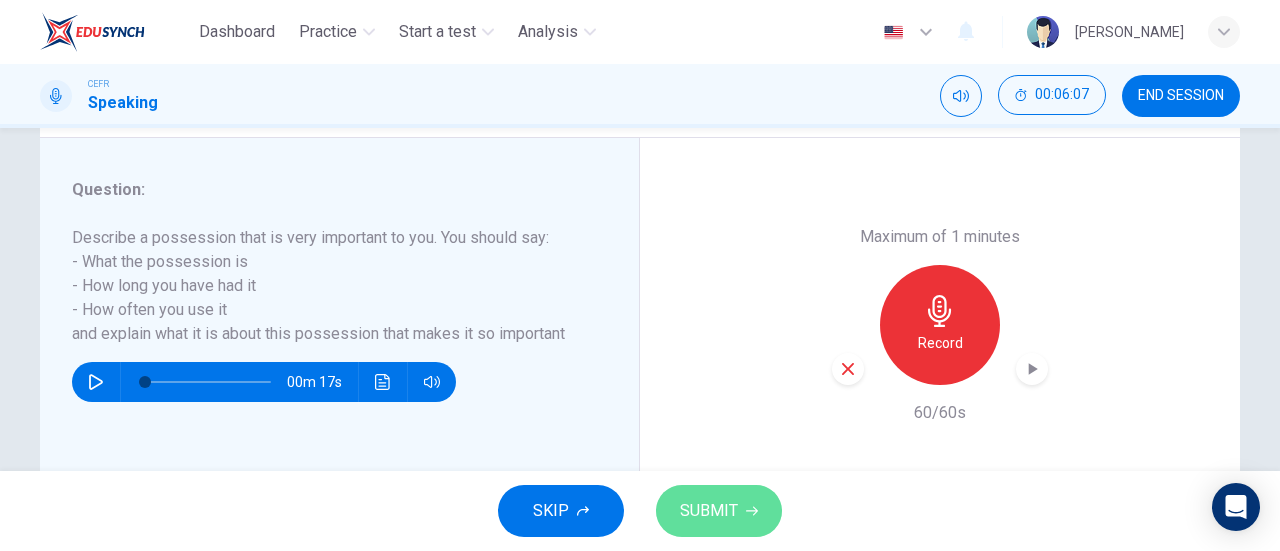 click on "SUBMIT" at bounding box center (709, 511) 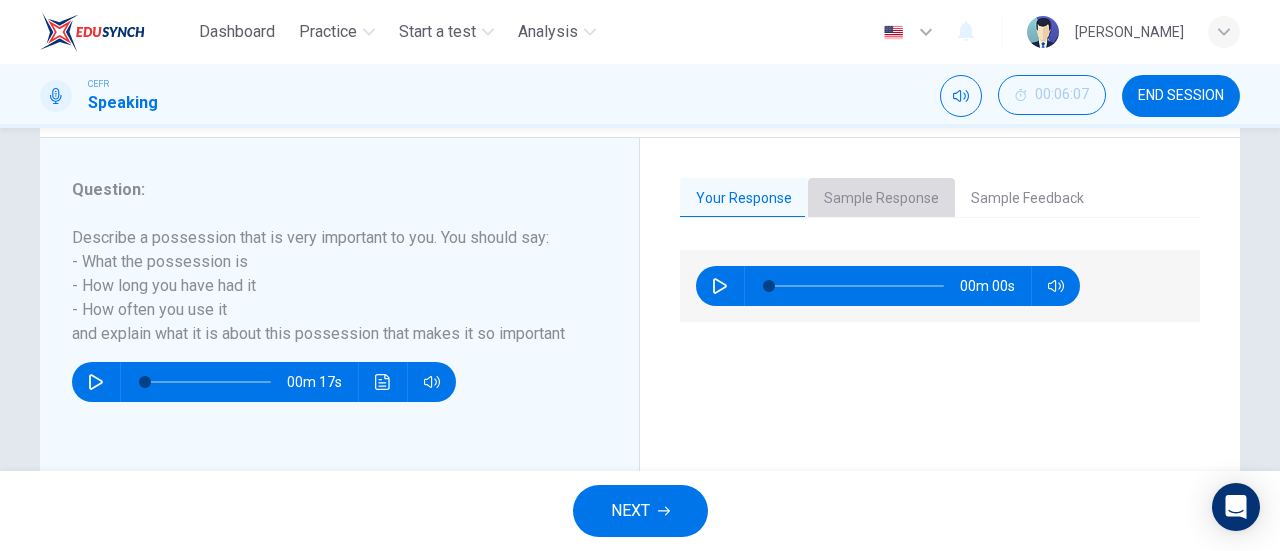 click on "Sample Response" at bounding box center (881, 199) 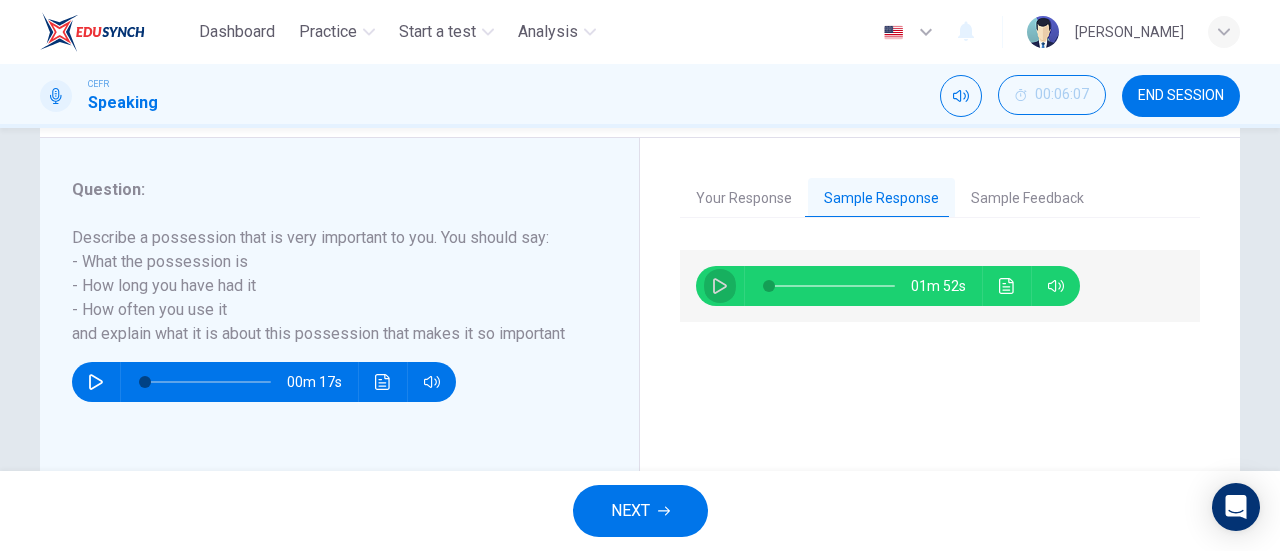 click at bounding box center [720, 286] 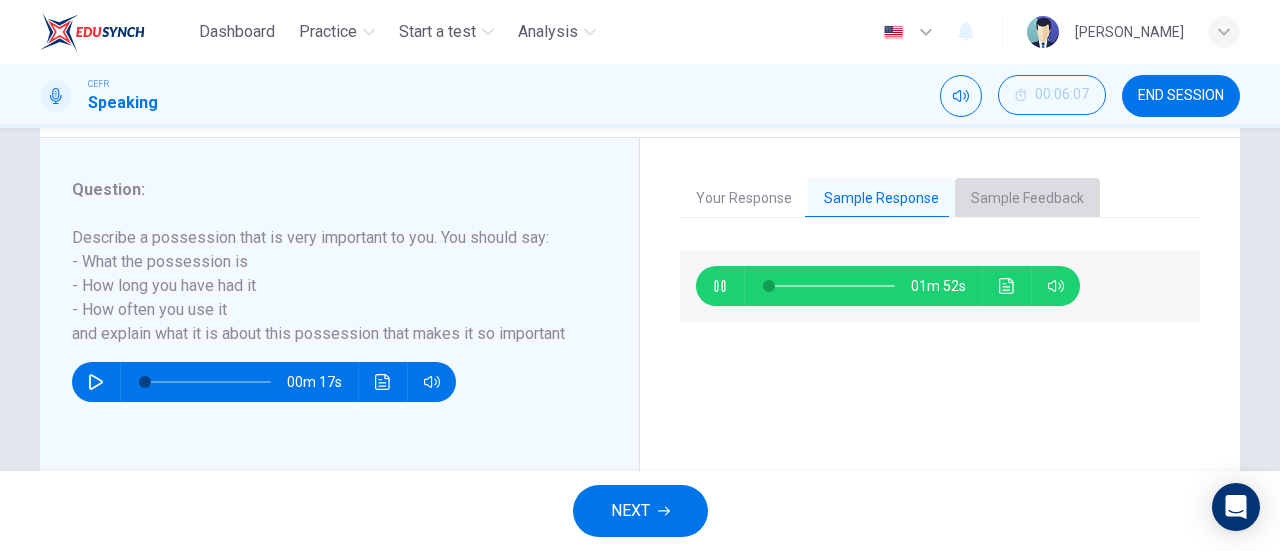 type on "1" 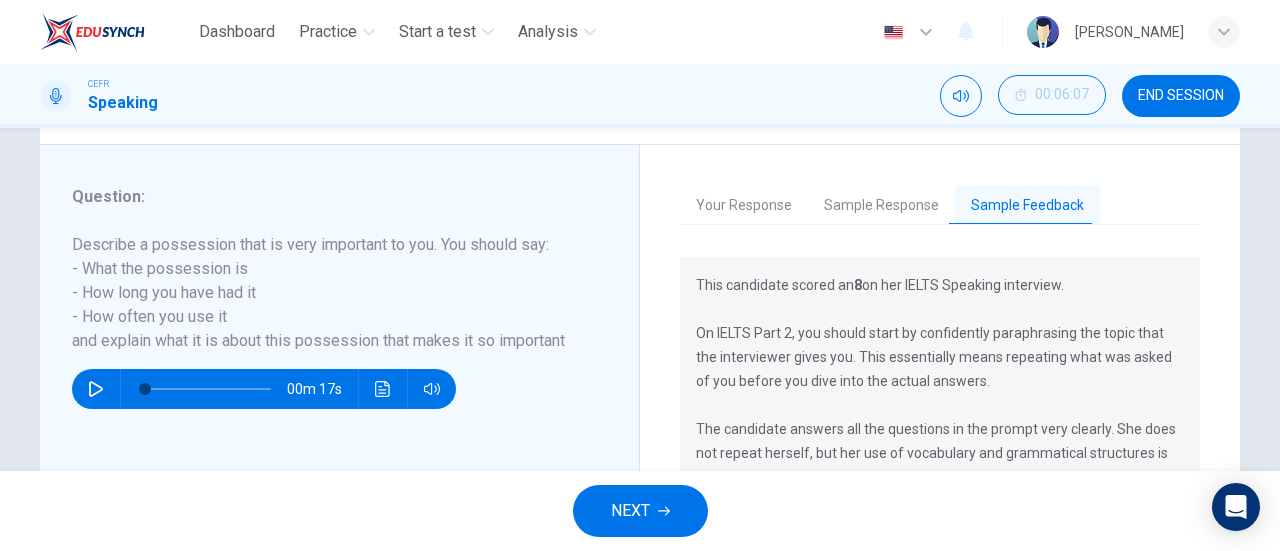 scroll, scrollTop: 346, scrollLeft: 0, axis: vertical 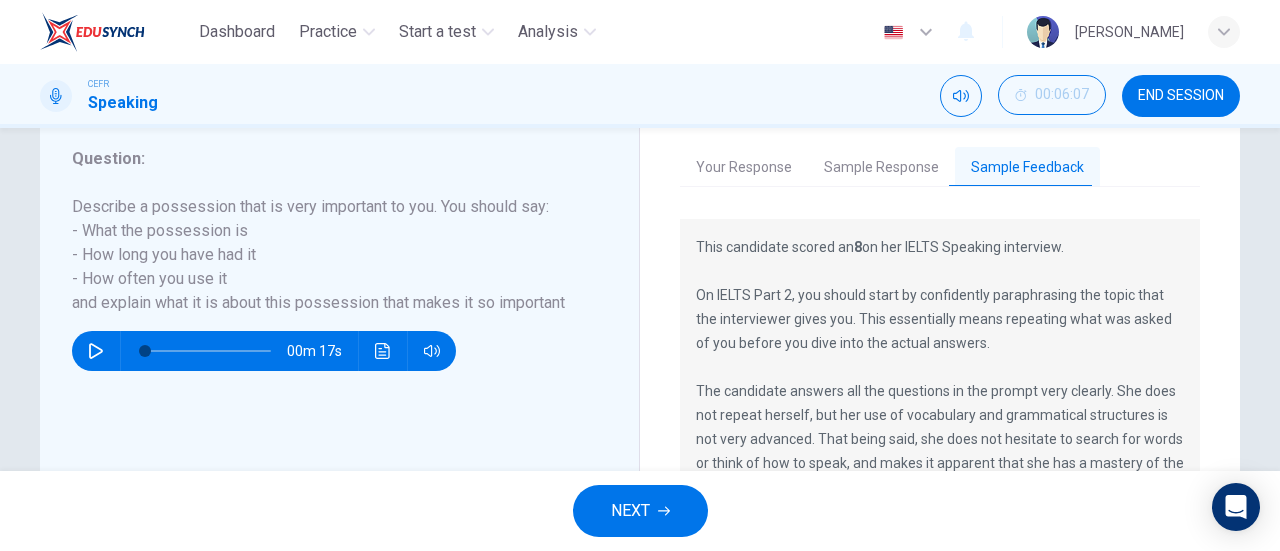 click on "NEXT" at bounding box center [640, 511] 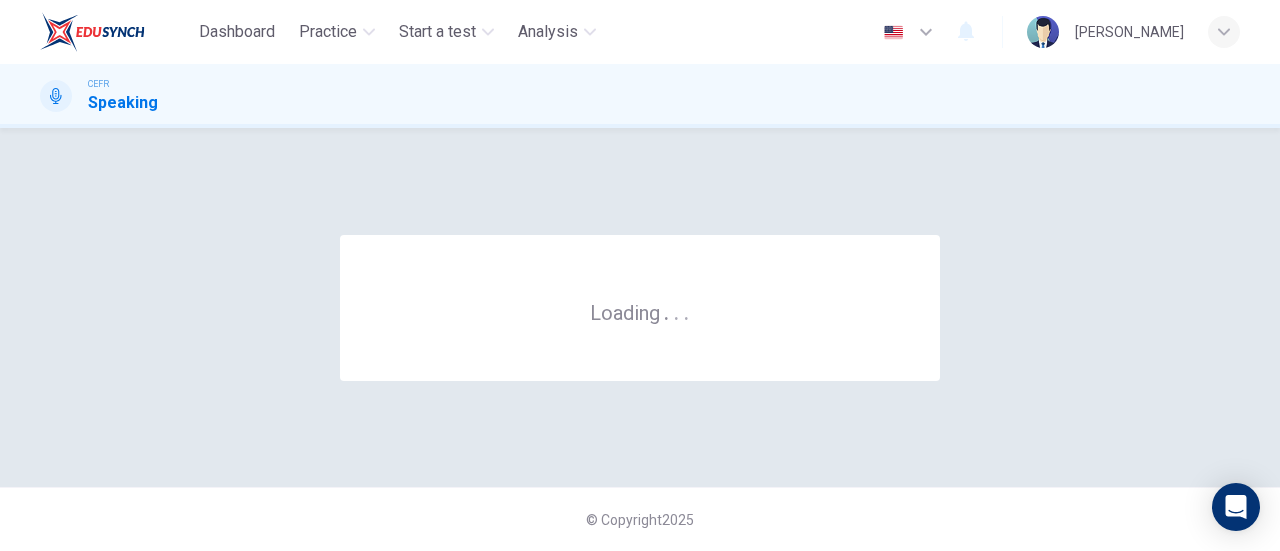 scroll, scrollTop: 0, scrollLeft: 0, axis: both 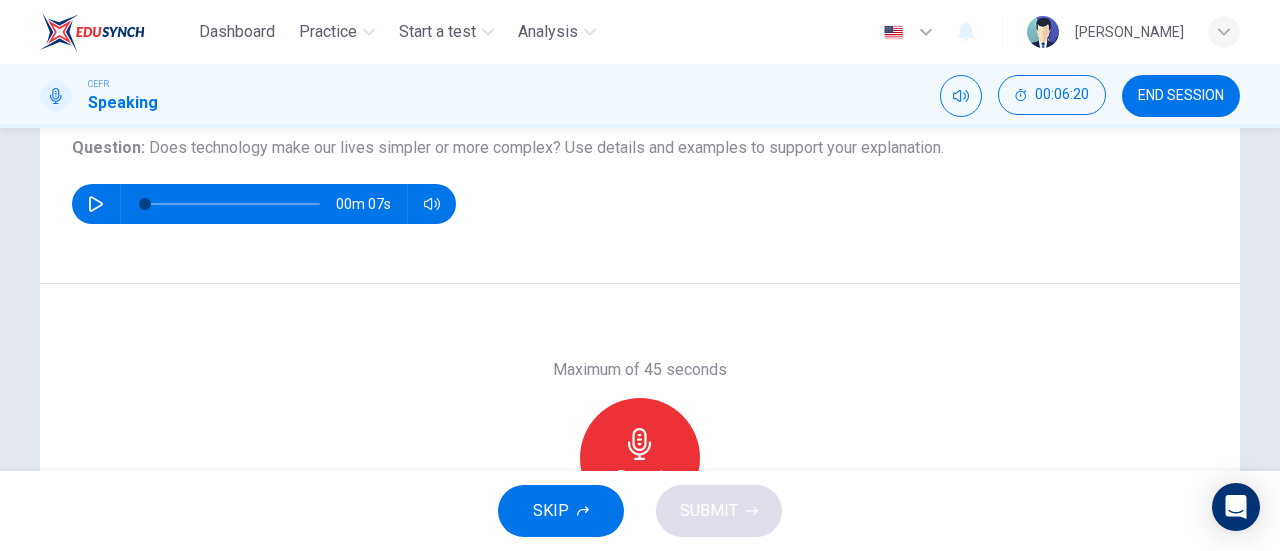 click on "Maximum of 45 seconds Record 0/45s" at bounding box center [640, 457] 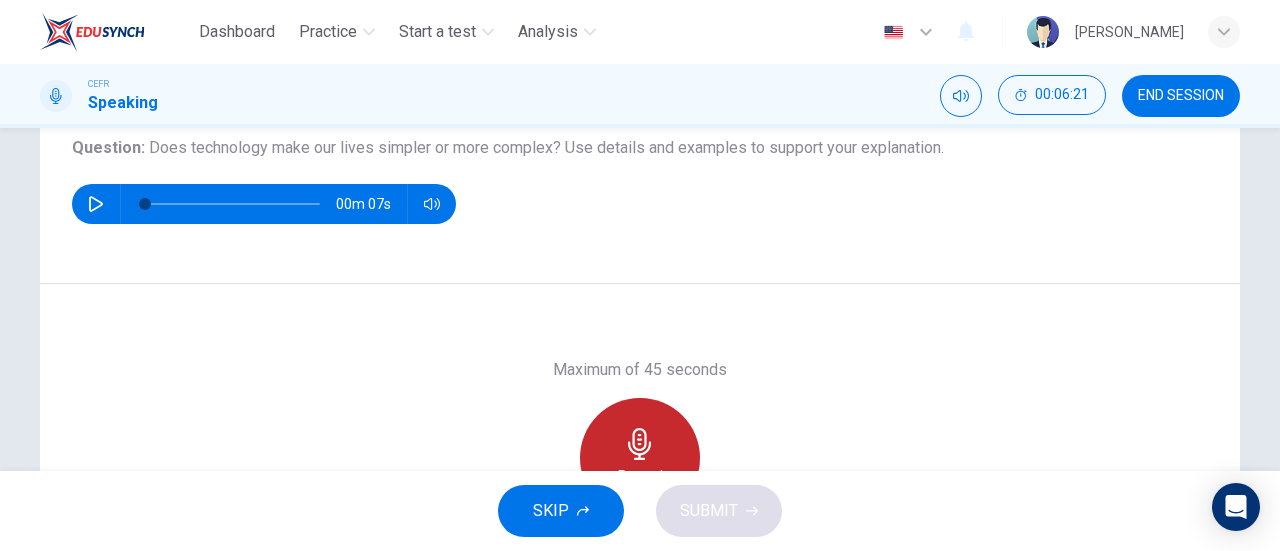 click on "Record" at bounding box center [640, 458] 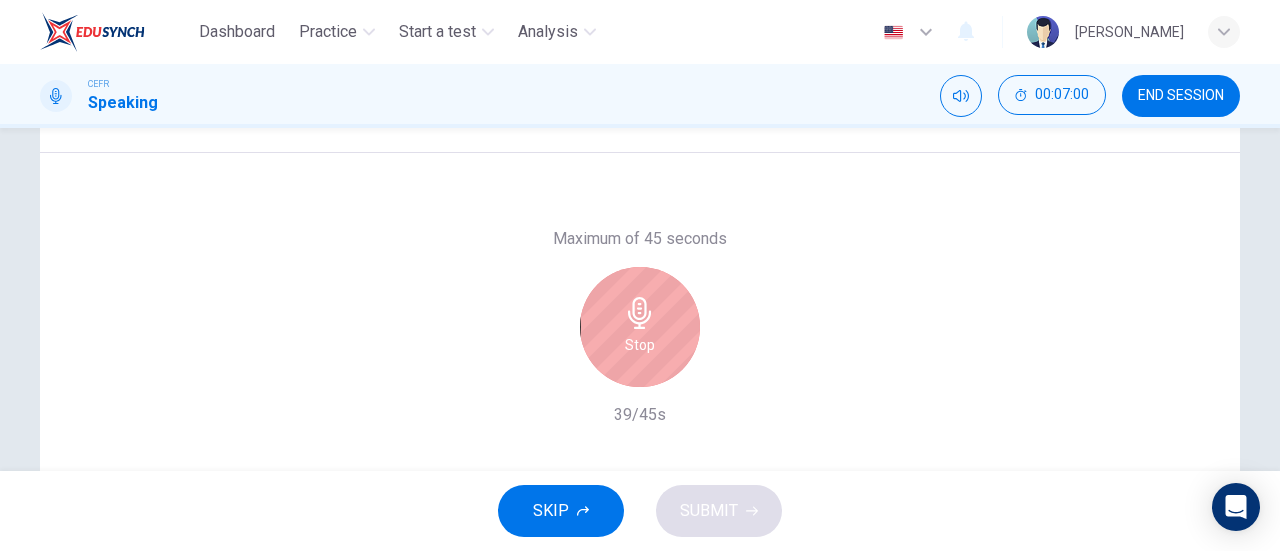 scroll, scrollTop: 361, scrollLeft: 0, axis: vertical 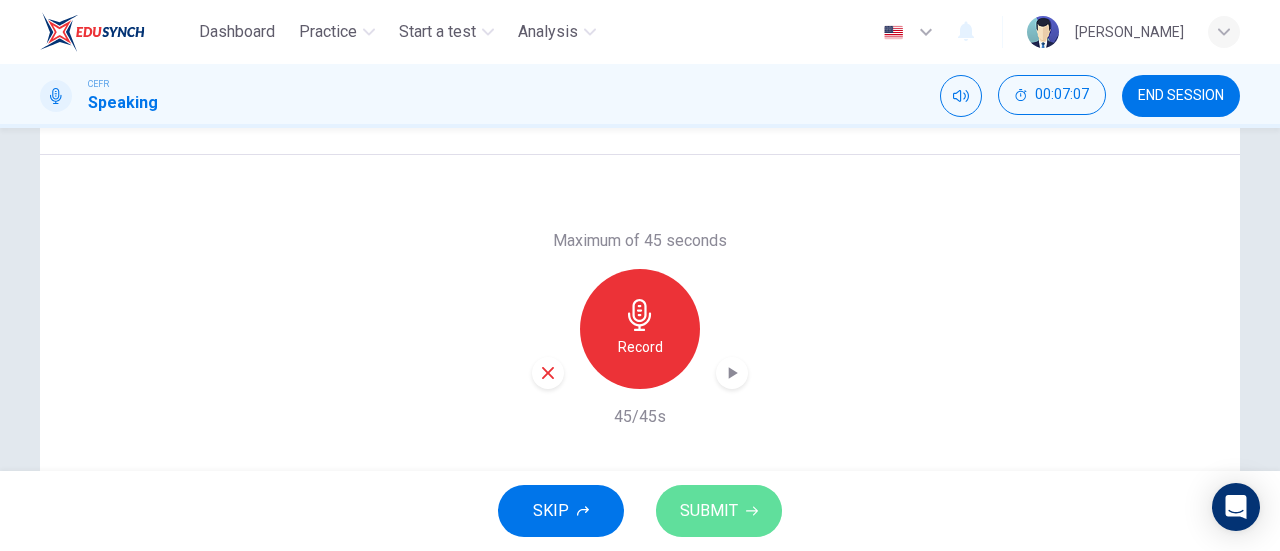 click on "SUBMIT" at bounding box center (719, 511) 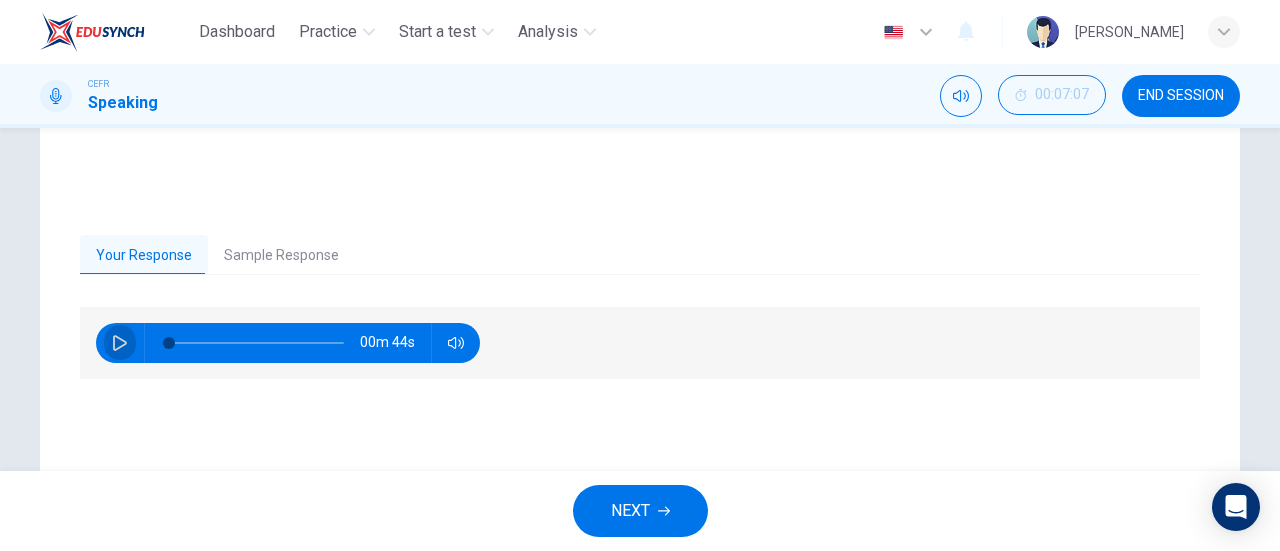 click at bounding box center [120, 343] 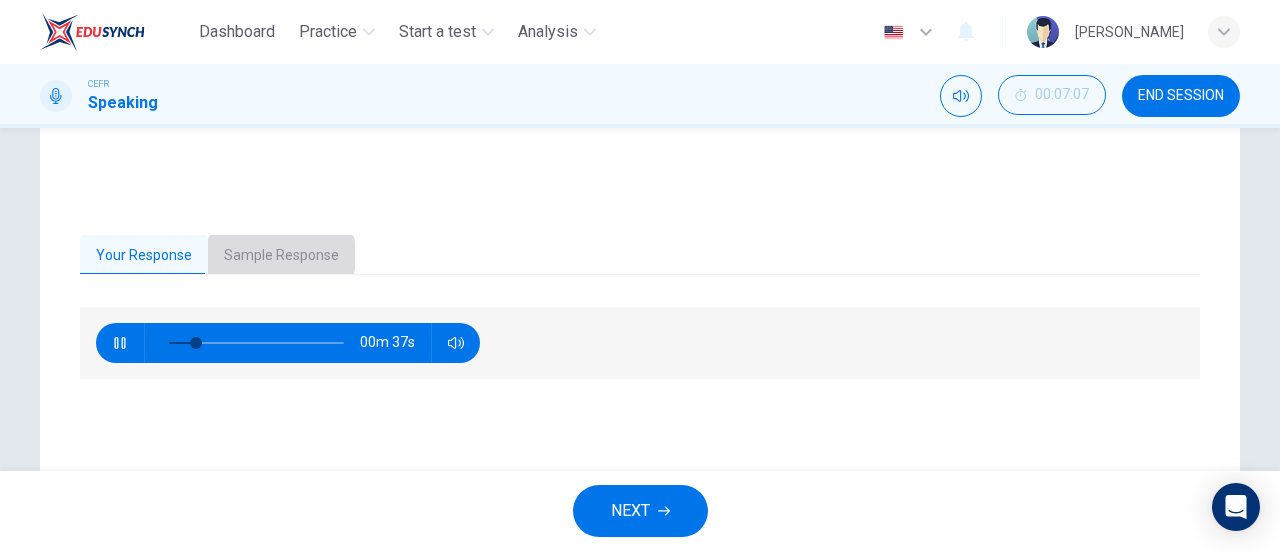click on "Sample Response" at bounding box center (281, 256) 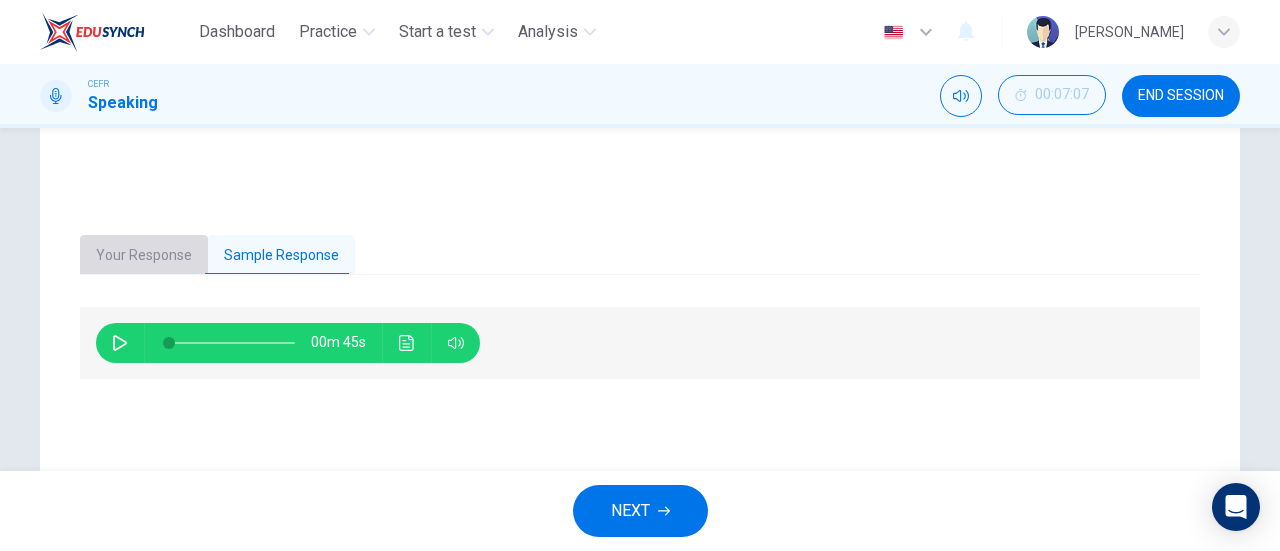 click on "Your Response" at bounding box center [144, 256] 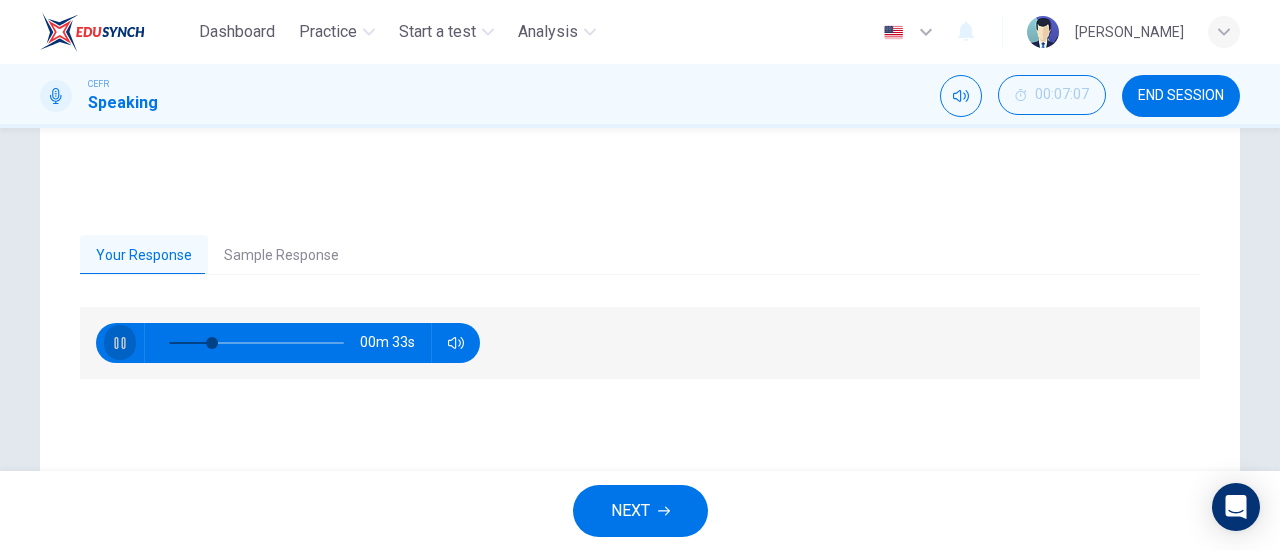 click 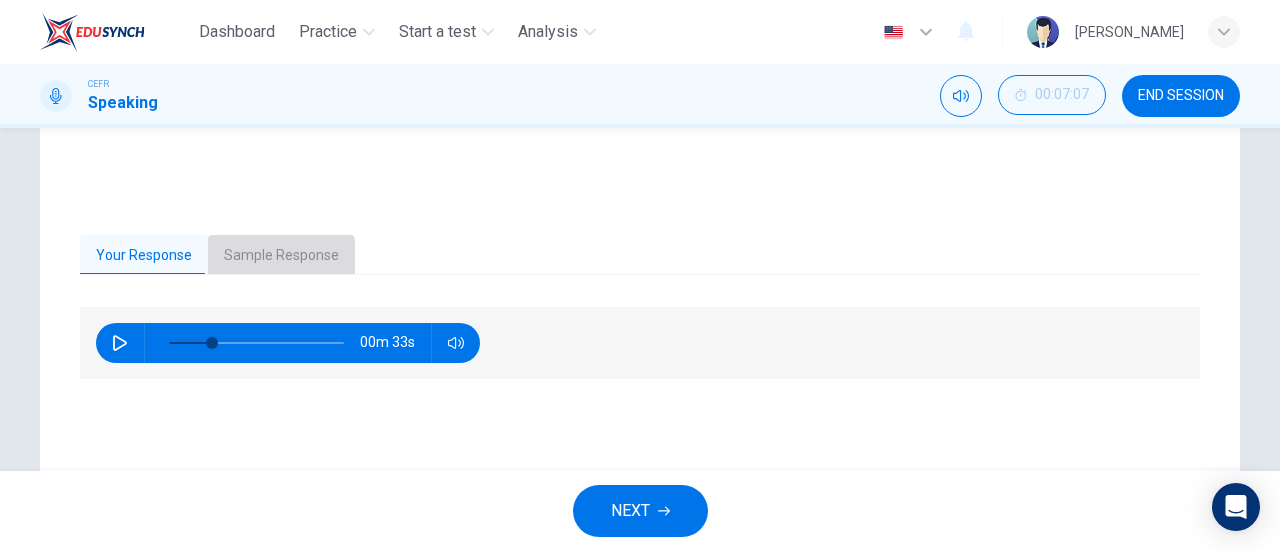 click on "Sample Response" at bounding box center [281, 256] 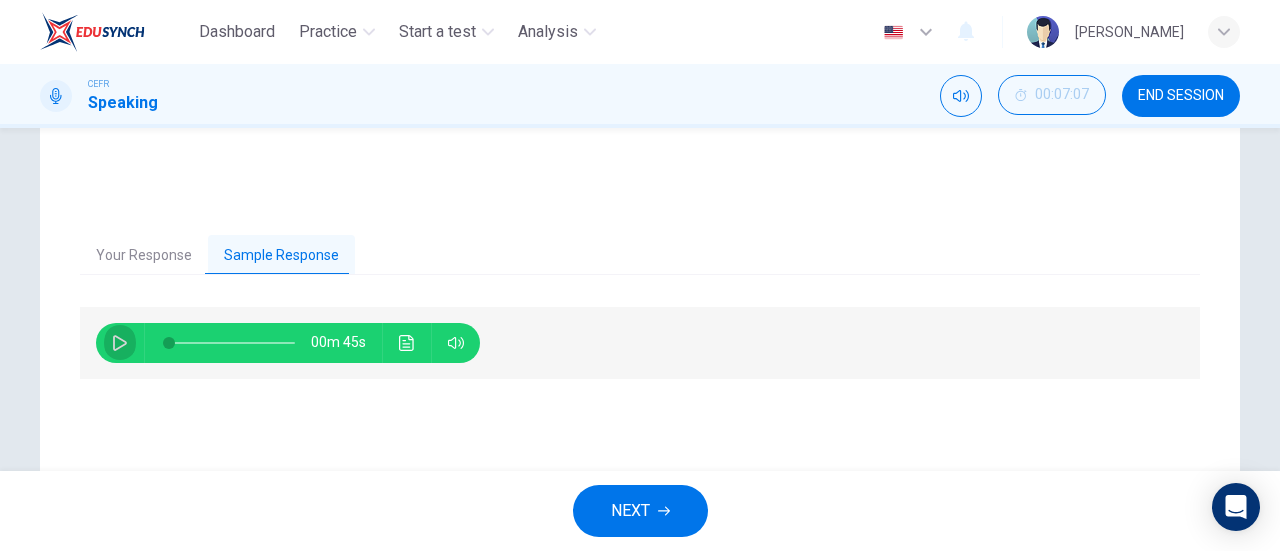 click 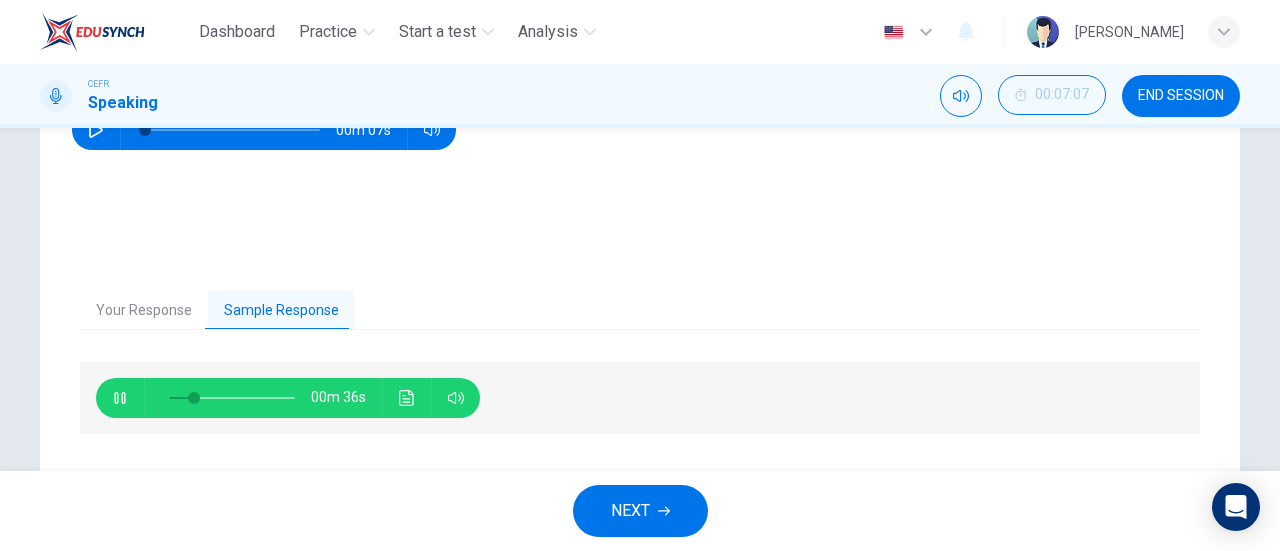 scroll, scrollTop: 307, scrollLeft: 0, axis: vertical 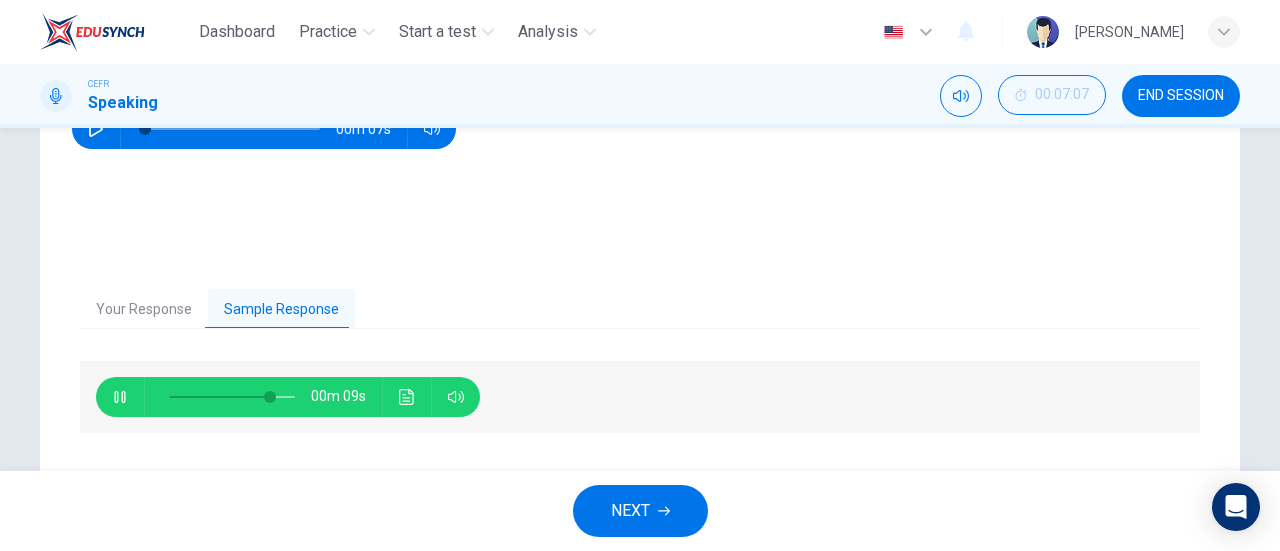type on "82" 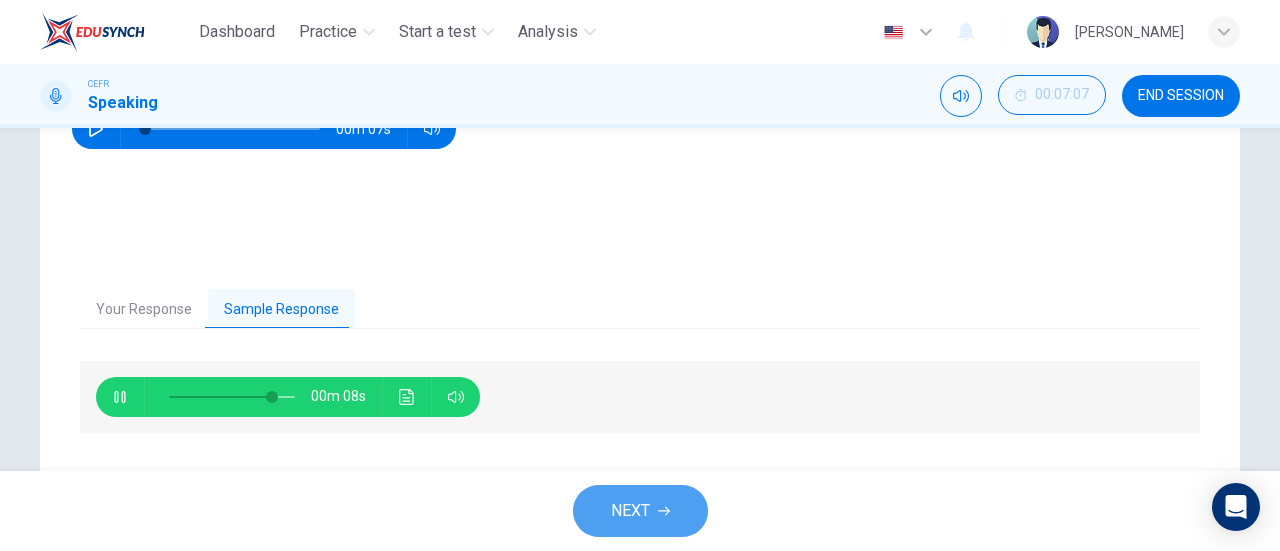 click on "NEXT" at bounding box center [640, 511] 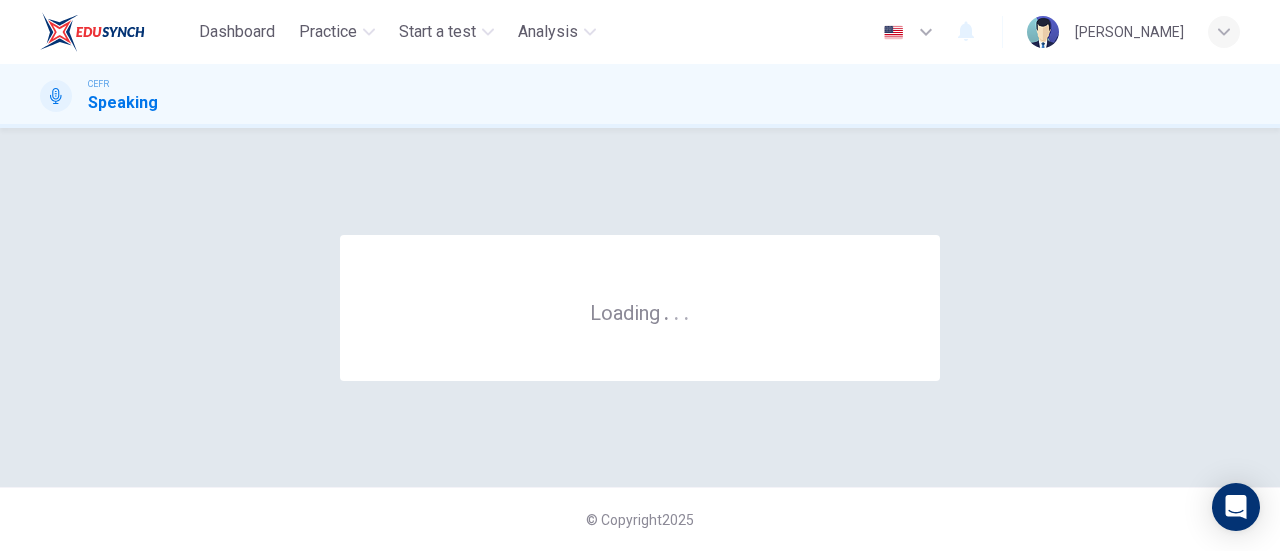 scroll, scrollTop: 0, scrollLeft: 0, axis: both 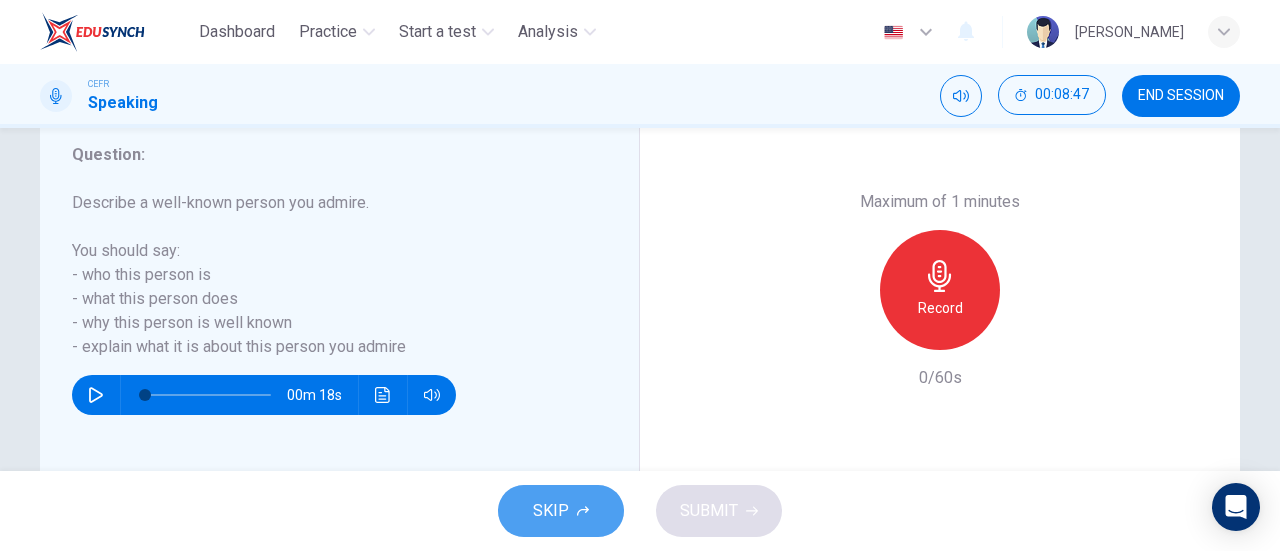 click on "SKIP" at bounding box center [561, 511] 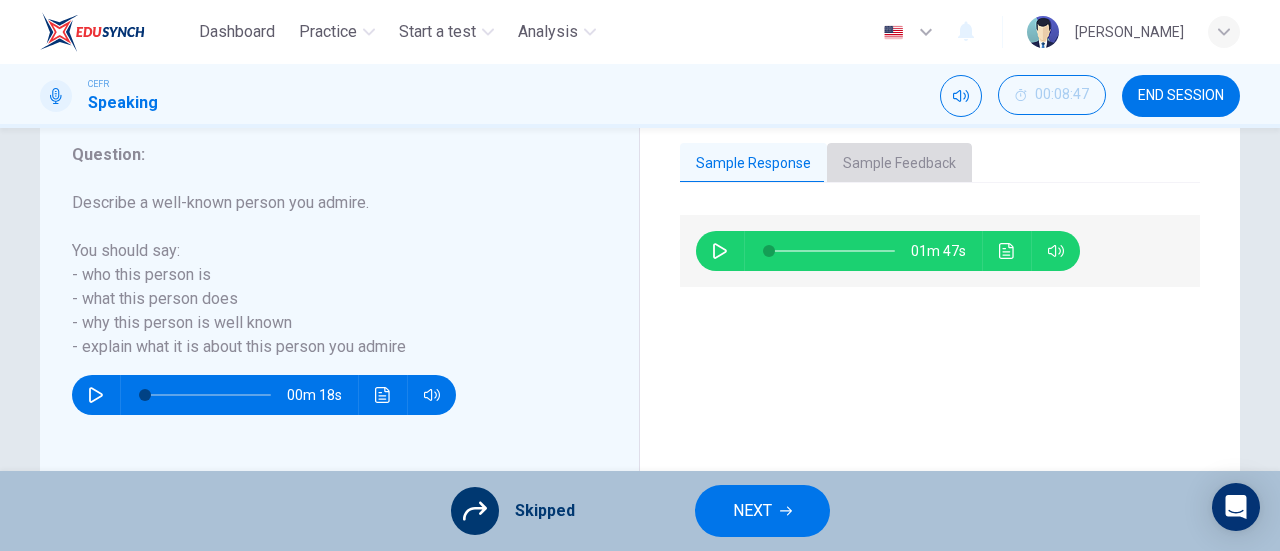 click on "Sample Feedback" at bounding box center (899, 164) 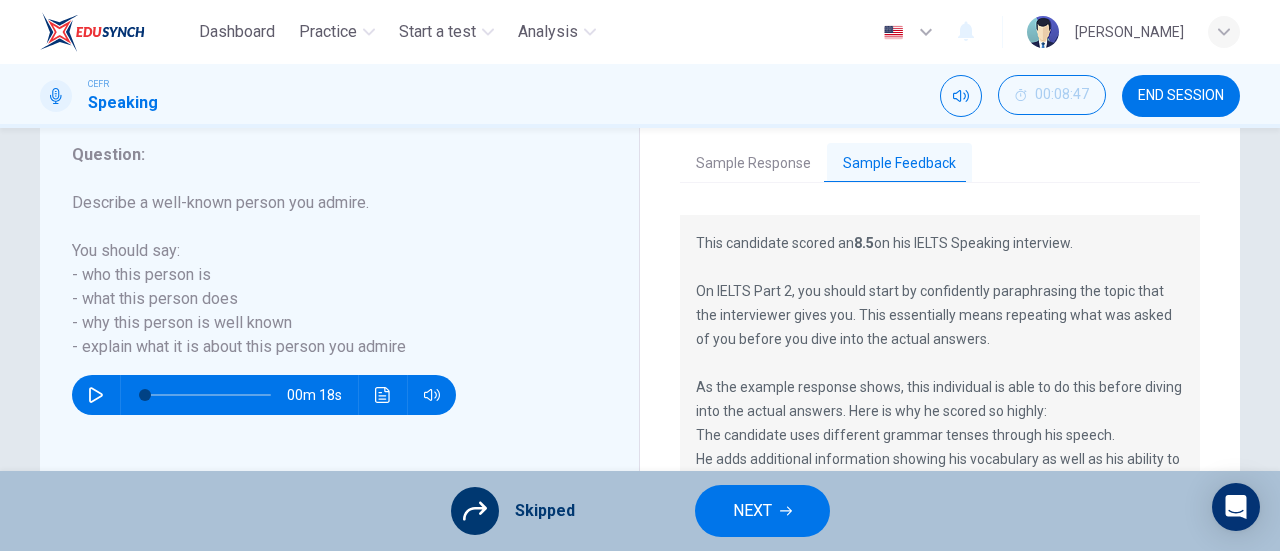 click on "Sample Response" at bounding box center [753, 164] 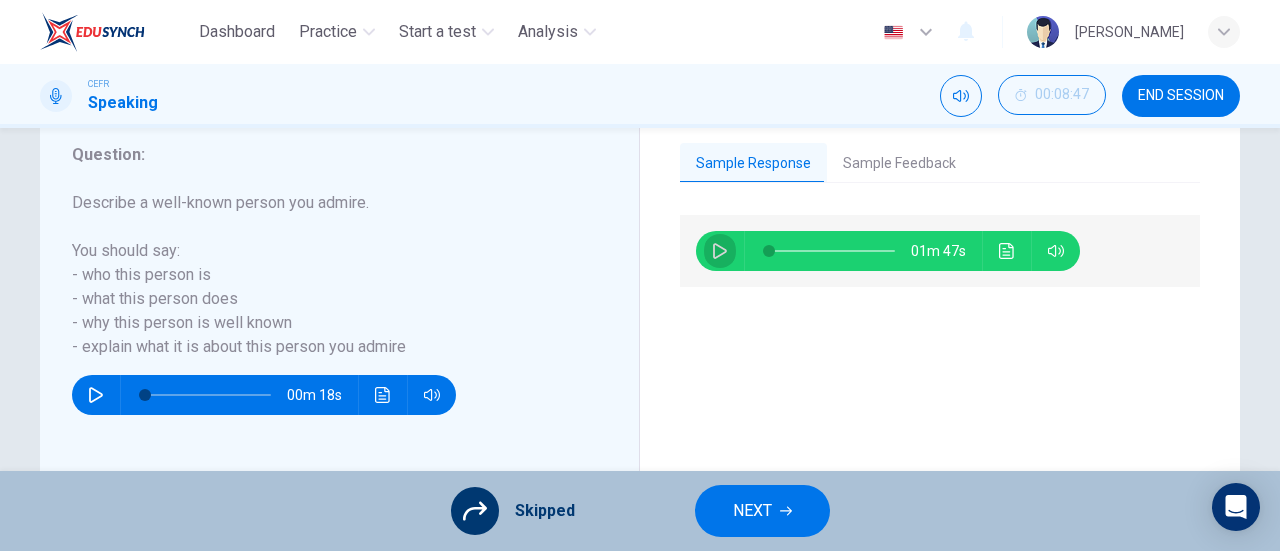 click 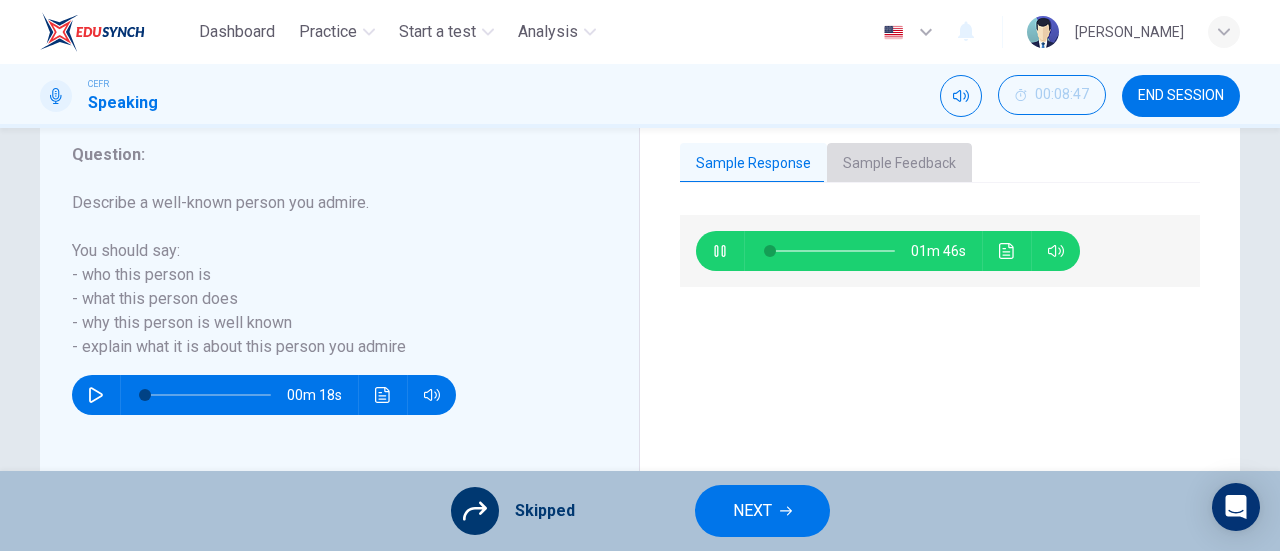 click on "Sample Feedback" at bounding box center [899, 164] 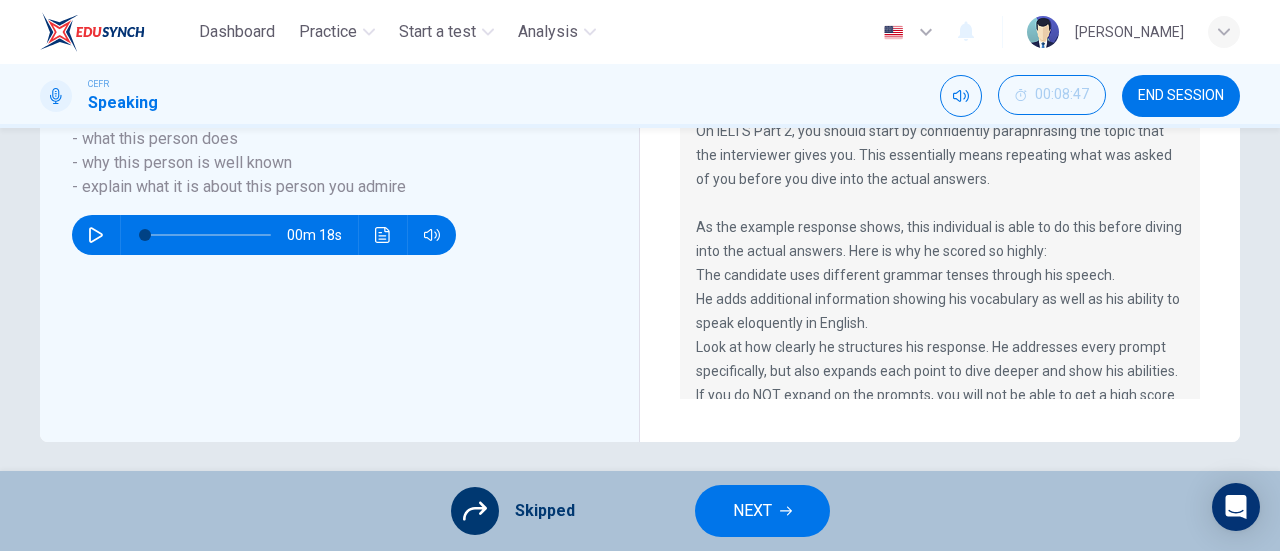 scroll, scrollTop: 555, scrollLeft: 0, axis: vertical 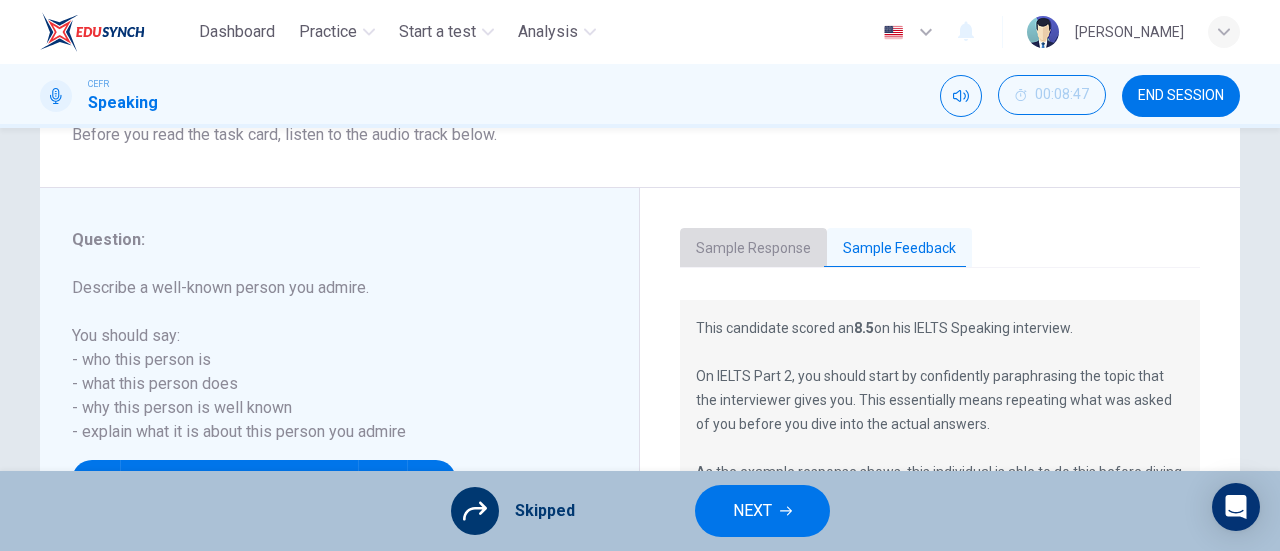 click on "Sample Response" at bounding box center (753, 249) 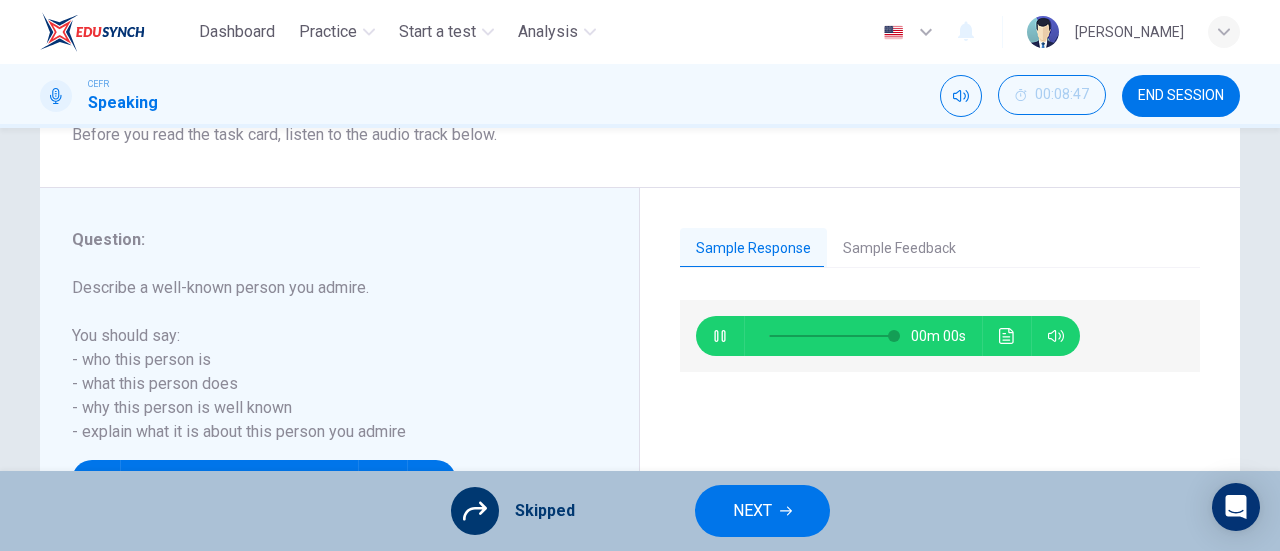 type on "0" 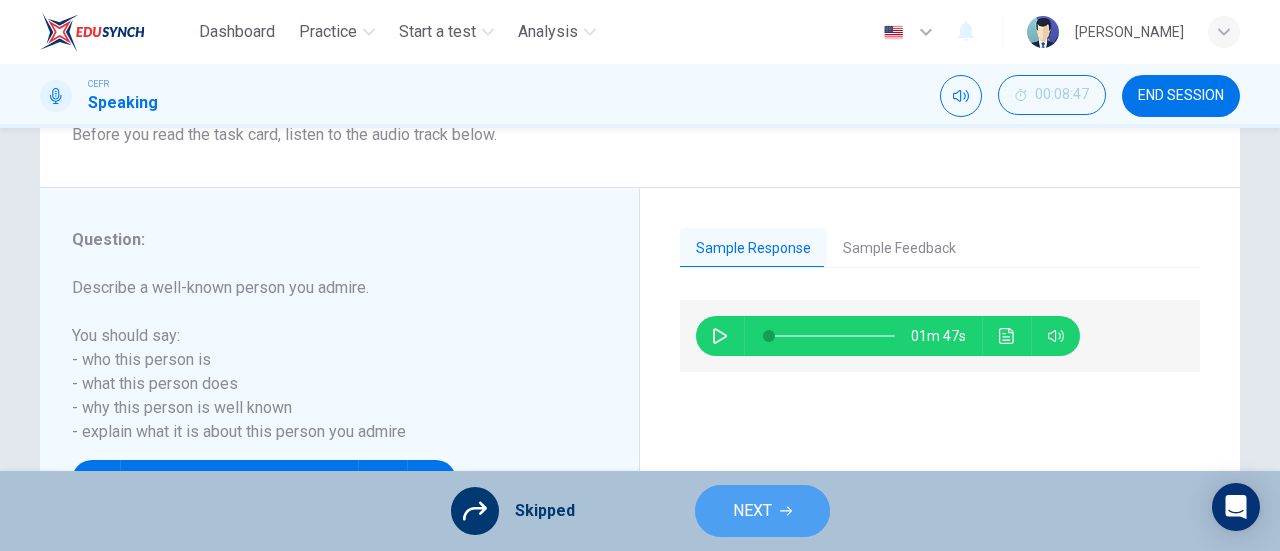 click on "NEXT" at bounding box center [752, 511] 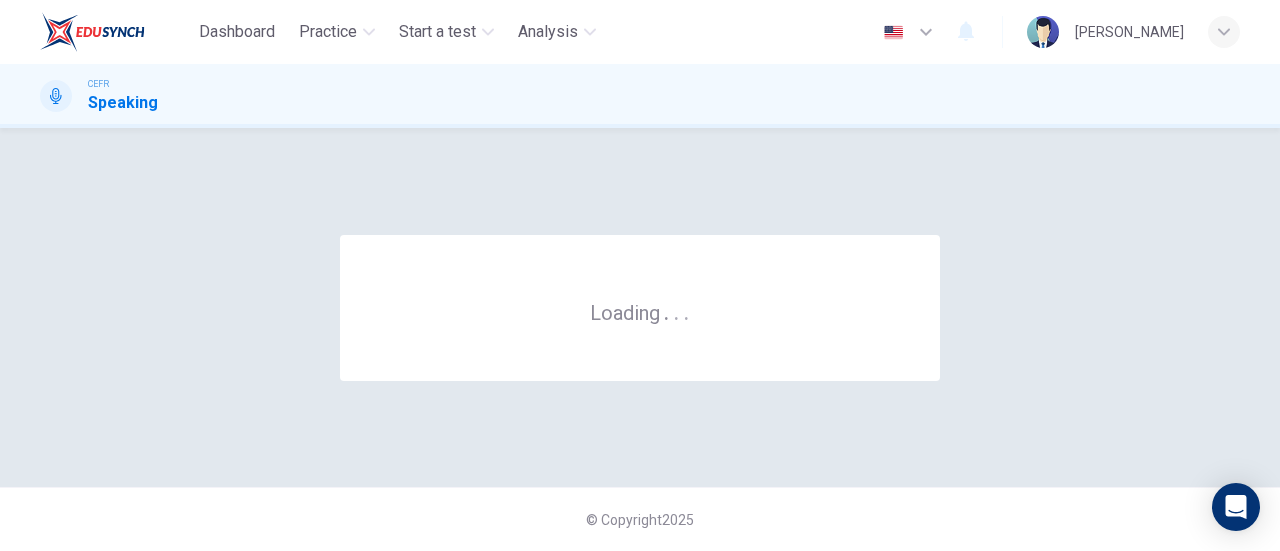 scroll, scrollTop: 0, scrollLeft: 0, axis: both 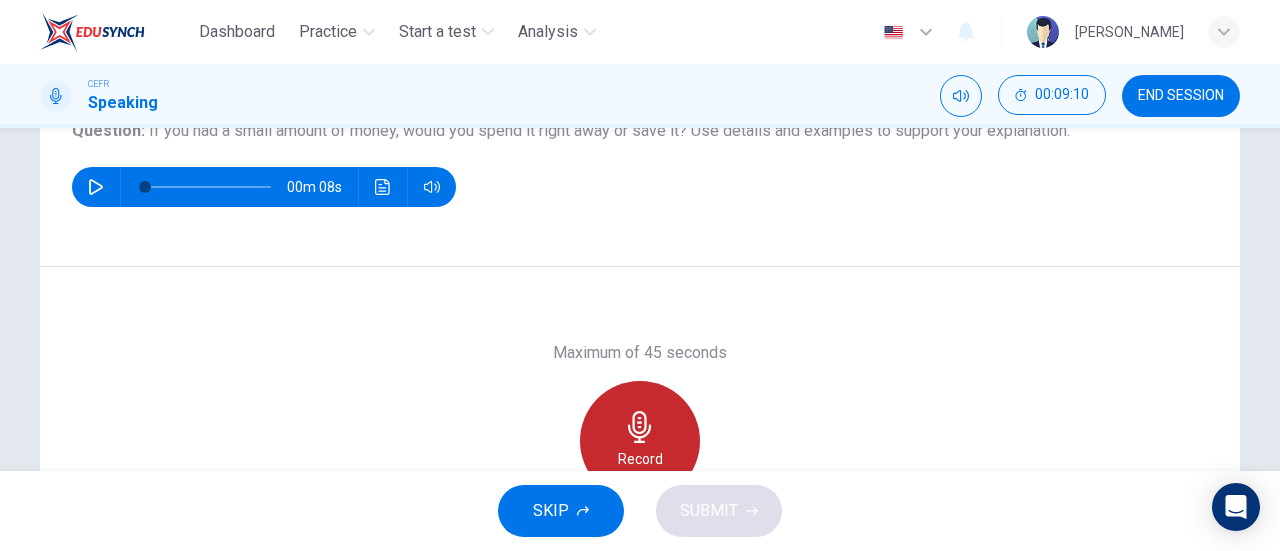 click on "Record" at bounding box center [640, 441] 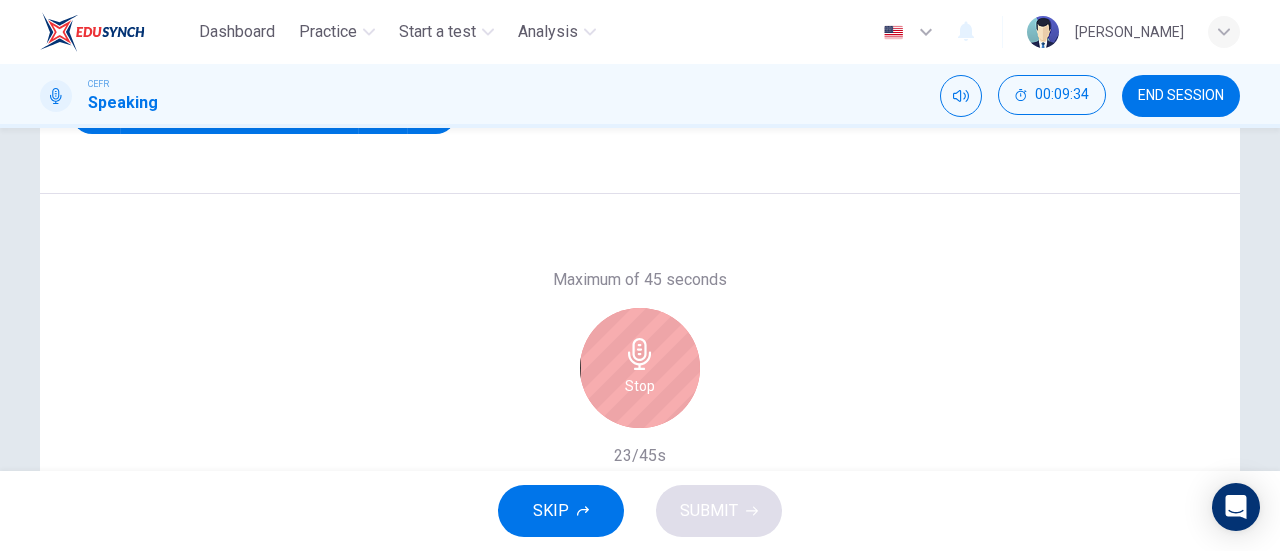 scroll, scrollTop: 329, scrollLeft: 0, axis: vertical 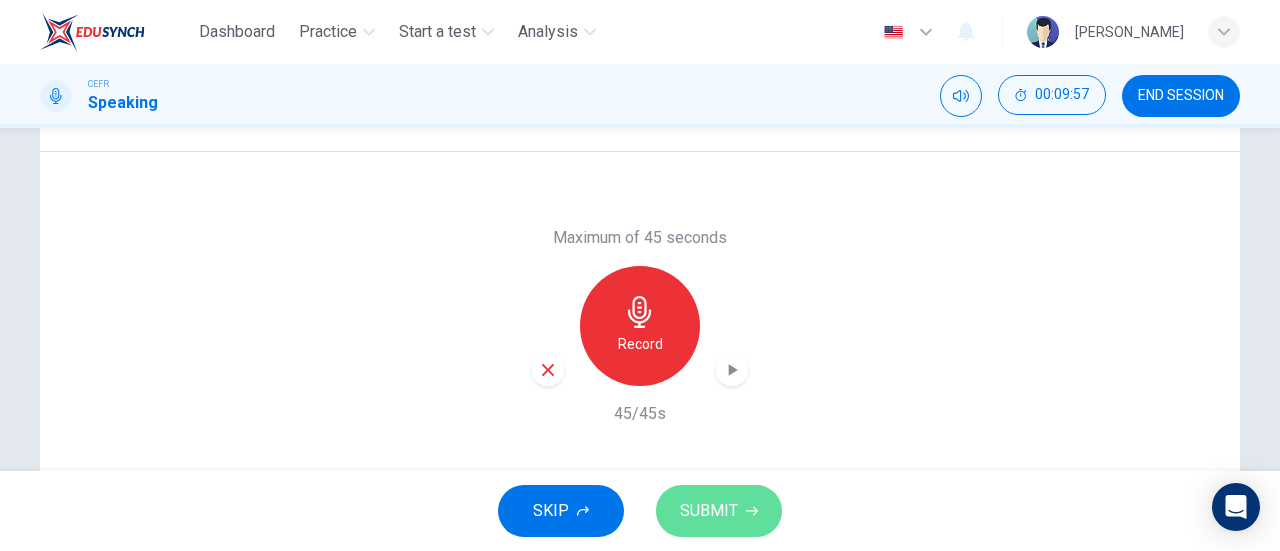 click on "SUBMIT" at bounding box center (709, 511) 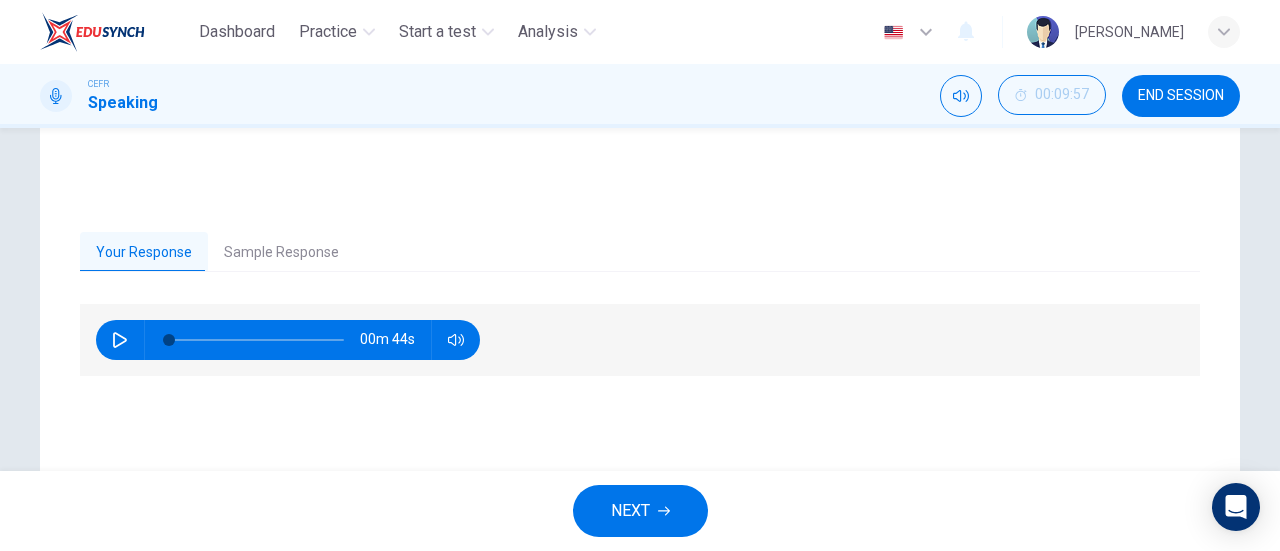 click on "Sample Response" at bounding box center (281, 253) 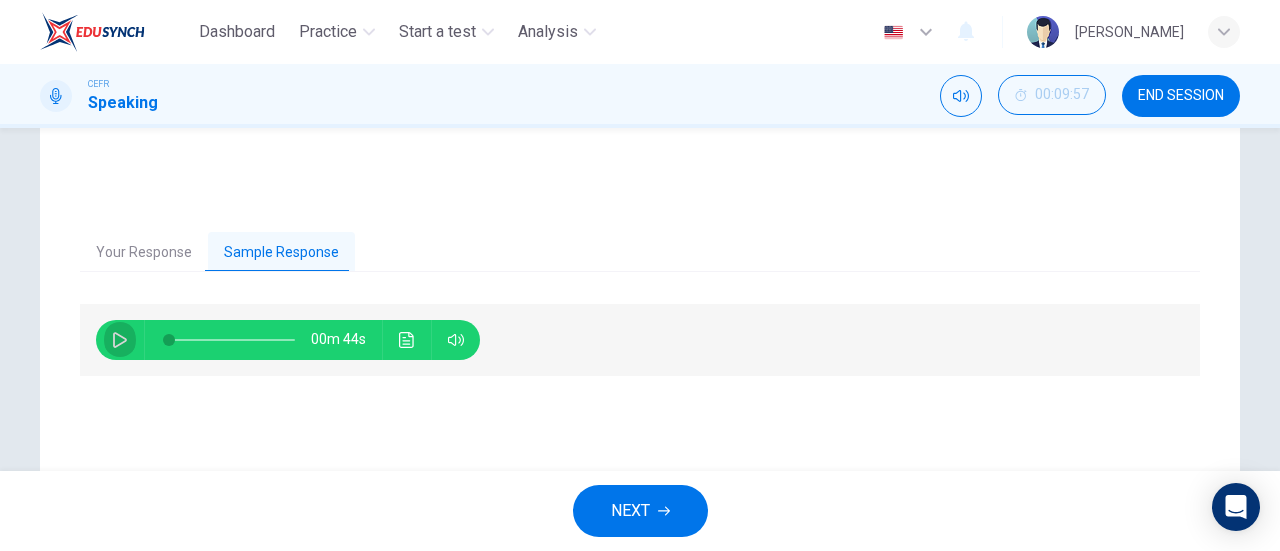 click at bounding box center [120, 340] 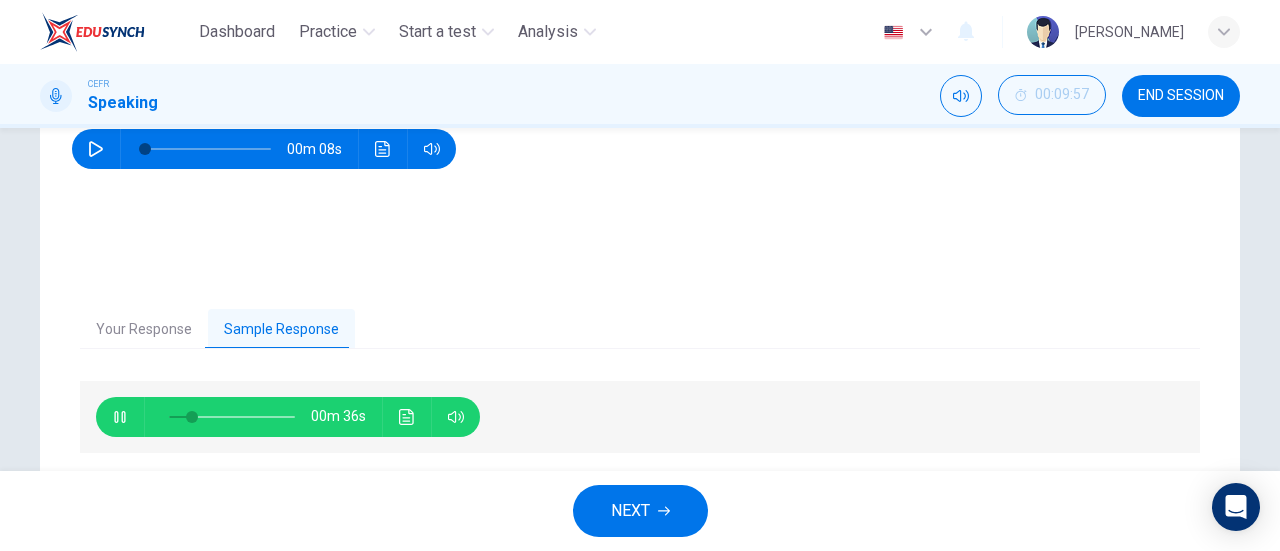 scroll, scrollTop: 295, scrollLeft: 0, axis: vertical 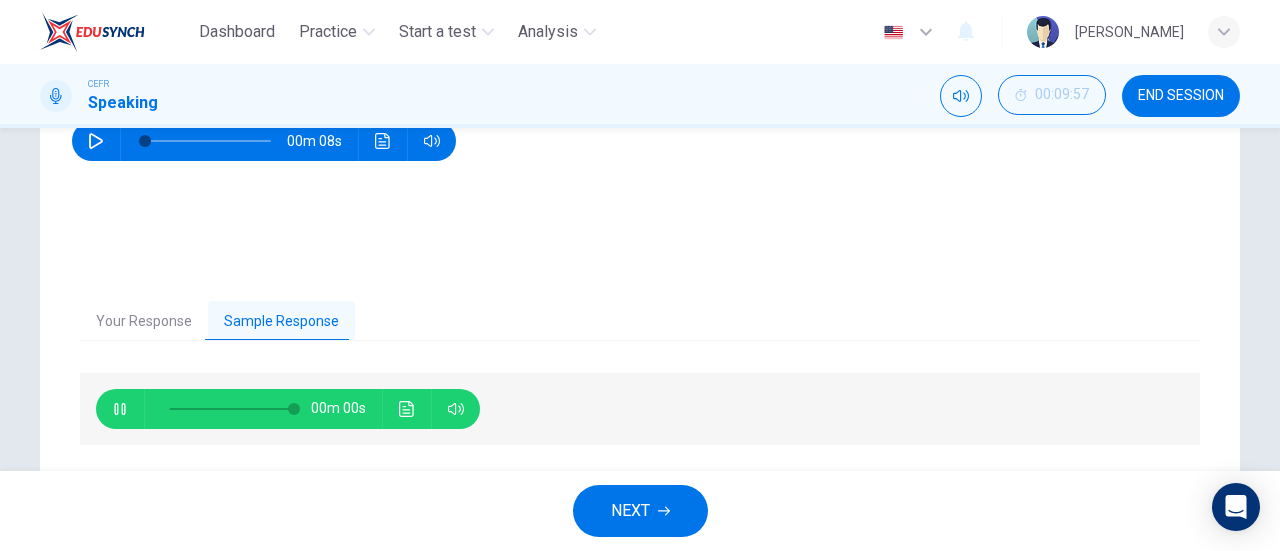 type on "0" 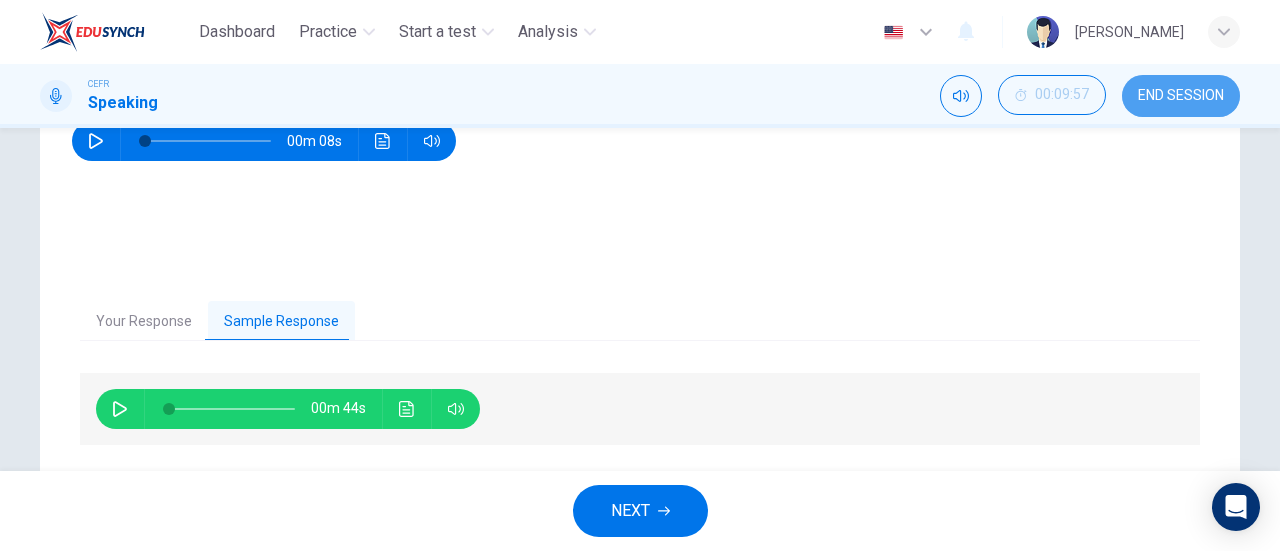 click on "END SESSION" at bounding box center [1181, 96] 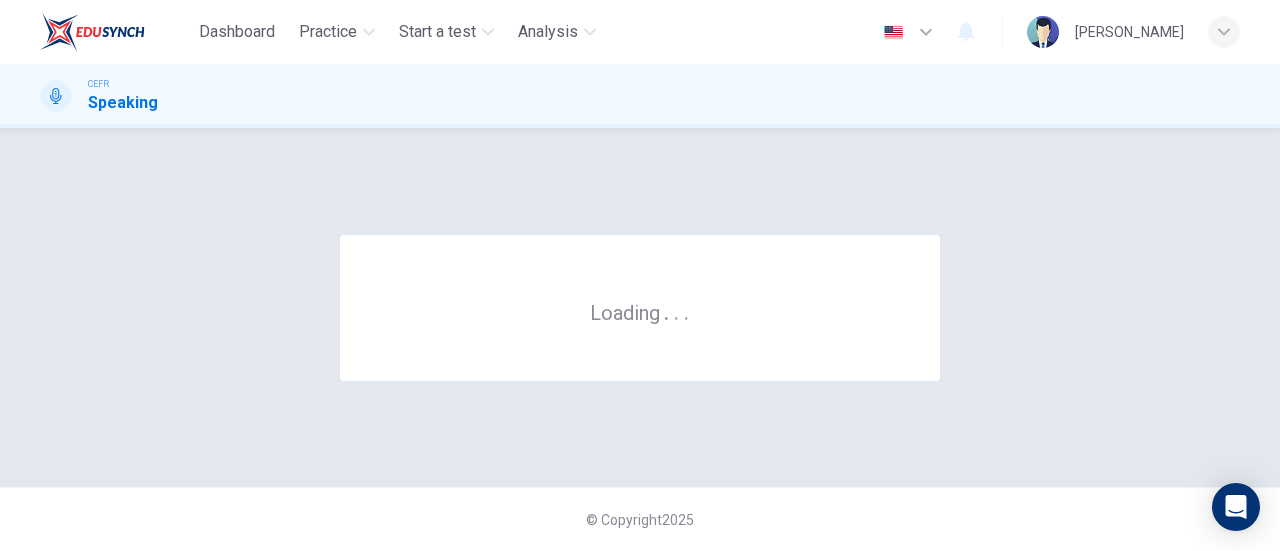 scroll, scrollTop: 0, scrollLeft: 0, axis: both 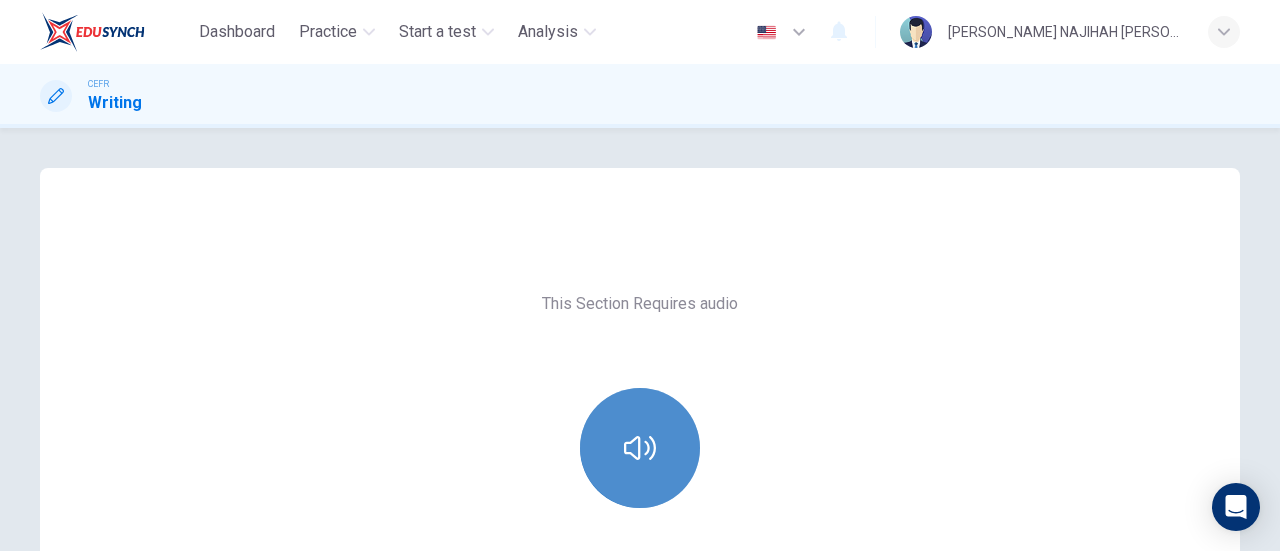 click at bounding box center [640, 448] 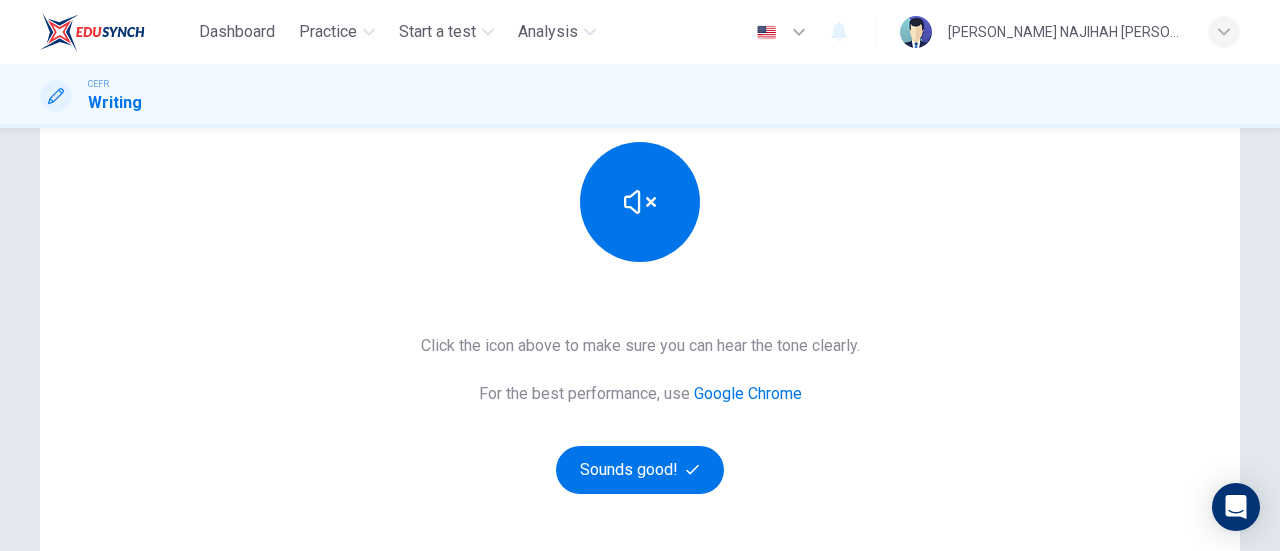 scroll, scrollTop: 255, scrollLeft: 0, axis: vertical 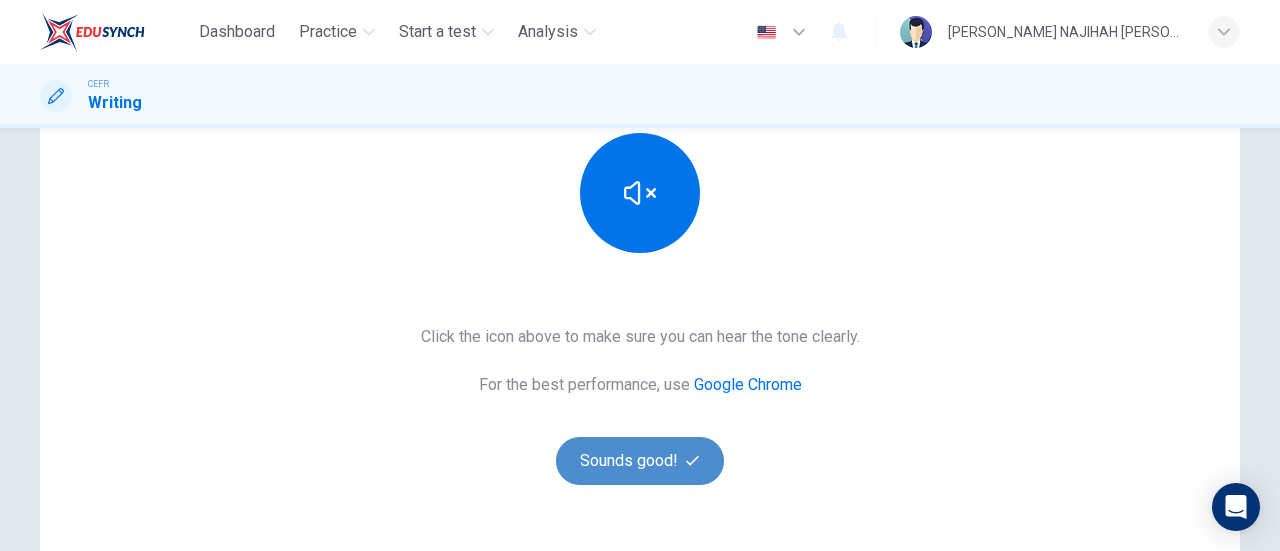 click on "Sounds good!" at bounding box center (640, 461) 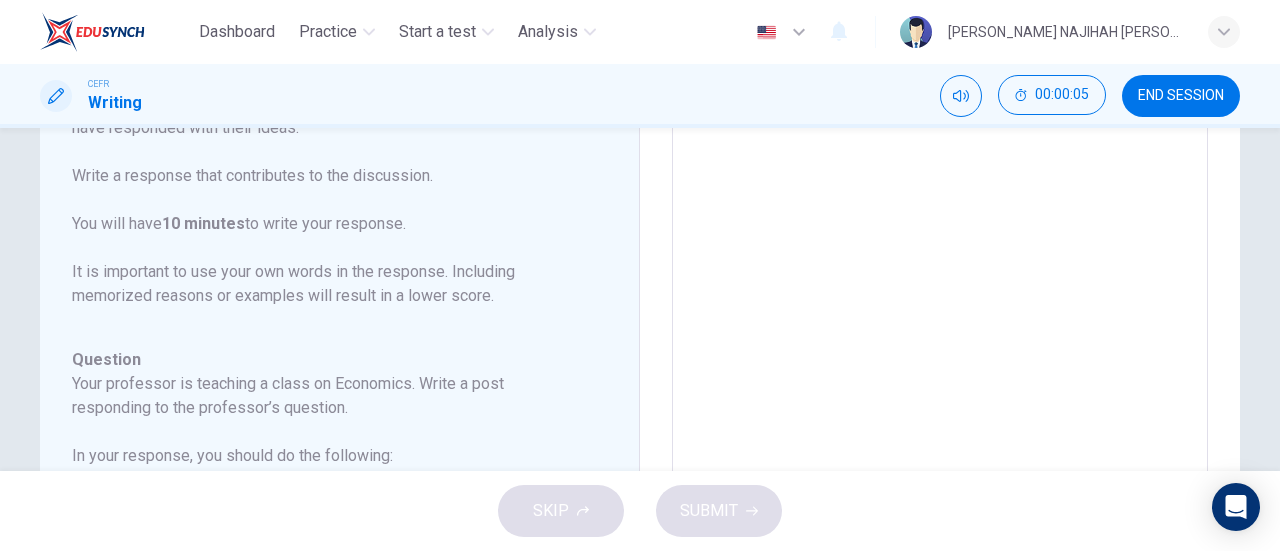 scroll, scrollTop: 282, scrollLeft: 0, axis: vertical 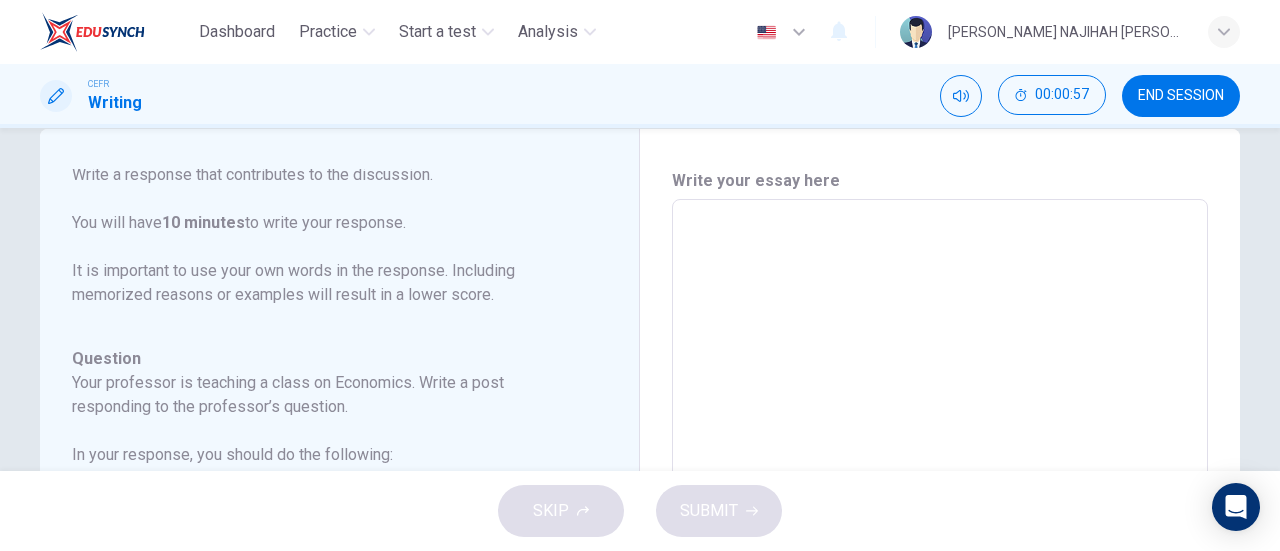 click at bounding box center [940, 533] 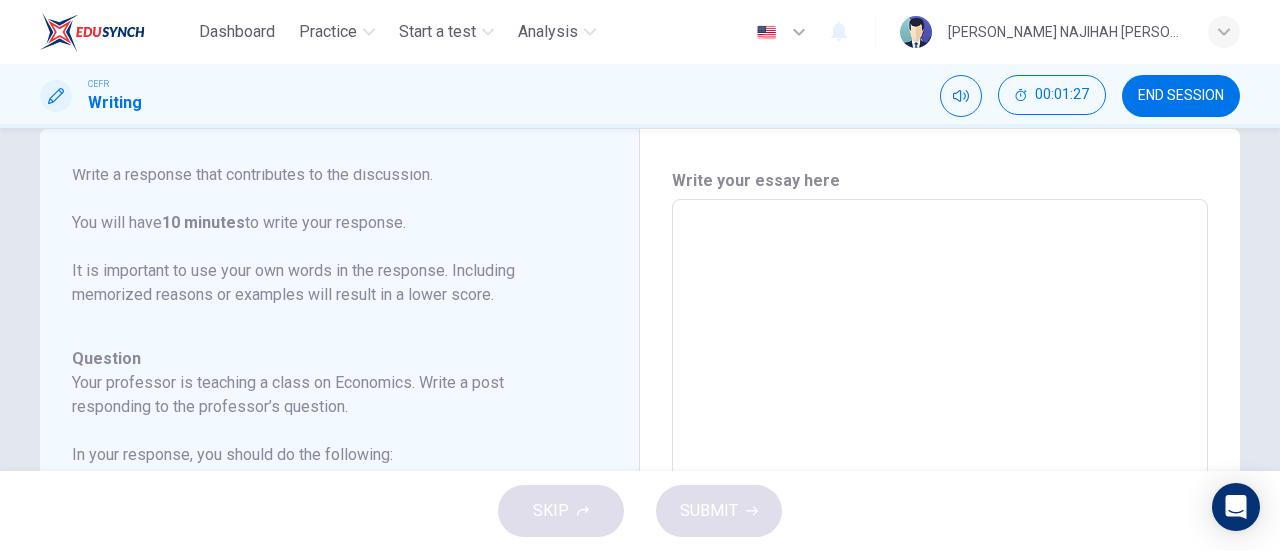 type on "I" 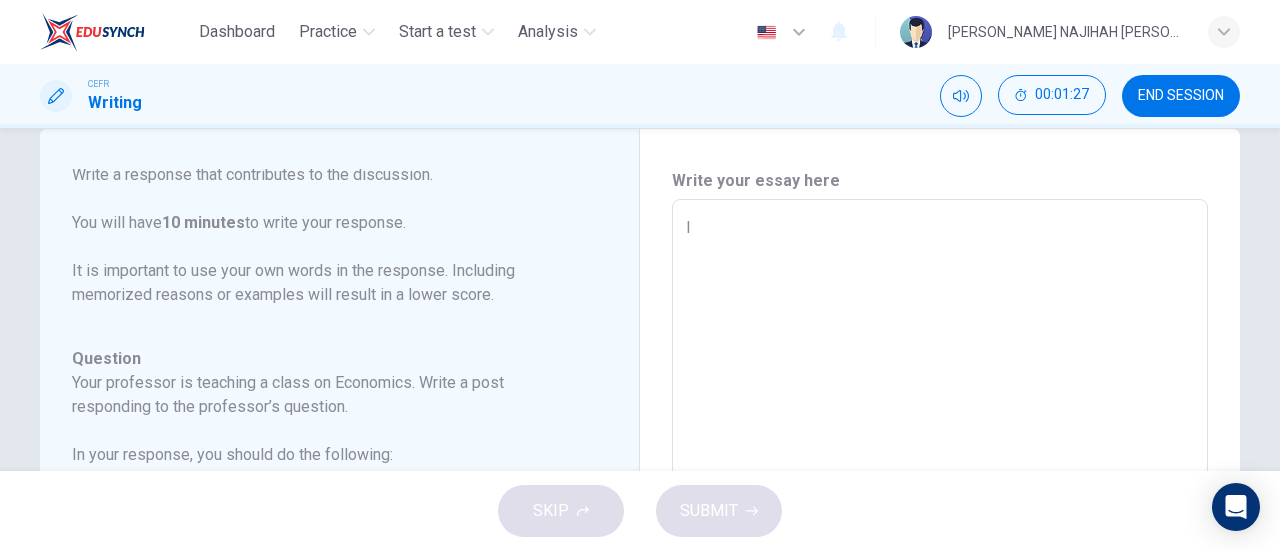 type on "x" 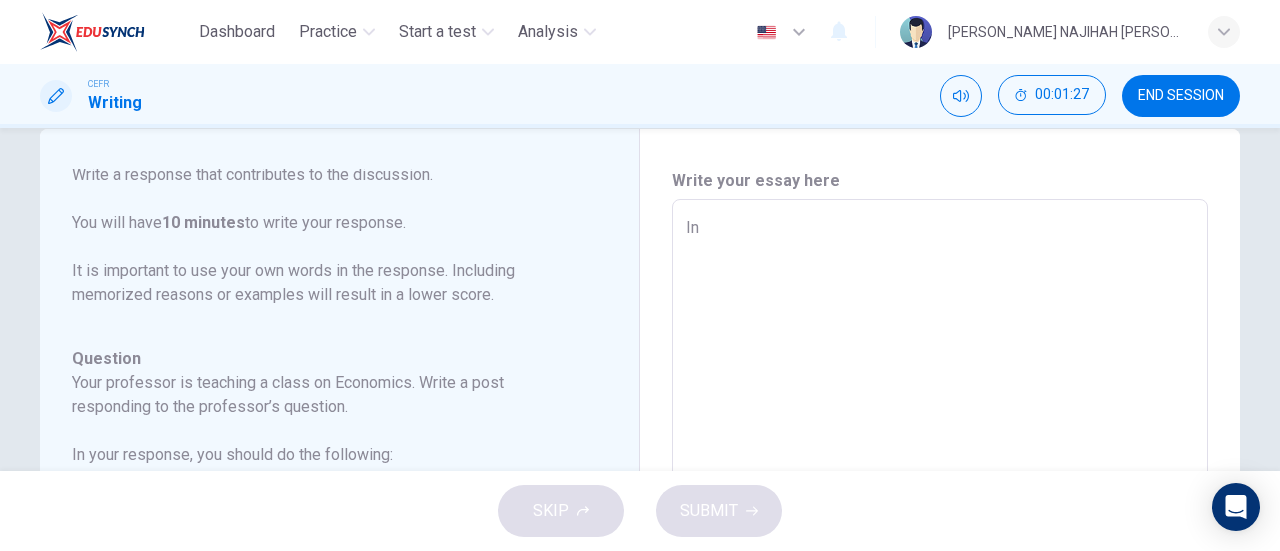 type on "x" 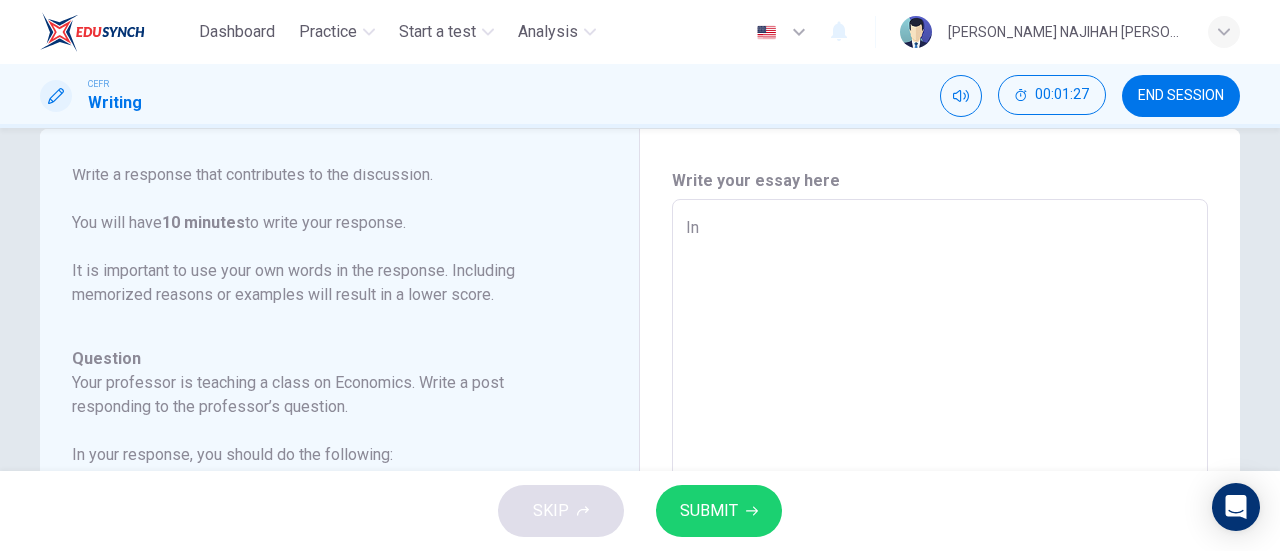 type on "In" 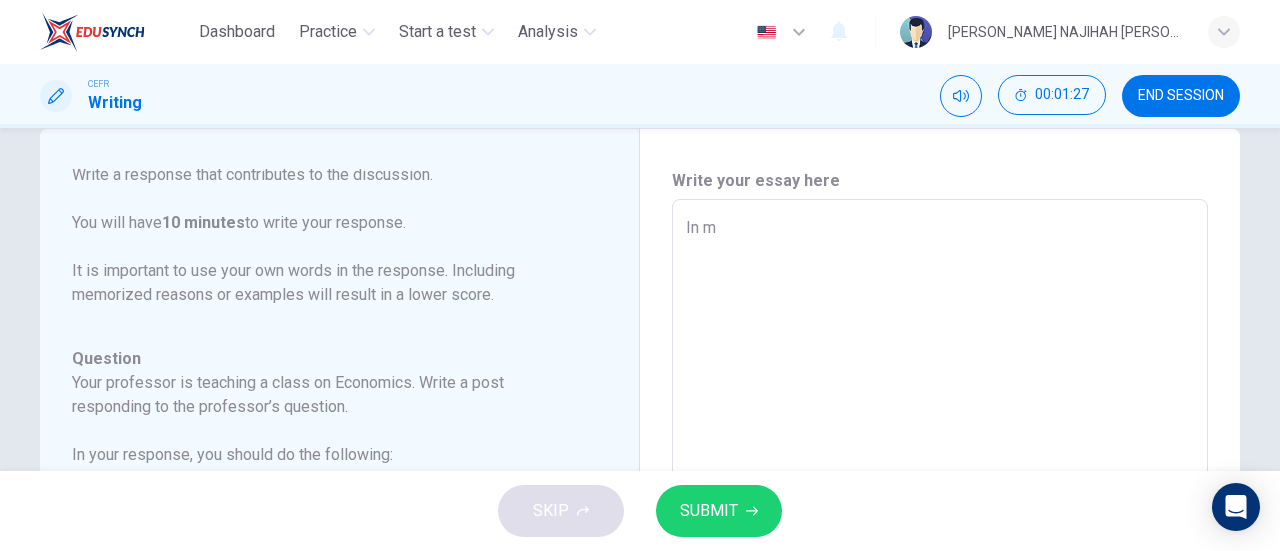 type on "x" 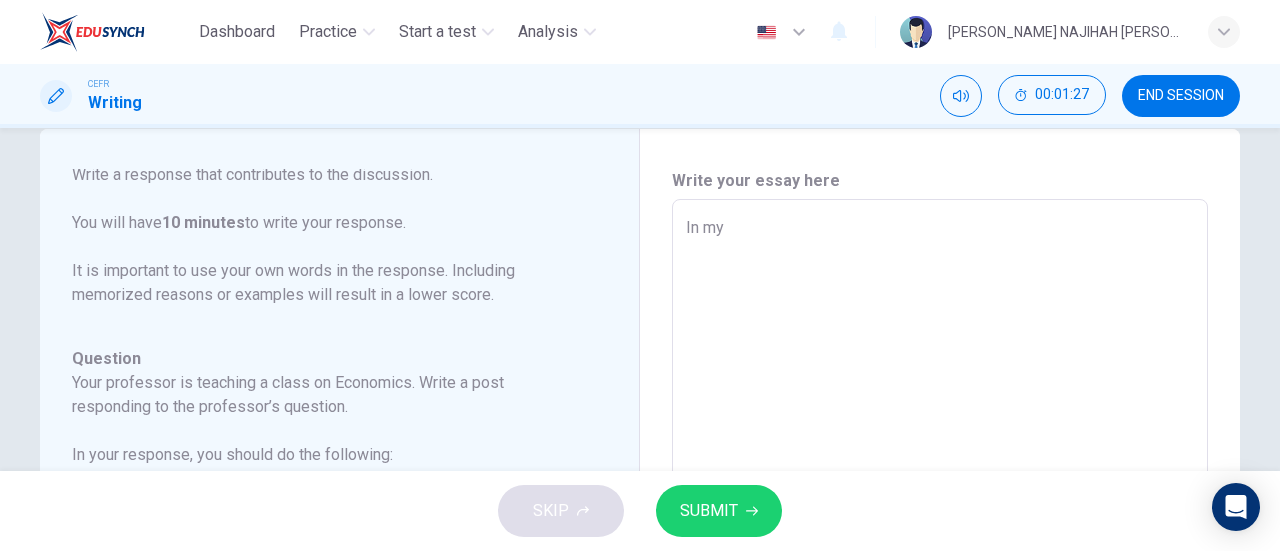 type on "x" 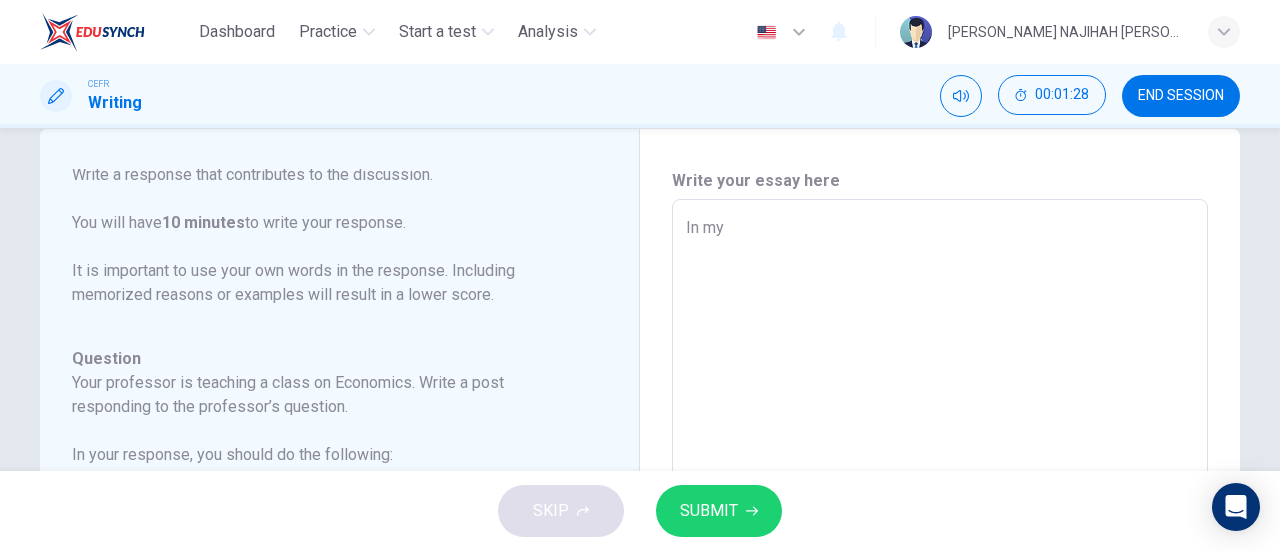 type on "In my o" 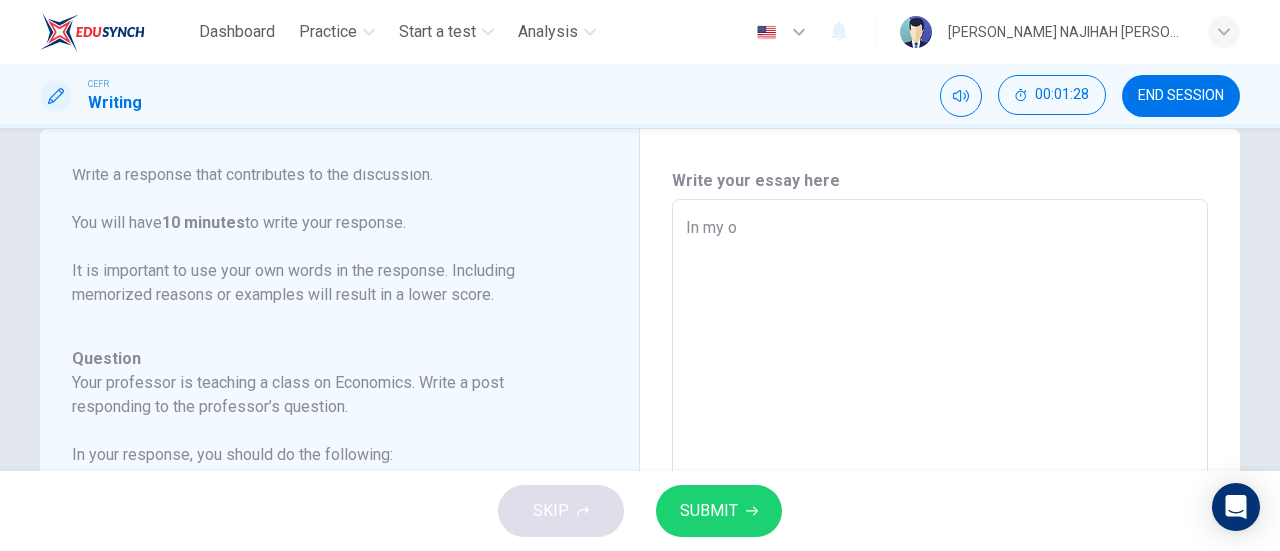 type on "x" 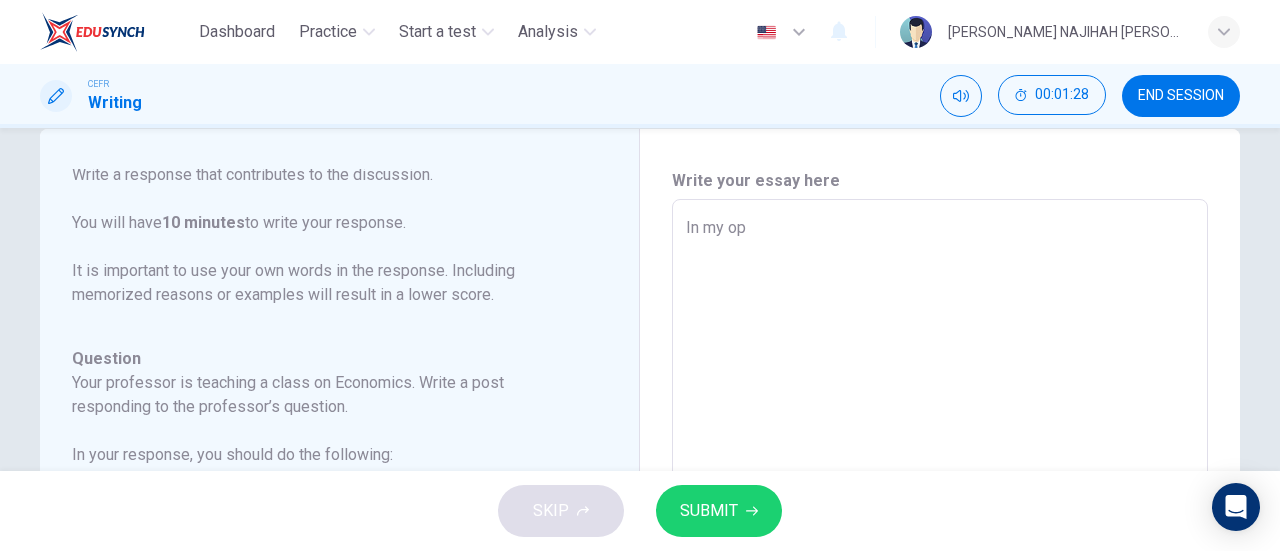 type on "x" 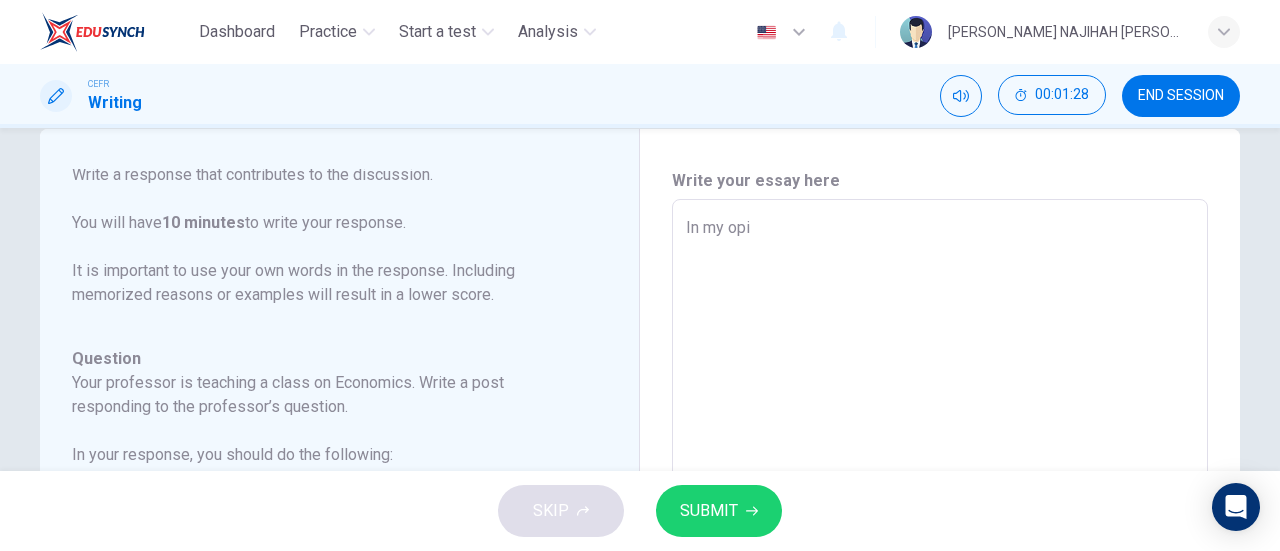 type on "x" 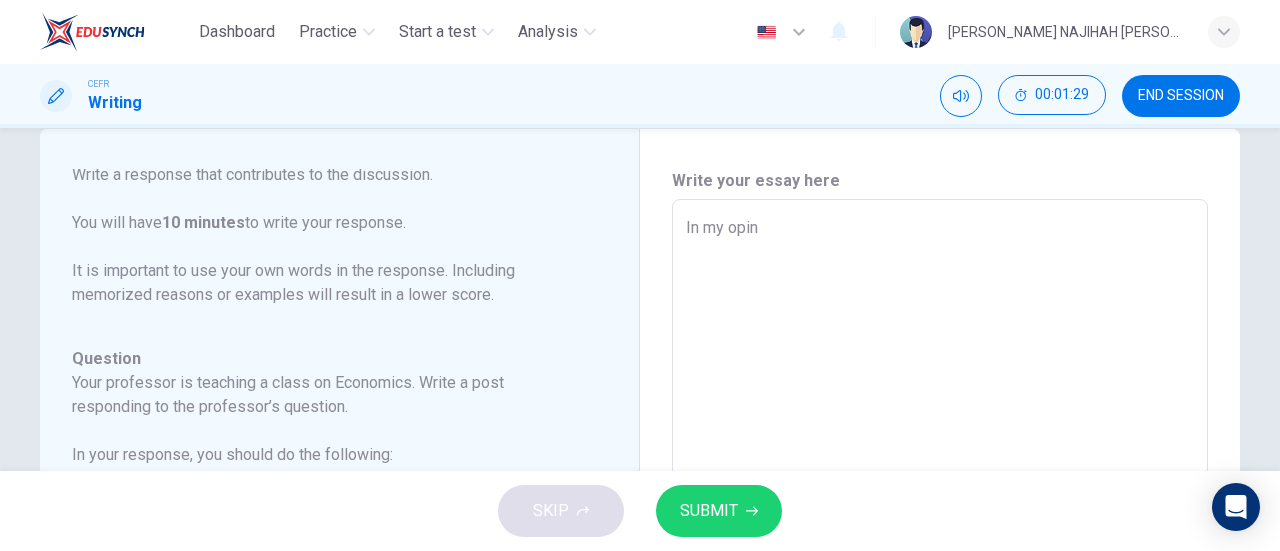 type on "In my opini" 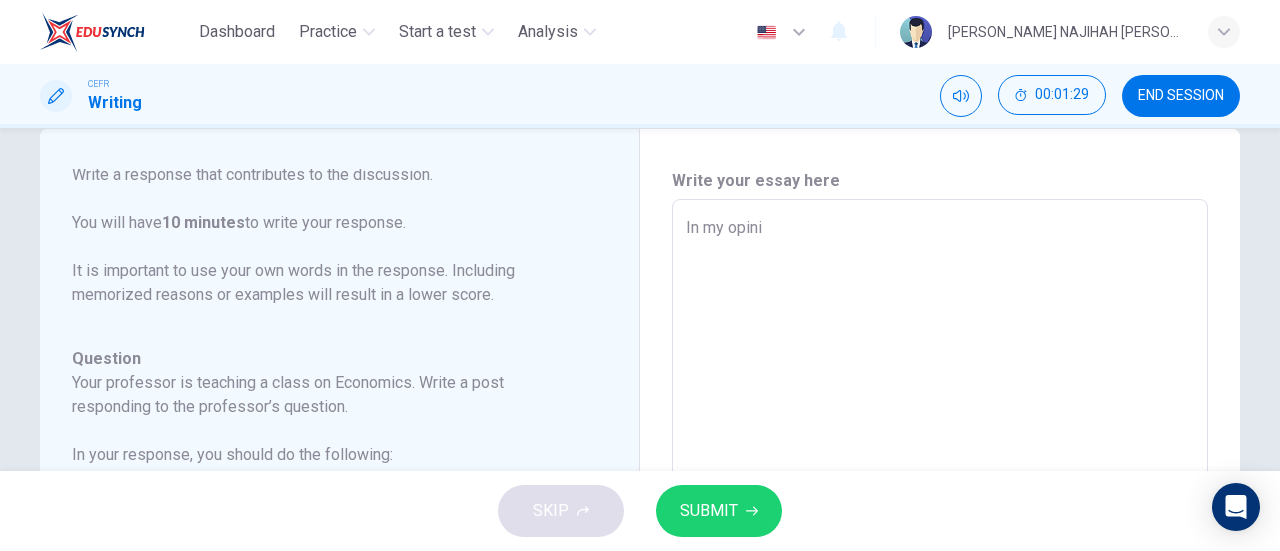 type on "x" 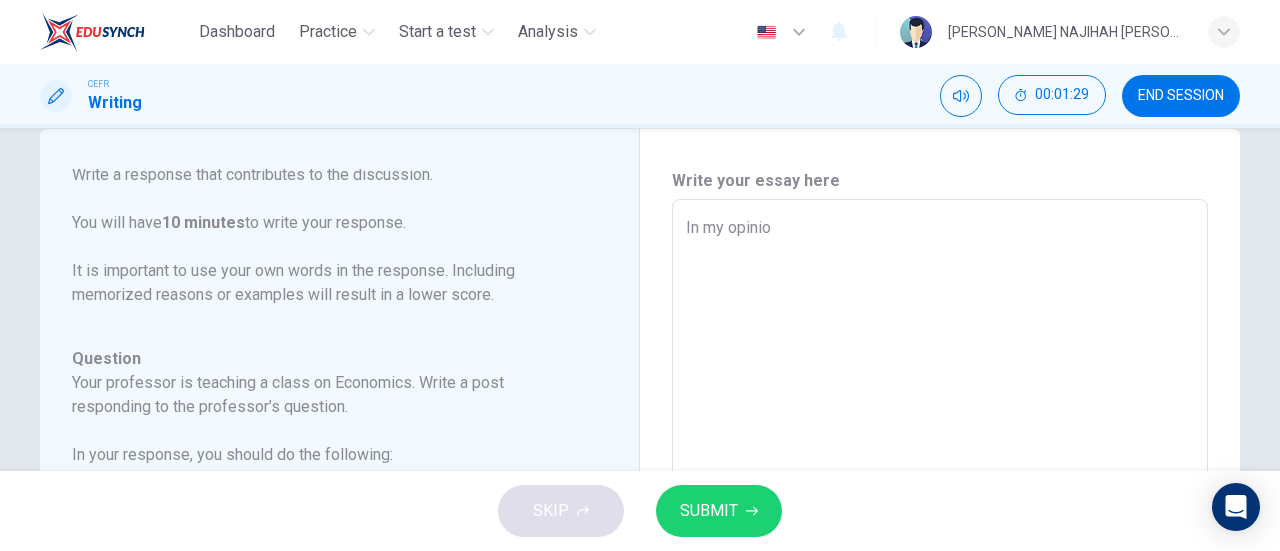 type on "x" 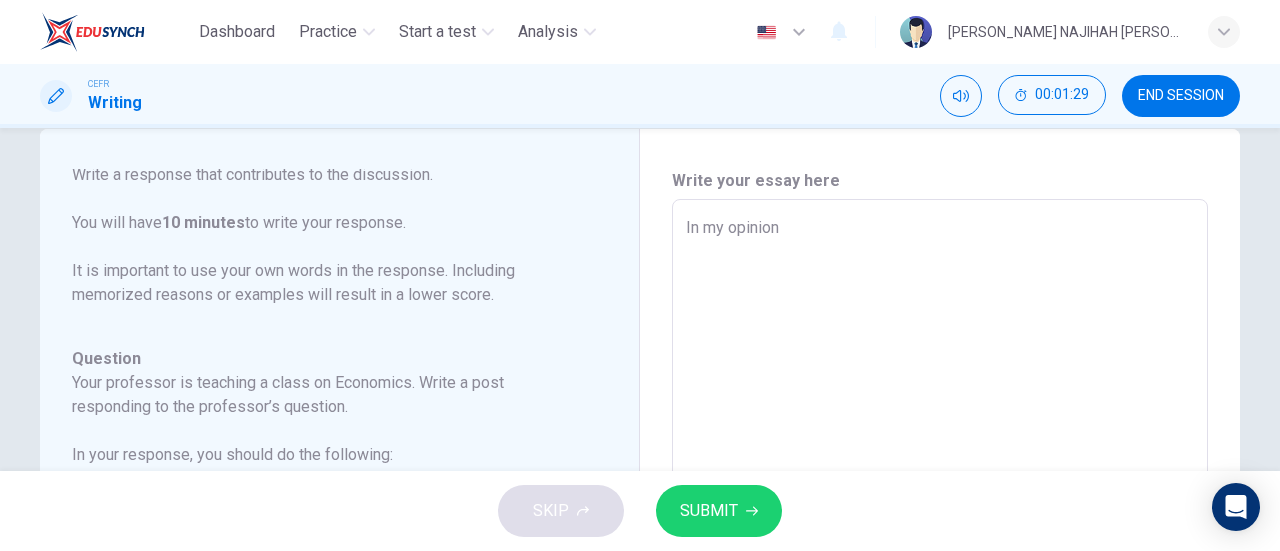type on "x" 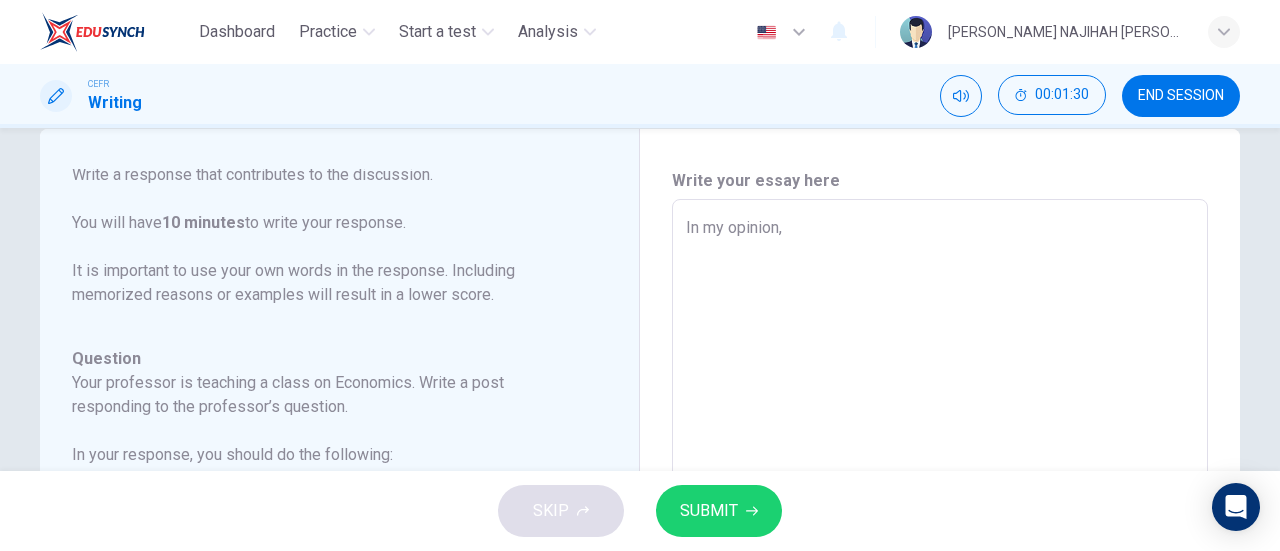 type on "In my opinion," 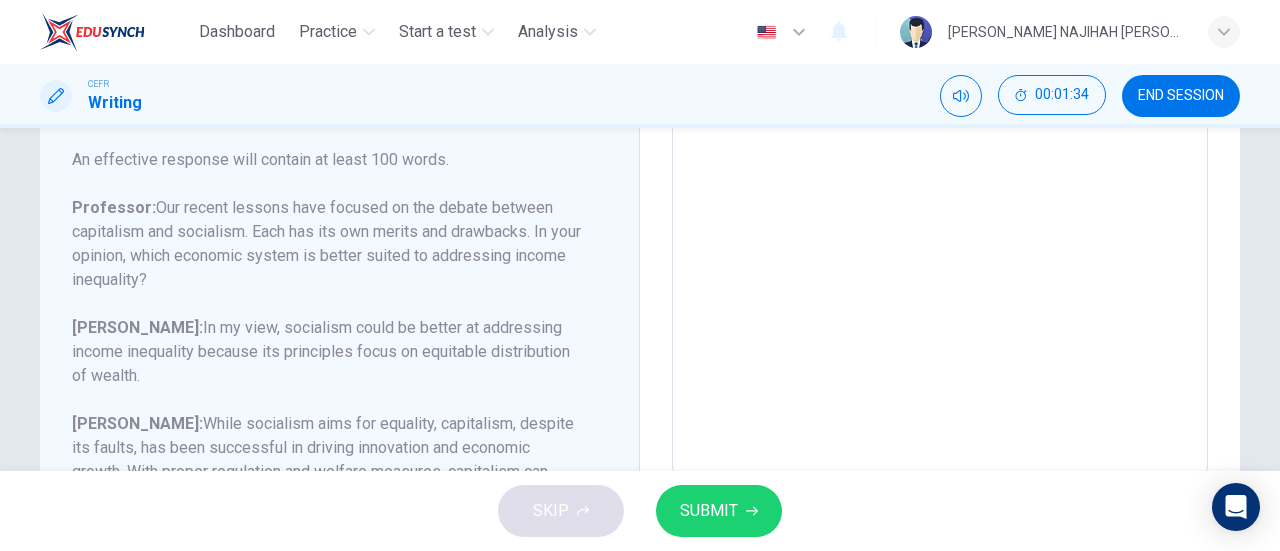 scroll, scrollTop: 428, scrollLeft: 0, axis: vertical 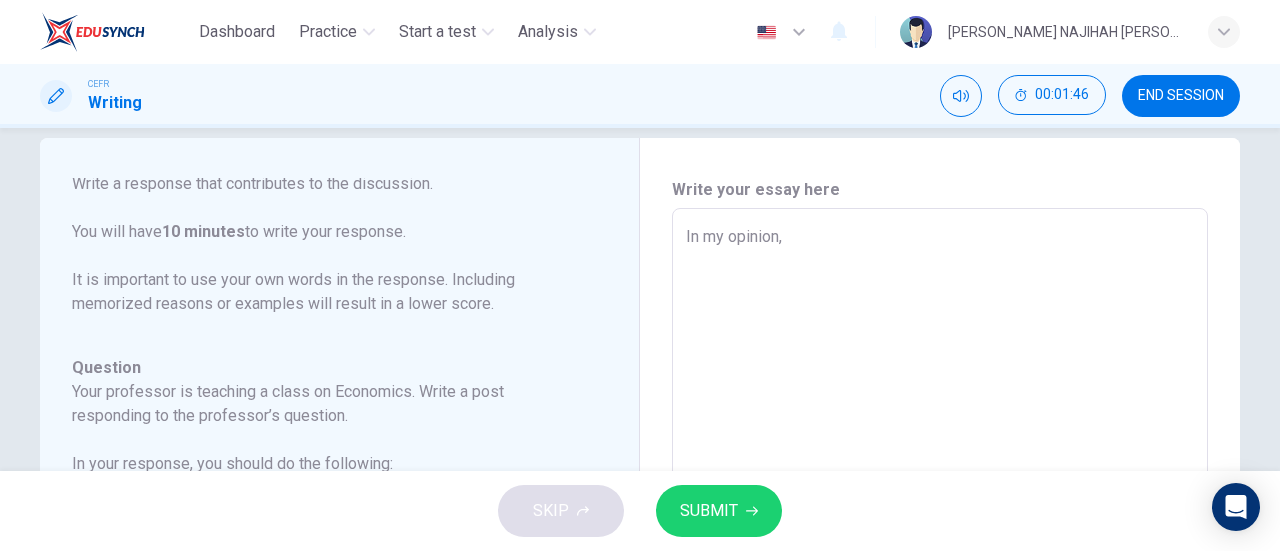 type on "In my opinion, b" 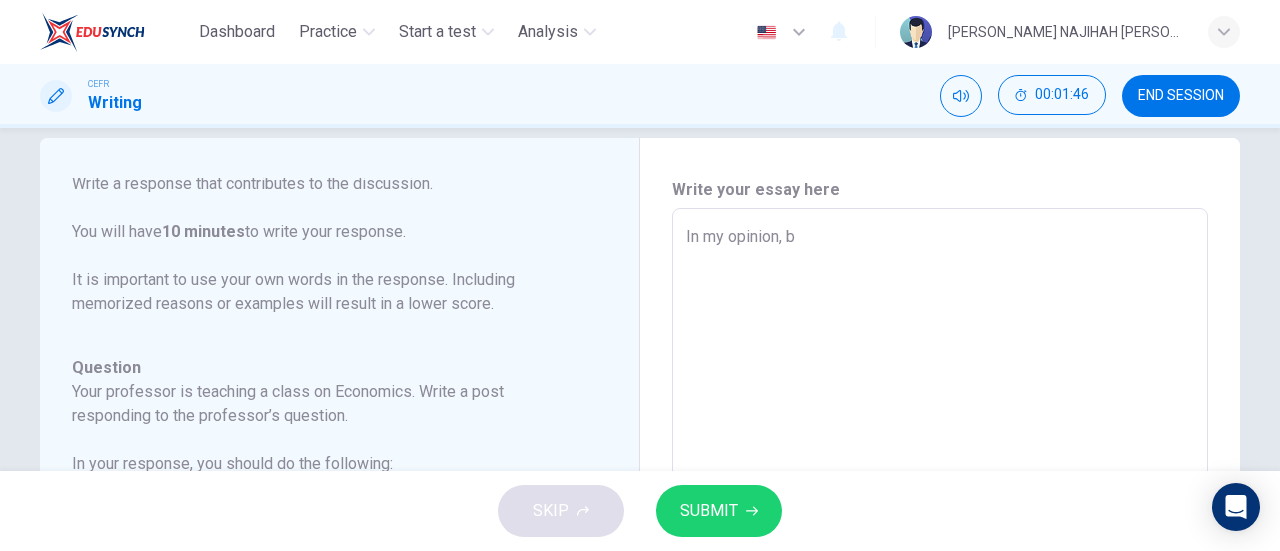 type on "In my opinion, bo" 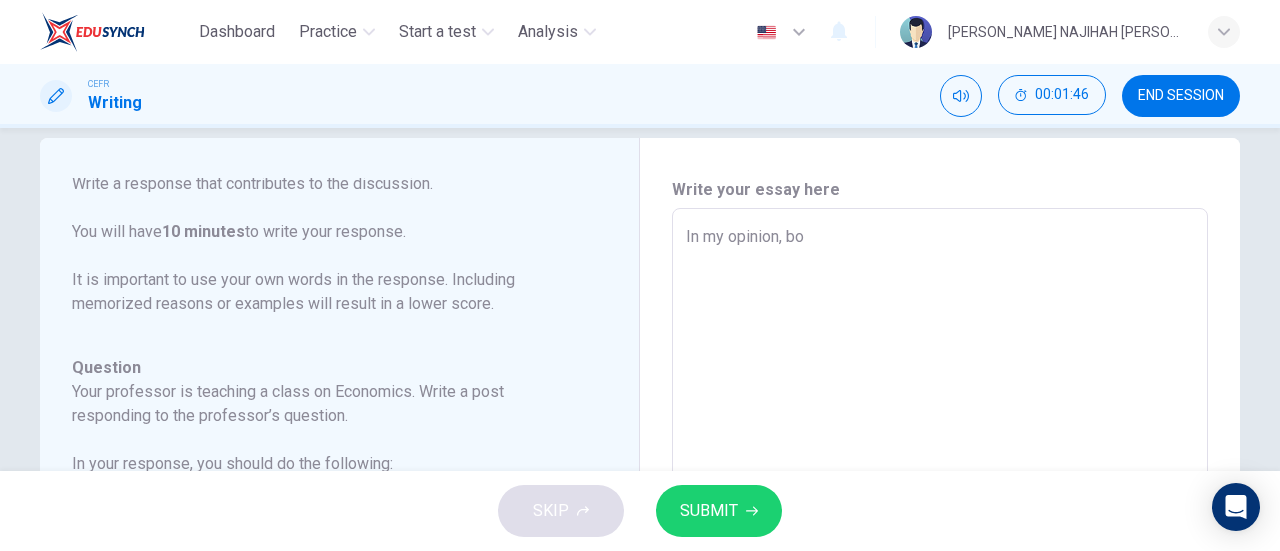 type on "In my opinion, bot" 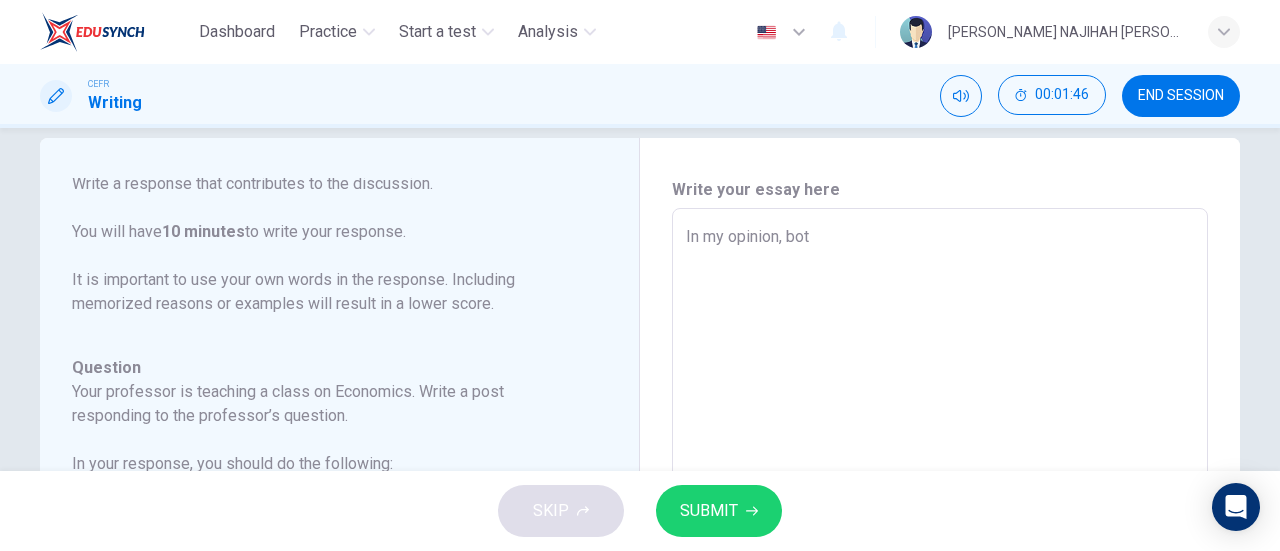 type on "x" 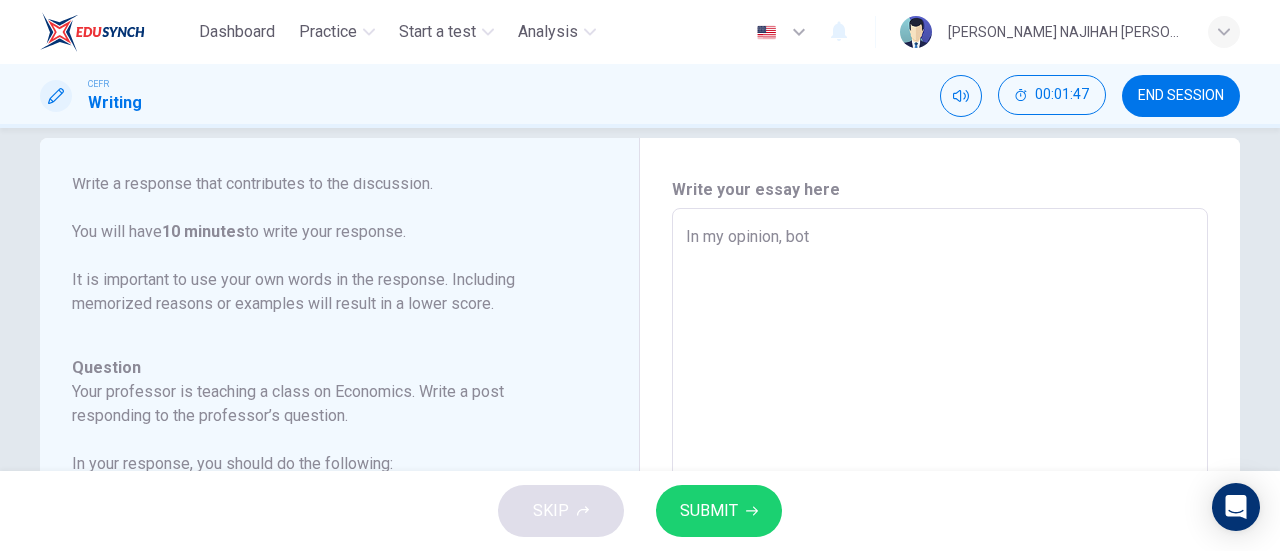 type on "In my opinion, both" 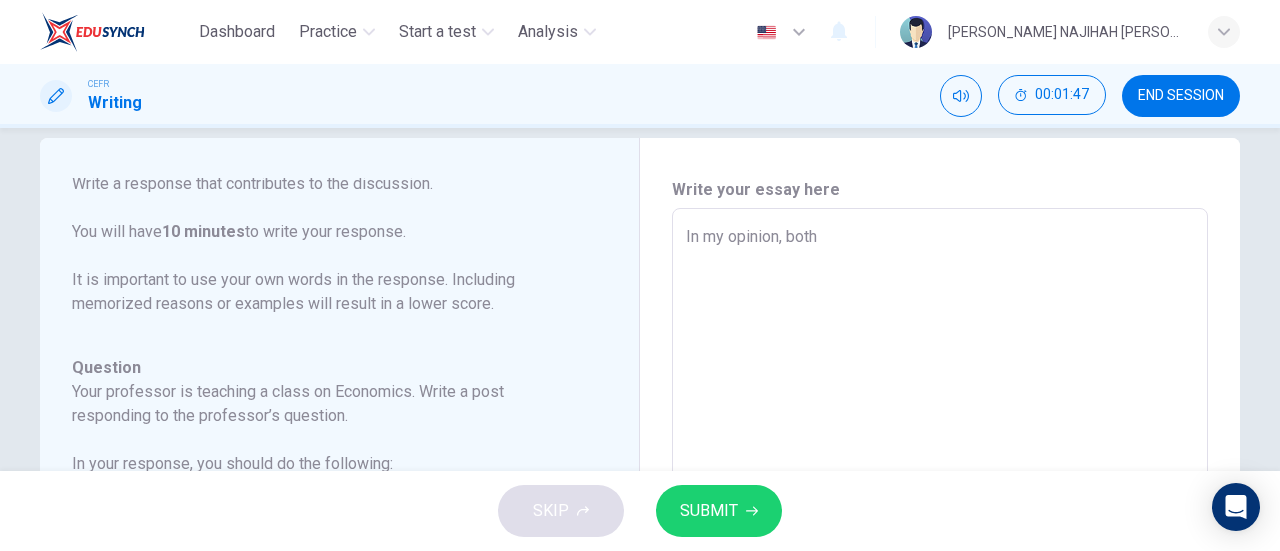 type on "x" 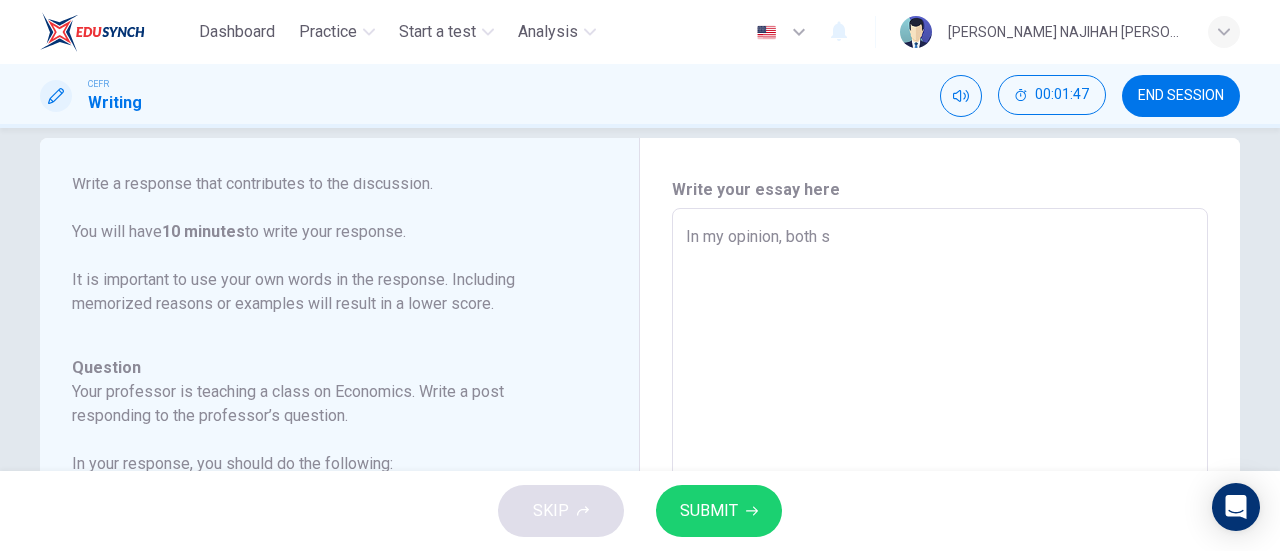 type on "x" 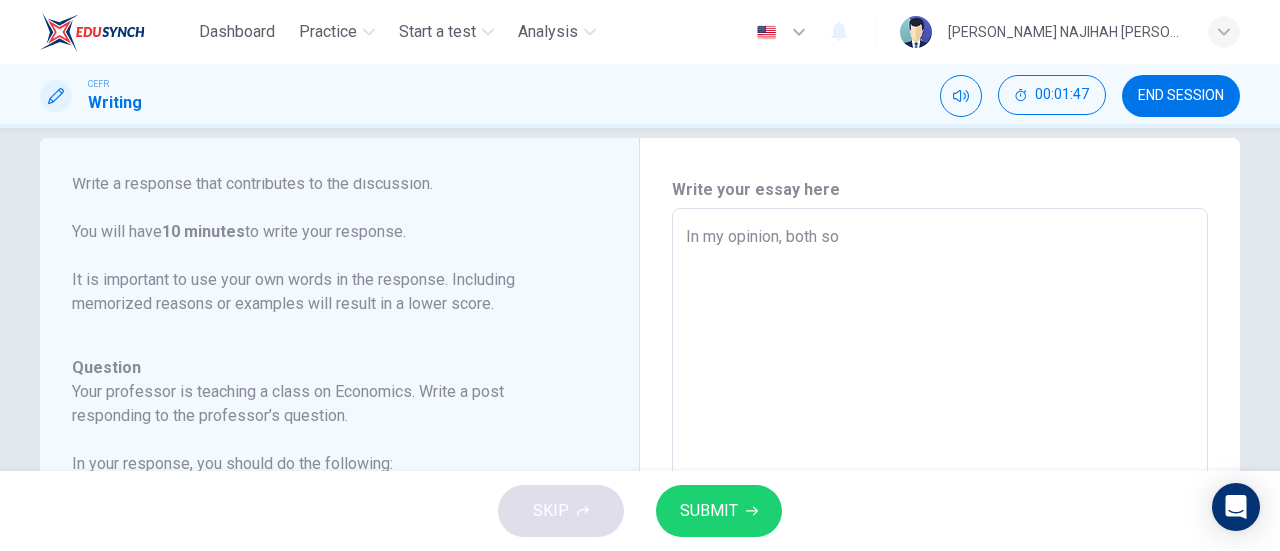 type on "x" 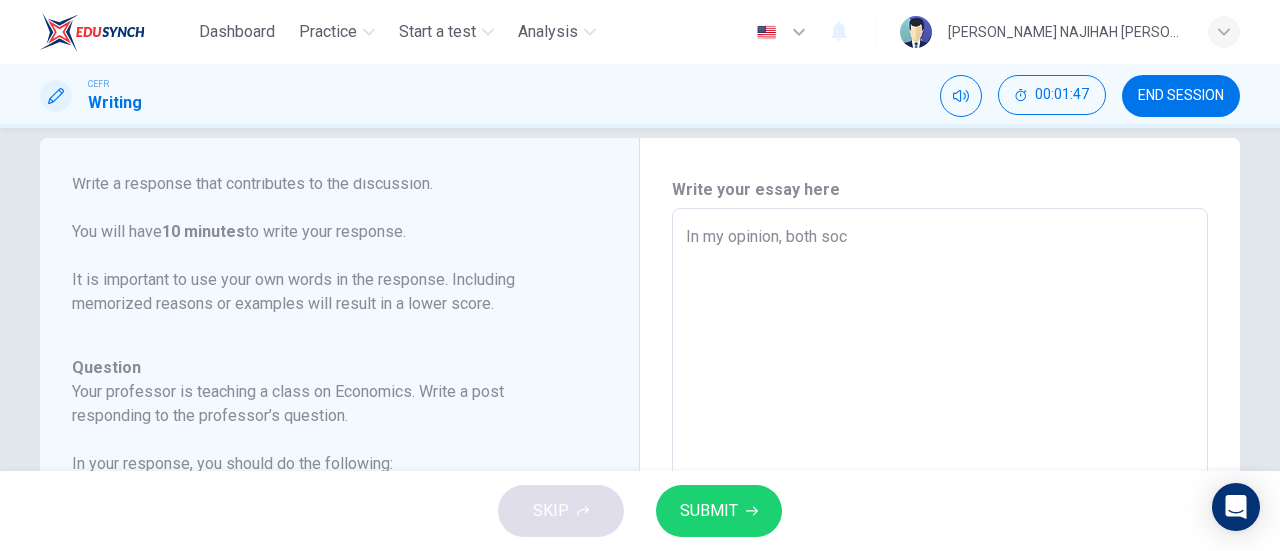 type on "In my opinion, both soci" 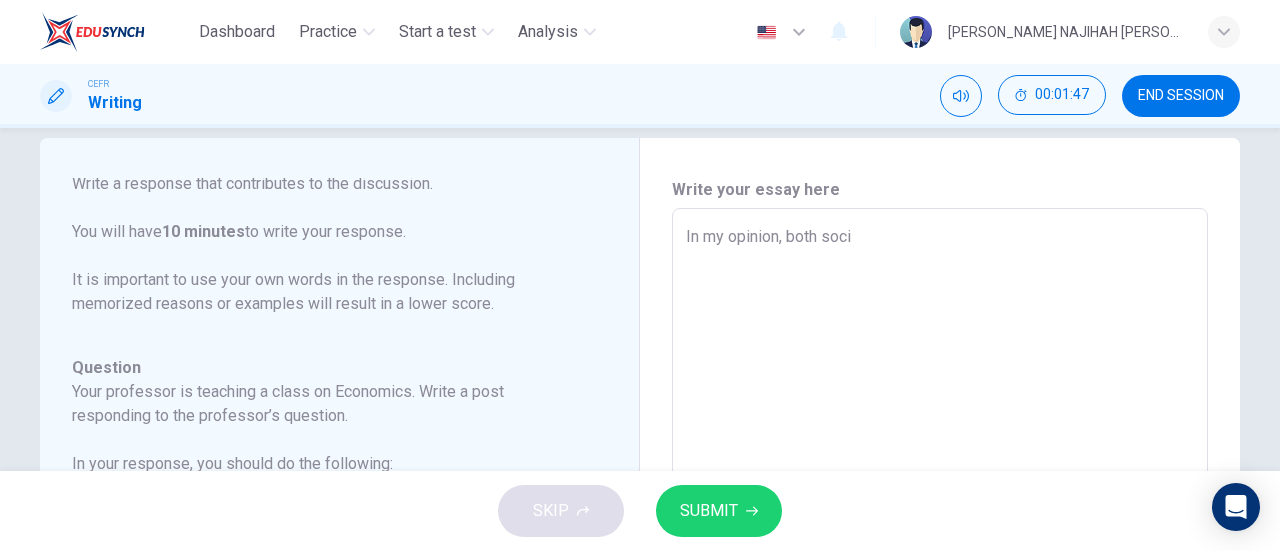 type on "x" 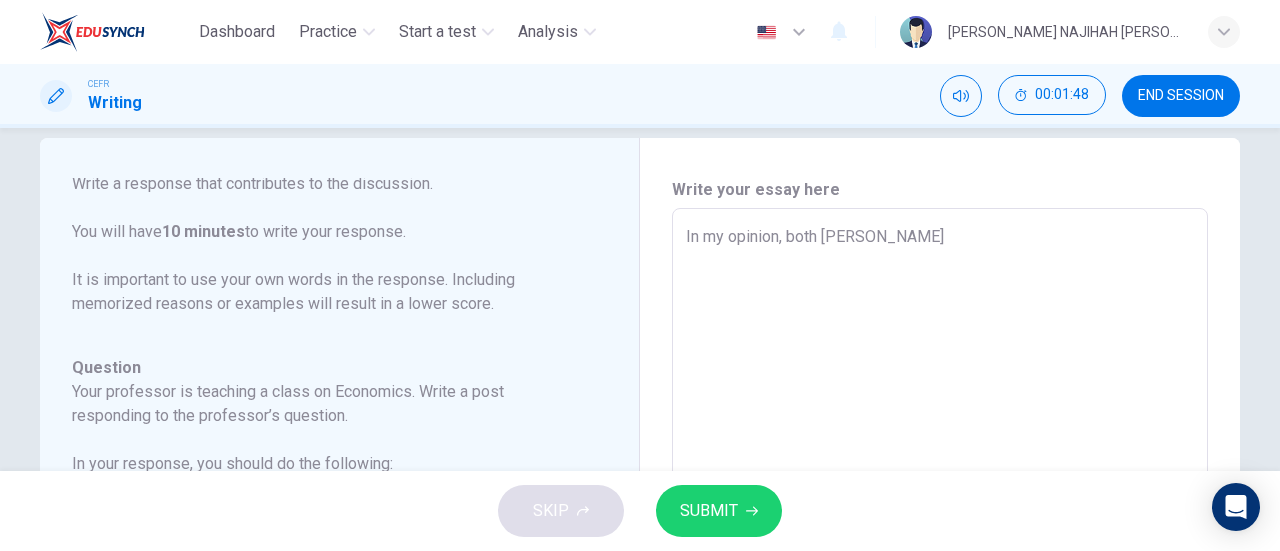 type on "x" 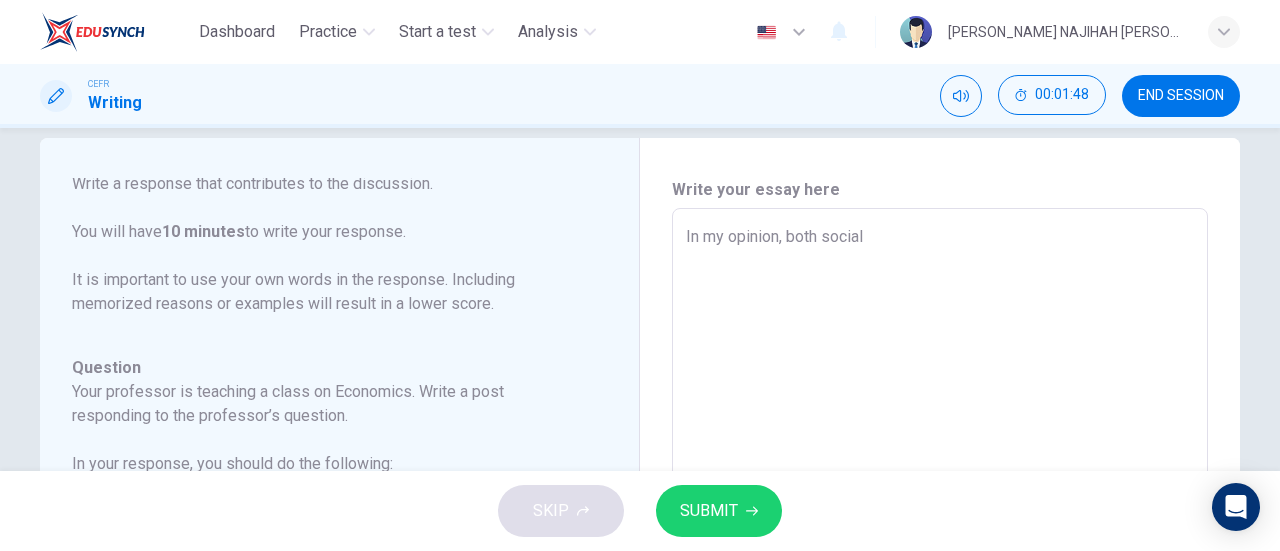 type on "x" 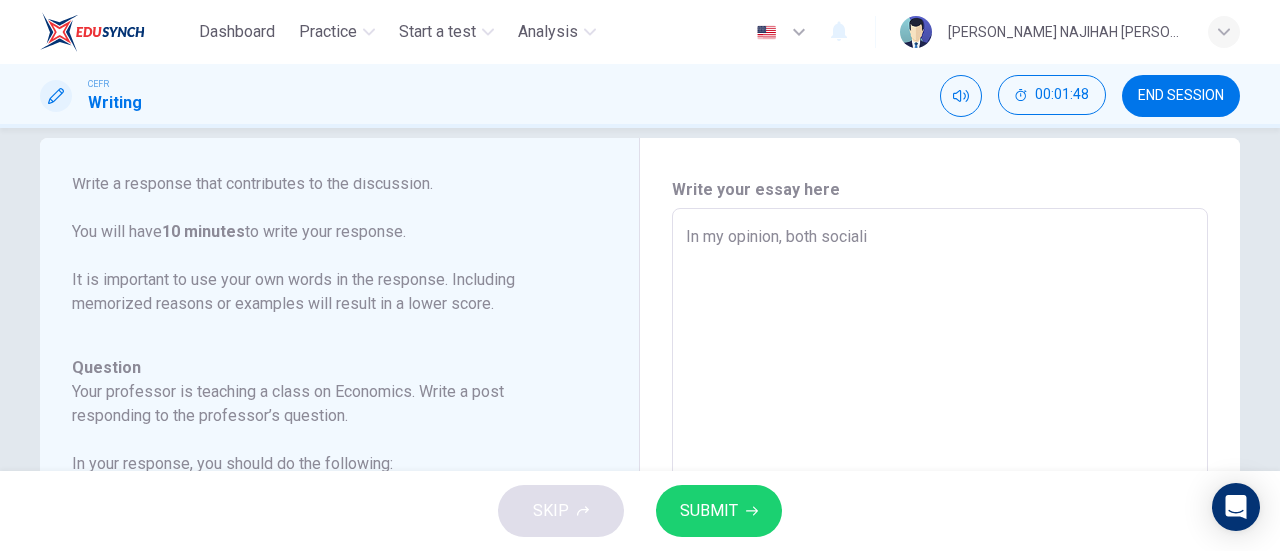 type on "x" 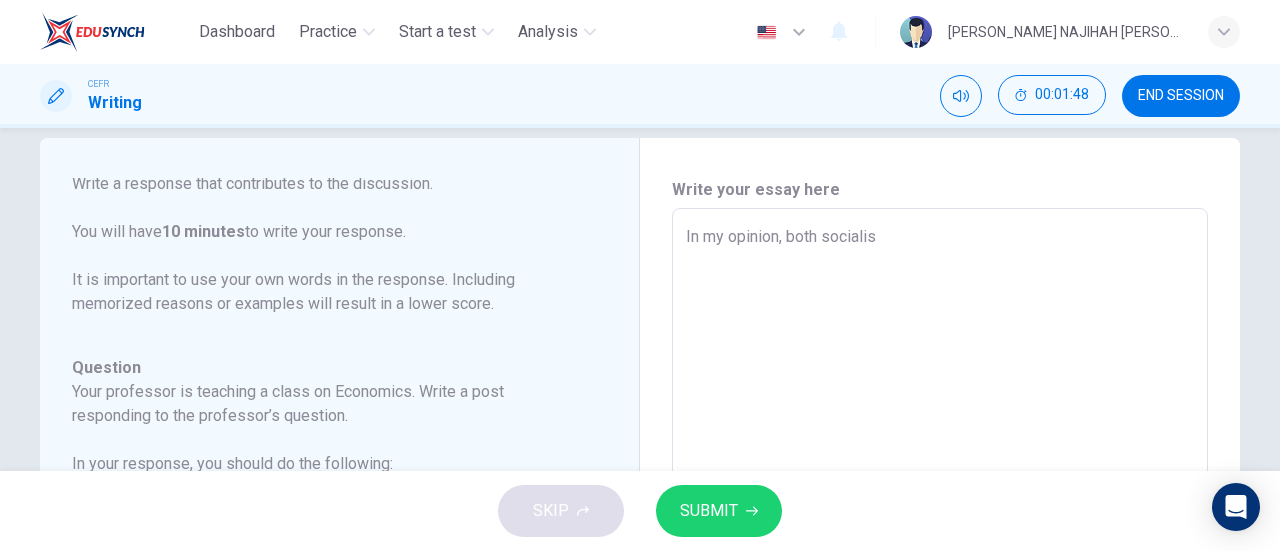 type on "x" 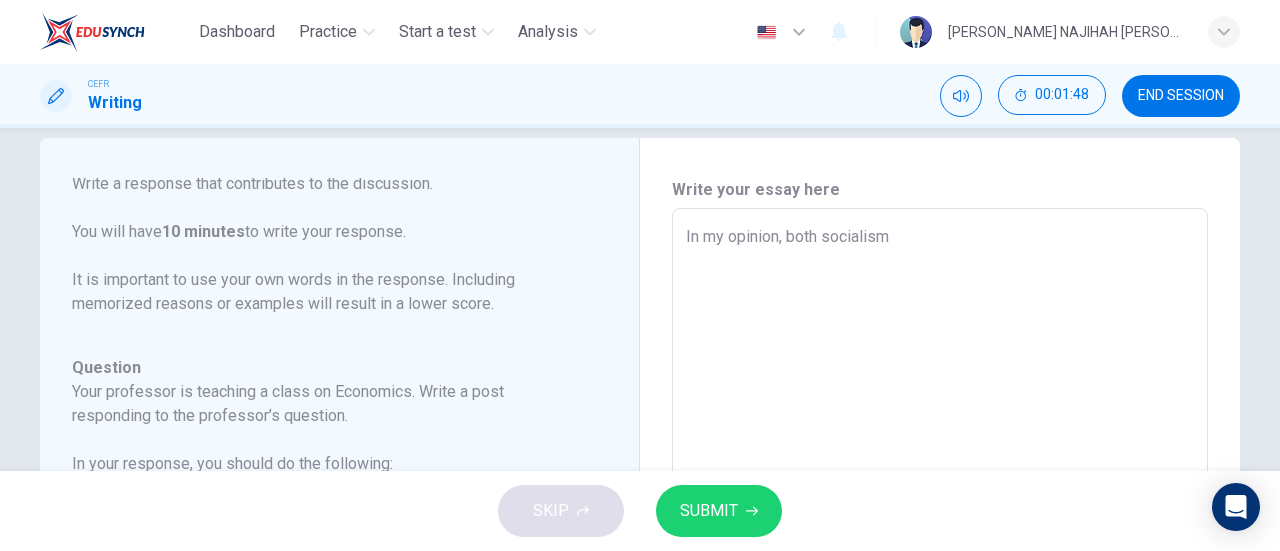 type on "x" 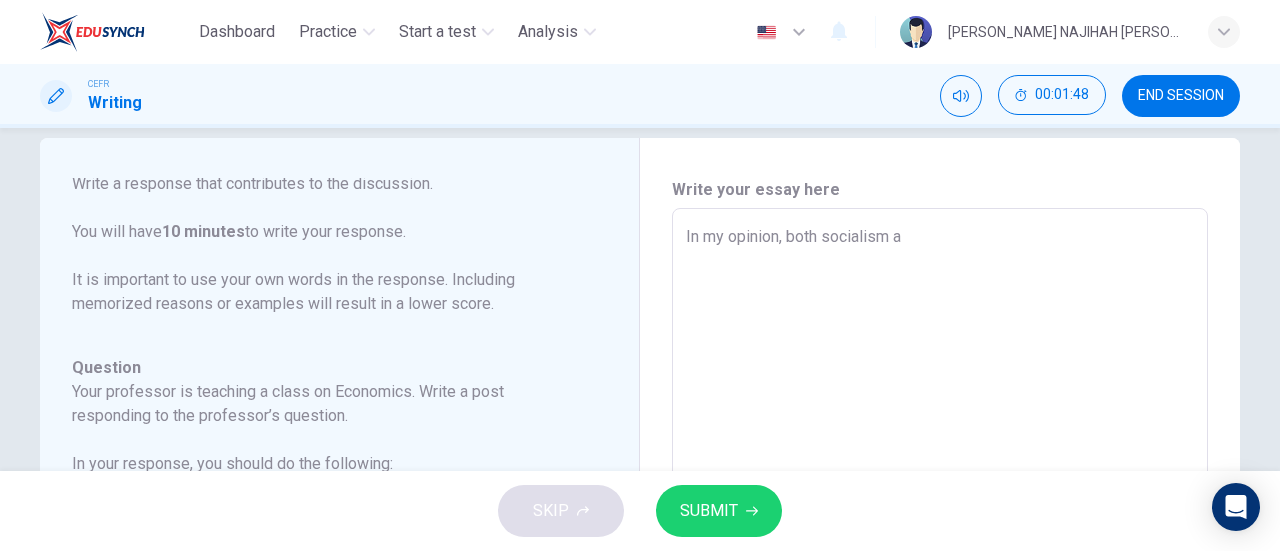 type on "x" 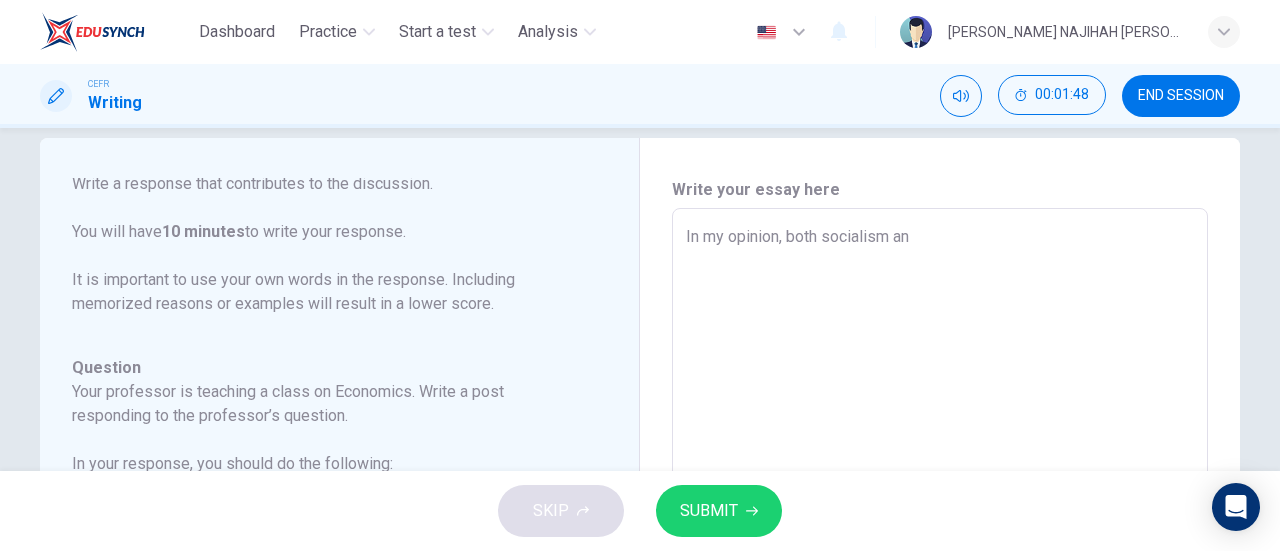 type on "x" 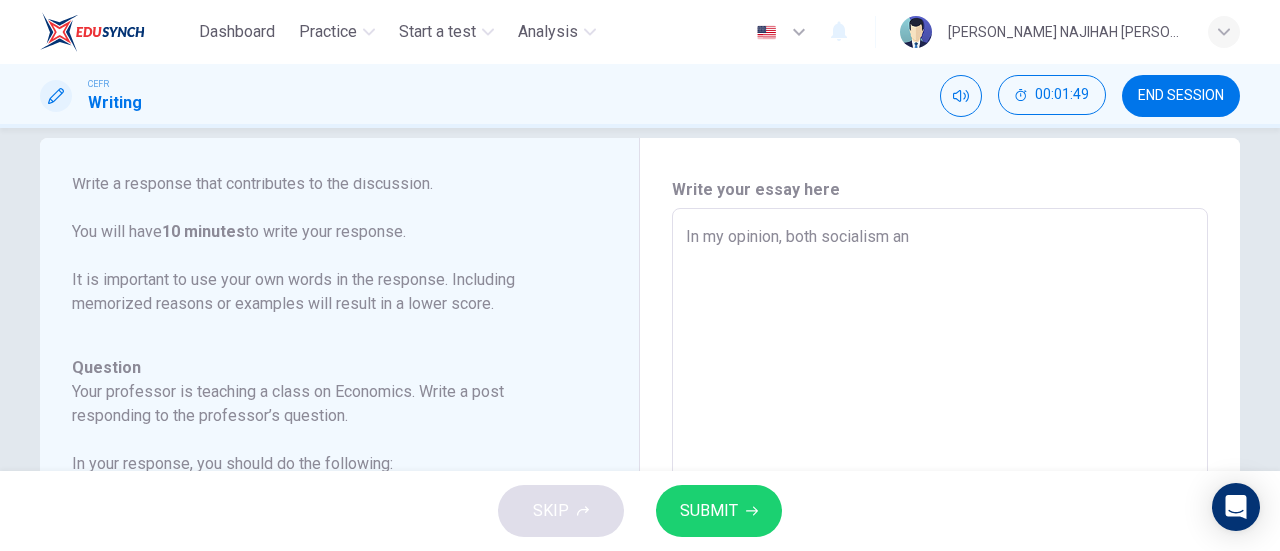 type on "In my opinion, both socialism and" 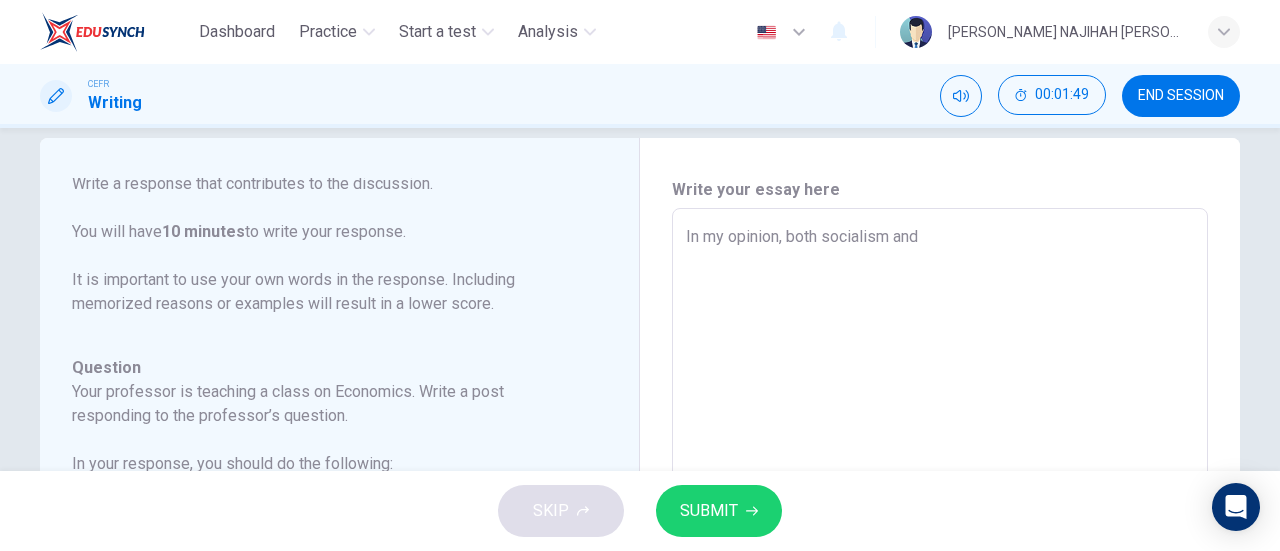 type on "x" 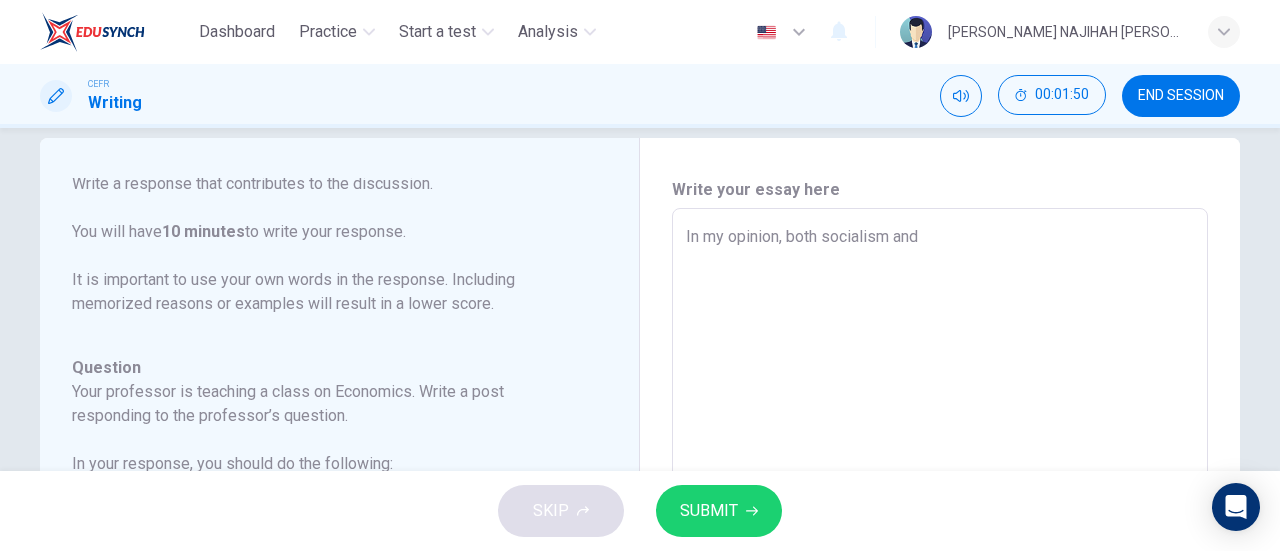 type on "In my opinion, both socialism and c" 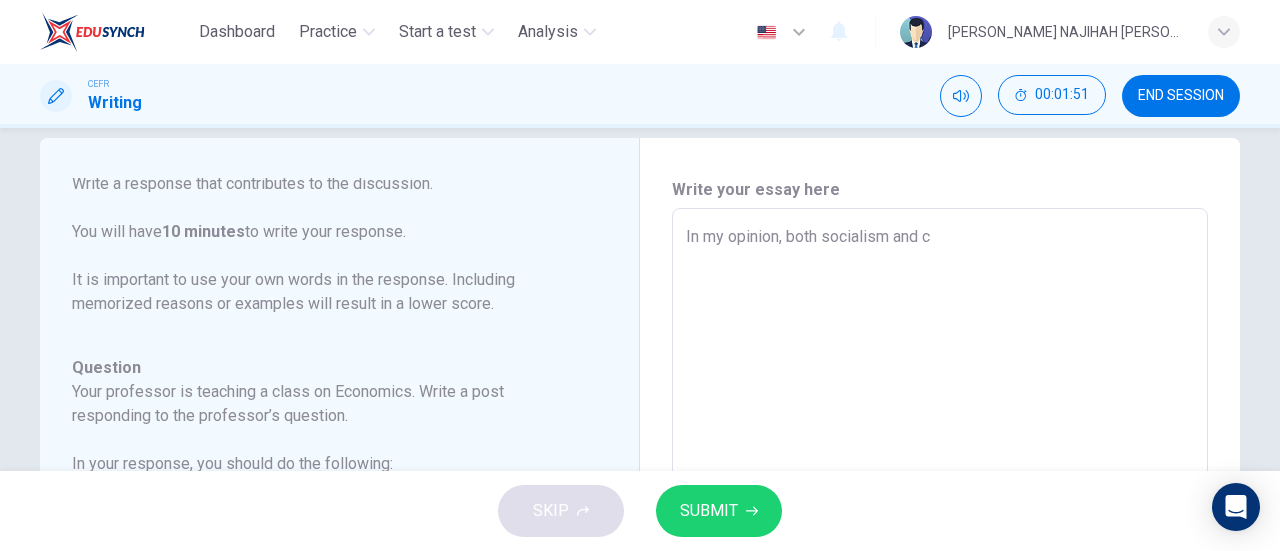 type on "In my opinion, both socialism and ca" 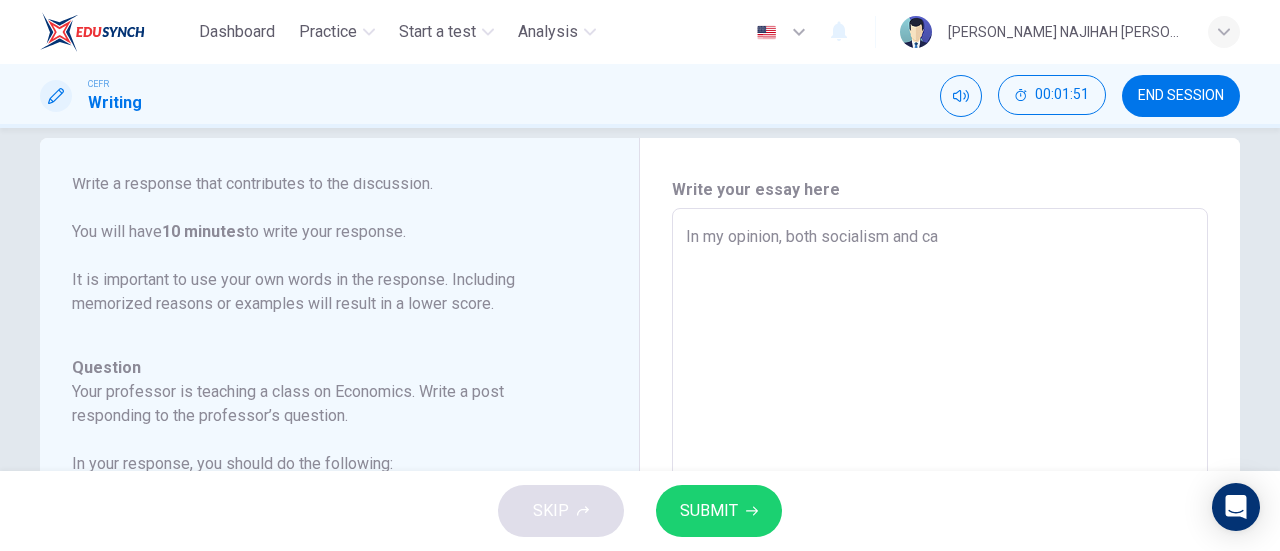 type on "x" 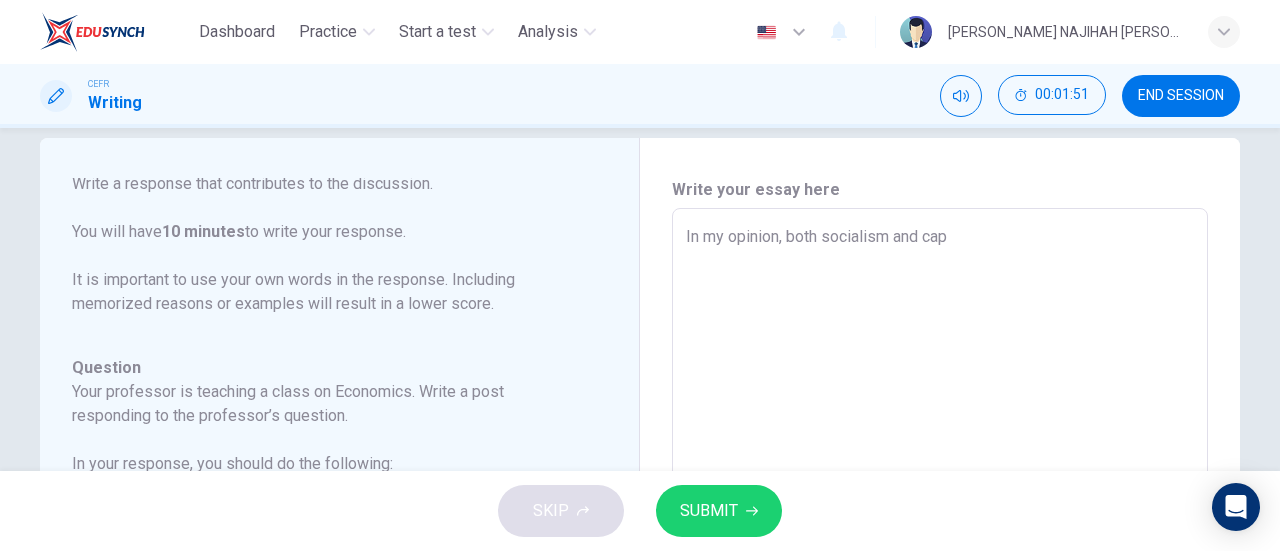 type on "x" 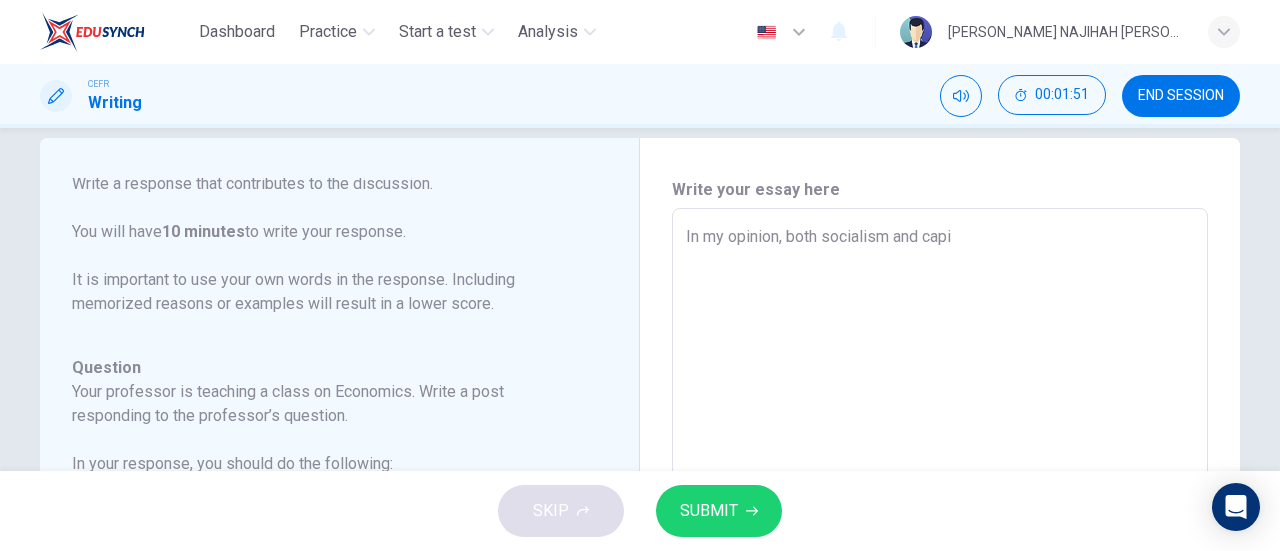 type on "x" 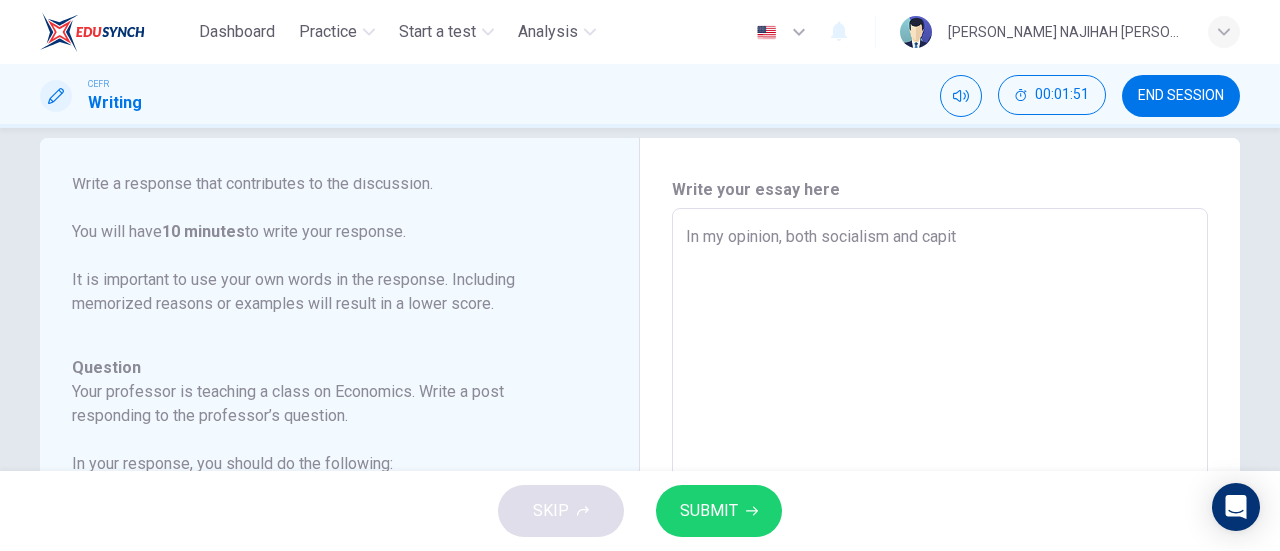 type on "x" 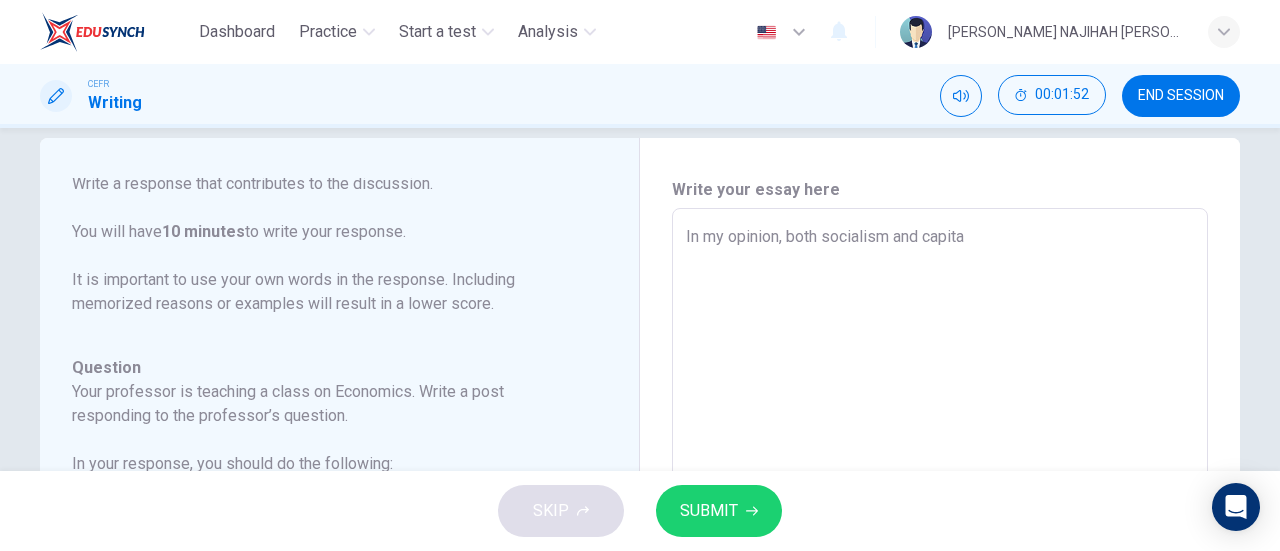type on "In my opinion, both socialism and capitai" 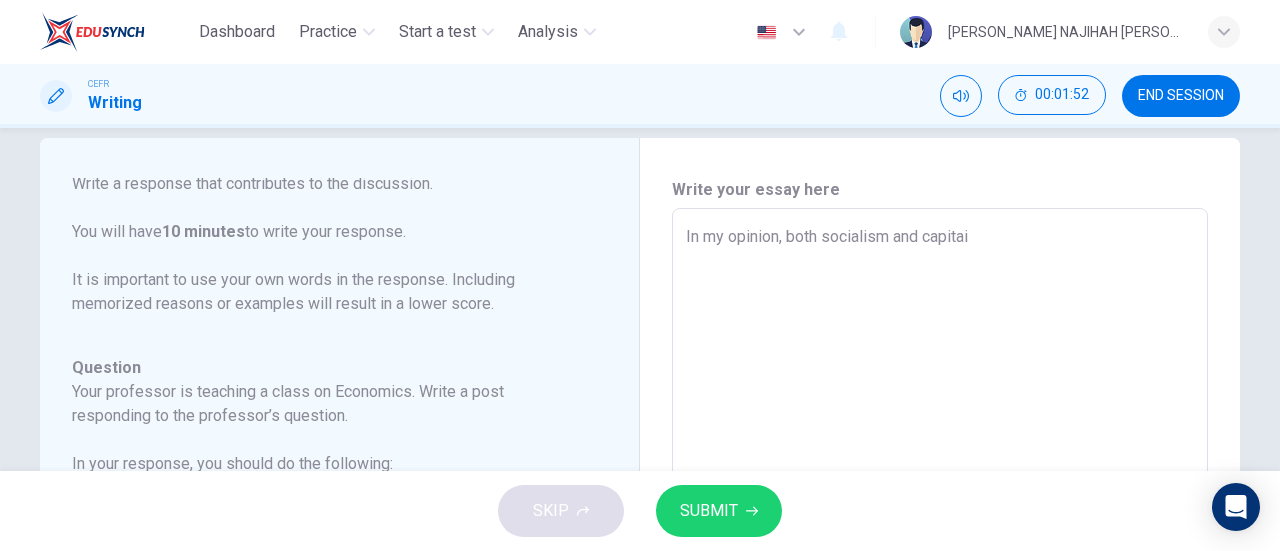 type on "x" 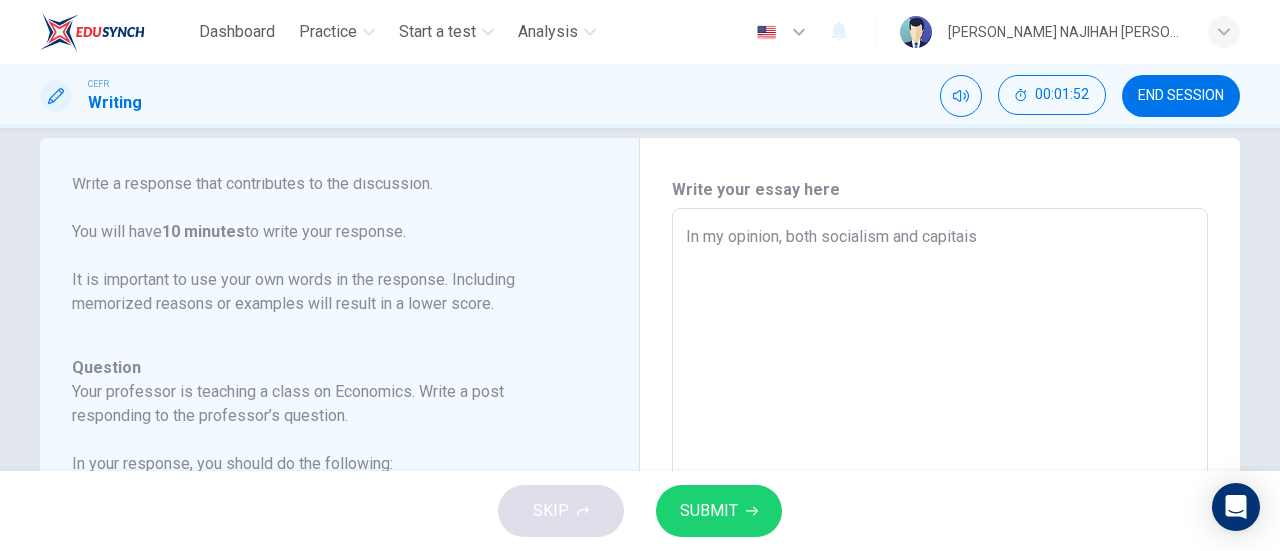 type on "x" 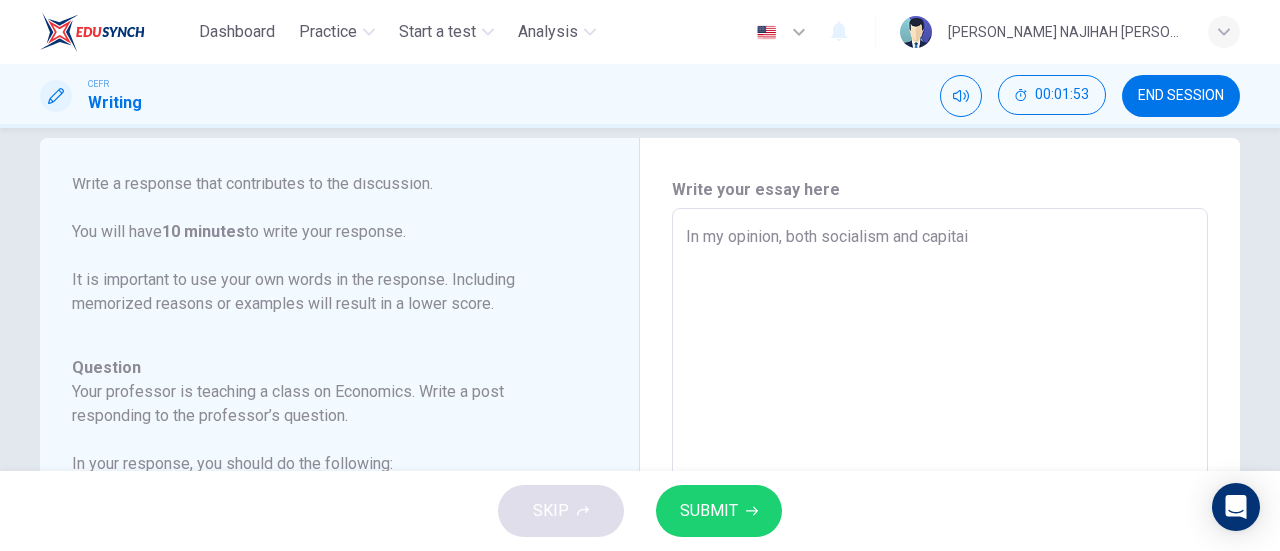 type on "In my opinion, both socialism and capita" 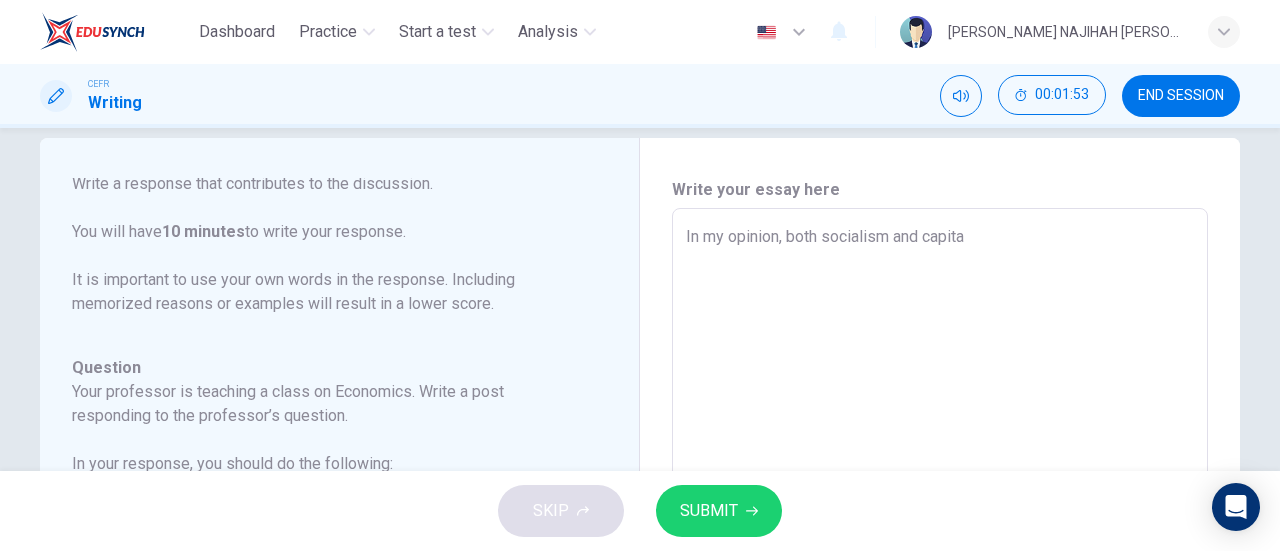 type on "x" 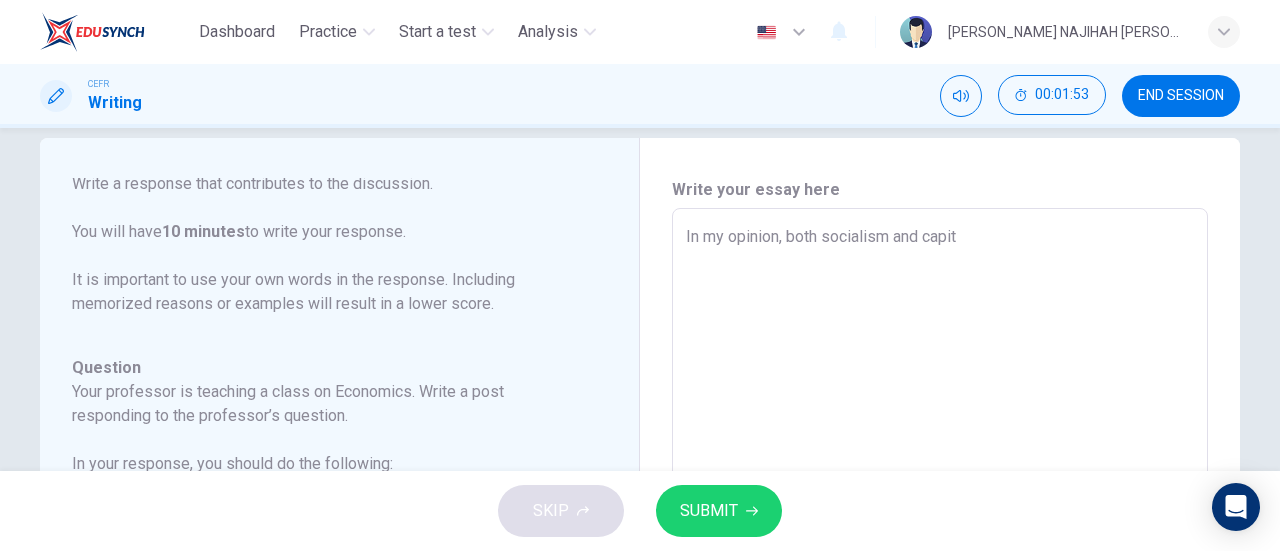 type on "x" 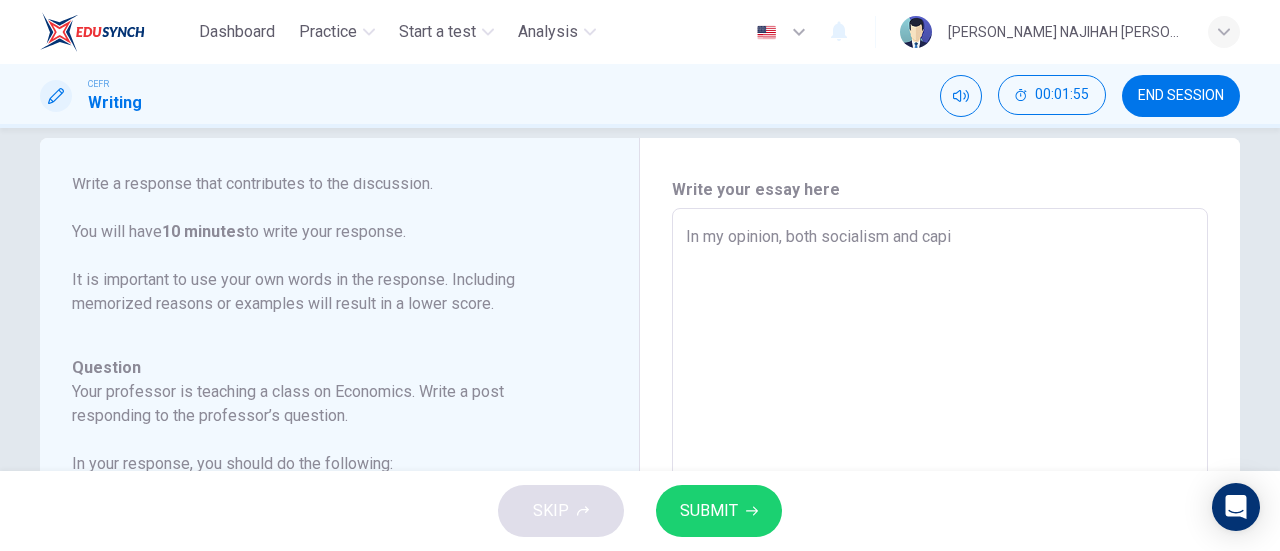 type on "In my opinion, both socialism and capit" 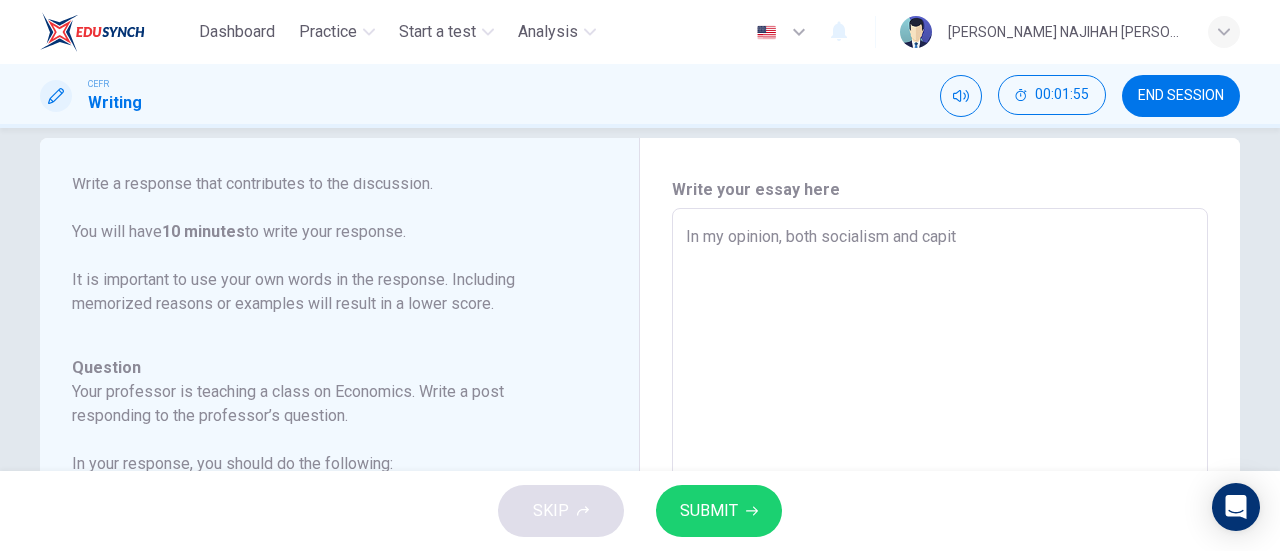 type on "In my opinion, both socialism and capita" 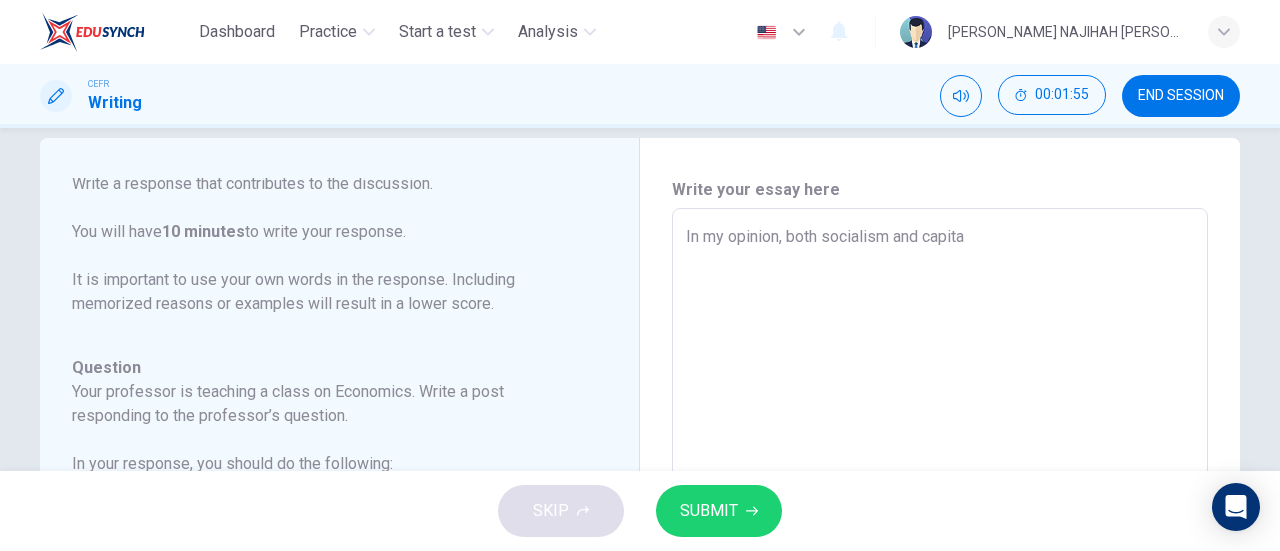 type on "x" 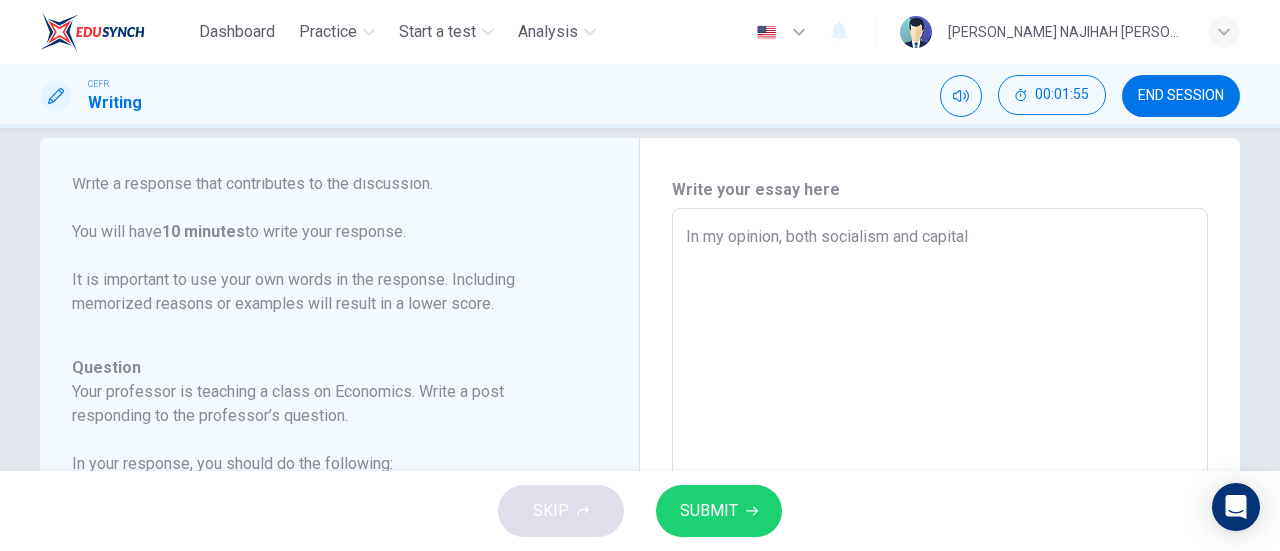 type on "x" 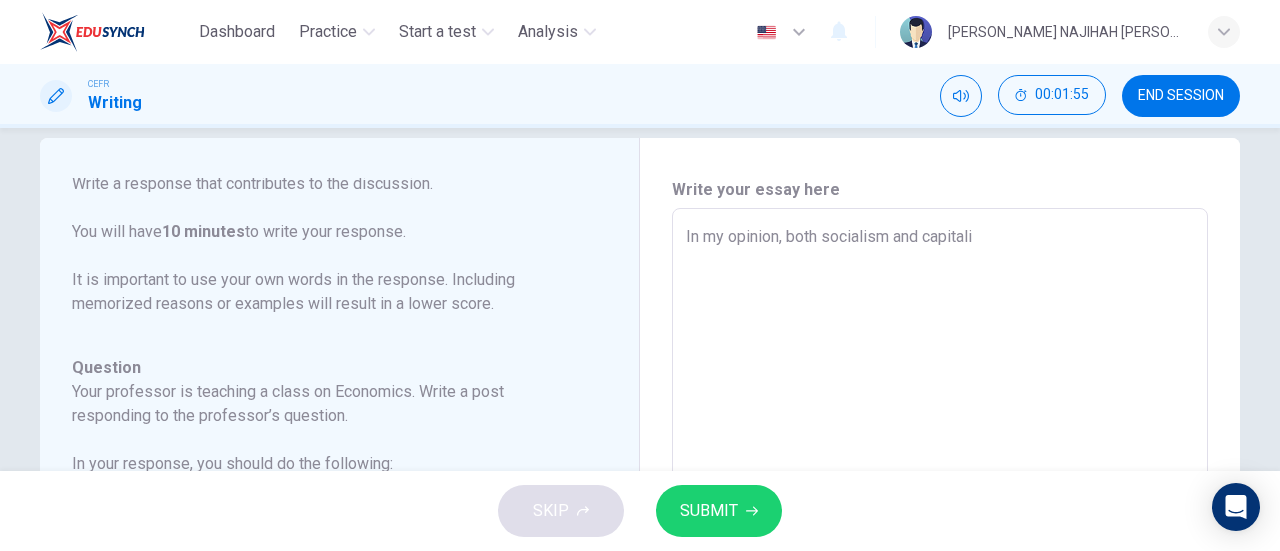 type on "x" 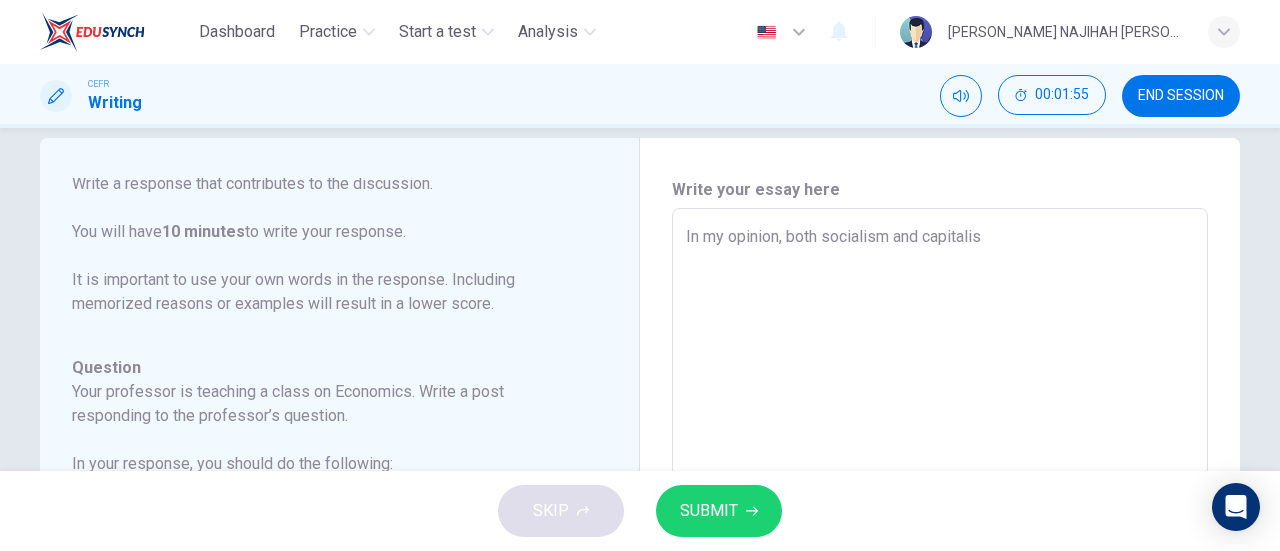 type on "In my opinion, both socialism and capitalism" 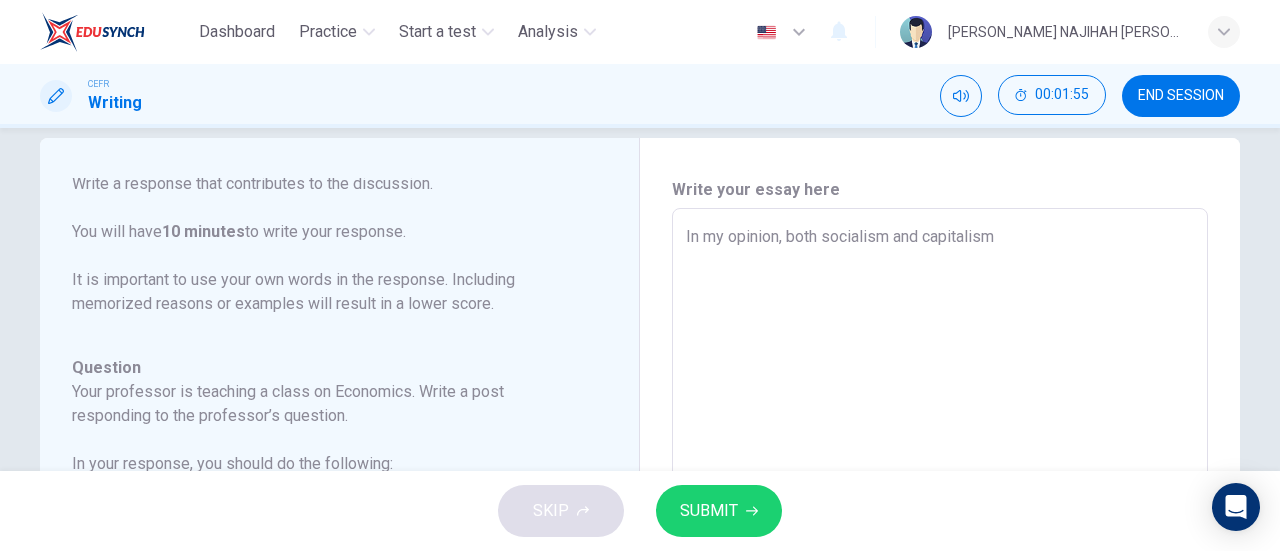 type on "x" 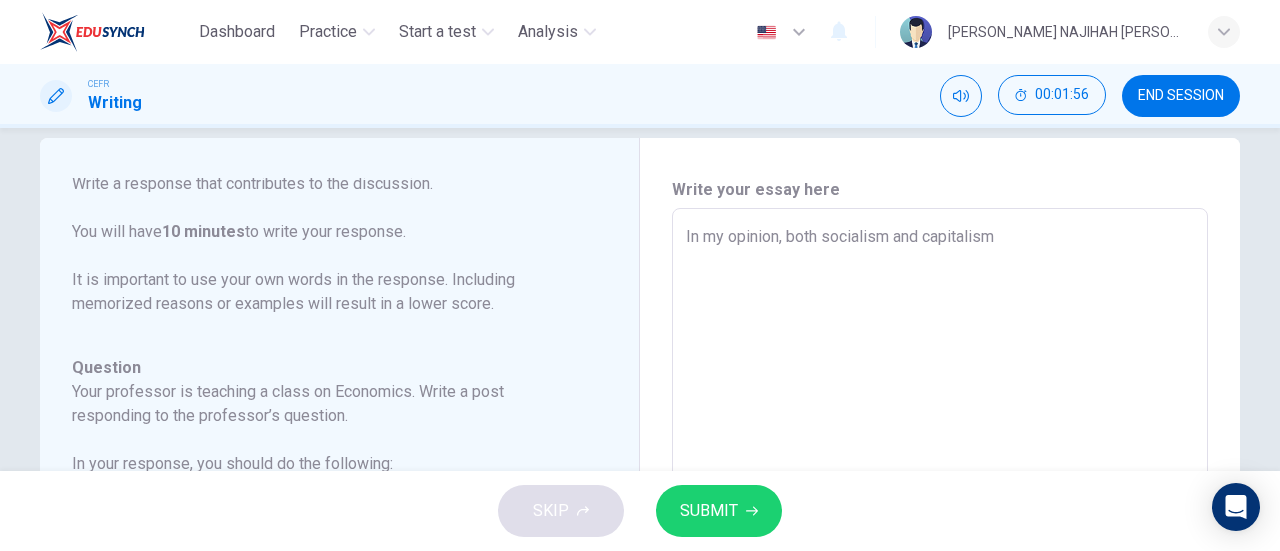 type on "In my opinion, both socialism and capitalism" 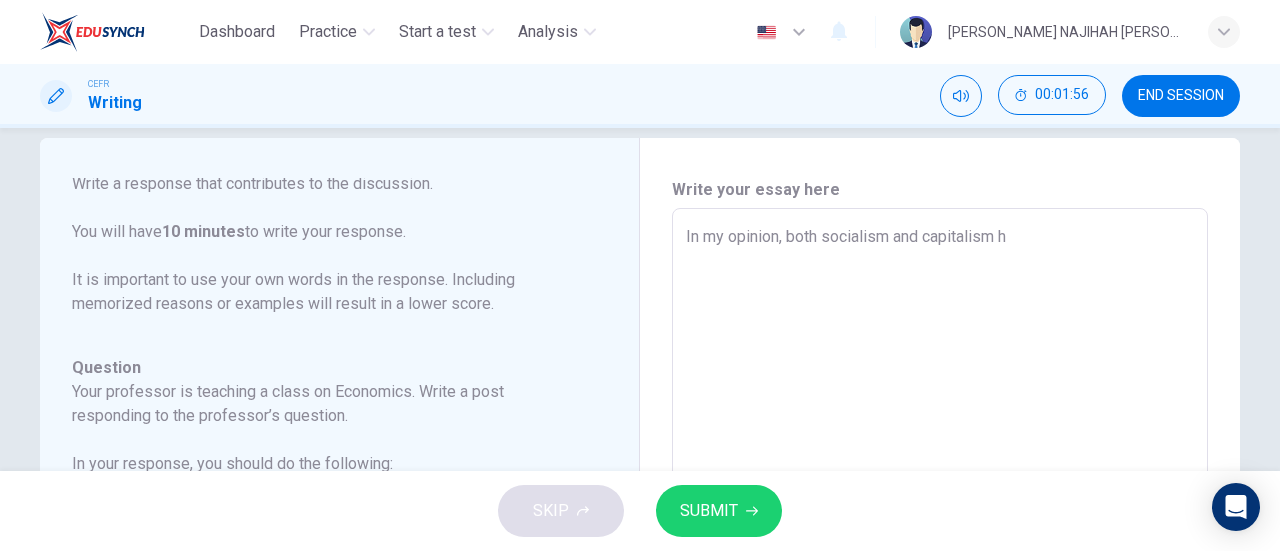 type on "x" 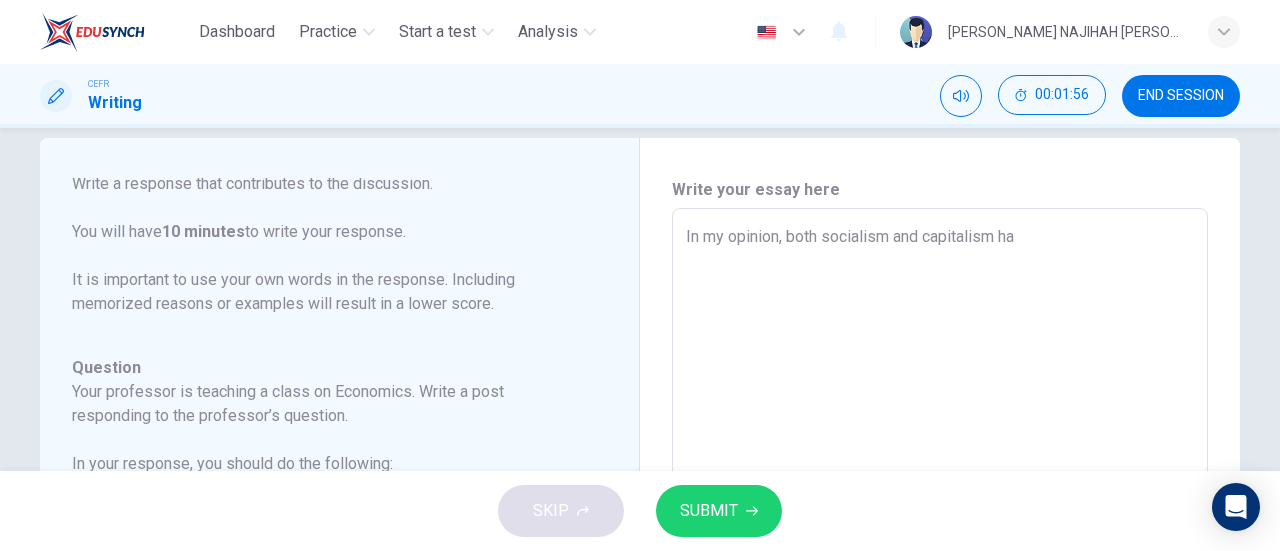 type on "x" 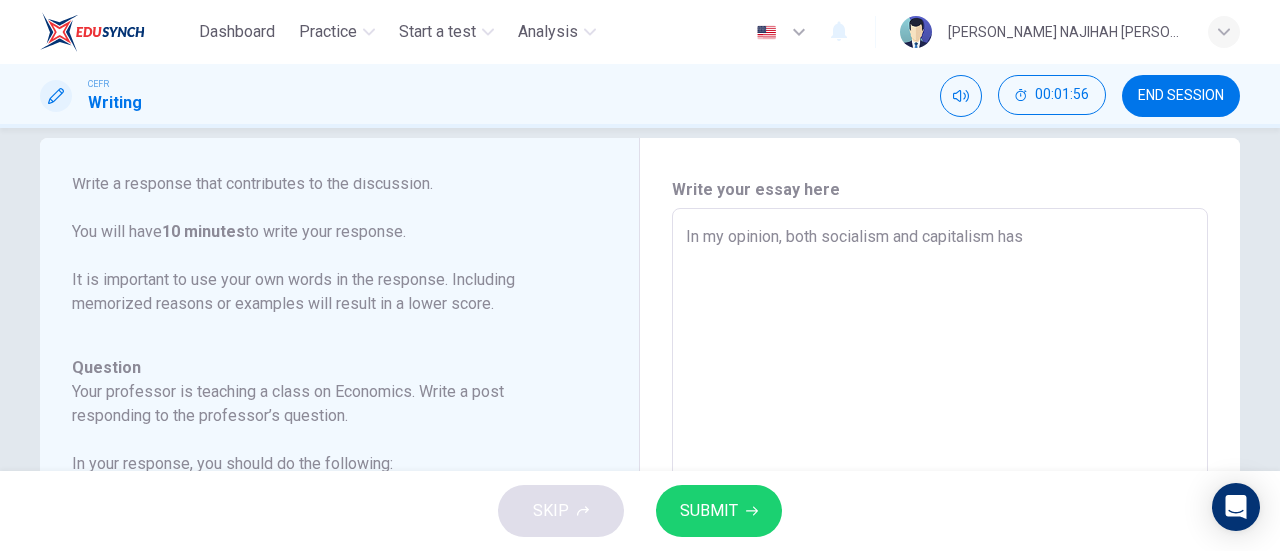 type on "In my opinion, both socialism and capitalism has" 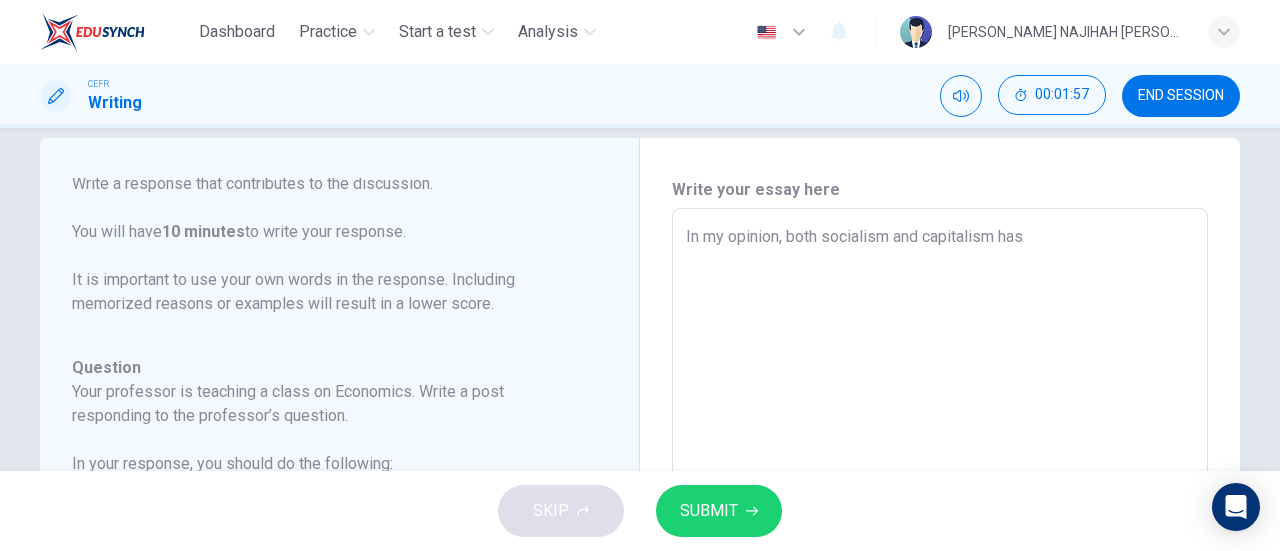 type on "In my opinion, both socialism and capitalism has s" 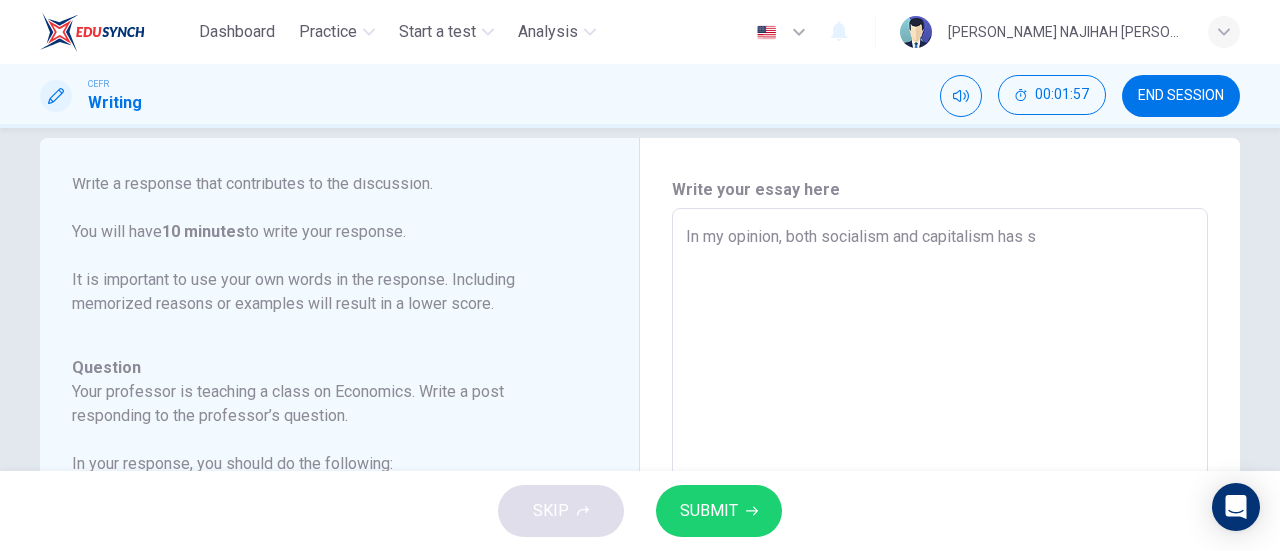 type on "x" 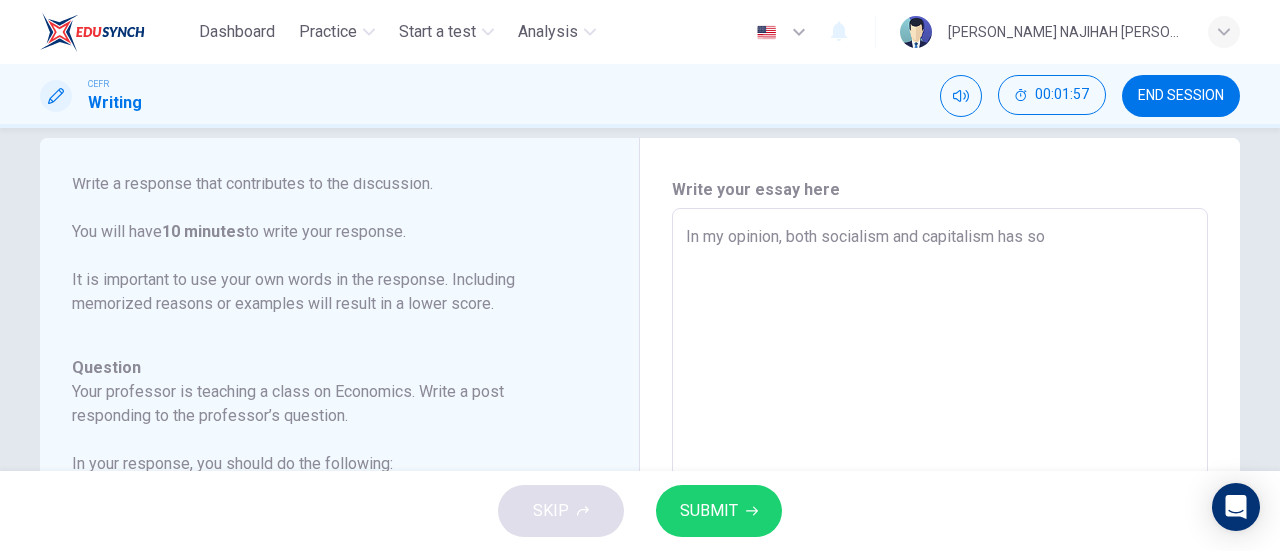 type on "x" 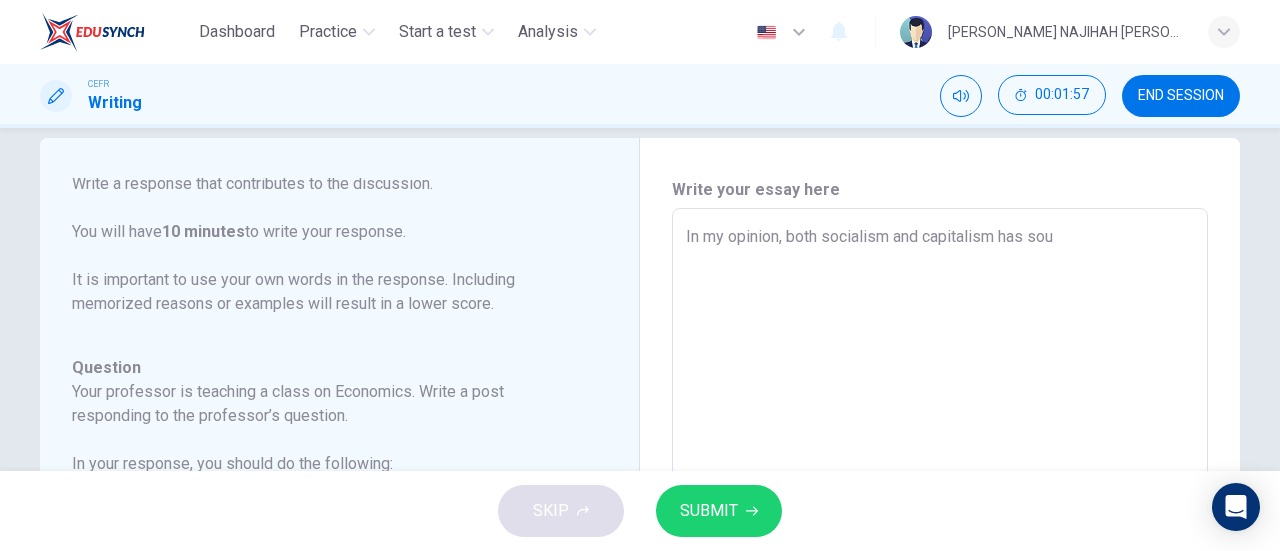 type on "x" 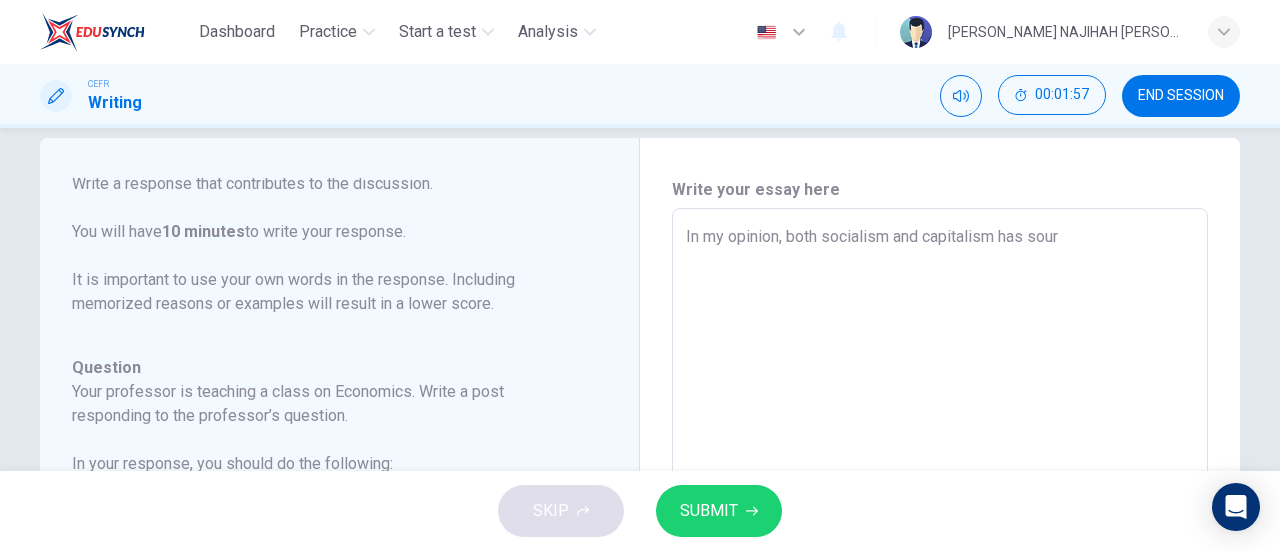 type on "x" 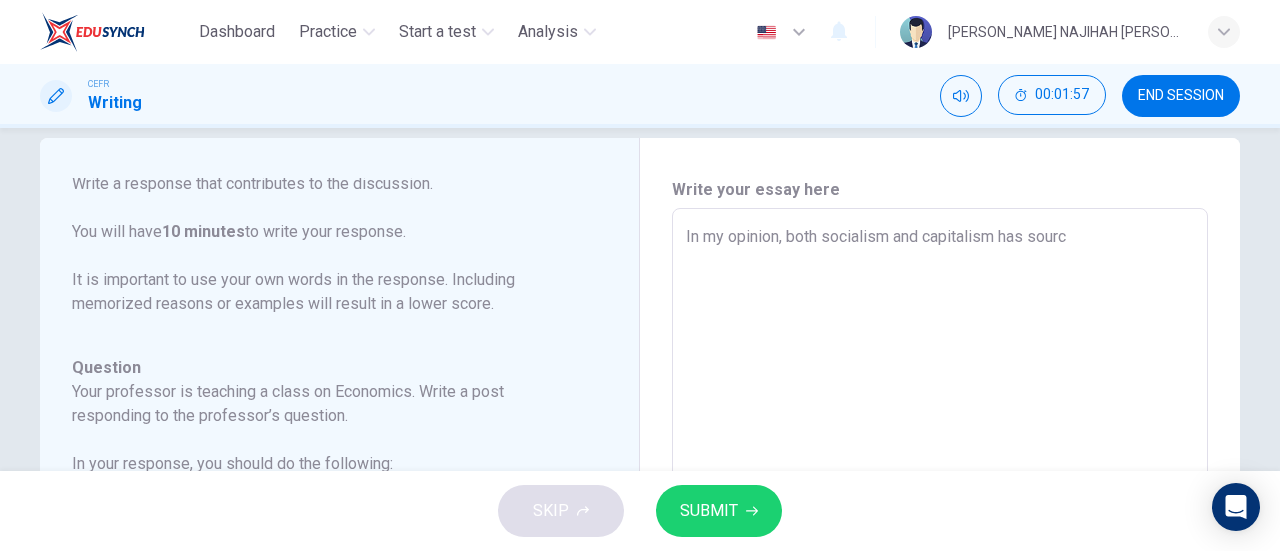 type on "In my opinion, both socialism and capitalism has source" 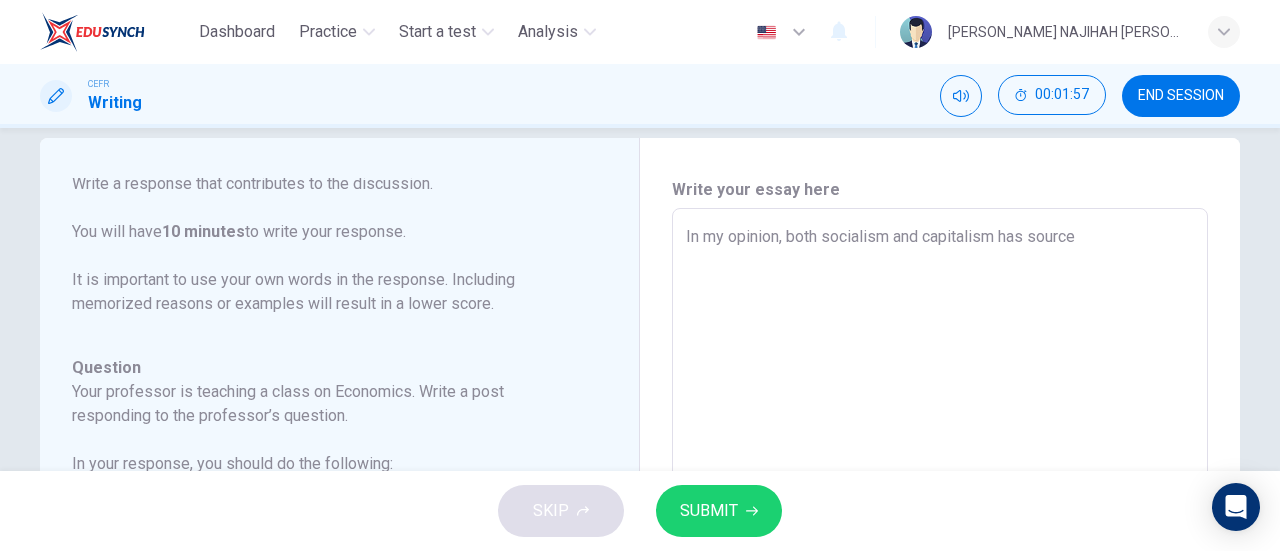 type on "x" 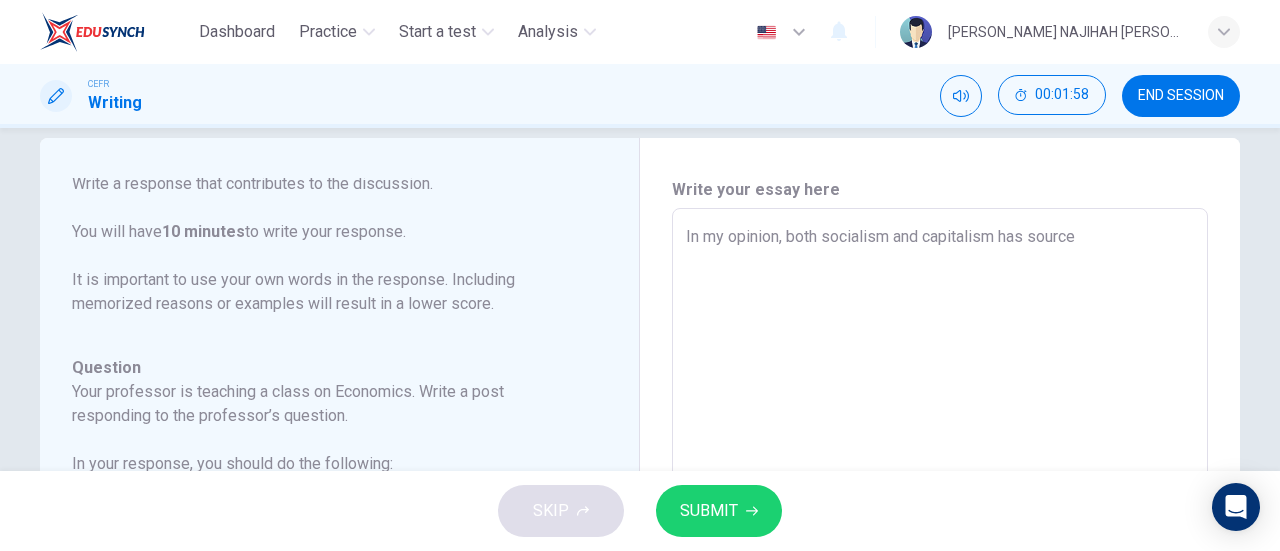 type on "In my opinion, both socialism and capitalism has sourc" 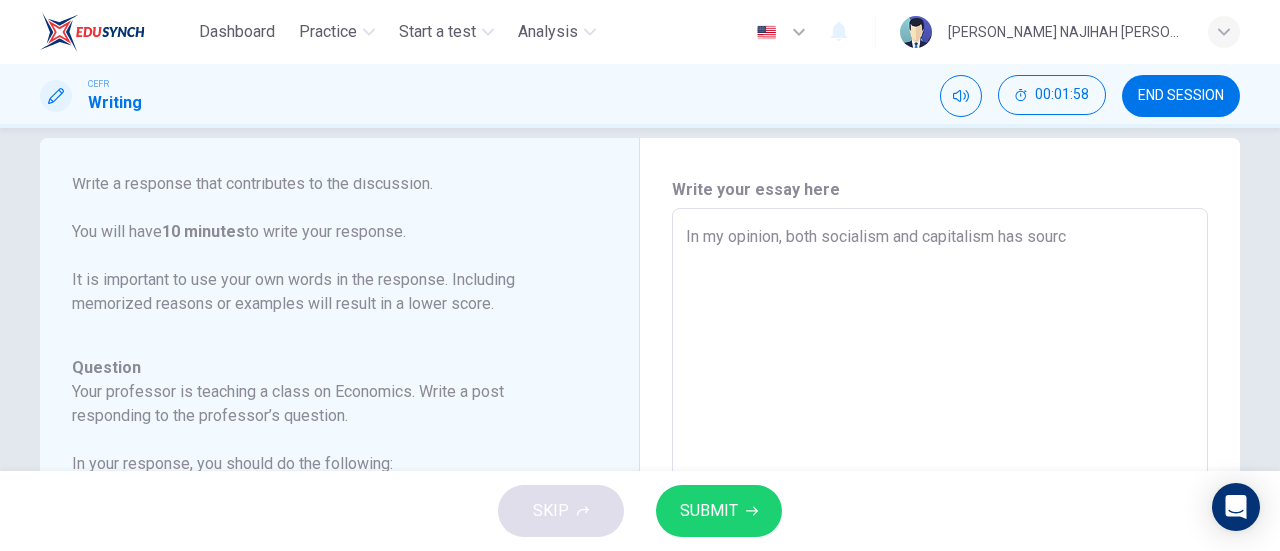 type on "x" 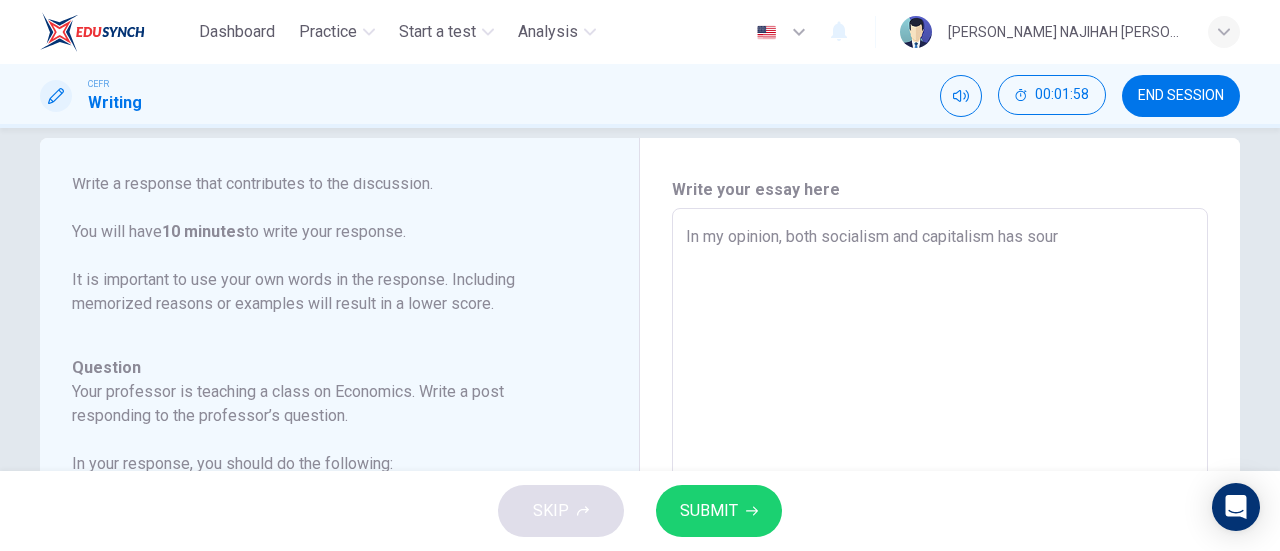 type on "x" 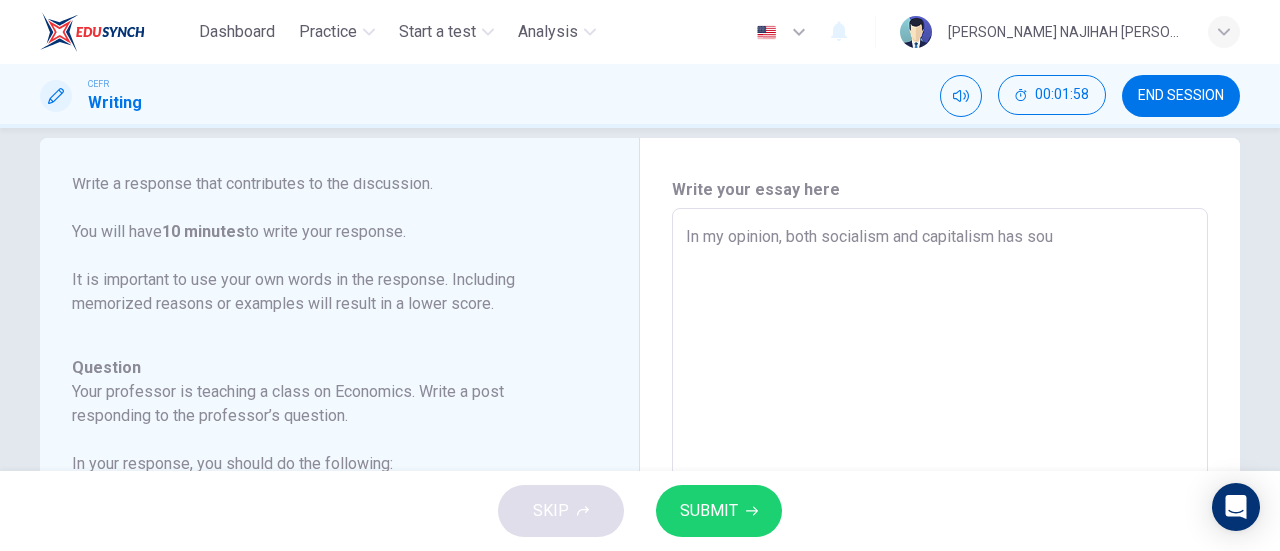 type on "x" 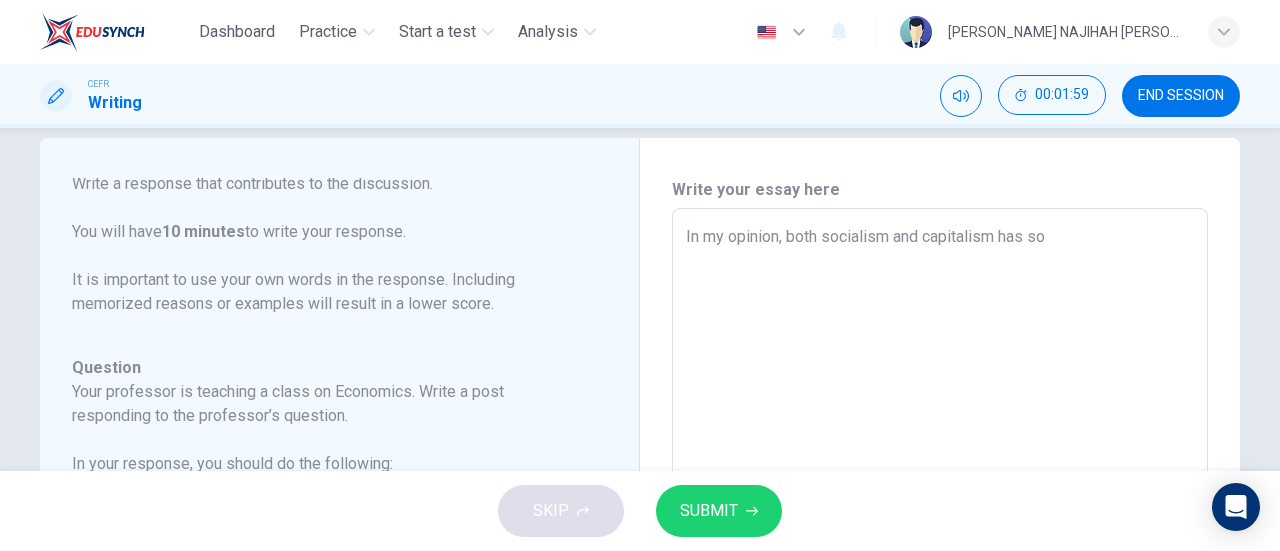 type on "In my opinion, both socialism and capitalism has s" 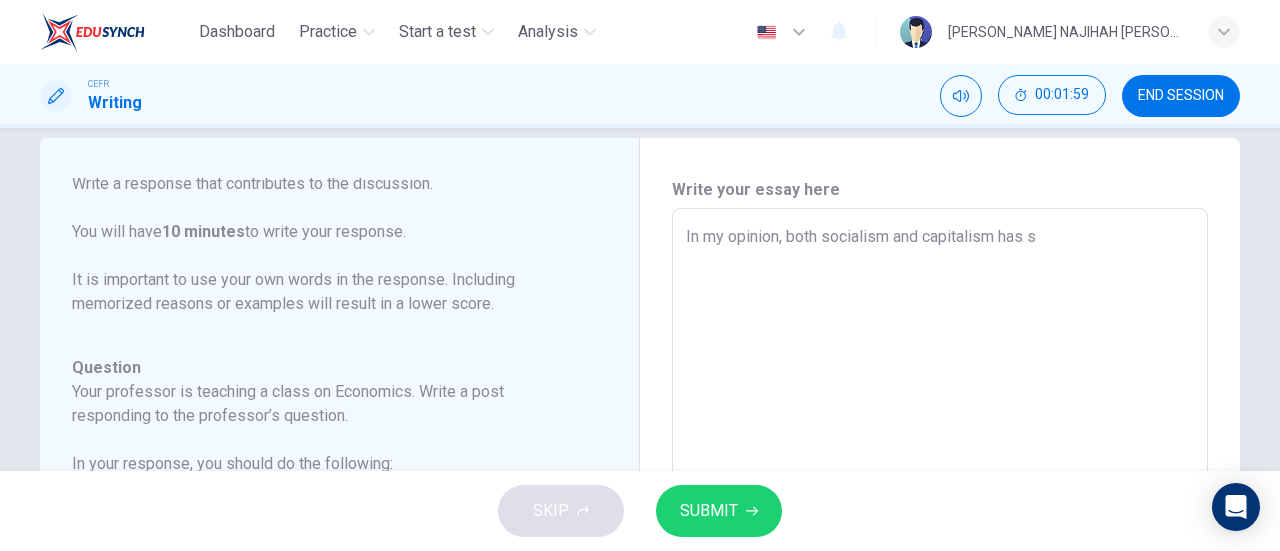 type on "x" 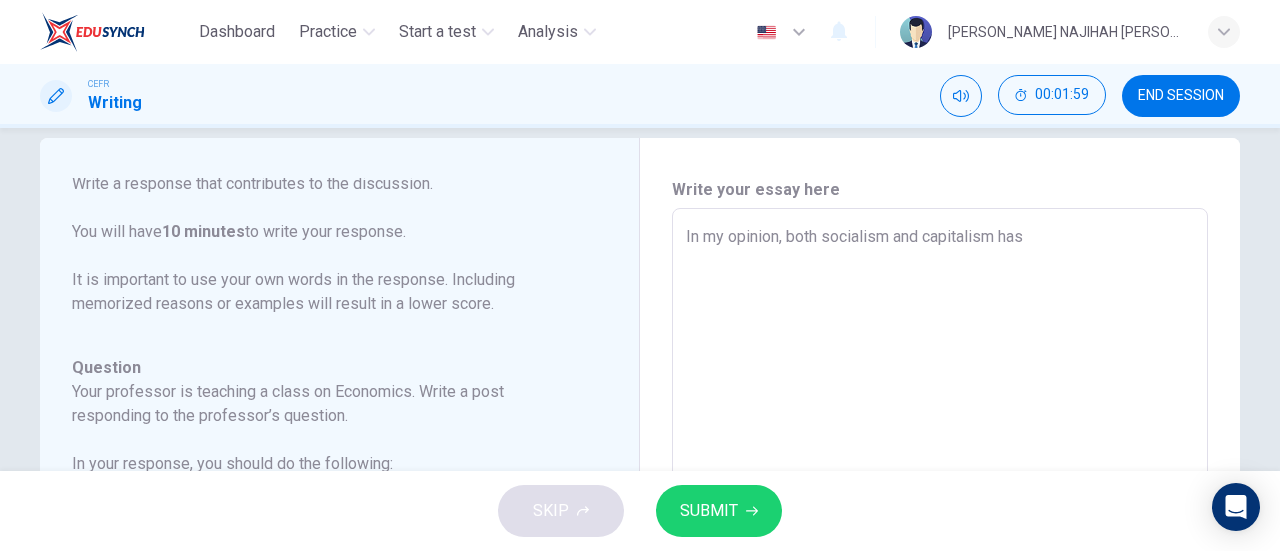type on "x" 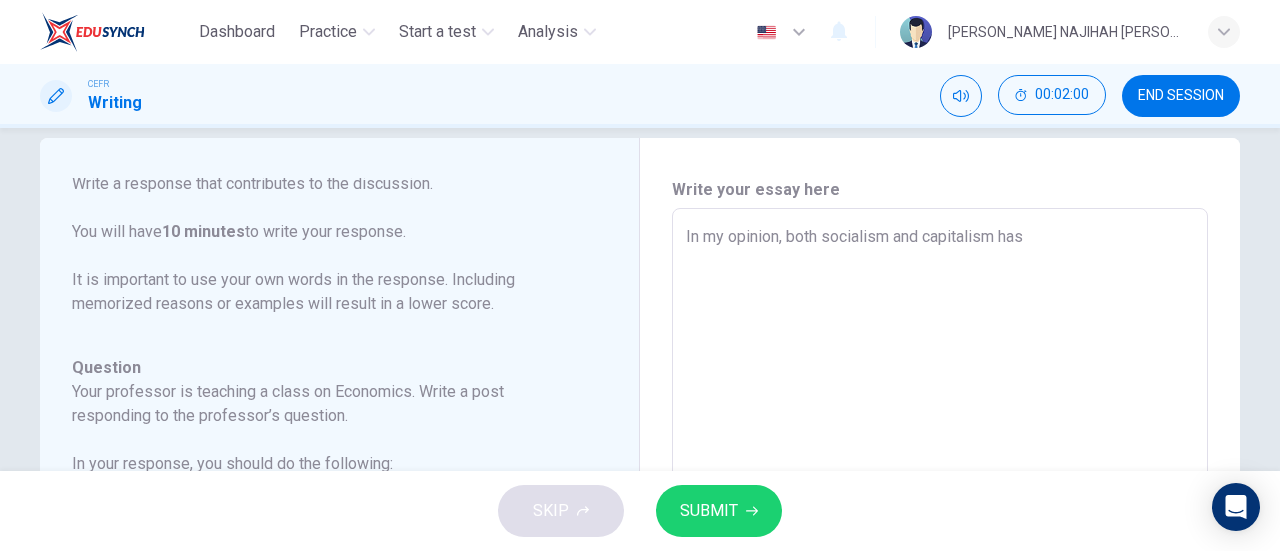 type on "In my opinion, both socialism and capitalism ha" 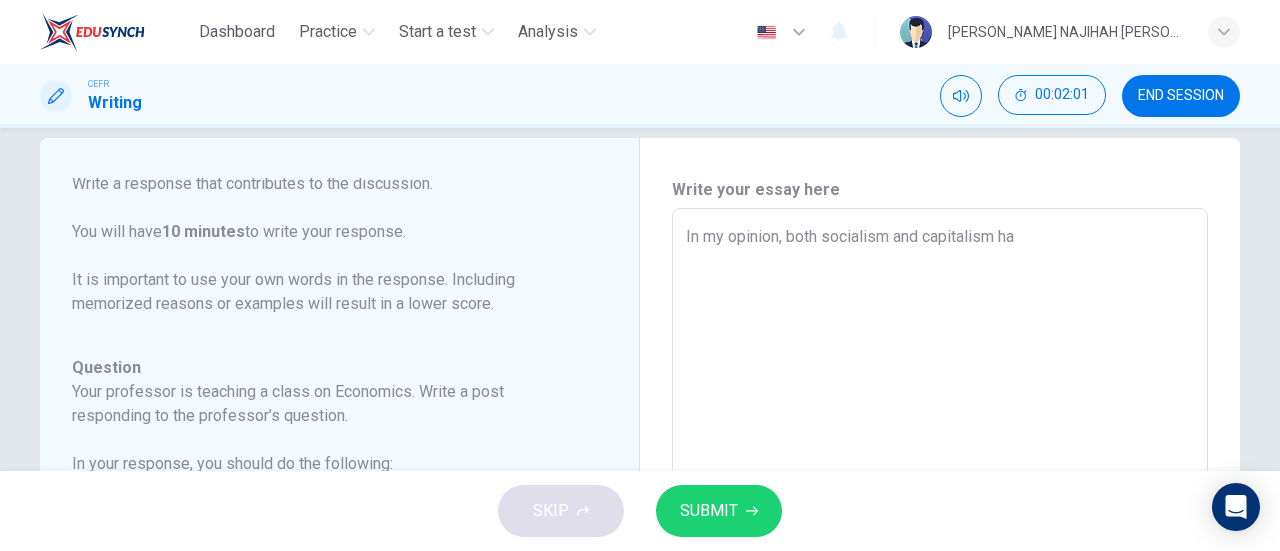 type on "In my opinion, both socialism and capitalism hav" 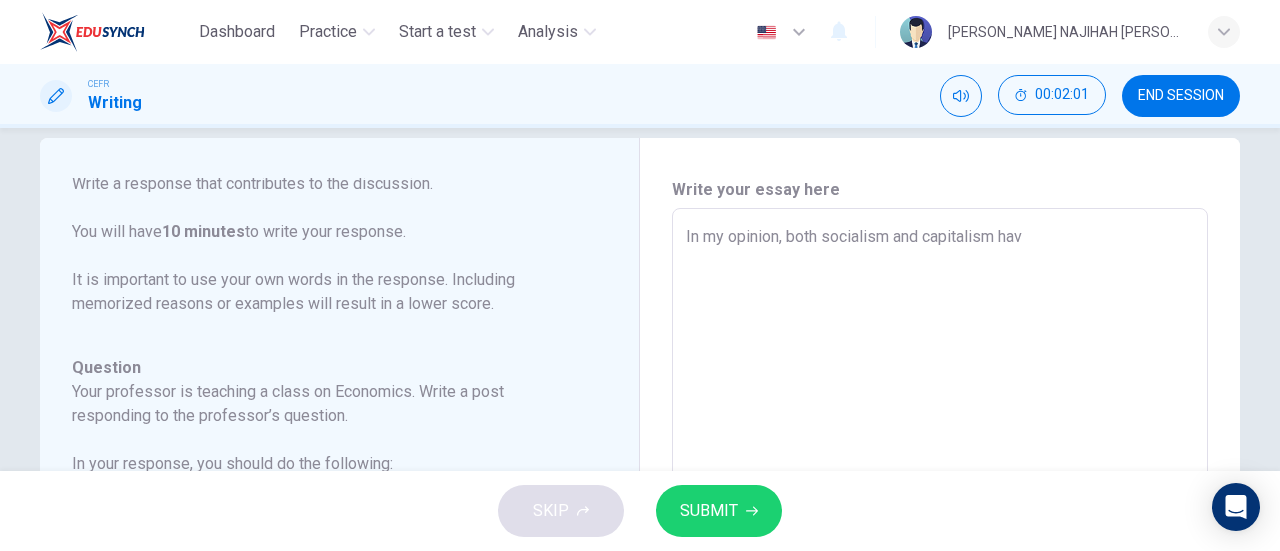 type on "In my opinion, both socialism and capitalism hav" 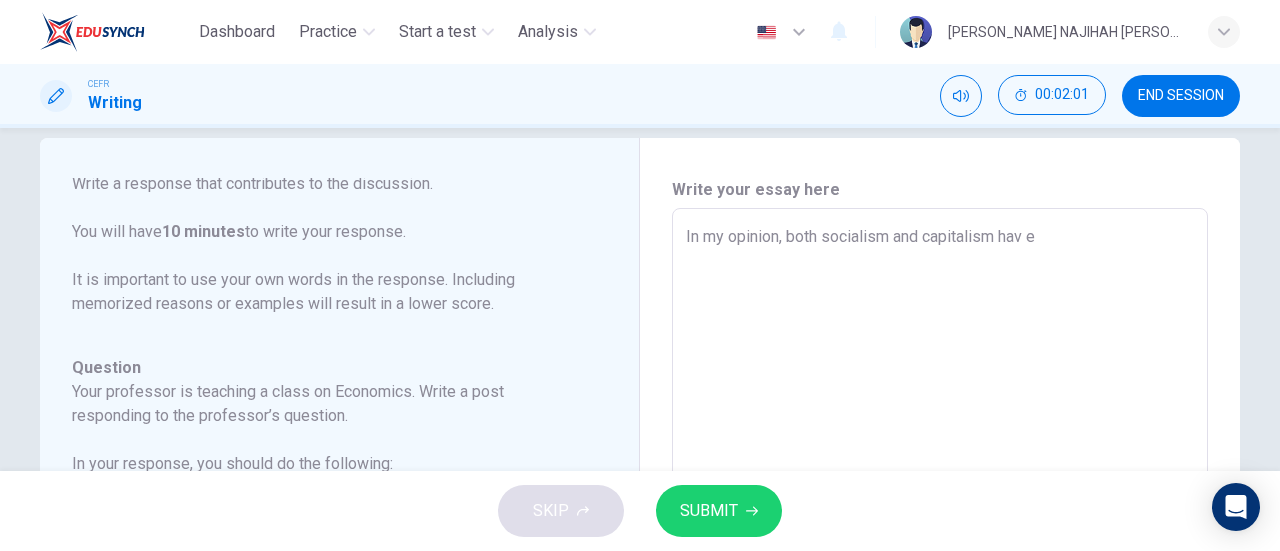 type on "x" 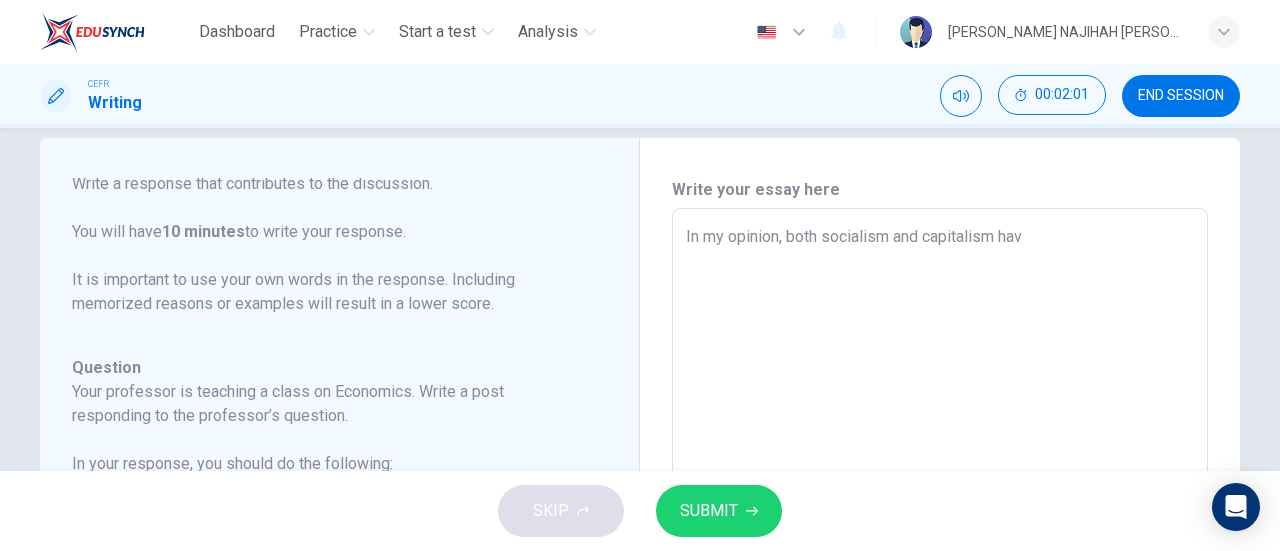 type on "x" 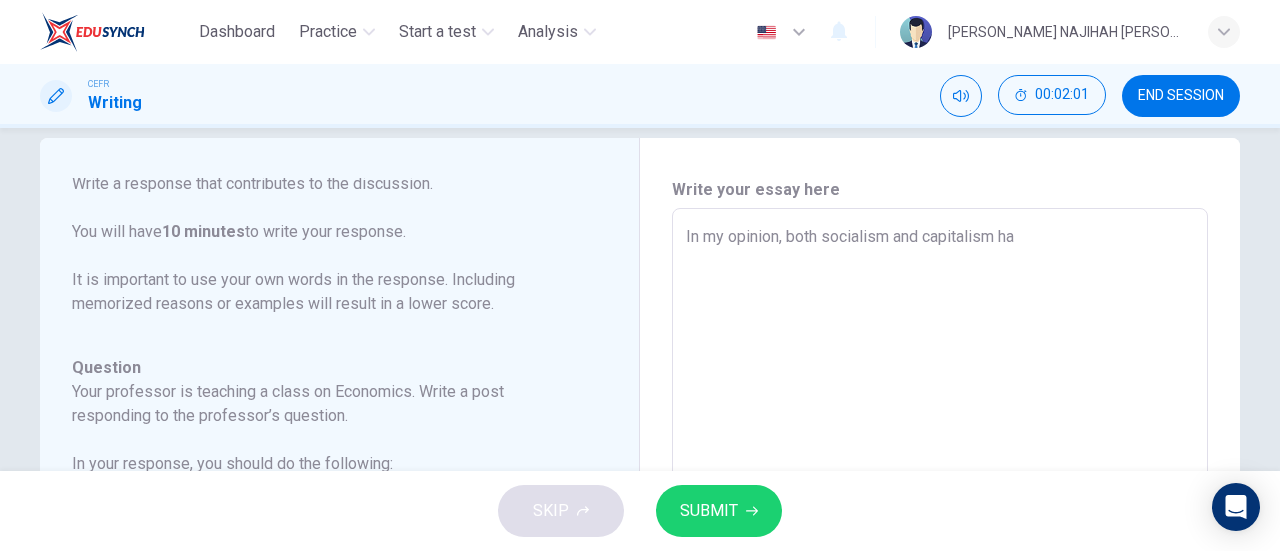 type on "x" 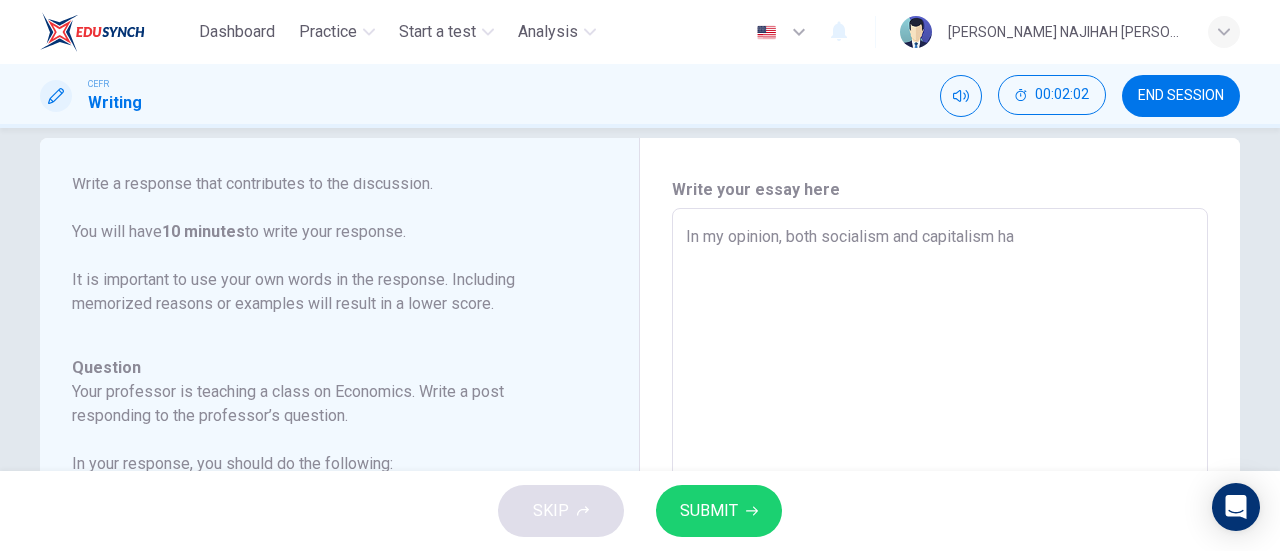 type on "In my opinion, both socialism and capitalism hae" 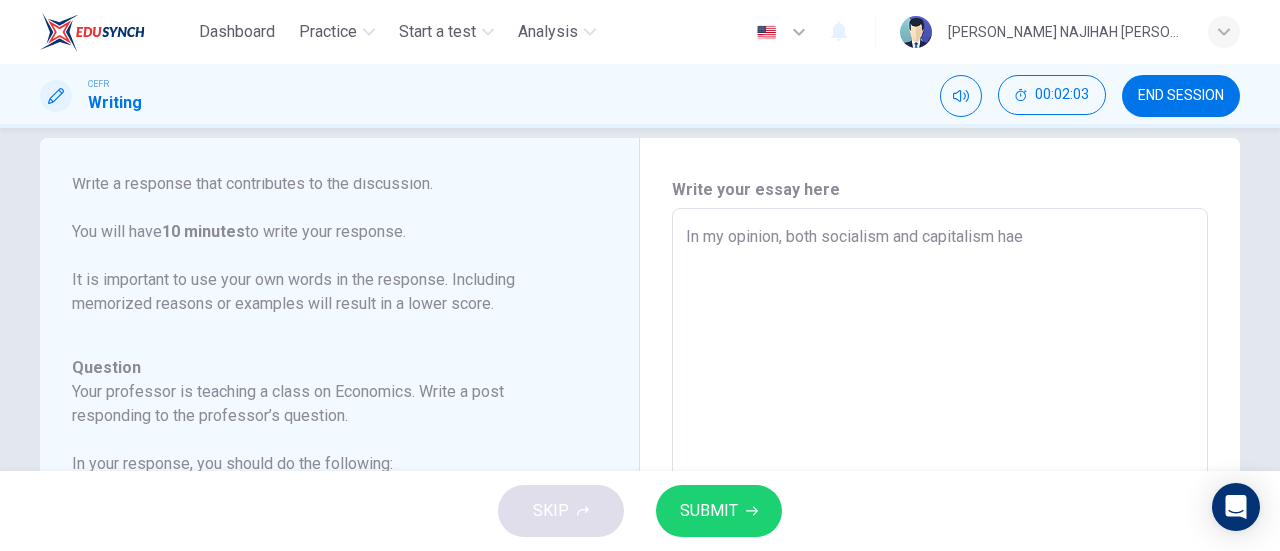 type on "In my opinion, both socialism and capitalism ha" 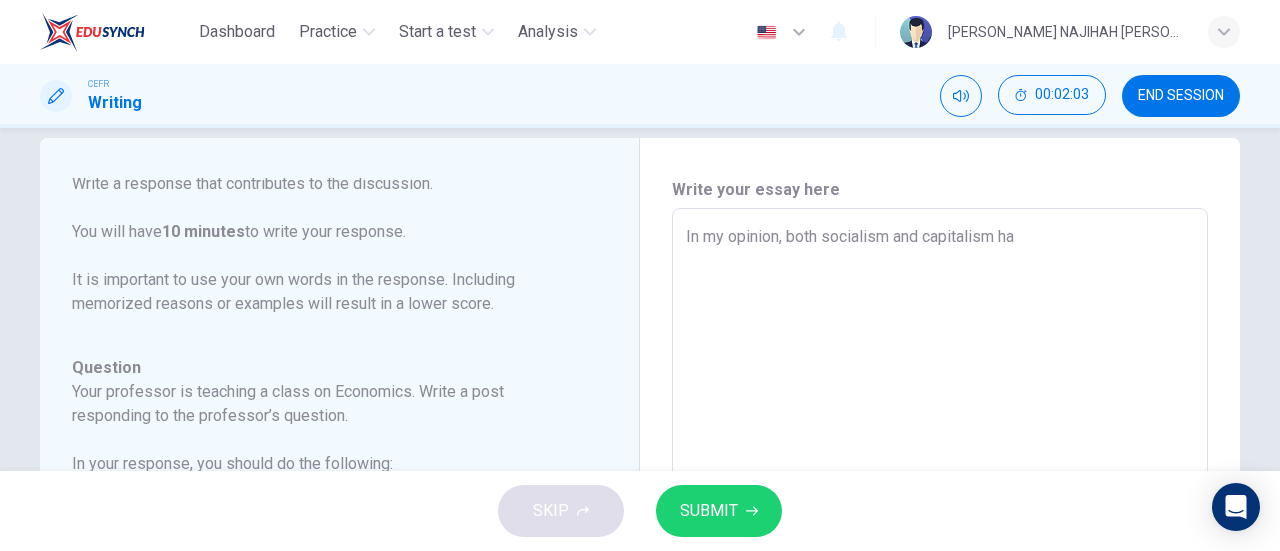 type on "x" 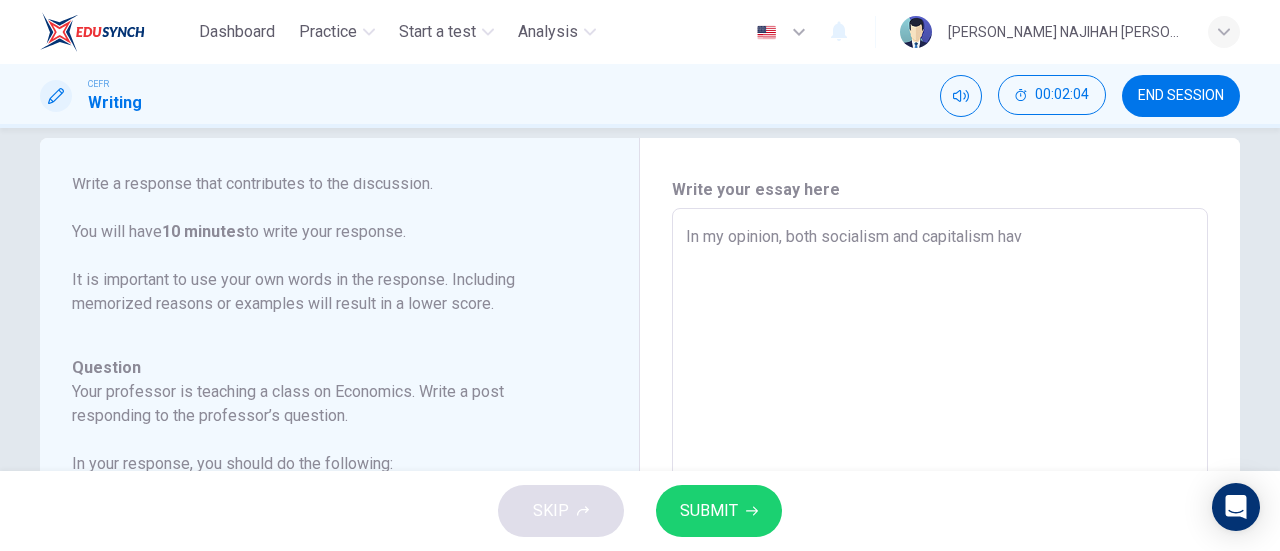 type on "In my opinion, both socialism and capitalism have" 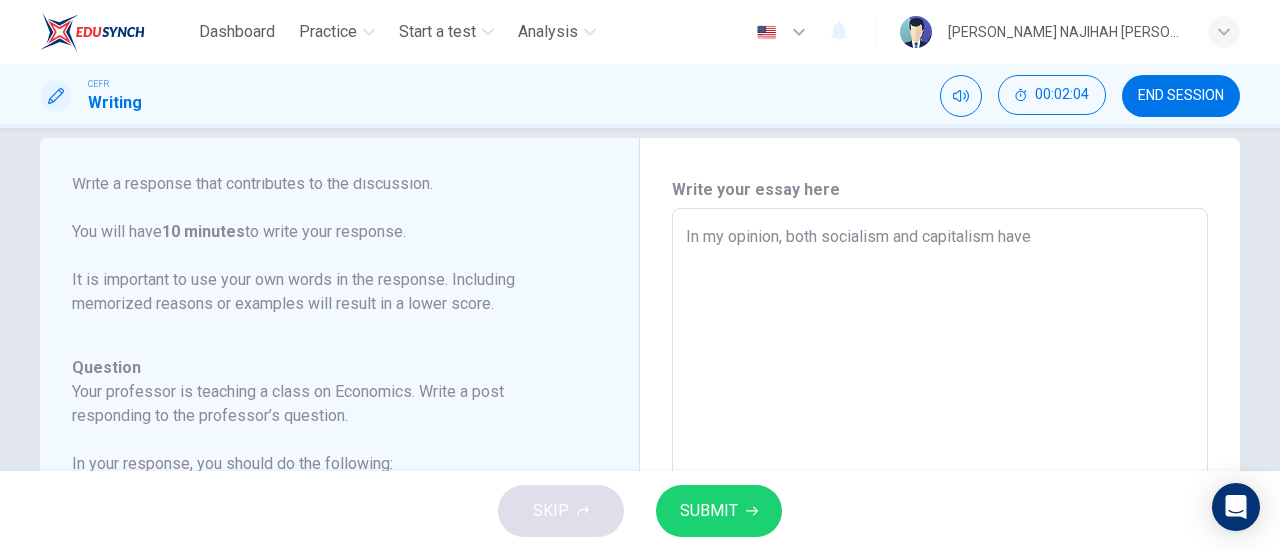 type on "x" 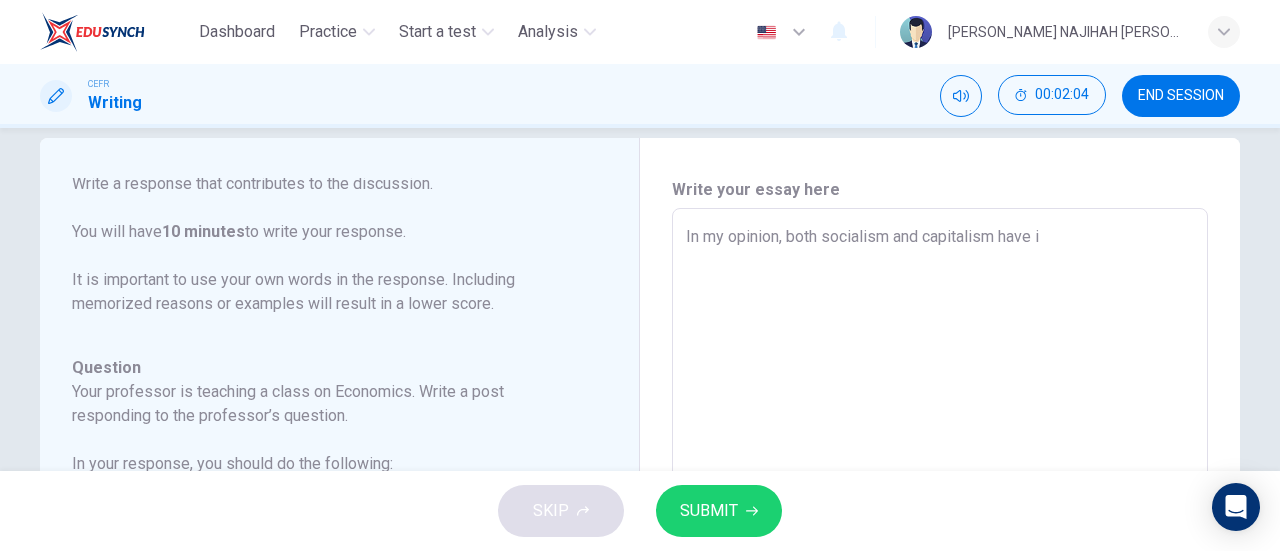 type on "x" 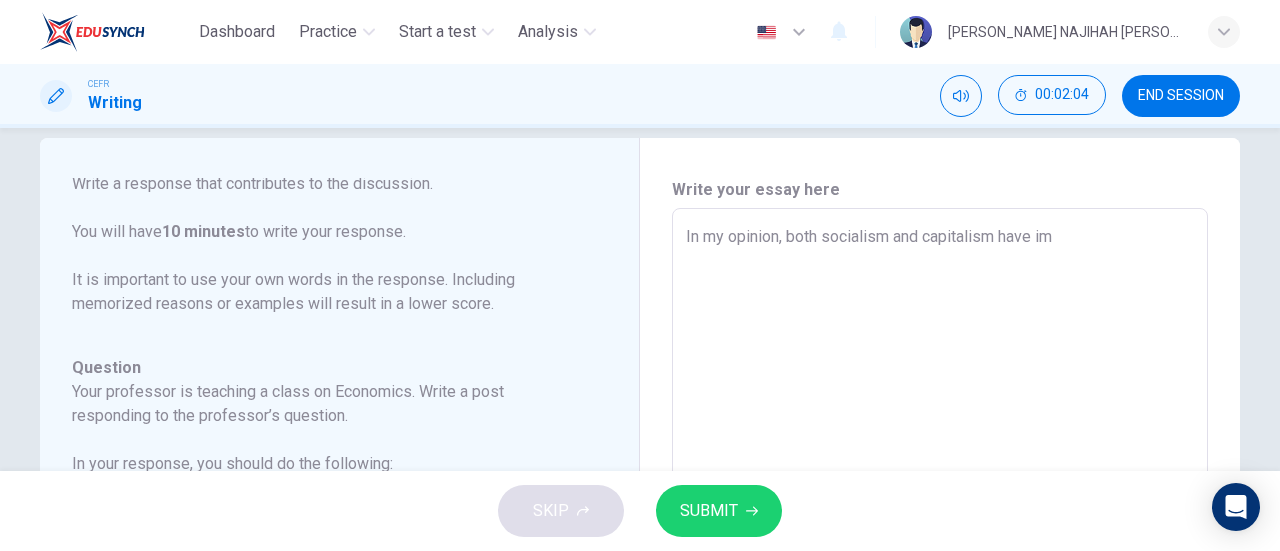 type on "x" 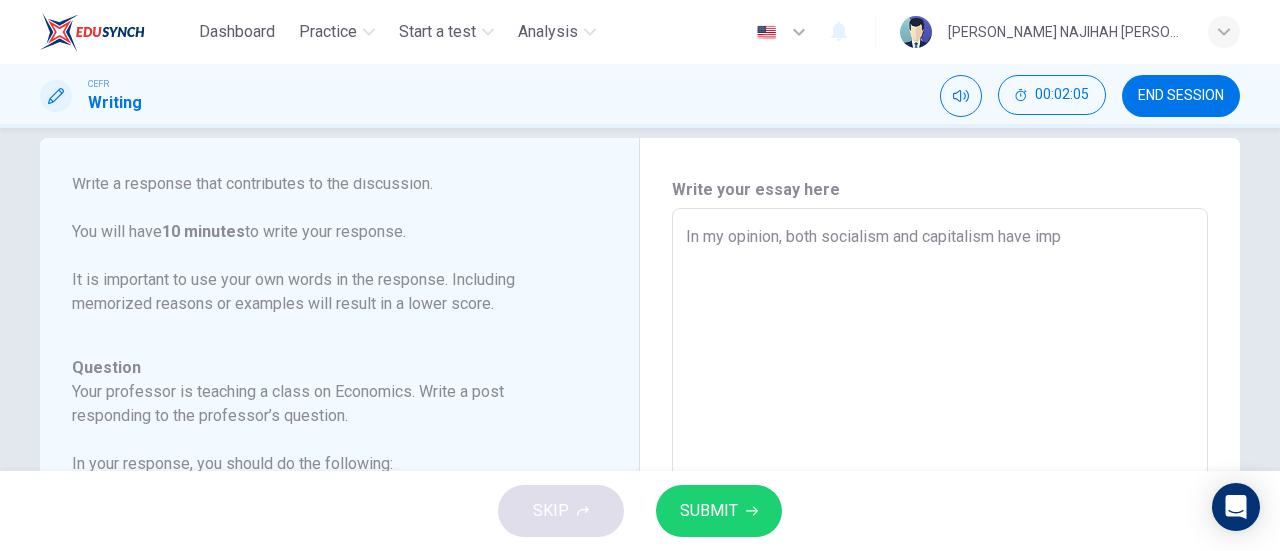 type on "In my opinion, both socialism and capitalism have impa" 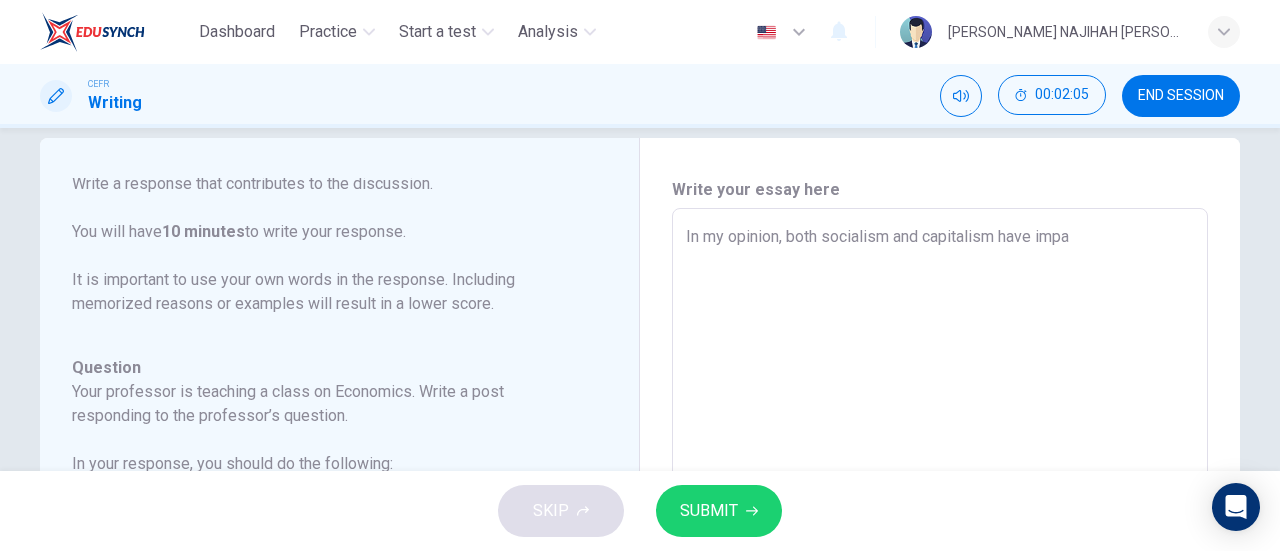 type on "x" 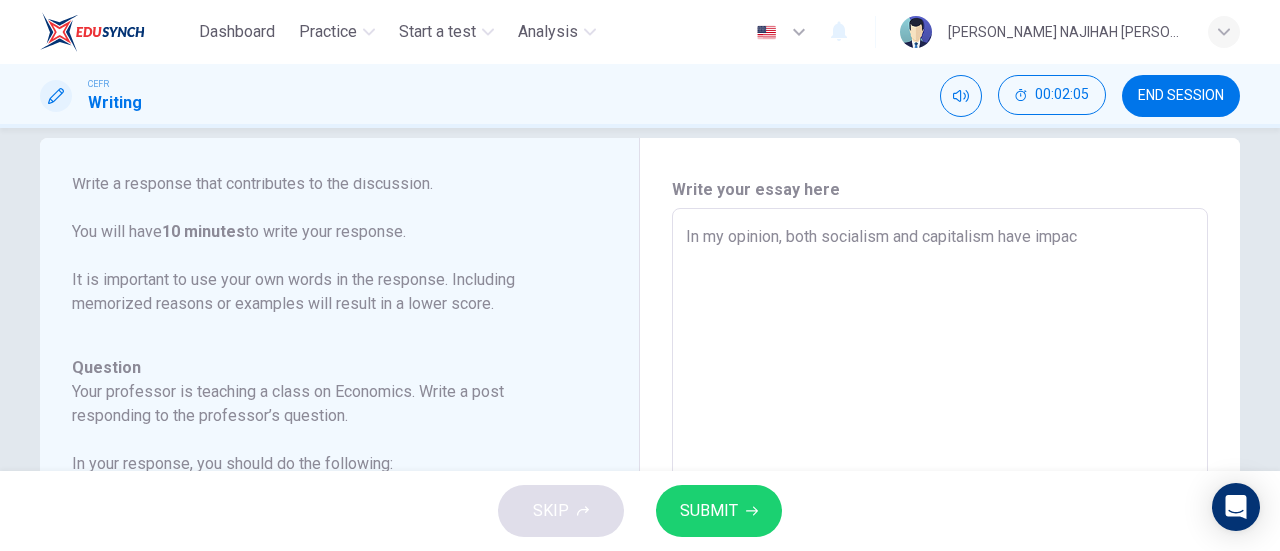 type on "x" 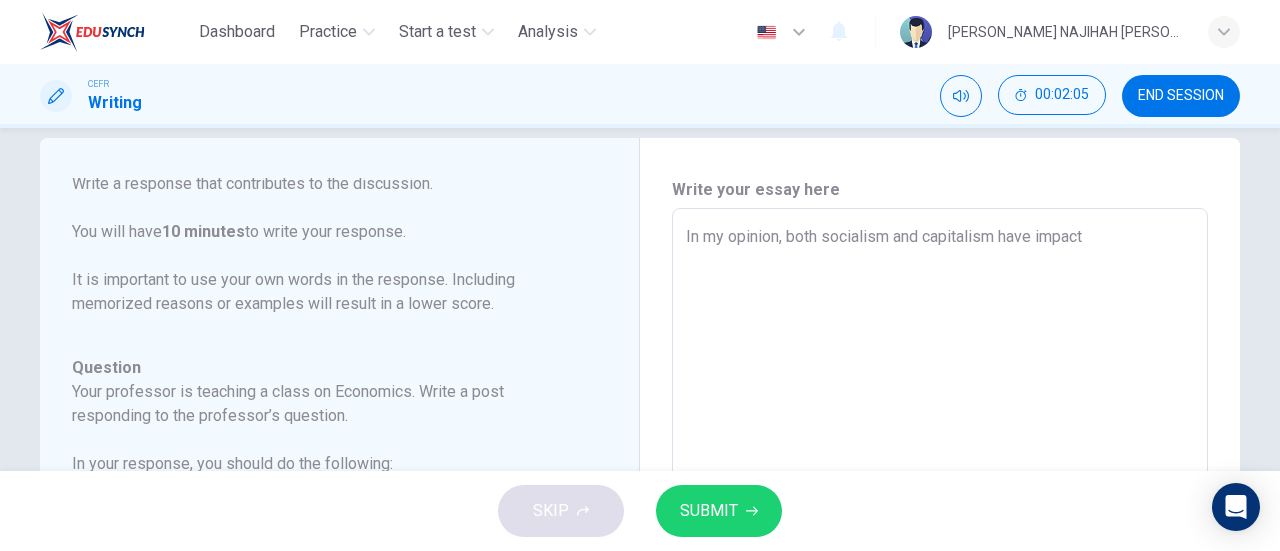 type on "x" 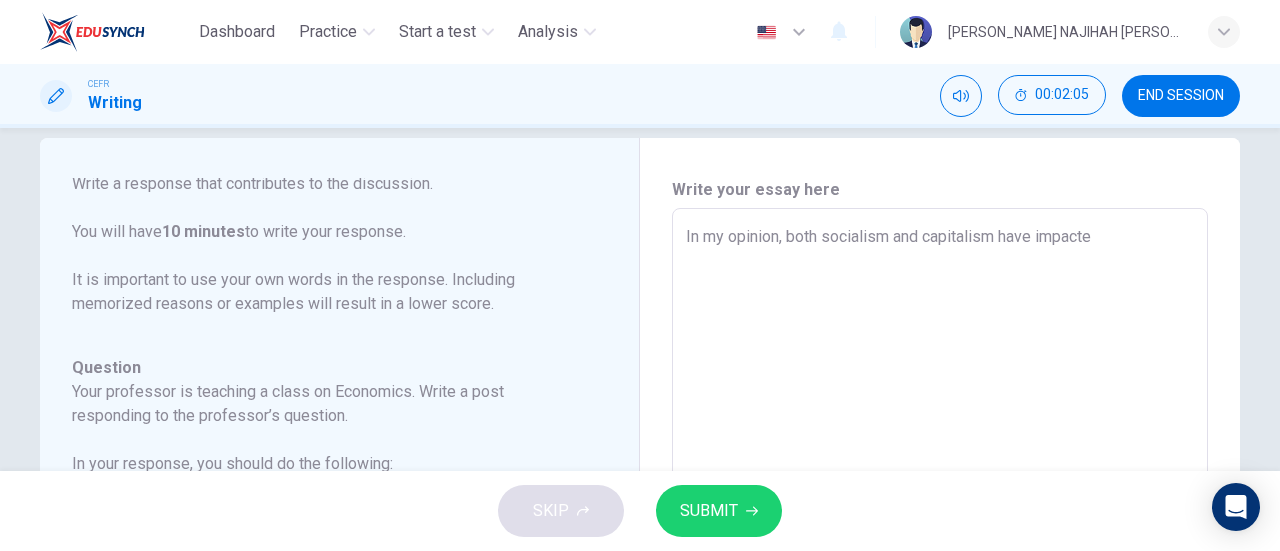 type on "x" 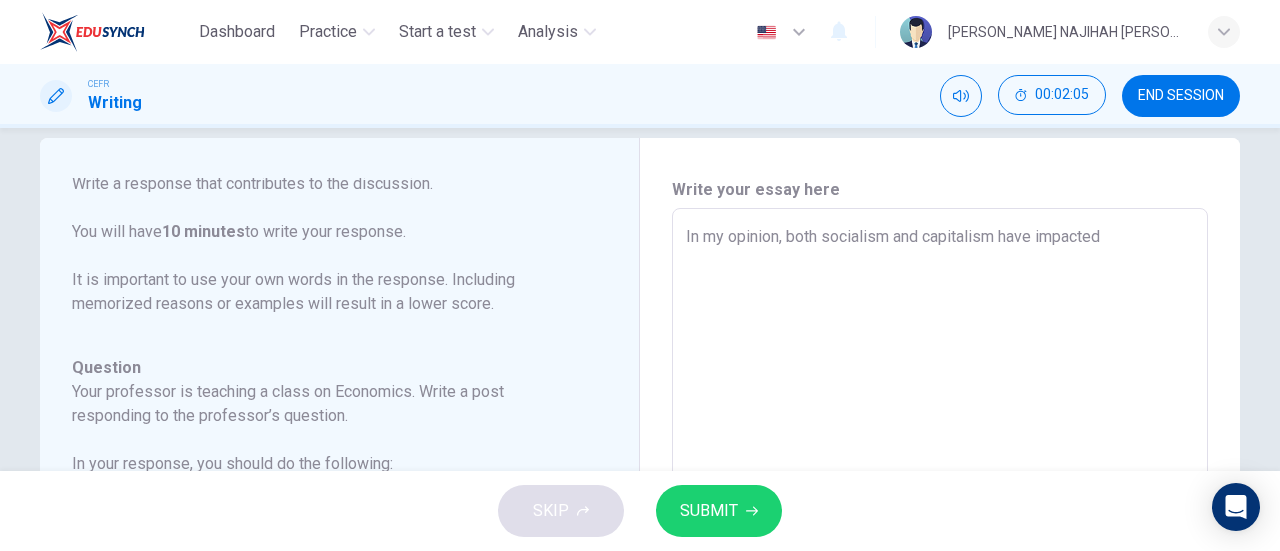 type on "In my opinion, both socialism and capitalism have impacted" 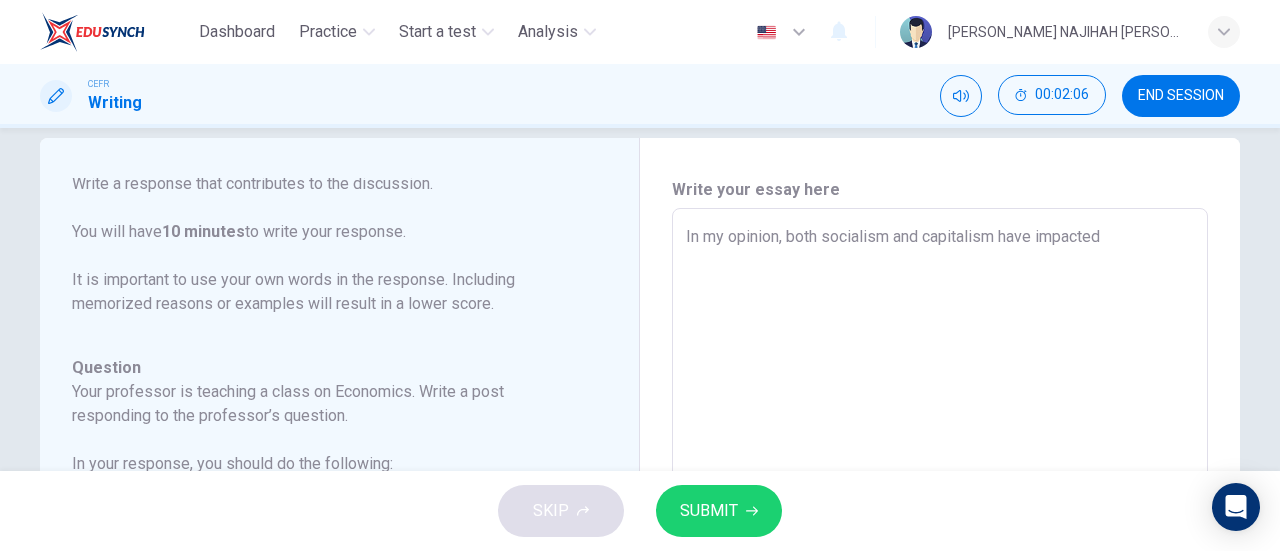 type on "In my opinion, both socialism and capitalism have impacted t" 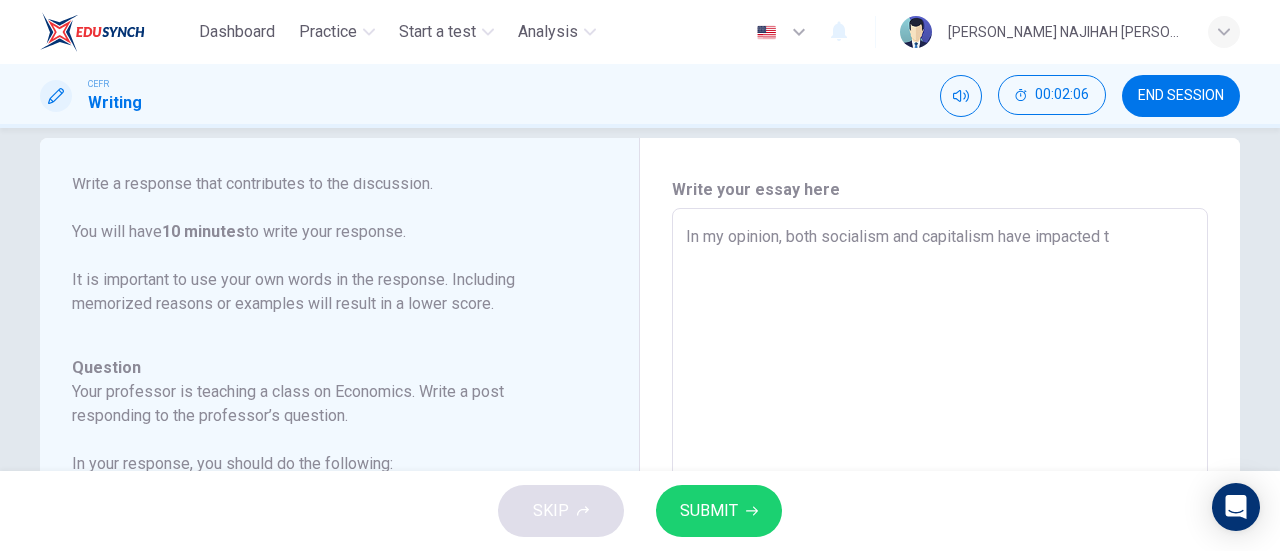 type on "x" 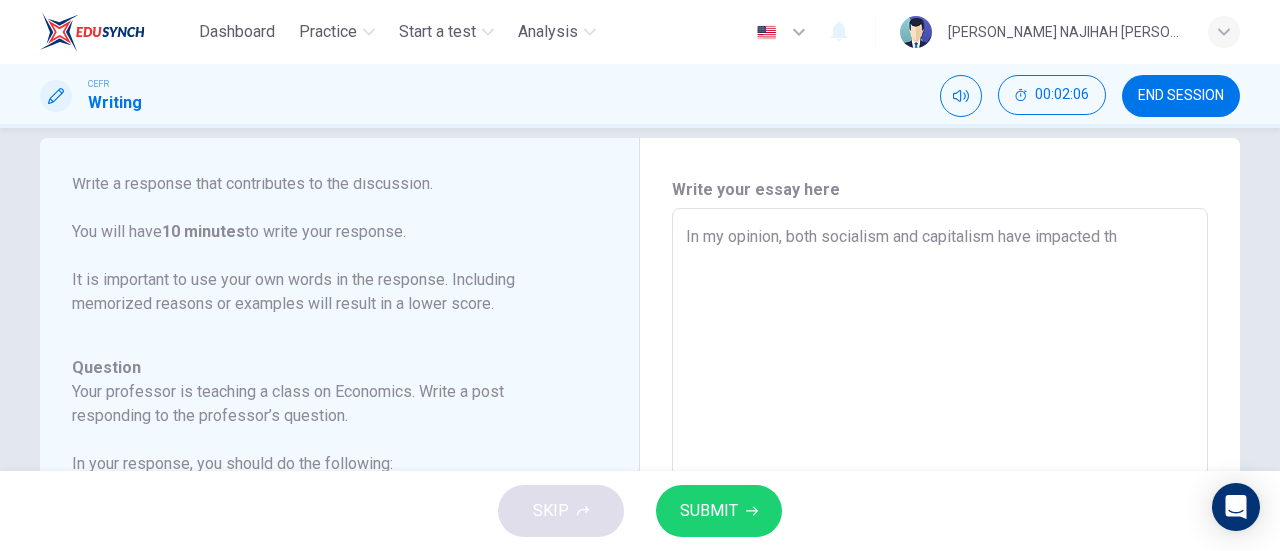 type on "x" 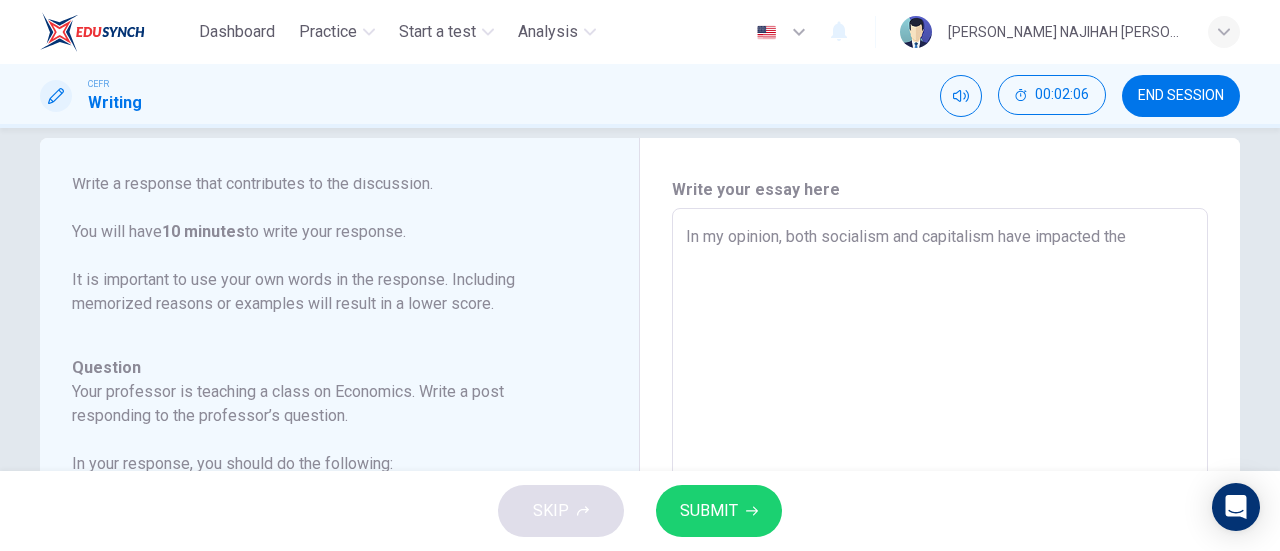 type on "x" 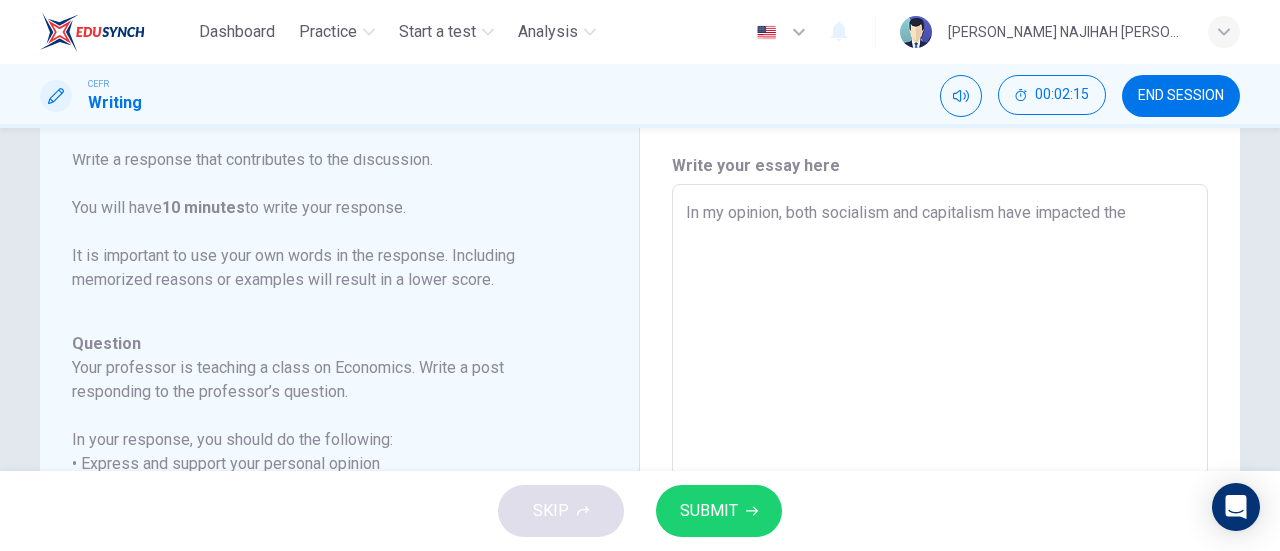scroll, scrollTop: 63, scrollLeft: 0, axis: vertical 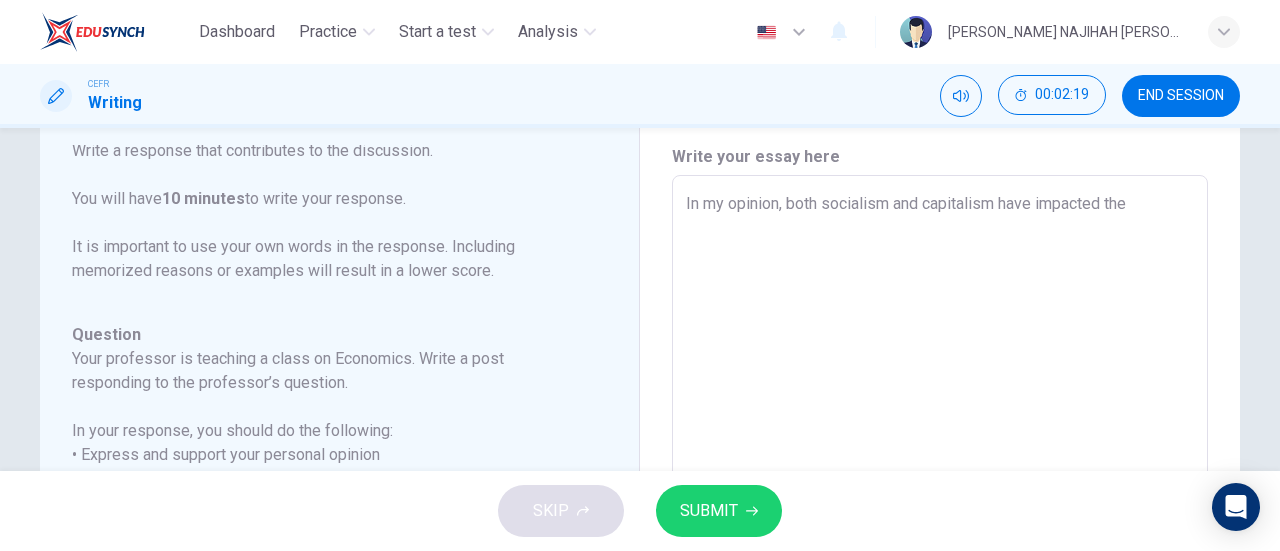 type on "In my opinion, both socialism and capitalism have impacted the" 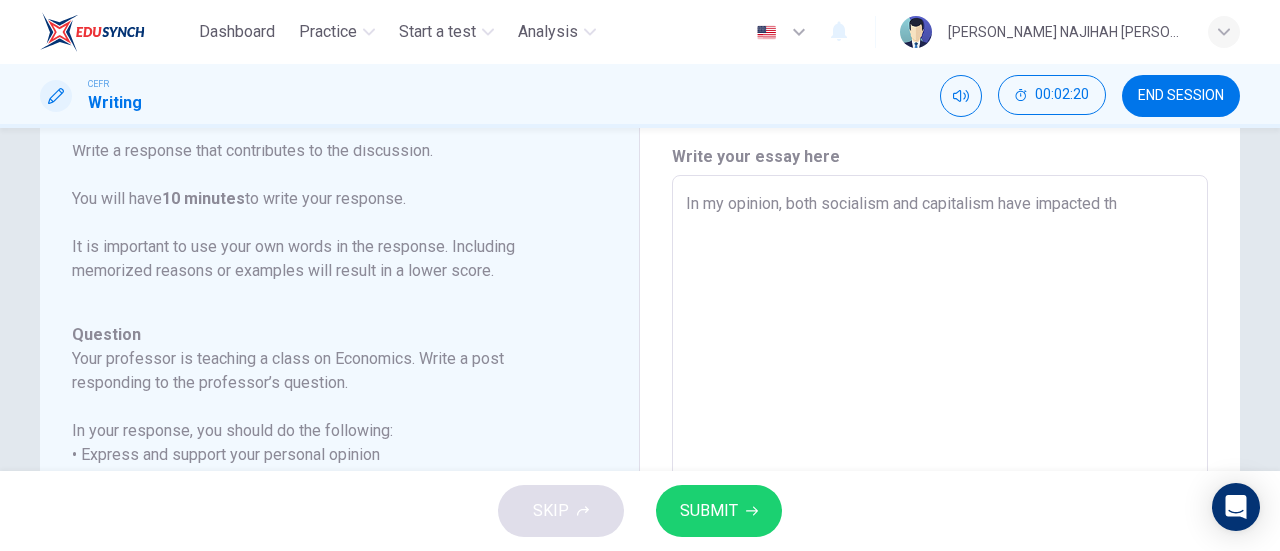 type on "In my opinion, both socialism and capitalism have impacted t" 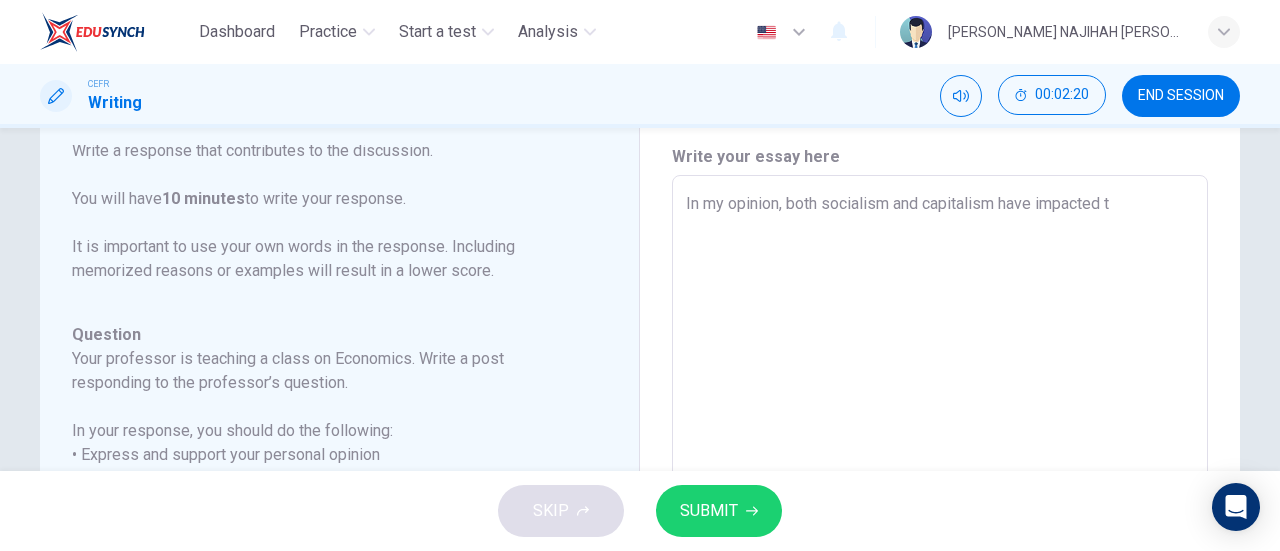 type on "In my opinion, both socialism and capitalism have impacted" 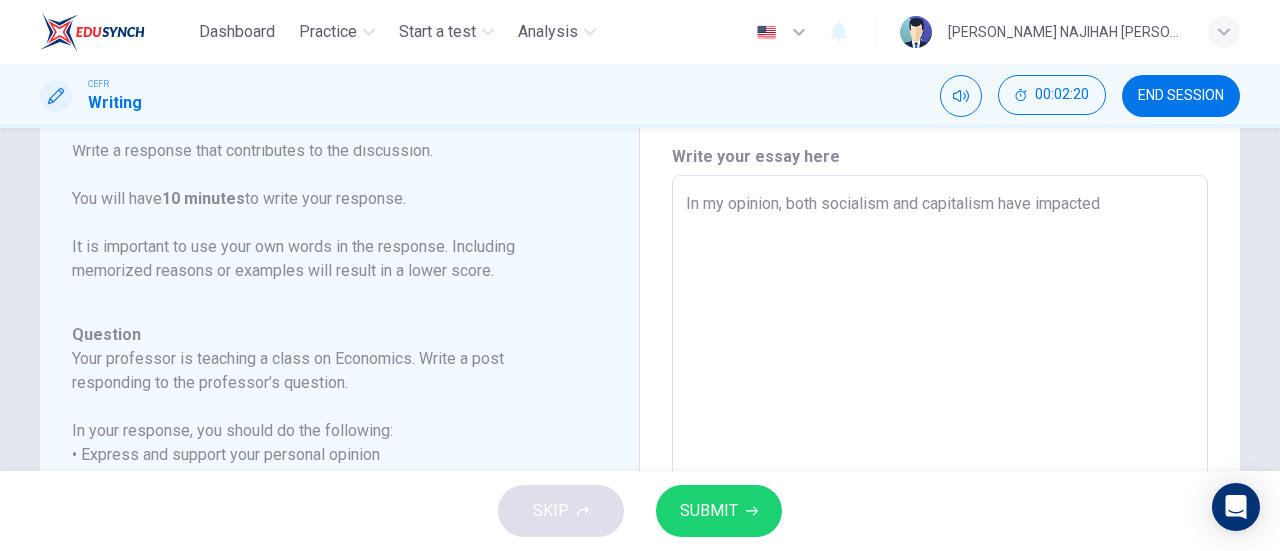 type on "In my opinion, both socialism and capitalism have impacted" 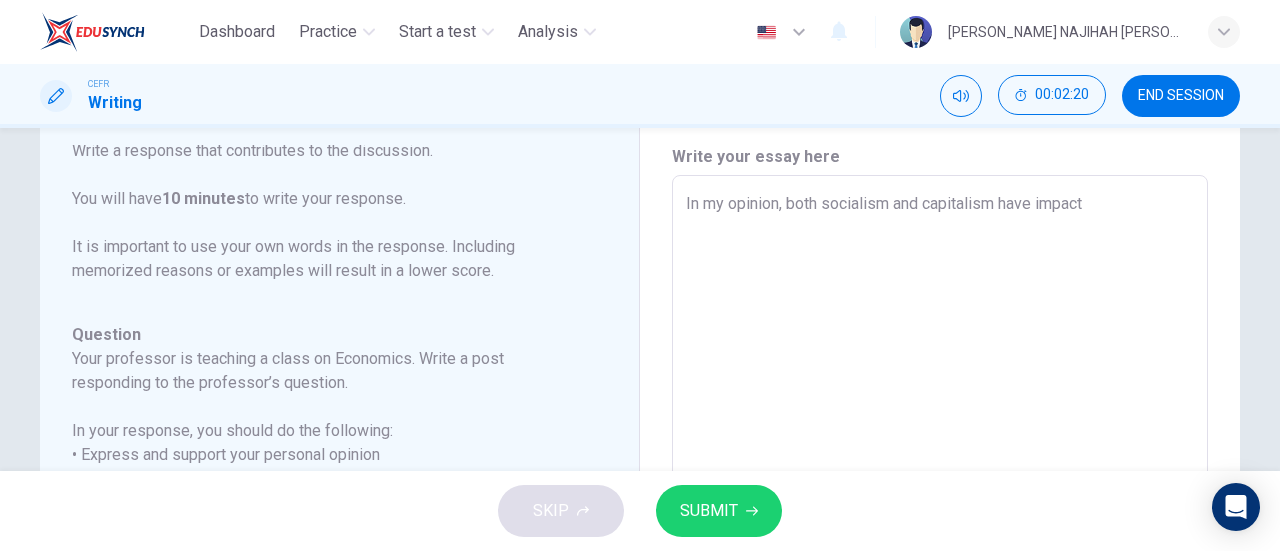 type 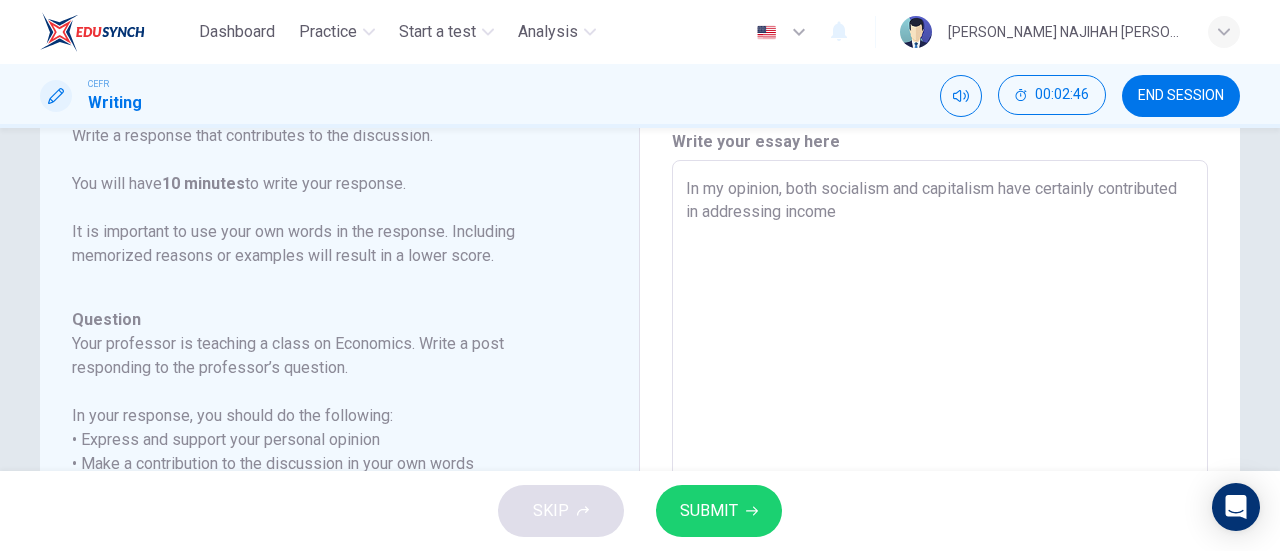 scroll, scrollTop: 73, scrollLeft: 0, axis: vertical 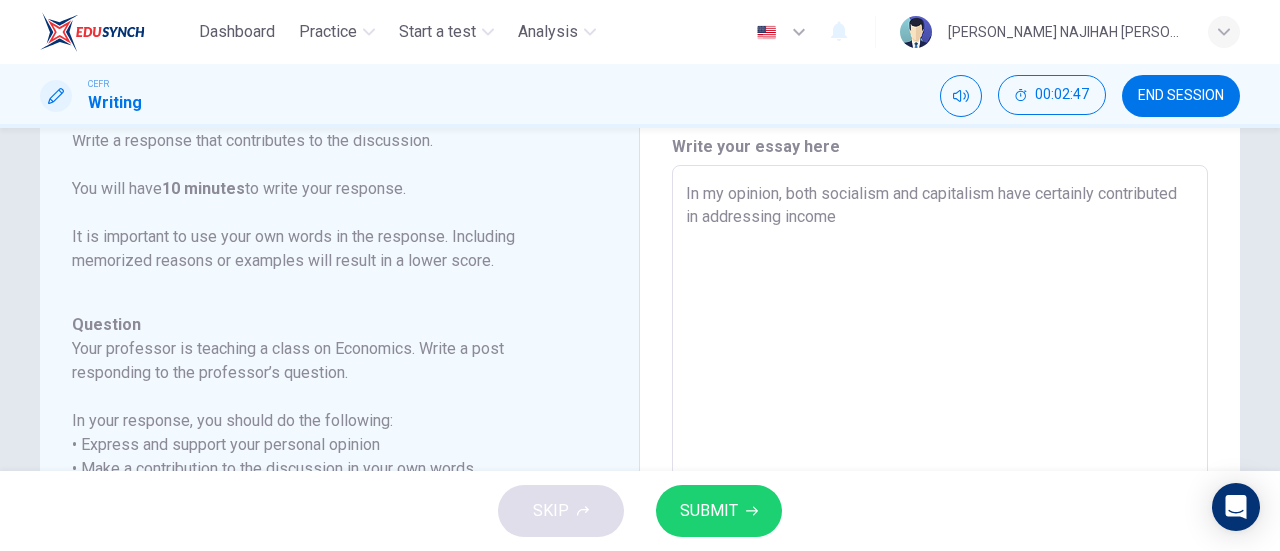 click on "In my opinion, both socialism and capitalism have certainly contributed in addressing income" at bounding box center (940, 499) 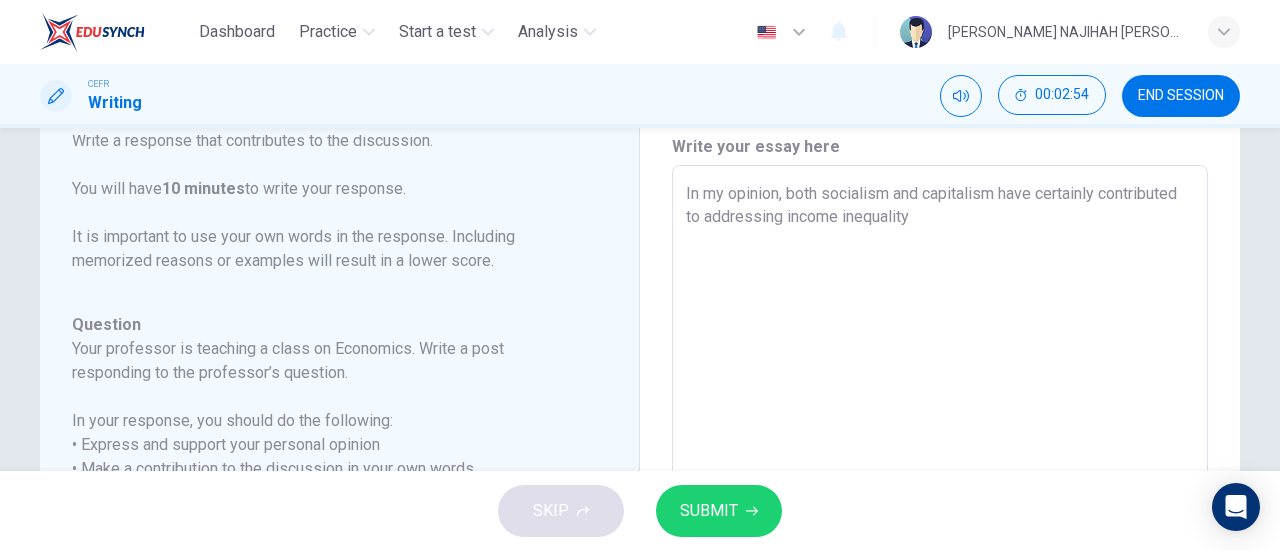 click on "In my opinion, both socialism and capitalism have certainly contributed to addressing income inequality" at bounding box center (940, 499) 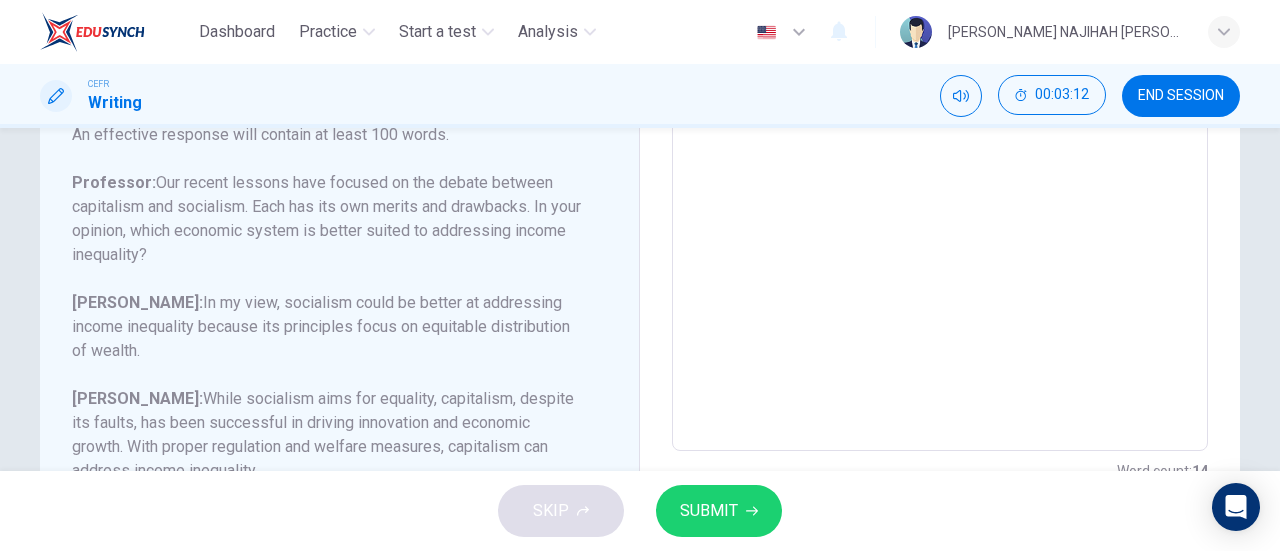 scroll, scrollTop: 468, scrollLeft: 0, axis: vertical 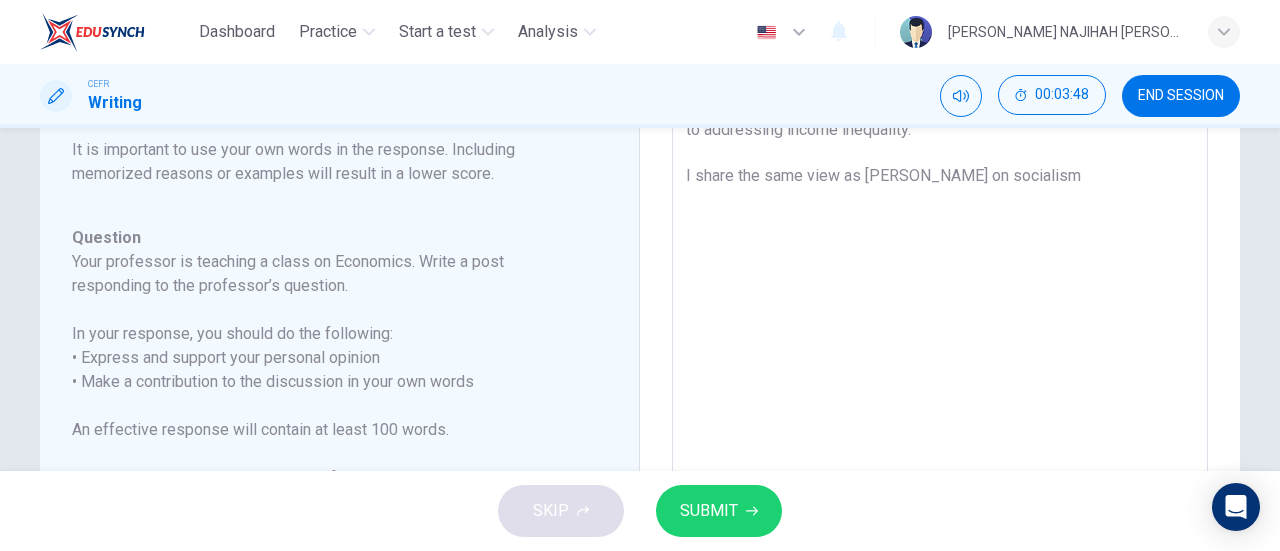 click on "In my opinion, both socialism and capitalism have certainly contributed to addressing income inequality.
I share the same view as [PERSON_NAME] on socialism" at bounding box center (940, 412) 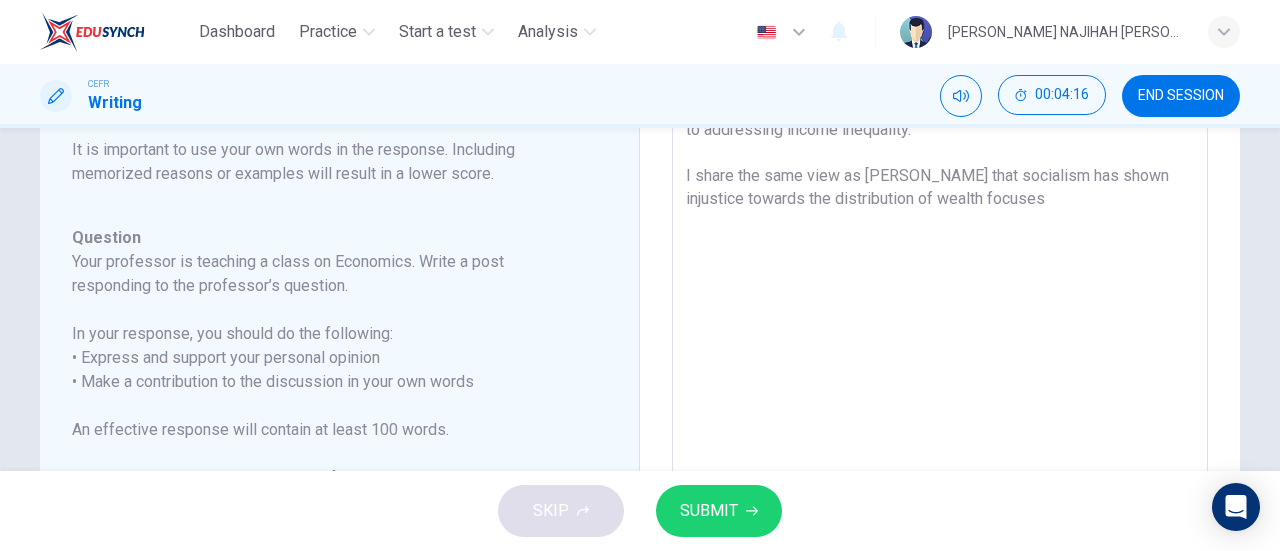click on "In my opinion, both socialism and capitalism have certainly contributed to addressing income inequality.
I share the same view as [PERSON_NAME] that socialism has shown injustice towards the distribution of wealth focuses" at bounding box center [940, 412] 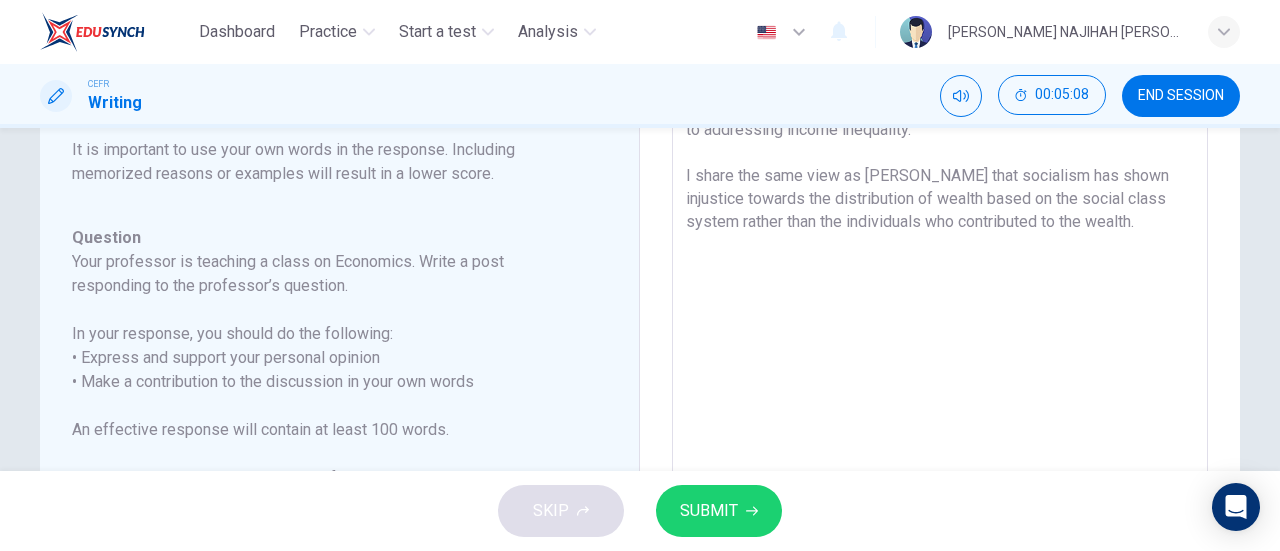 click on "In my opinion, both socialism and capitalism have certainly contributed to addressing income inequality.
I share the same view as [PERSON_NAME] that socialism has shown injustice towards the distribution of wealth based on the social class system rather than the individuals who contributed to the wealth." at bounding box center (940, 412) 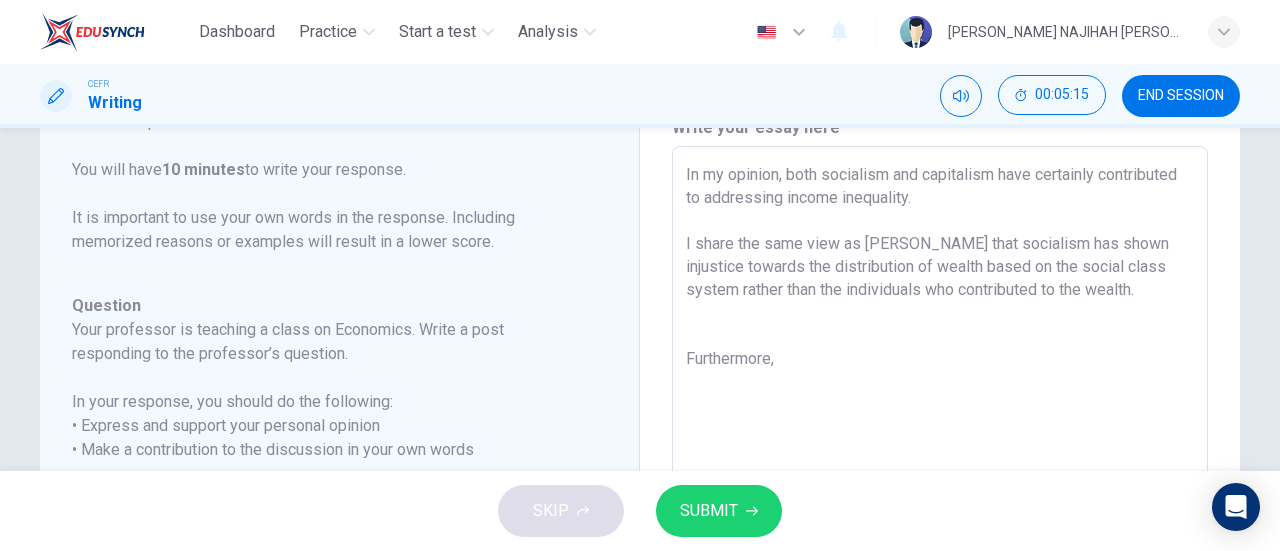 scroll, scrollTop: 84, scrollLeft: 0, axis: vertical 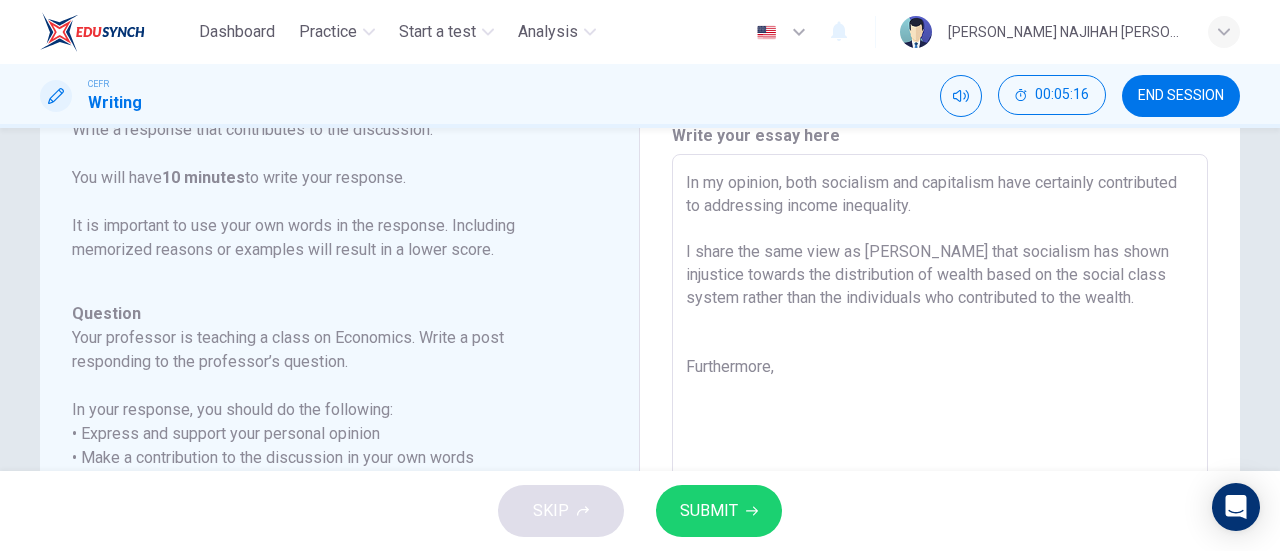 click on "In my opinion, both socialism and capitalism have certainly contributed to addressing income inequality.
I share the same view as [PERSON_NAME] that socialism has shown injustice towards the distribution of wealth based on the social class system rather than the individuals who contributed to the wealth.
Furthermore," at bounding box center [940, 488] 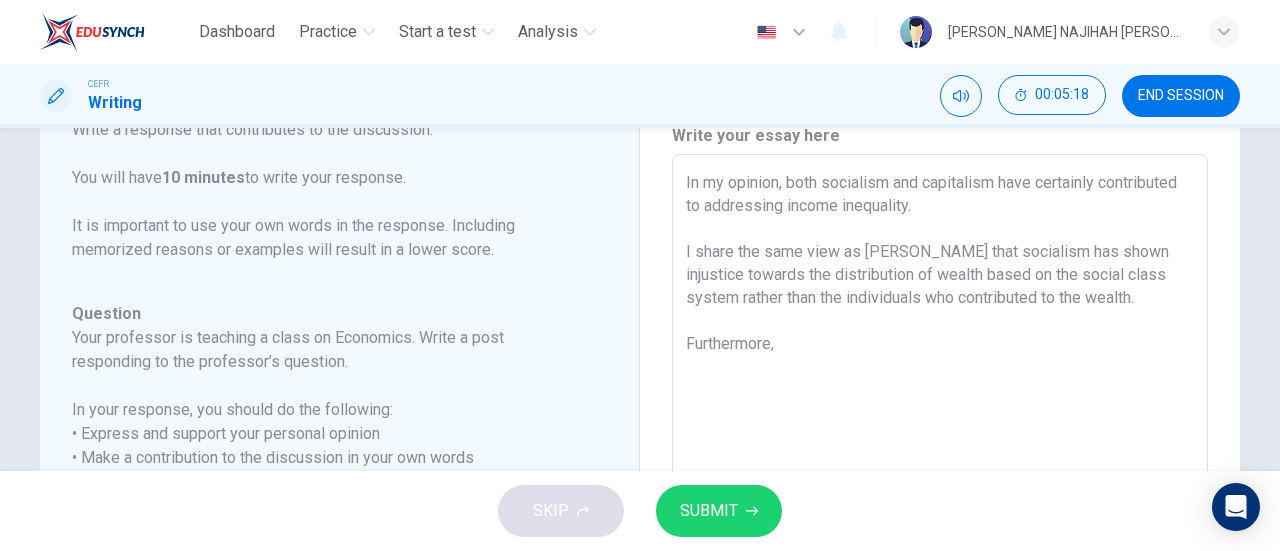 click on "In my opinion, both socialism and capitalism have certainly contributed to addressing income inequality.
I share the same view as [PERSON_NAME] that socialism has shown injustice towards the distribution of wealth based on the social class system rather than the individuals who contributed to the wealth.
Furthermore," at bounding box center [940, 488] 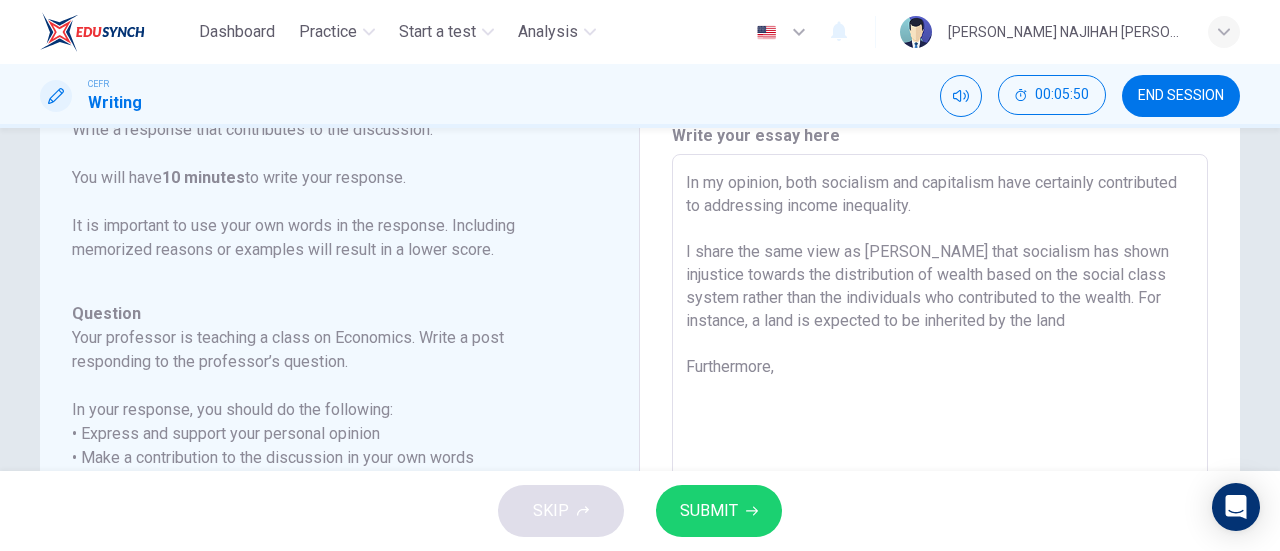 click on "In my opinion, both socialism and capitalism have certainly contributed to addressing income inequality.
I share the same view as [PERSON_NAME] that socialism has shown injustice towards the distribution of wealth based on the social class system rather than the individuals who contributed to the wealth. For instance, a land is expected to be inherited by the land
Furthermore," at bounding box center (940, 488) 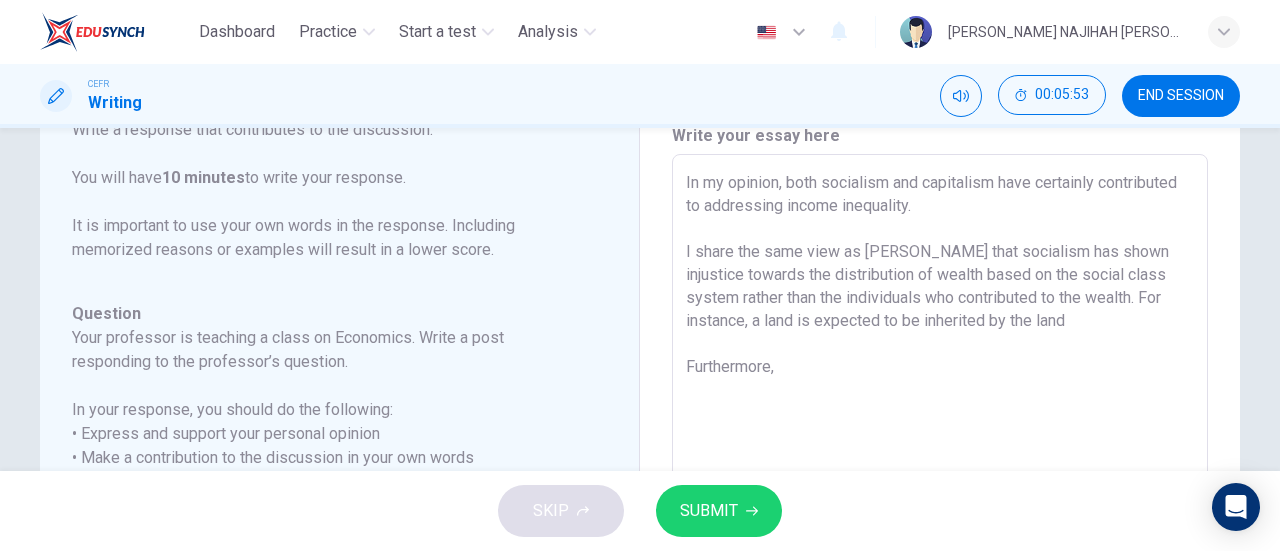 click on "In my opinion, both socialism and capitalism have certainly contributed to addressing income inequality.
I share the same view as [PERSON_NAME] that socialism has shown injustice towards the distribution of wealth based on the social class system rather than the individuals who contributed to the wealth. For instance, a land is expected to be inherited by the land
Furthermore," at bounding box center (940, 488) 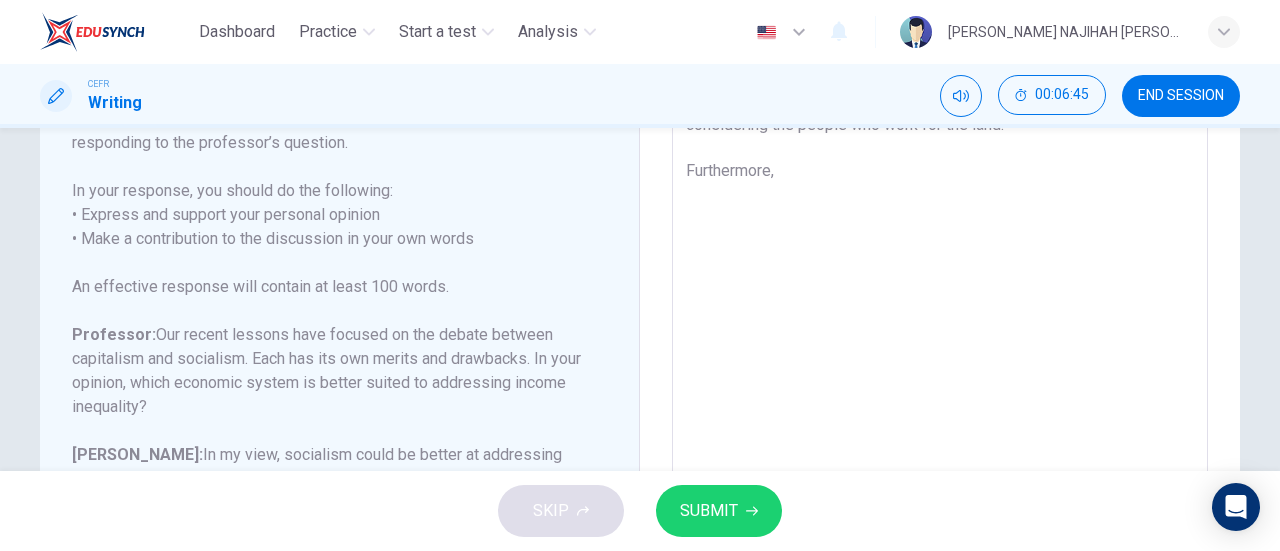 scroll, scrollTop: 308, scrollLeft: 0, axis: vertical 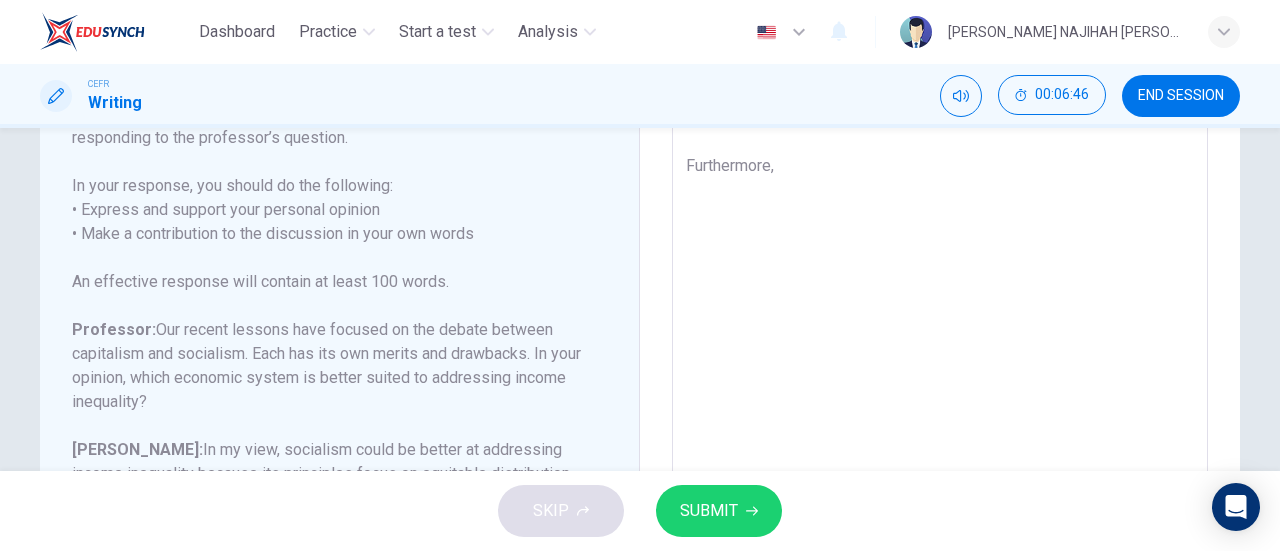 click on "In my opinion, both socialism and capitalism have certainly contributed to addressing income inequality.
I share the same view as [PERSON_NAME] that socialism has shown injustice towards the distribution of wealth based on the social class system rather than the individuals who contributed to the wealth. For instance, a land is expected to be inherited by the land owner without considering the people who work for the land.
Furthermore," at bounding box center [940, 264] 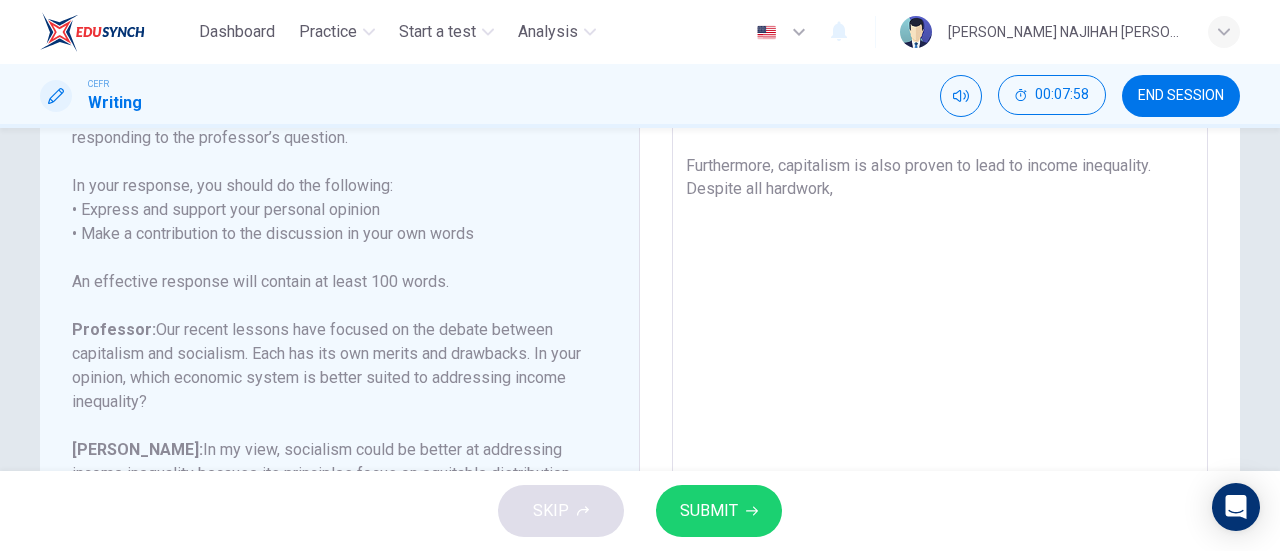 click on "In my opinion, both socialism and capitalism have certainly contributed to addressing income inequality.
I share the same view as [PERSON_NAME] that socialism has shown injustice towards the distribution of wealth based on the social class system rather than the individuals who contributed to the wealth. For instance, a land is expected to be inherited by the land owner without considering the people who work for the land.
Furthermore, capitalism is also proven to lead to income inequality. Despite all hardwork," at bounding box center (940, 264) 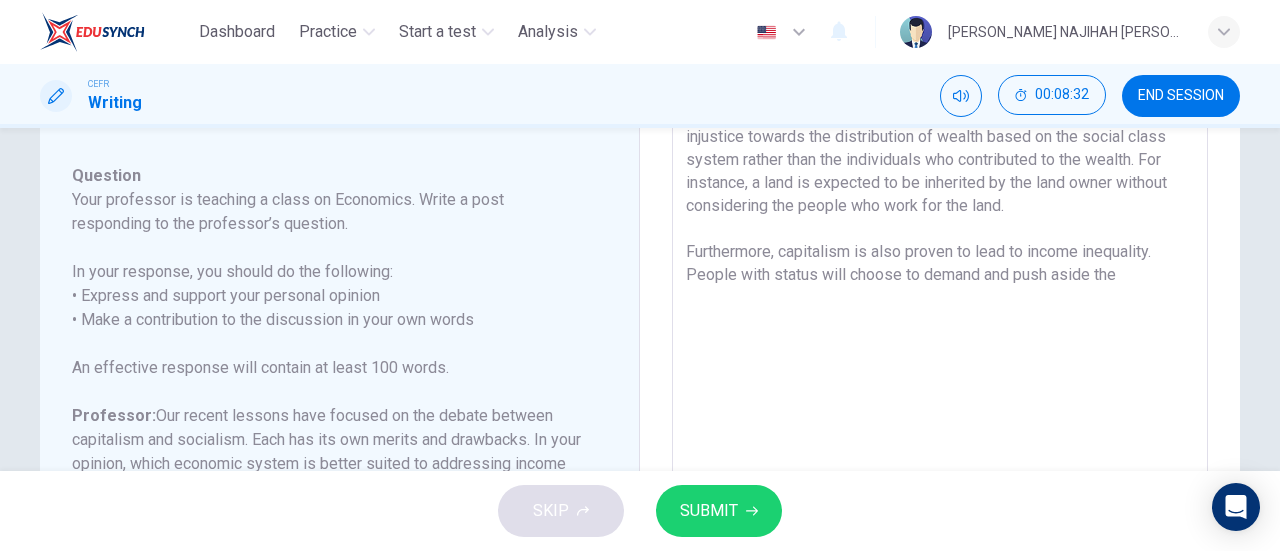 scroll, scrollTop: 214, scrollLeft: 0, axis: vertical 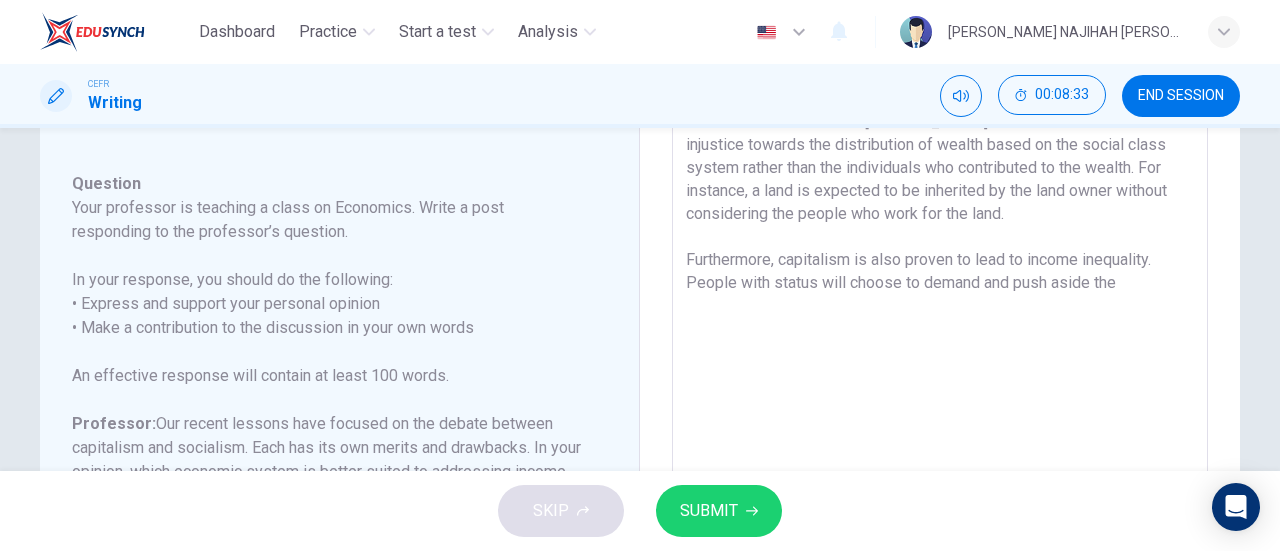 click on "In my opinion, both socialism and capitalism have certainly contributed to addressing income inequality.
I share the same view as [PERSON_NAME] that socialism has shown injustice towards the distribution of wealth based on the social class system rather than the individuals who contributed to the wealth. For instance, a land is expected to be inherited by the land owner without considering the people who work for the land.
Furthermore, capitalism is also proven to lead to income inequality. People with status will choose to demand and push aside the" at bounding box center [940, 358] 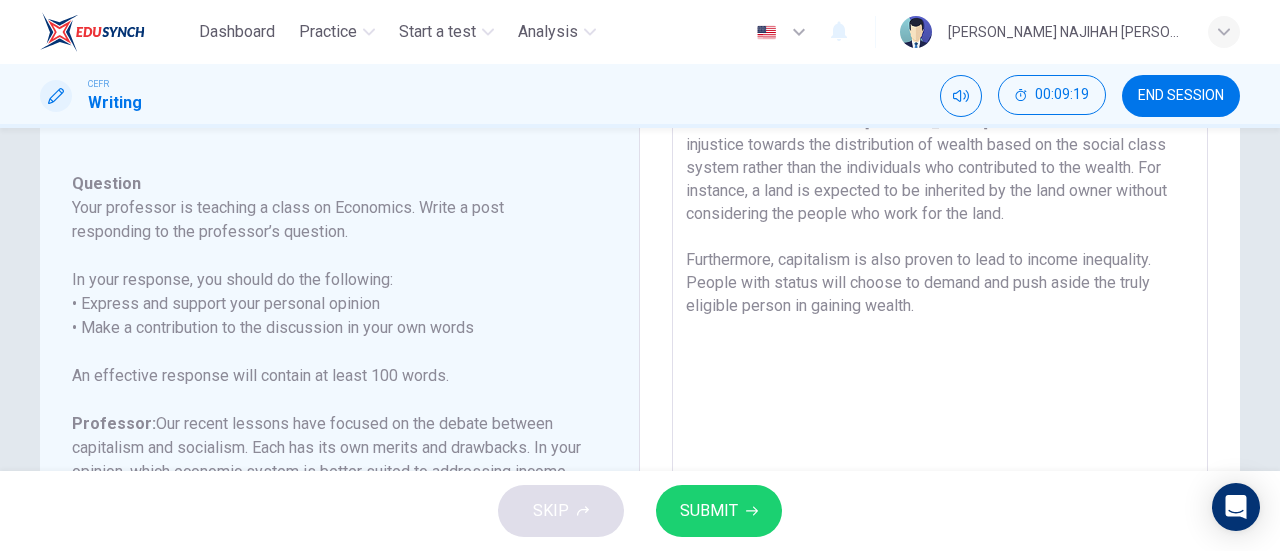 click on "In my opinion, both socialism and capitalism have certainly contributed to addressing income inequality.
I share the same view as [PERSON_NAME] that socialism has shown injustice towards the distribution of wealth based on the social class system rather than the individuals who contributed to the wealth. For instance, a land is expected to be inherited by the land owner without considering the people who work for the land.
Furthermore, capitalism is also proven to lead to income inequality. People with status will choose to demand and push aside the truly eligible person in gaining wealth." at bounding box center [940, 358] 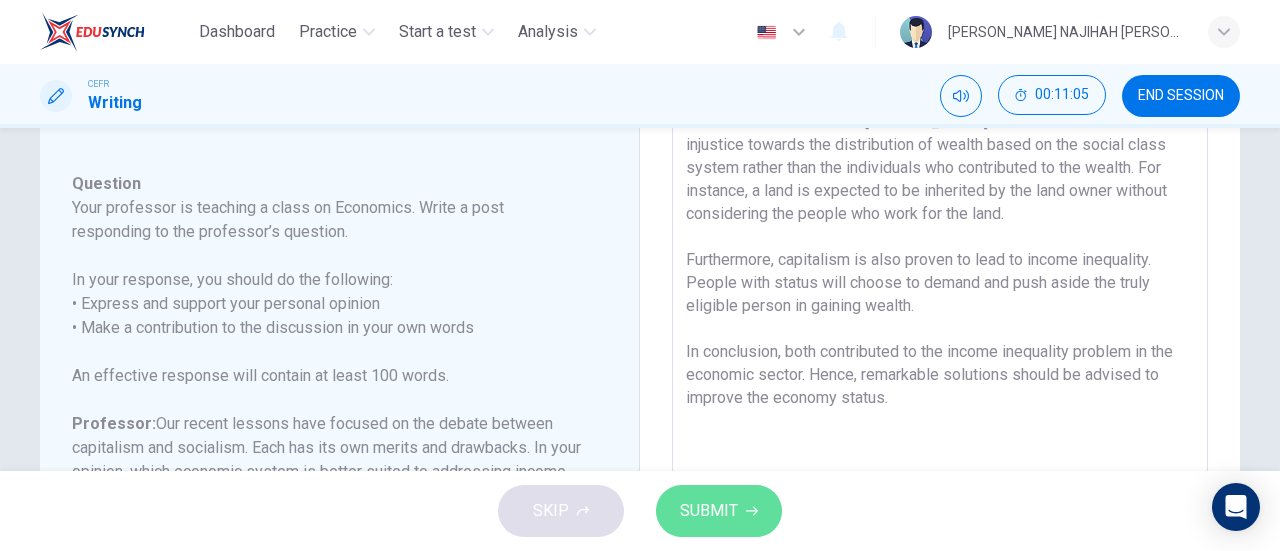 click on "SUBMIT" at bounding box center [709, 511] 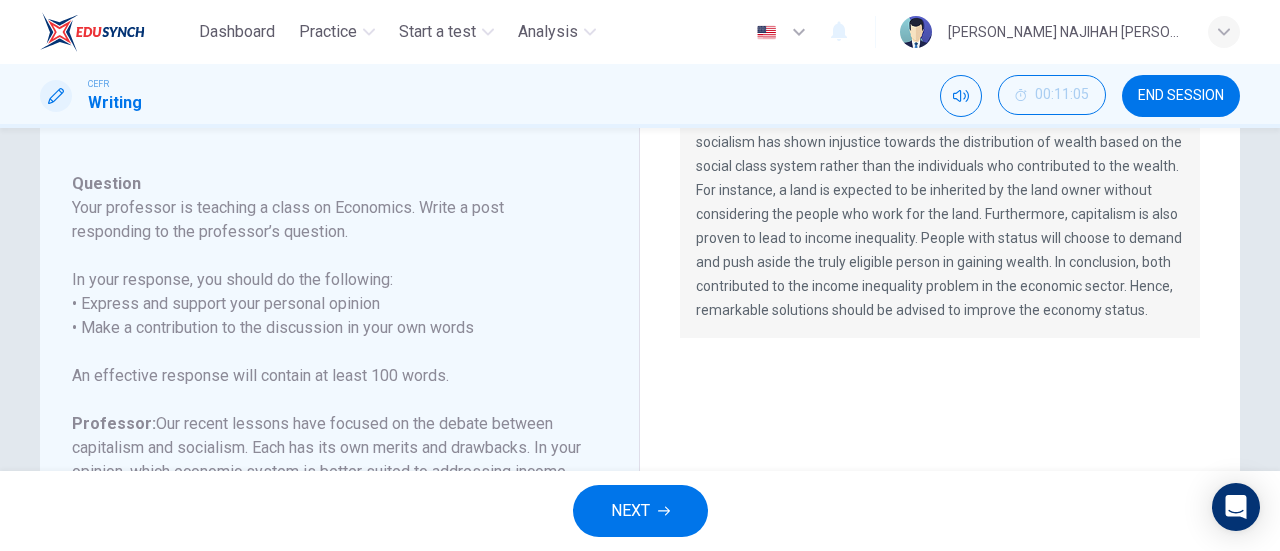 drag, startPoint x: 1266, startPoint y: 283, endPoint x: 1265, endPoint y: 236, distance: 47.010635 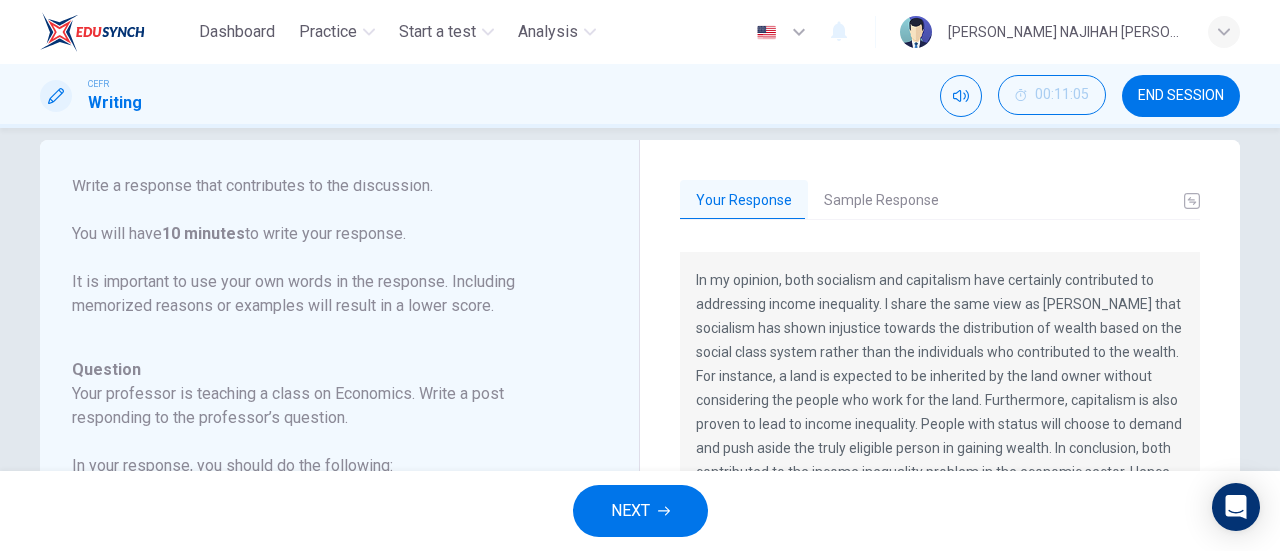 scroll, scrollTop: 4, scrollLeft: 0, axis: vertical 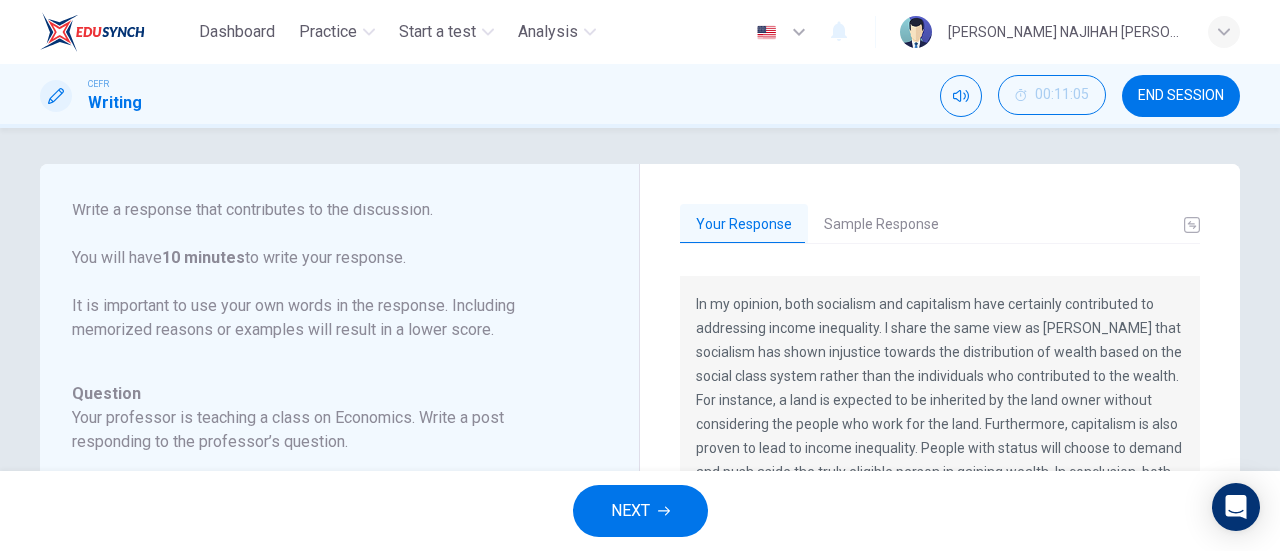 click on "Sample Response" at bounding box center (881, 225) 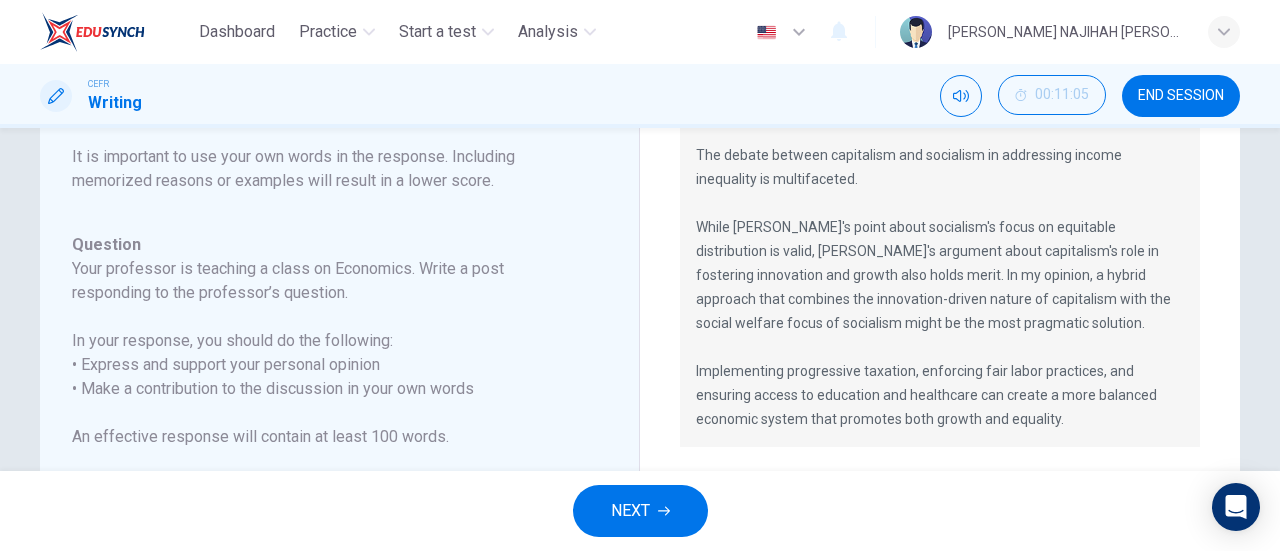 scroll, scrollTop: 129, scrollLeft: 0, axis: vertical 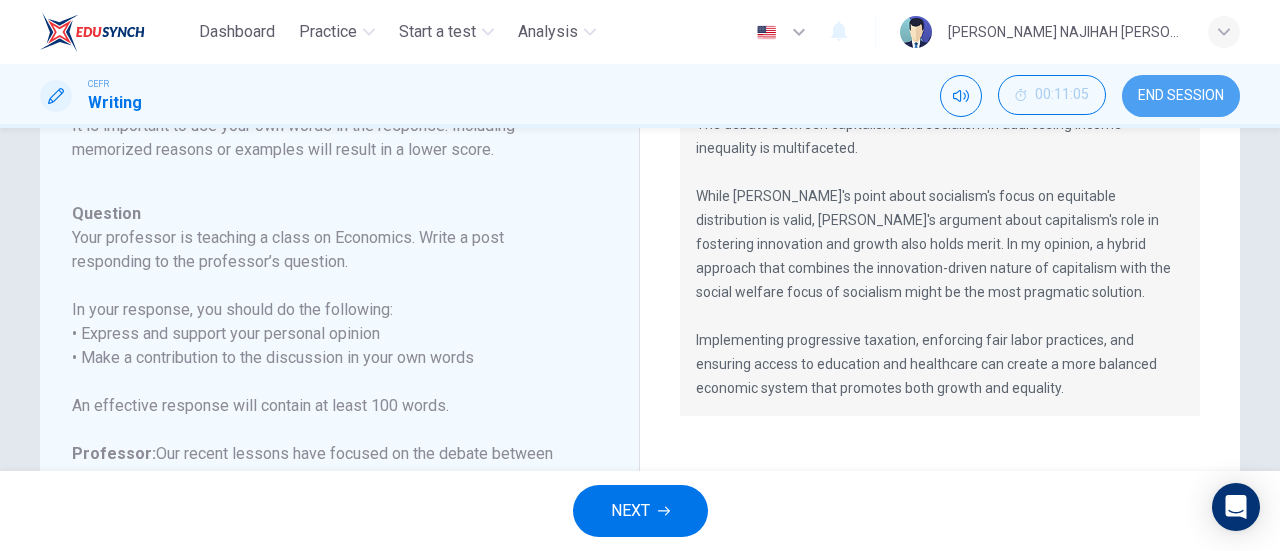 click on "END SESSION" at bounding box center (1181, 96) 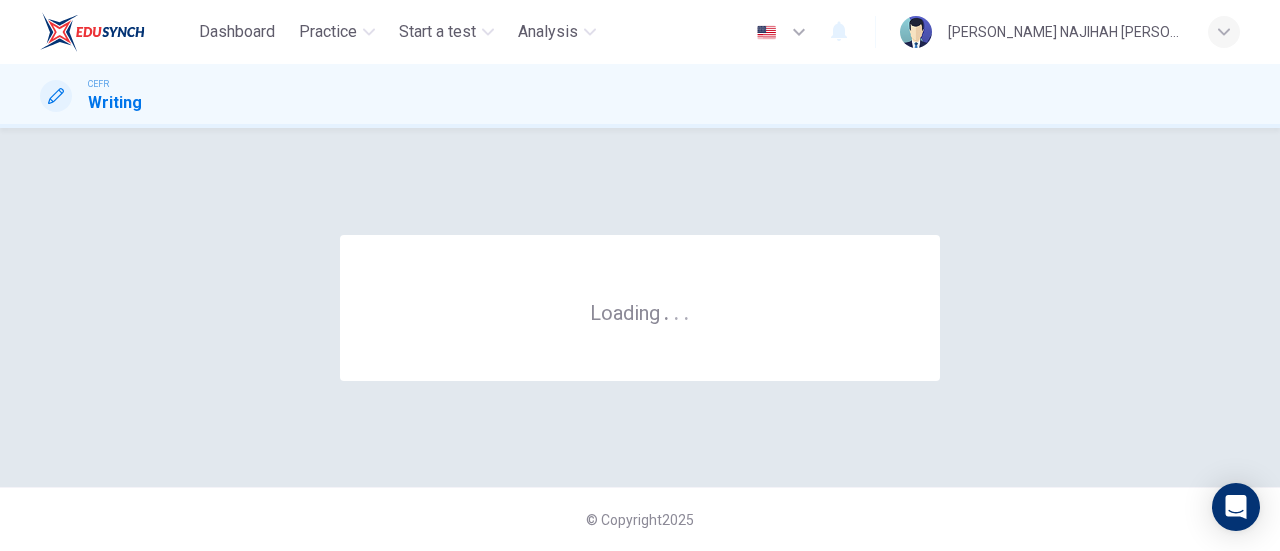 scroll, scrollTop: 0, scrollLeft: 0, axis: both 